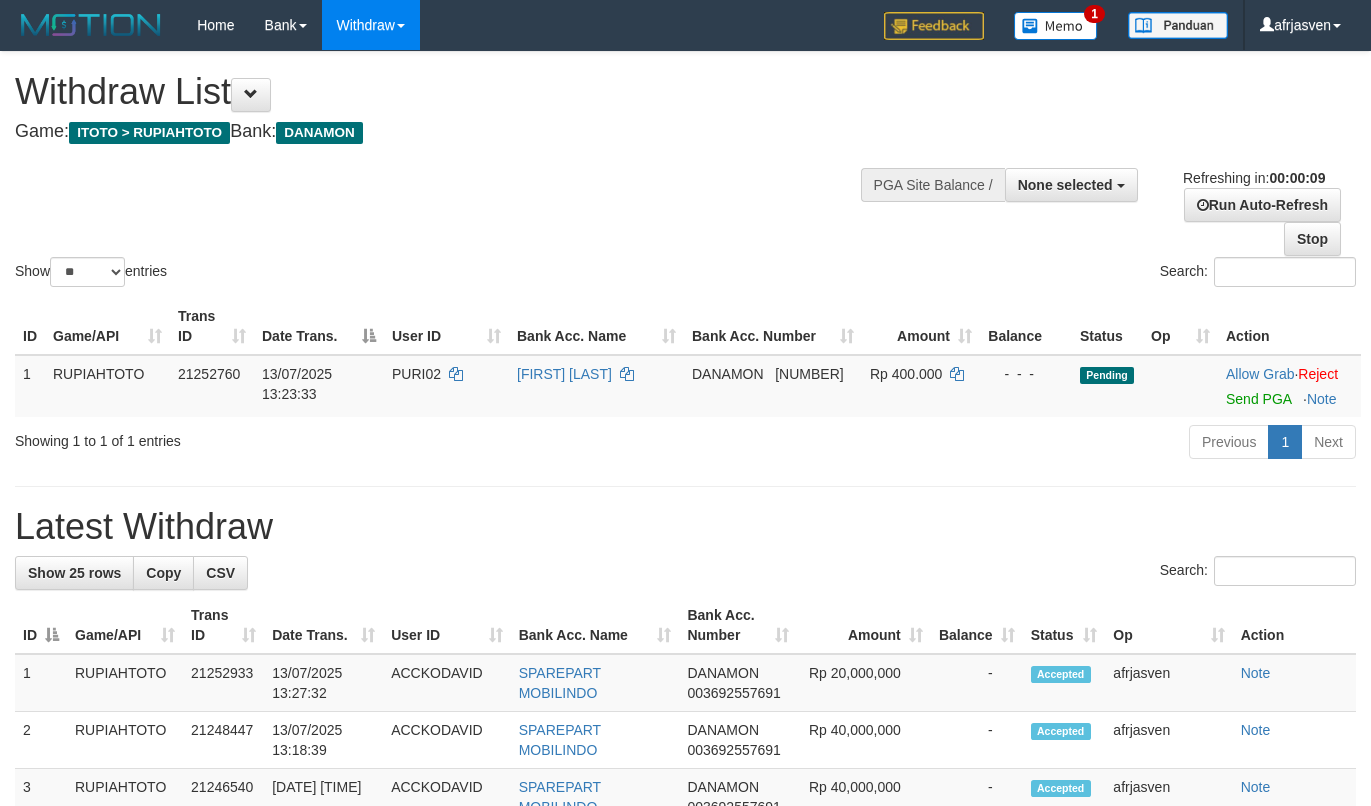 select 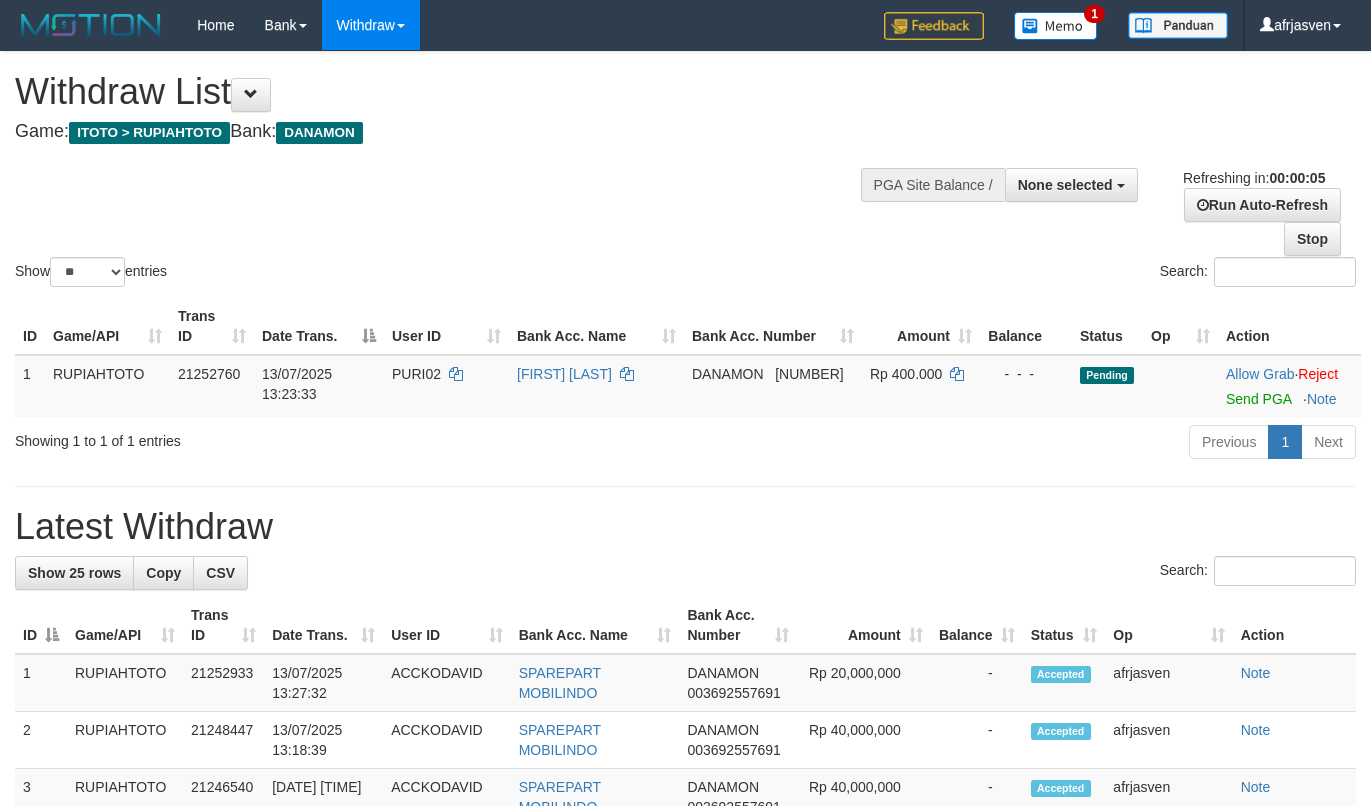 scroll, scrollTop: 0, scrollLeft: 0, axis: both 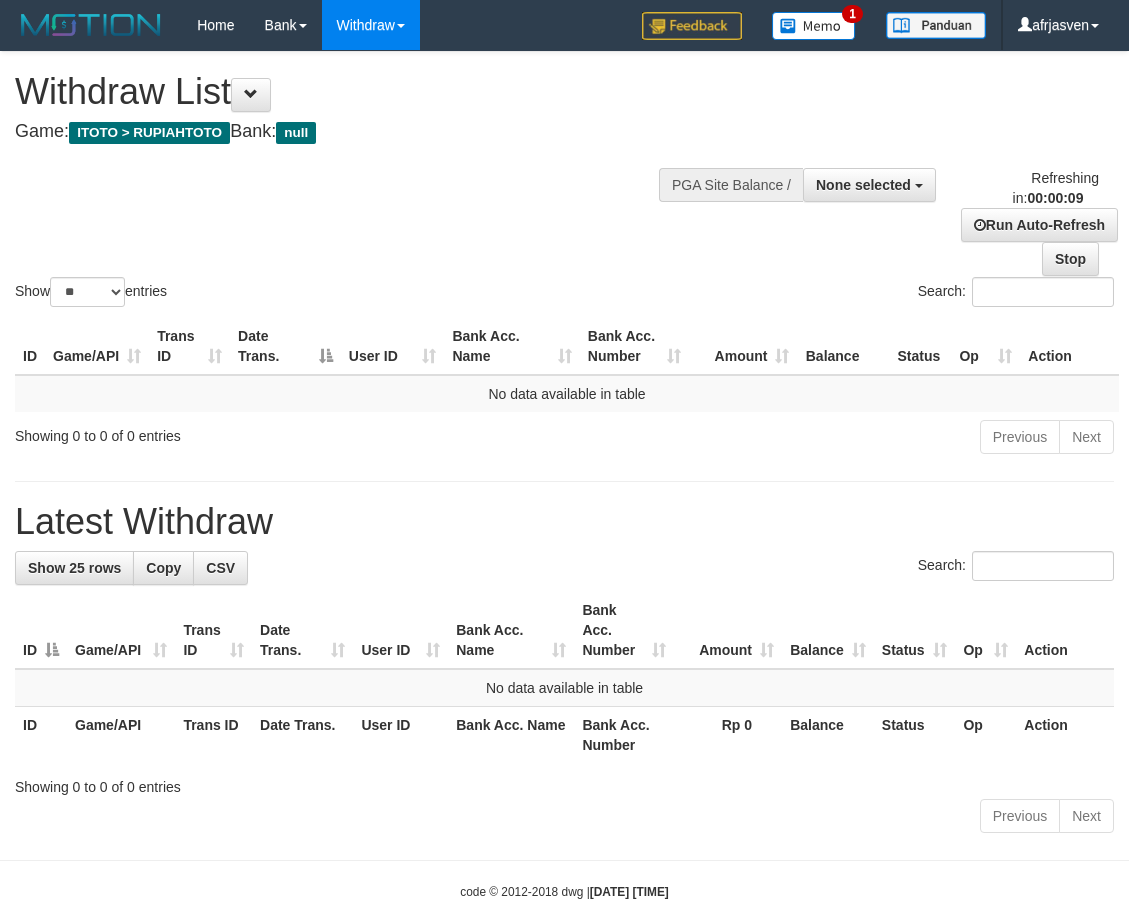 select 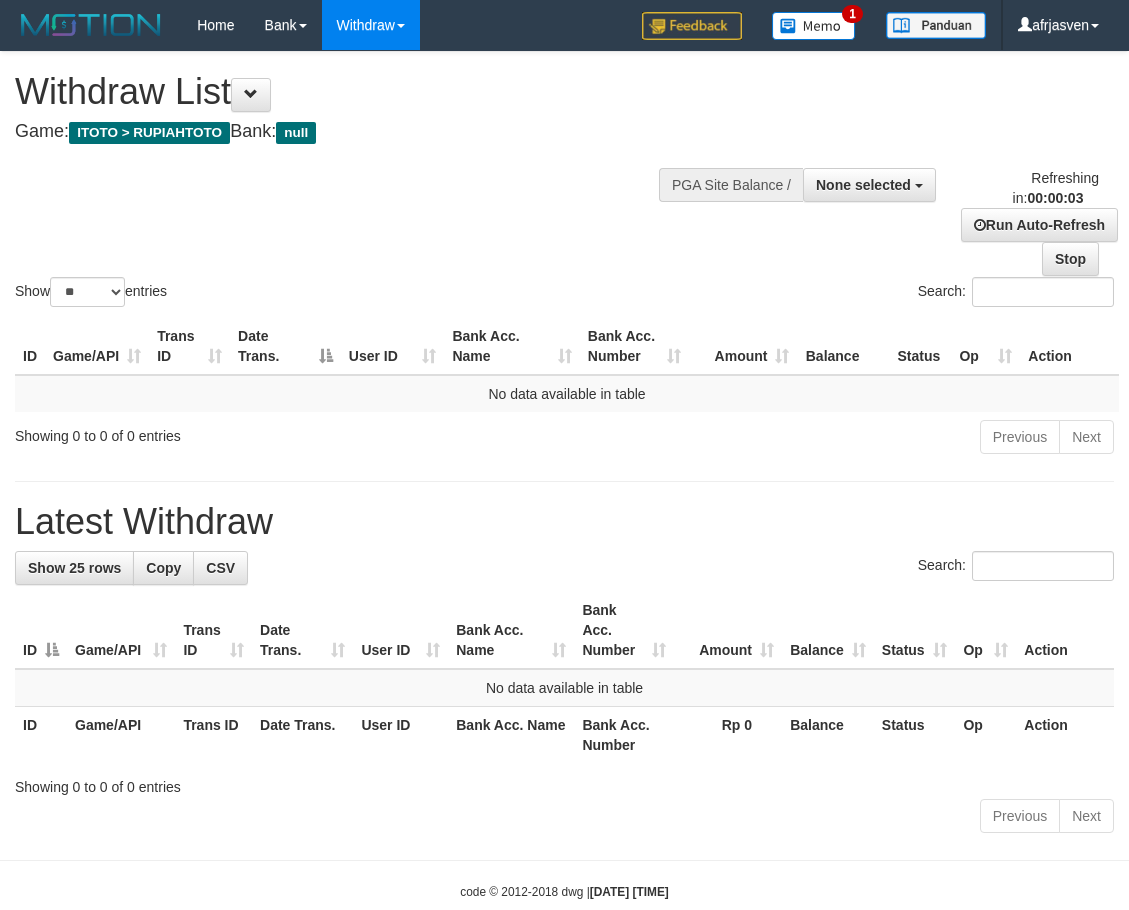 scroll, scrollTop: 0, scrollLeft: 0, axis: both 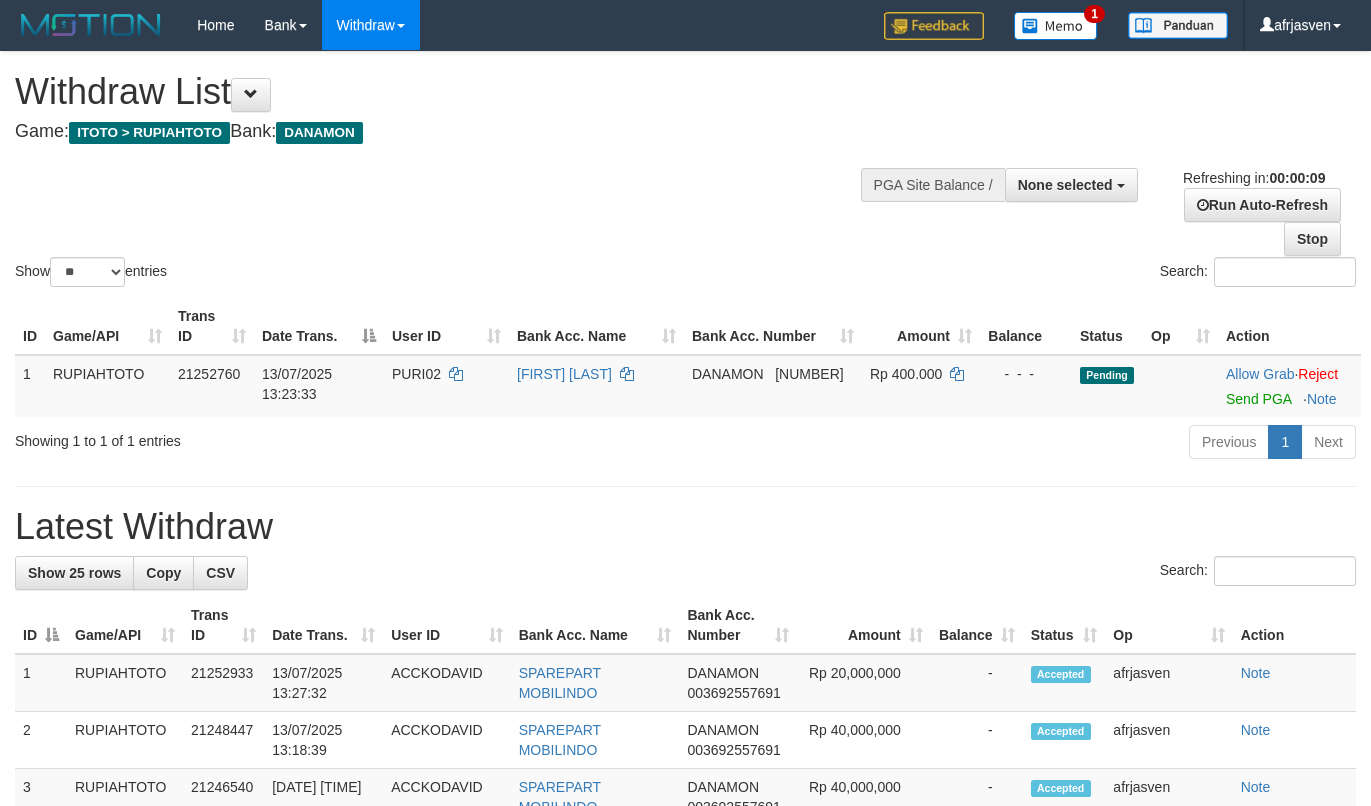 select 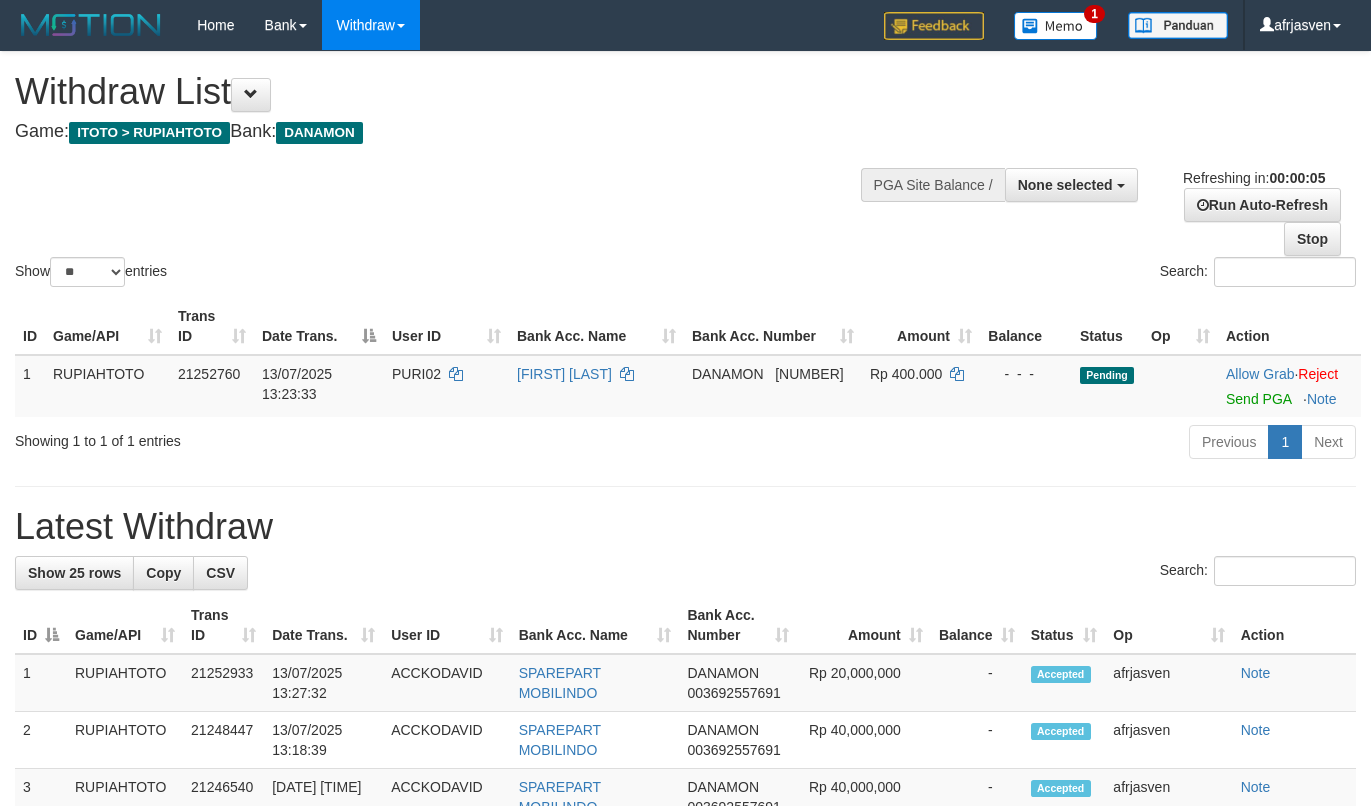 scroll, scrollTop: 0, scrollLeft: 0, axis: both 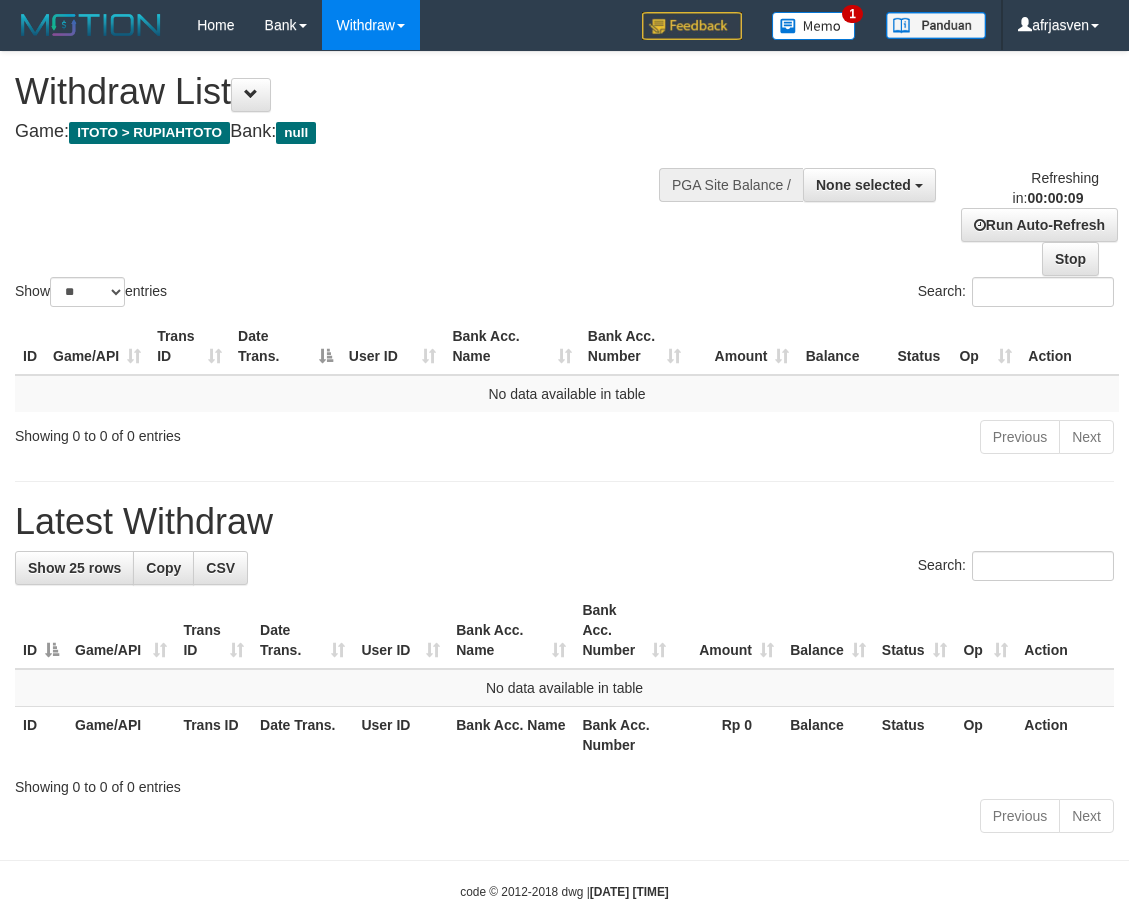 select 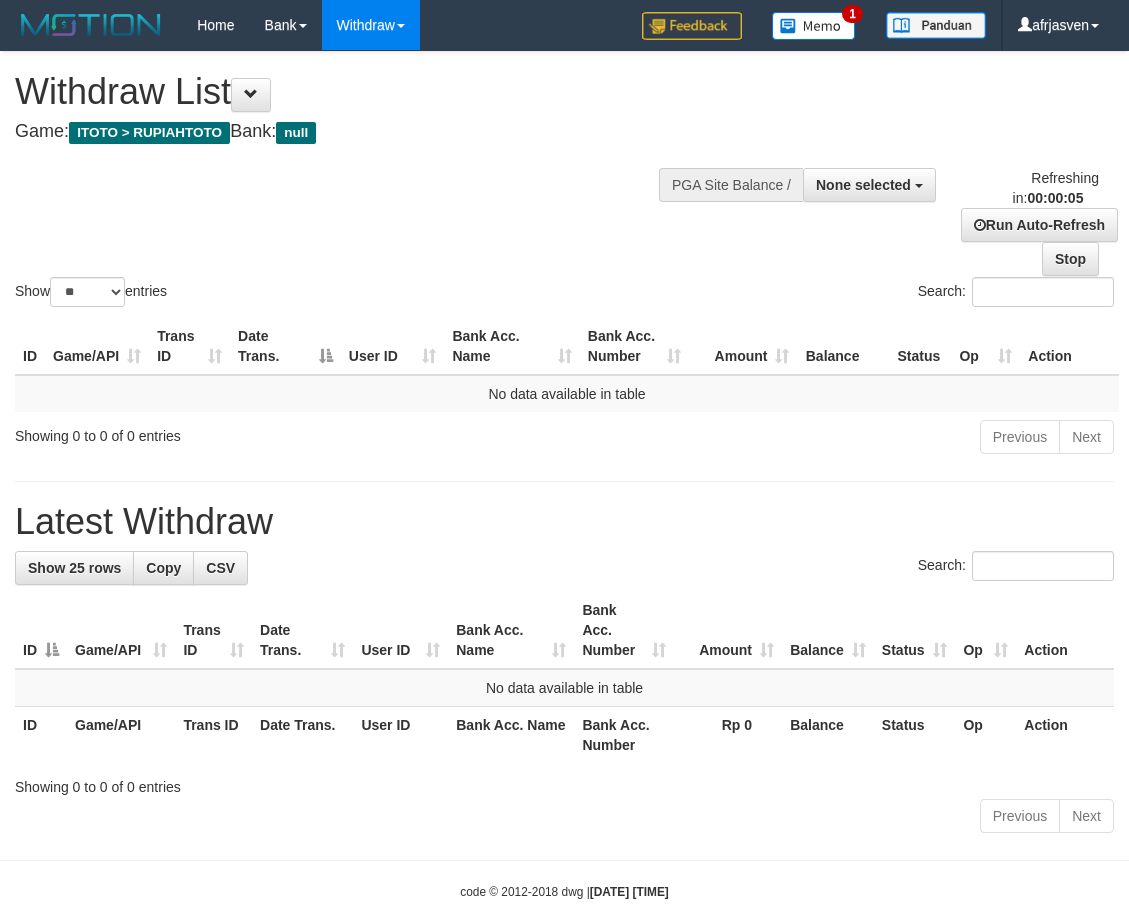 scroll, scrollTop: 0, scrollLeft: 0, axis: both 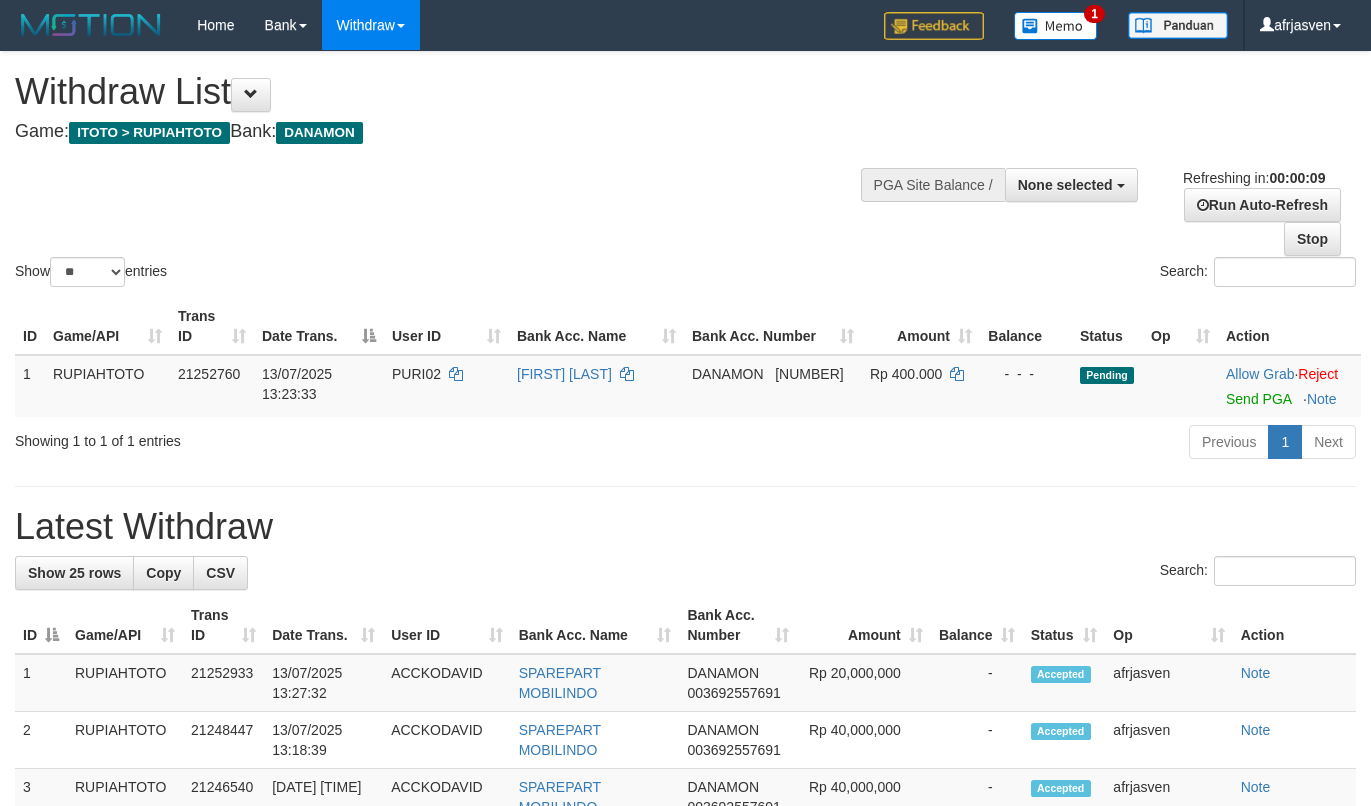select 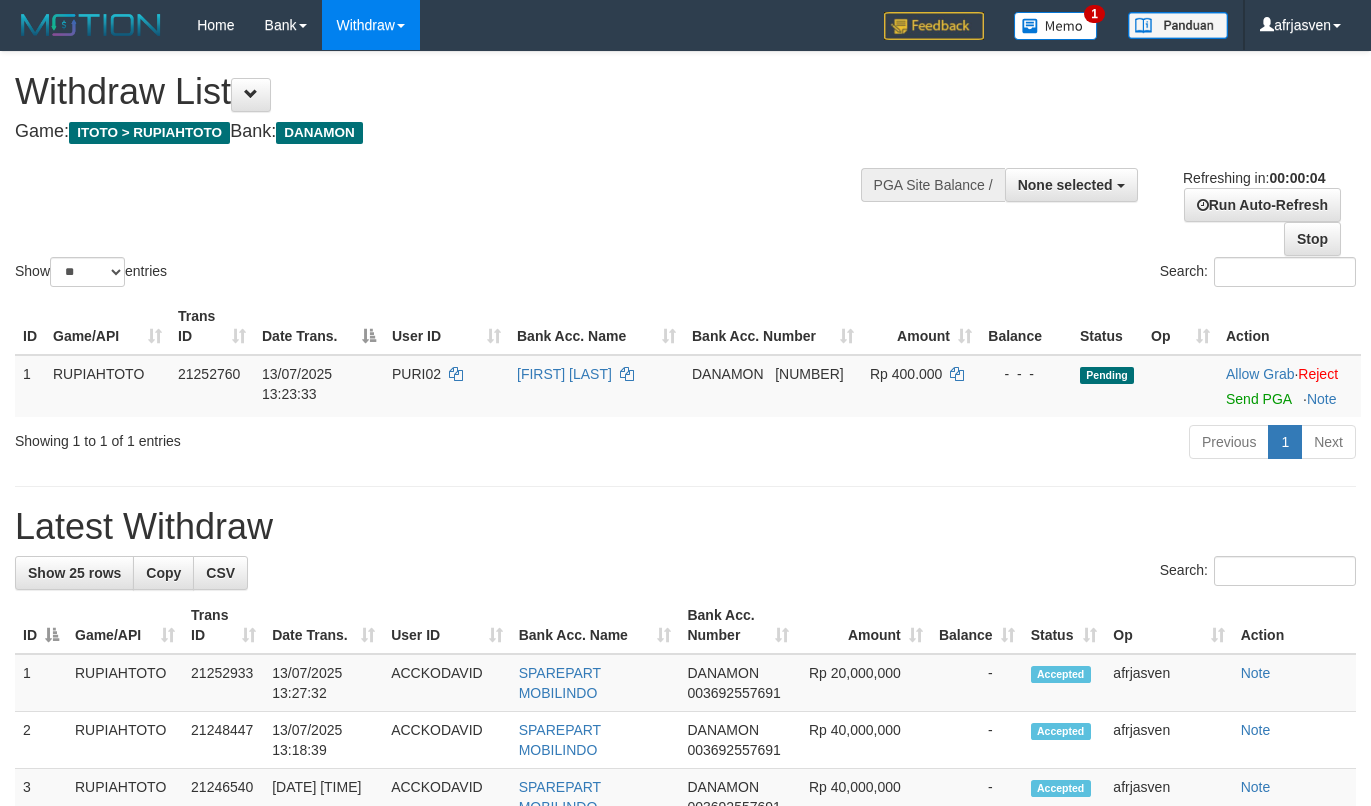 scroll, scrollTop: 0, scrollLeft: 0, axis: both 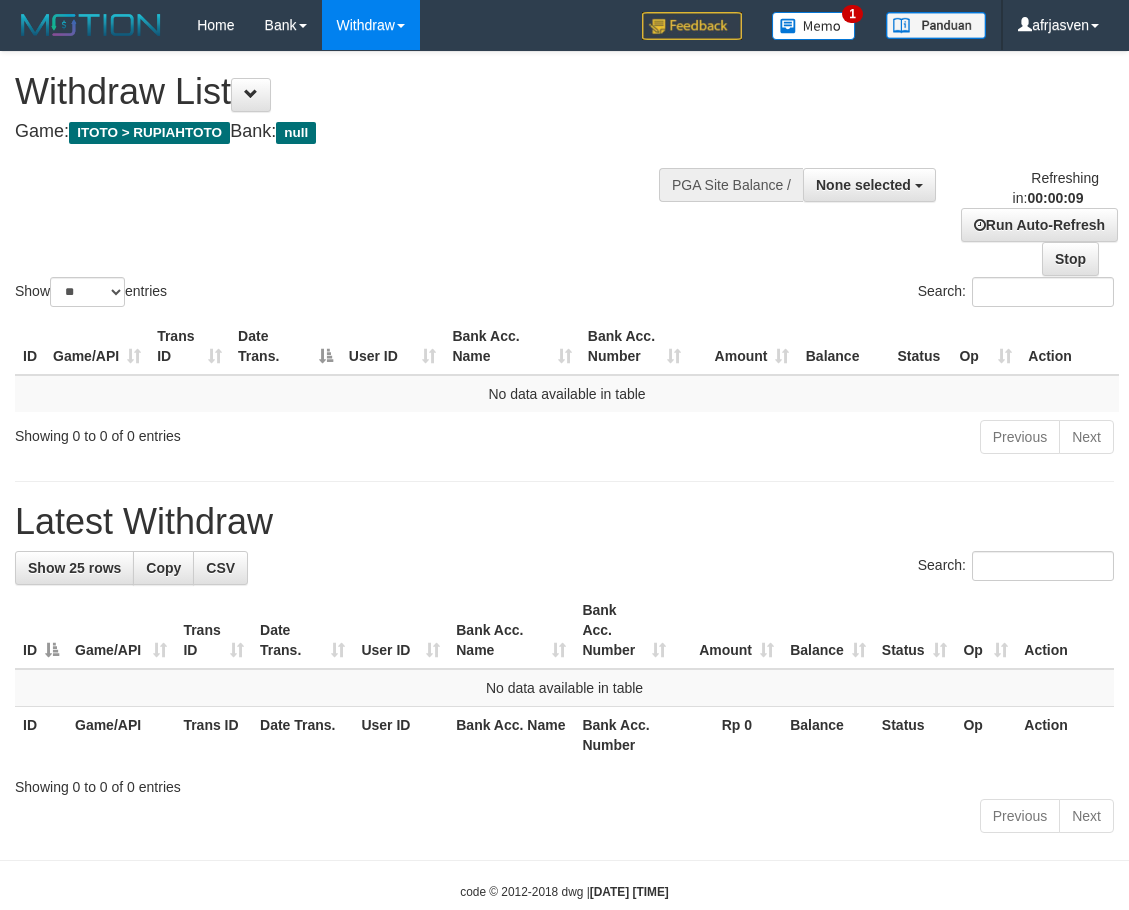 select 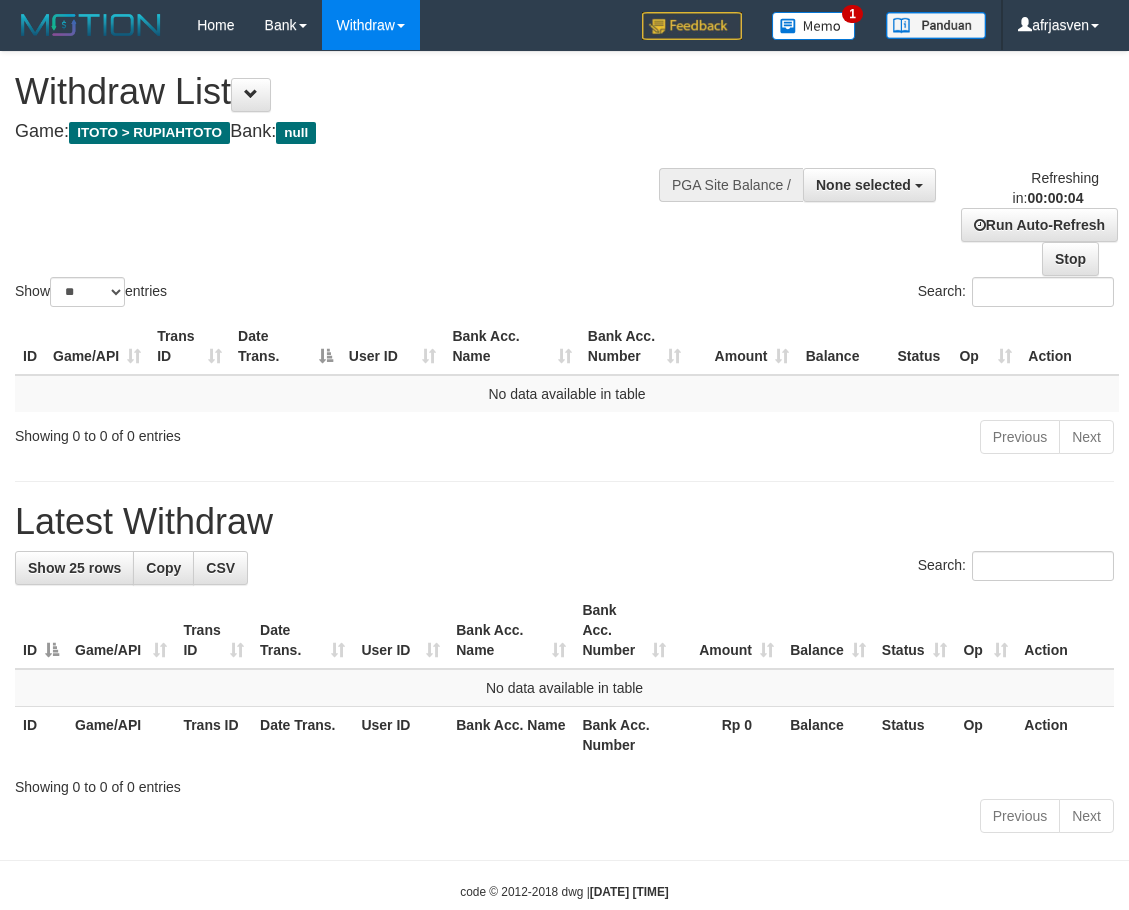 scroll, scrollTop: 0, scrollLeft: 0, axis: both 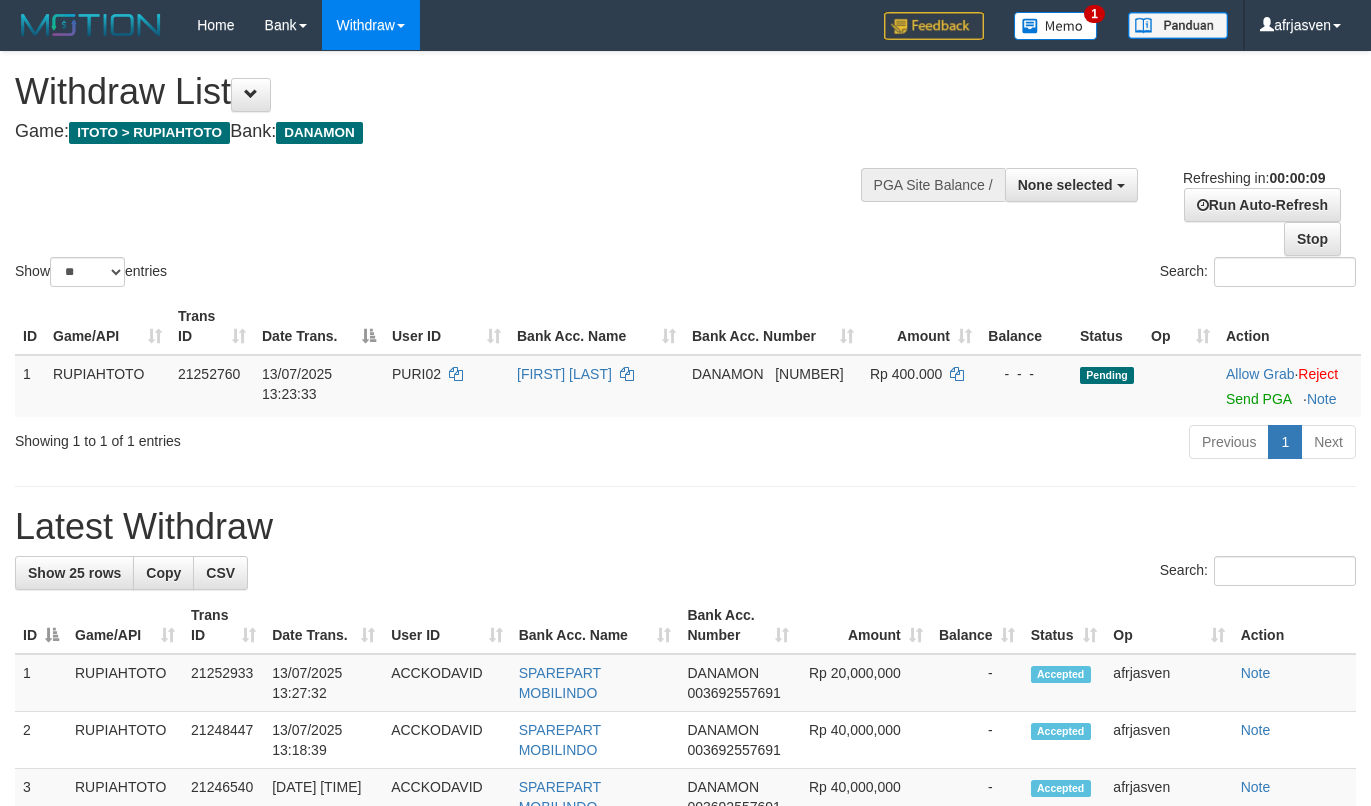 select 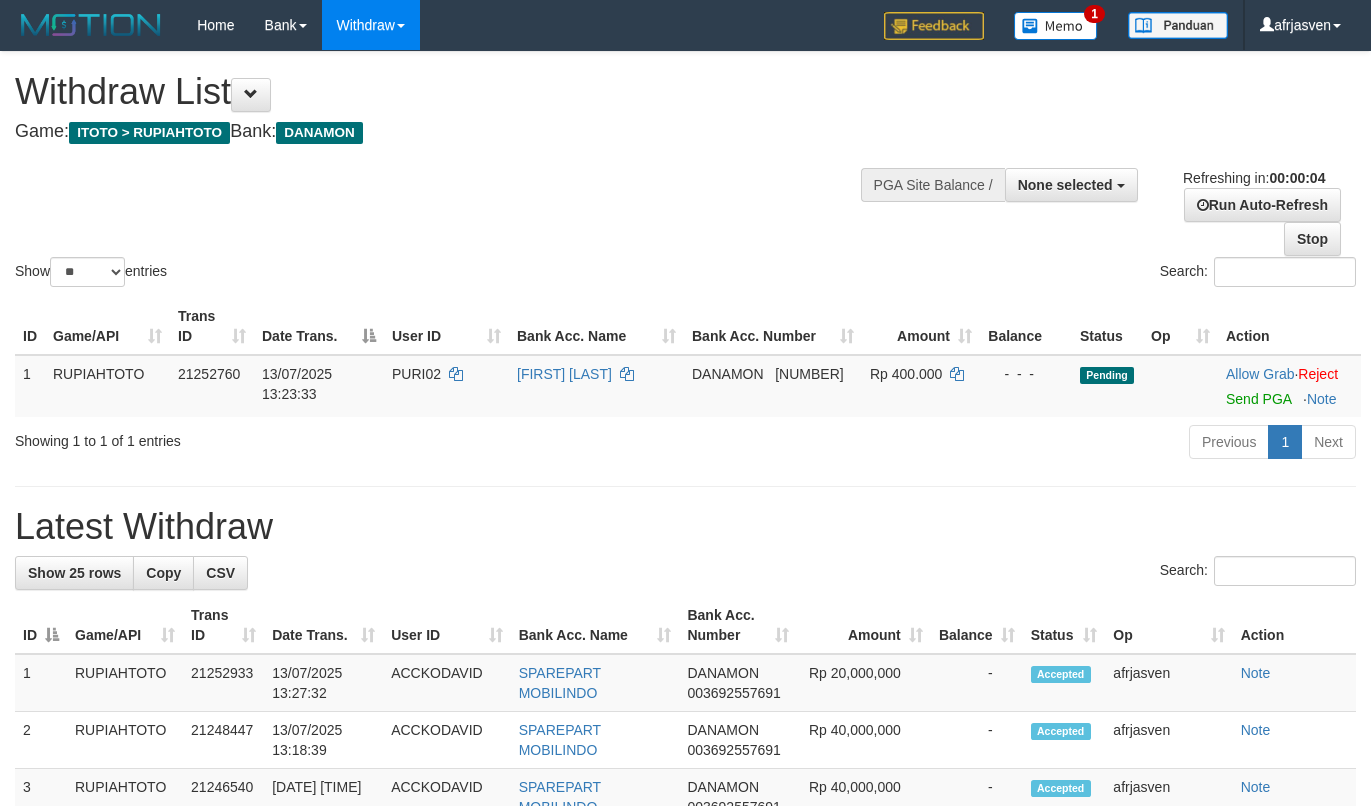 scroll, scrollTop: 0, scrollLeft: 0, axis: both 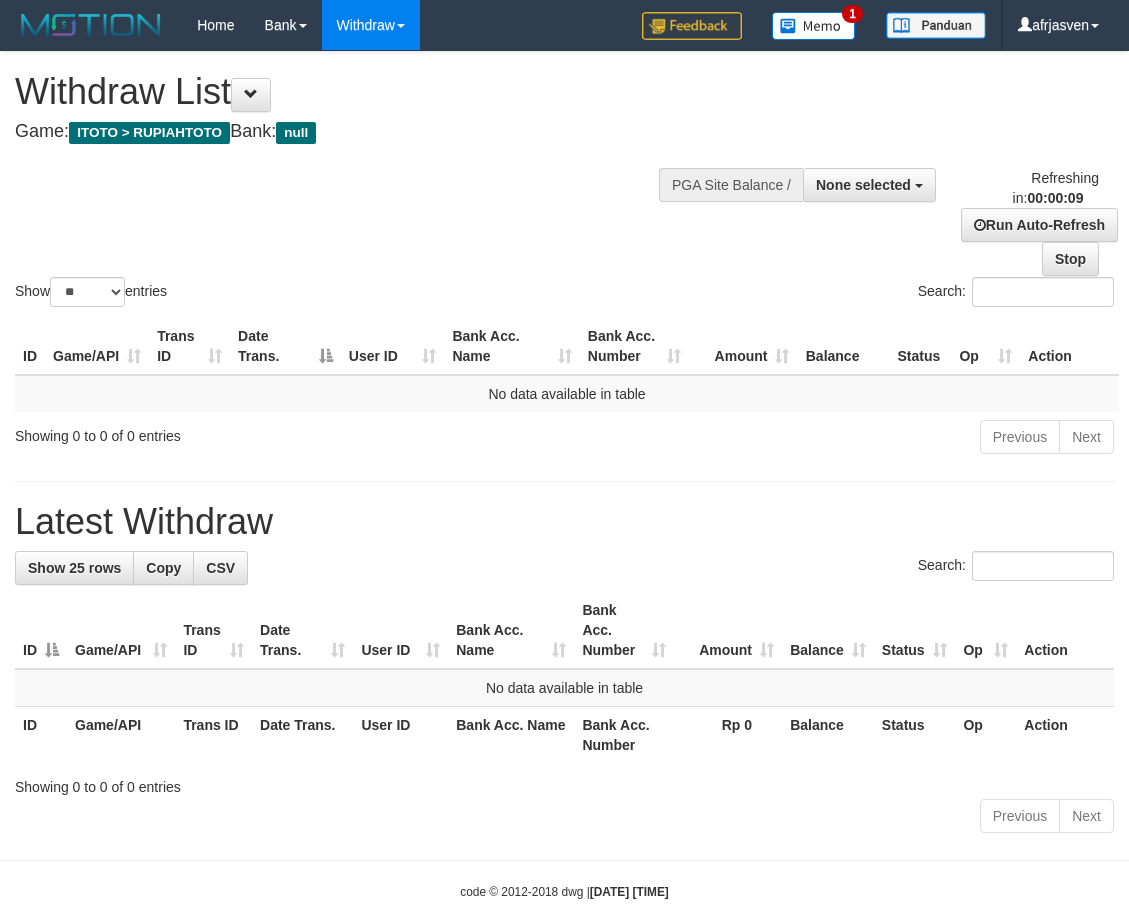 select 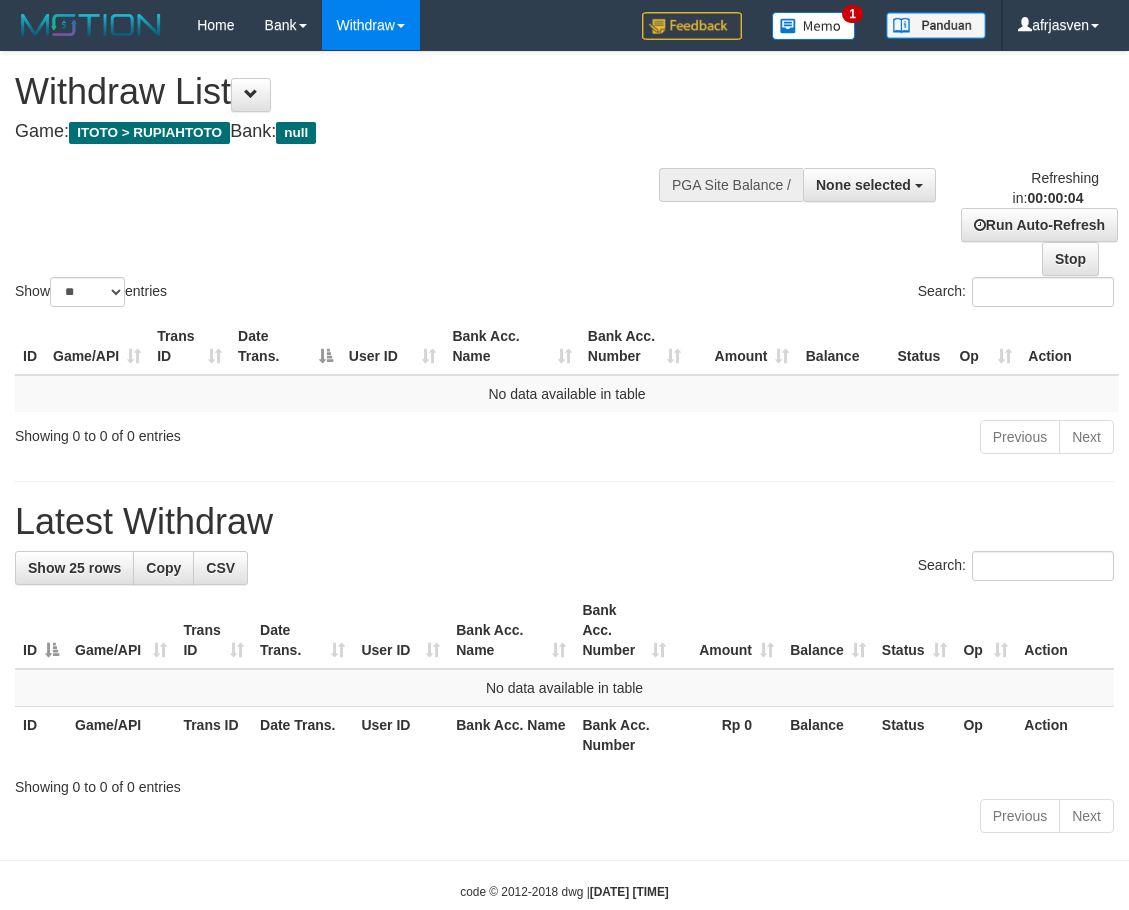 scroll, scrollTop: 0, scrollLeft: 0, axis: both 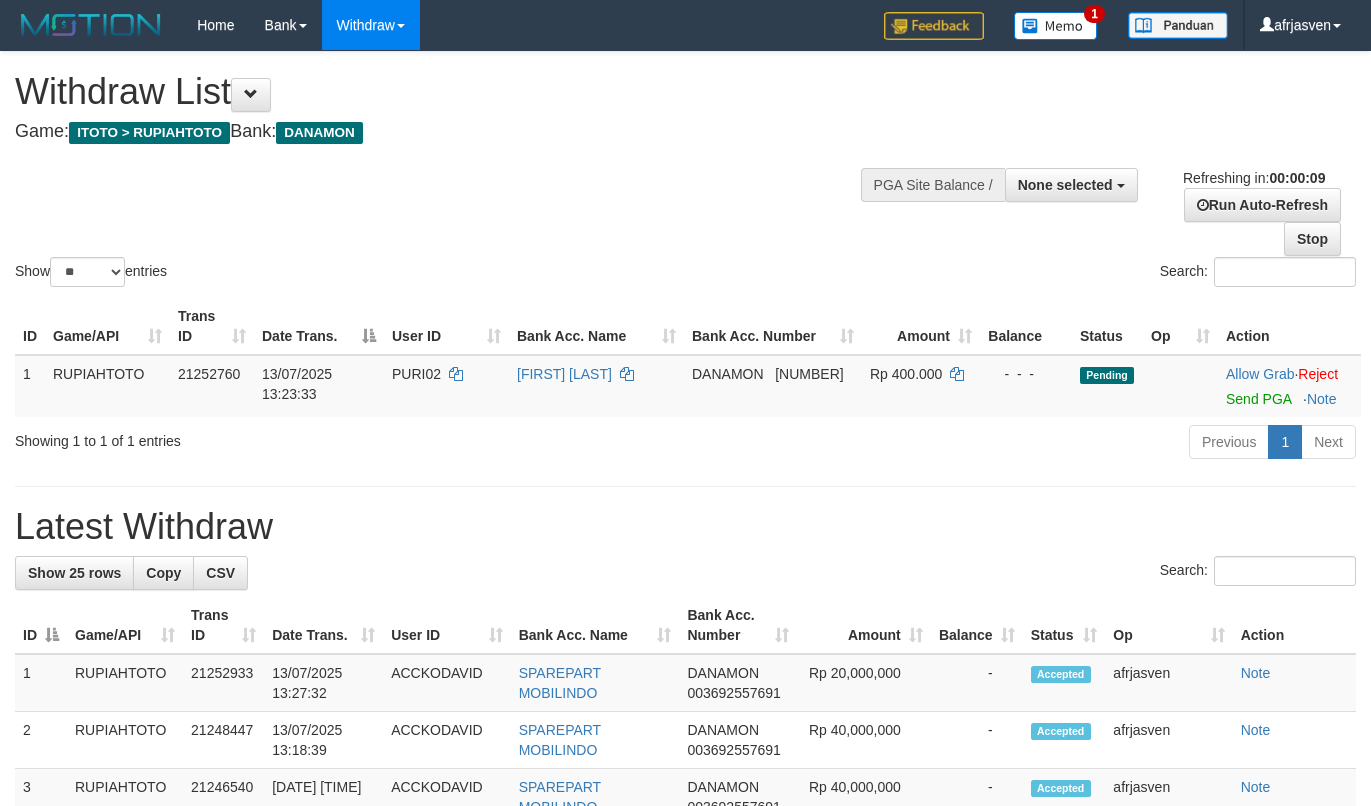 select 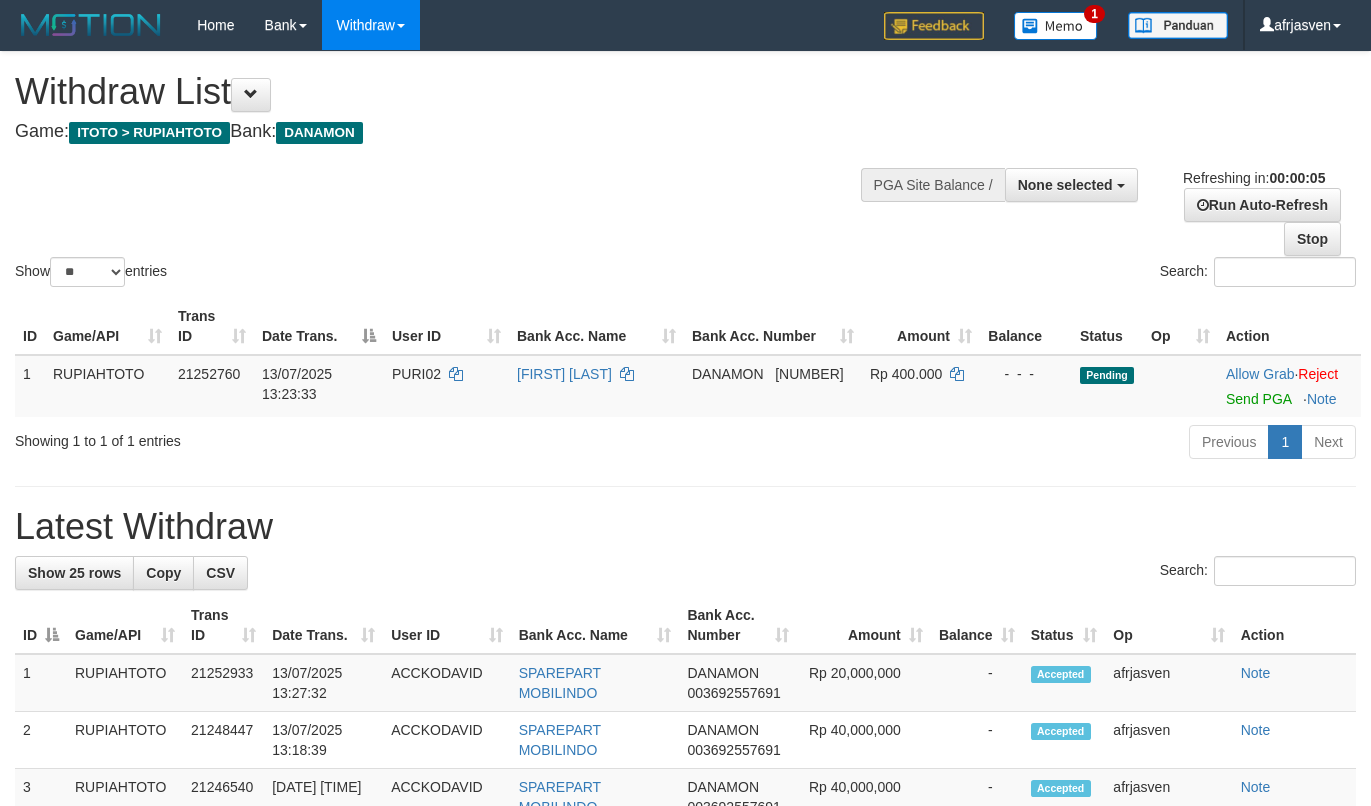 scroll, scrollTop: 0, scrollLeft: 0, axis: both 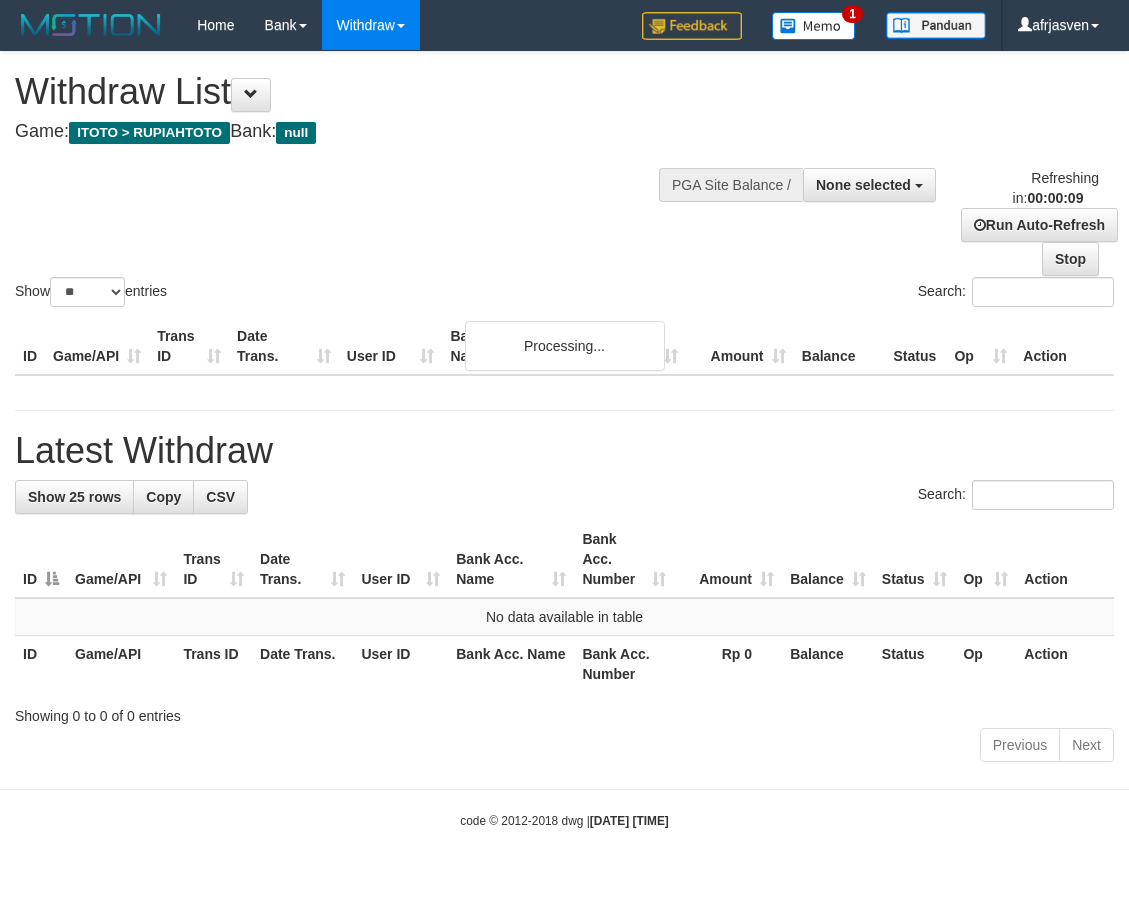 select 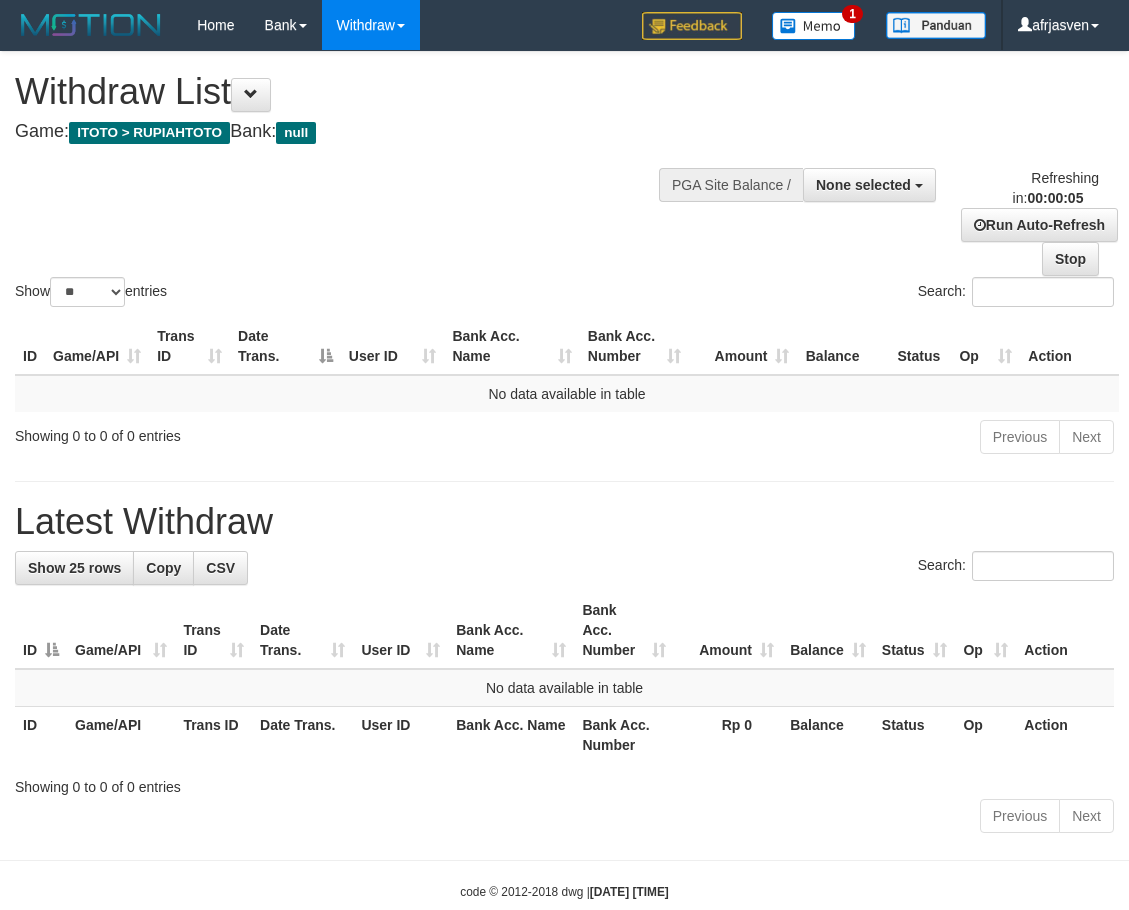 scroll, scrollTop: 0, scrollLeft: 0, axis: both 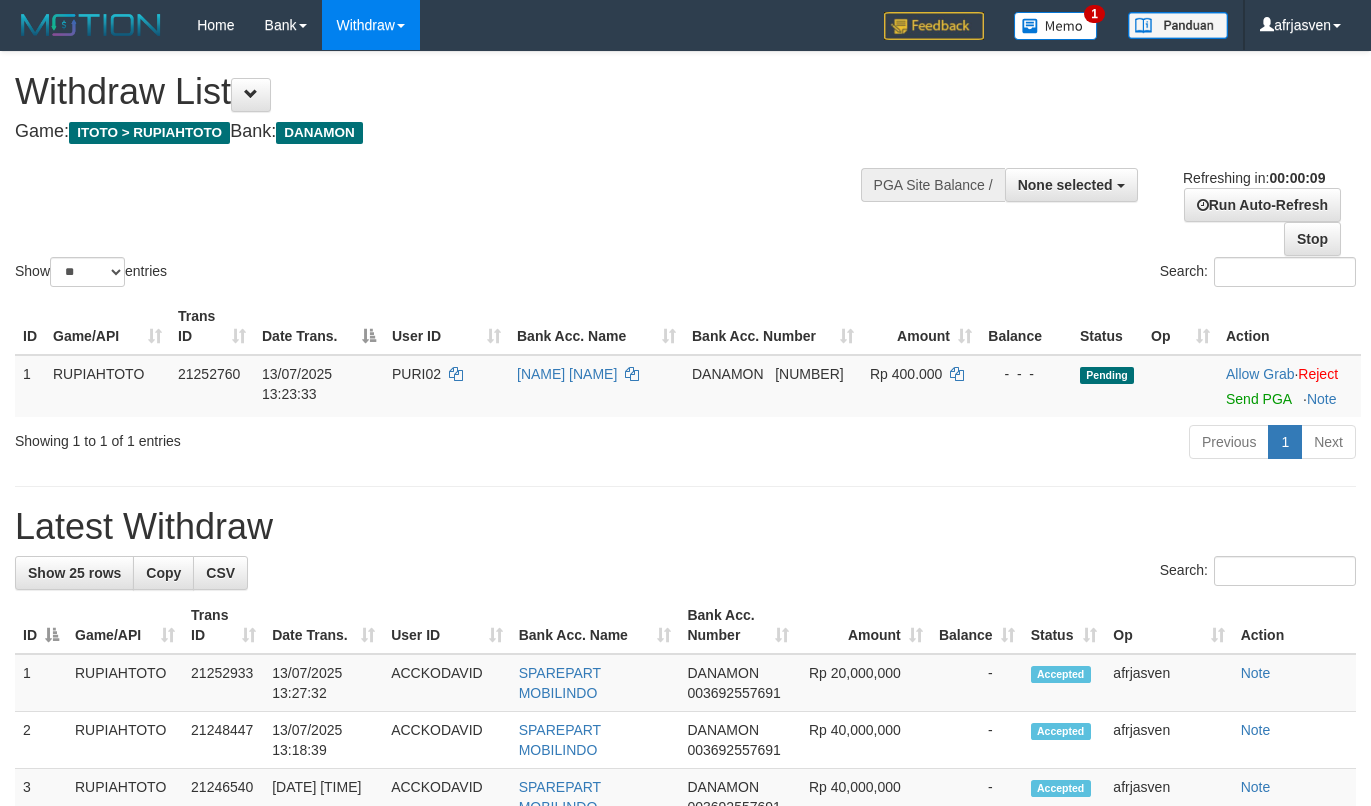 select 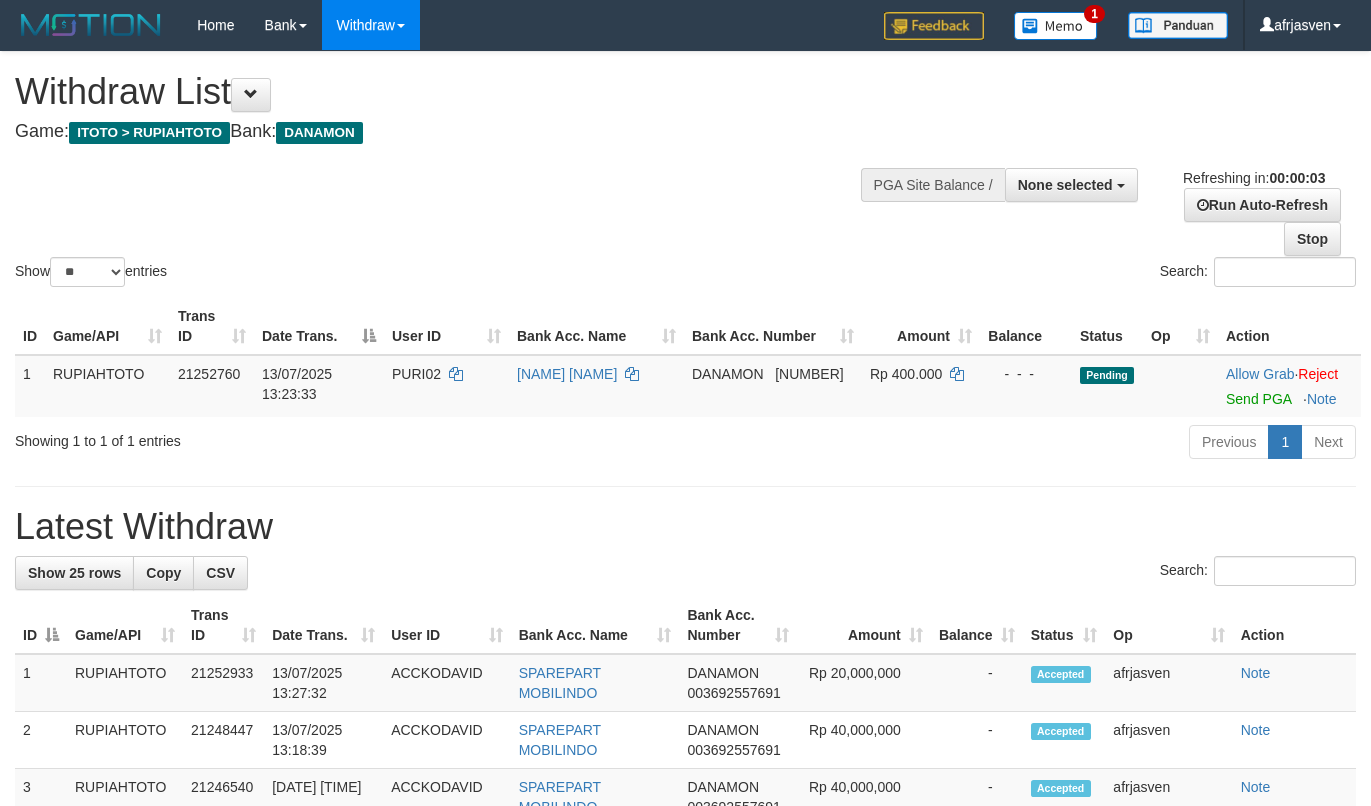 scroll, scrollTop: 0, scrollLeft: 0, axis: both 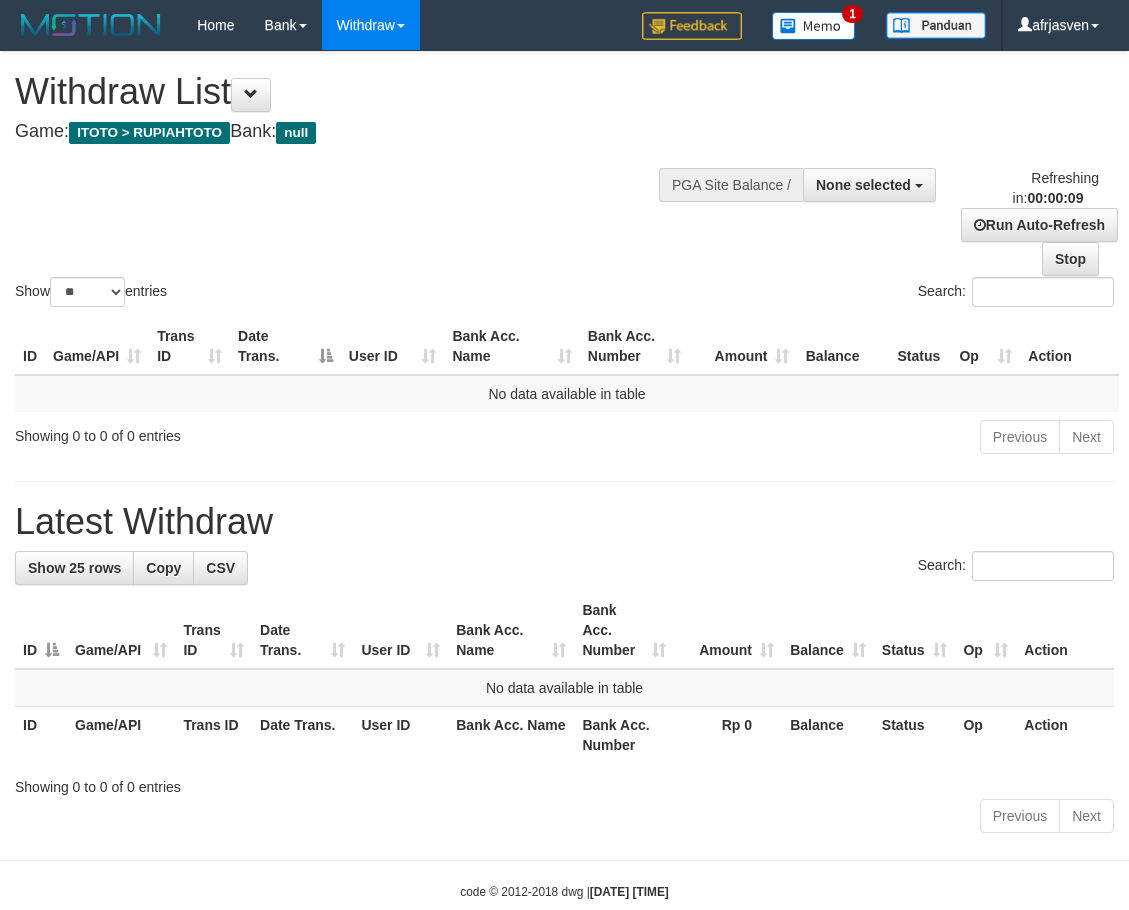 select 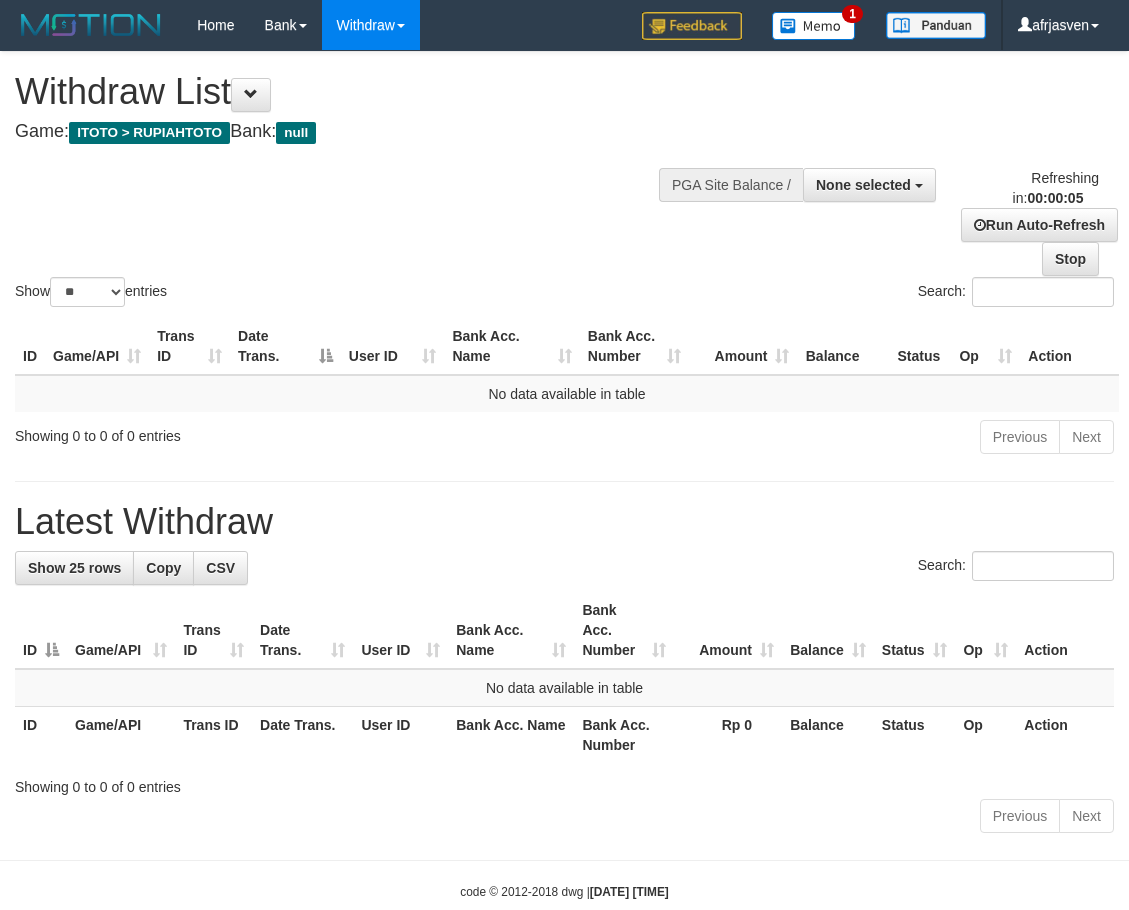 scroll, scrollTop: 0, scrollLeft: 0, axis: both 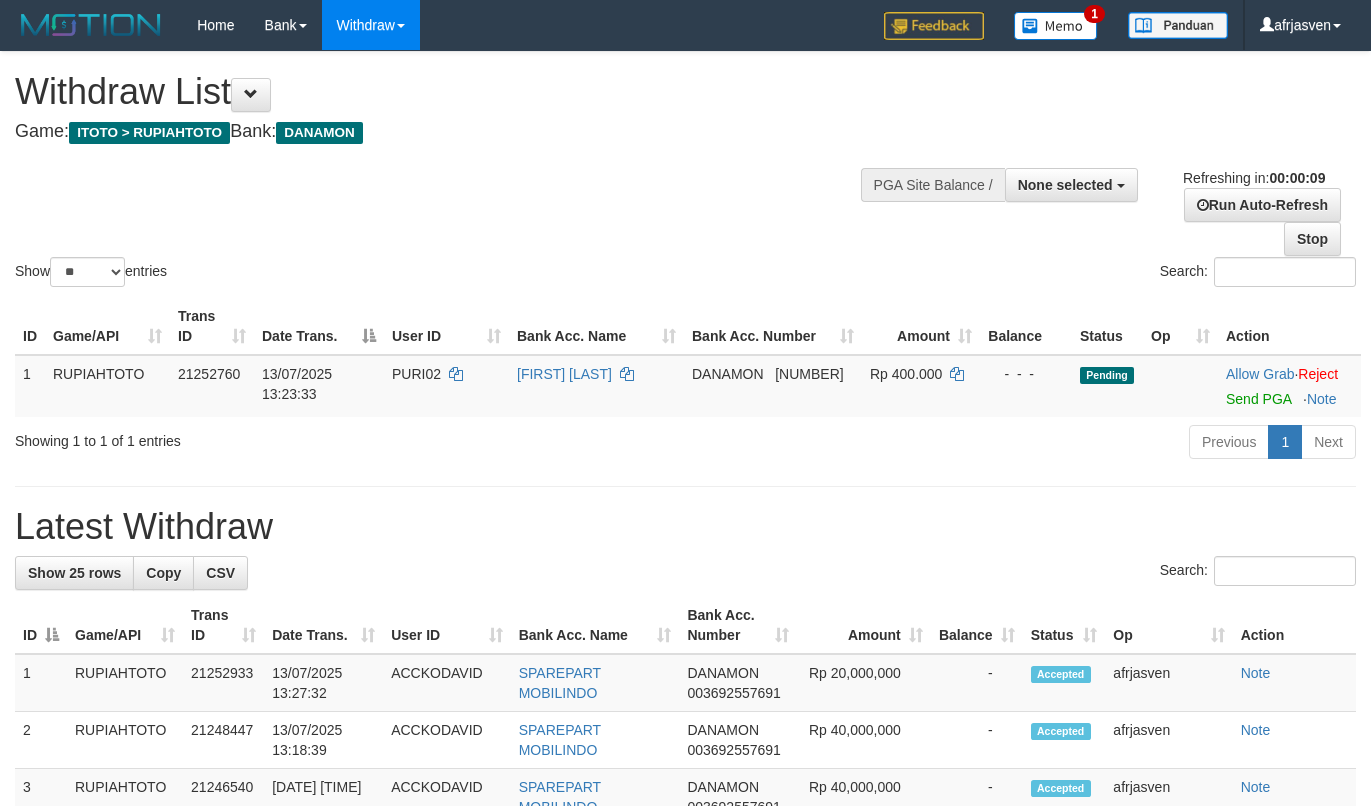select 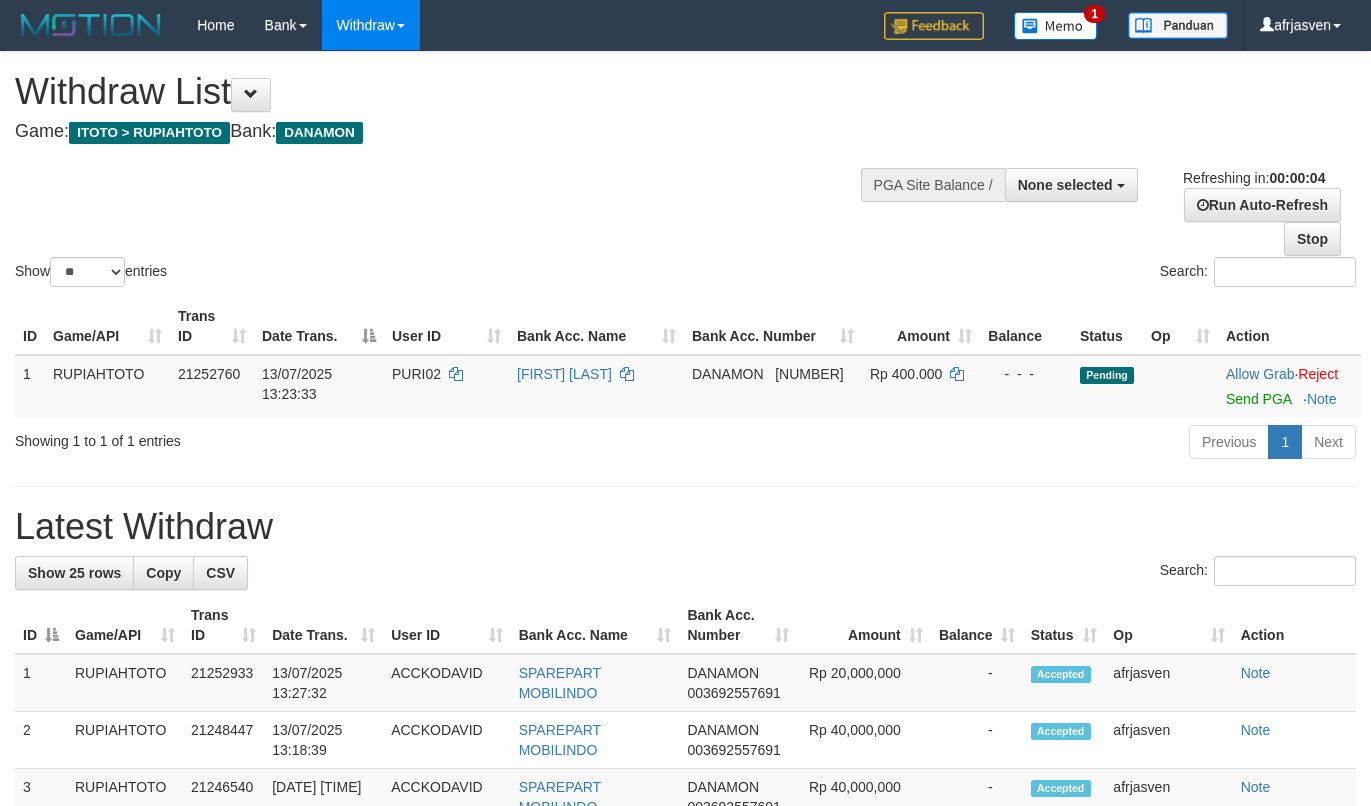scroll, scrollTop: 0, scrollLeft: 0, axis: both 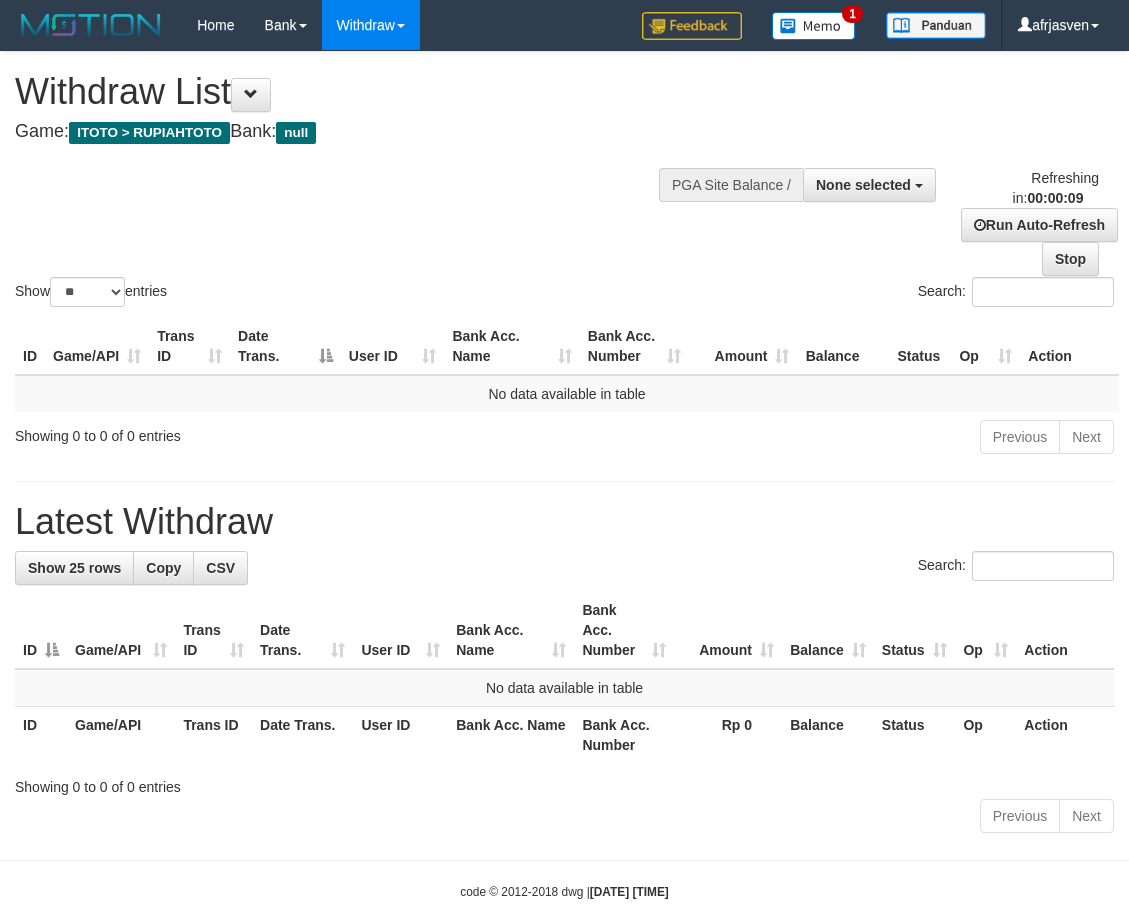 select 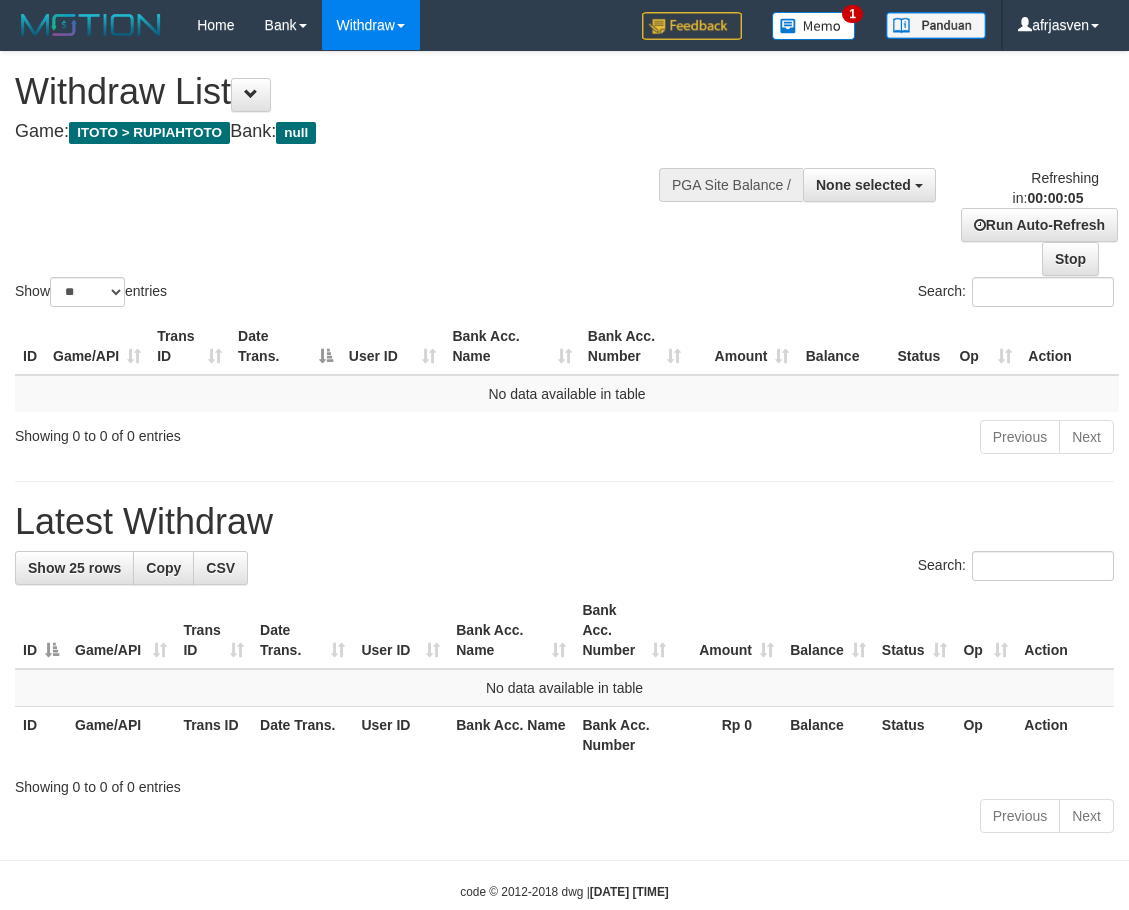 scroll, scrollTop: 0, scrollLeft: 0, axis: both 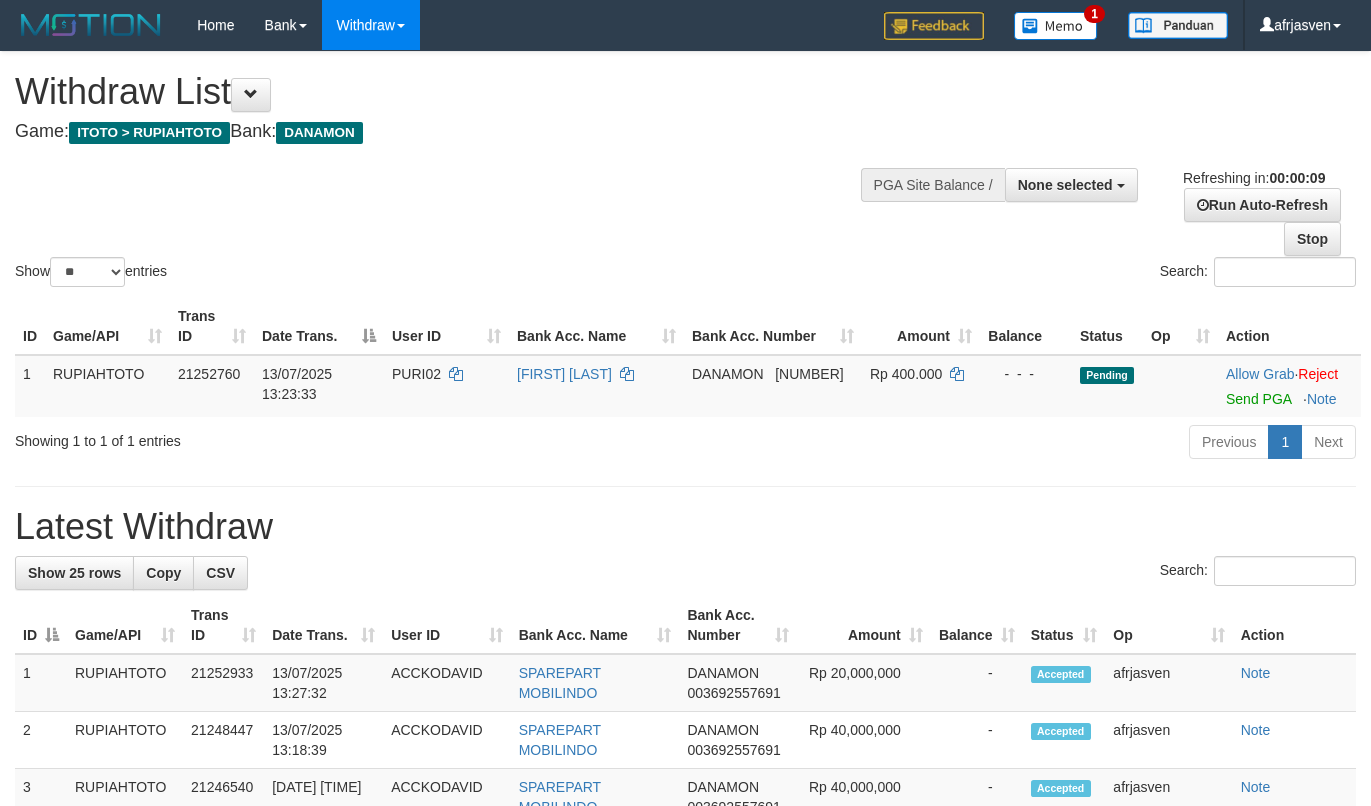select 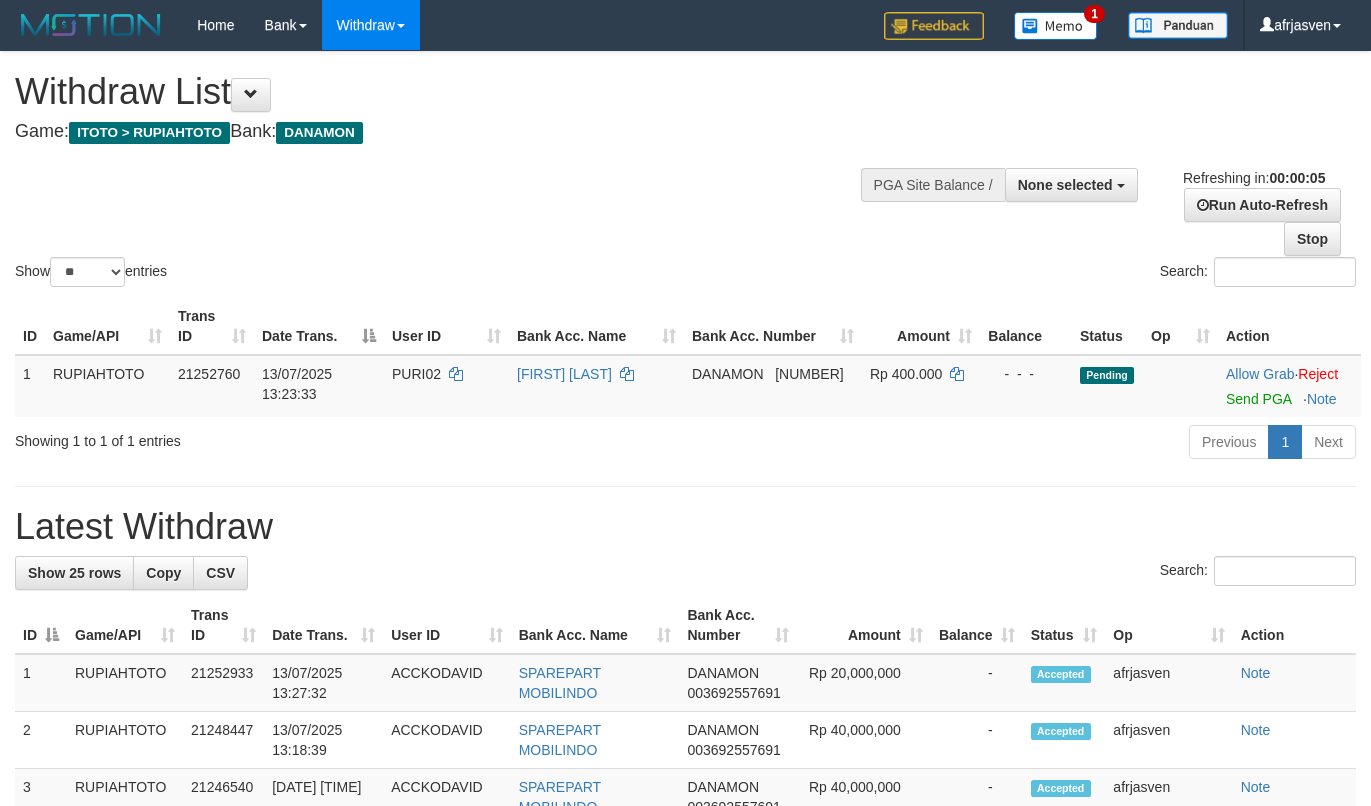 scroll, scrollTop: 0, scrollLeft: 0, axis: both 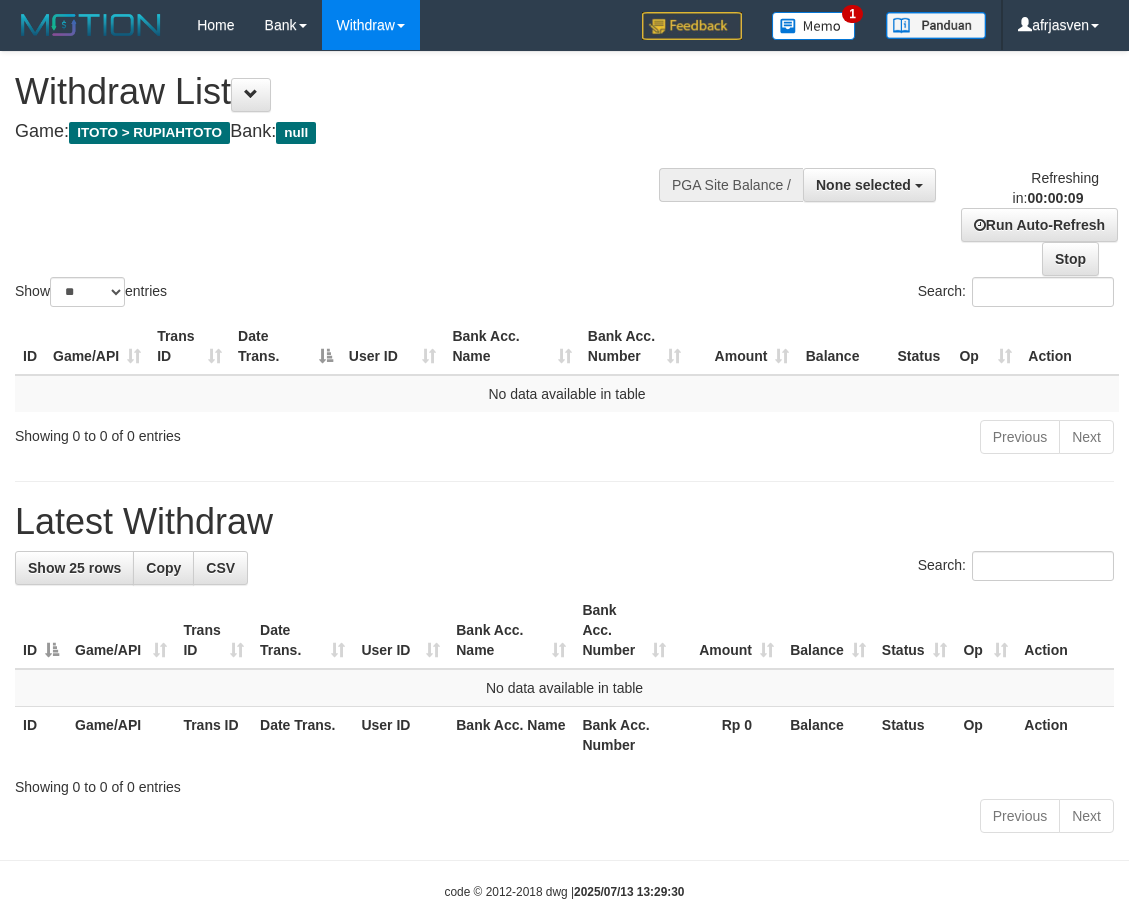 select 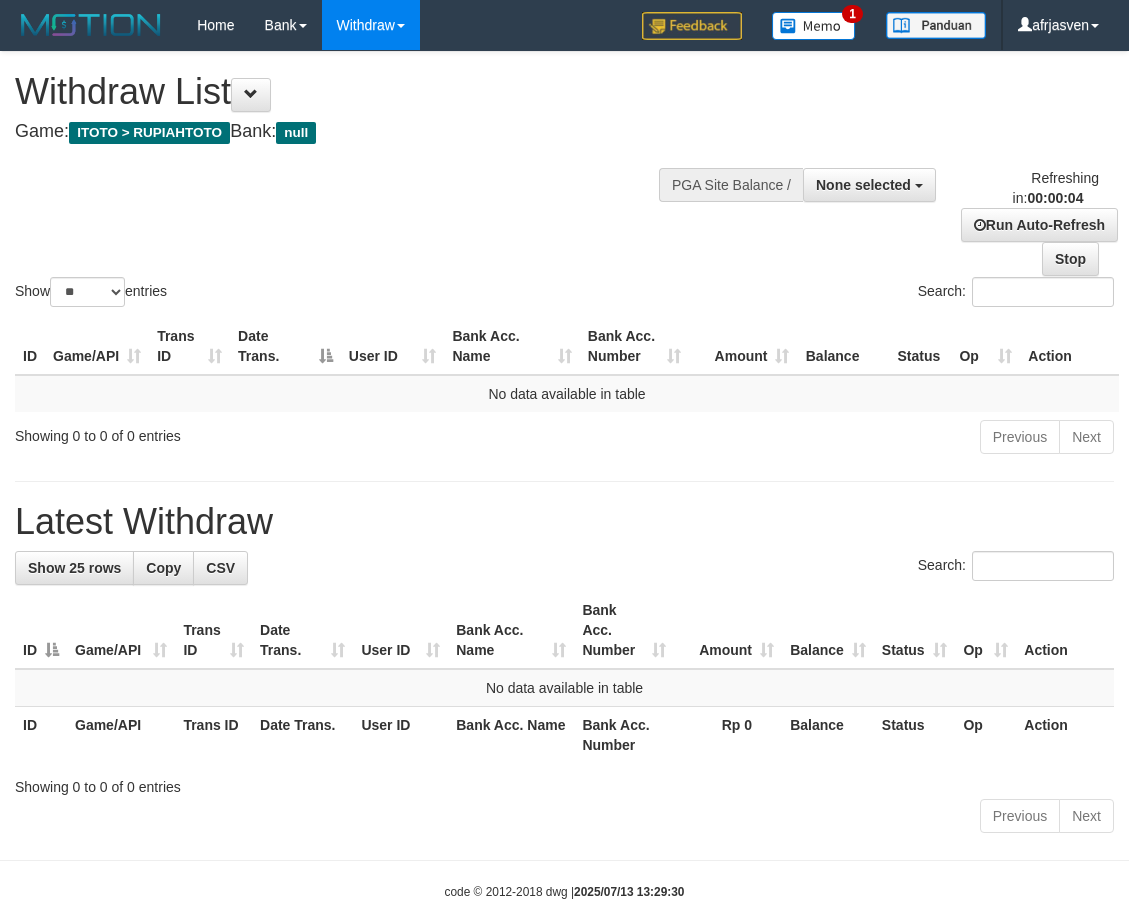 scroll, scrollTop: 0, scrollLeft: 0, axis: both 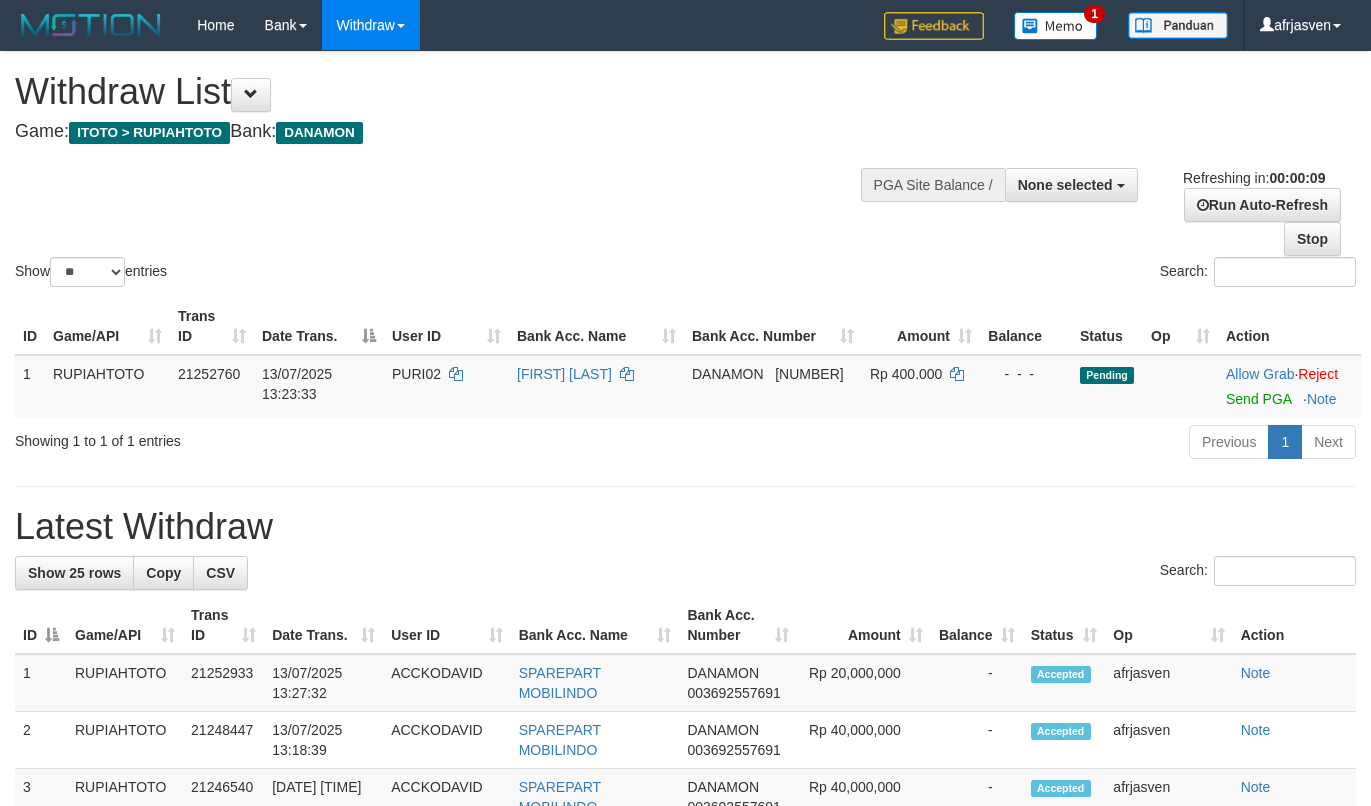 select 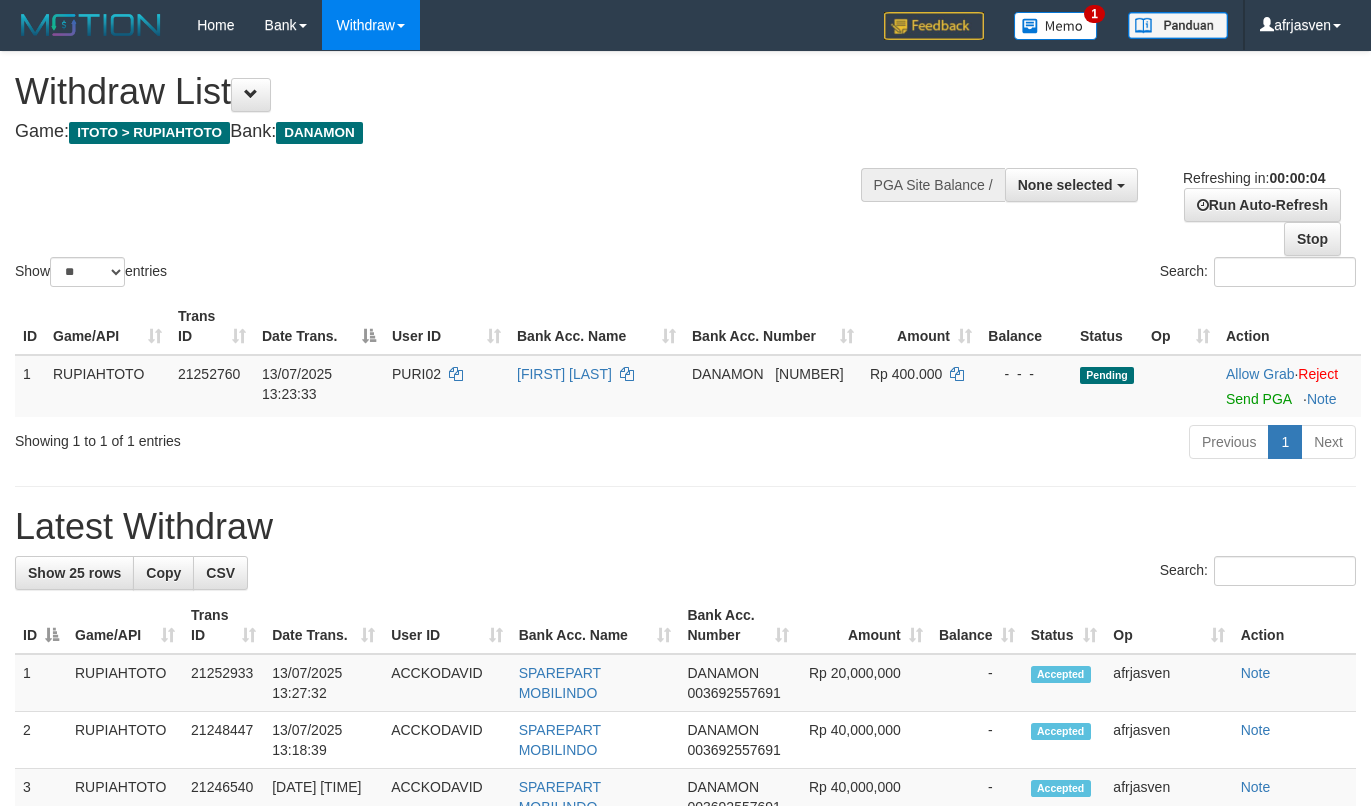 scroll, scrollTop: 0, scrollLeft: 0, axis: both 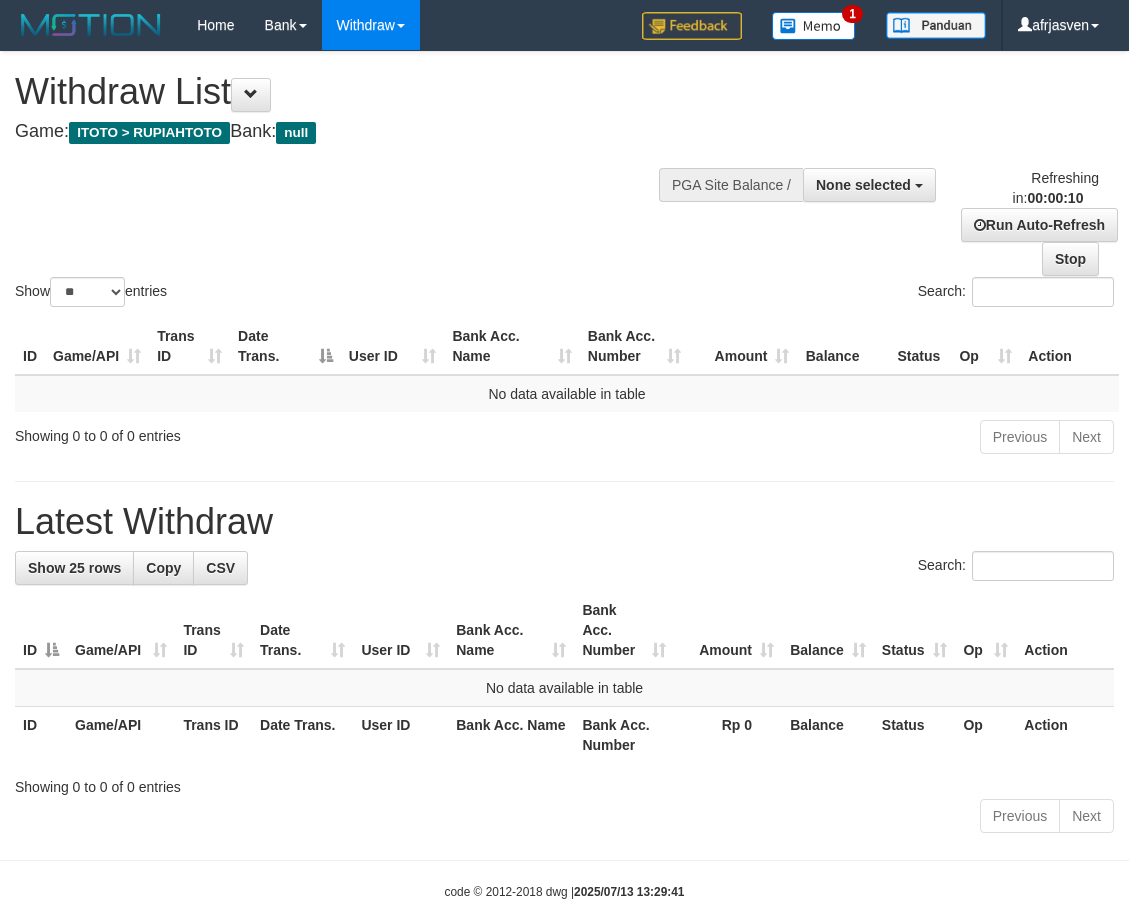 select 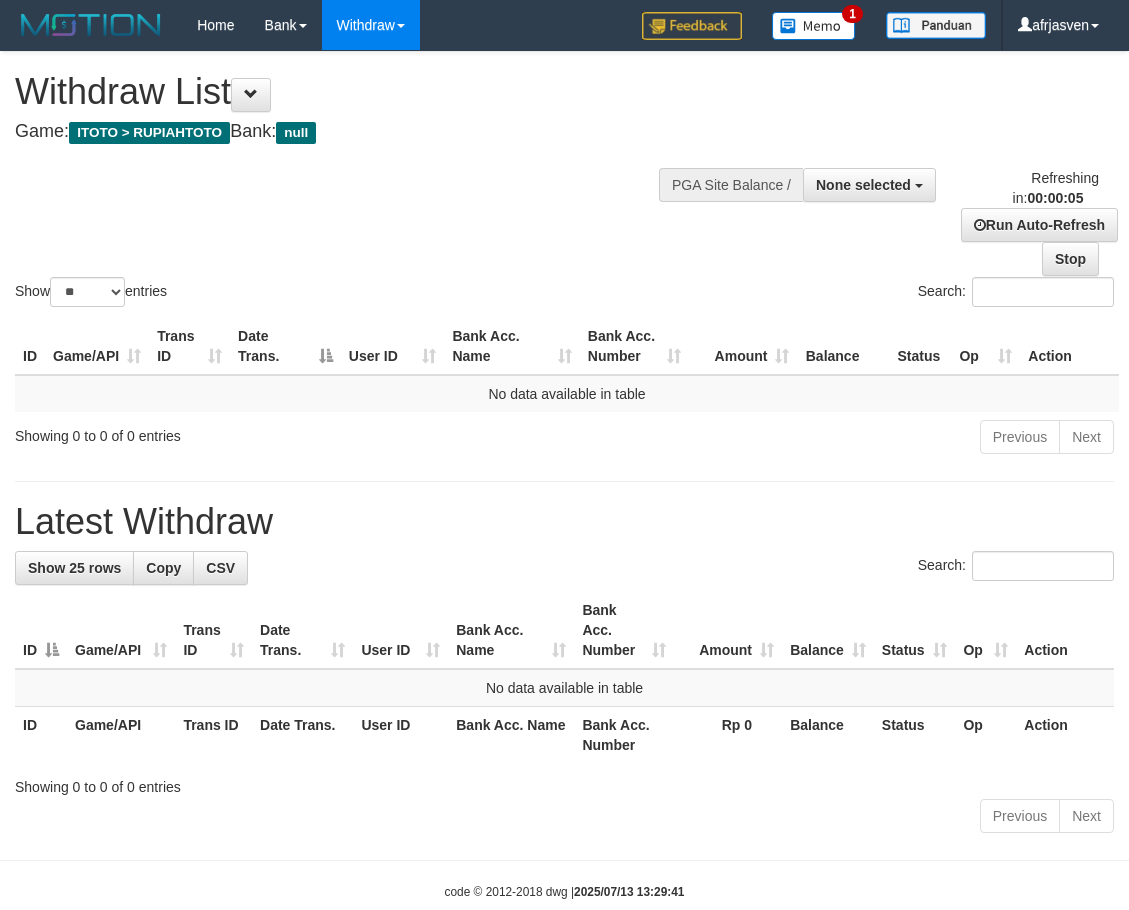 scroll, scrollTop: 0, scrollLeft: 0, axis: both 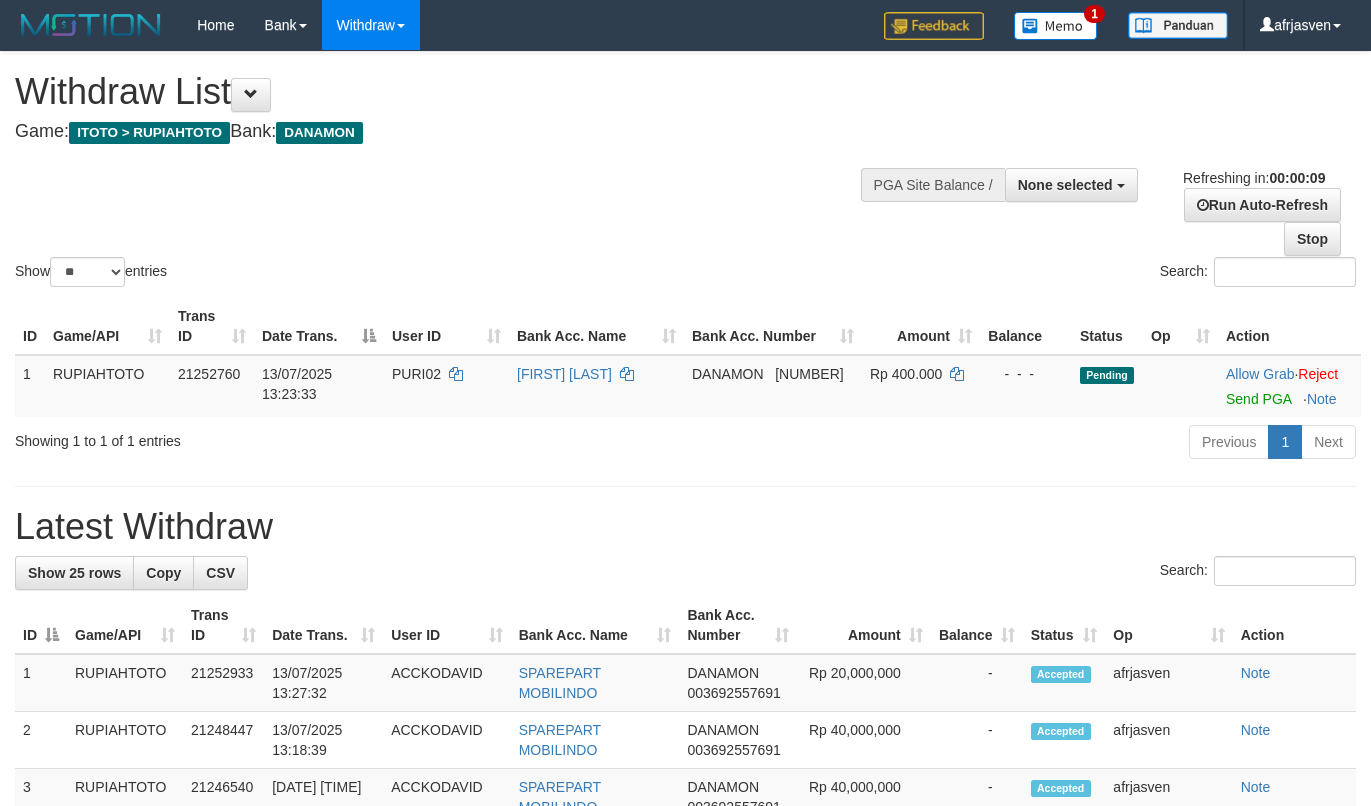 select 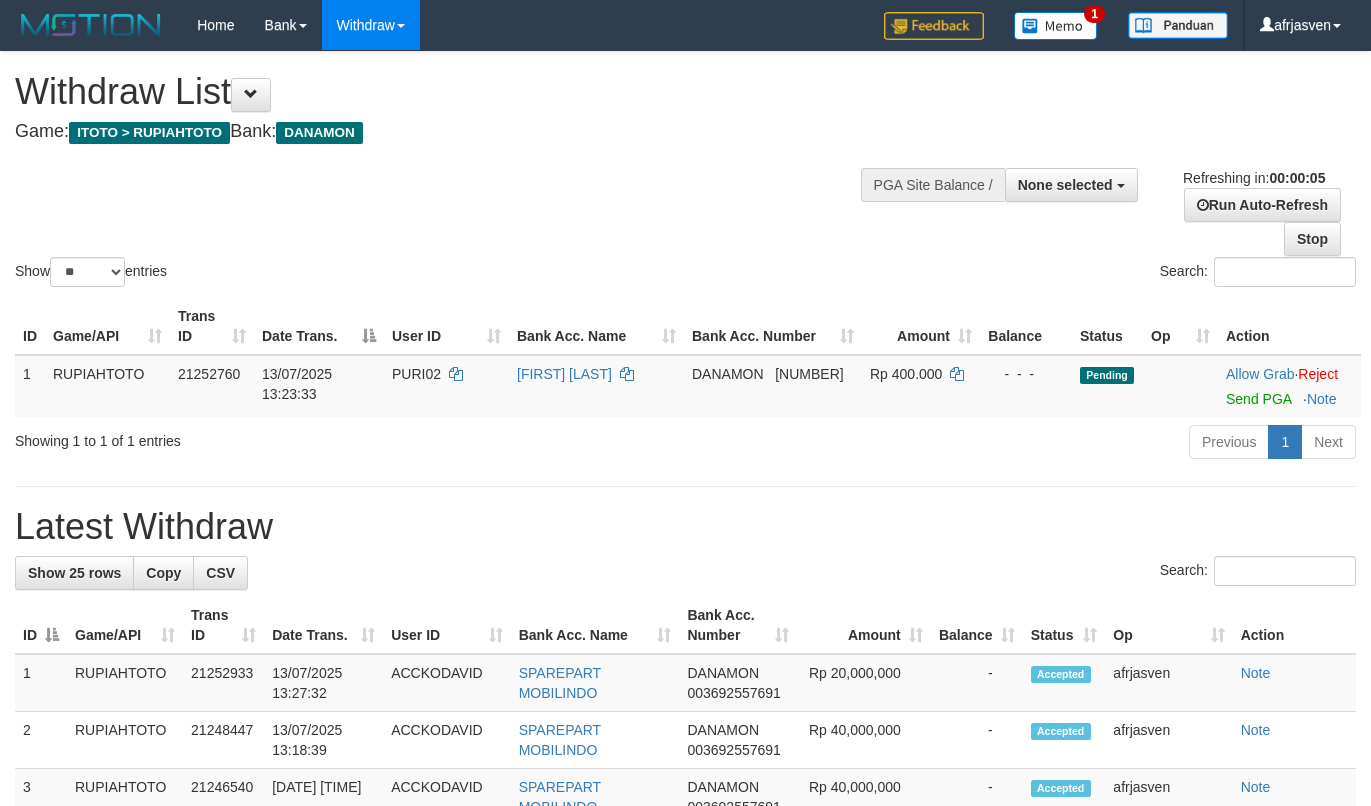 scroll, scrollTop: 0, scrollLeft: 0, axis: both 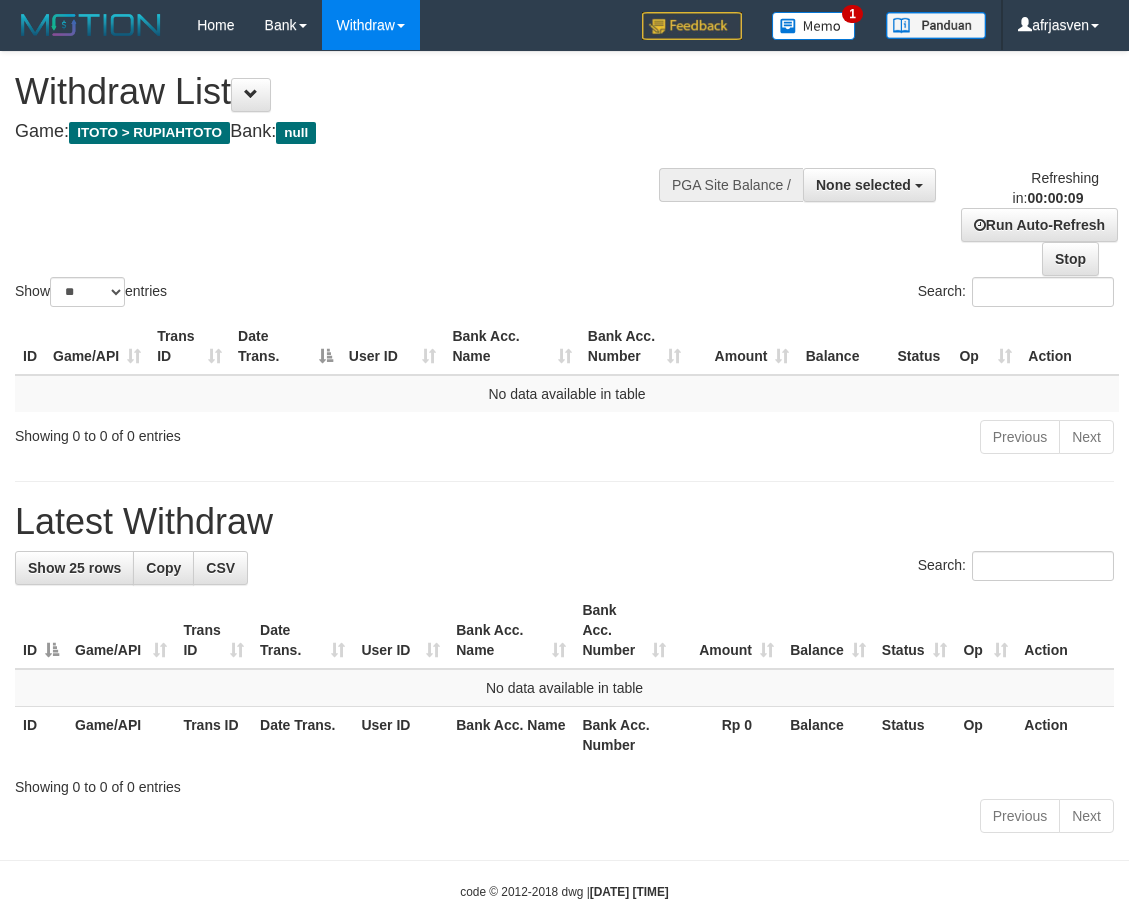 select 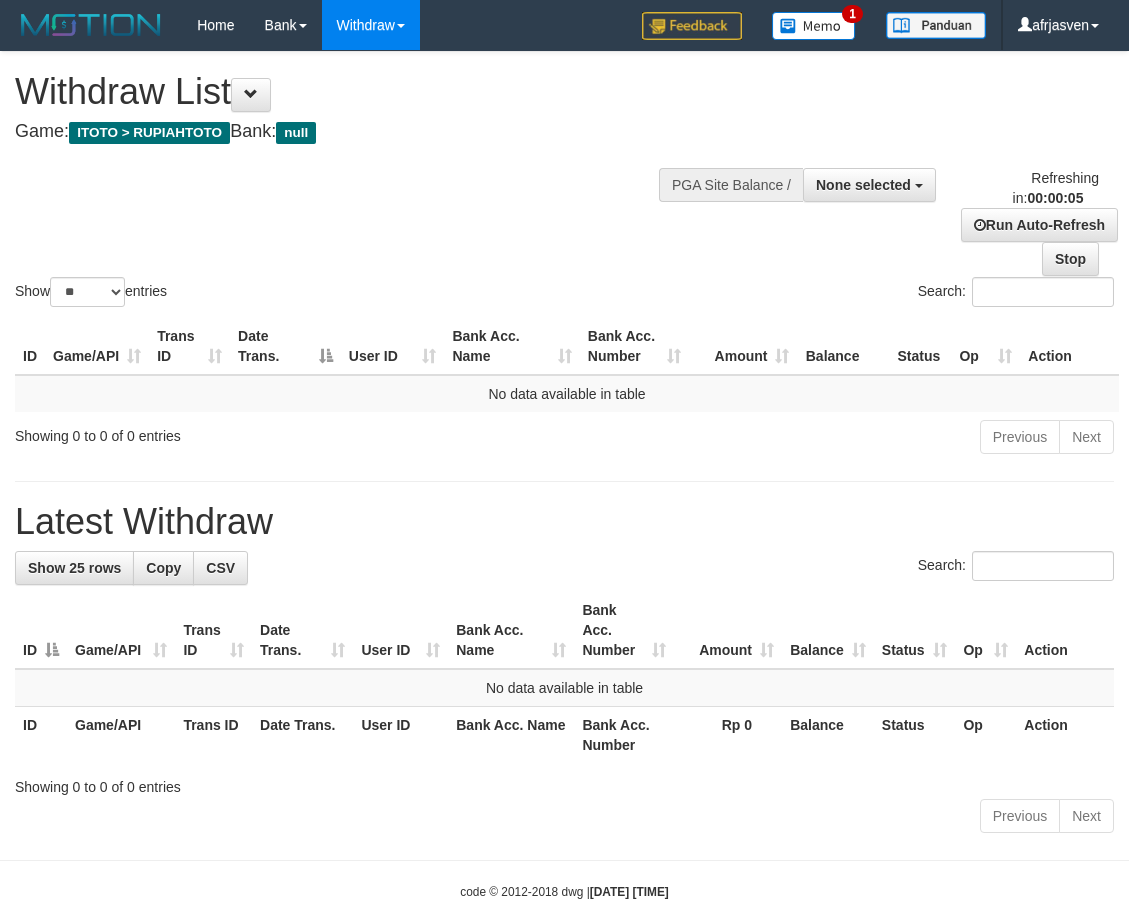 scroll, scrollTop: 0, scrollLeft: 0, axis: both 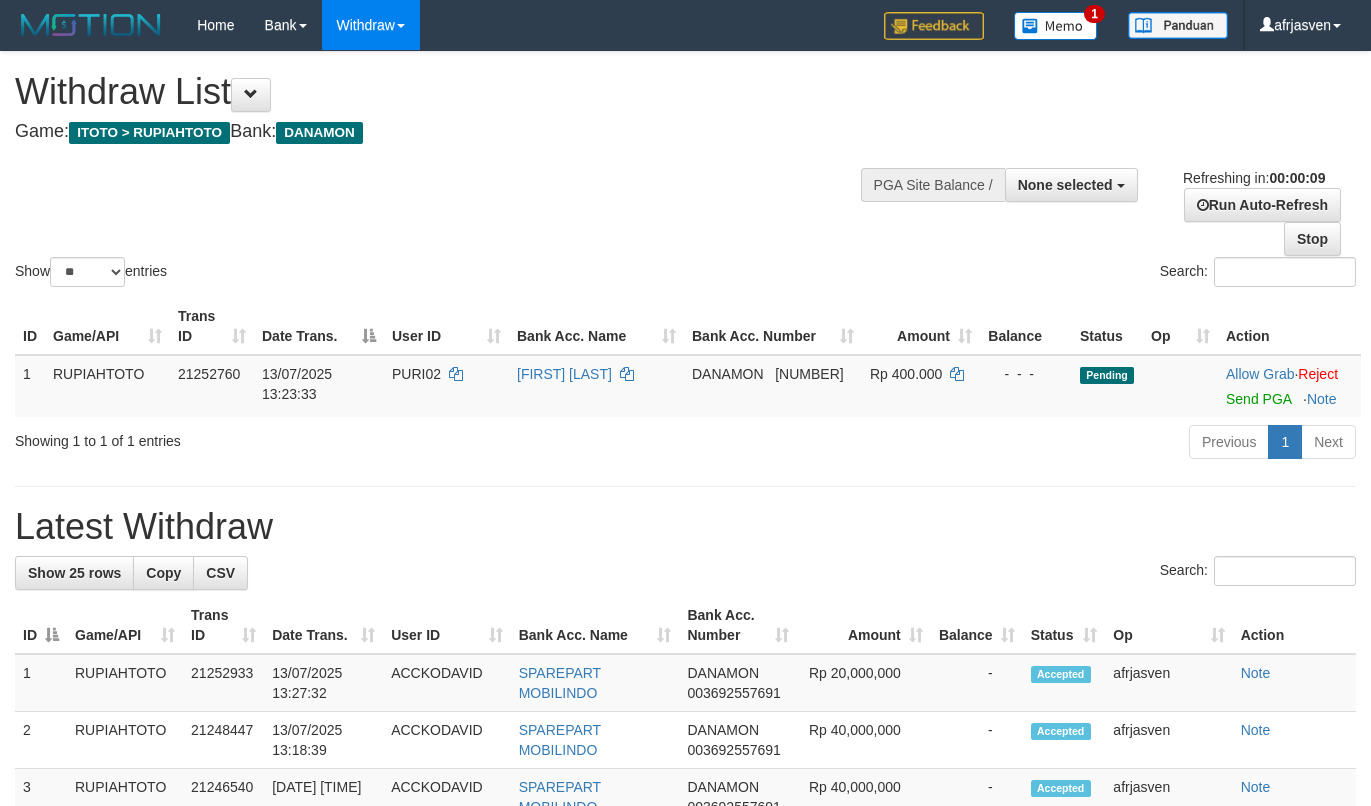 select 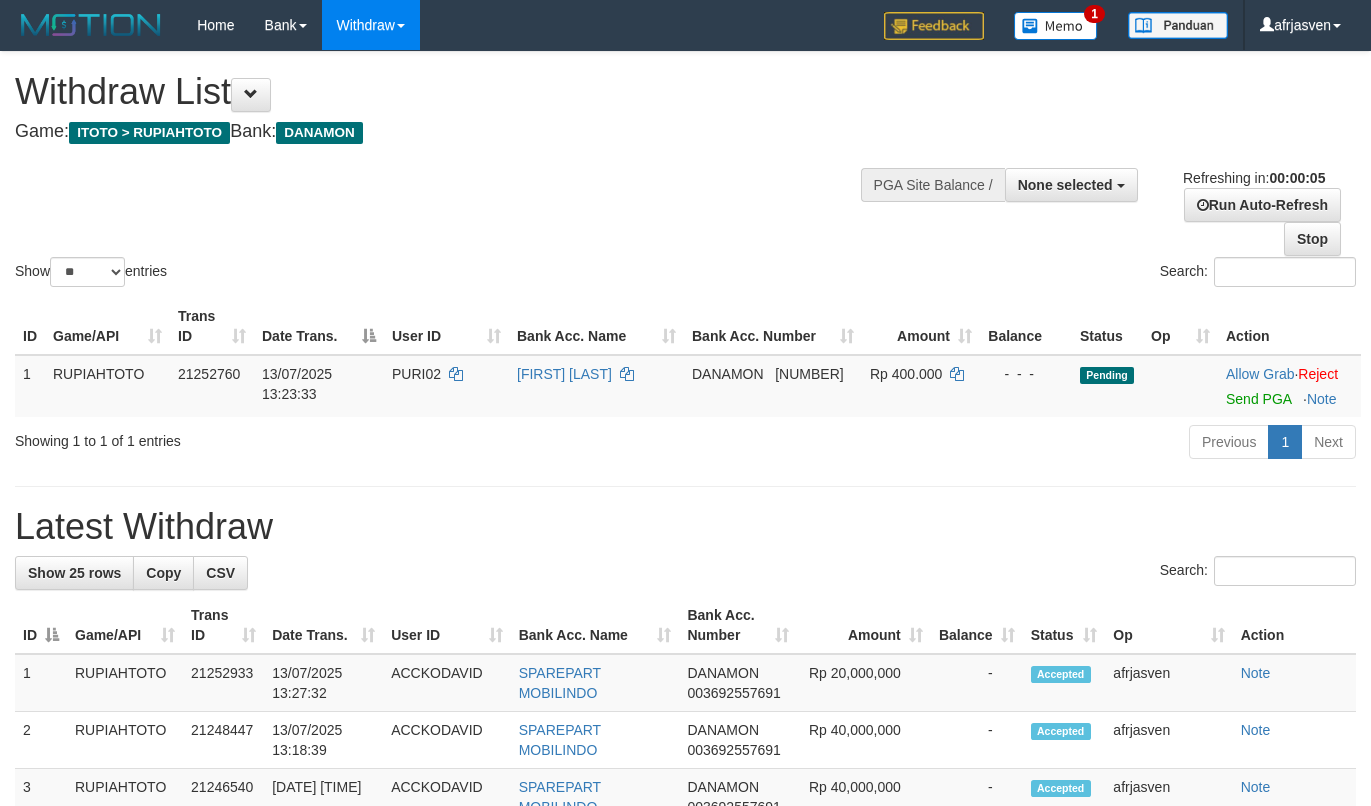scroll, scrollTop: 0, scrollLeft: 0, axis: both 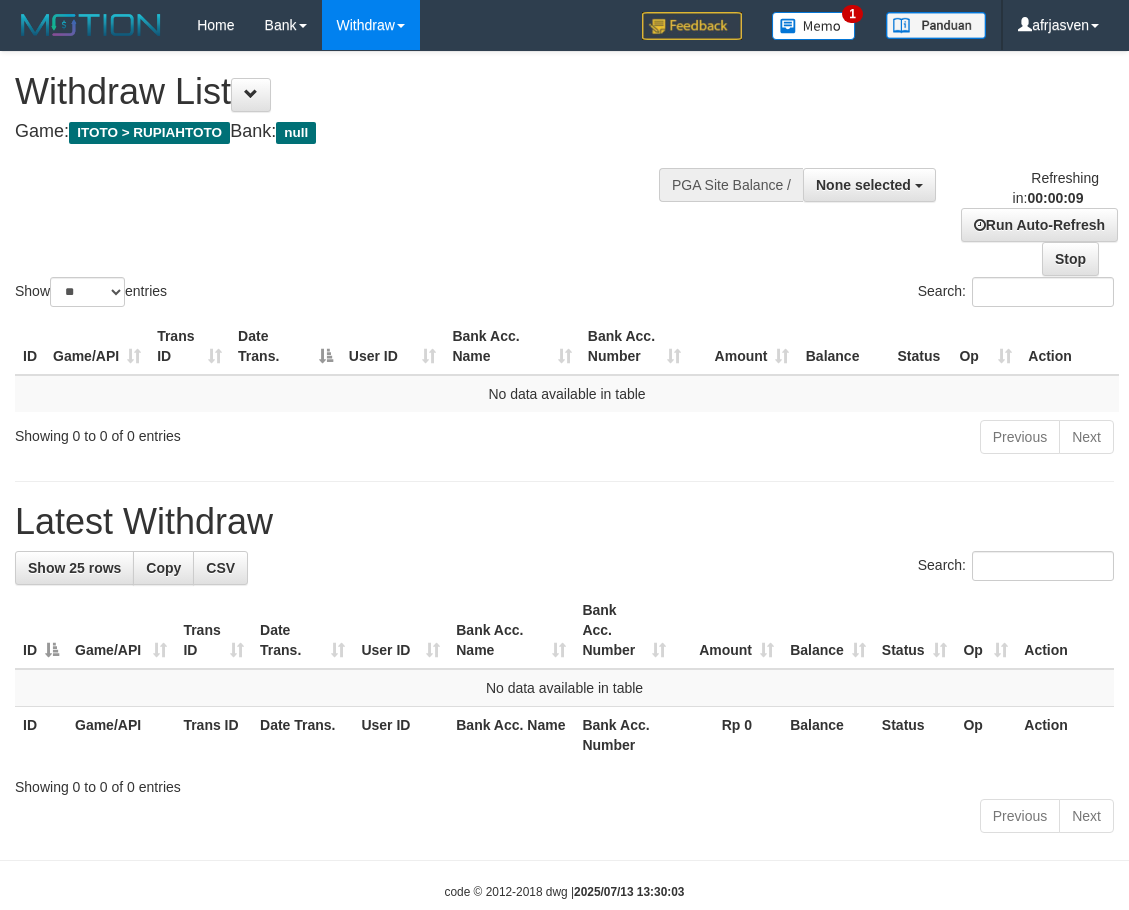 select 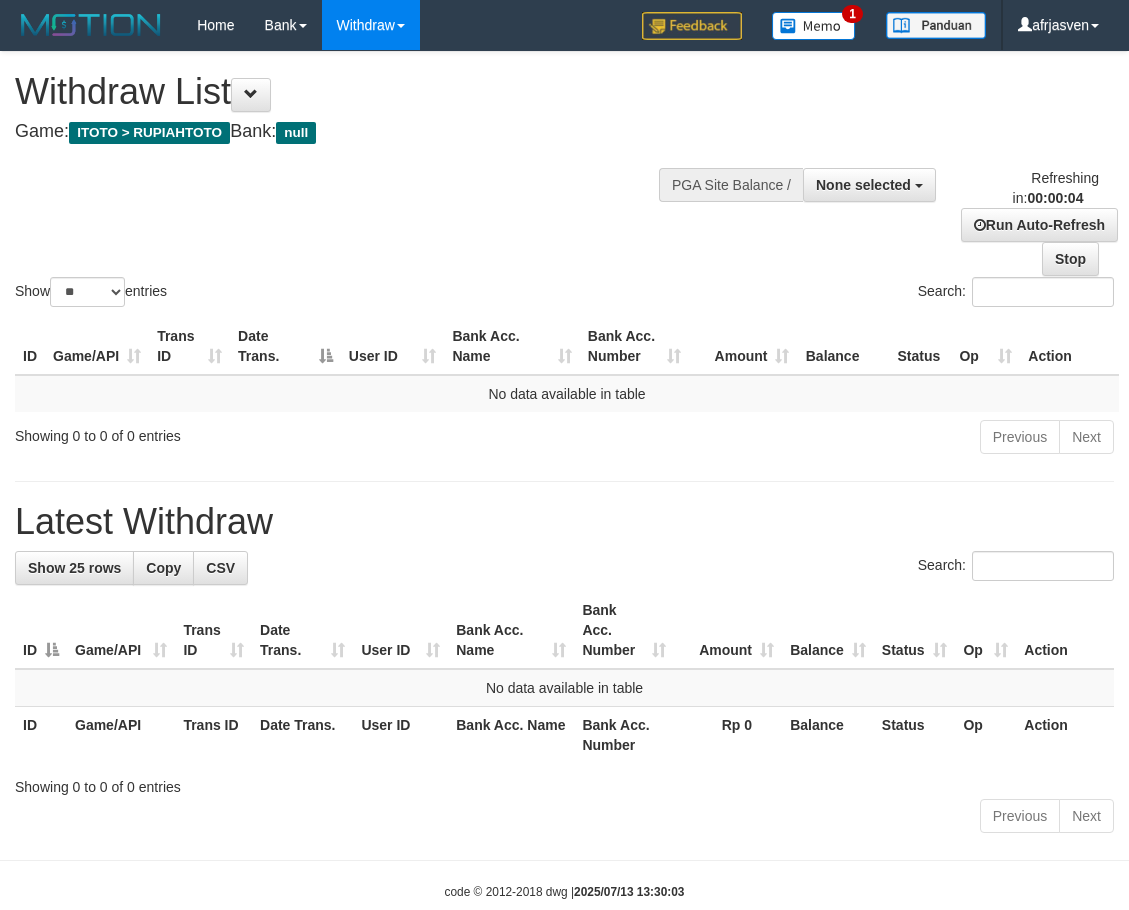 scroll, scrollTop: 0, scrollLeft: 0, axis: both 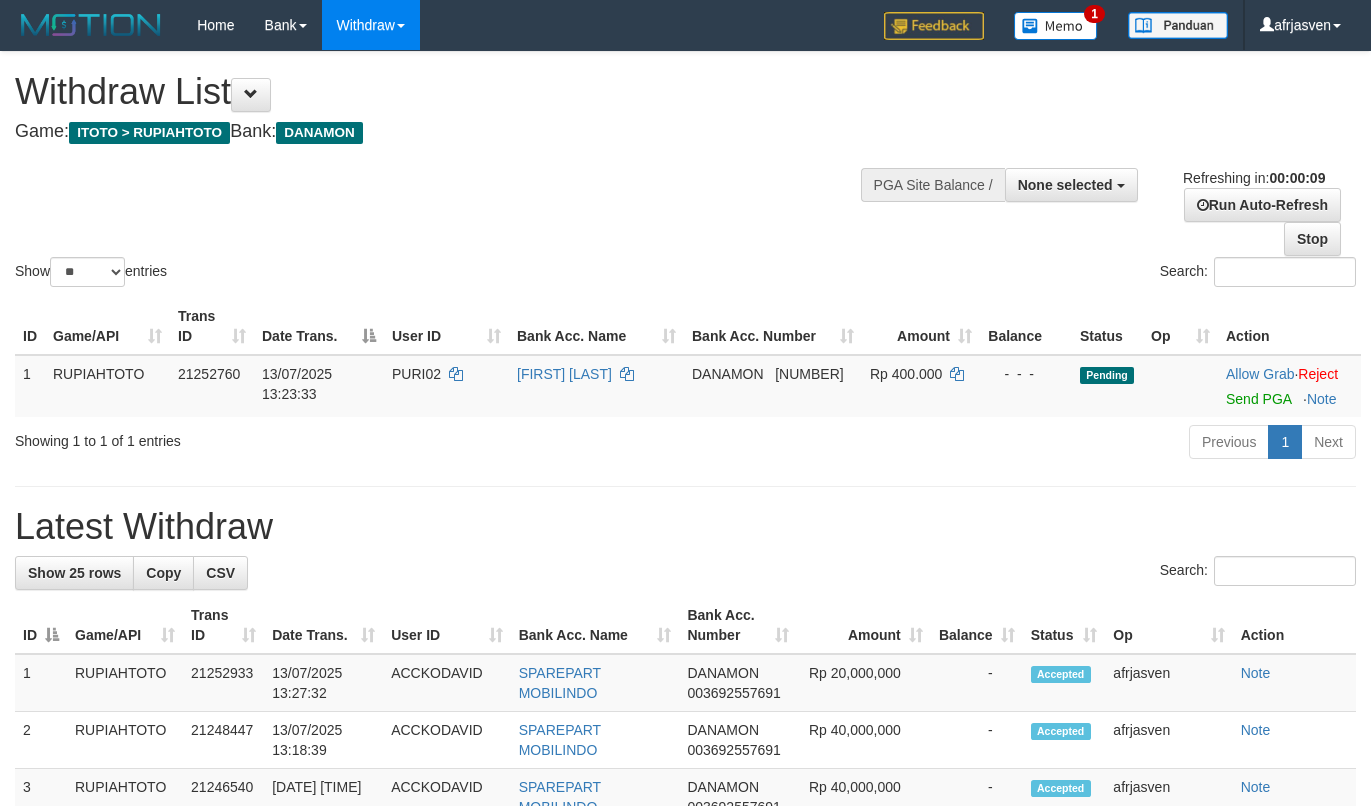 select 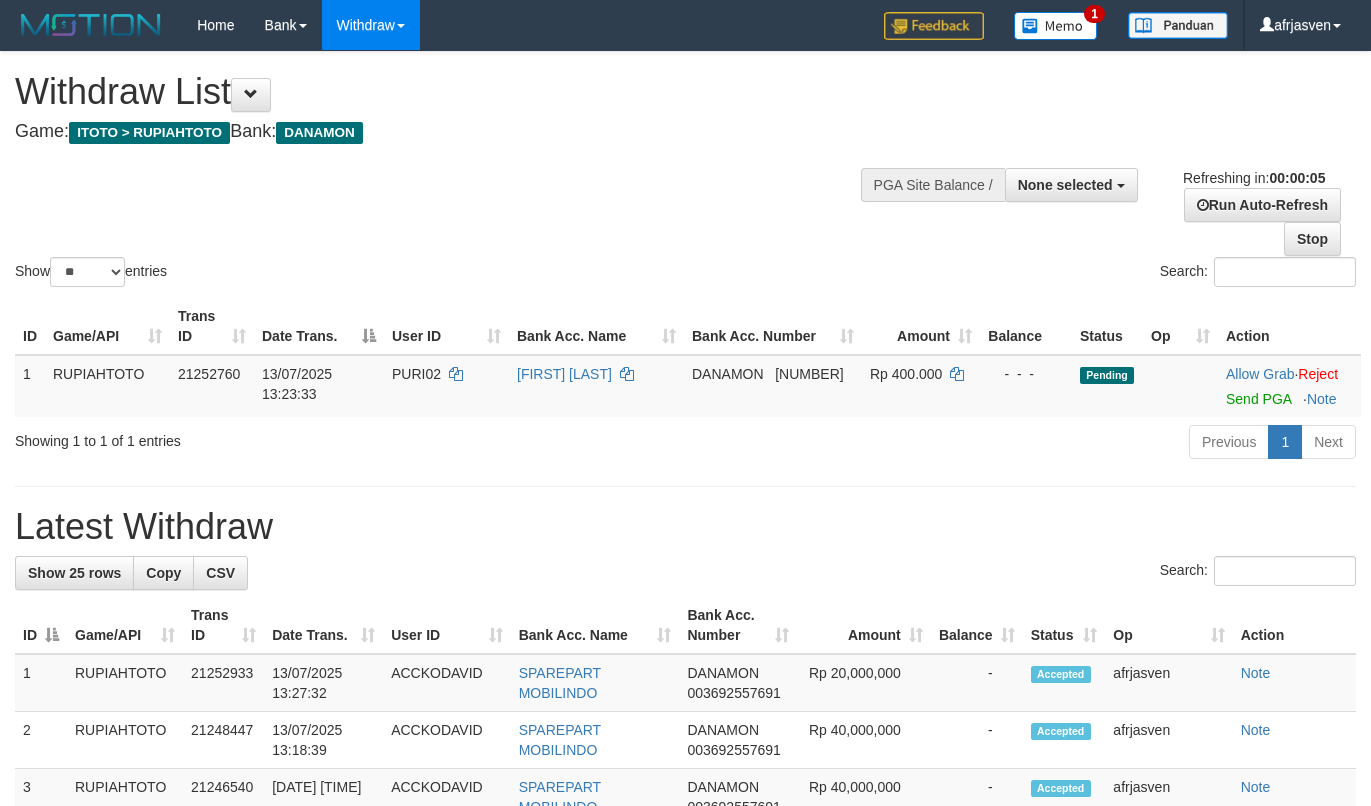 scroll, scrollTop: 0, scrollLeft: 0, axis: both 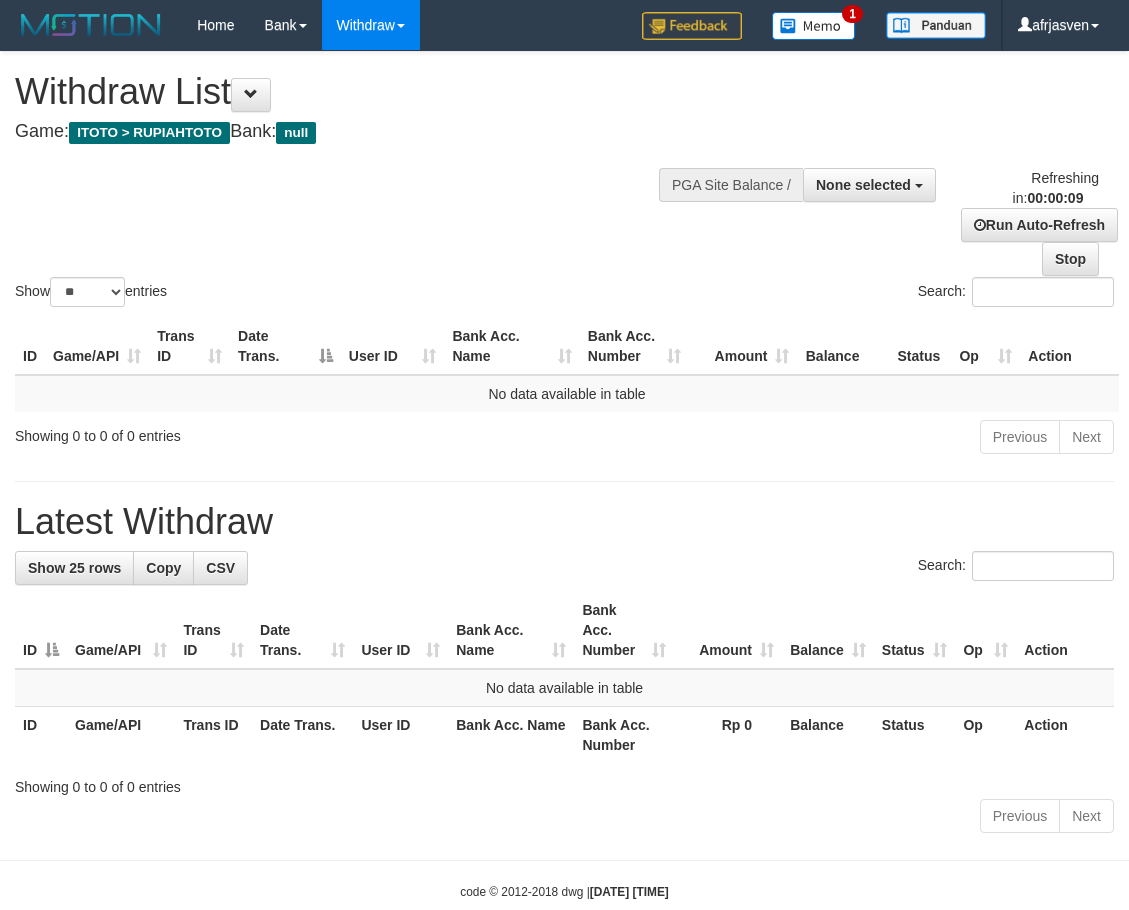 select 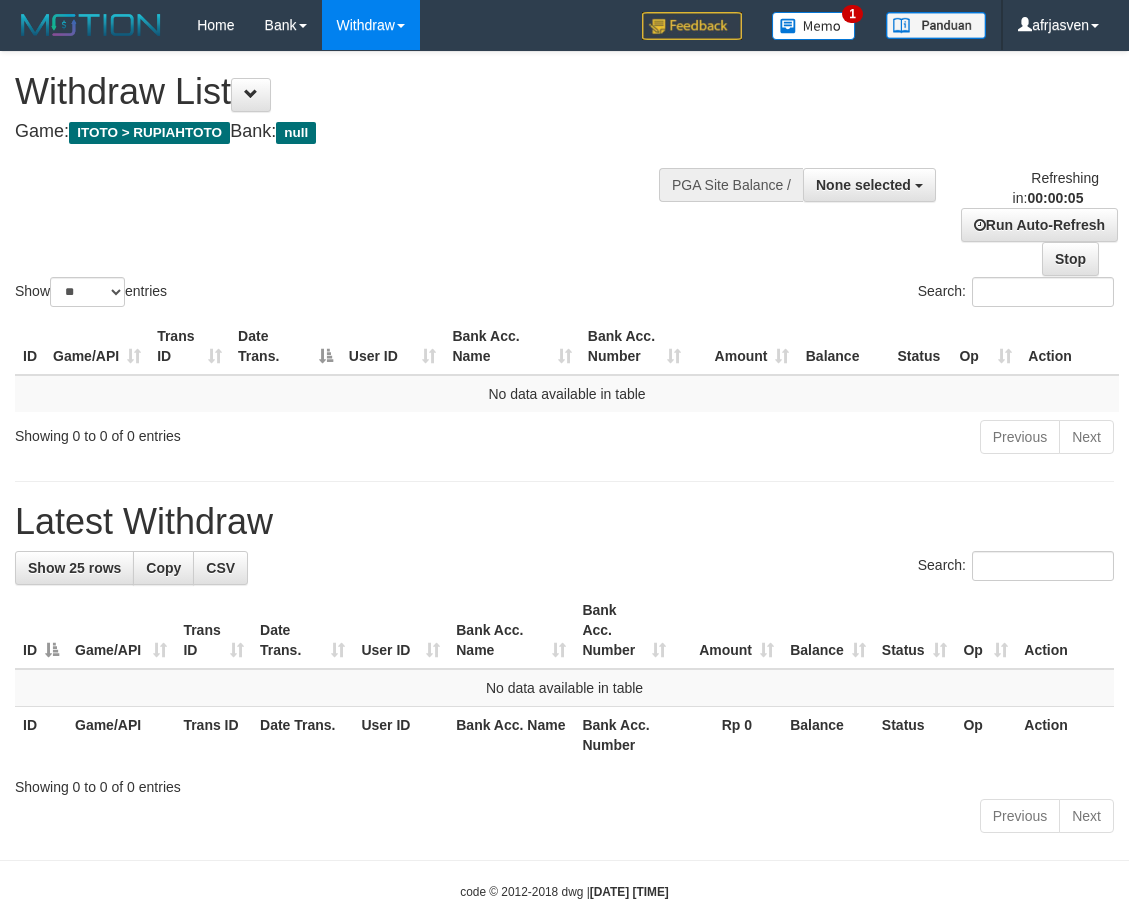 scroll, scrollTop: 0, scrollLeft: 0, axis: both 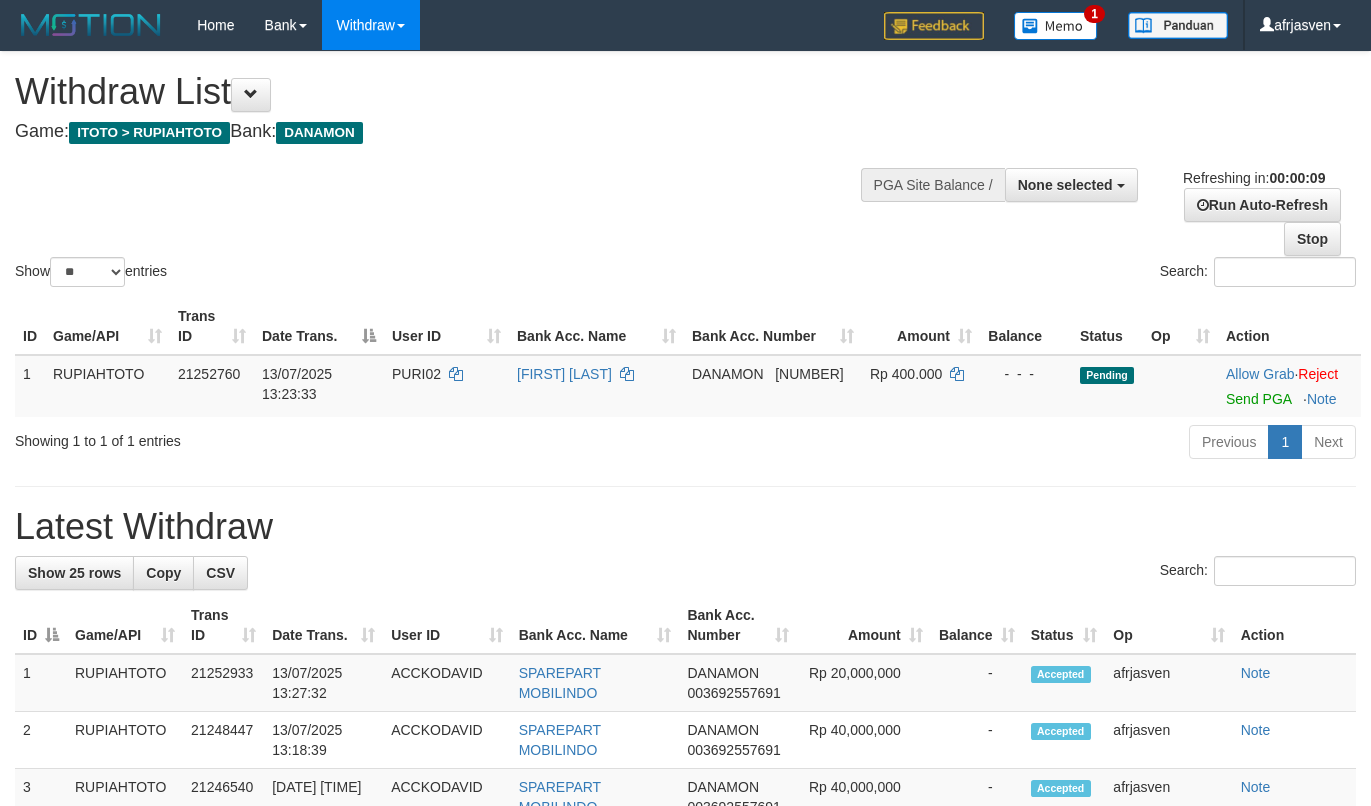 select 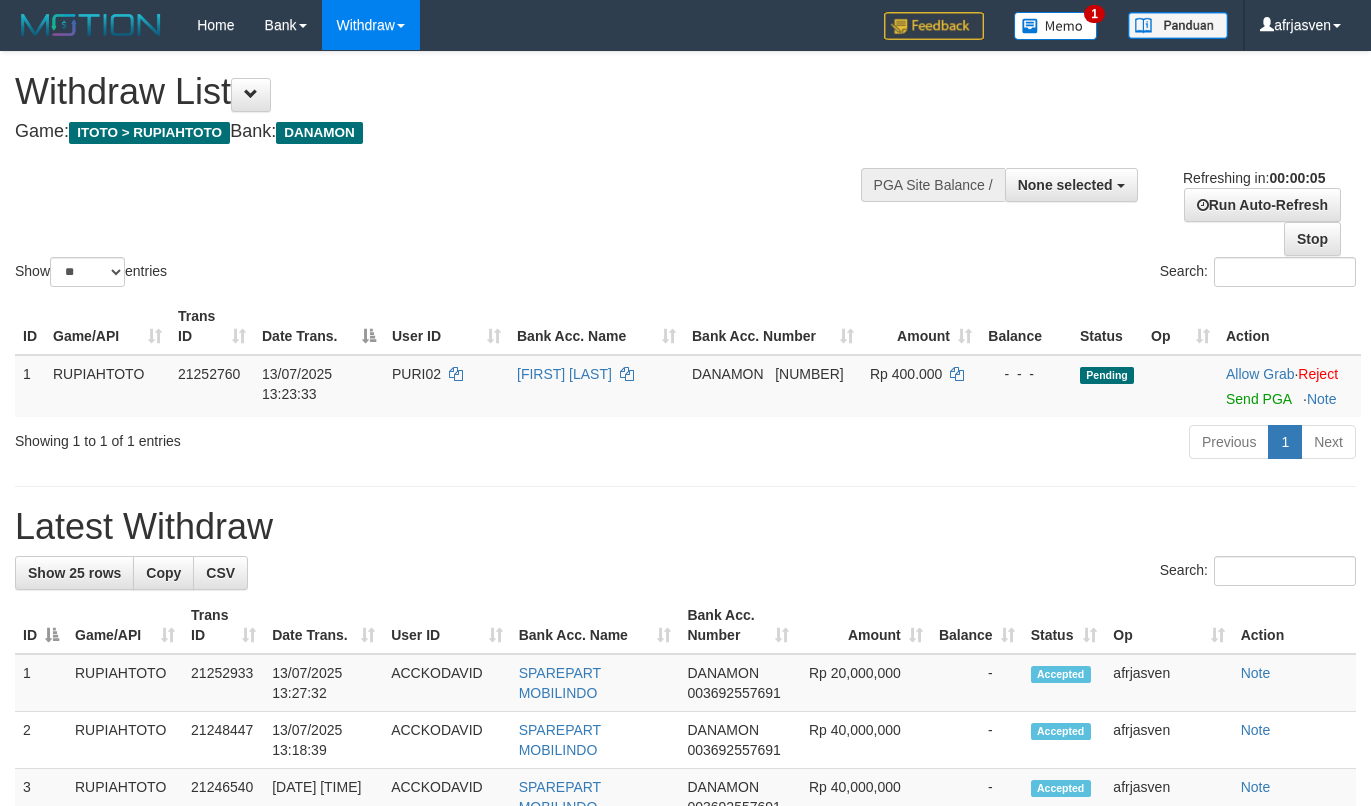 scroll, scrollTop: 0, scrollLeft: 0, axis: both 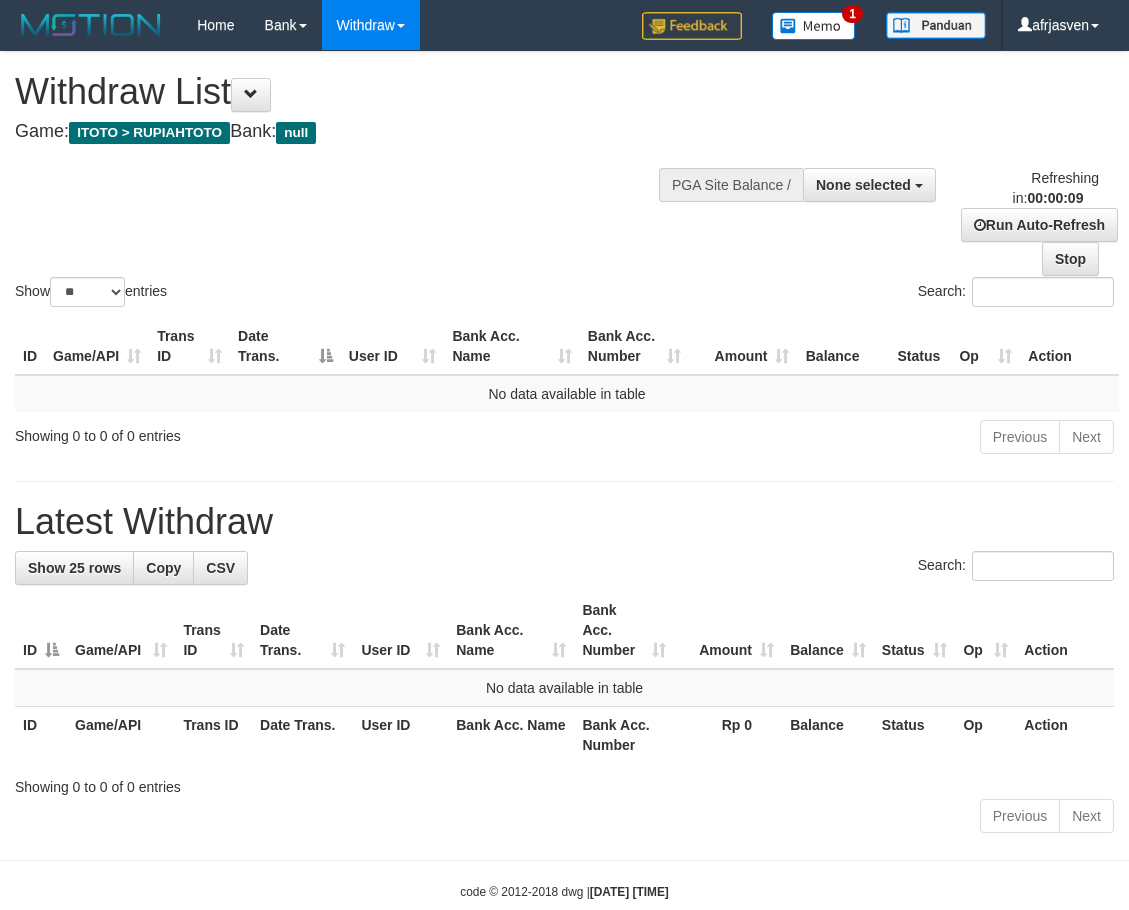 select 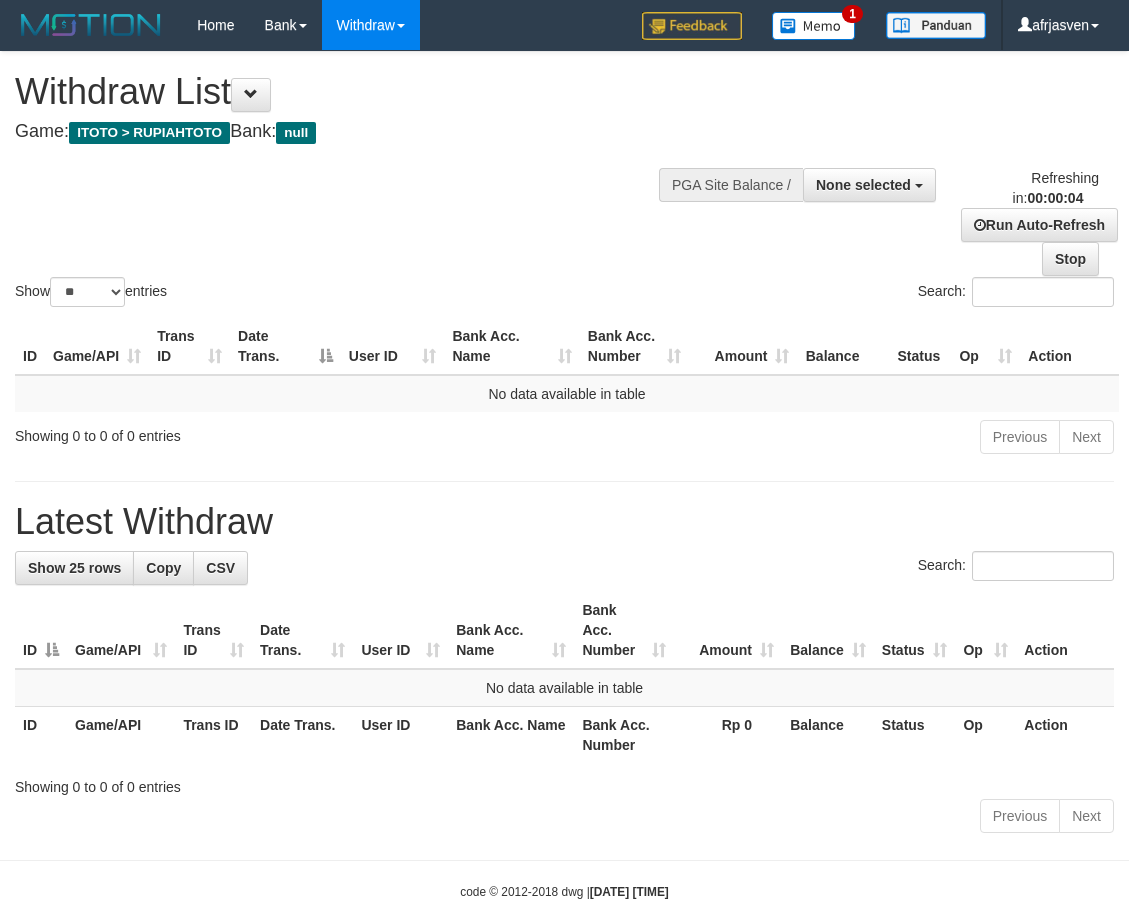 scroll, scrollTop: 0, scrollLeft: 0, axis: both 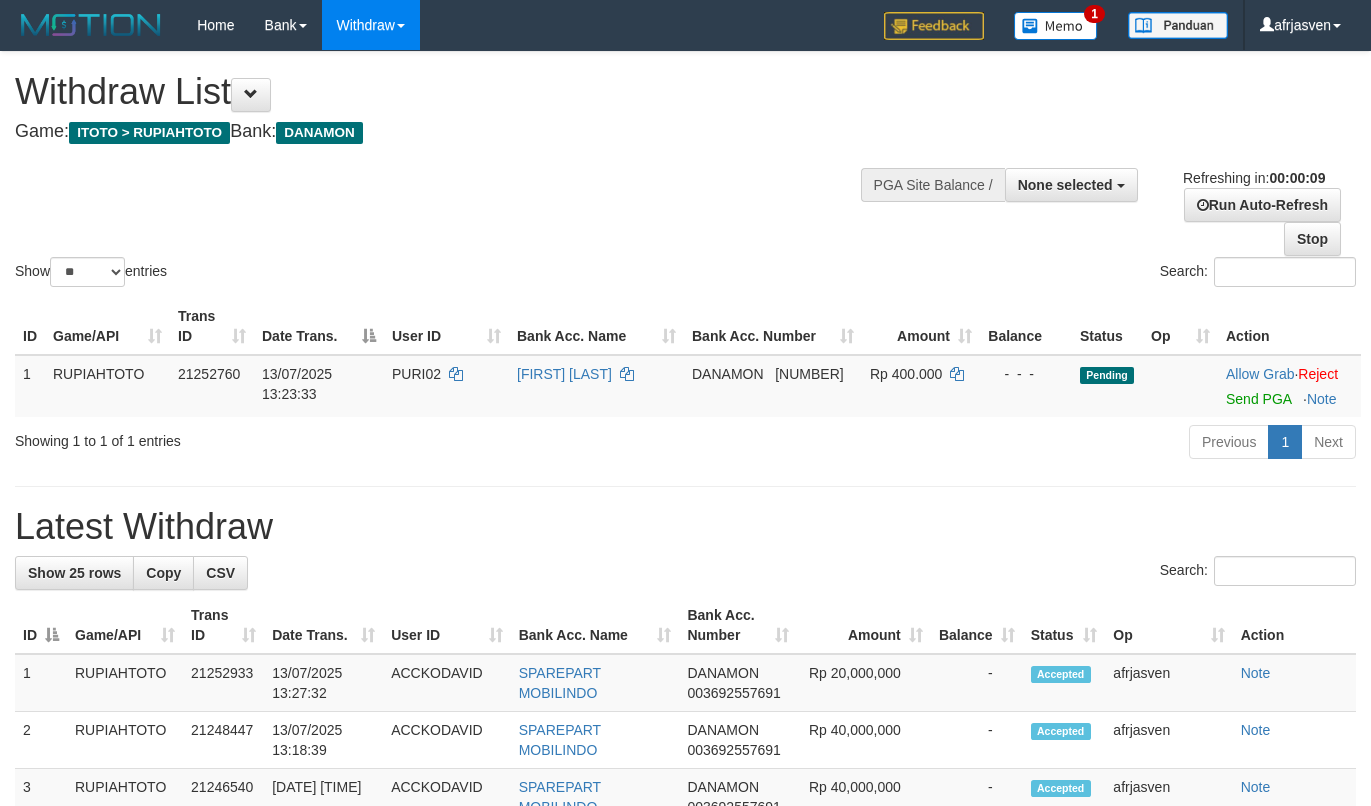 select 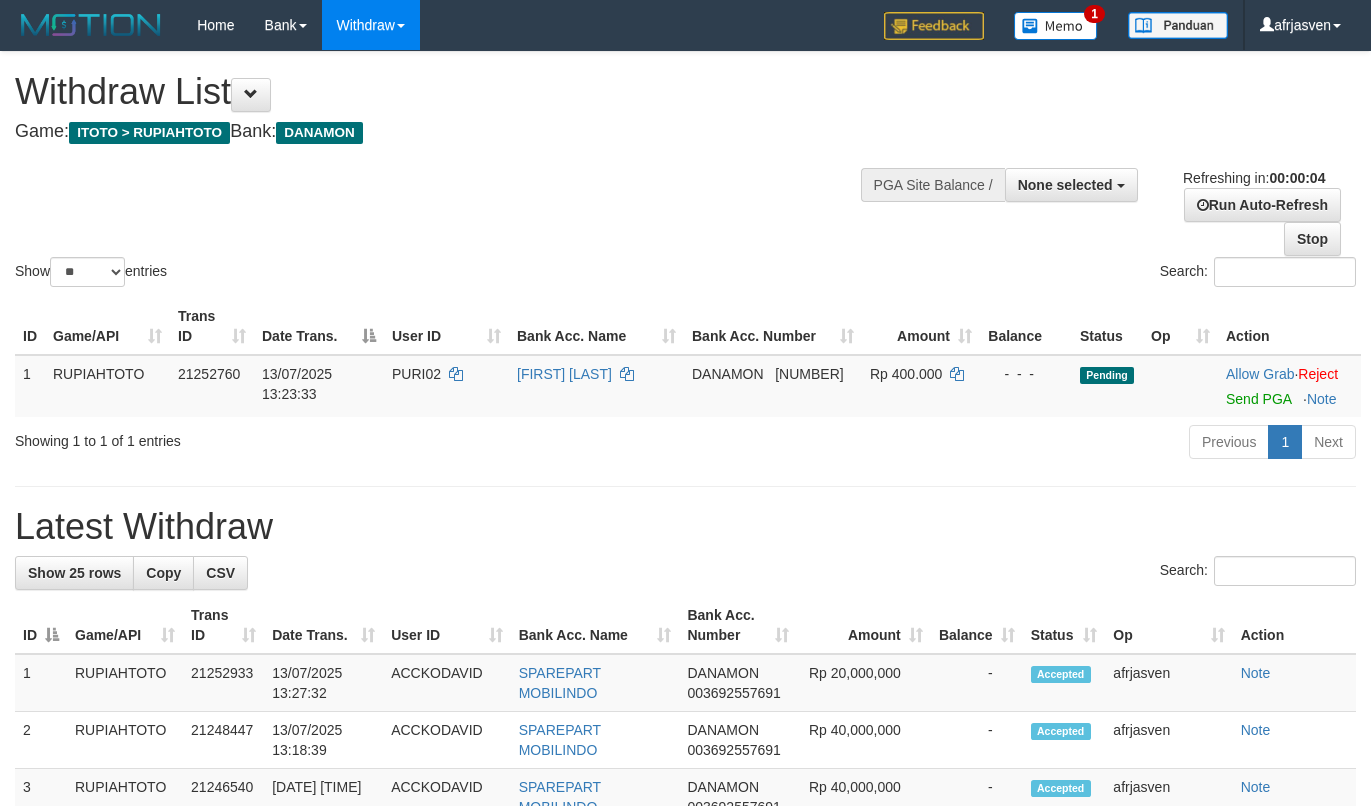scroll, scrollTop: 0, scrollLeft: 0, axis: both 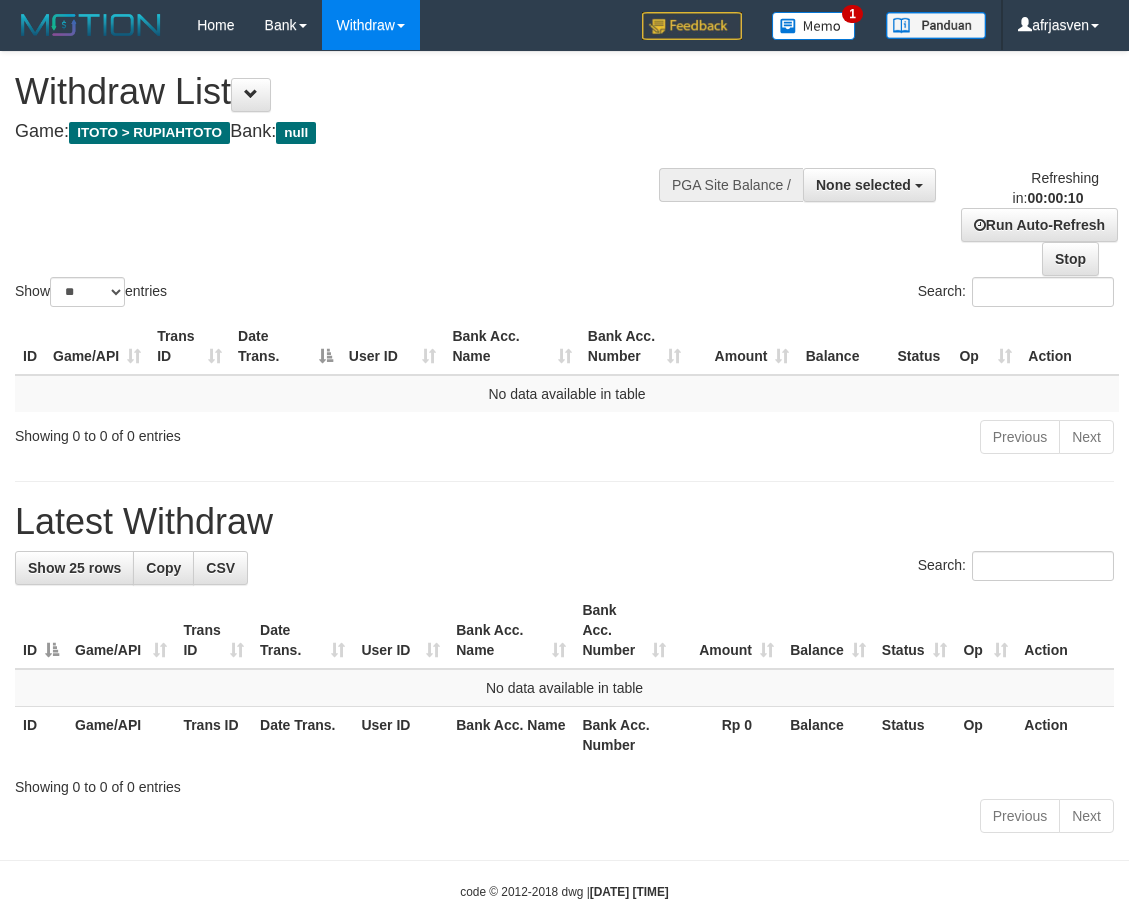 select 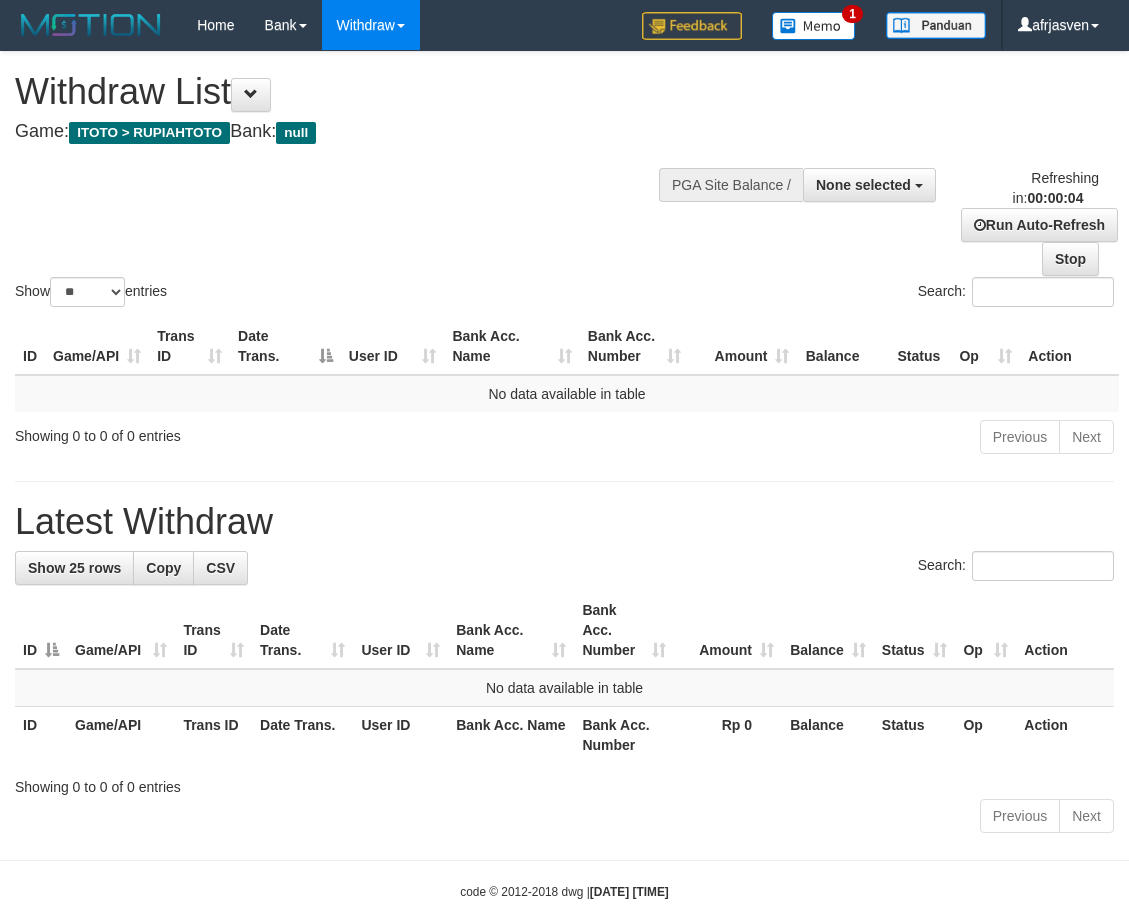 scroll, scrollTop: 0, scrollLeft: 0, axis: both 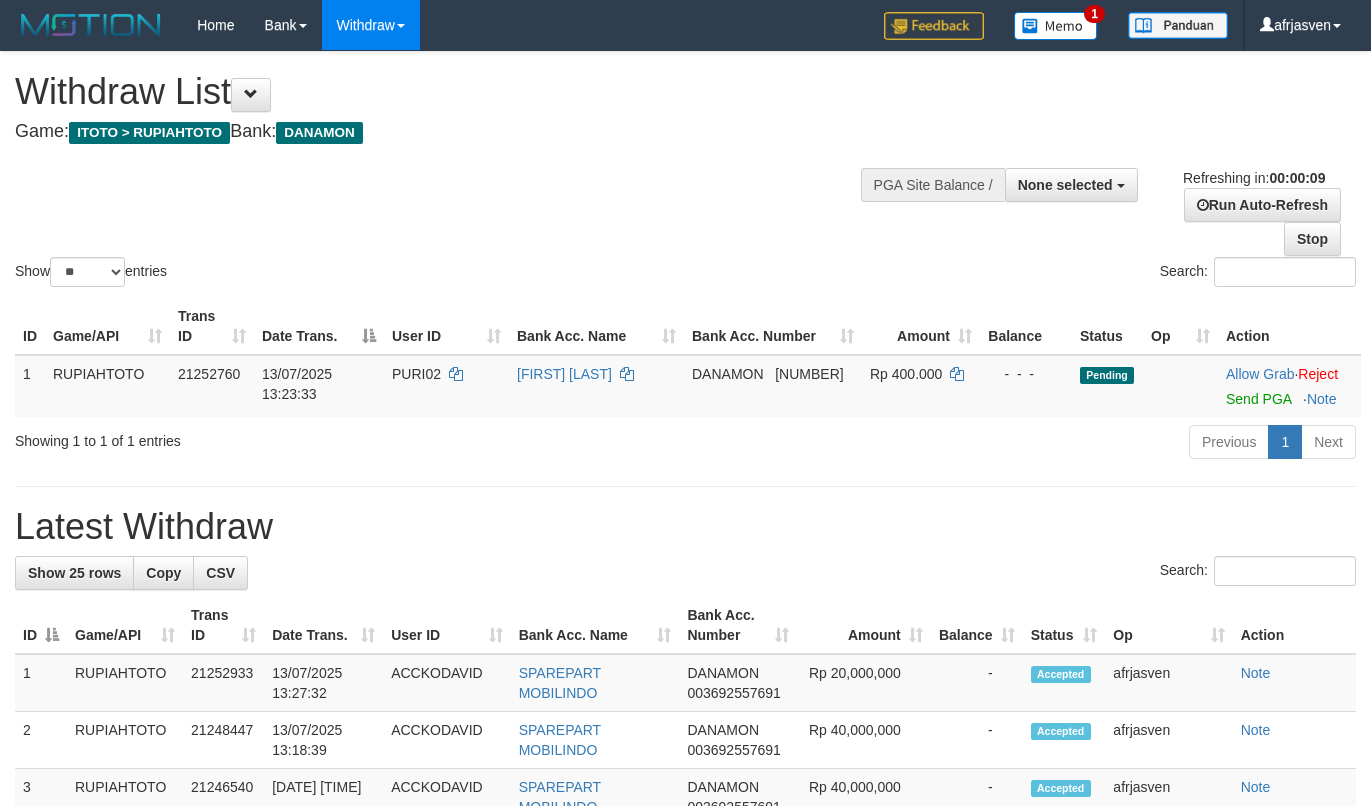 select 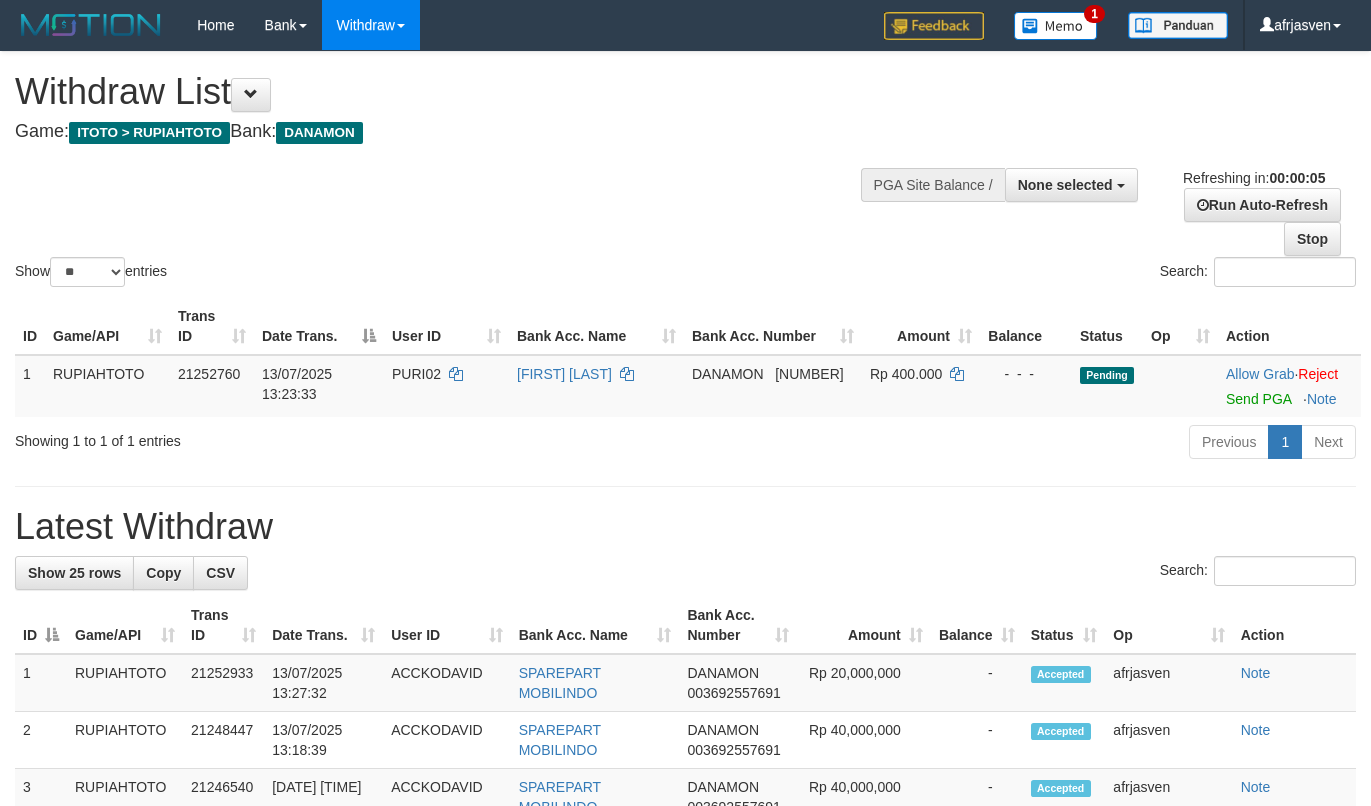 scroll, scrollTop: 0, scrollLeft: 0, axis: both 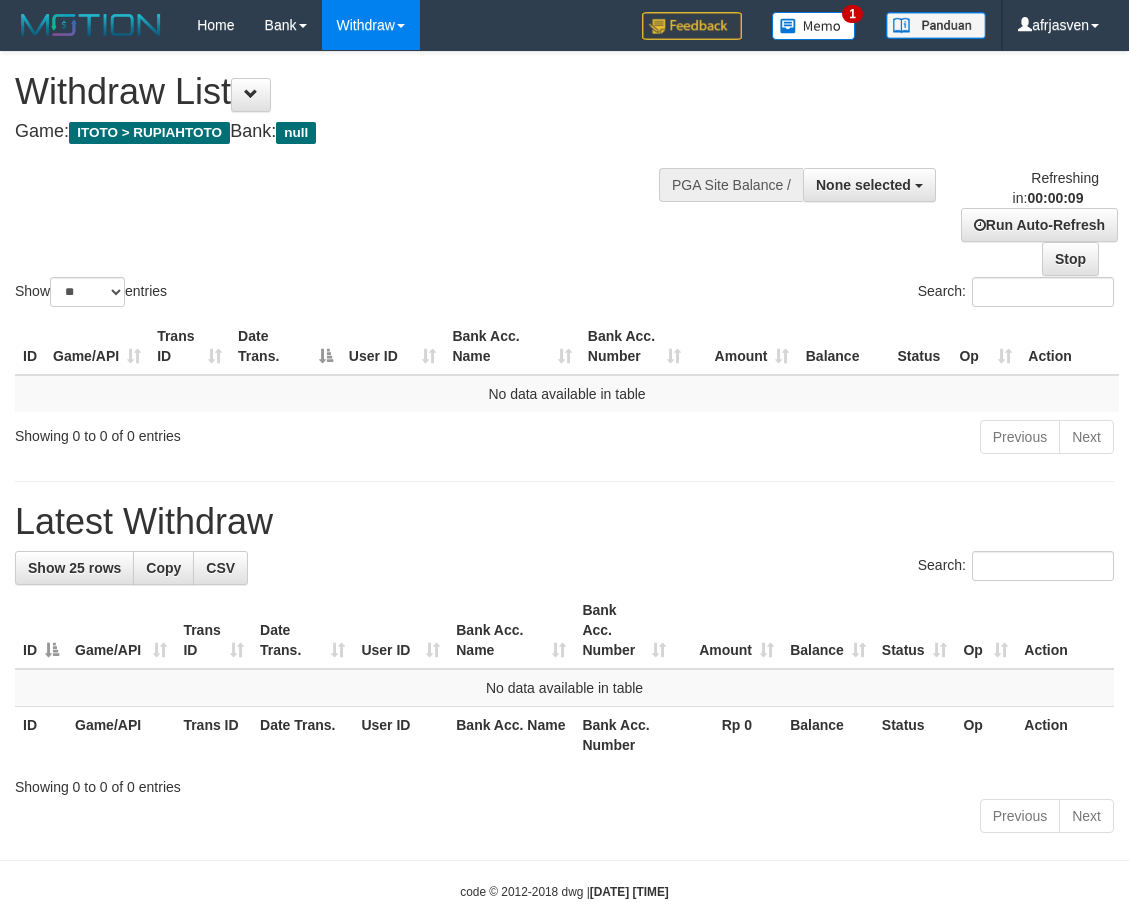 select 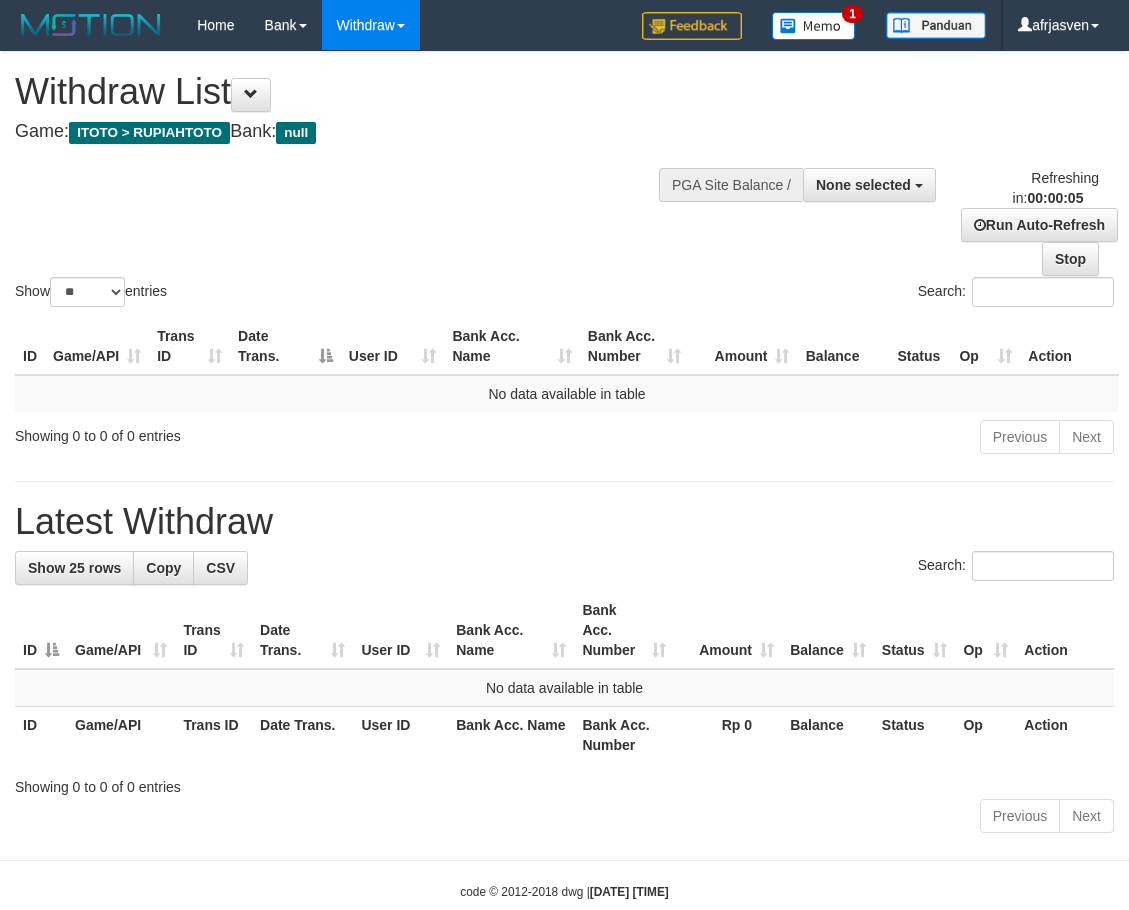 scroll, scrollTop: 0, scrollLeft: 0, axis: both 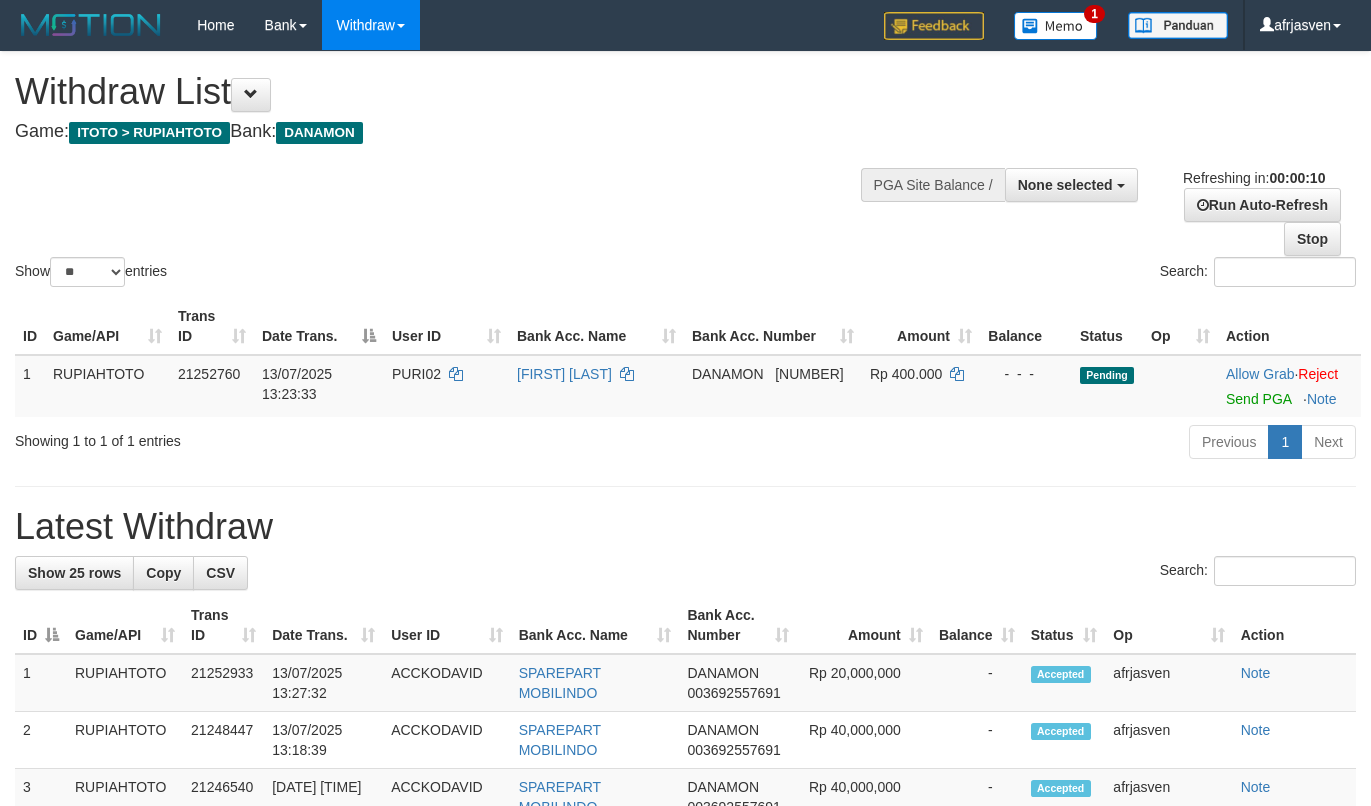select 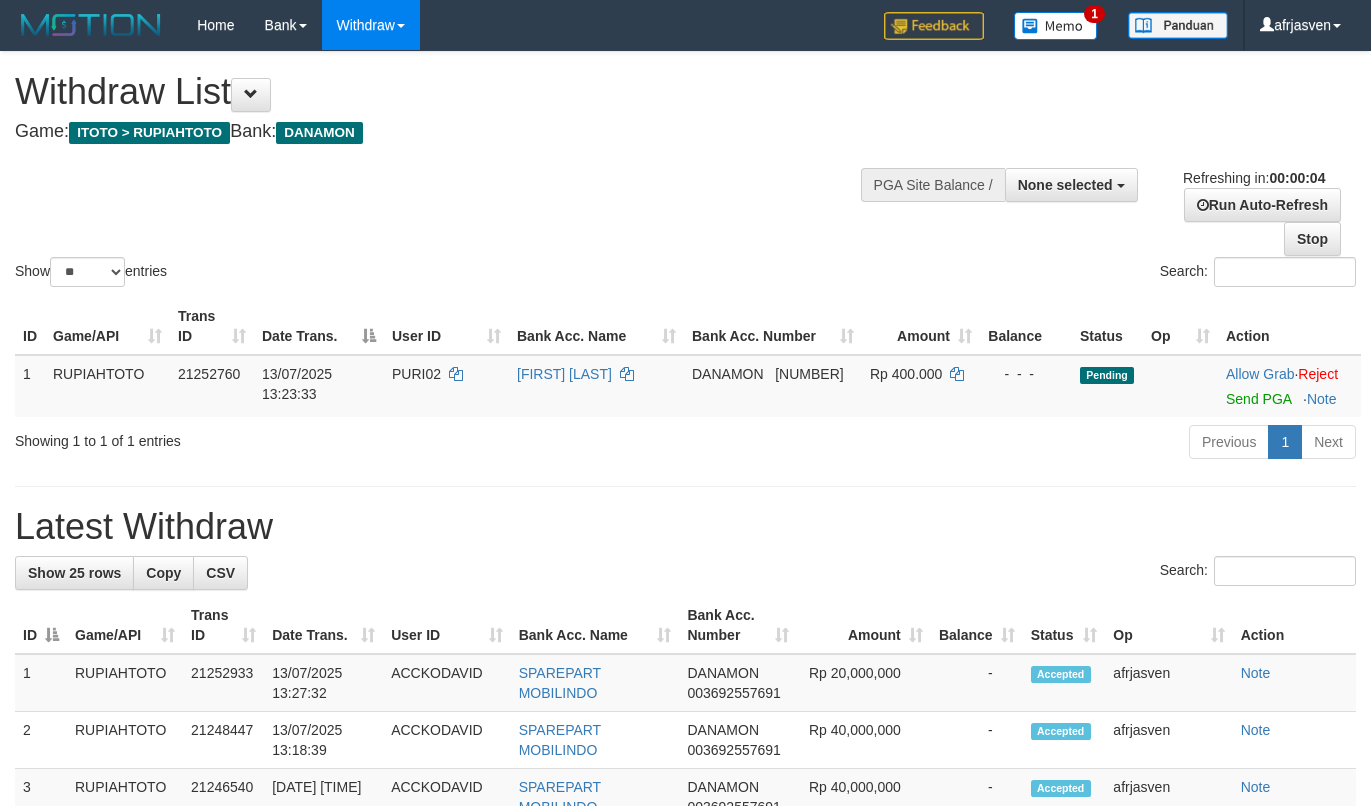 scroll, scrollTop: 0, scrollLeft: 0, axis: both 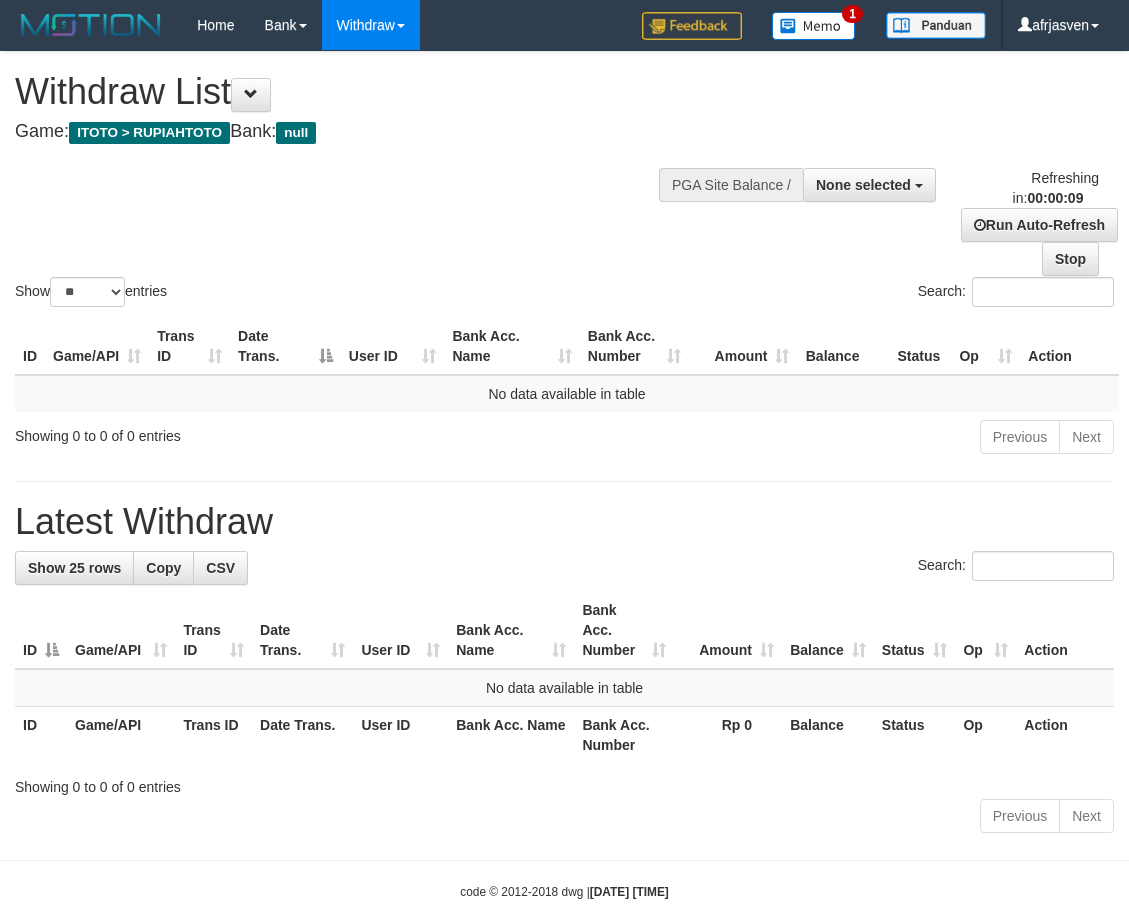 select 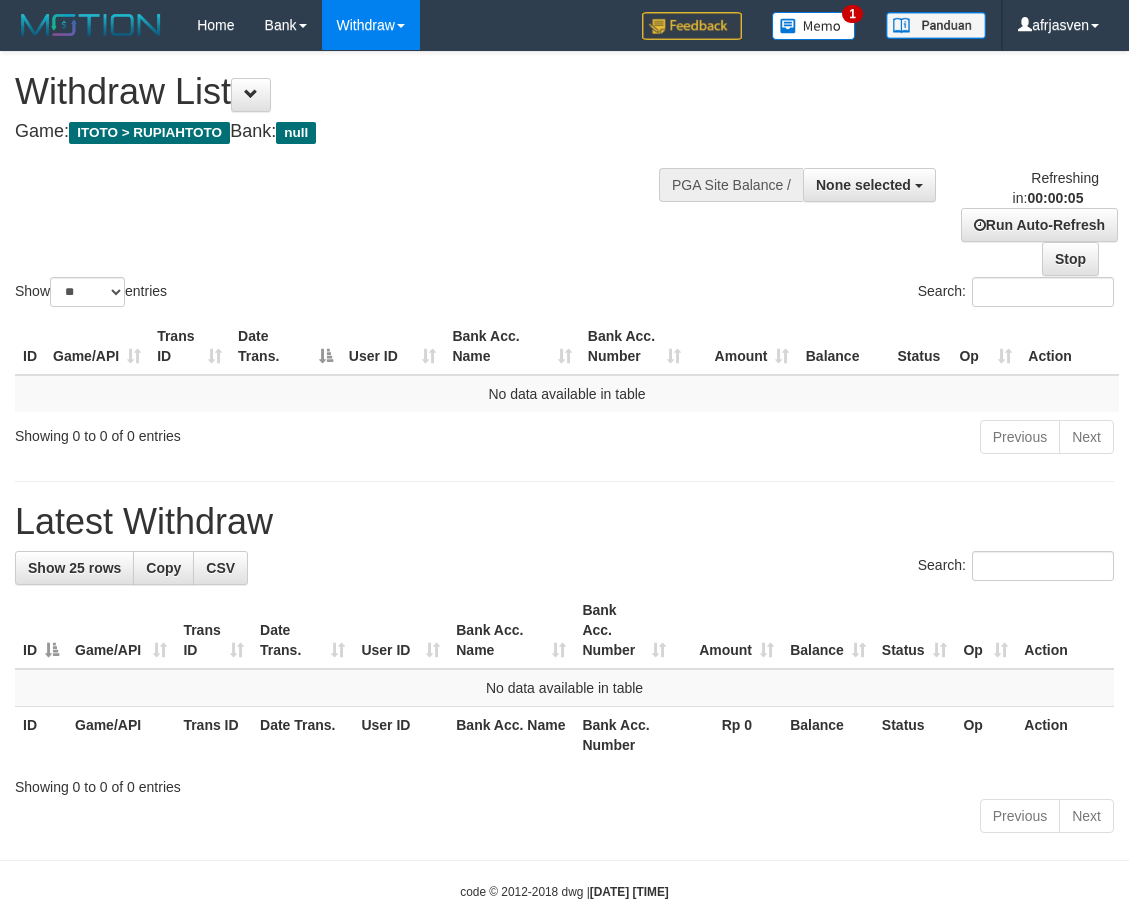 scroll, scrollTop: 0, scrollLeft: 0, axis: both 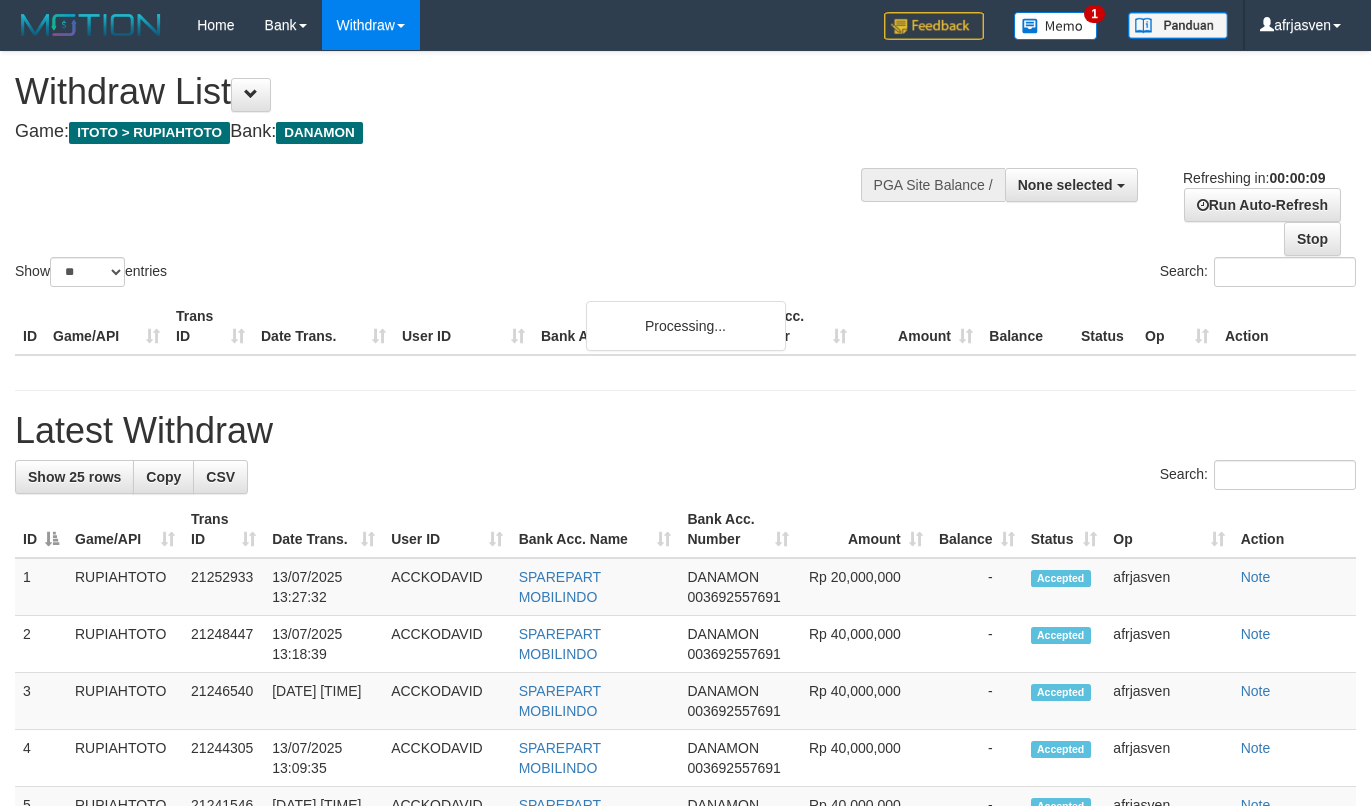 select 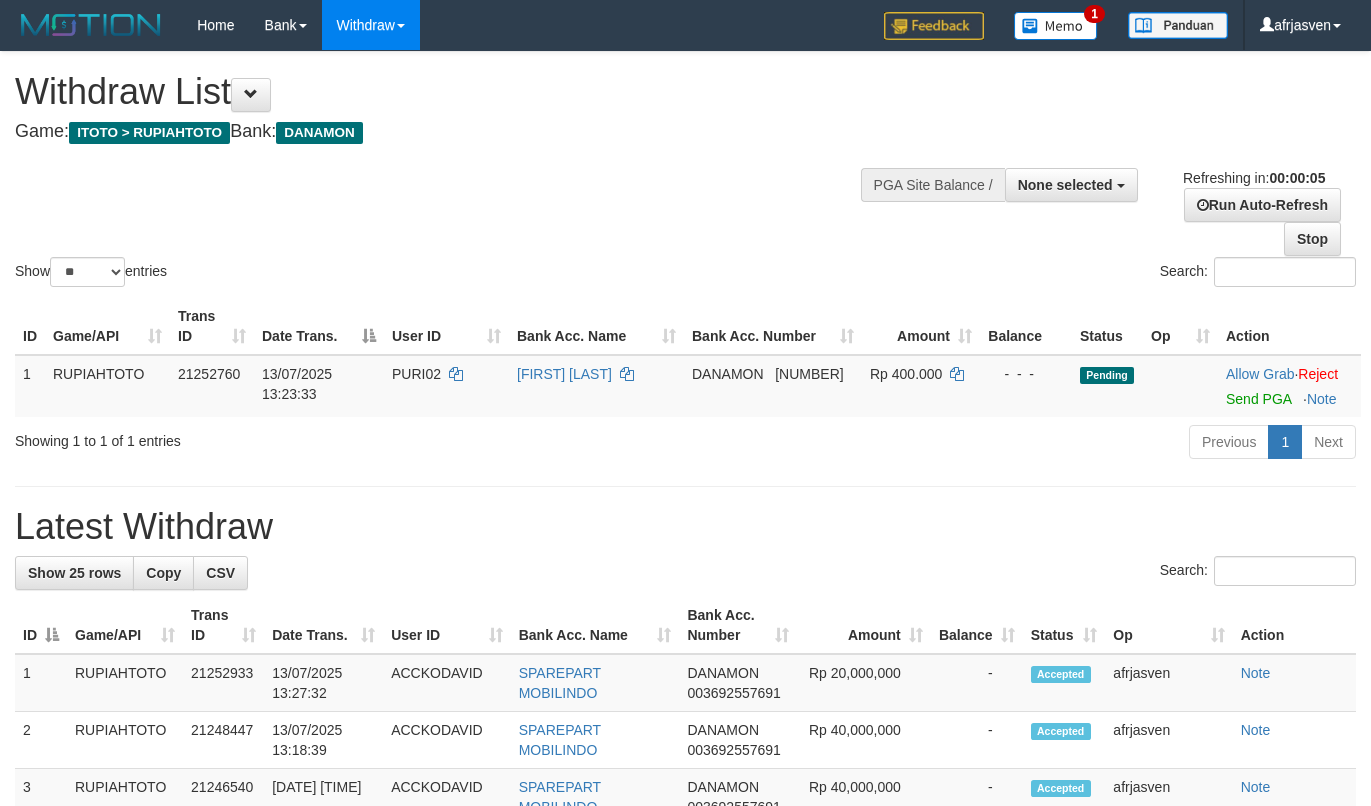 scroll, scrollTop: 0, scrollLeft: 0, axis: both 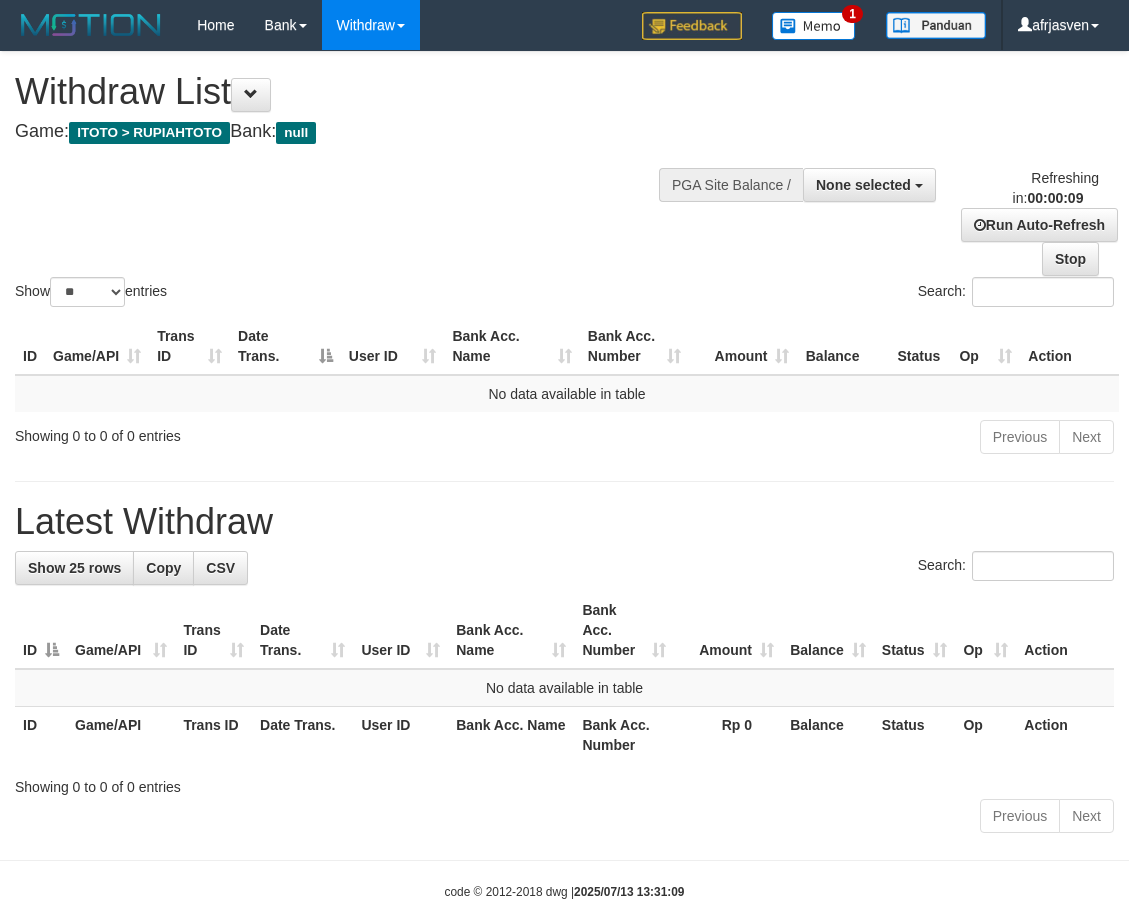 select 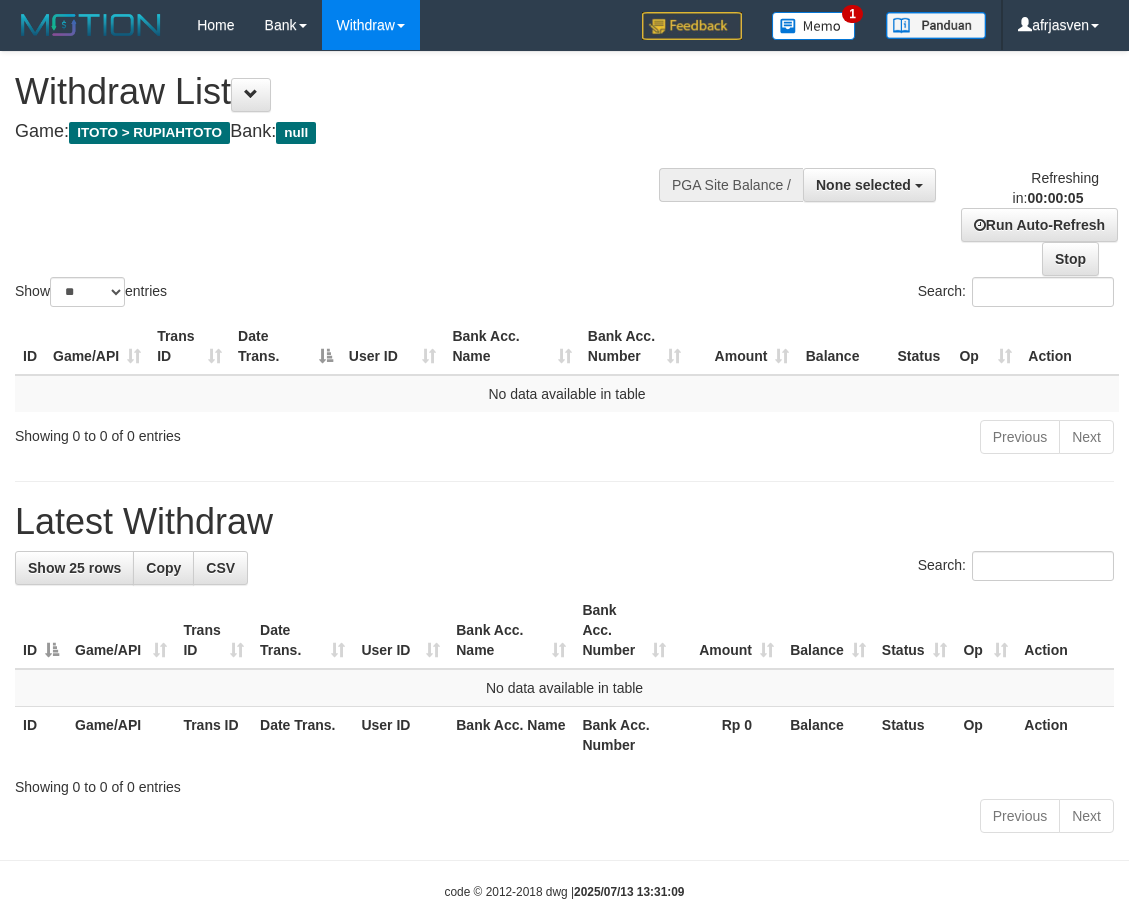 scroll, scrollTop: 0, scrollLeft: 0, axis: both 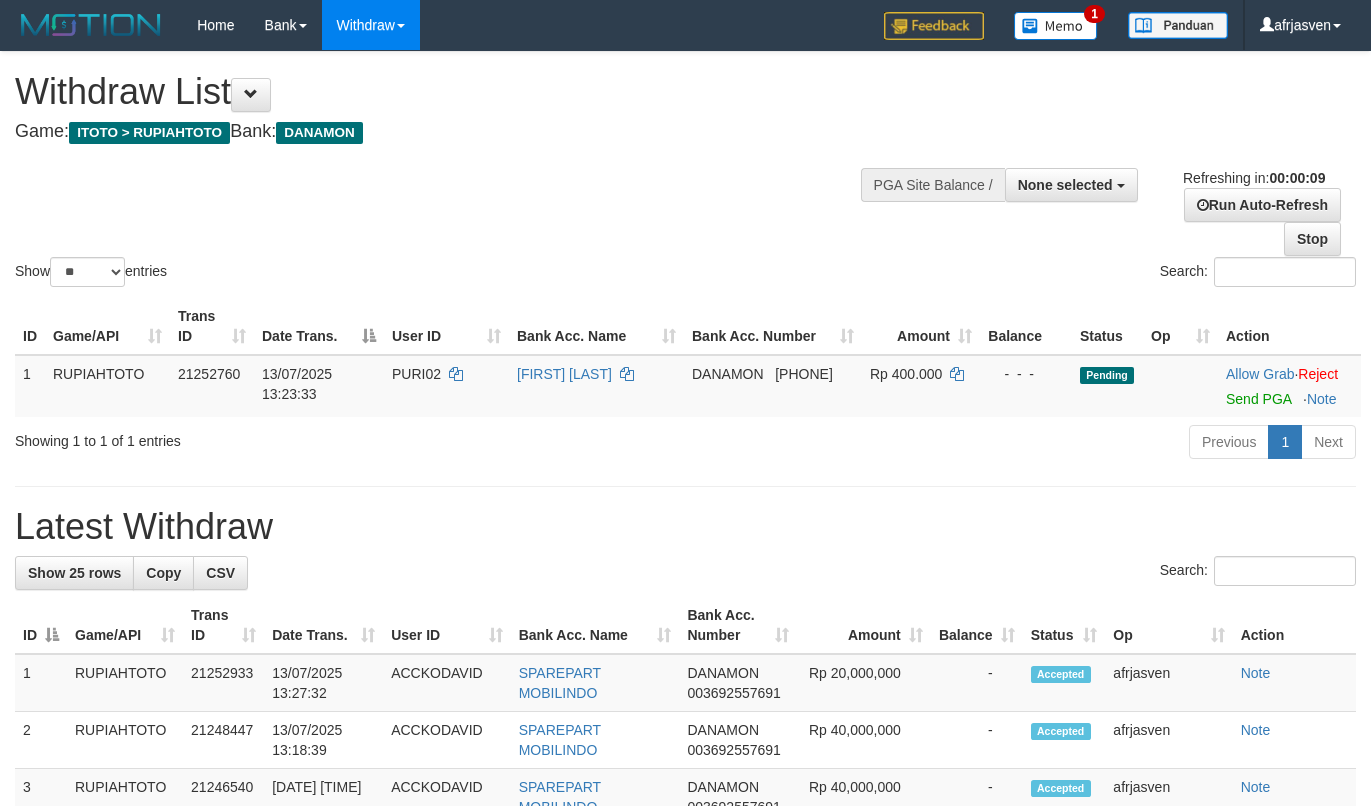 select 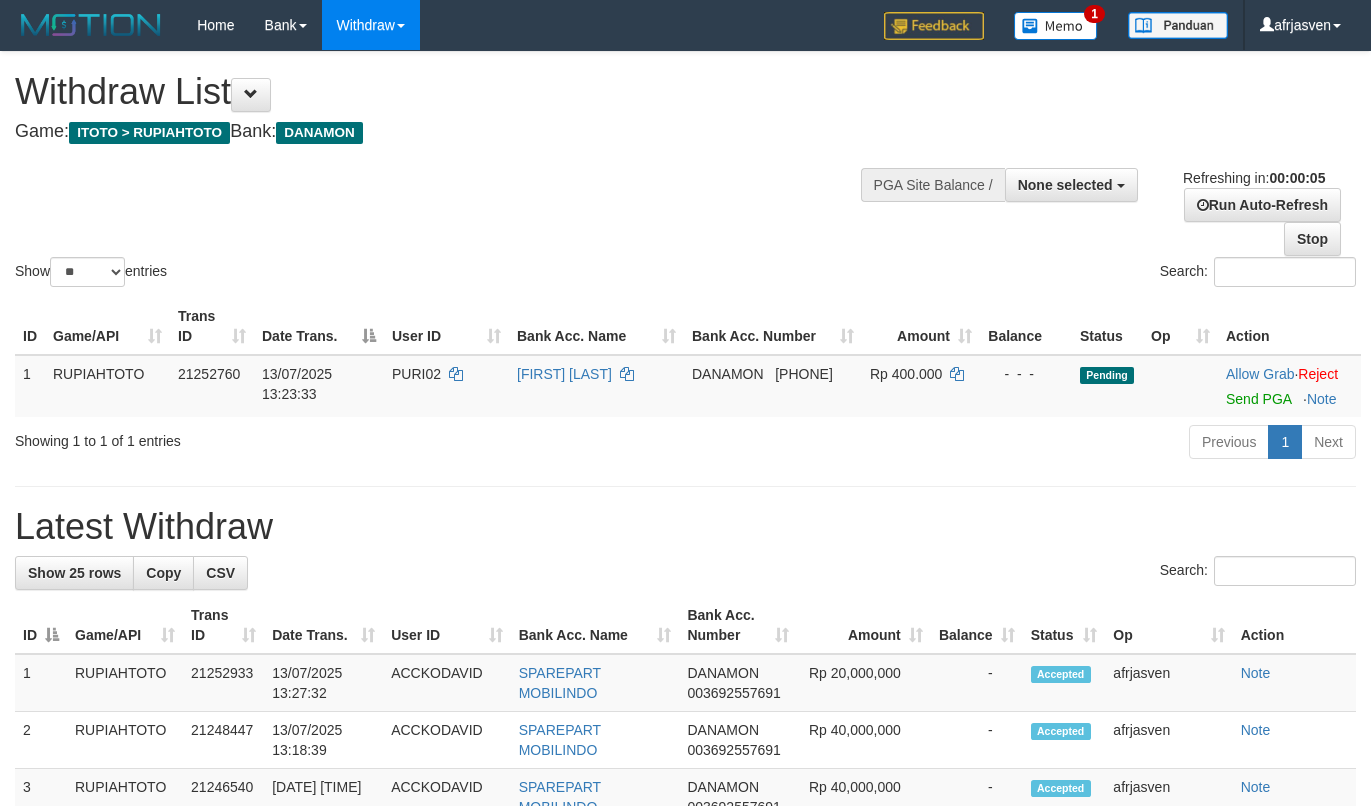 scroll, scrollTop: 0, scrollLeft: 0, axis: both 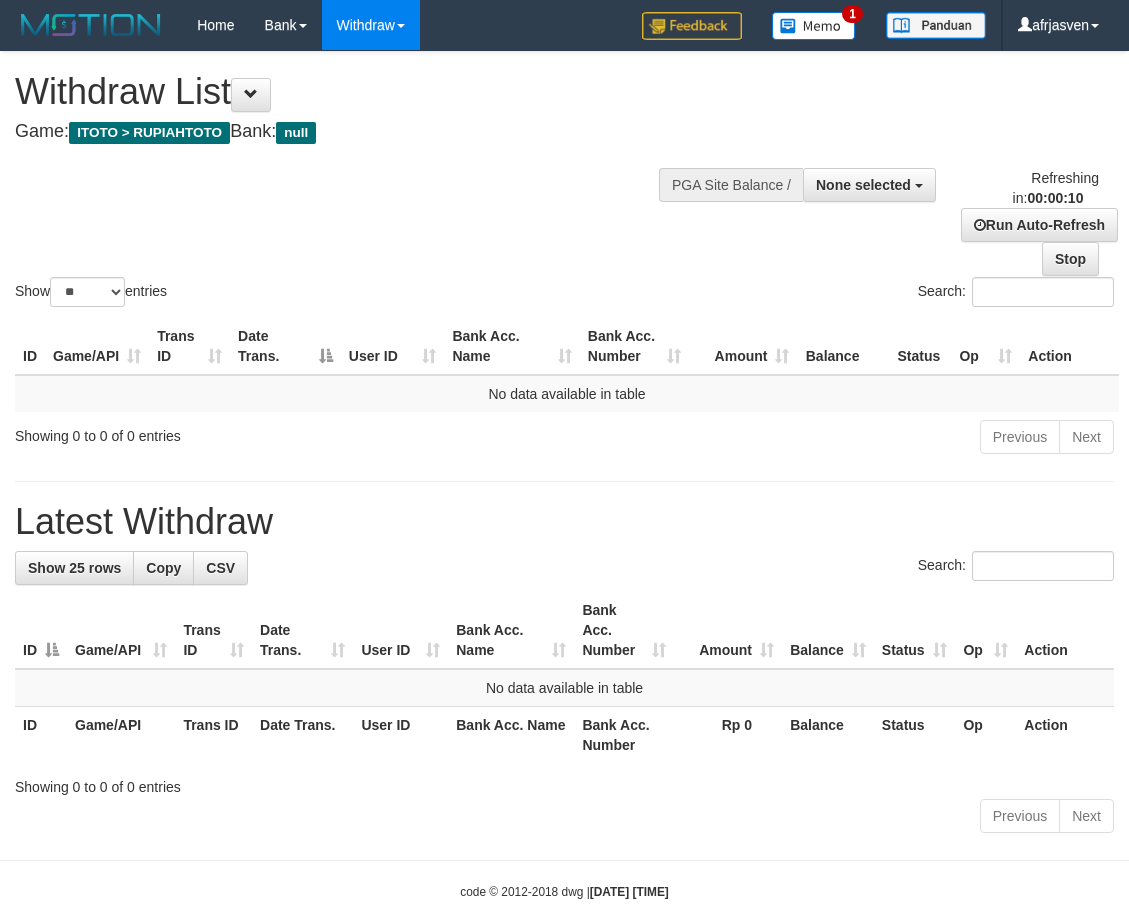 select 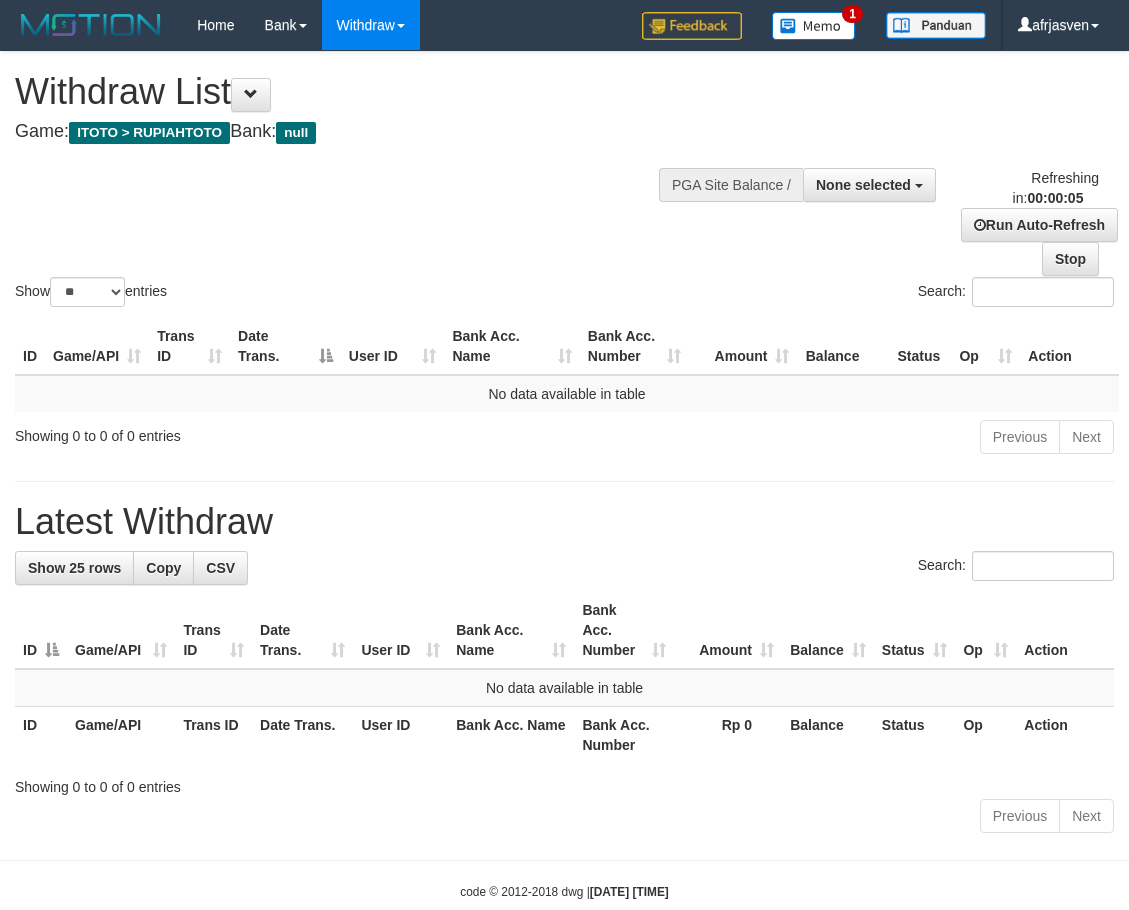 scroll, scrollTop: 0, scrollLeft: 0, axis: both 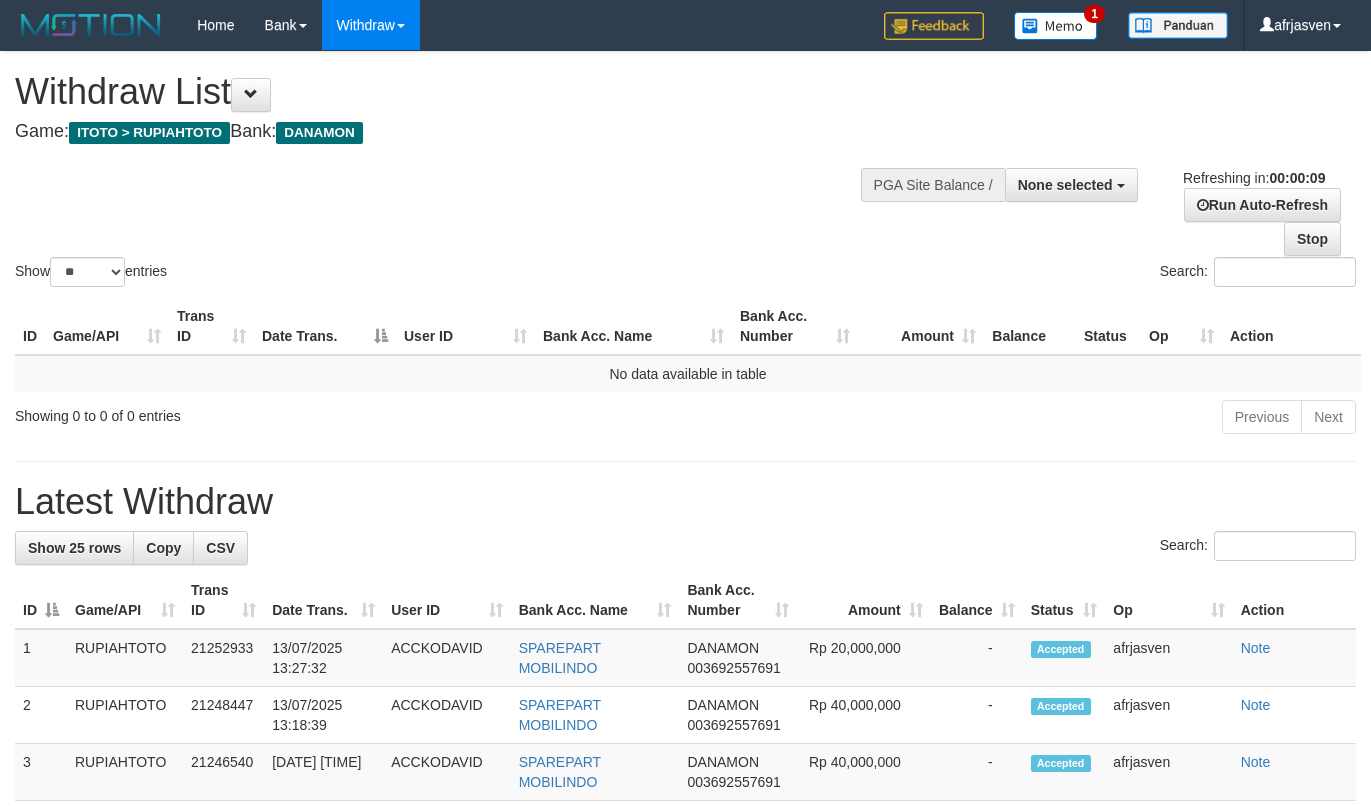 select 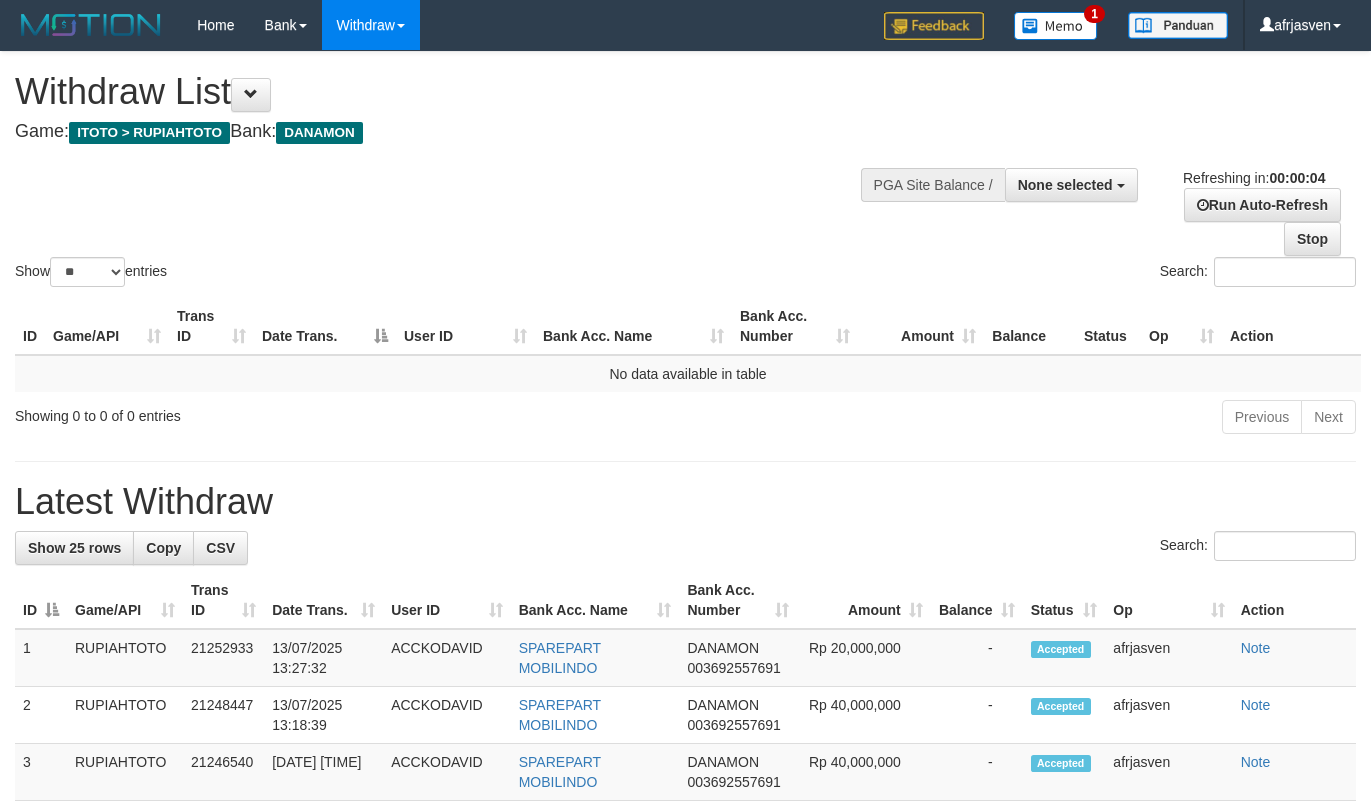scroll, scrollTop: 0, scrollLeft: 0, axis: both 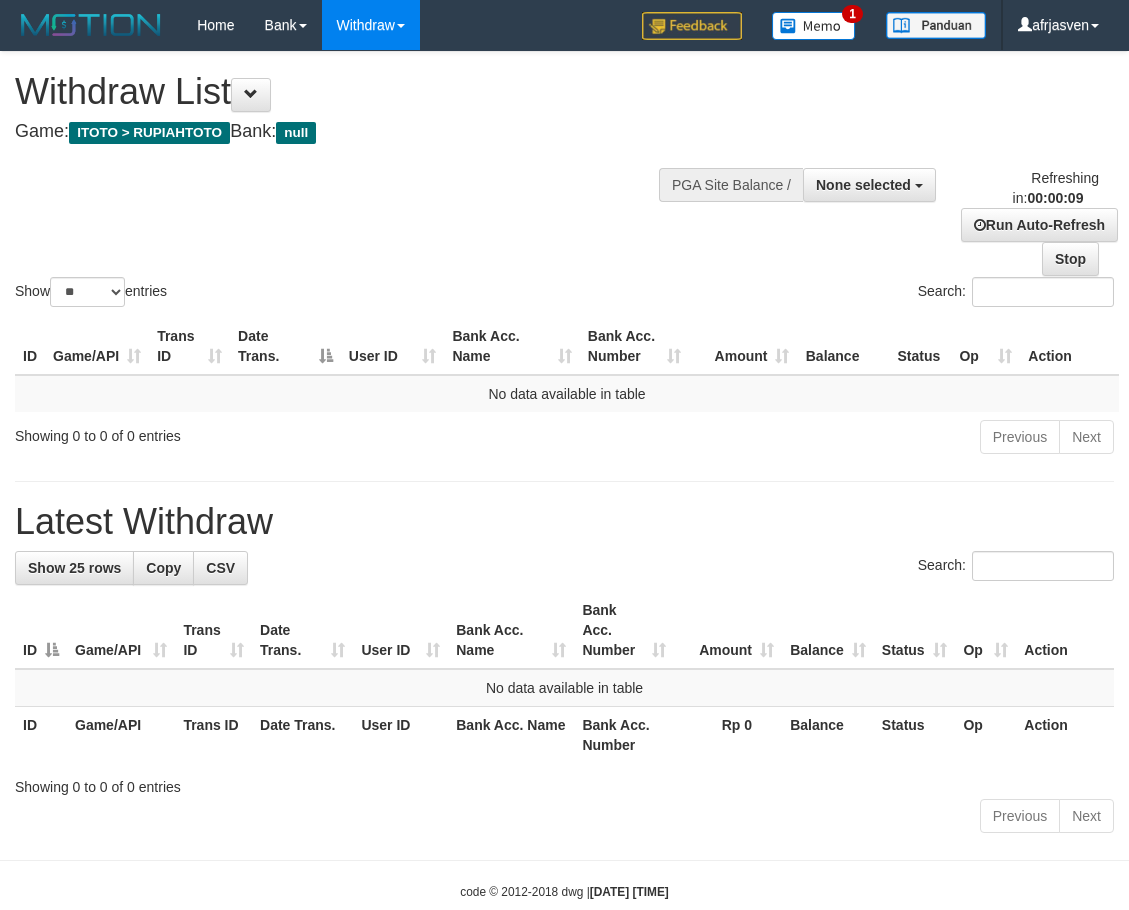 select 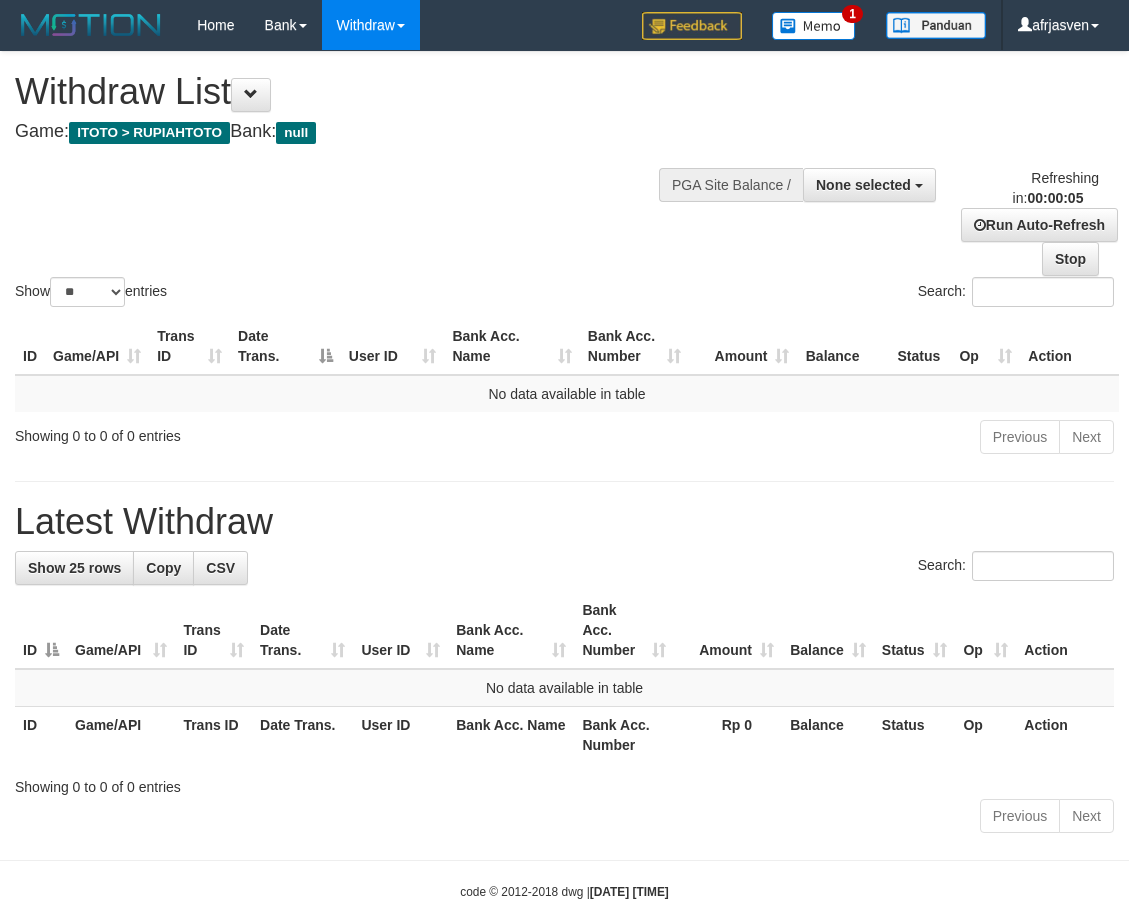 scroll, scrollTop: 0, scrollLeft: 0, axis: both 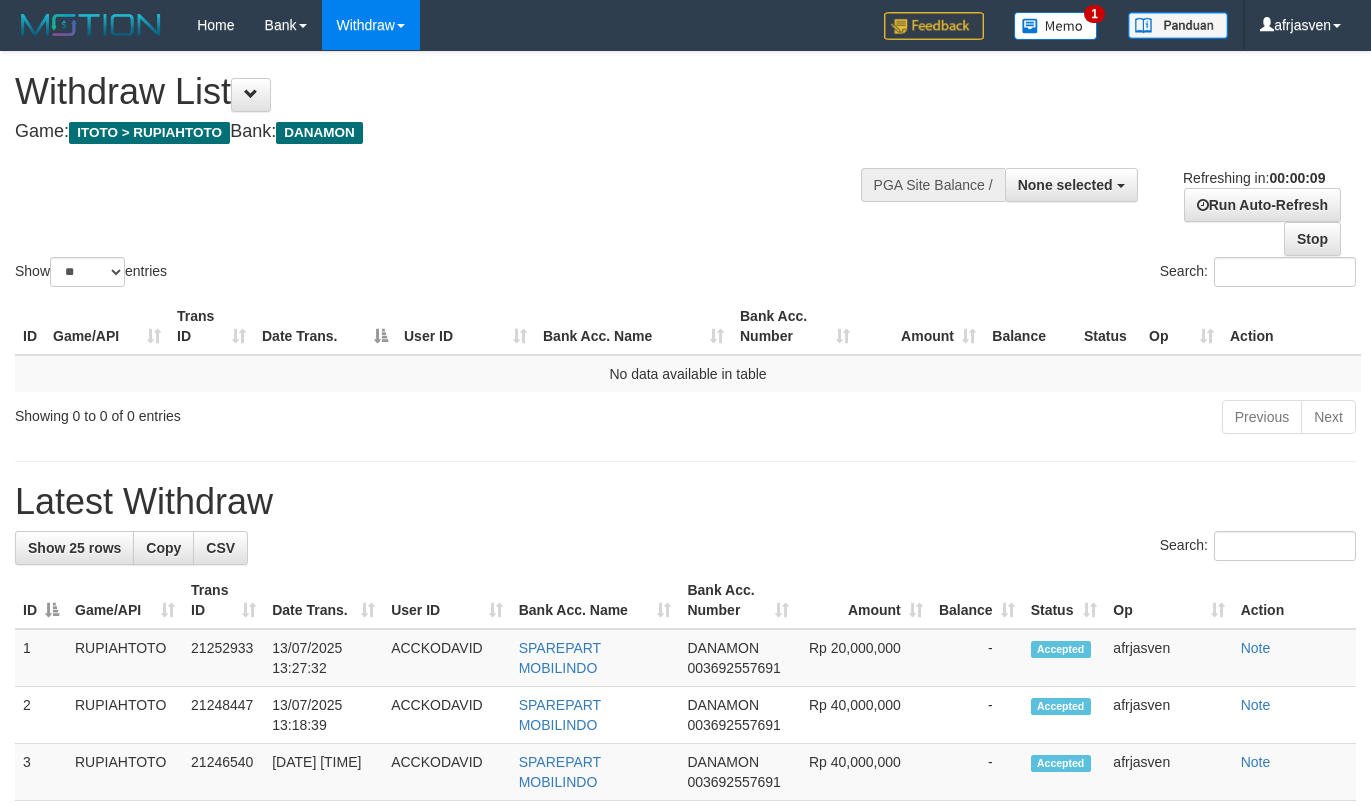 select 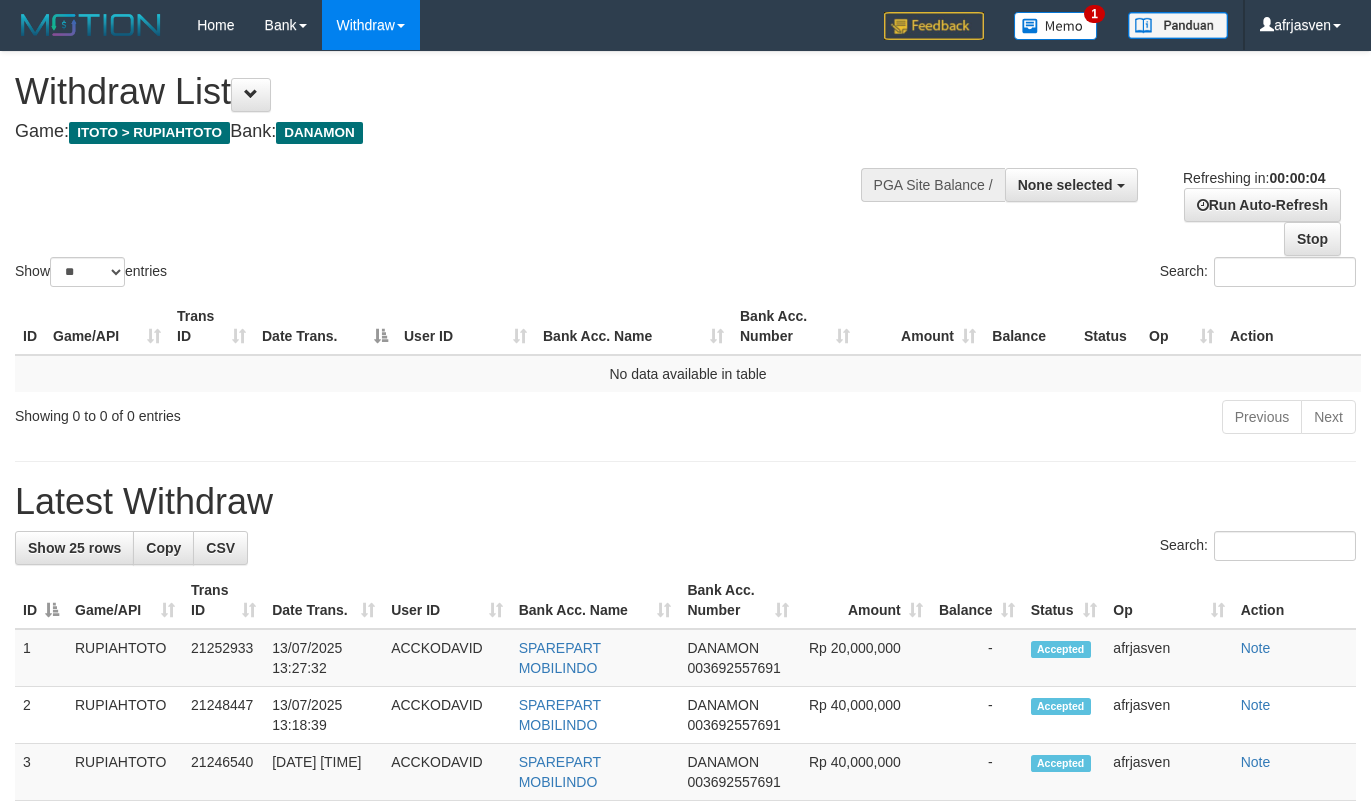 scroll, scrollTop: 0, scrollLeft: 0, axis: both 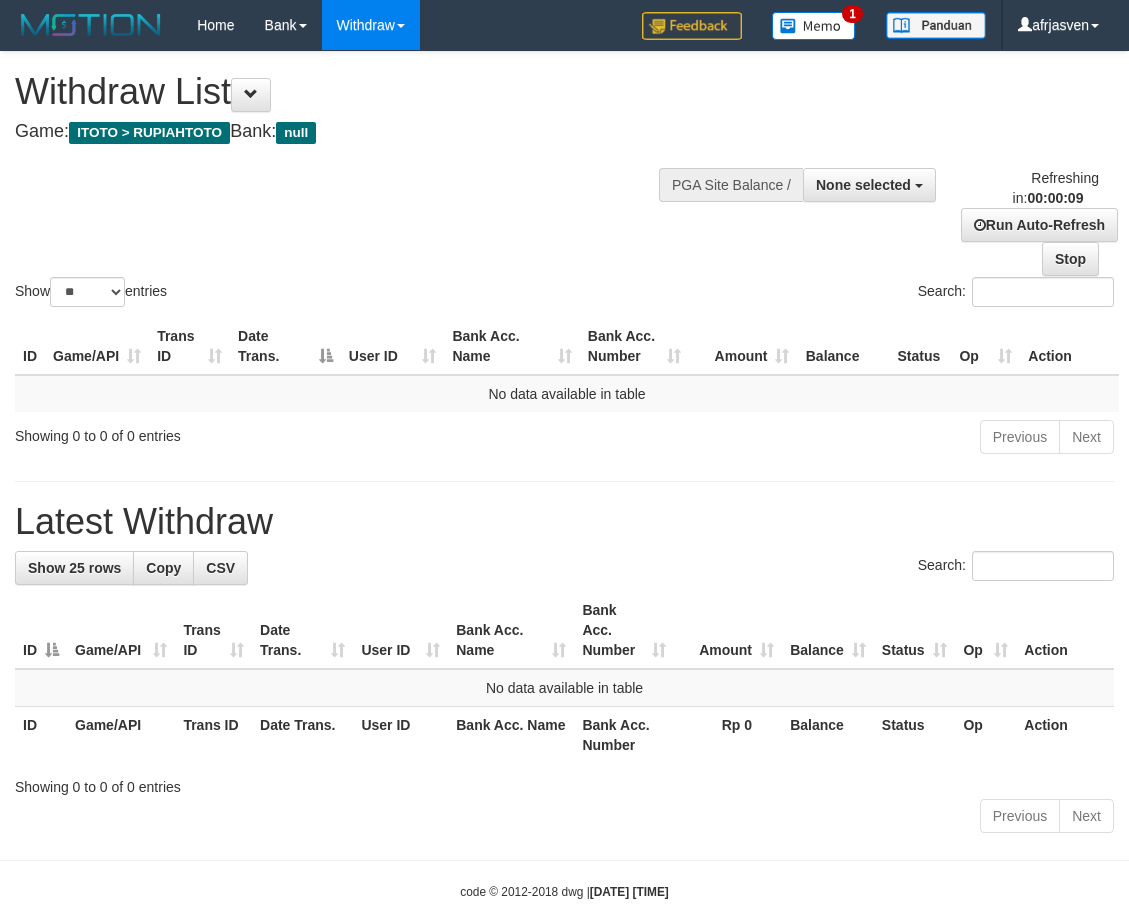 select 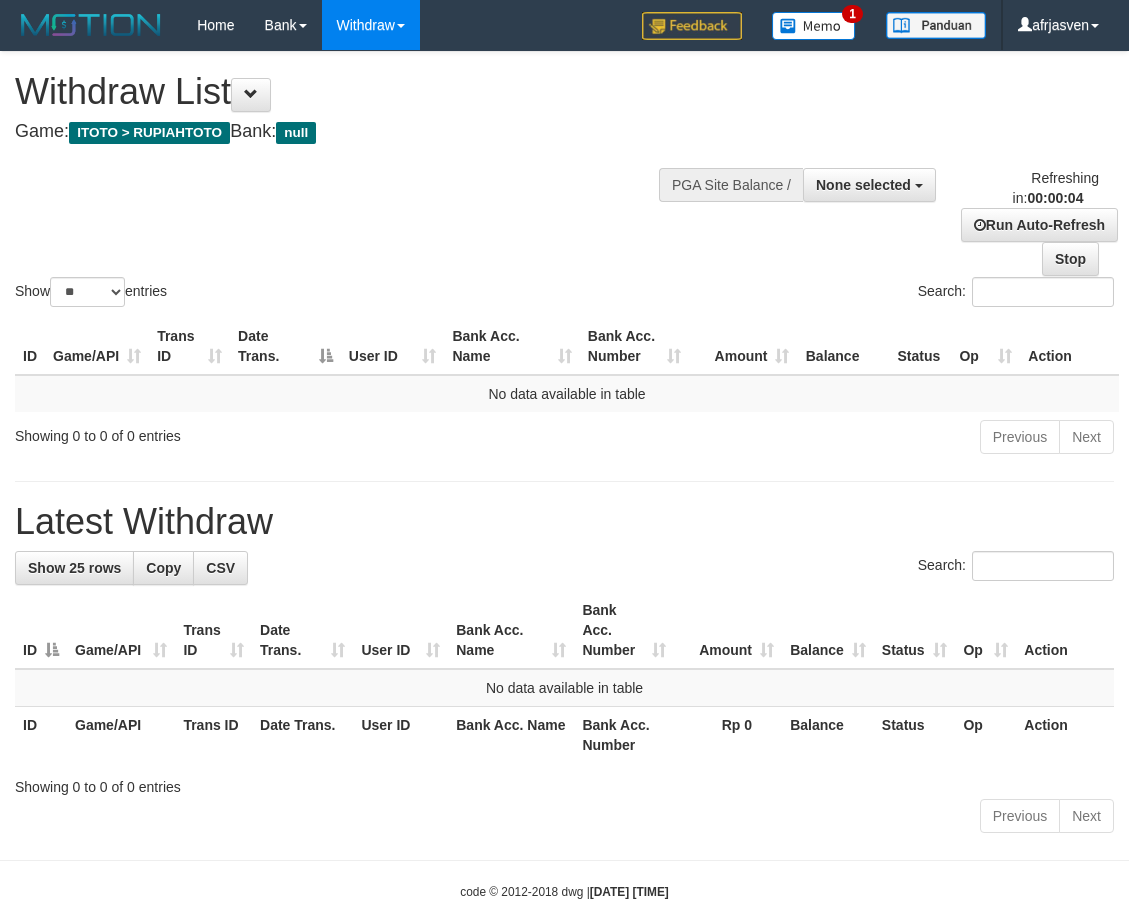scroll, scrollTop: 0, scrollLeft: 0, axis: both 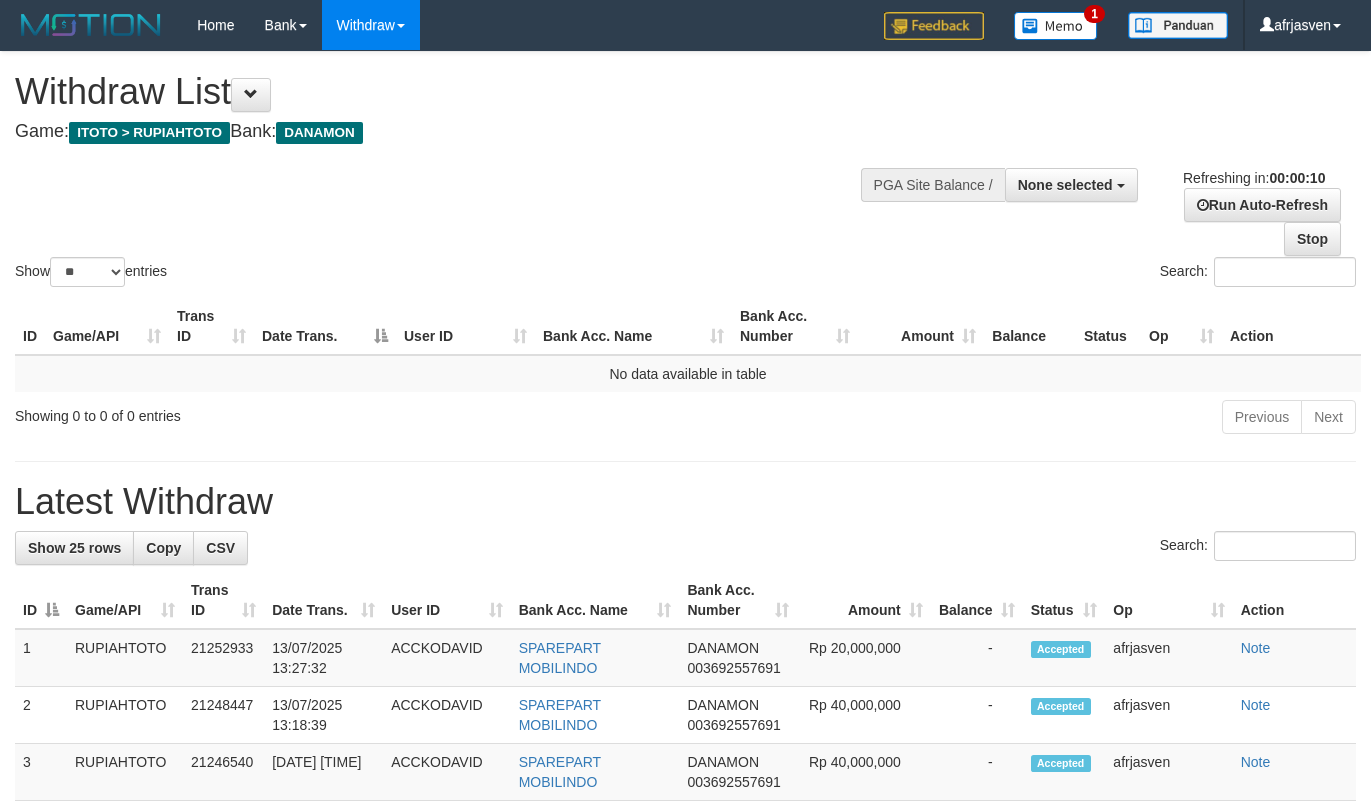 select 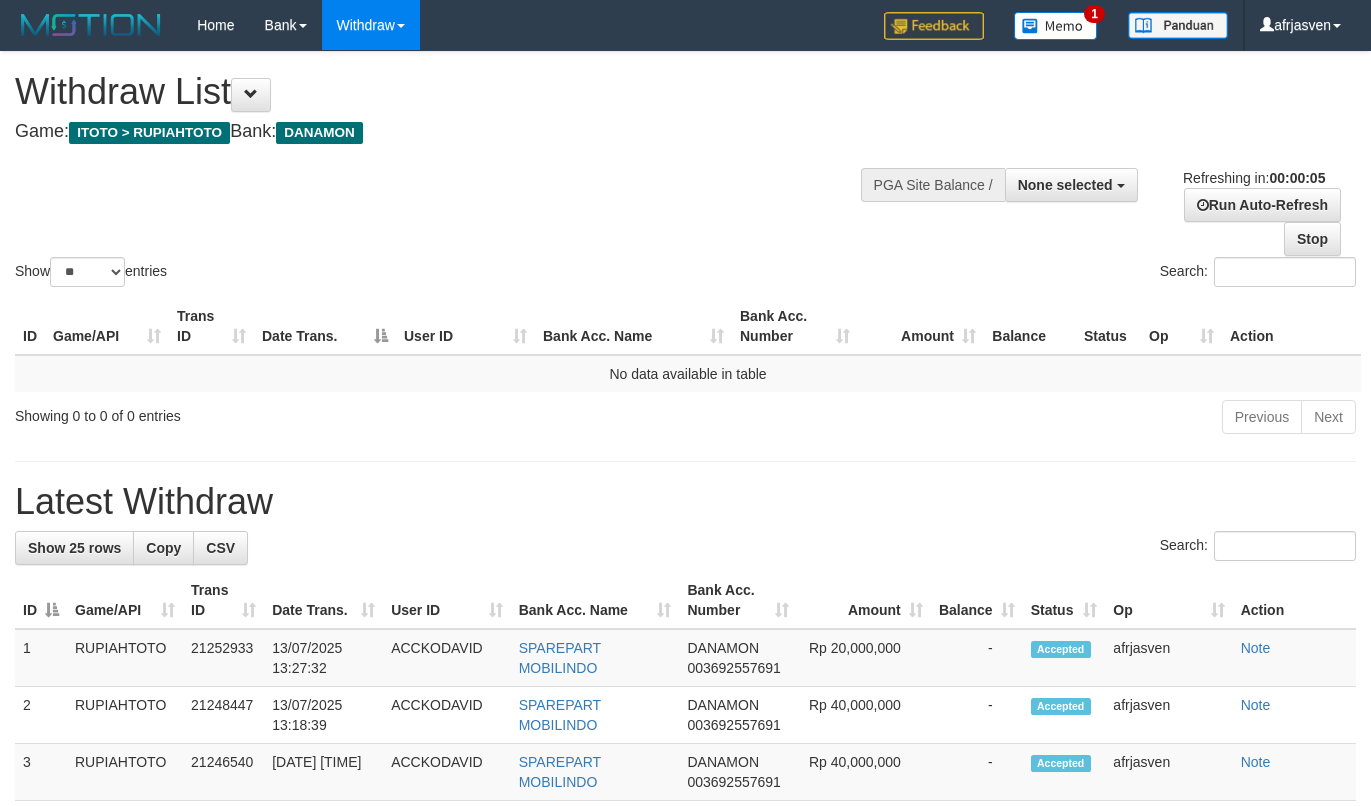 scroll, scrollTop: 0, scrollLeft: 0, axis: both 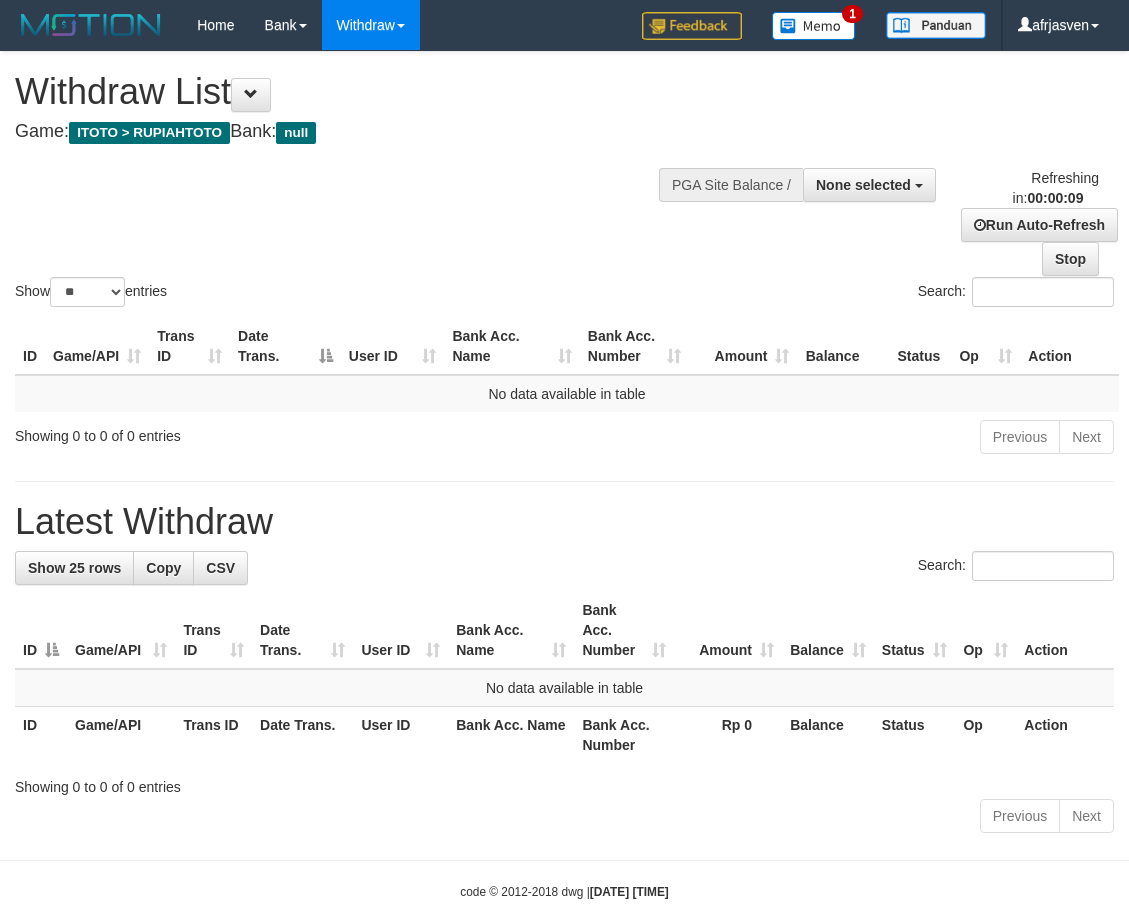 select 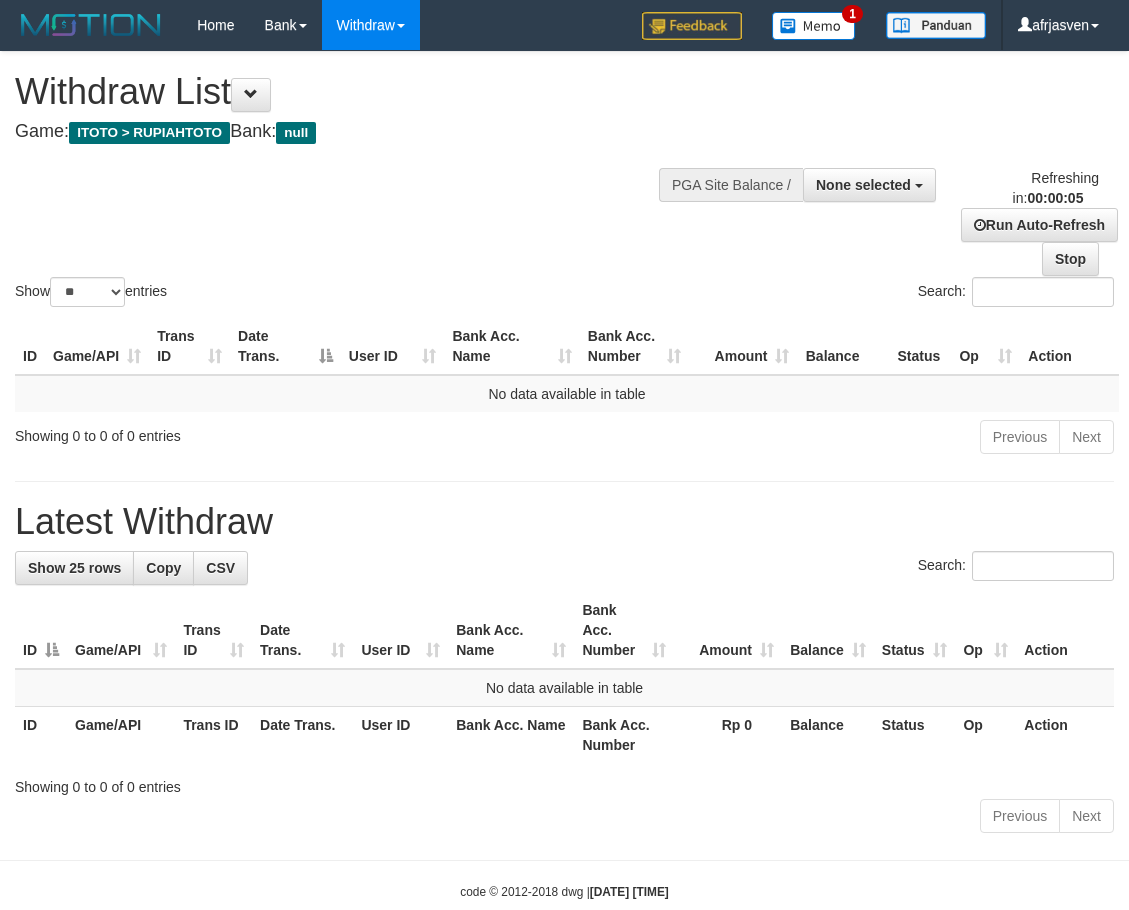 scroll, scrollTop: 0, scrollLeft: 0, axis: both 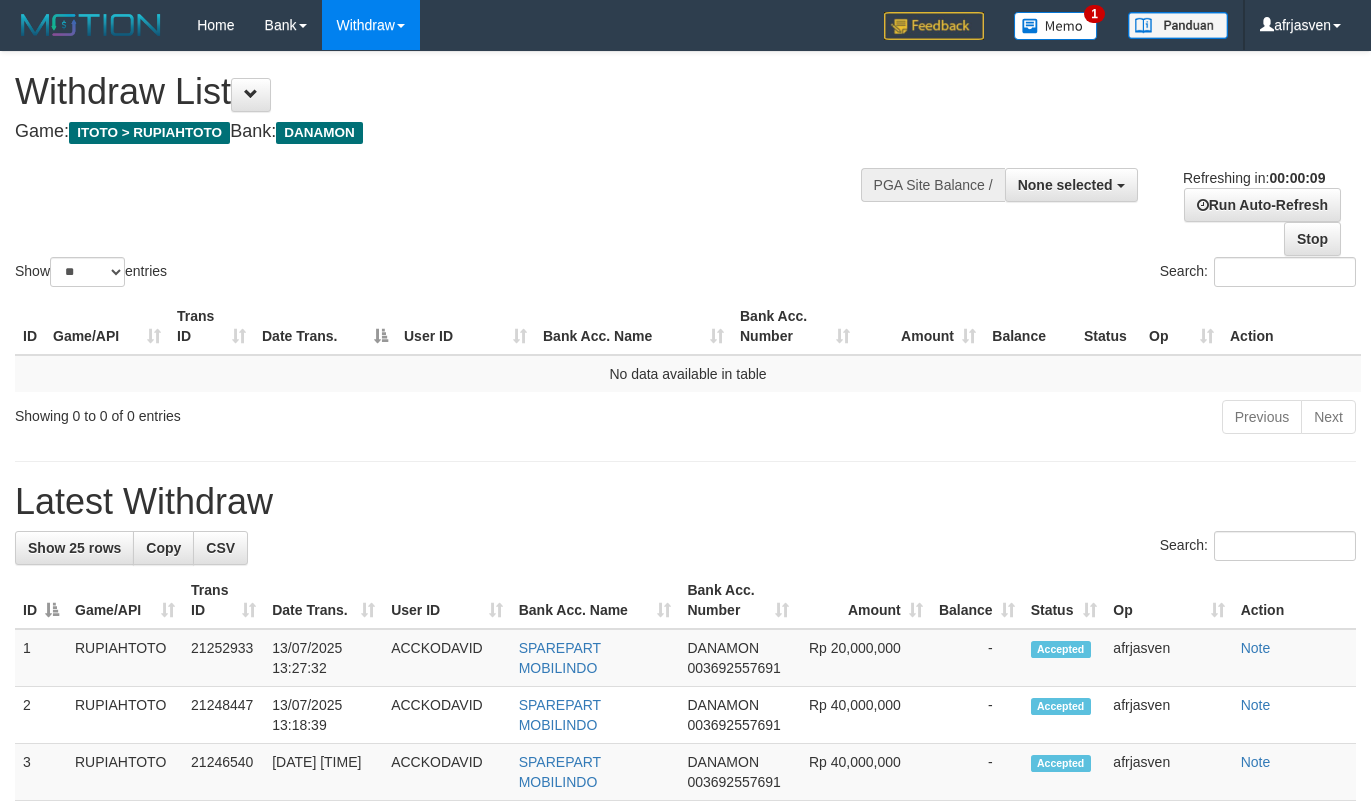 select 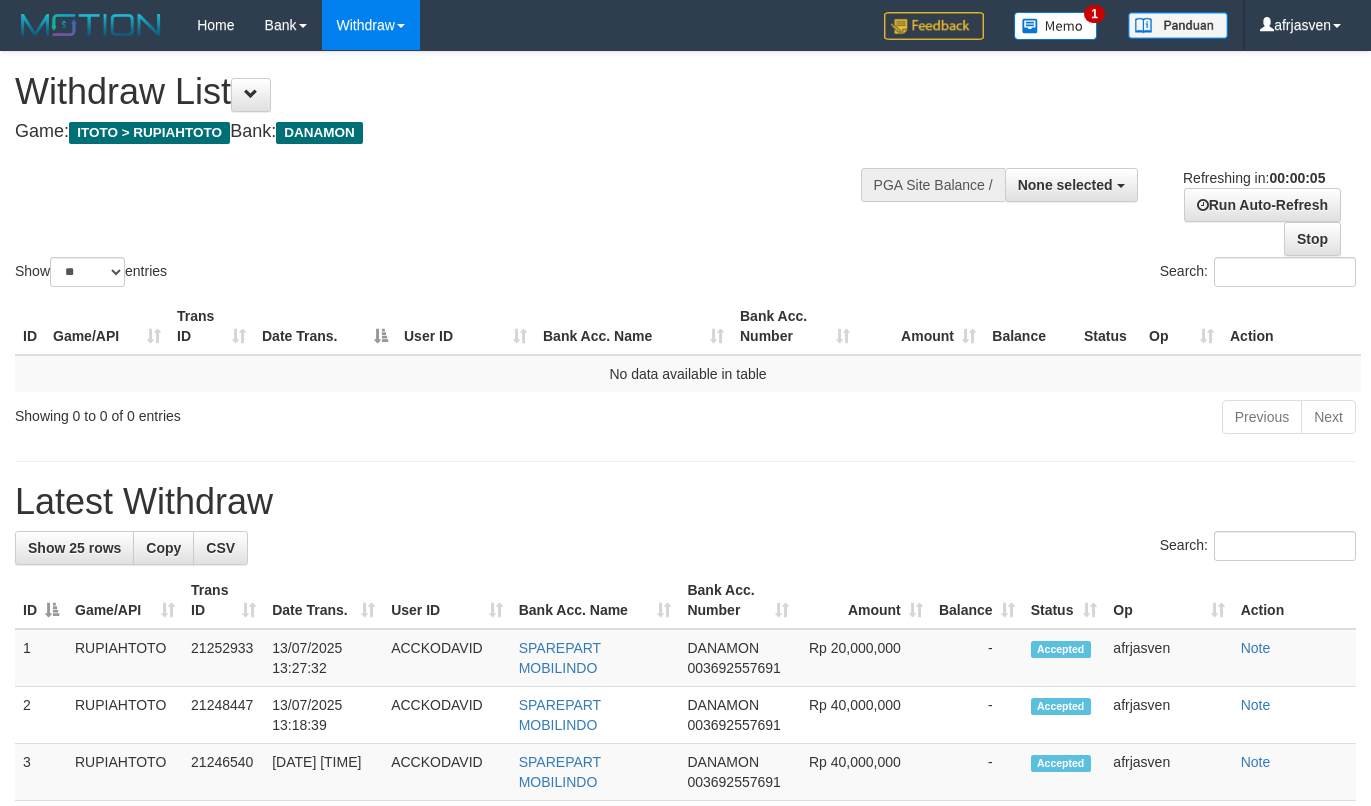 scroll, scrollTop: 0, scrollLeft: 0, axis: both 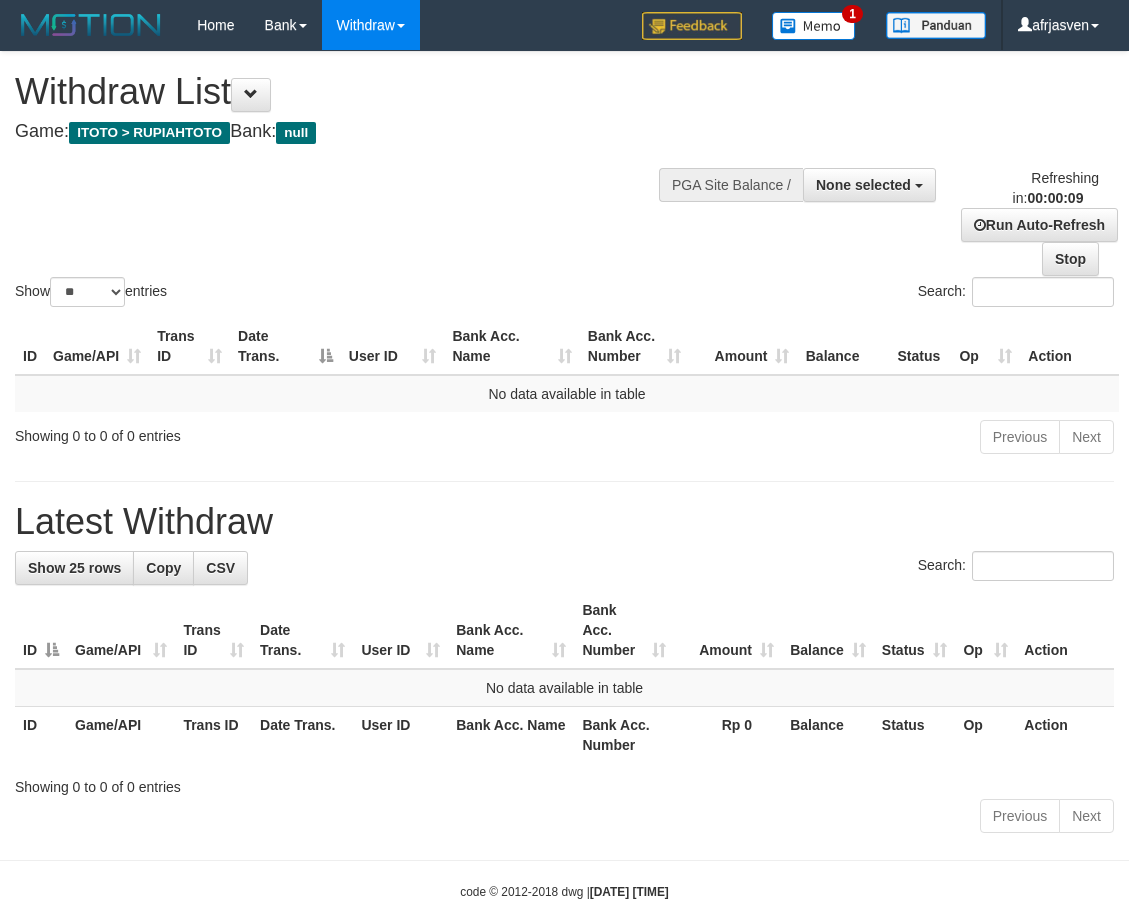 select 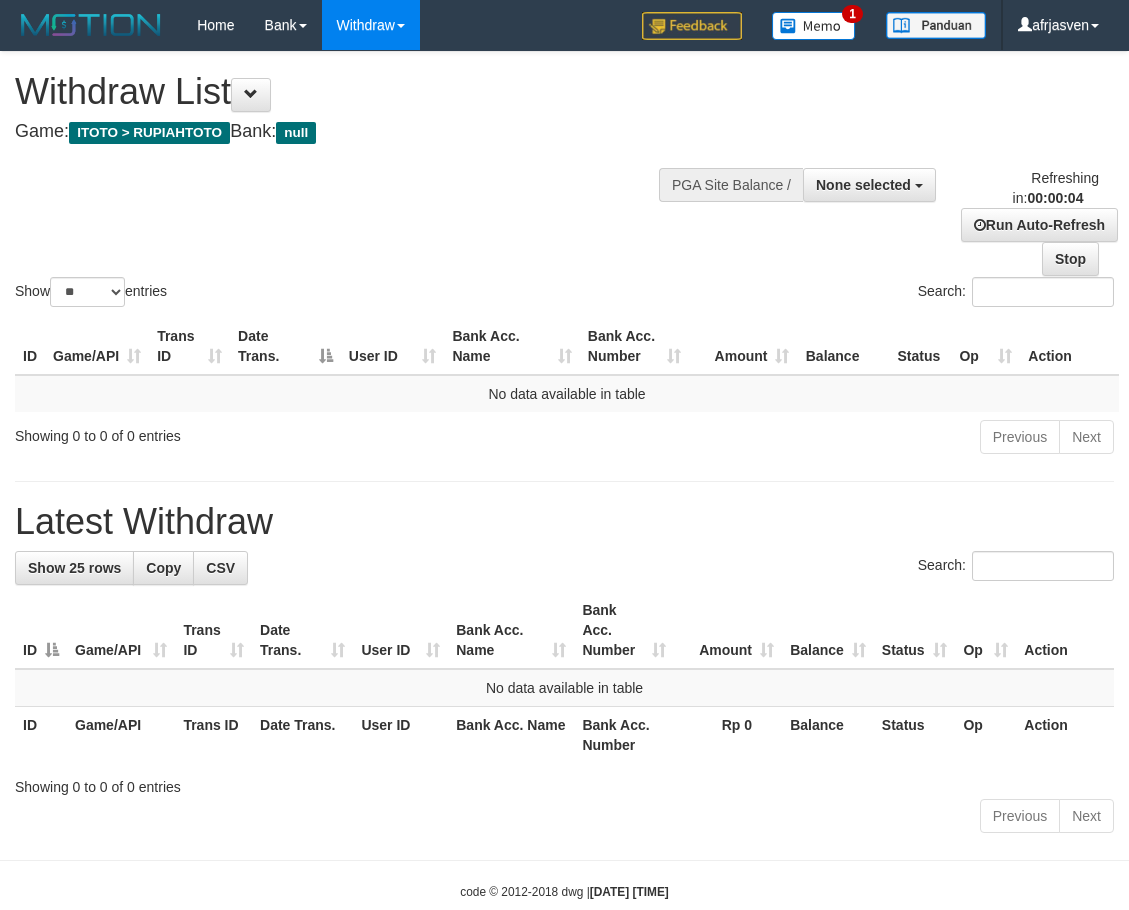 scroll, scrollTop: 0, scrollLeft: 0, axis: both 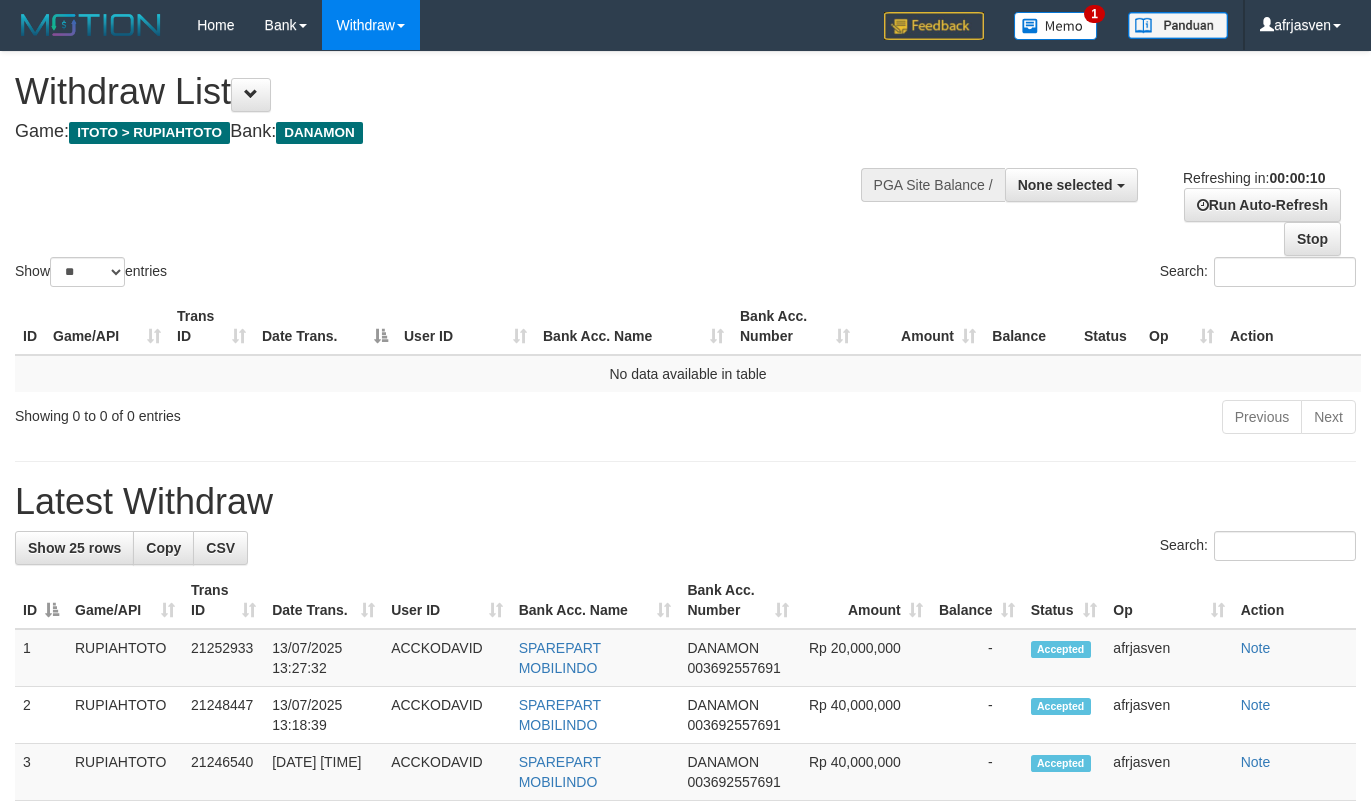 select 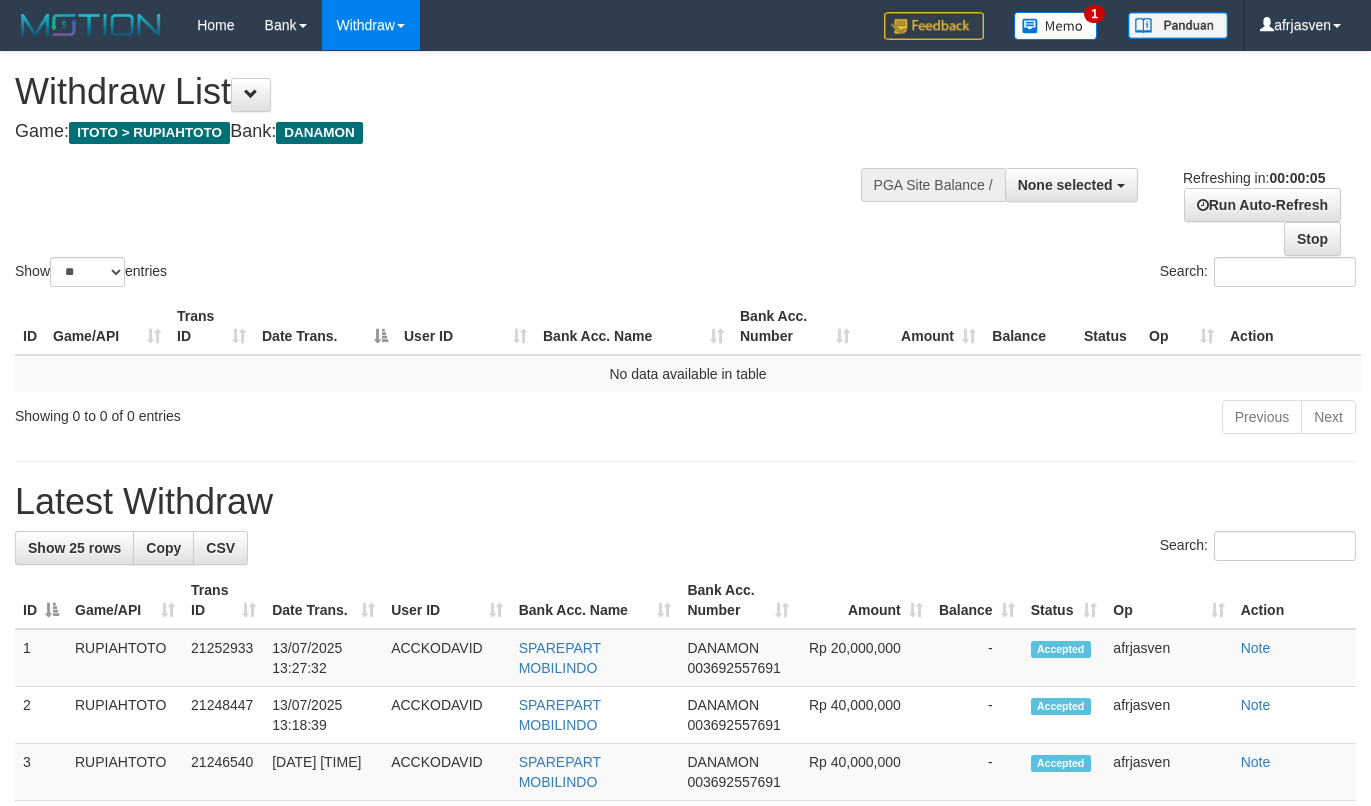 scroll, scrollTop: 0, scrollLeft: 0, axis: both 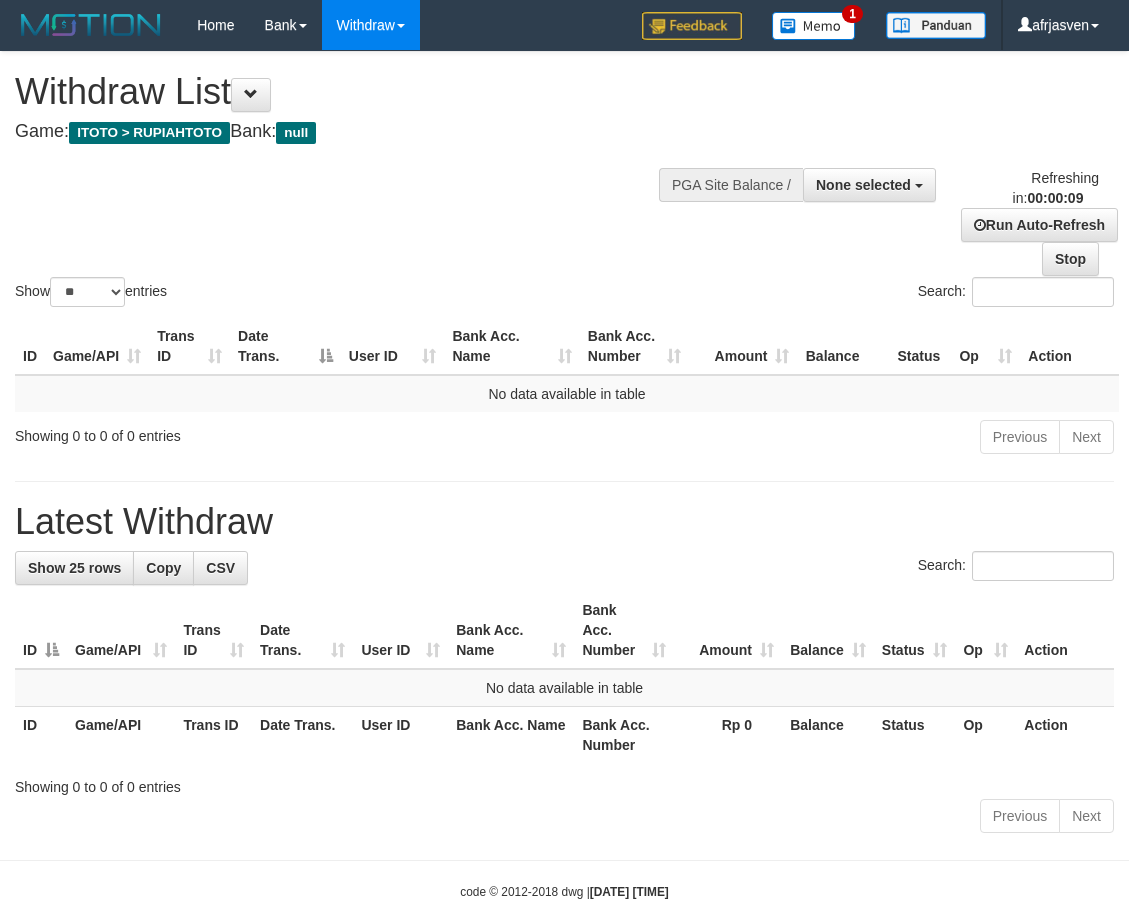 select 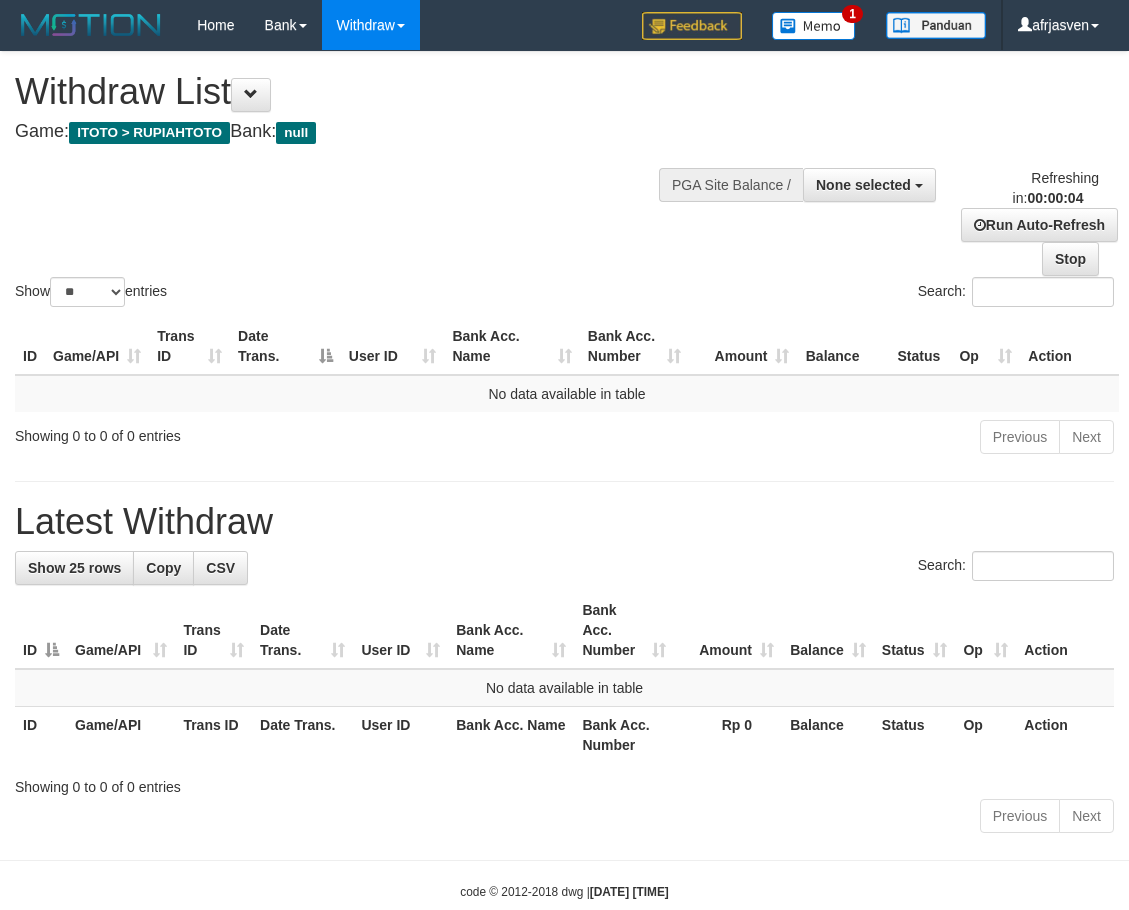 scroll, scrollTop: 0, scrollLeft: 0, axis: both 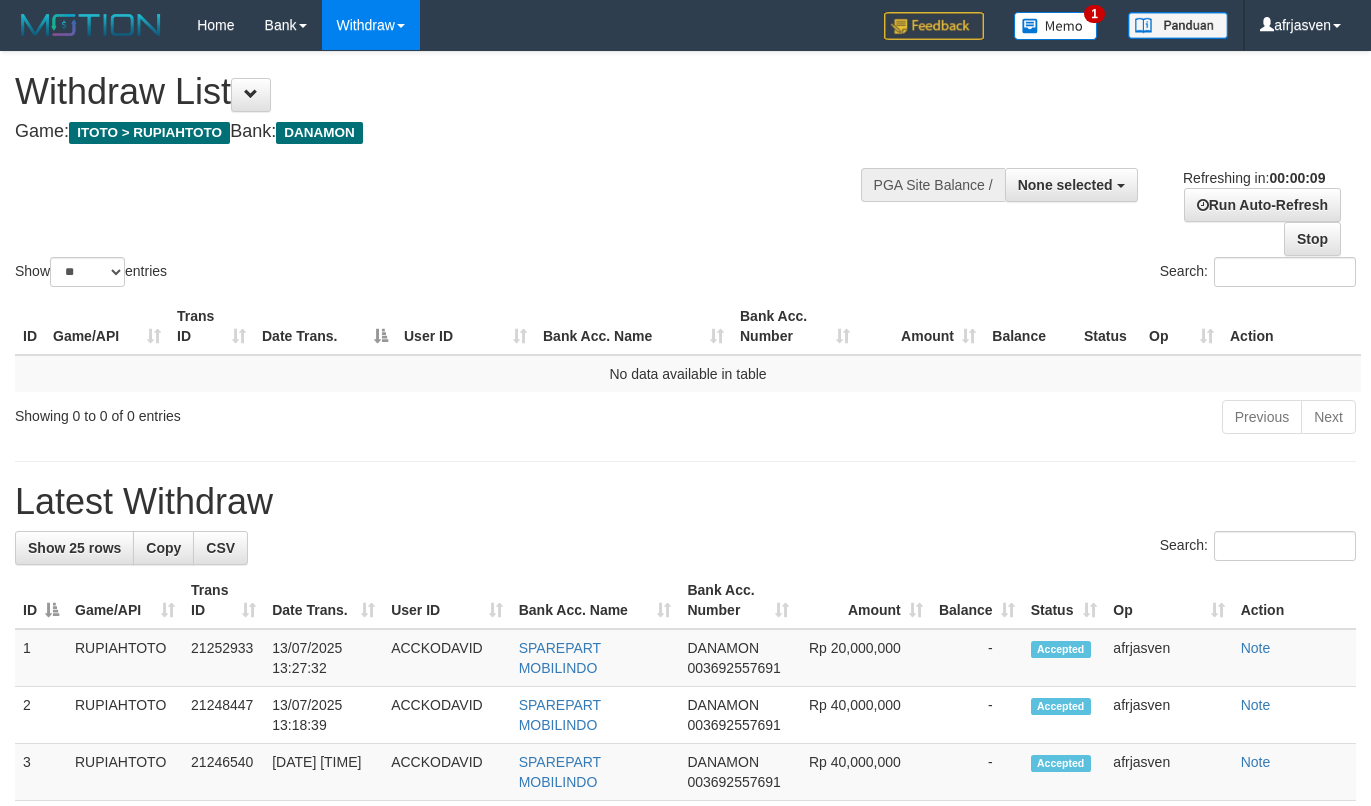 select 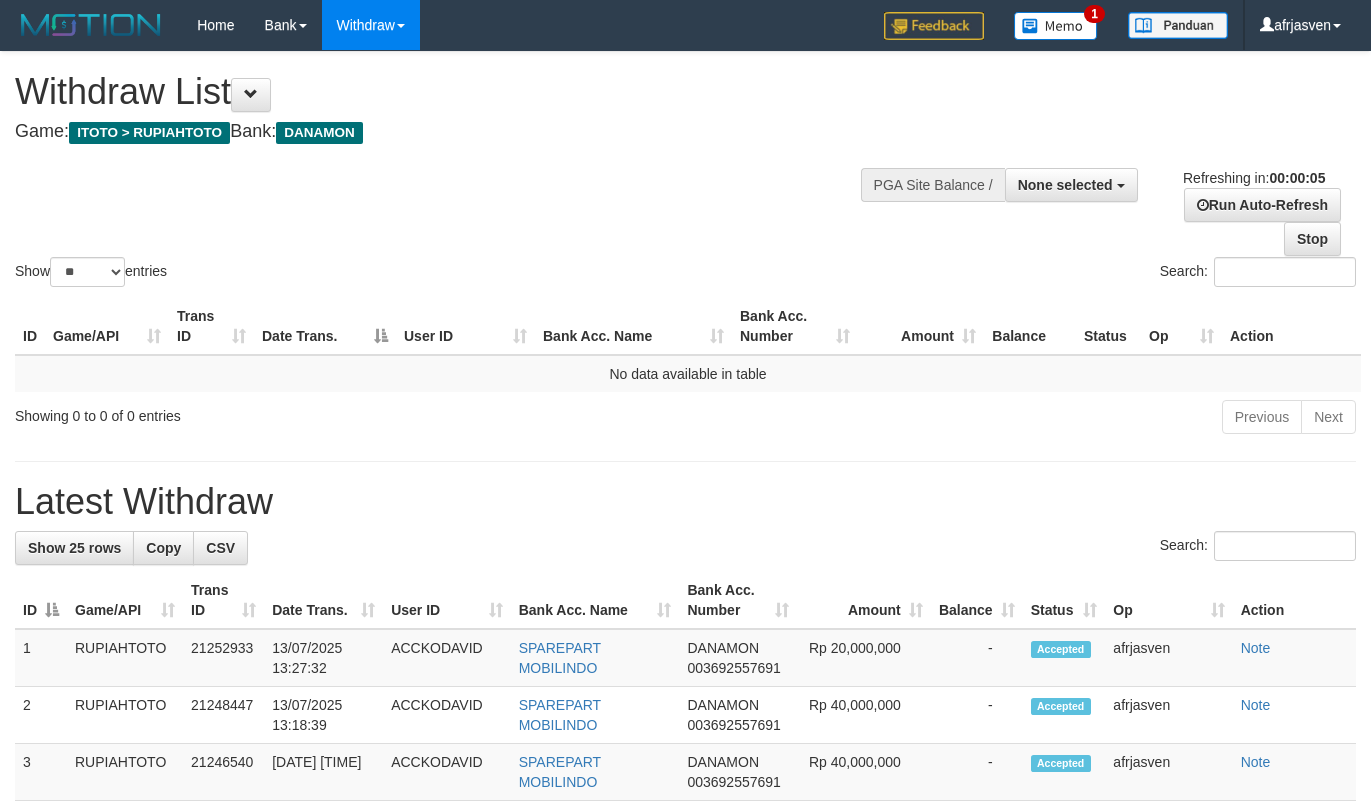 scroll, scrollTop: 0, scrollLeft: 0, axis: both 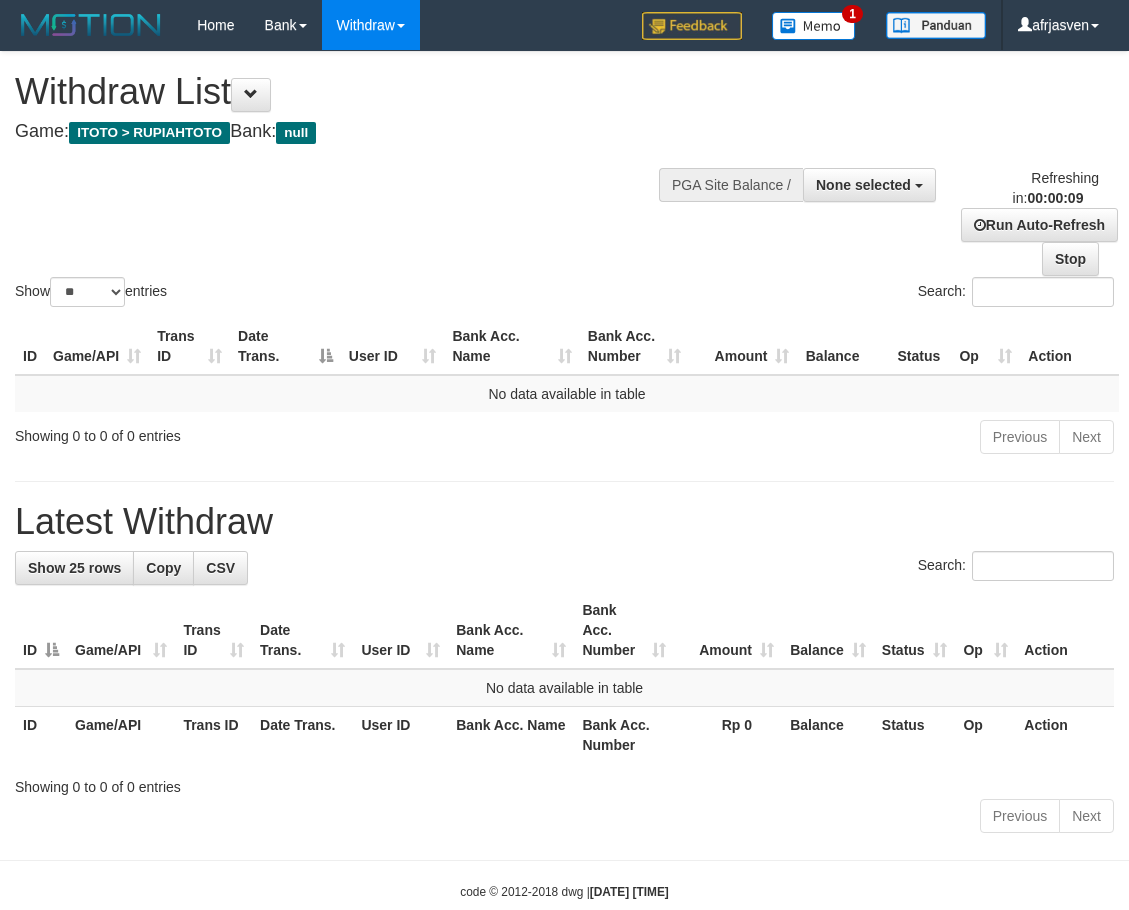 select 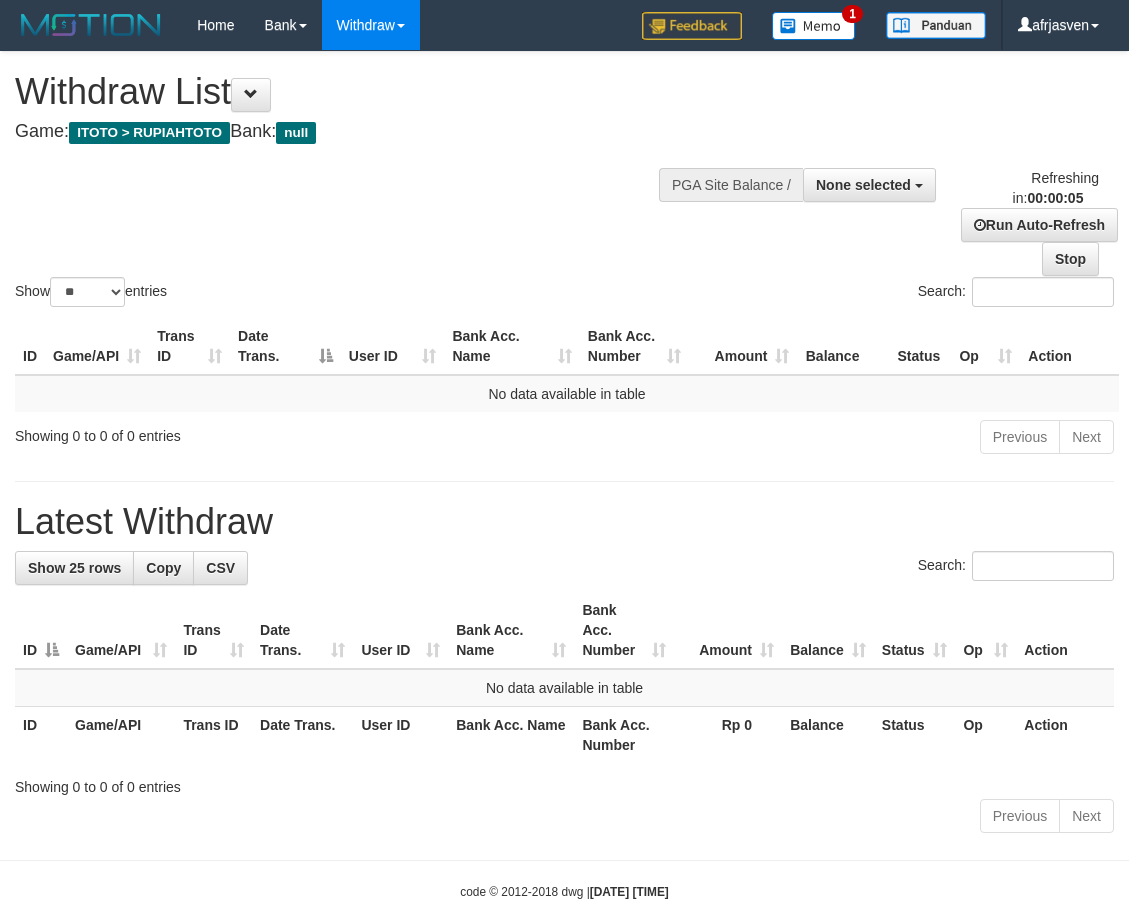 scroll, scrollTop: 0, scrollLeft: 0, axis: both 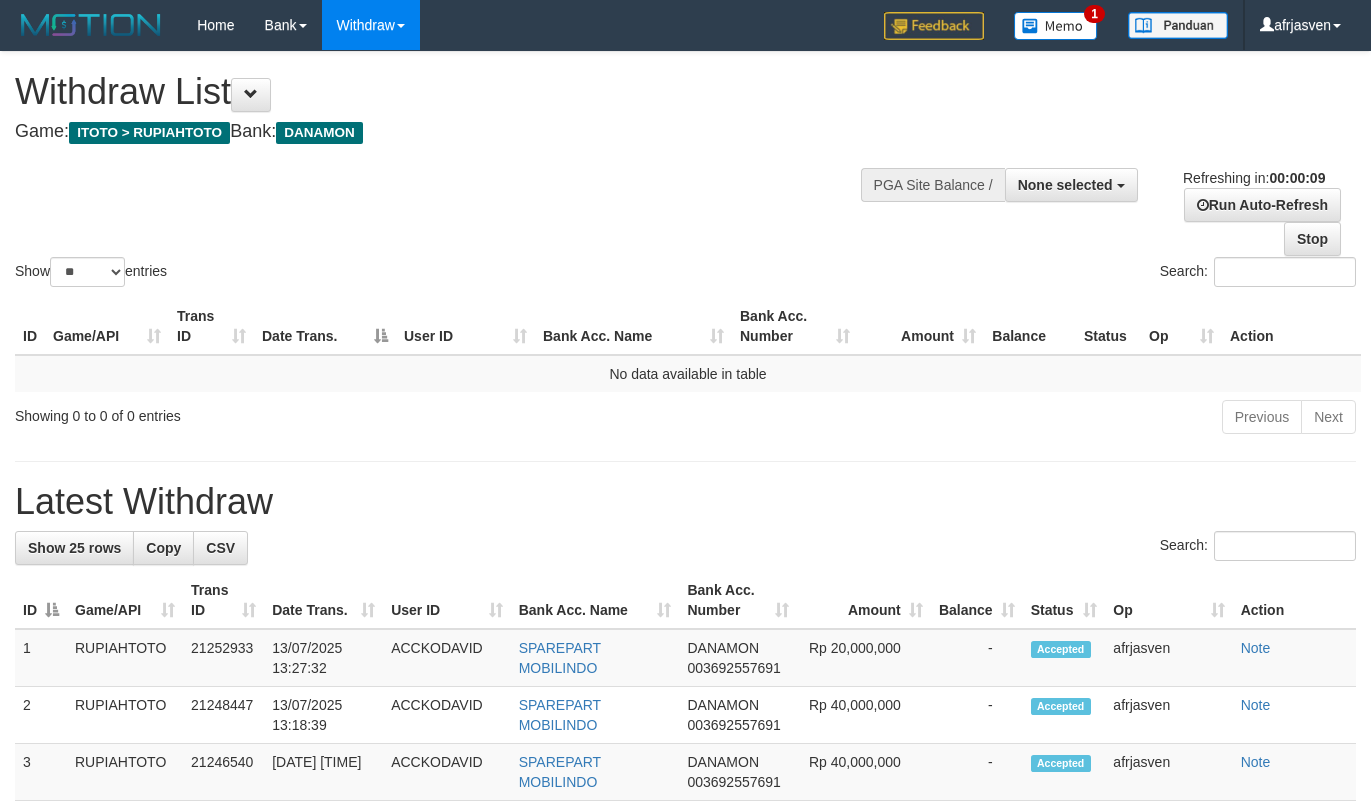 select 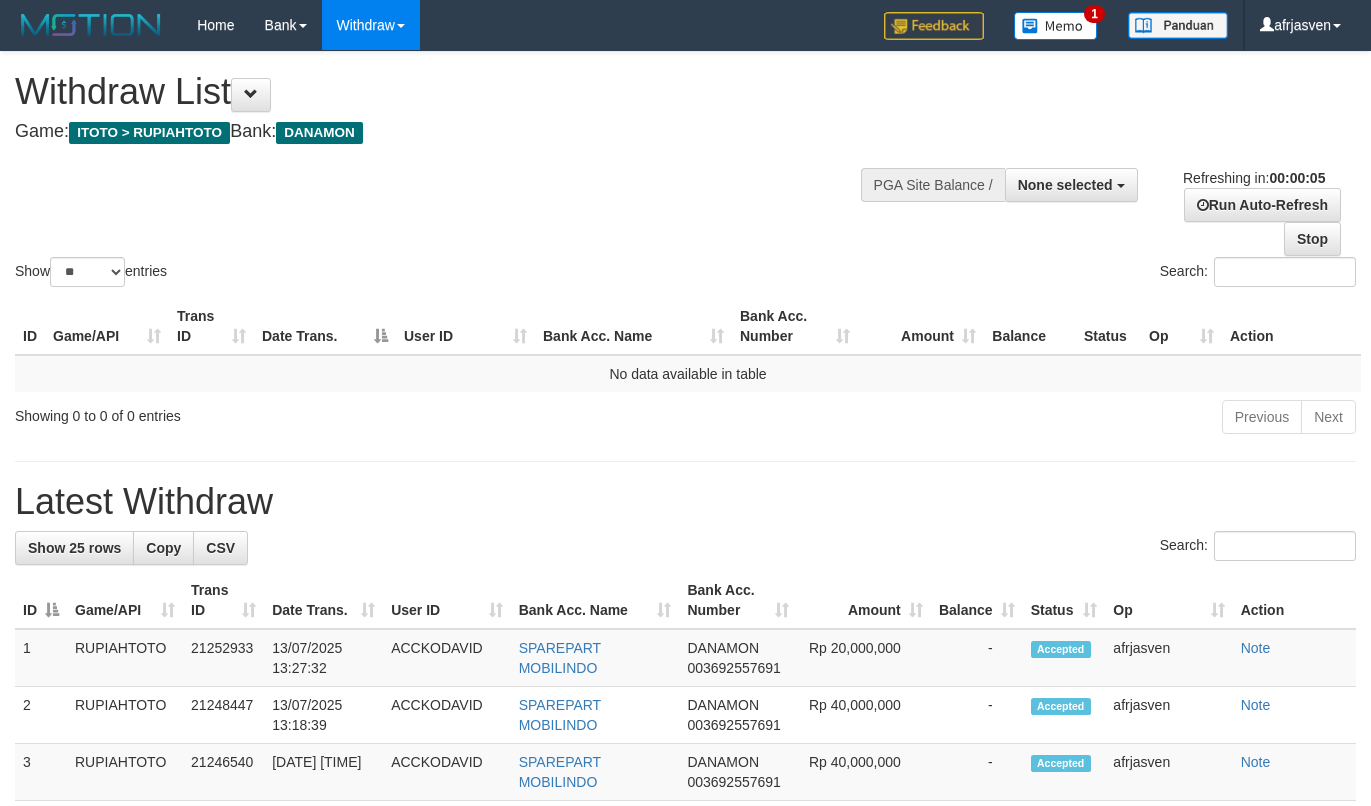 scroll, scrollTop: 0, scrollLeft: 0, axis: both 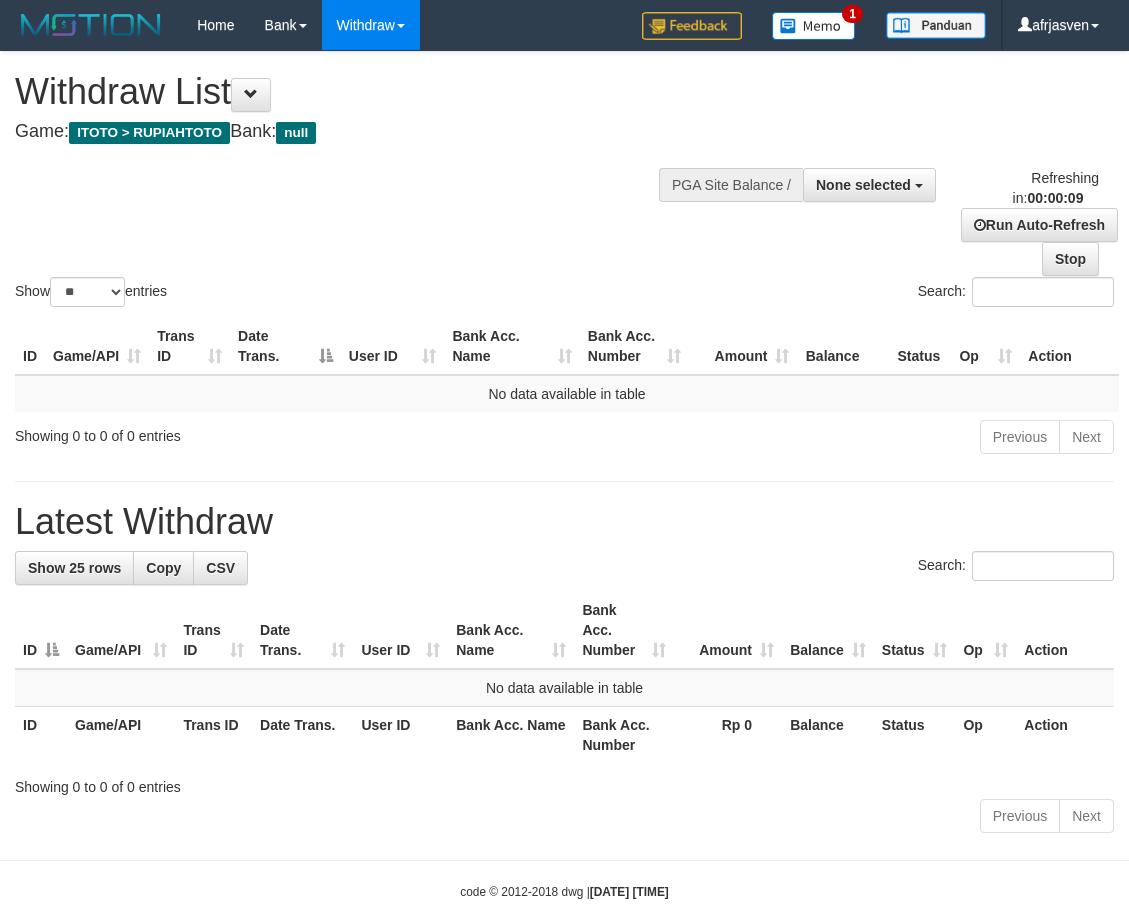 select 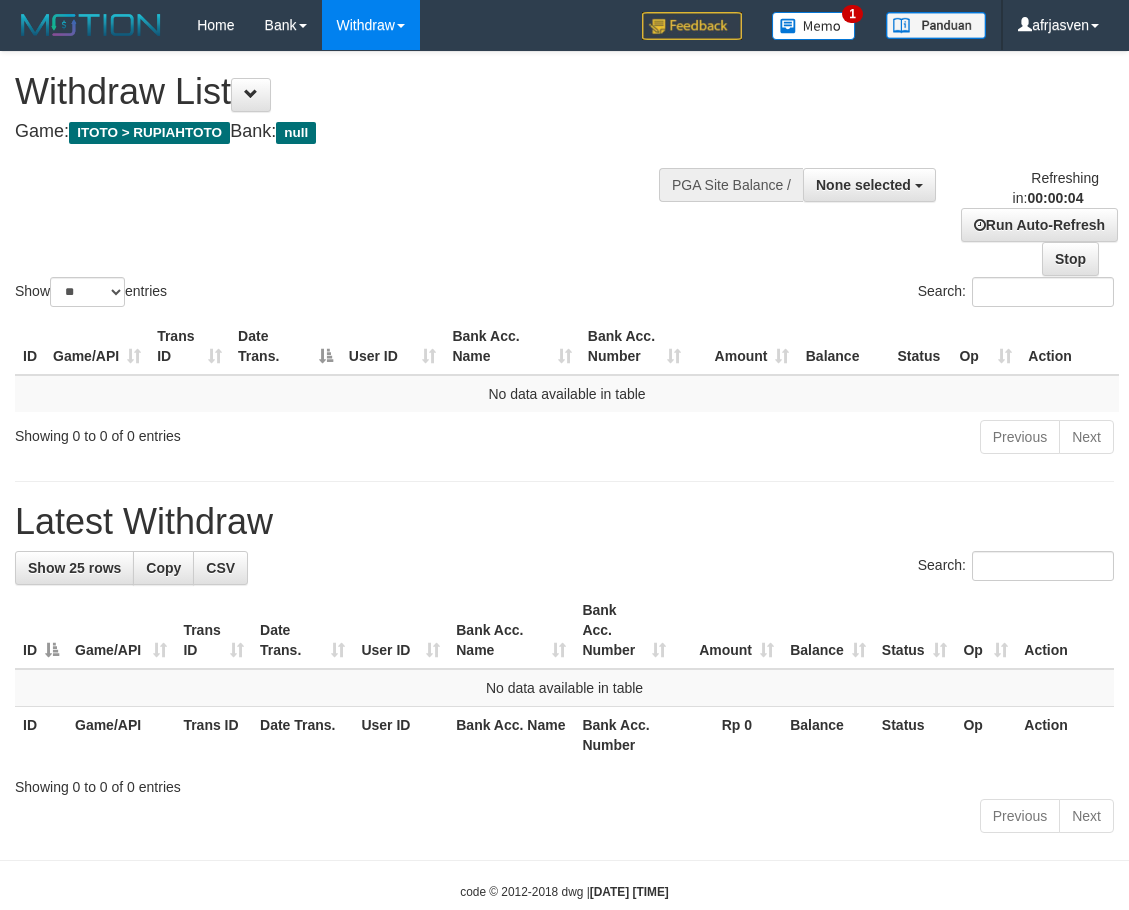 scroll, scrollTop: 0, scrollLeft: 0, axis: both 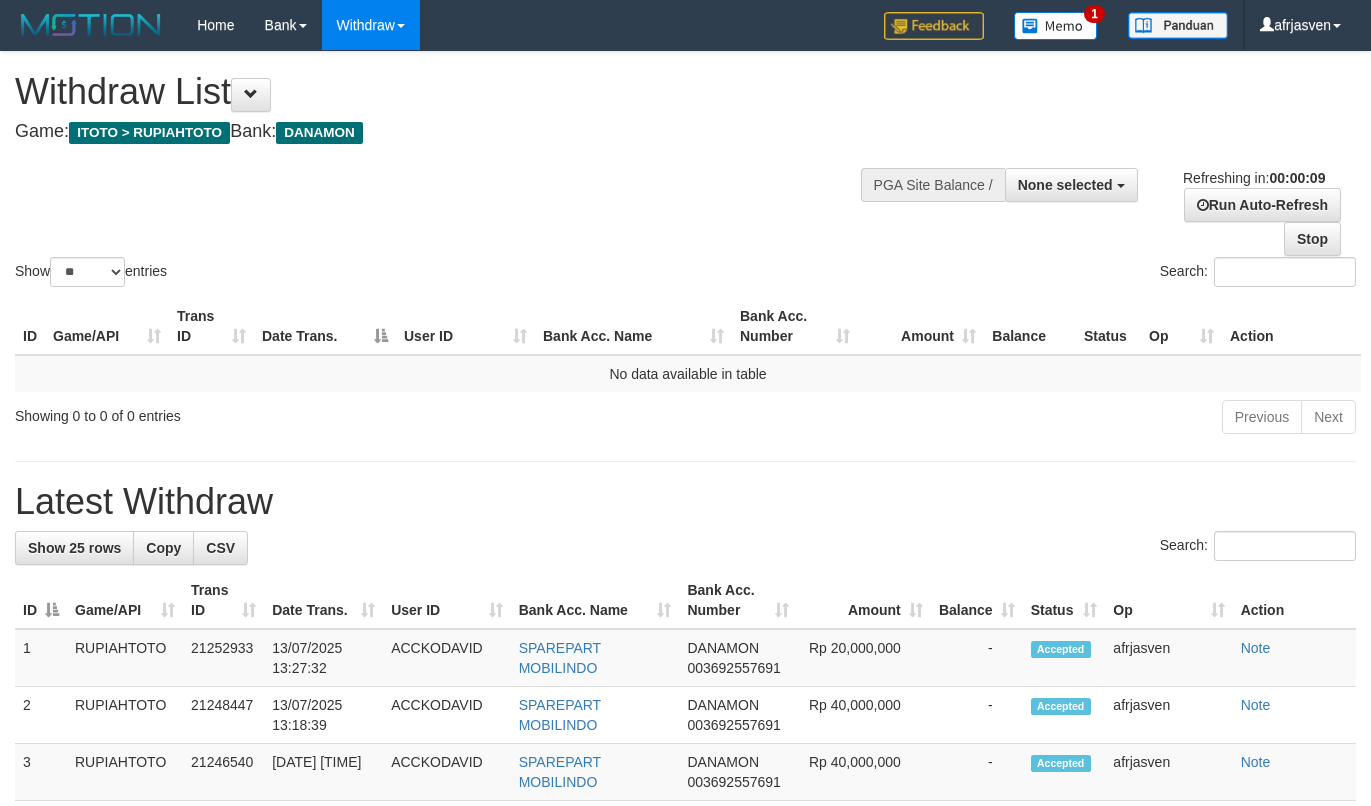 select 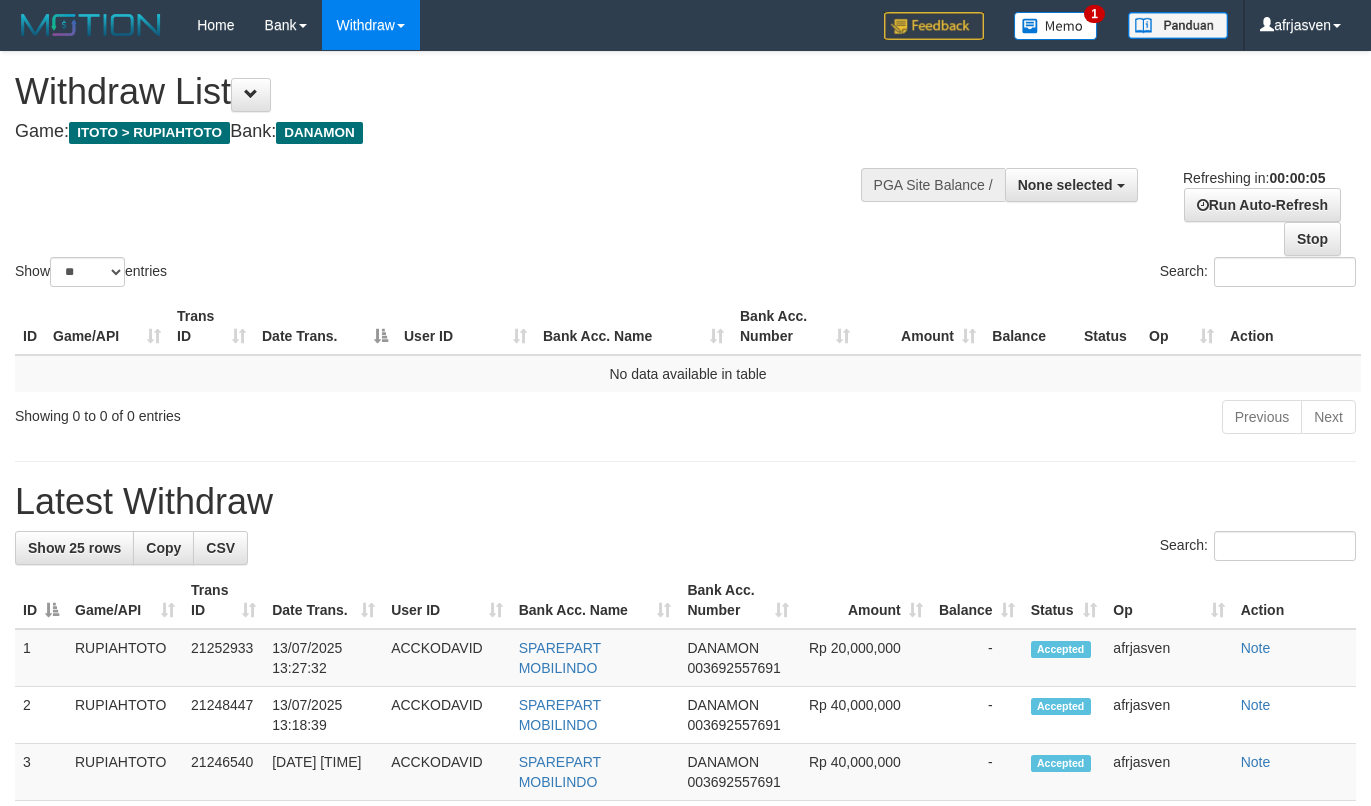 scroll, scrollTop: 0, scrollLeft: 0, axis: both 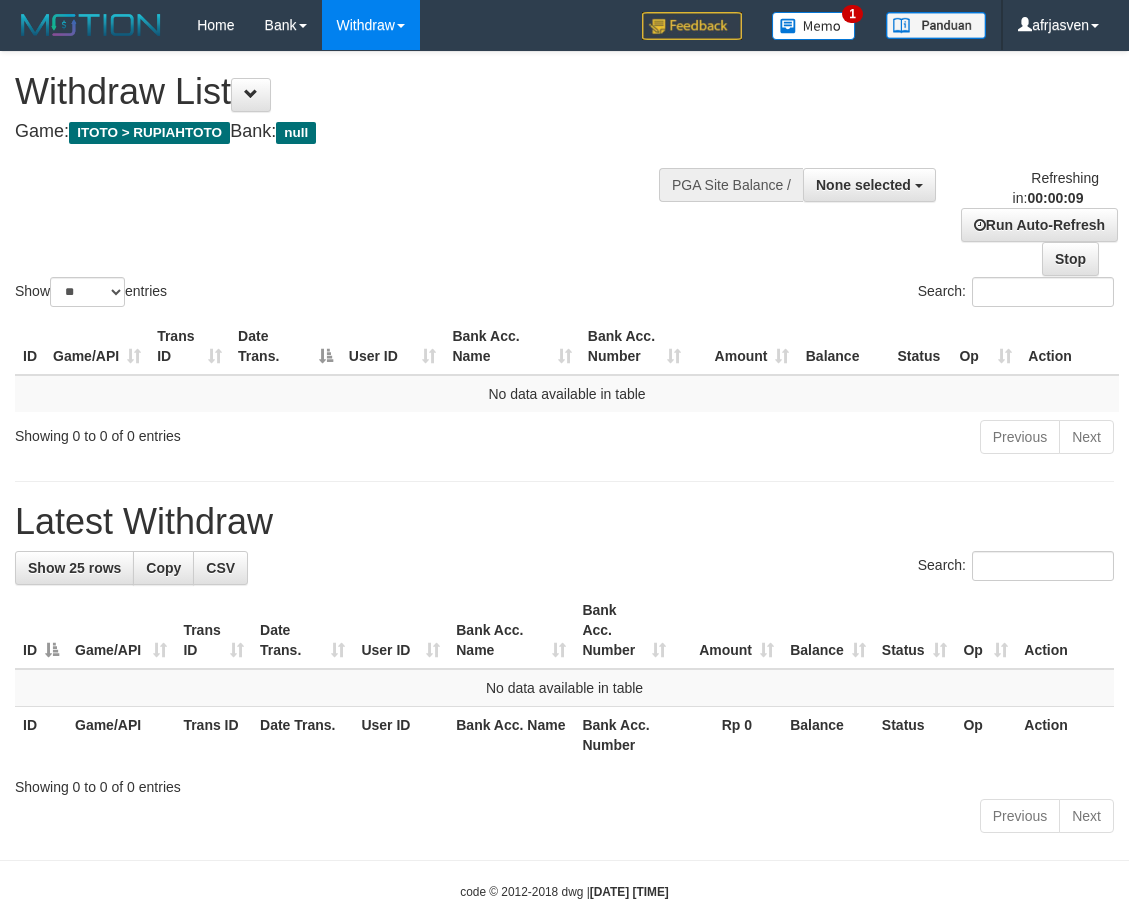 select 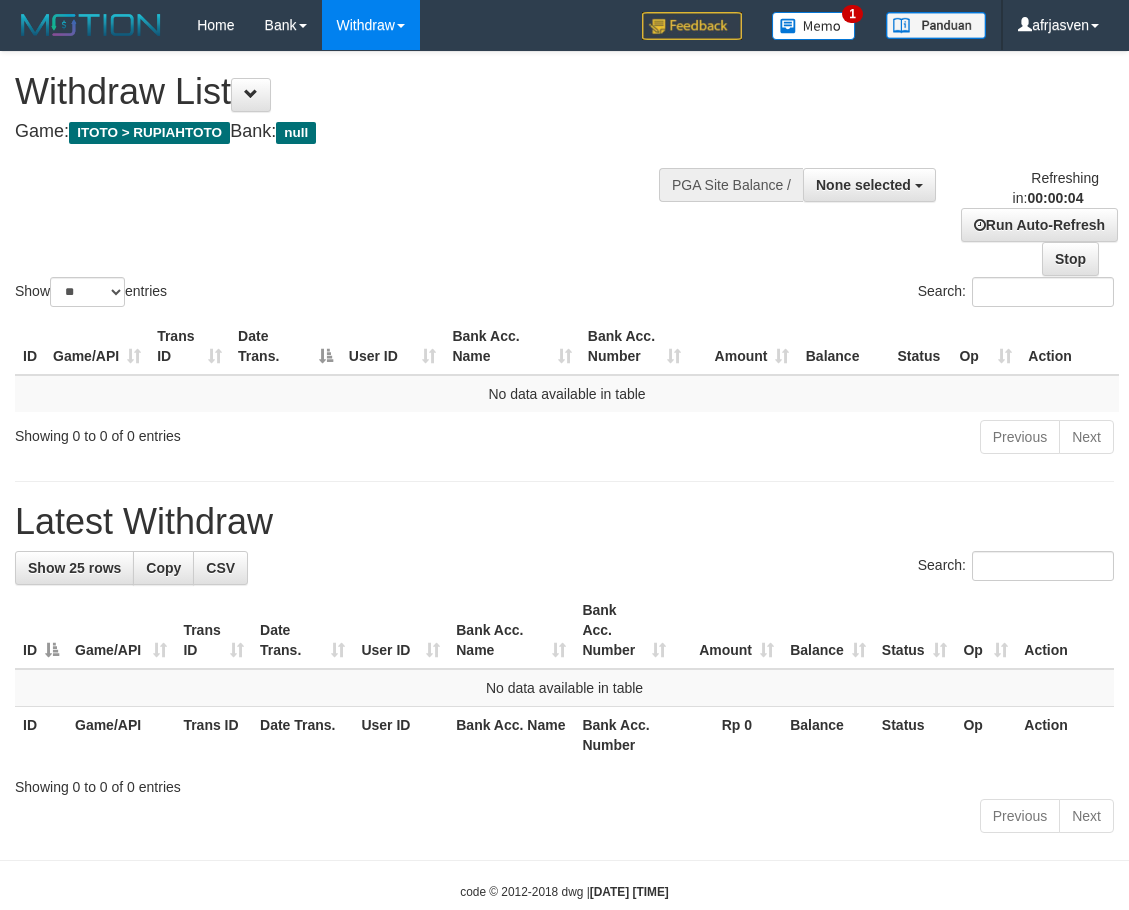 scroll, scrollTop: 0, scrollLeft: 0, axis: both 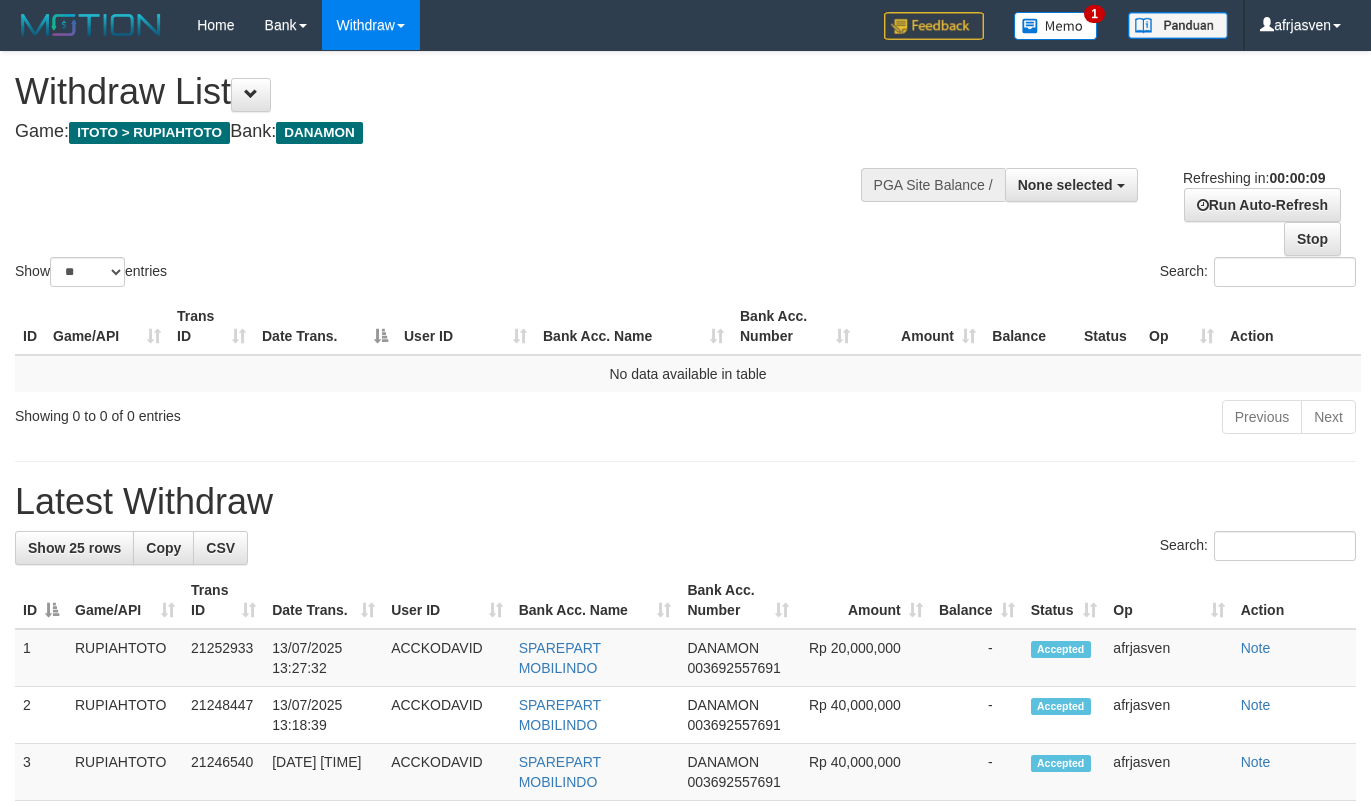 select 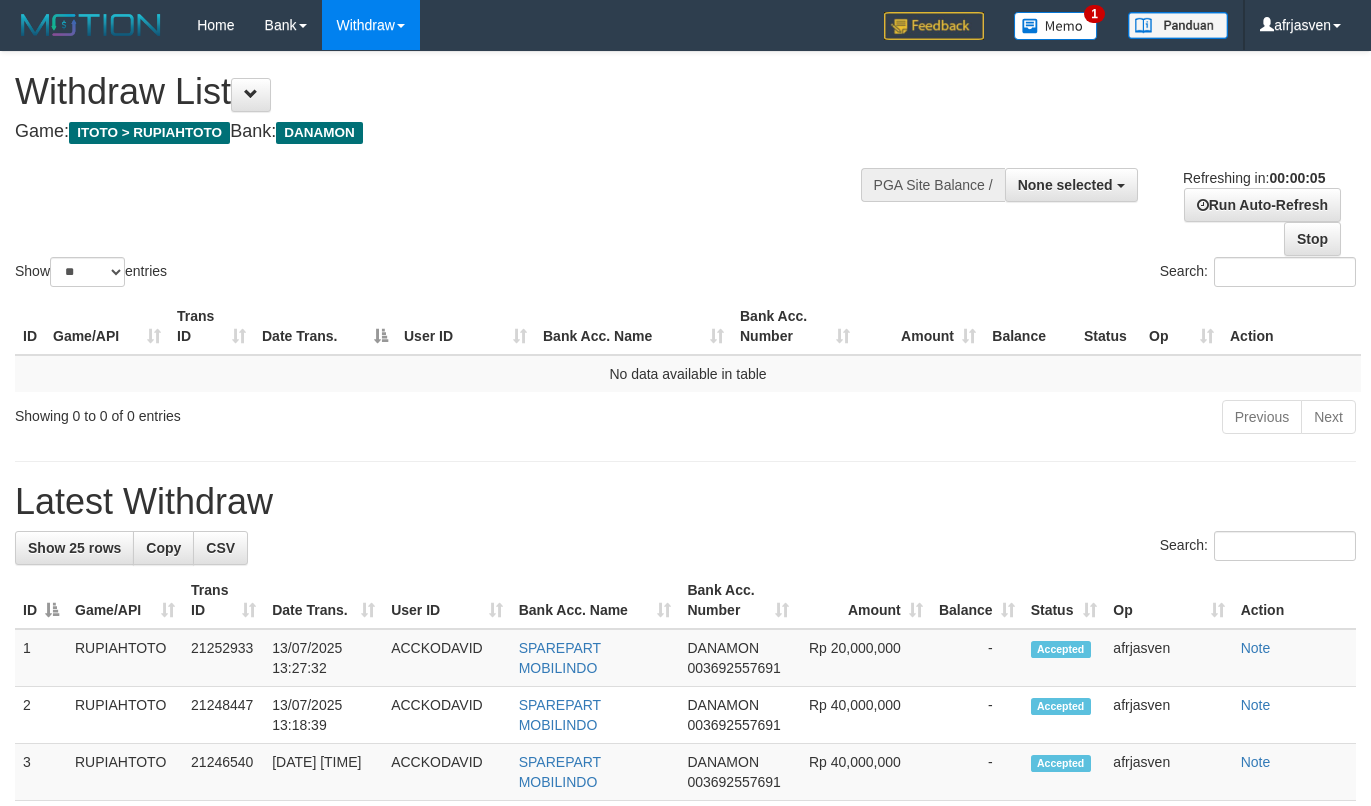 scroll, scrollTop: 0, scrollLeft: 0, axis: both 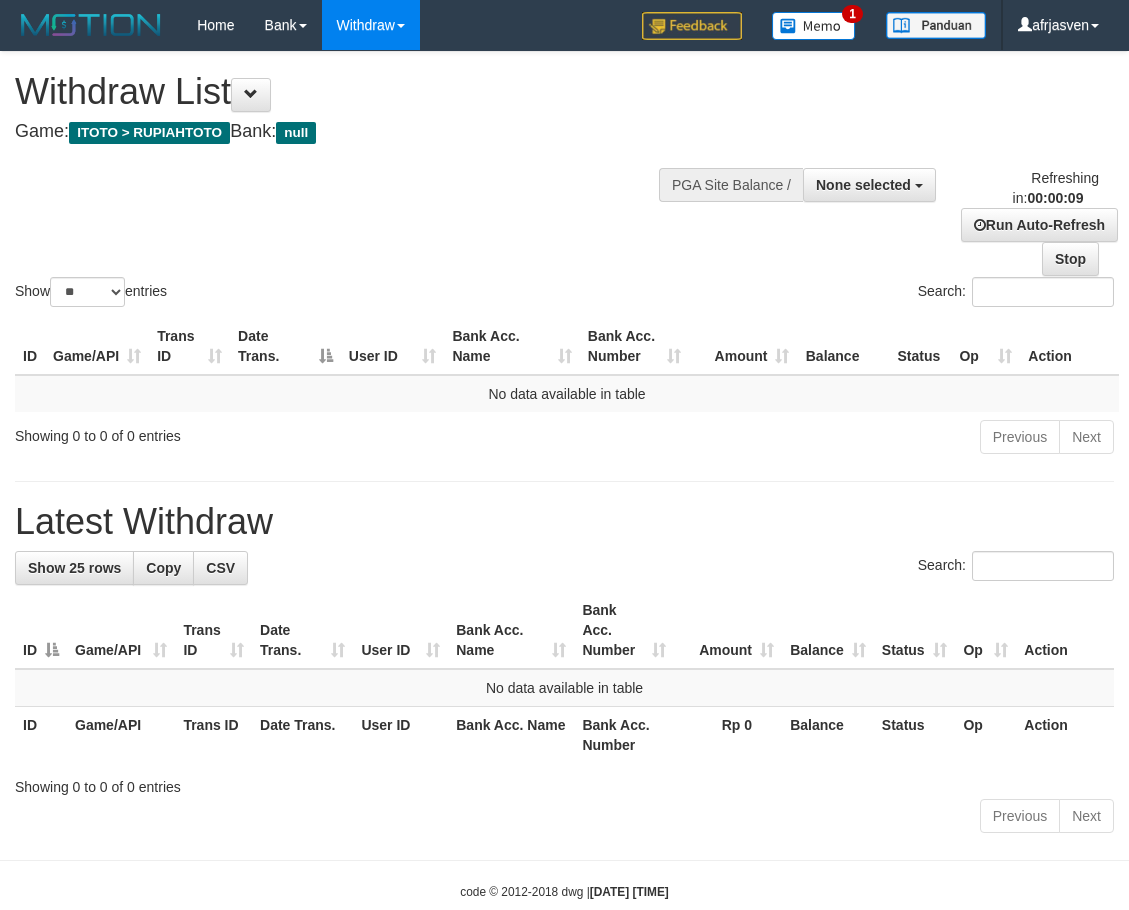 select 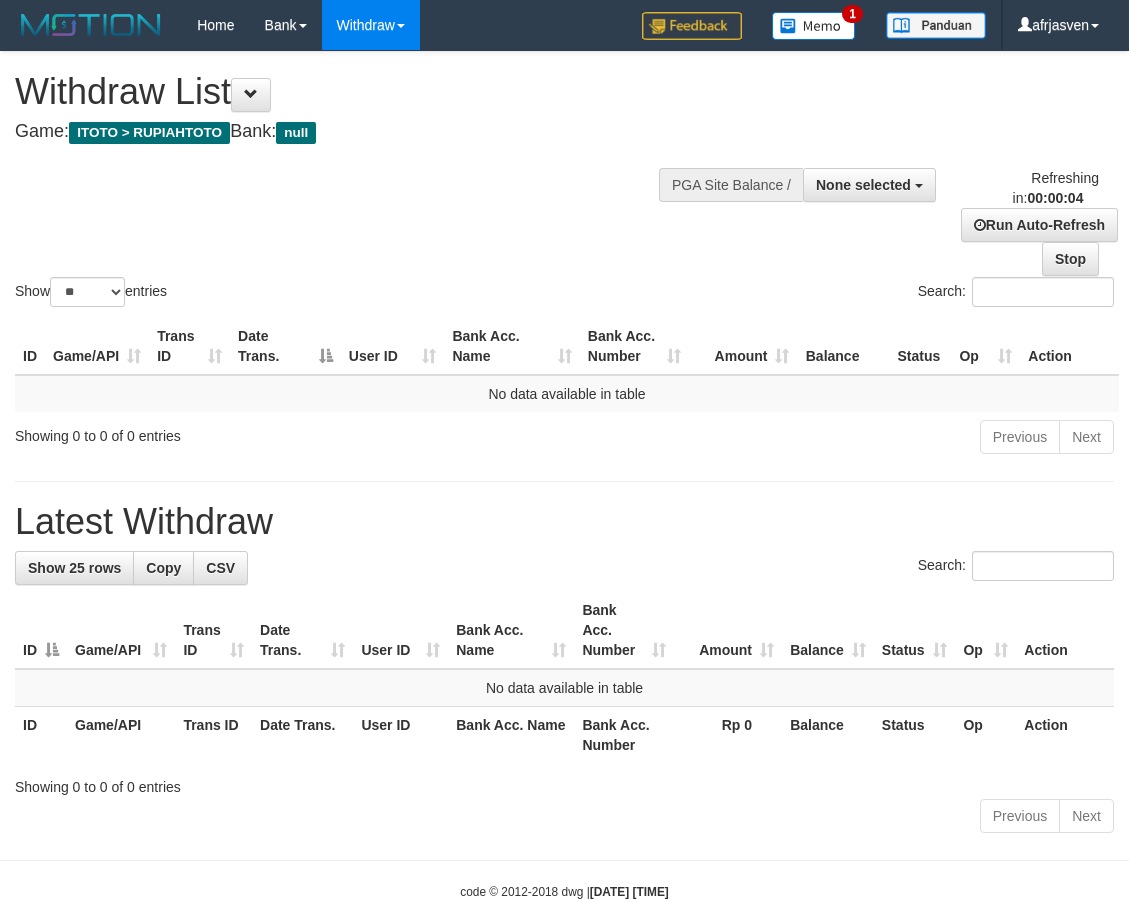 scroll, scrollTop: 0, scrollLeft: 0, axis: both 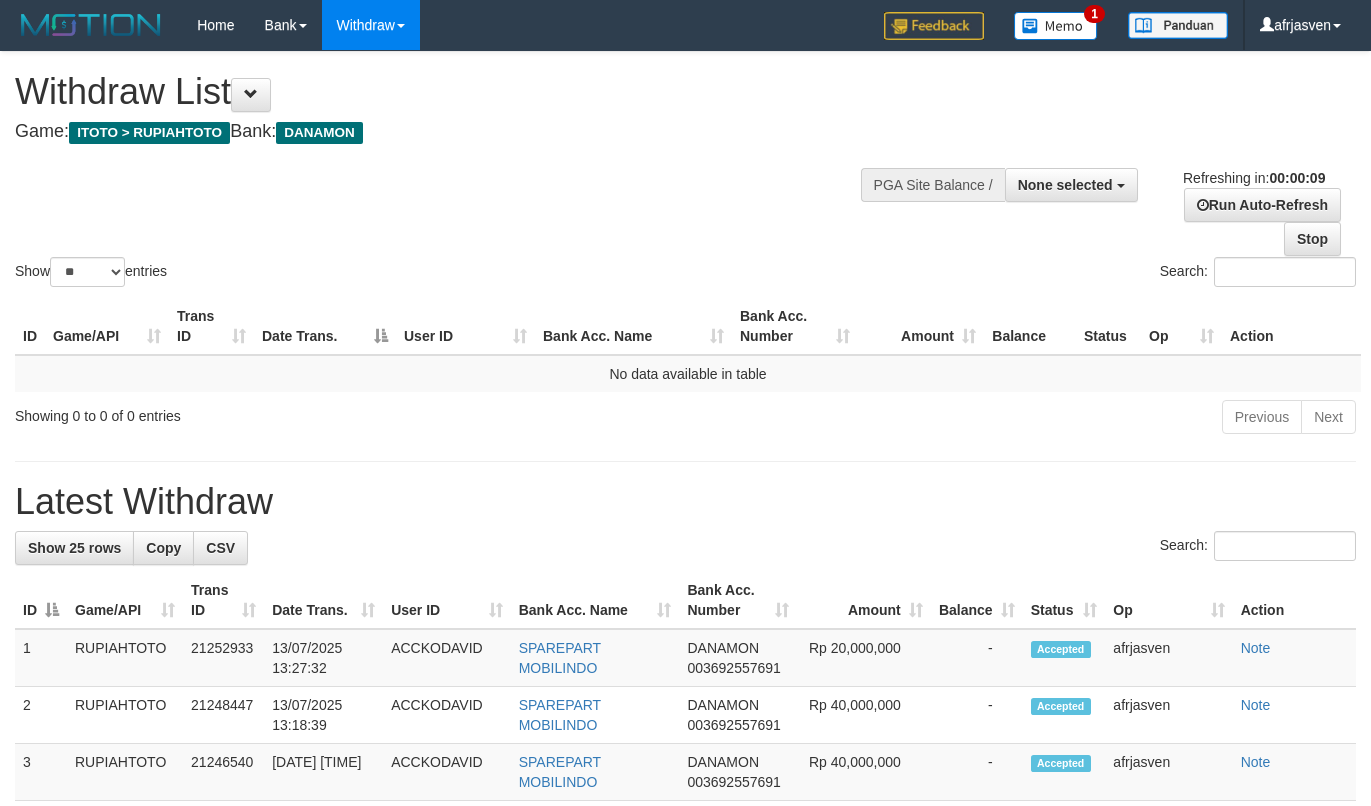 select 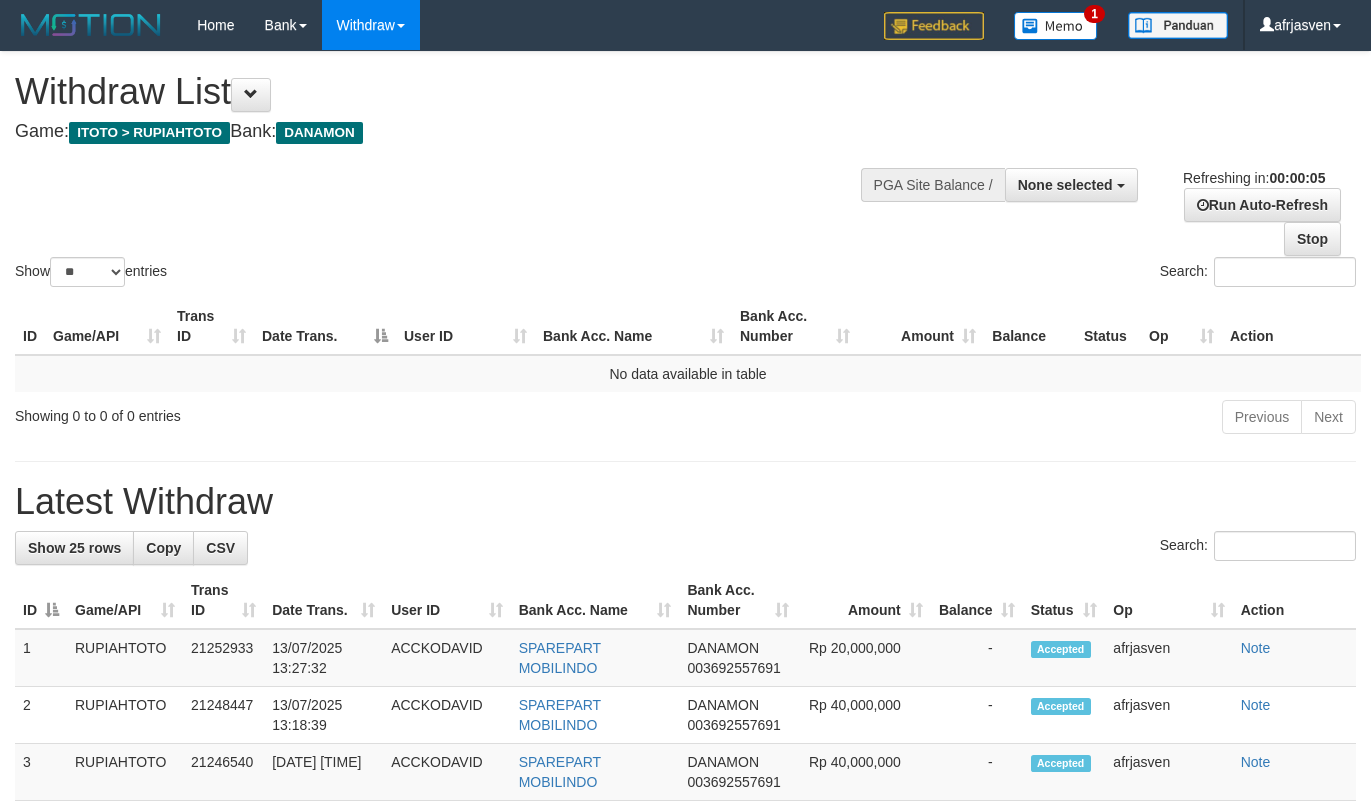 scroll, scrollTop: 0, scrollLeft: 0, axis: both 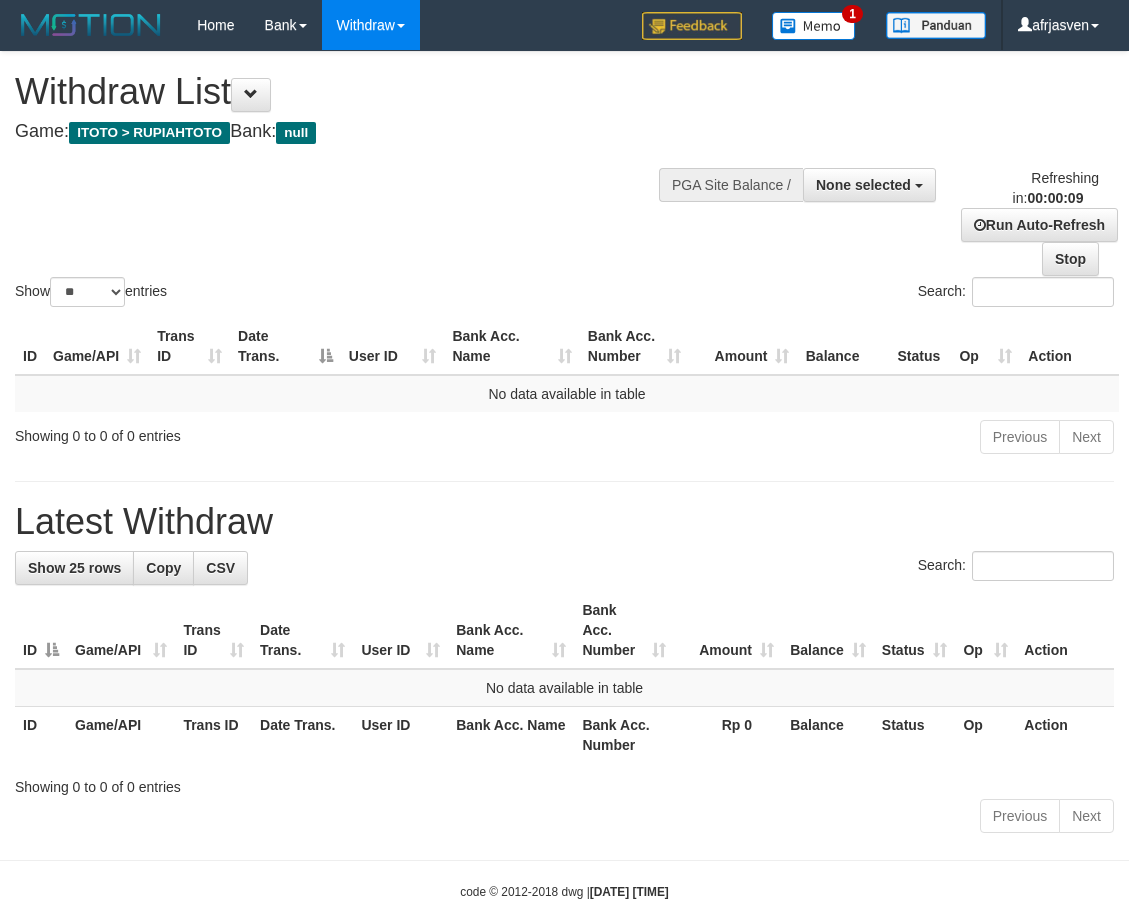 select 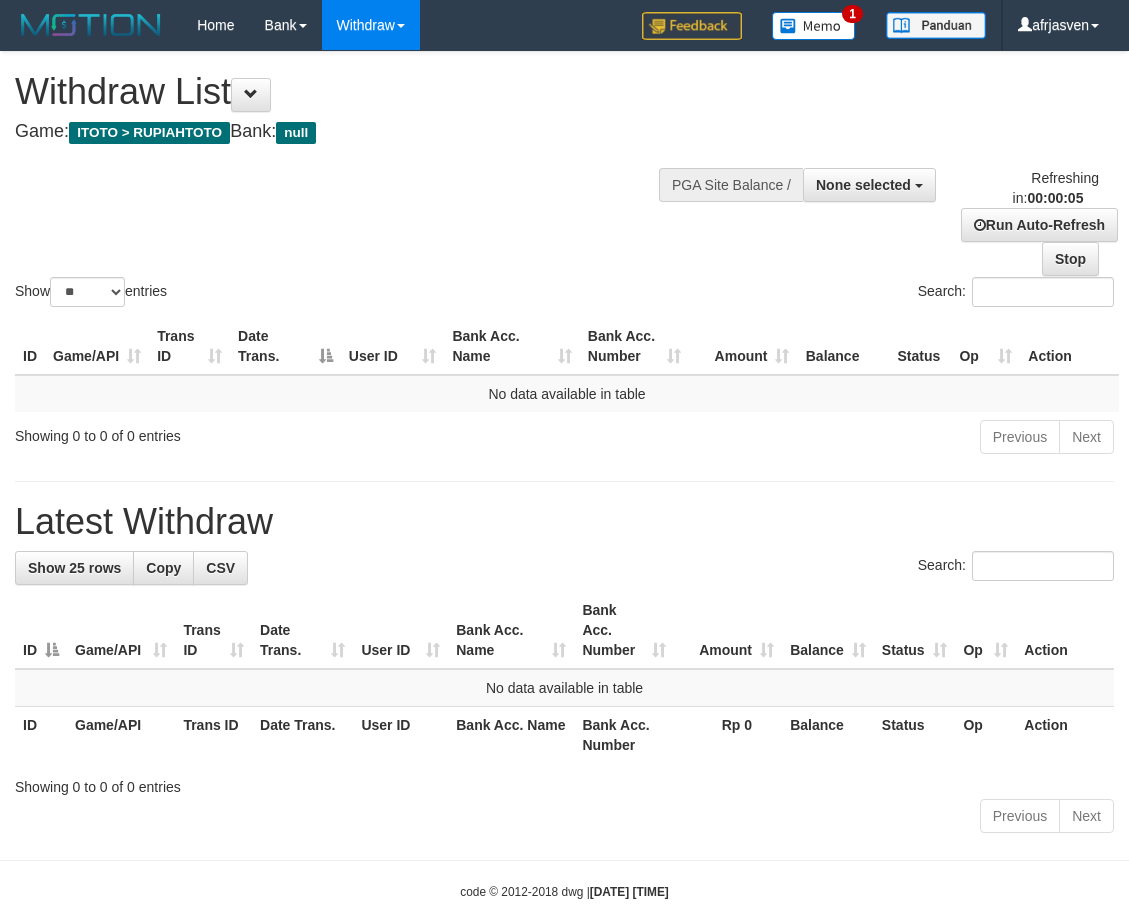 scroll, scrollTop: 0, scrollLeft: 0, axis: both 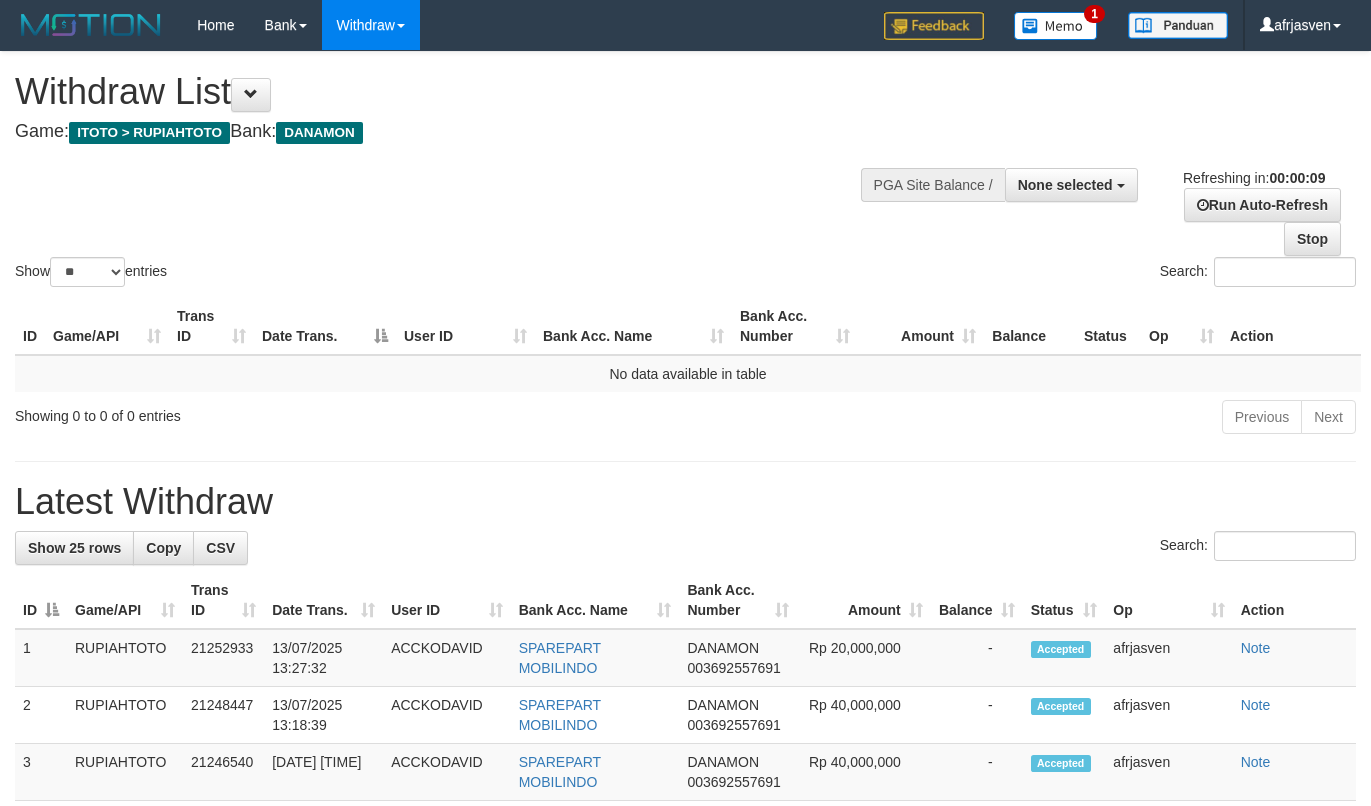 select 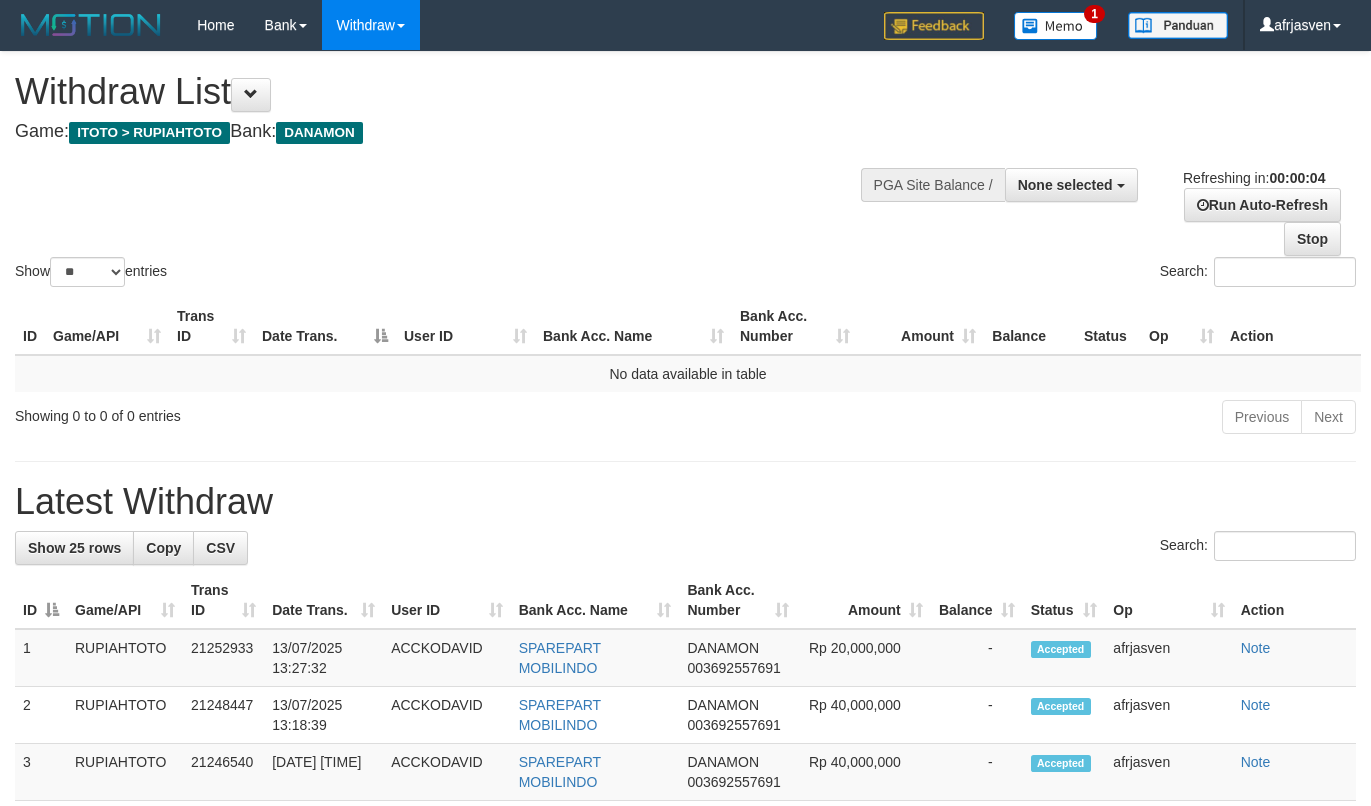 scroll, scrollTop: 0, scrollLeft: 0, axis: both 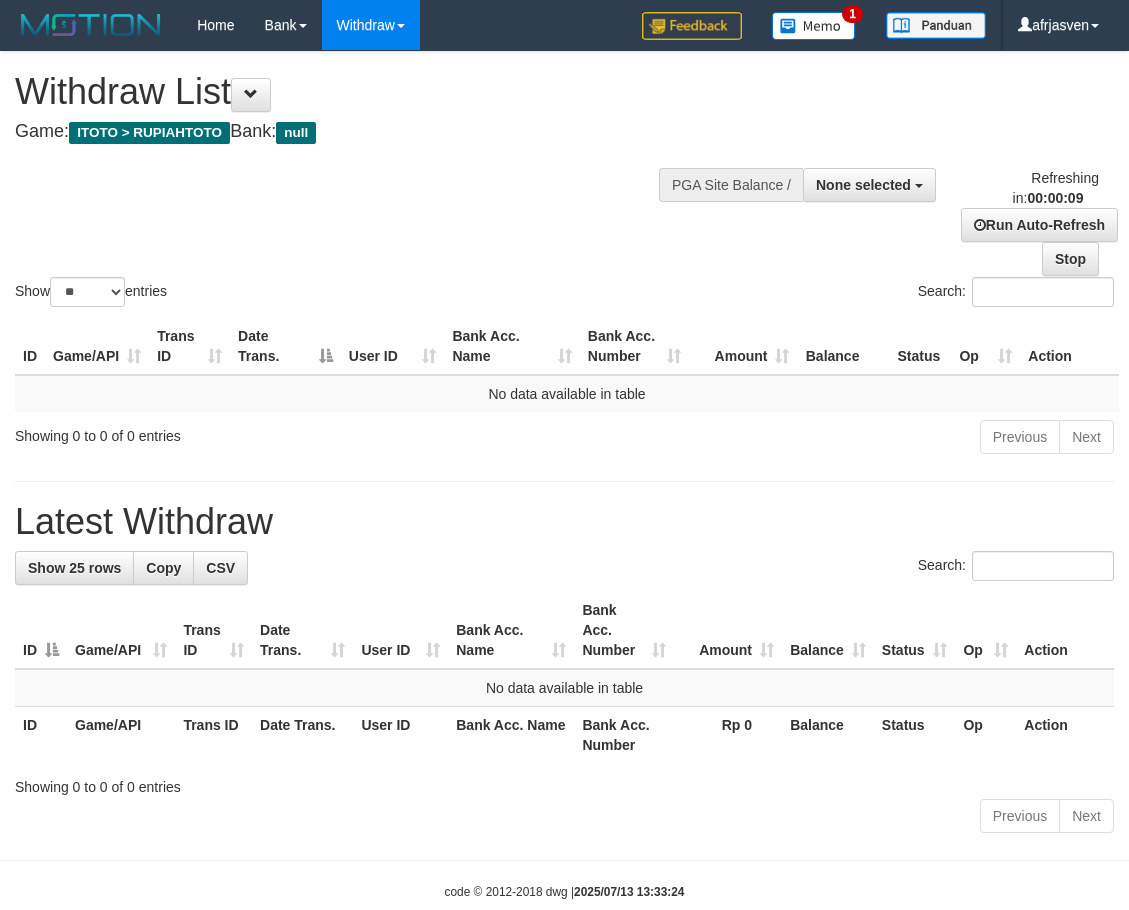 select 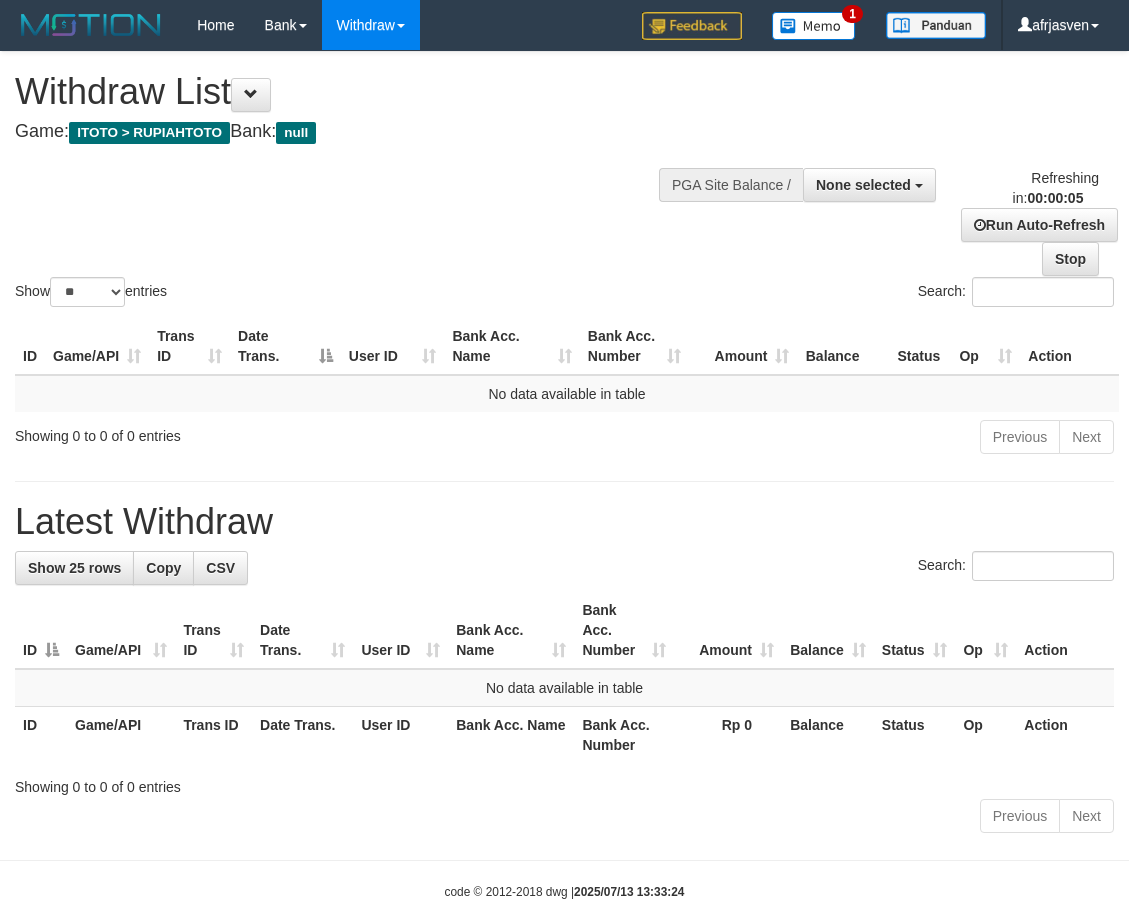 scroll, scrollTop: 0, scrollLeft: 0, axis: both 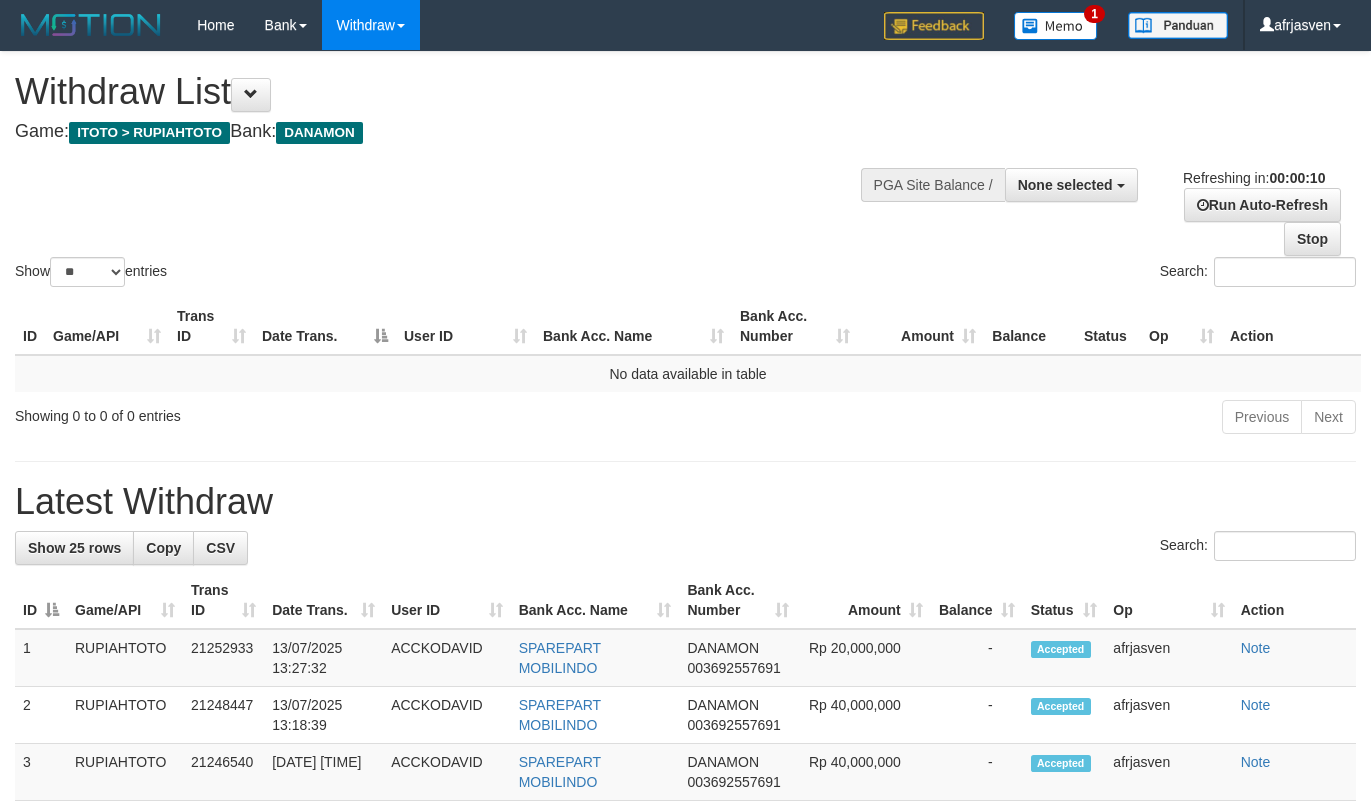 select 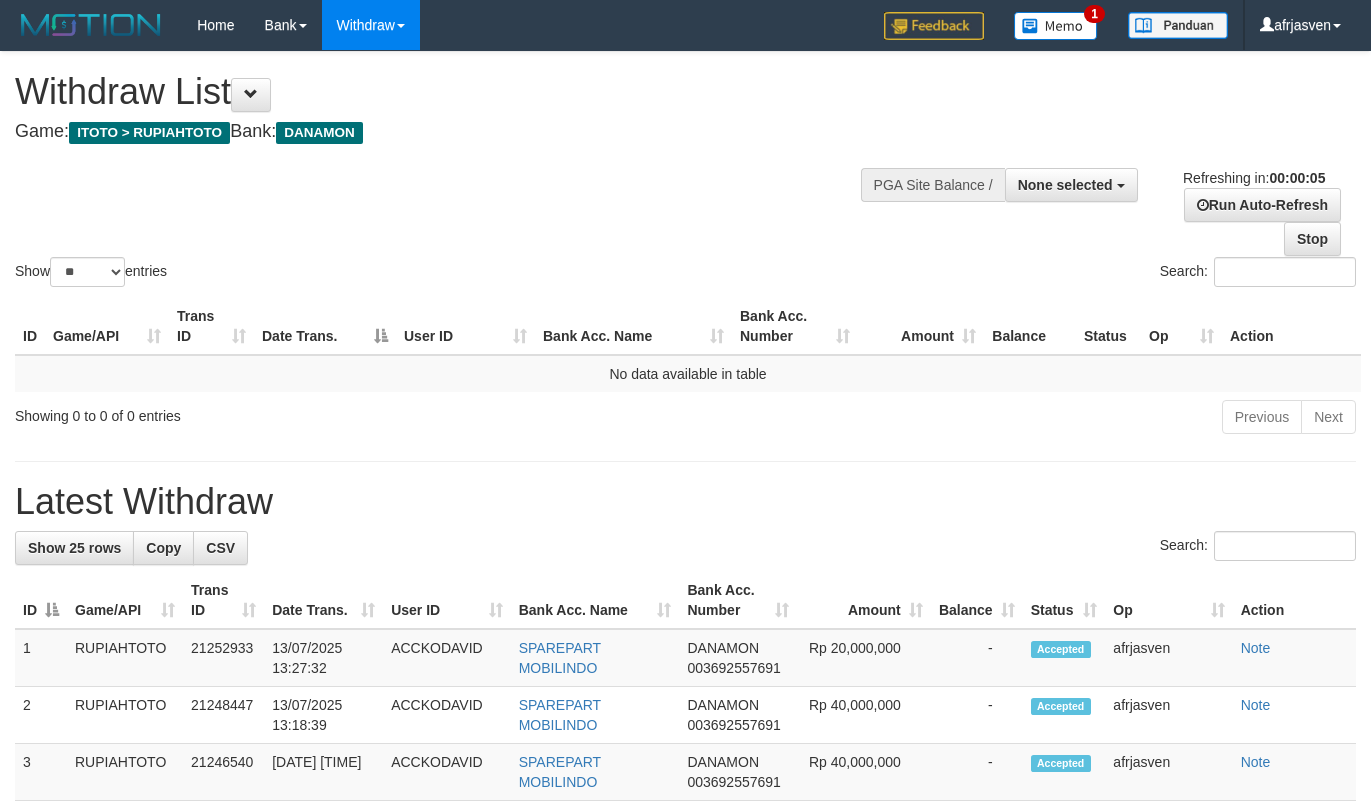 scroll, scrollTop: 0, scrollLeft: 0, axis: both 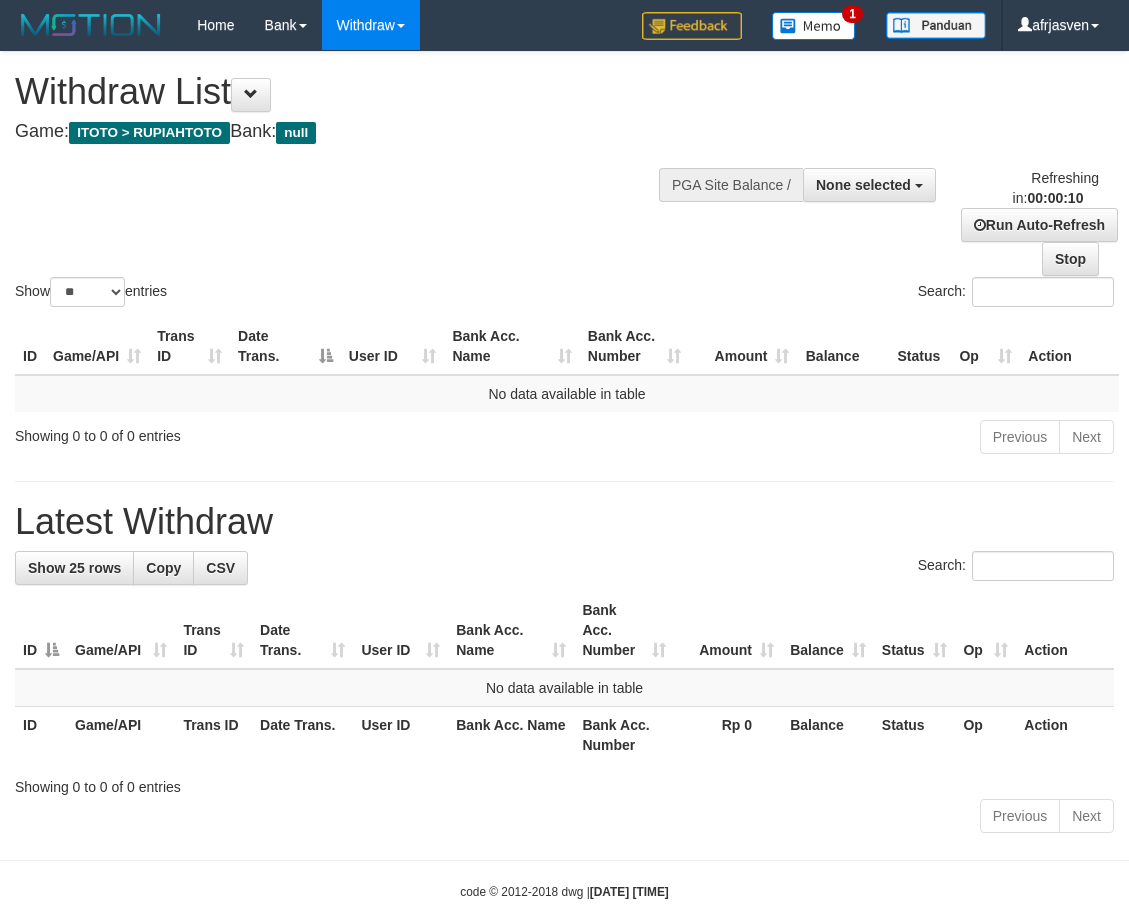 select 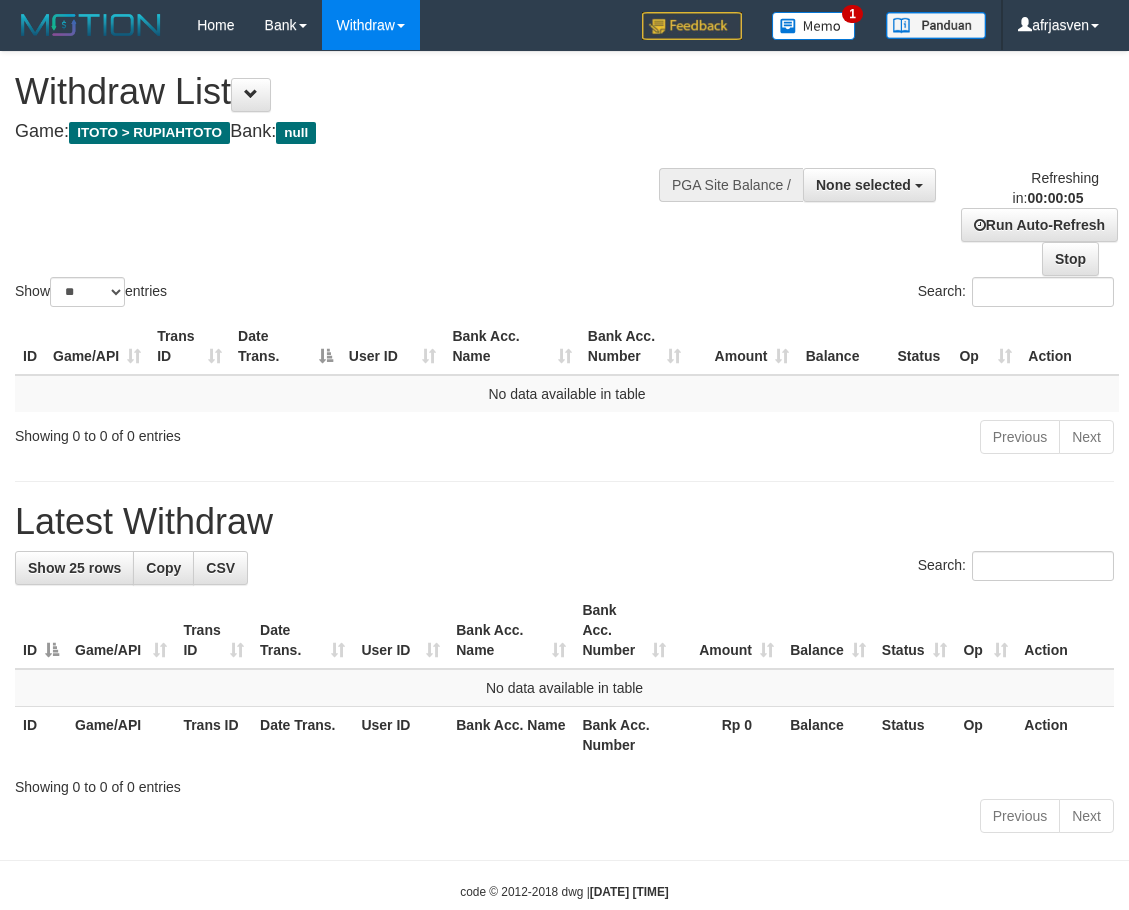 scroll, scrollTop: 0, scrollLeft: 0, axis: both 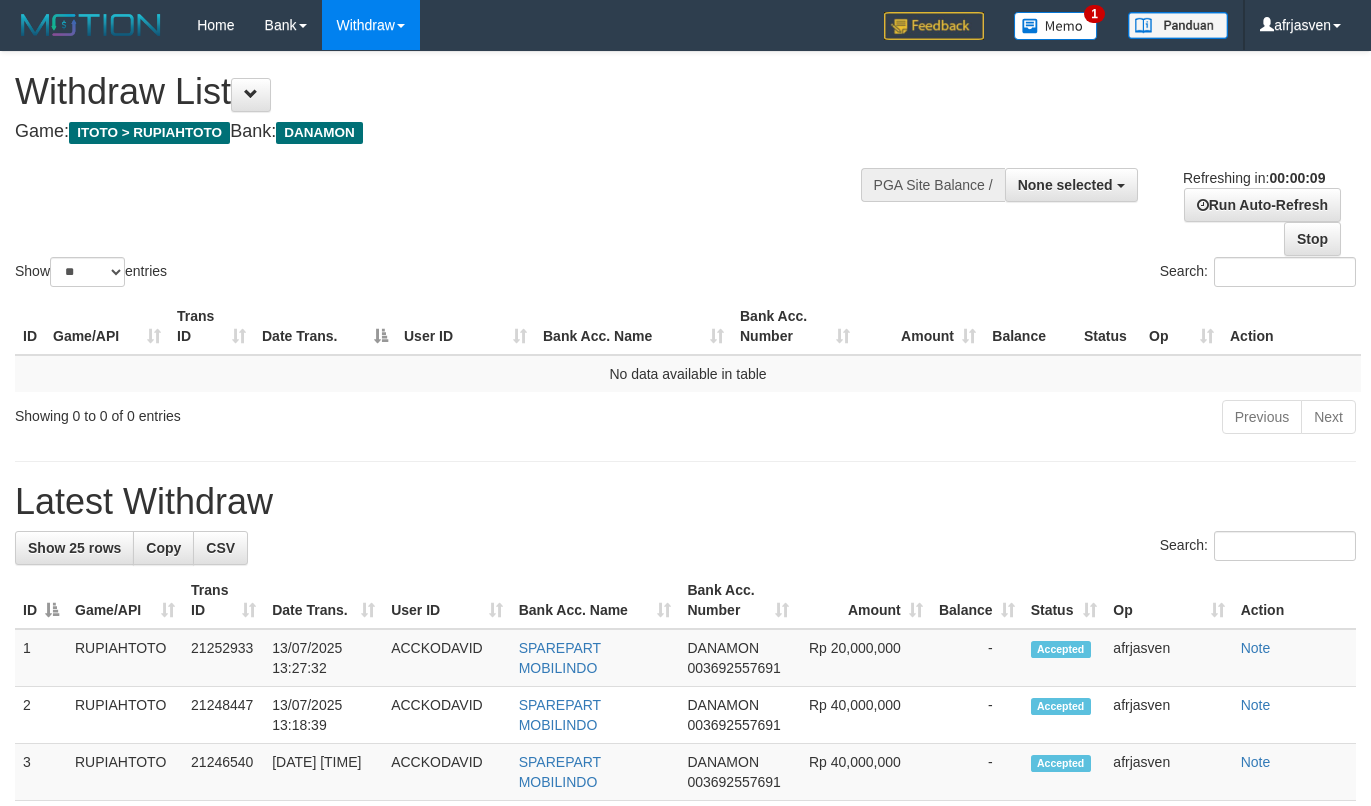 select 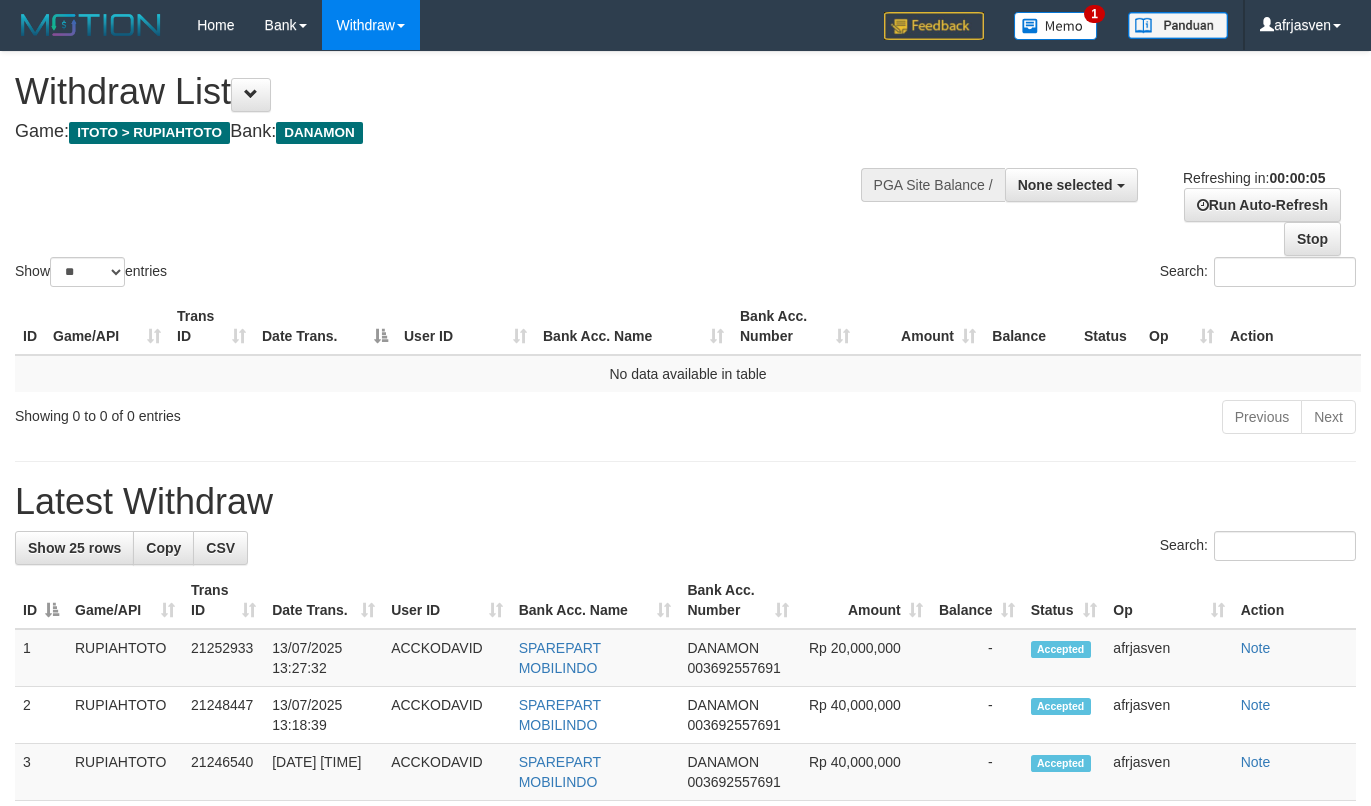 scroll, scrollTop: 0, scrollLeft: 0, axis: both 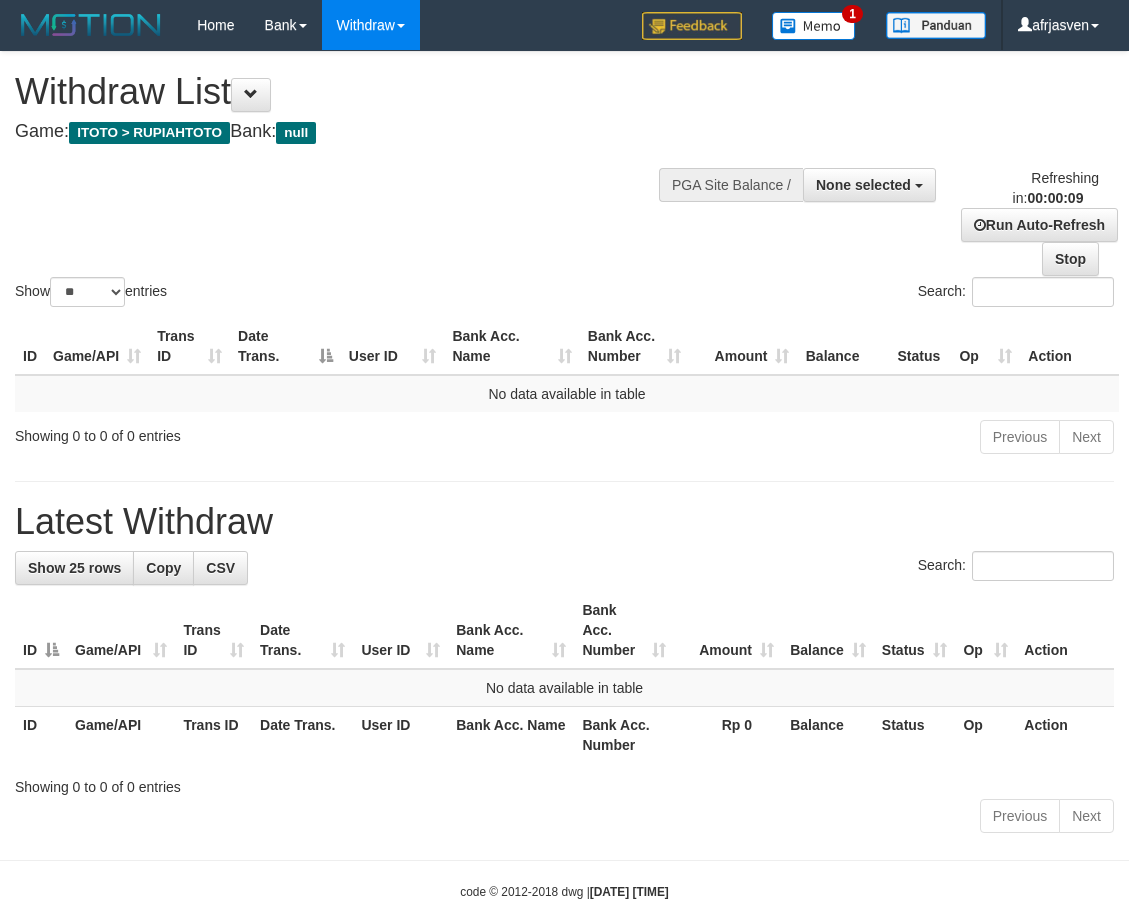 select 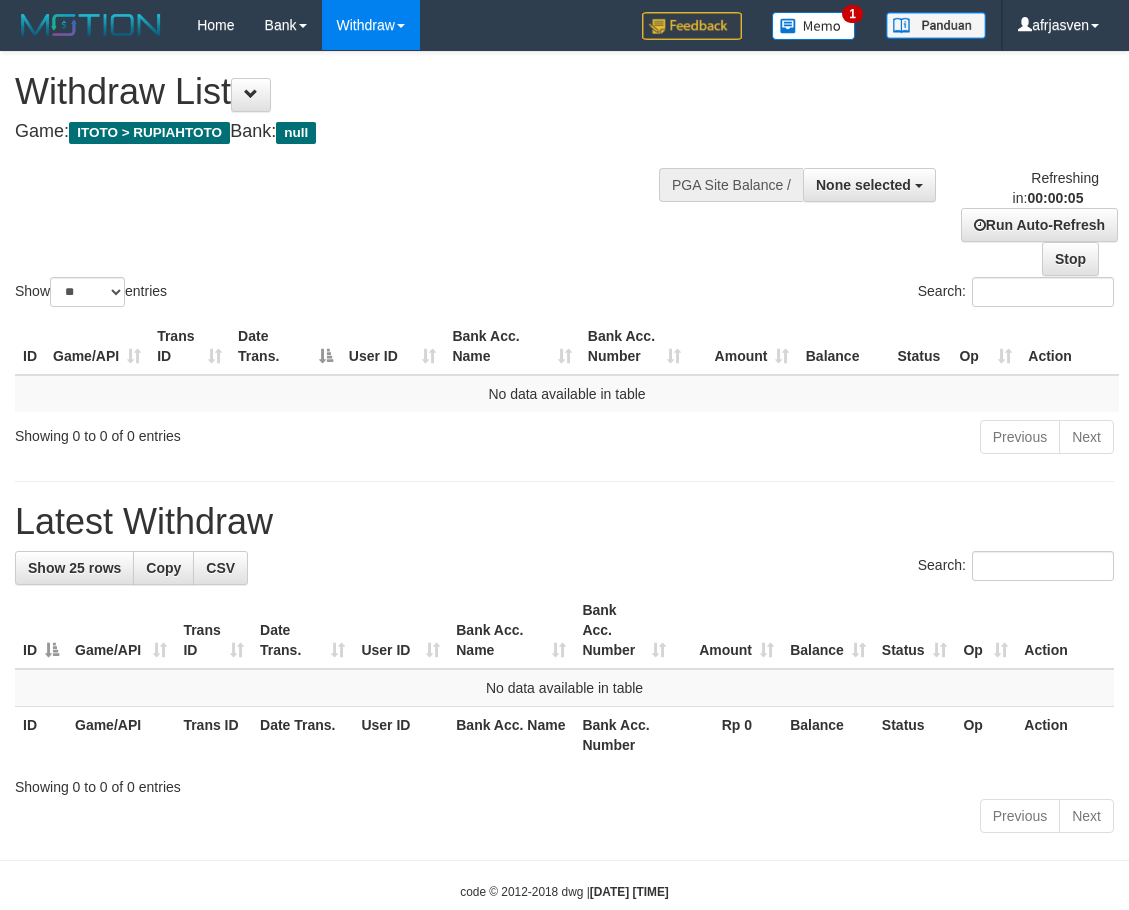 scroll, scrollTop: 0, scrollLeft: 0, axis: both 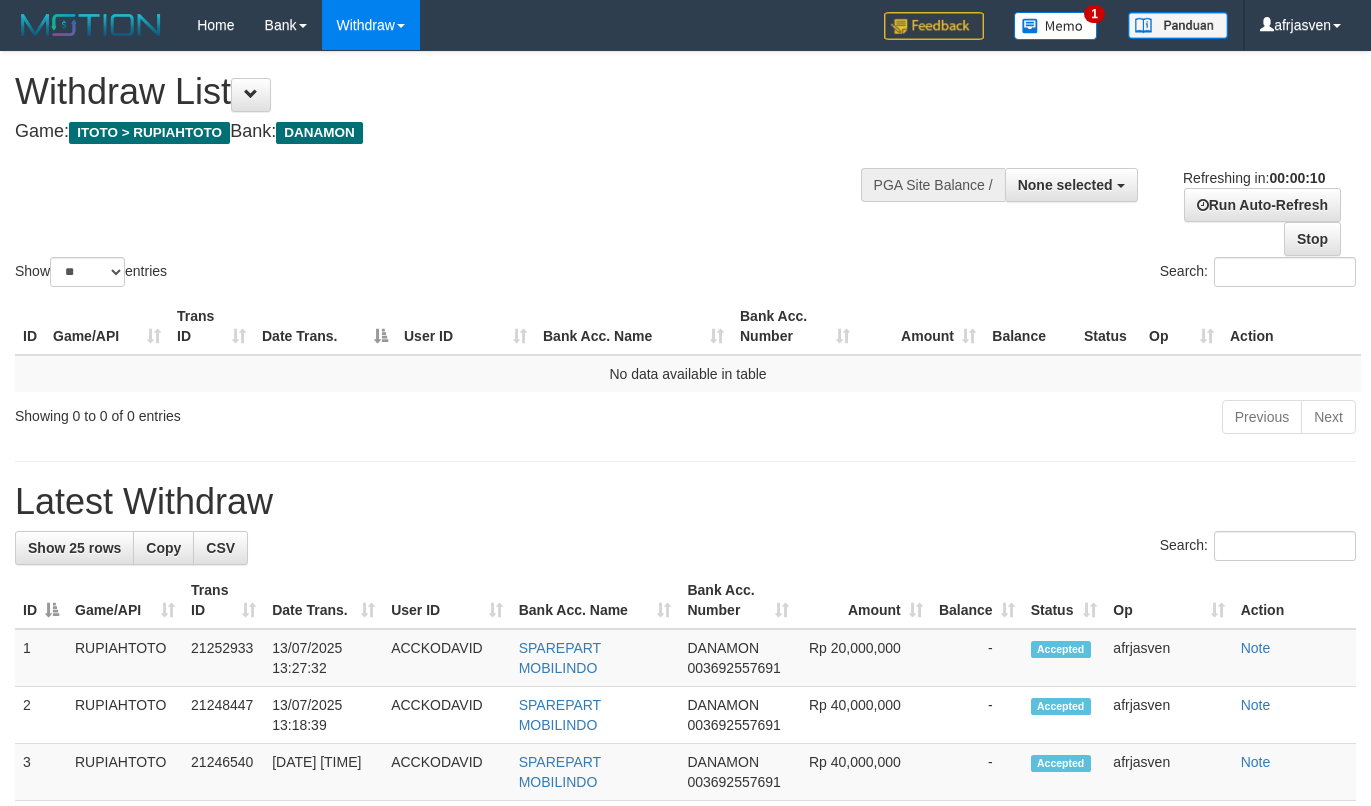 select 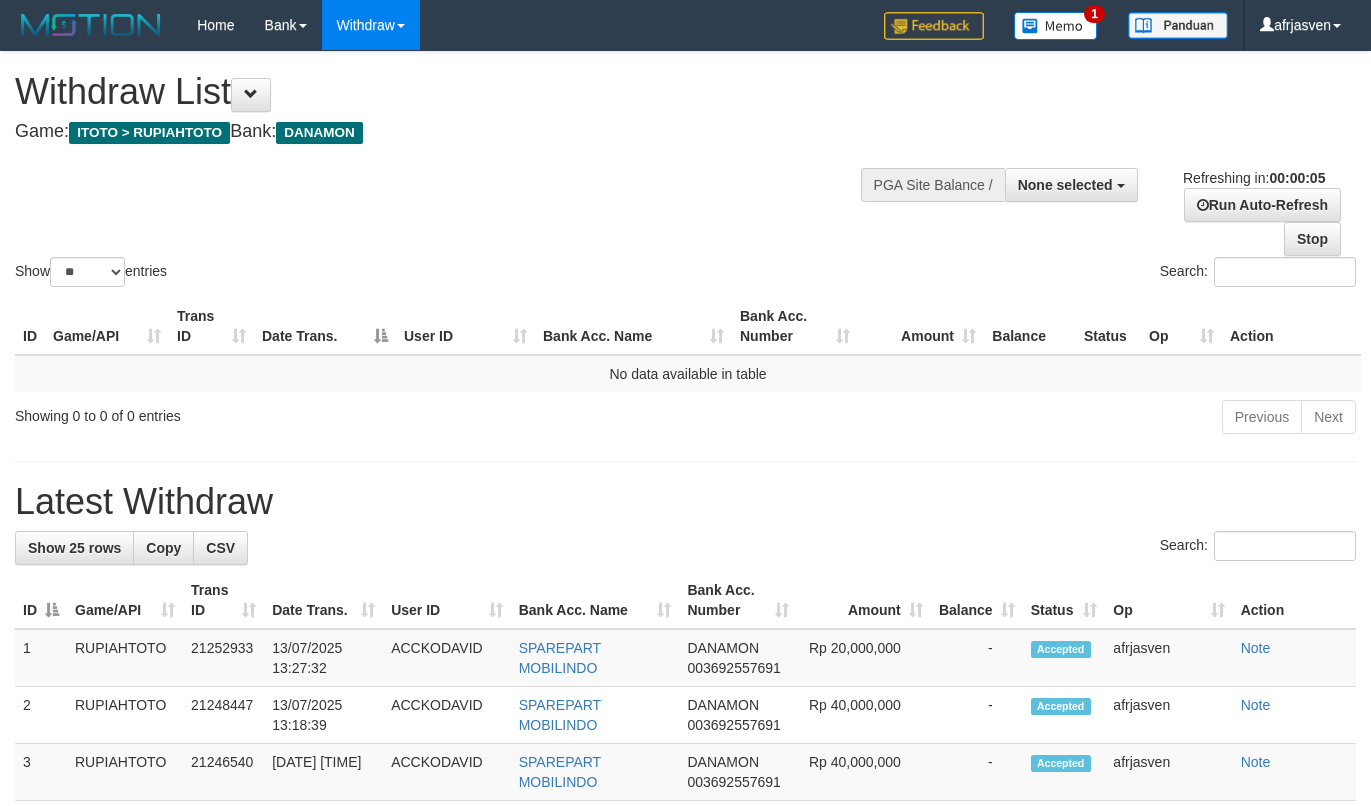 scroll, scrollTop: 0, scrollLeft: 0, axis: both 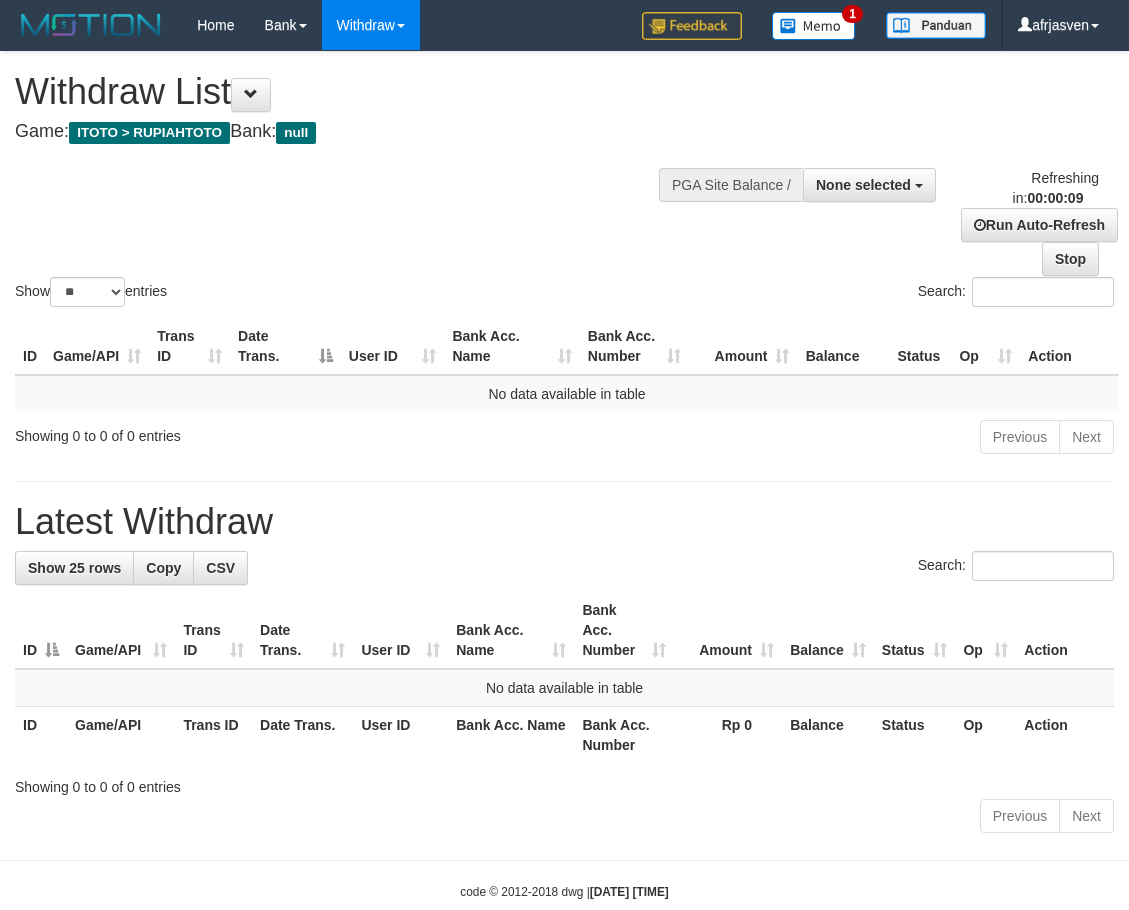 select 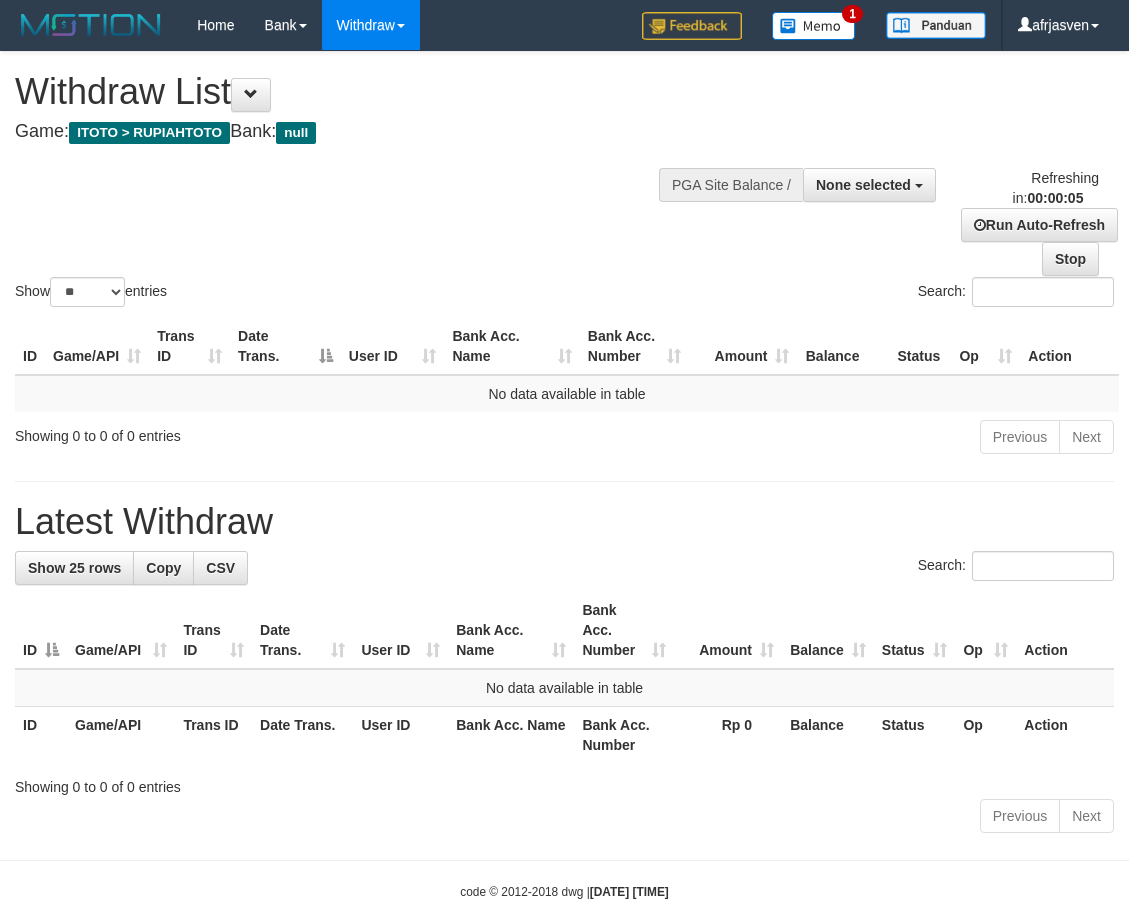 scroll, scrollTop: 0, scrollLeft: 0, axis: both 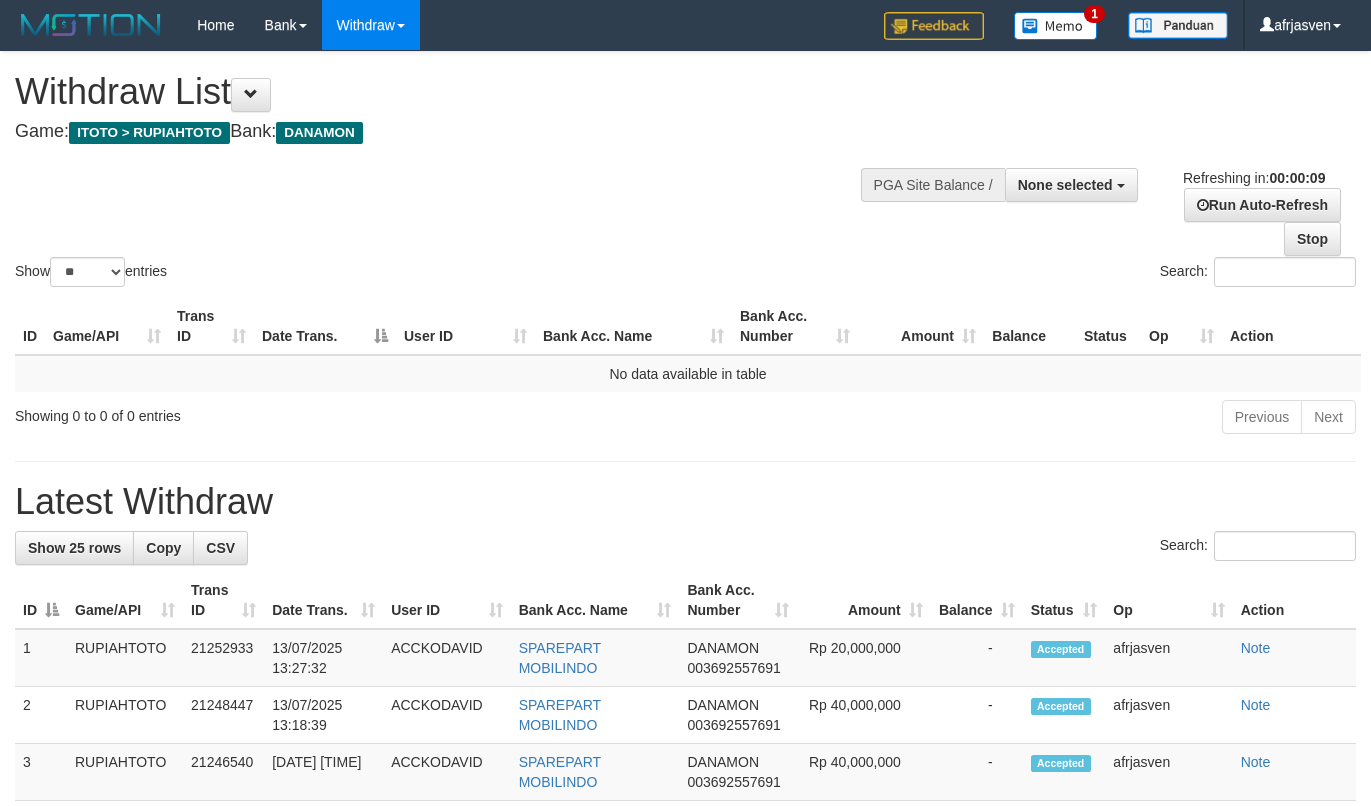 select 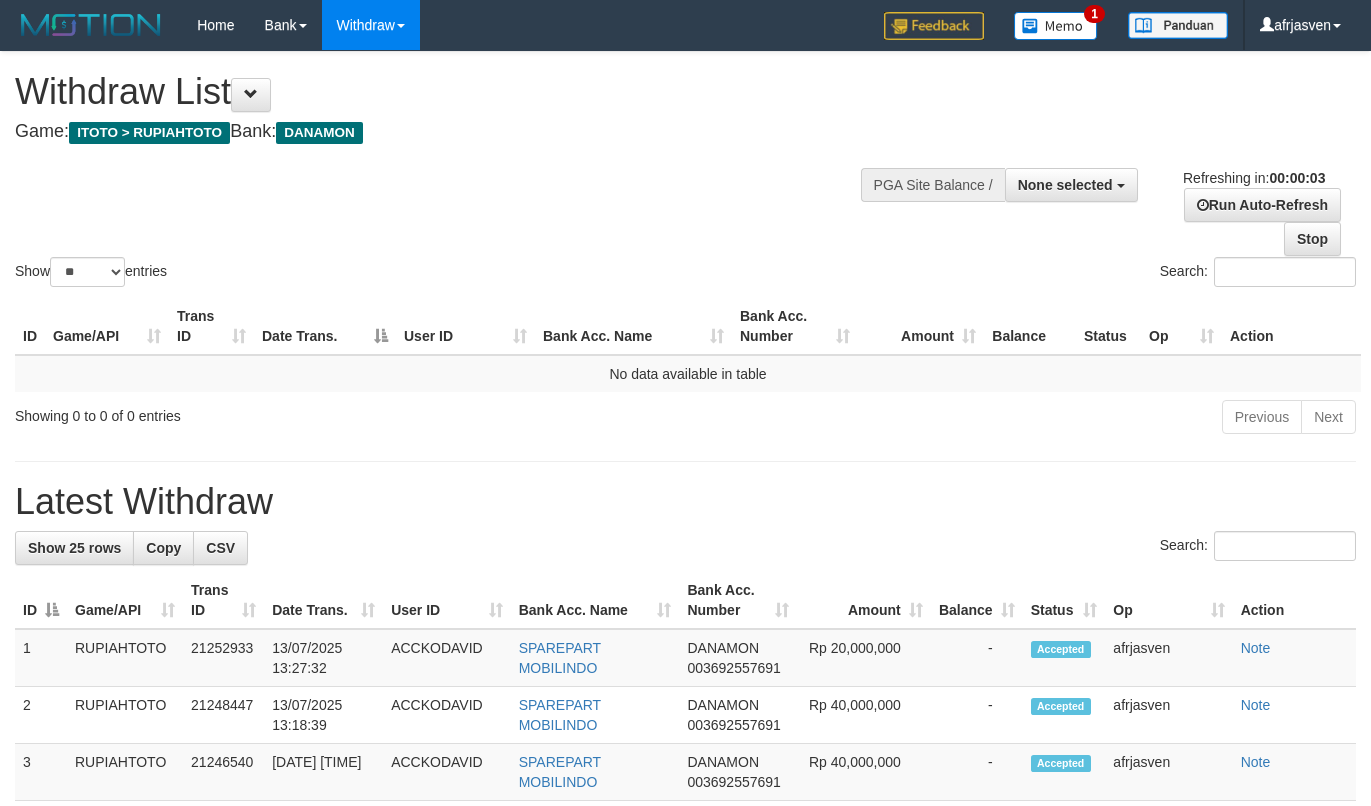 scroll, scrollTop: 0, scrollLeft: 0, axis: both 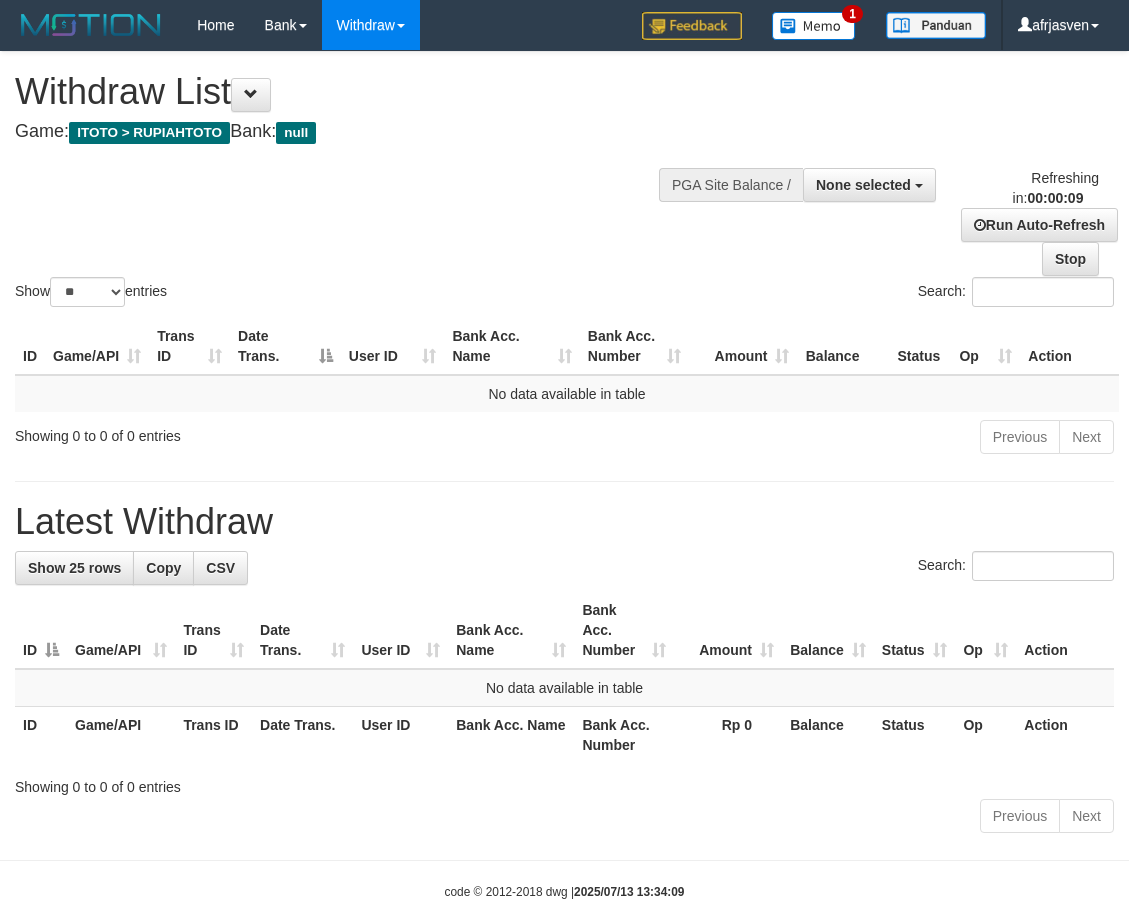 select 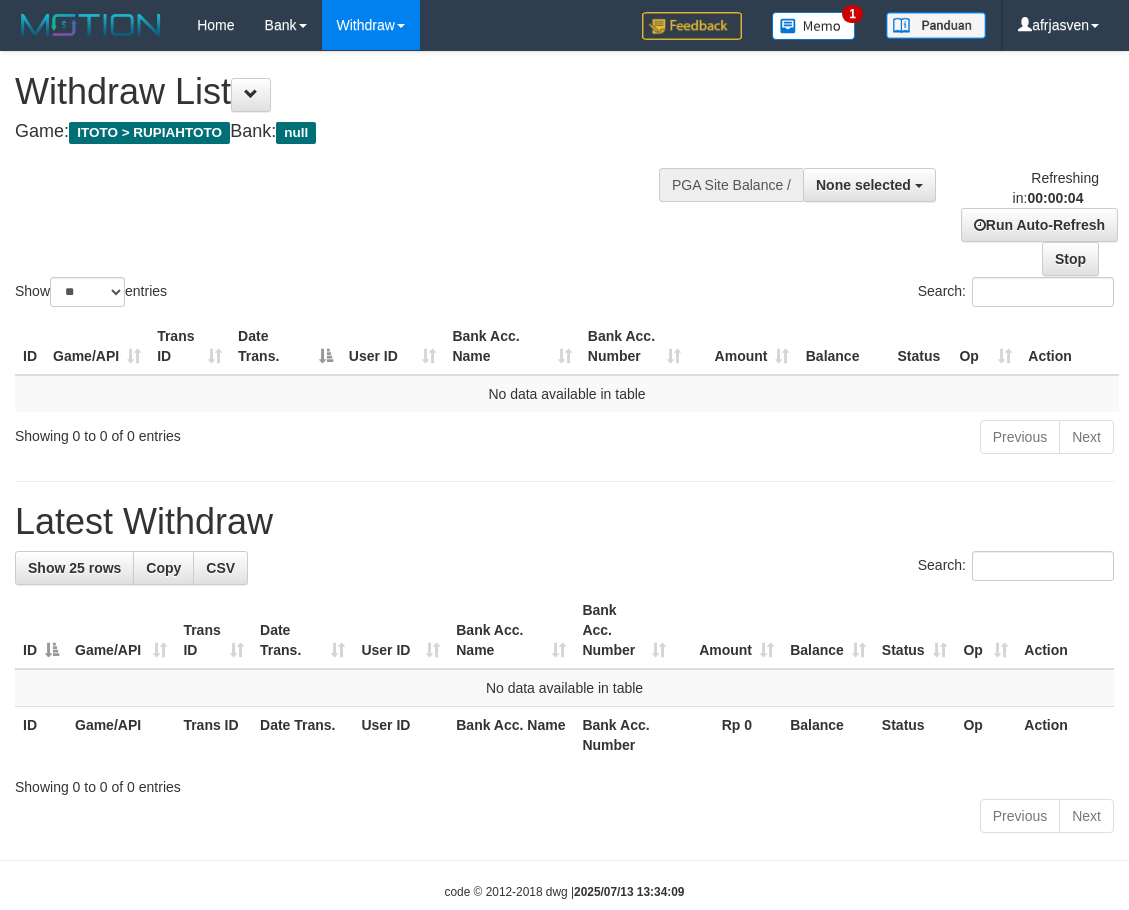 scroll, scrollTop: 0, scrollLeft: 0, axis: both 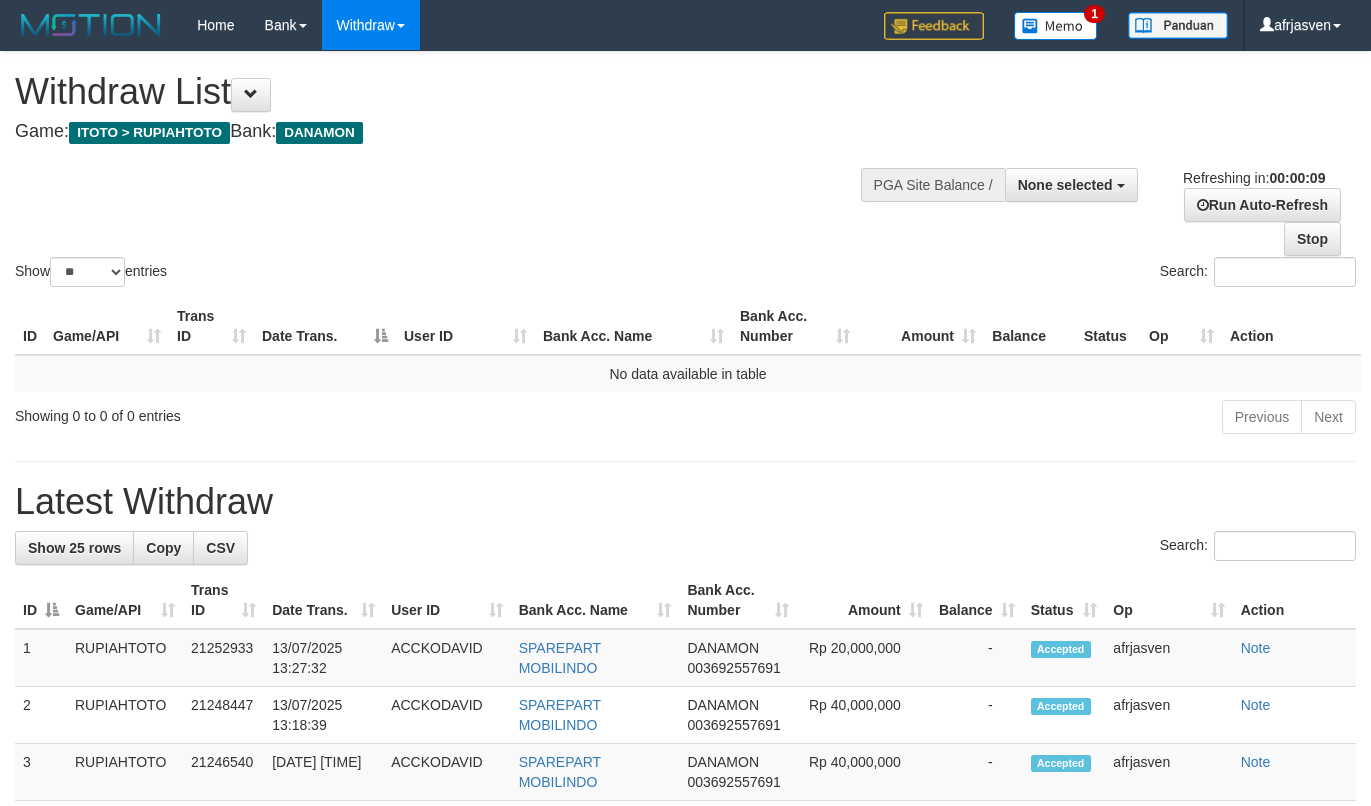 select 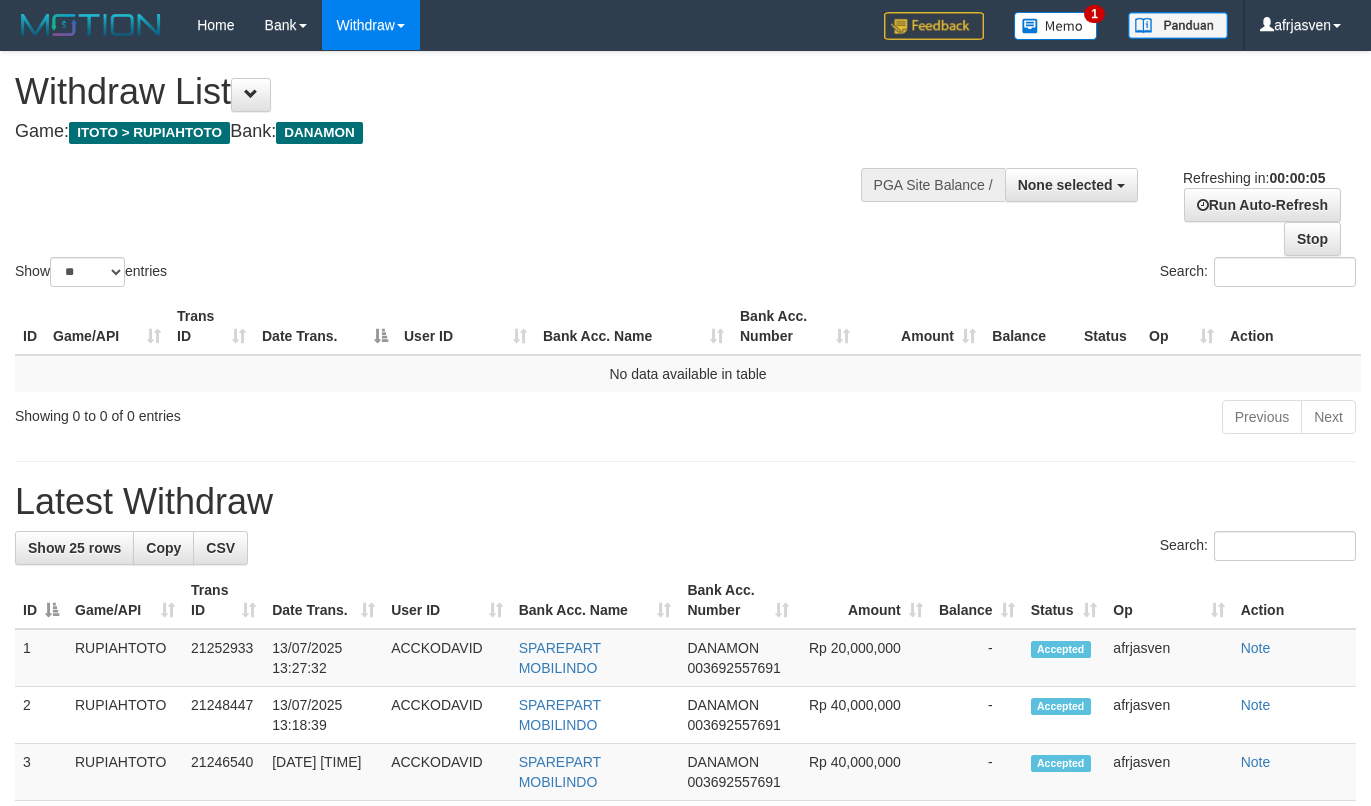 scroll, scrollTop: 0, scrollLeft: 0, axis: both 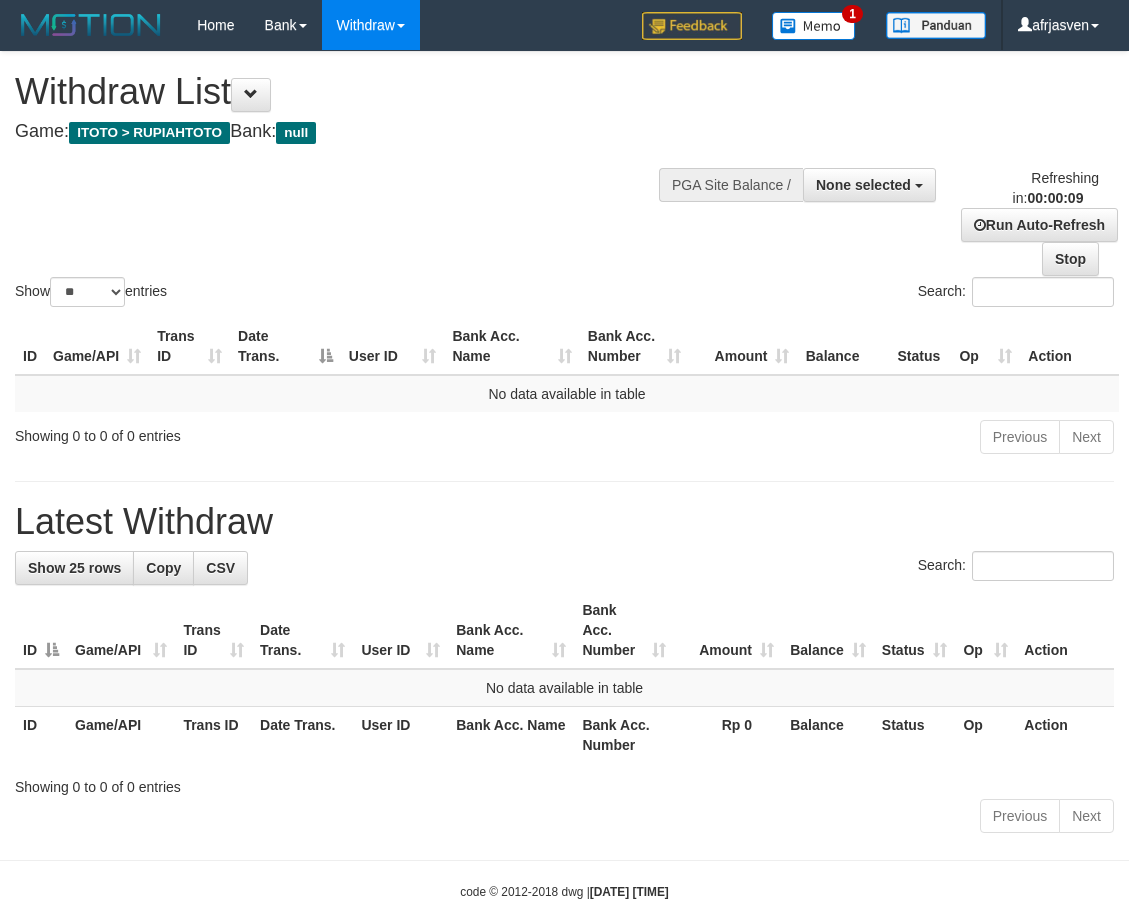 select 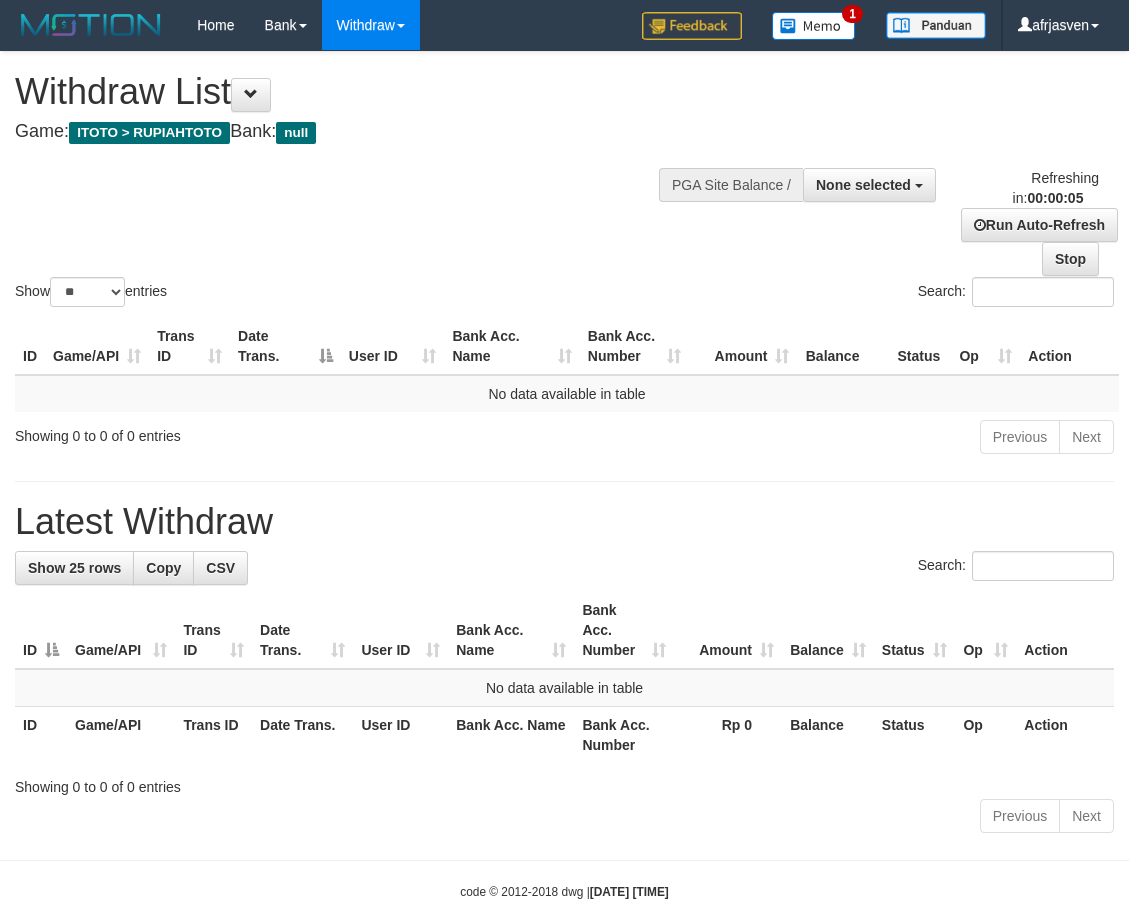scroll, scrollTop: 0, scrollLeft: 0, axis: both 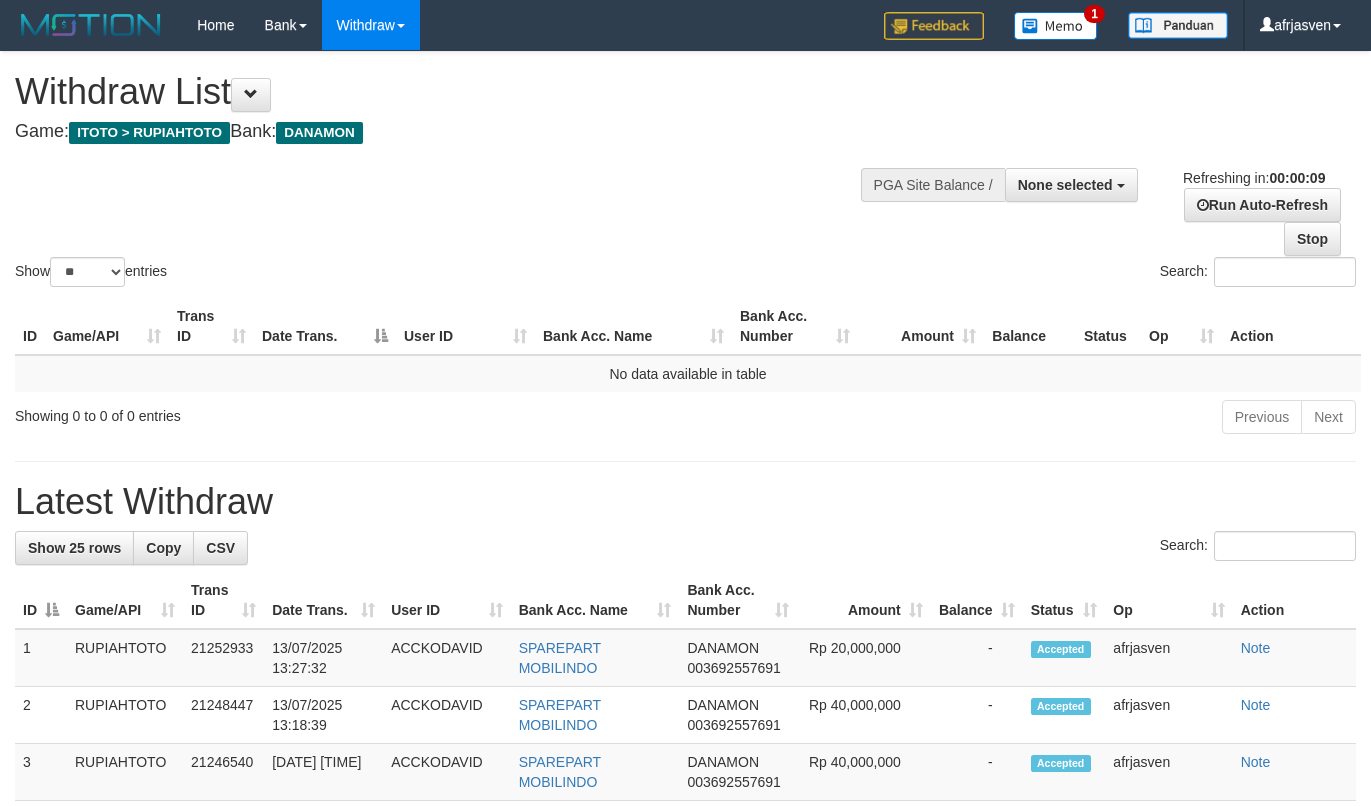 select 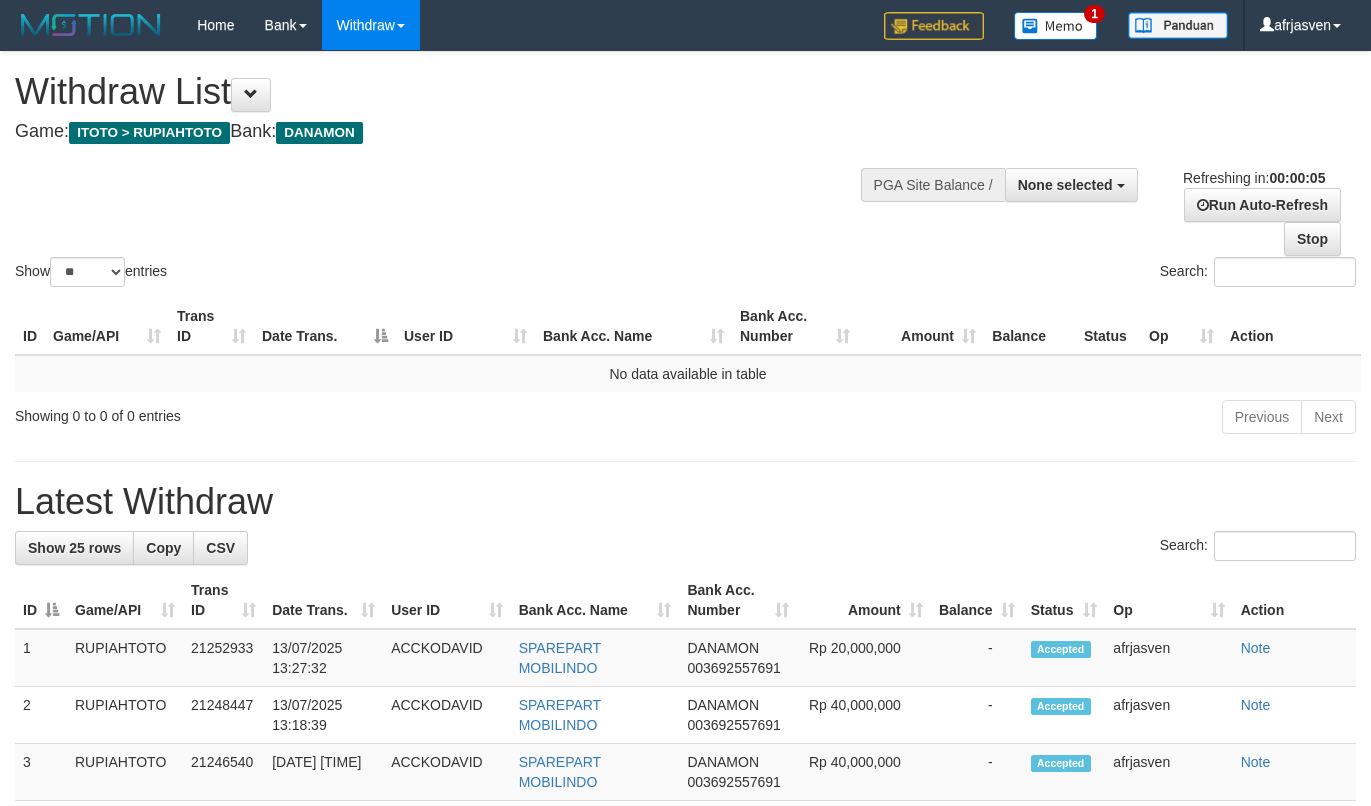 scroll, scrollTop: 0, scrollLeft: 0, axis: both 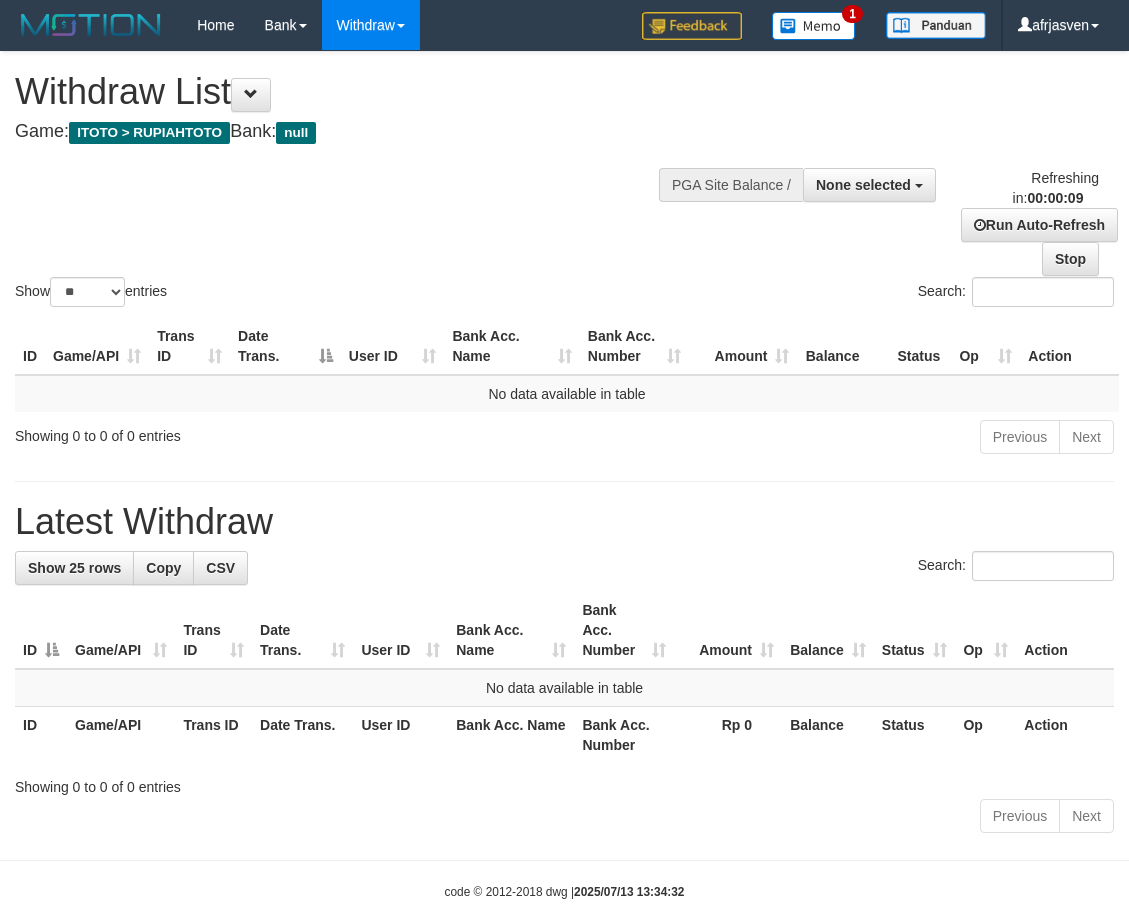 select 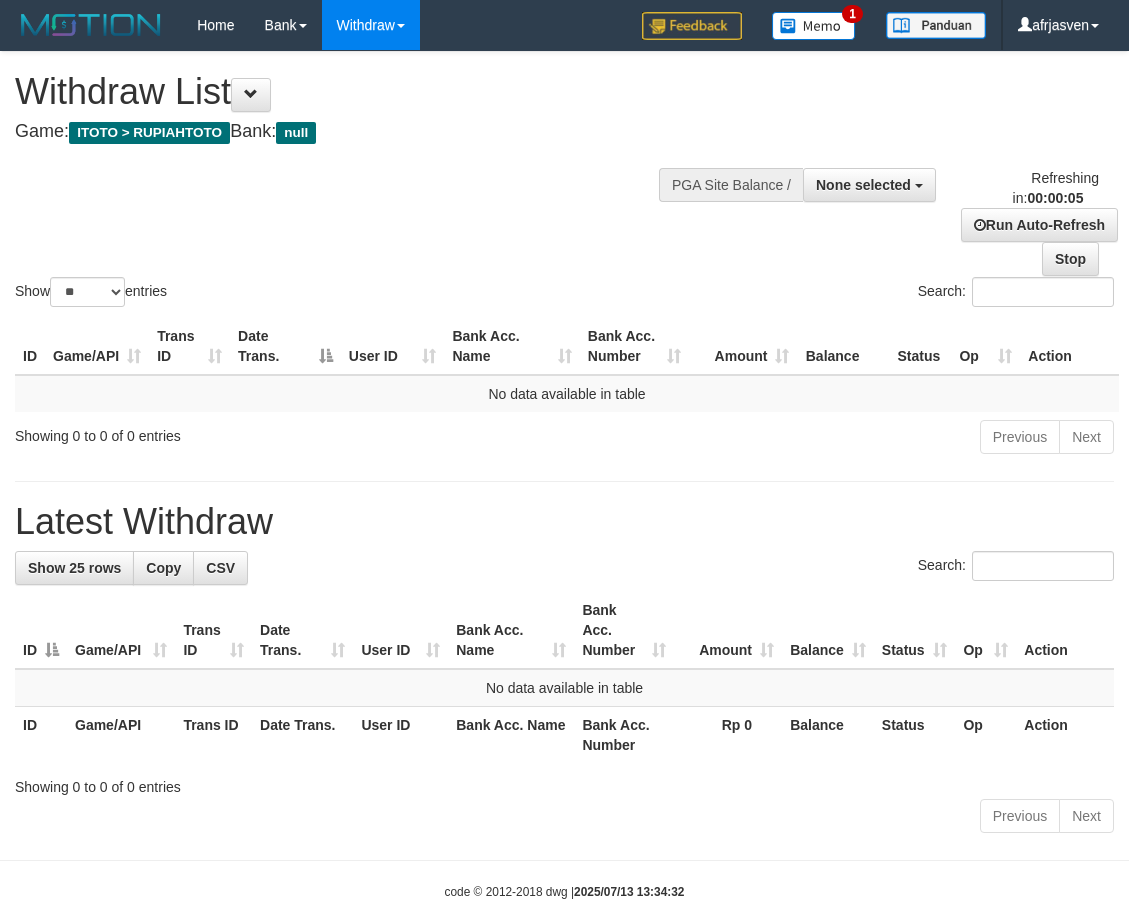 scroll, scrollTop: 0, scrollLeft: 0, axis: both 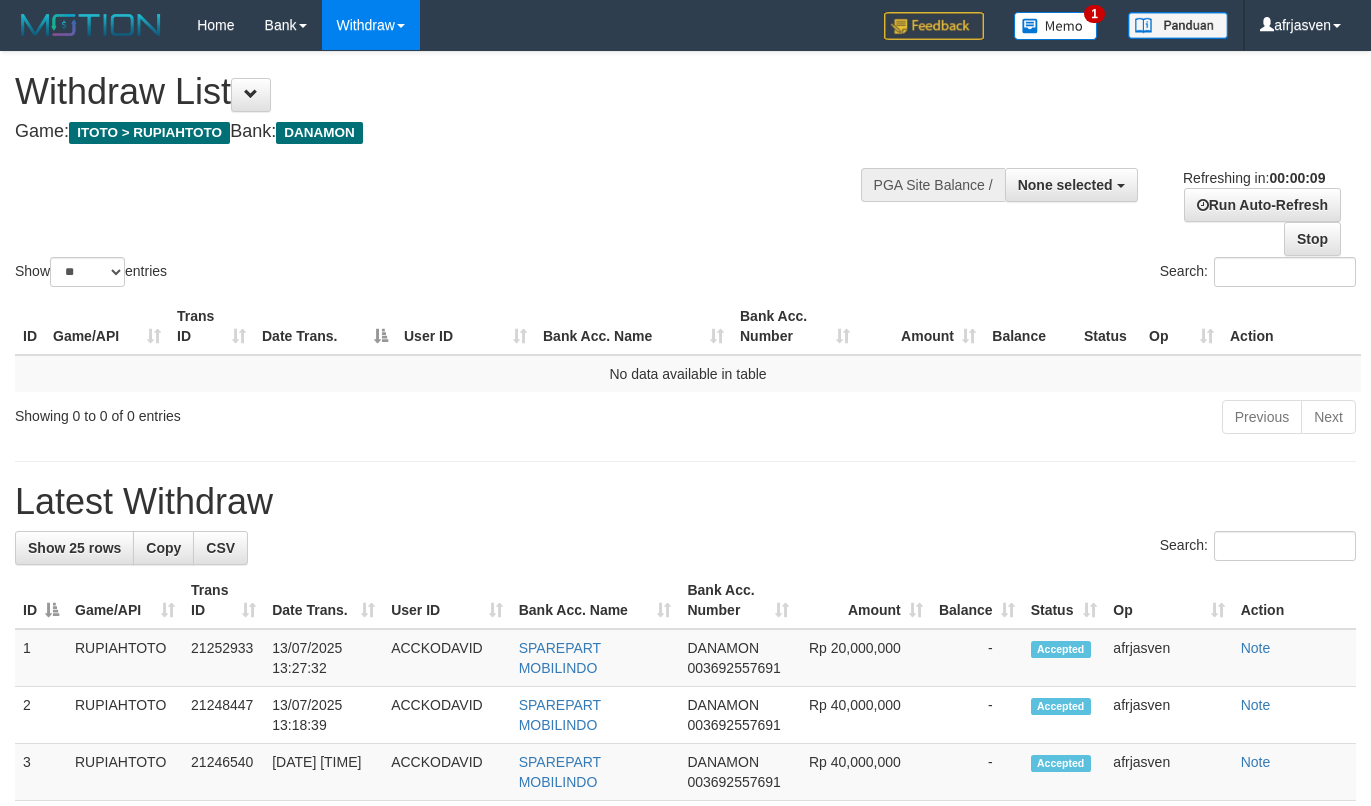 select 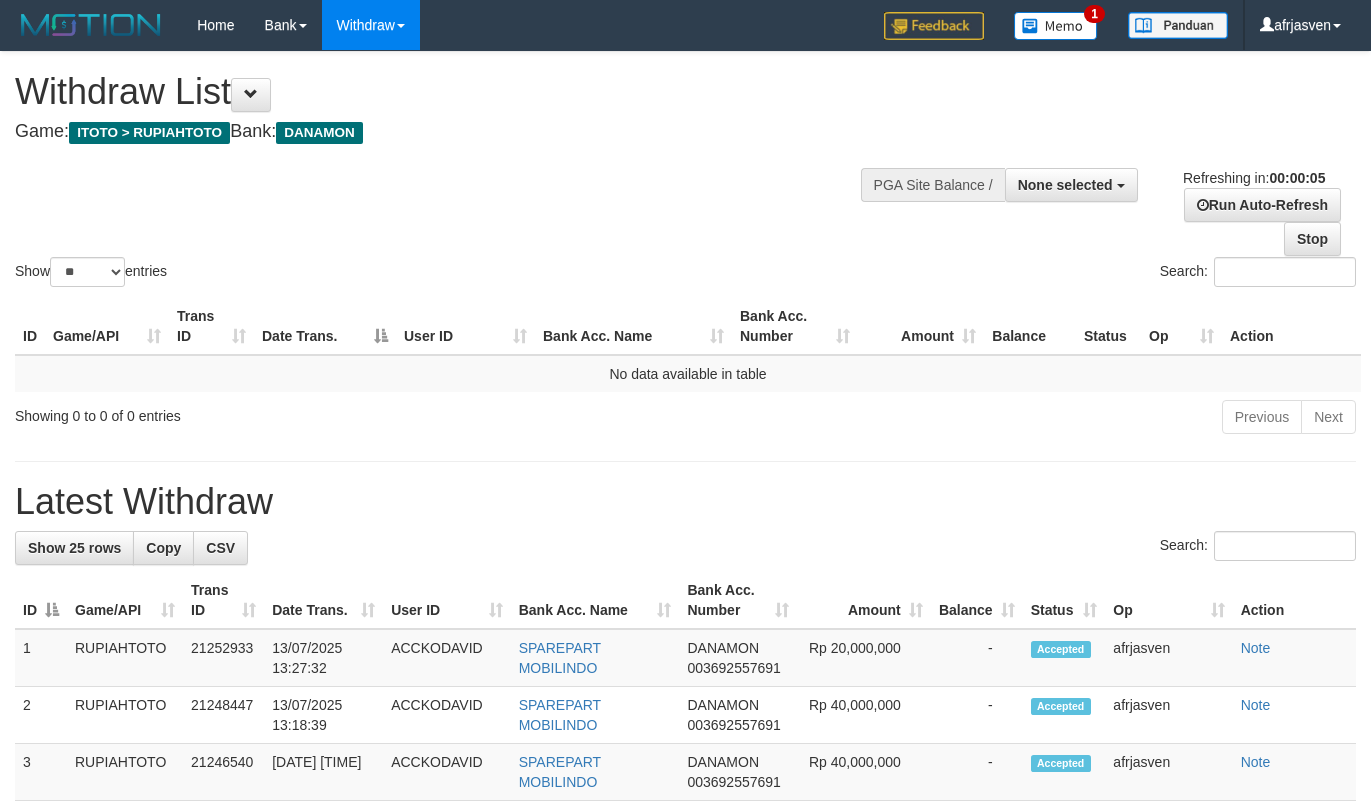 scroll, scrollTop: 0, scrollLeft: 0, axis: both 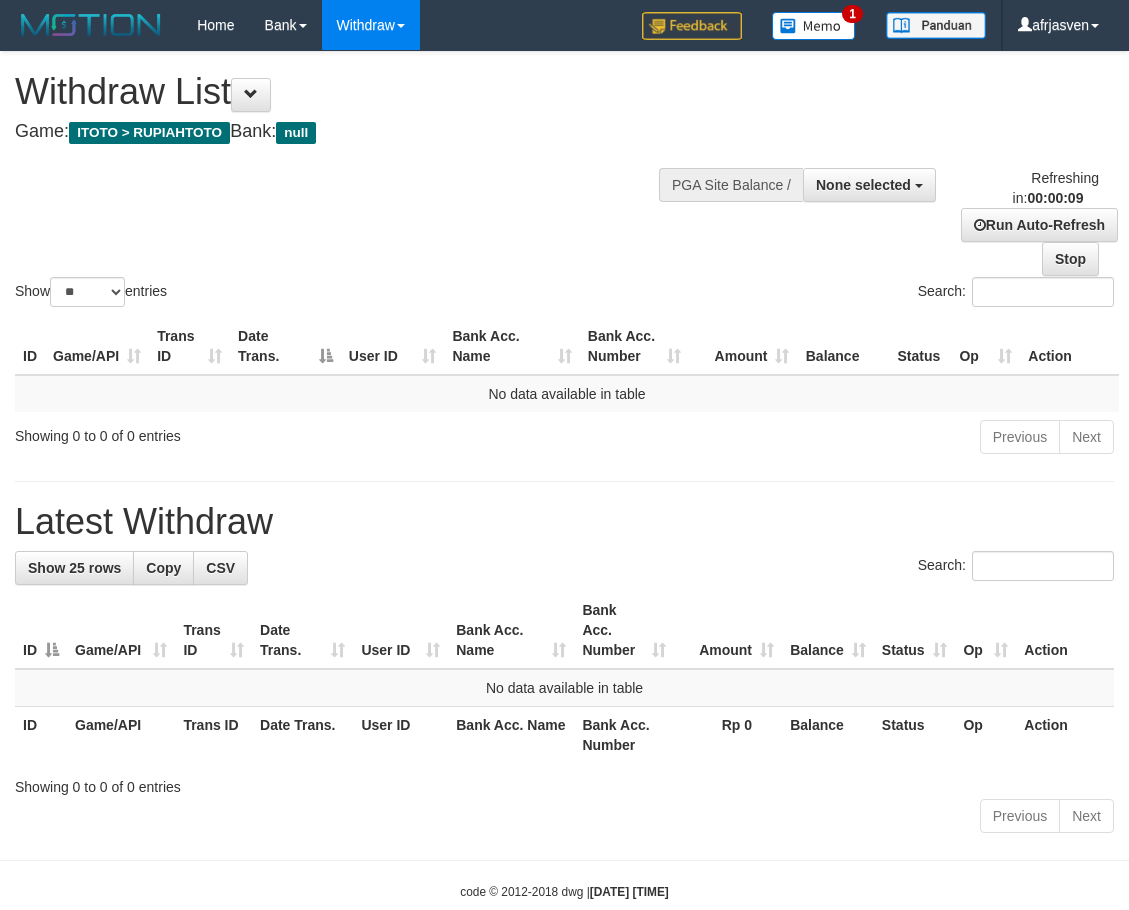 select 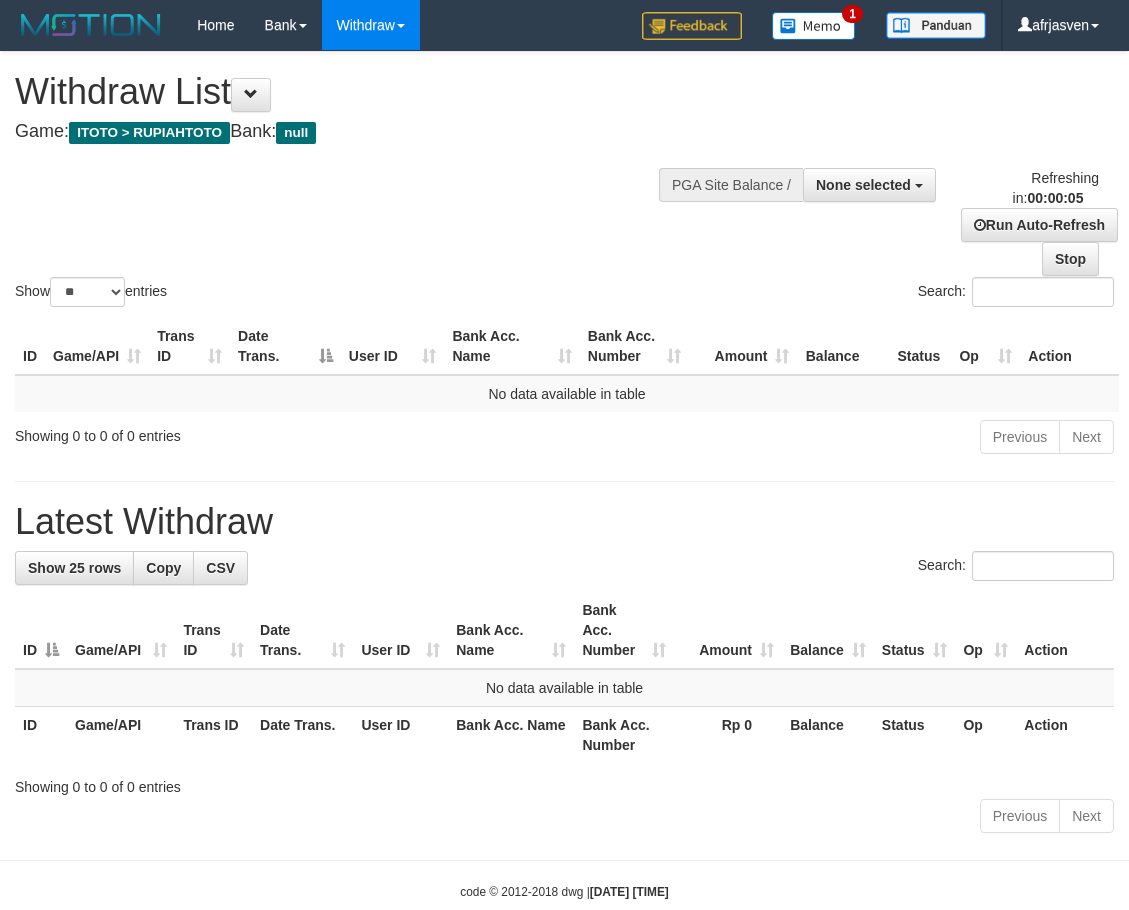 scroll, scrollTop: 0, scrollLeft: 0, axis: both 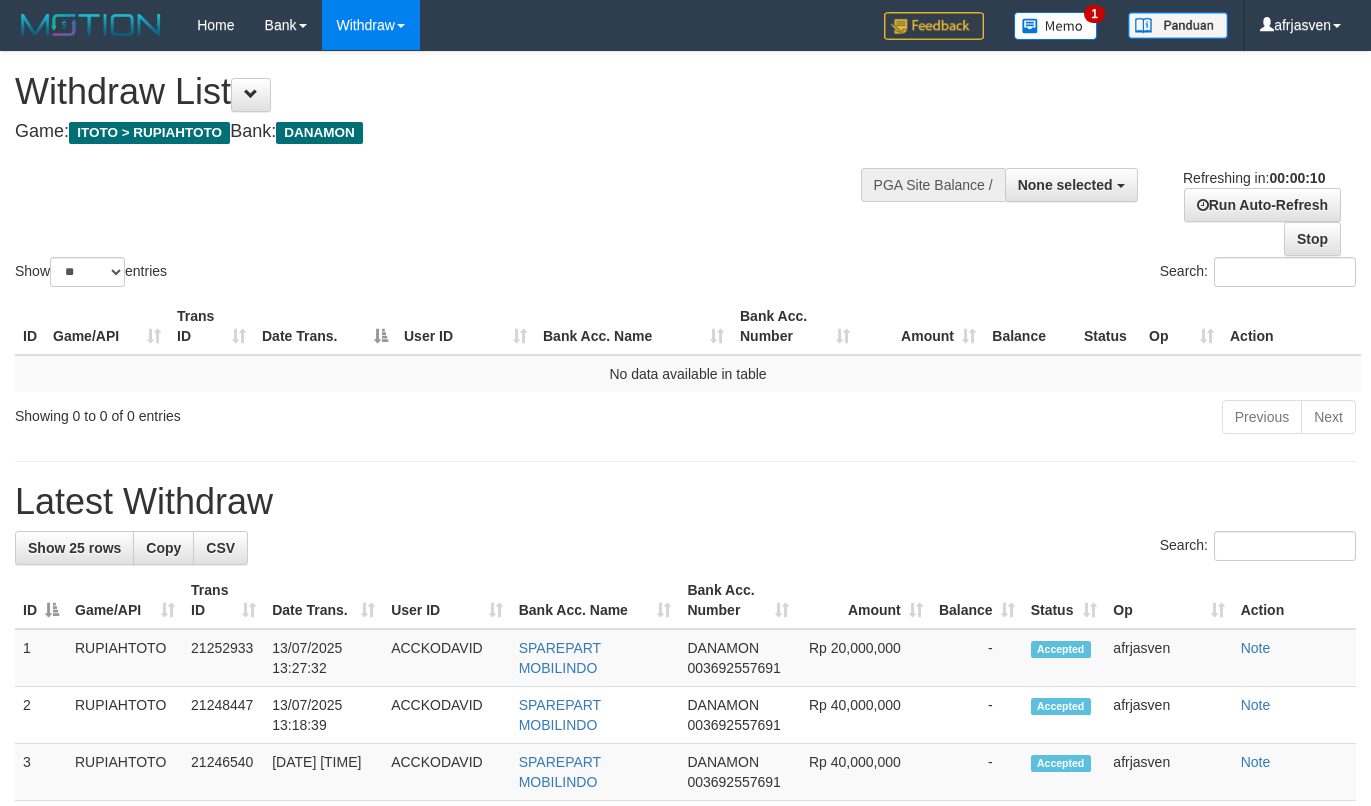 select 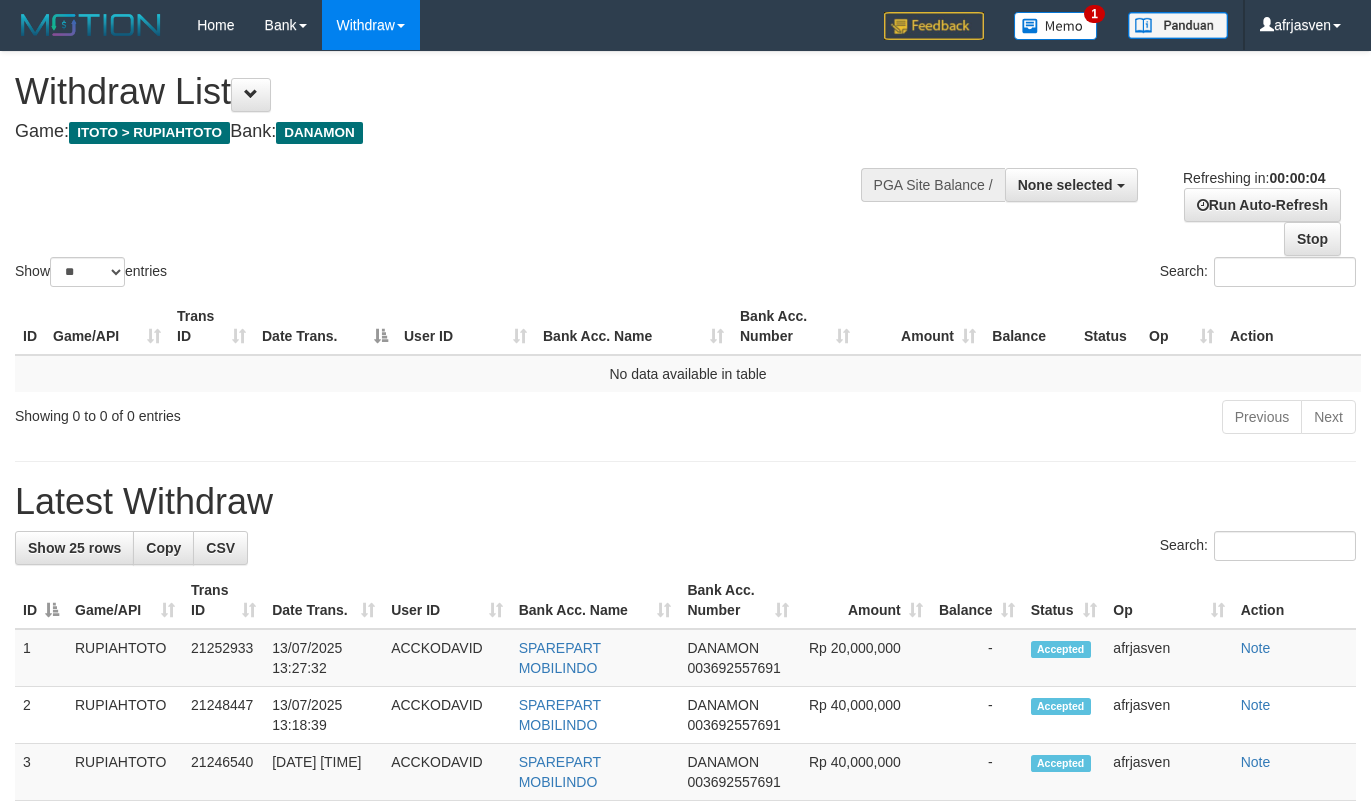 scroll, scrollTop: 0, scrollLeft: 0, axis: both 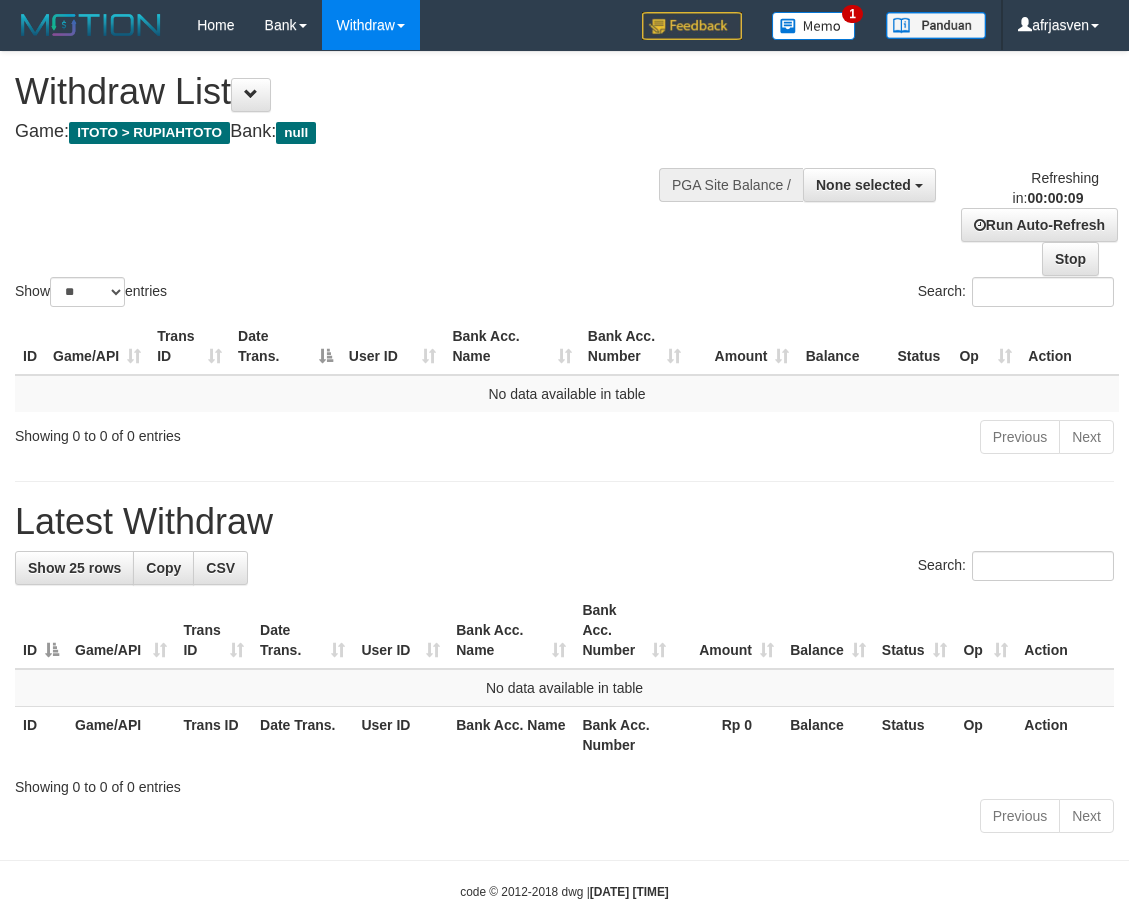 select 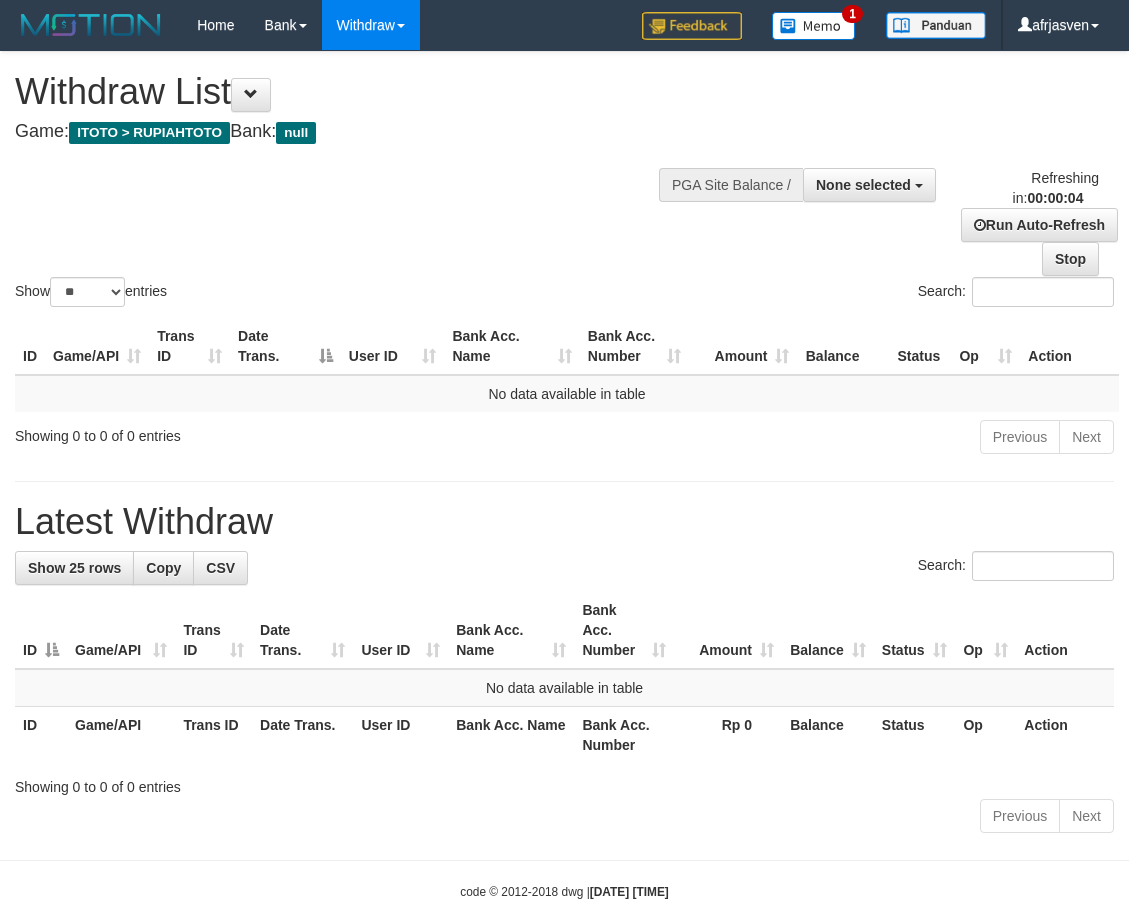 scroll, scrollTop: 0, scrollLeft: 0, axis: both 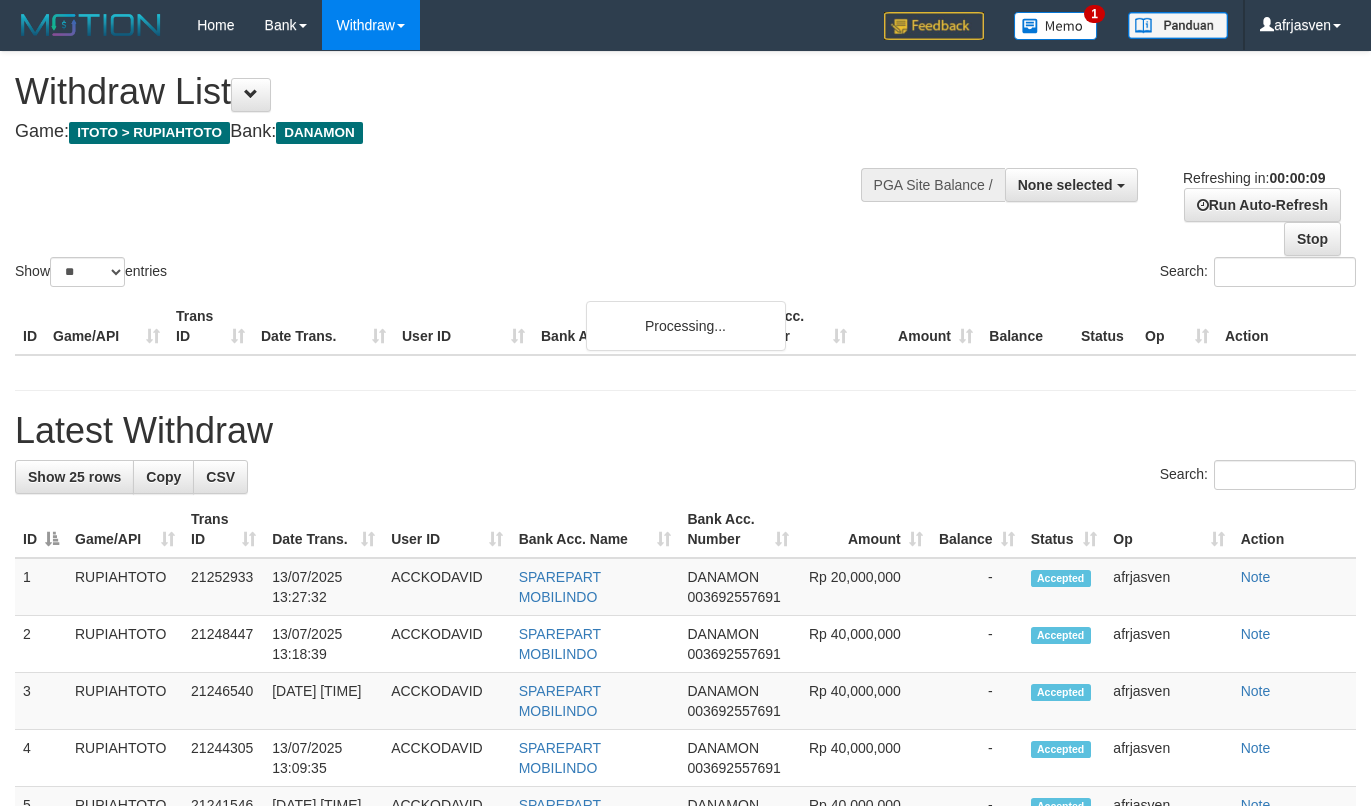 select 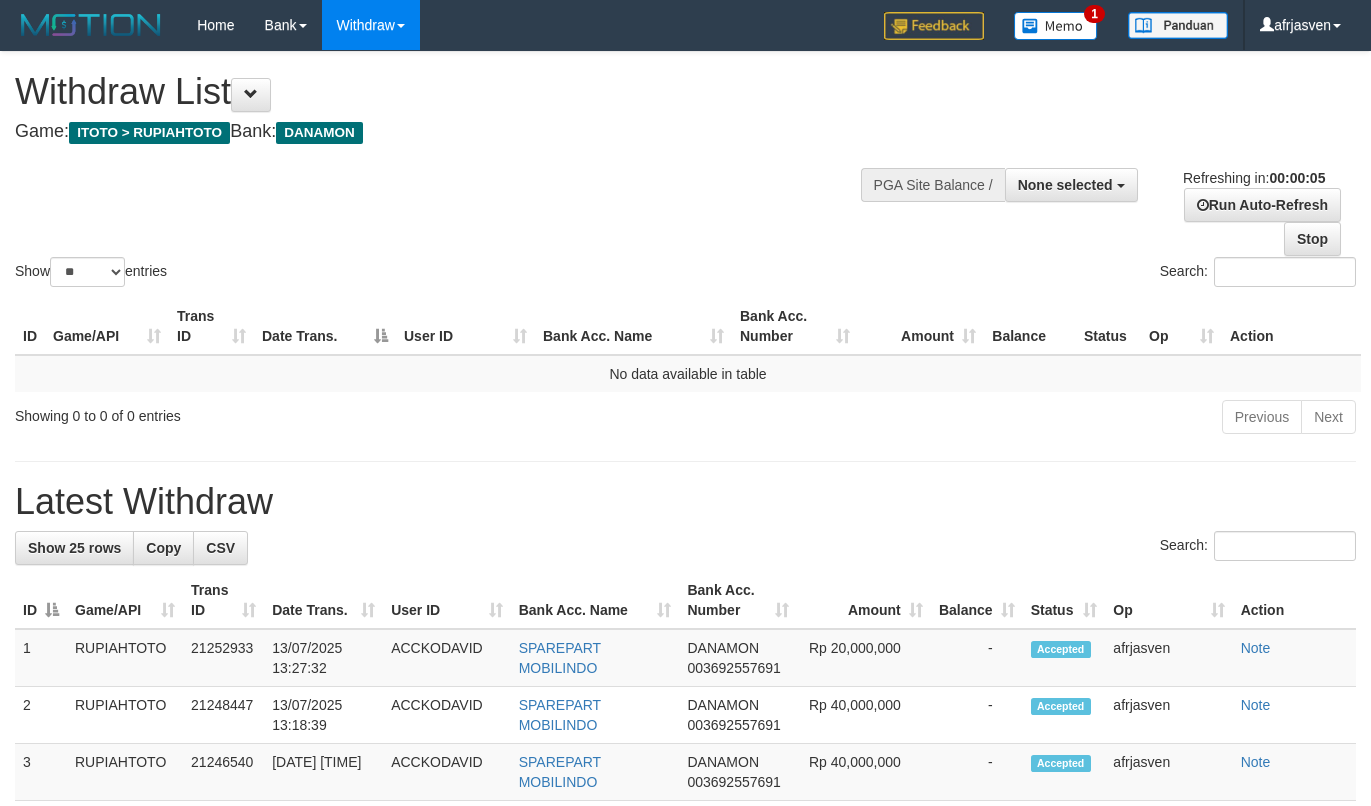 scroll, scrollTop: 0, scrollLeft: 0, axis: both 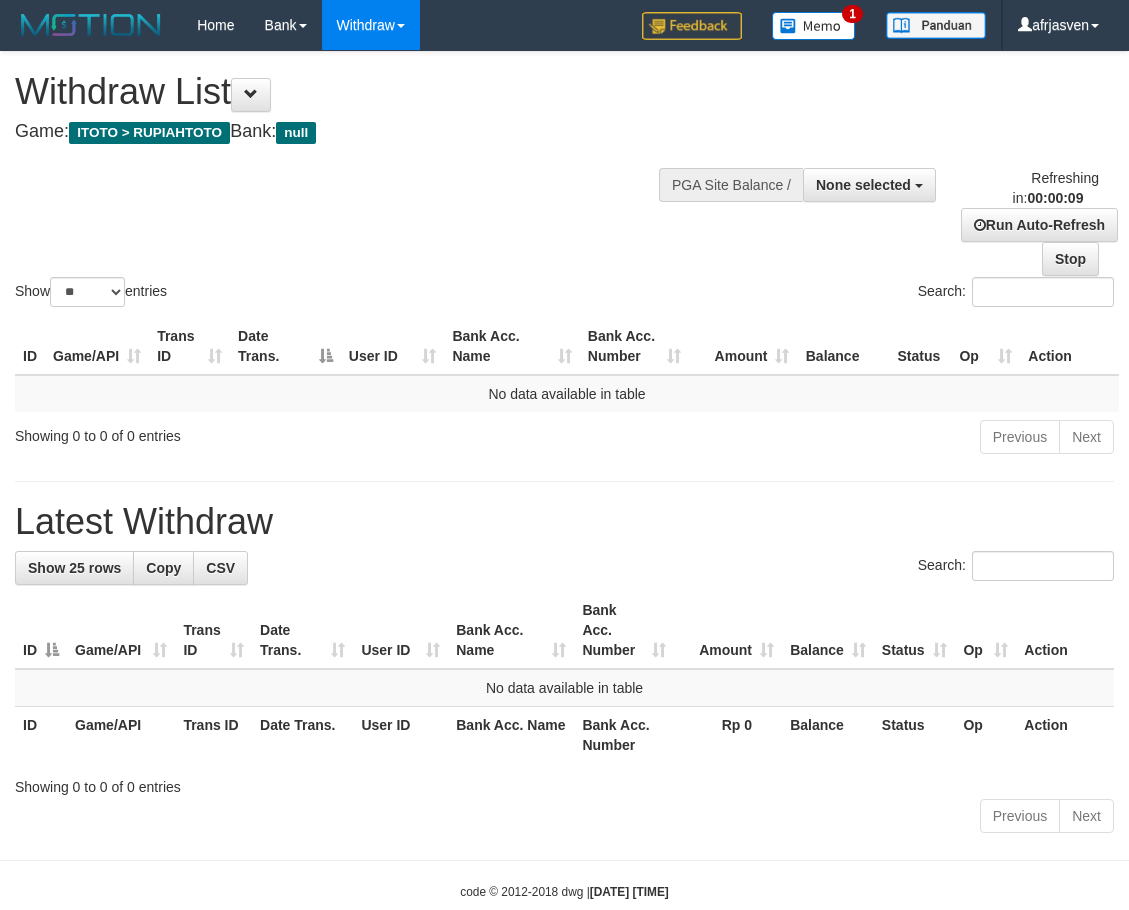select 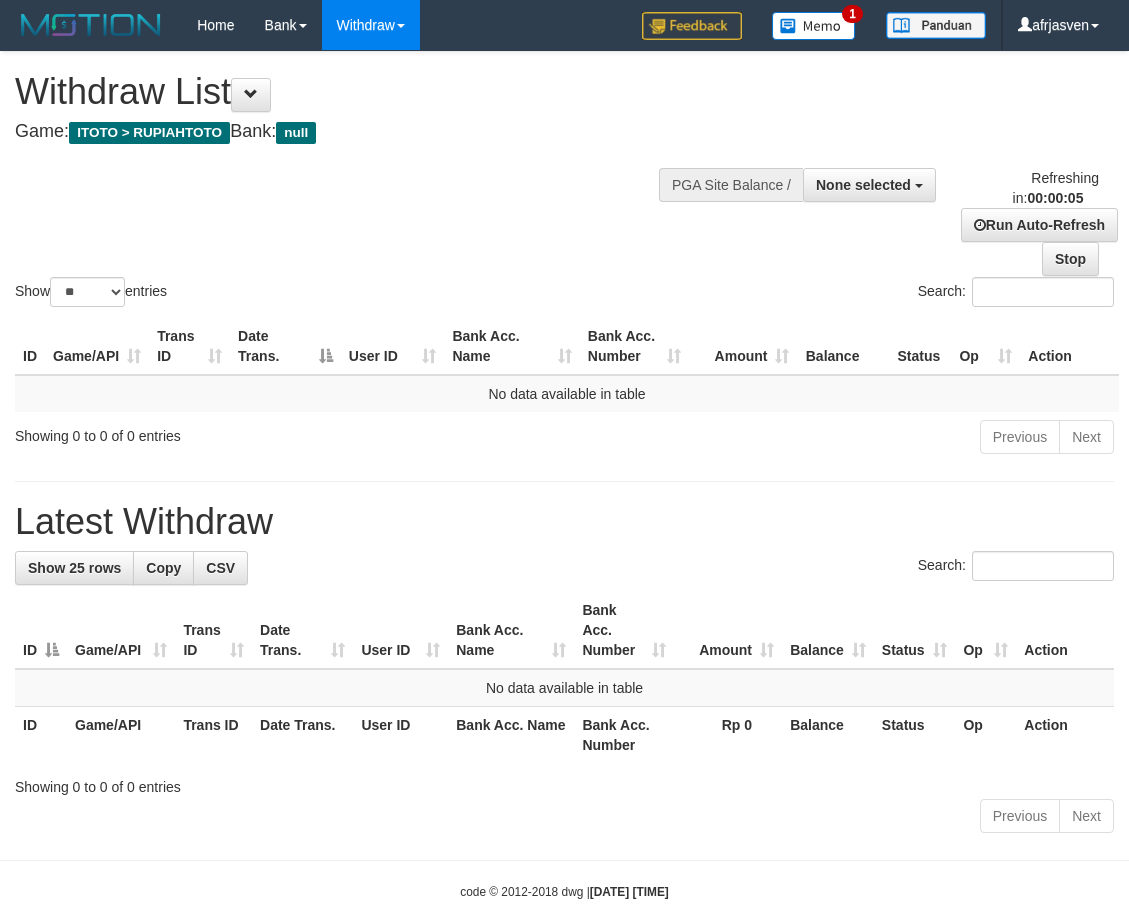 scroll, scrollTop: 0, scrollLeft: 0, axis: both 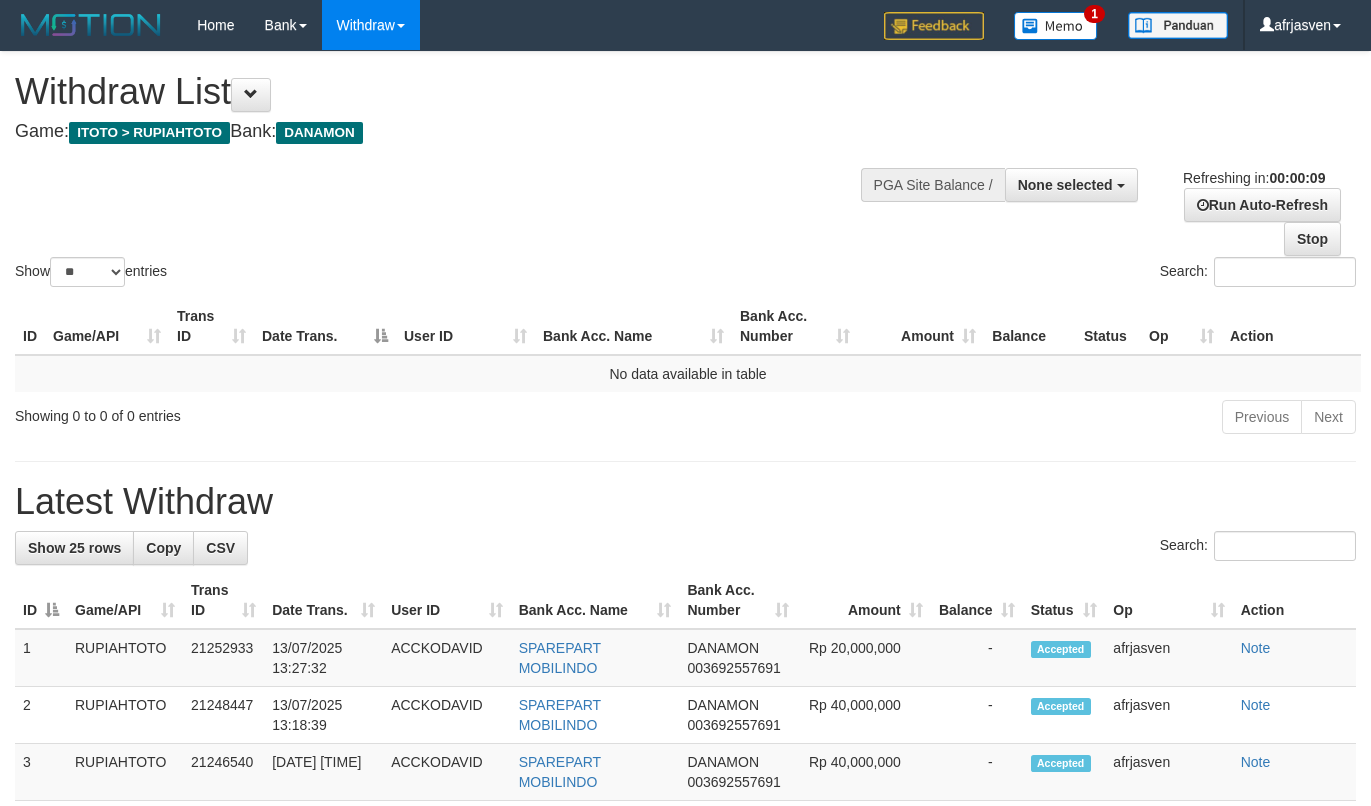 select 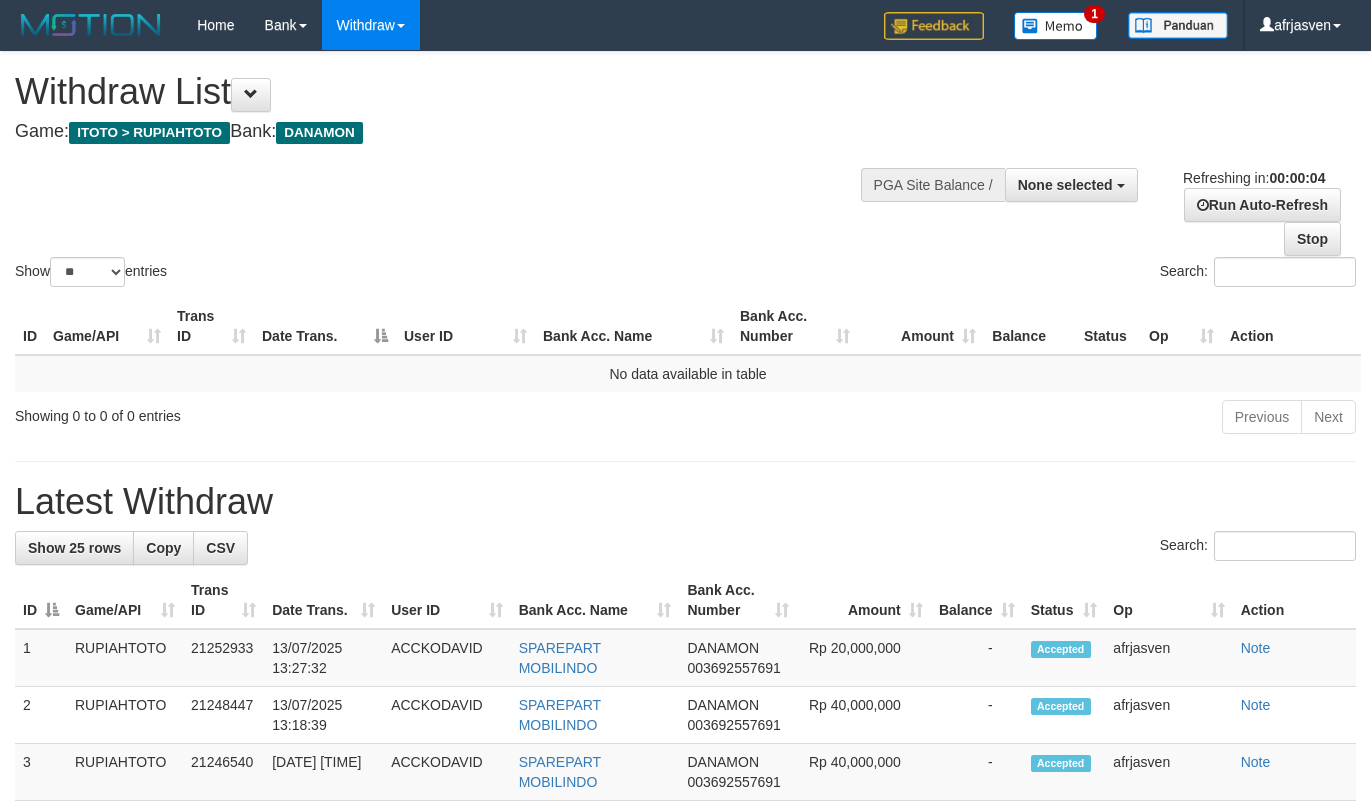 scroll, scrollTop: 0, scrollLeft: 0, axis: both 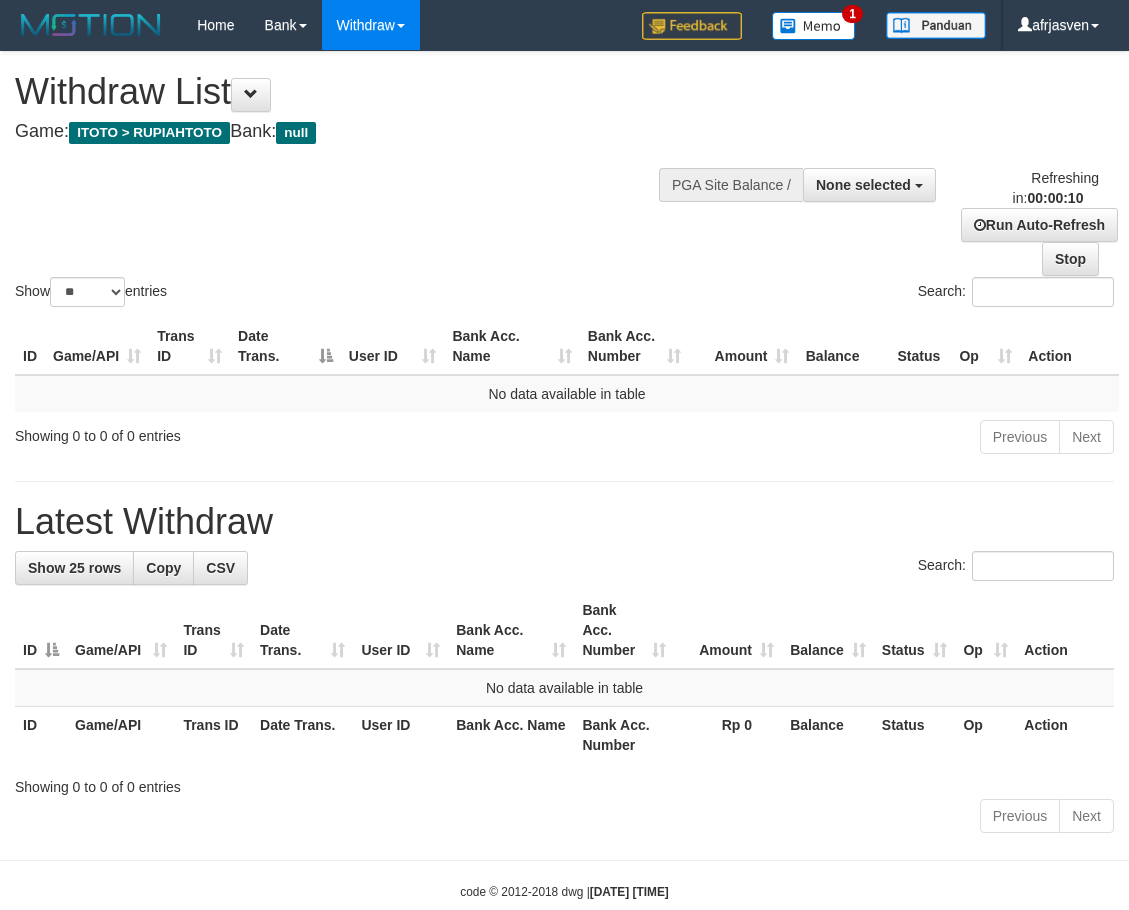 select 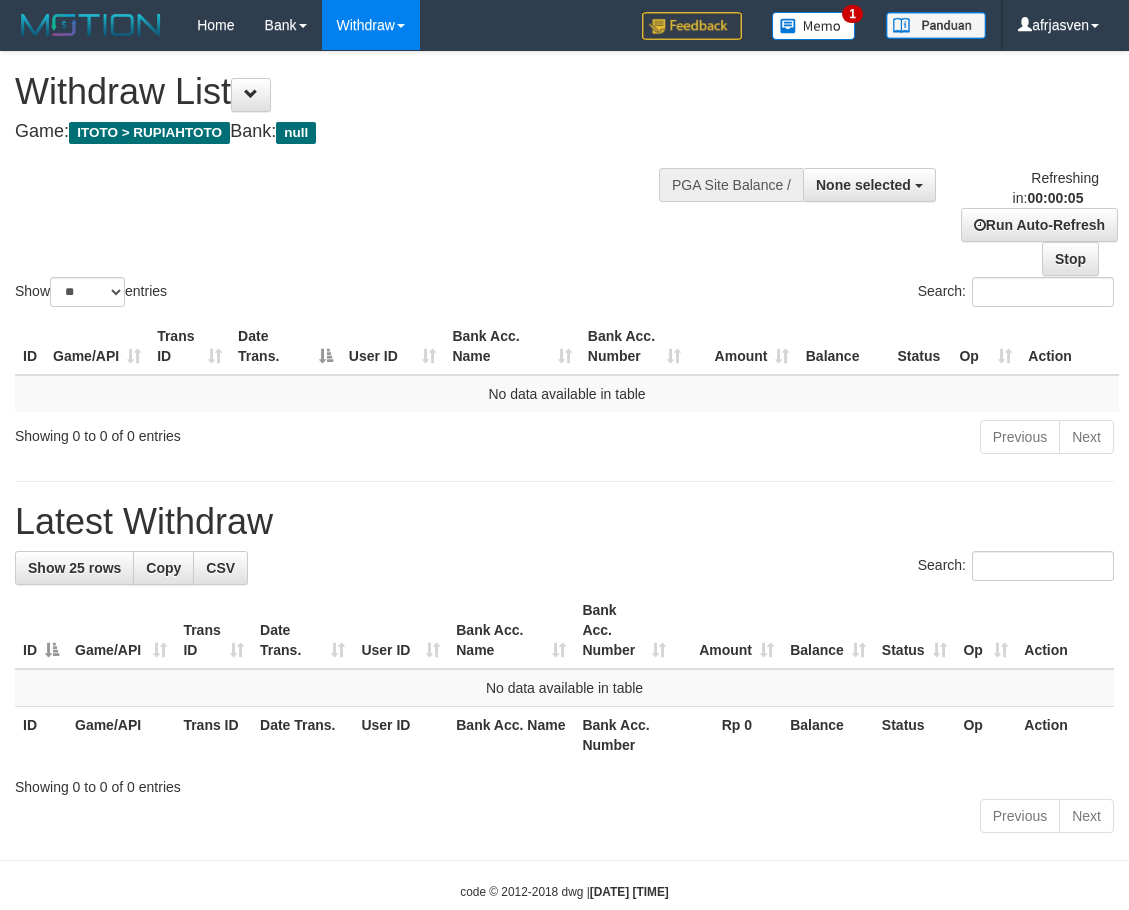 scroll, scrollTop: 0, scrollLeft: 0, axis: both 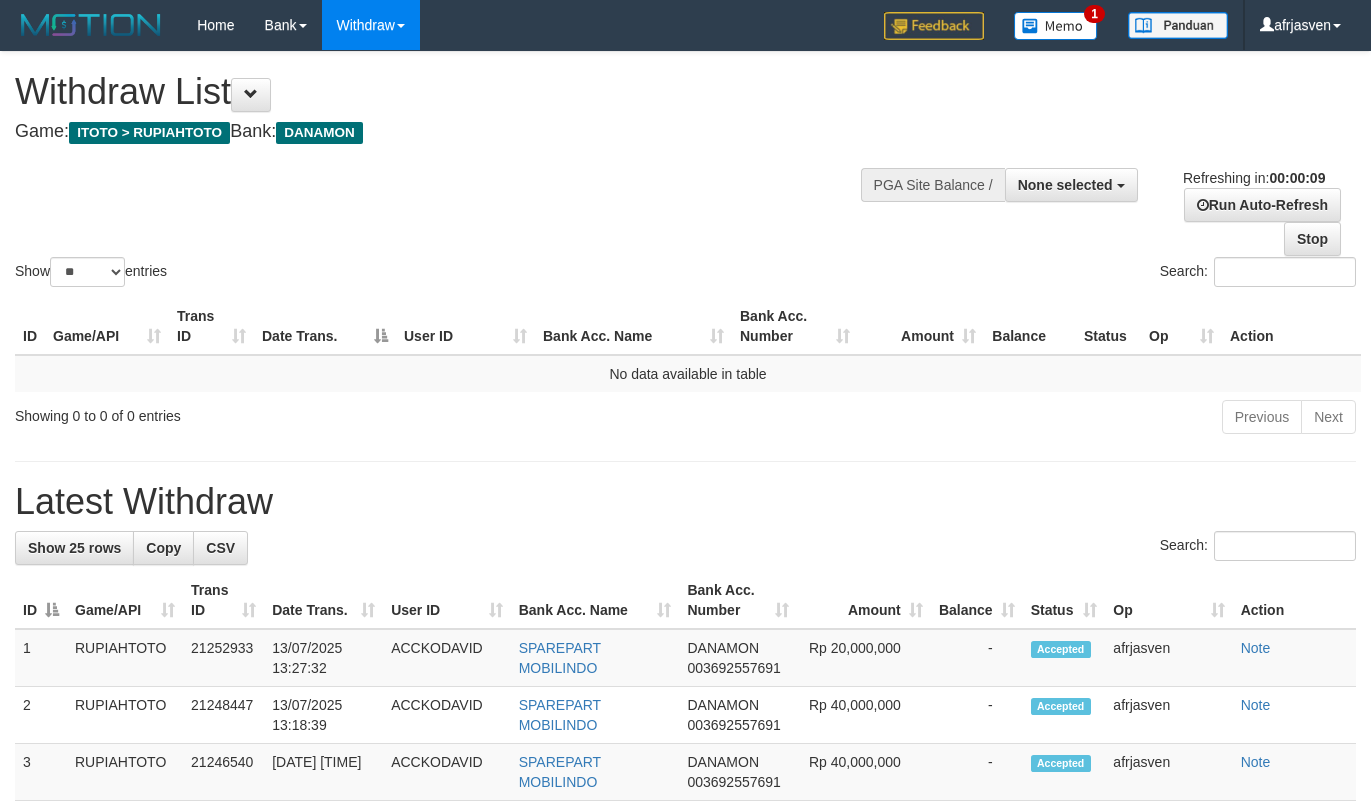 select 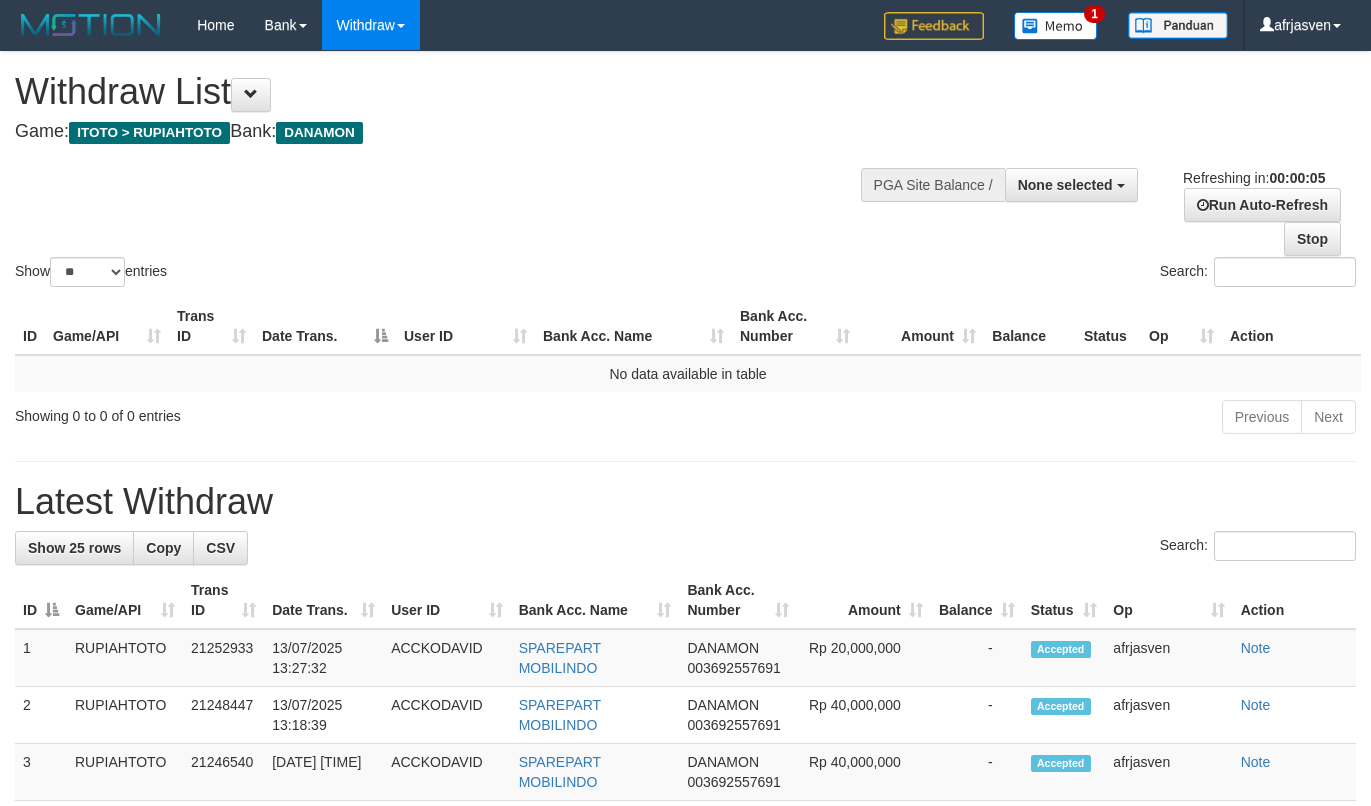 scroll, scrollTop: 0, scrollLeft: 0, axis: both 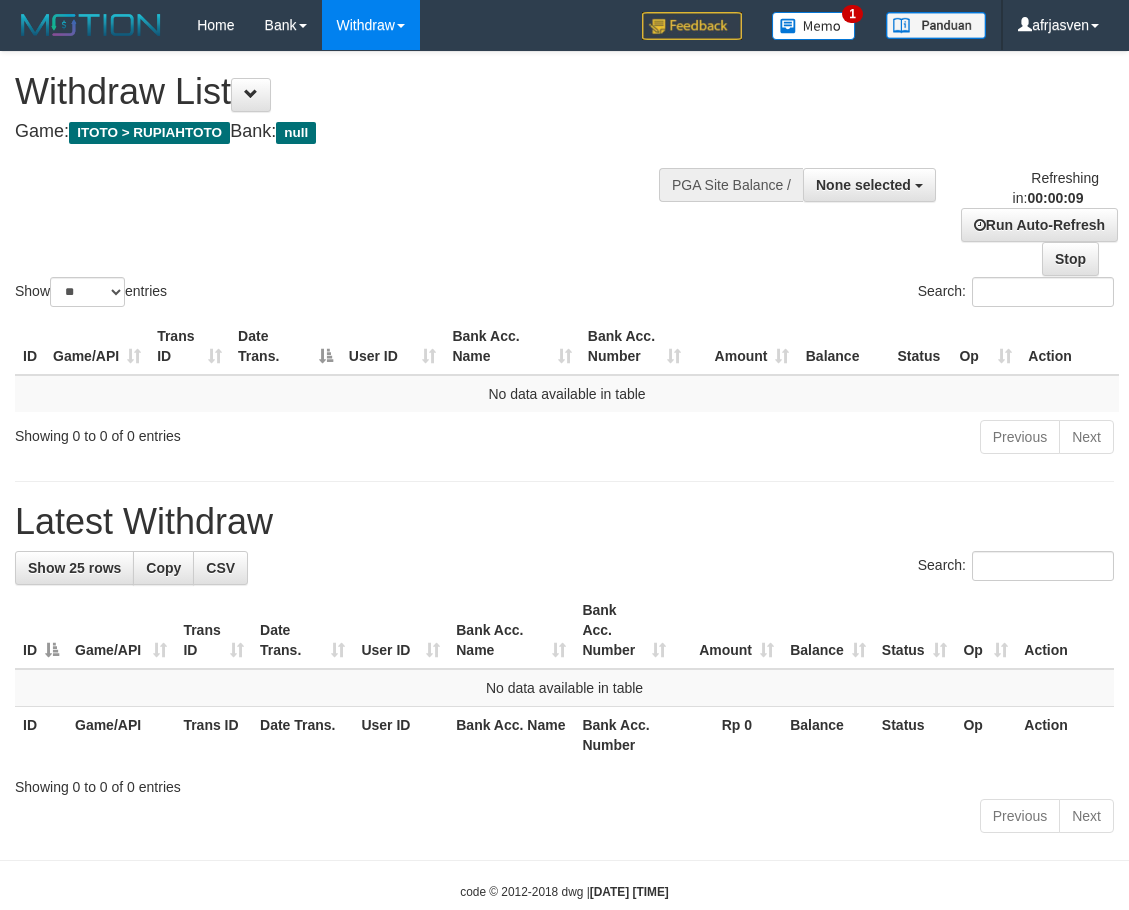 select 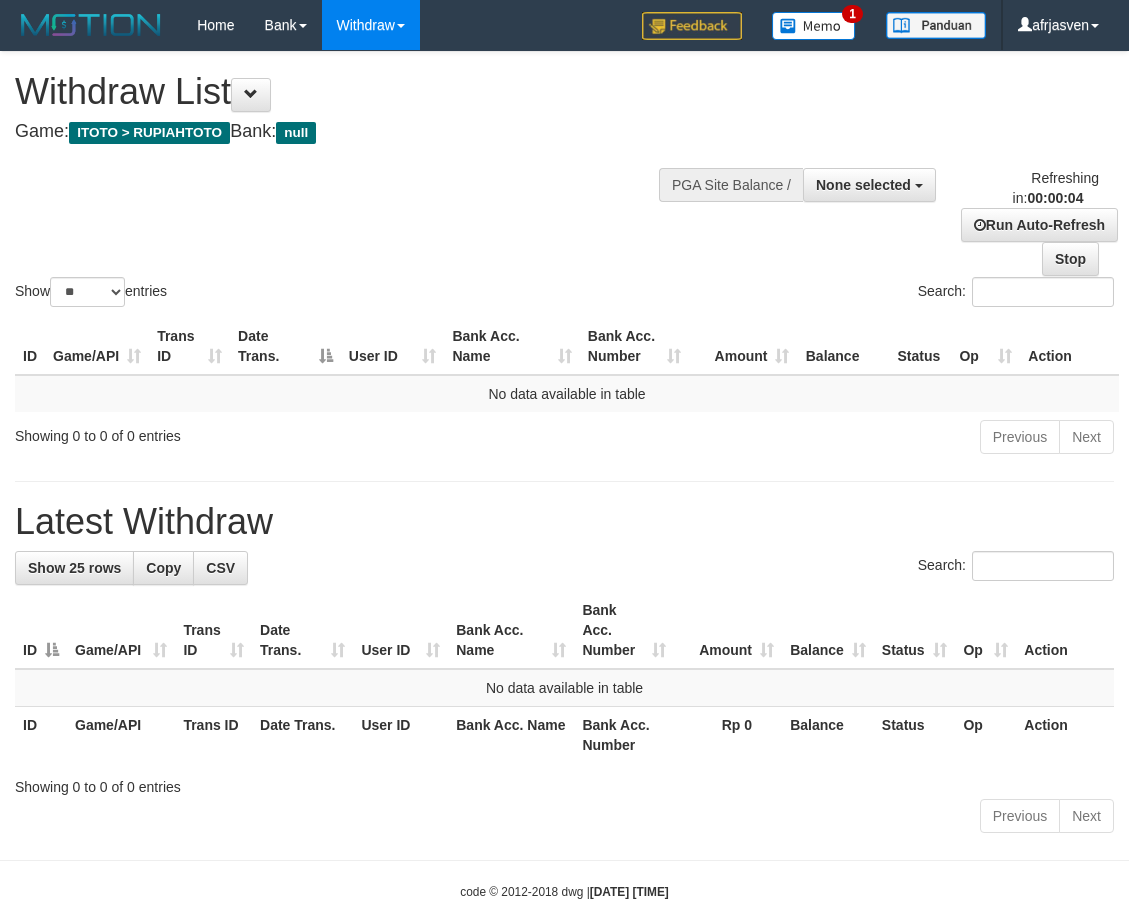 scroll, scrollTop: 0, scrollLeft: 0, axis: both 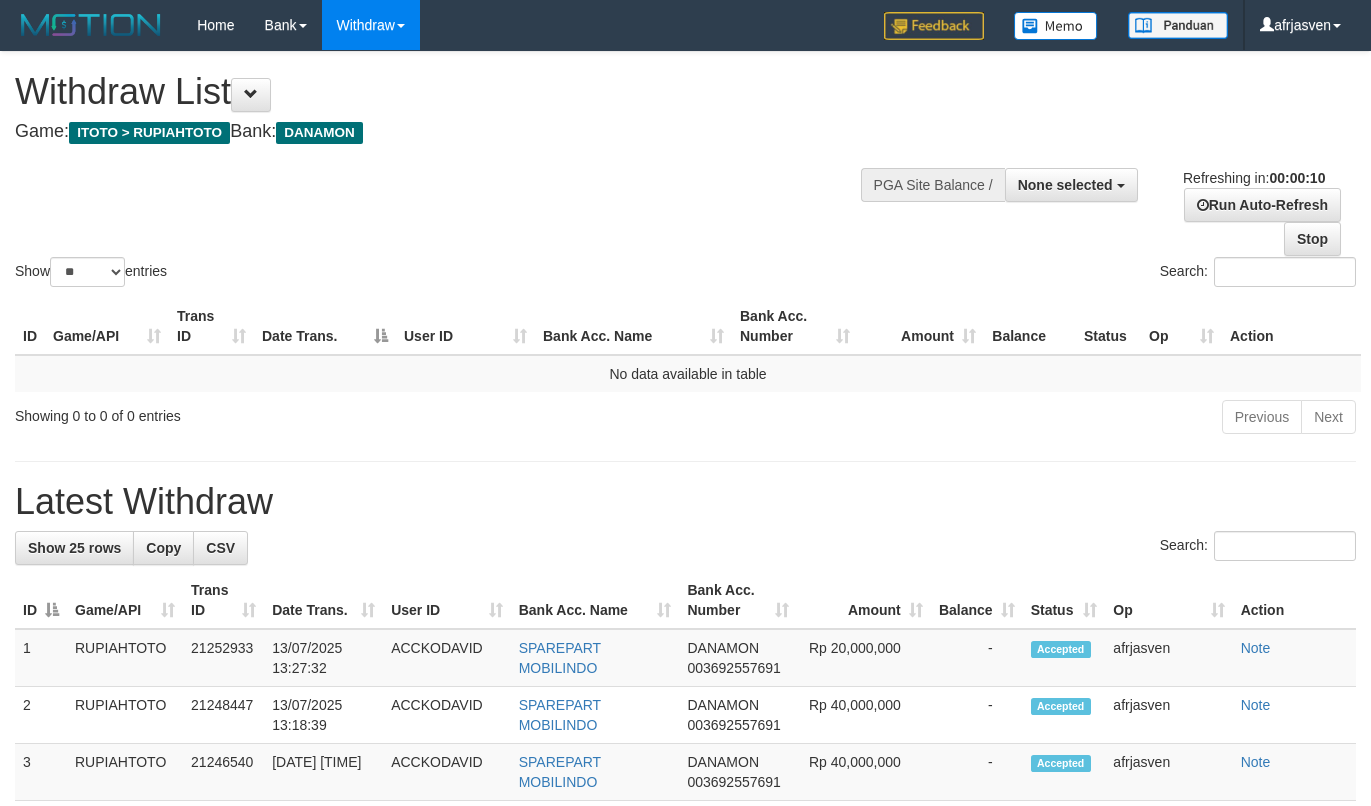select 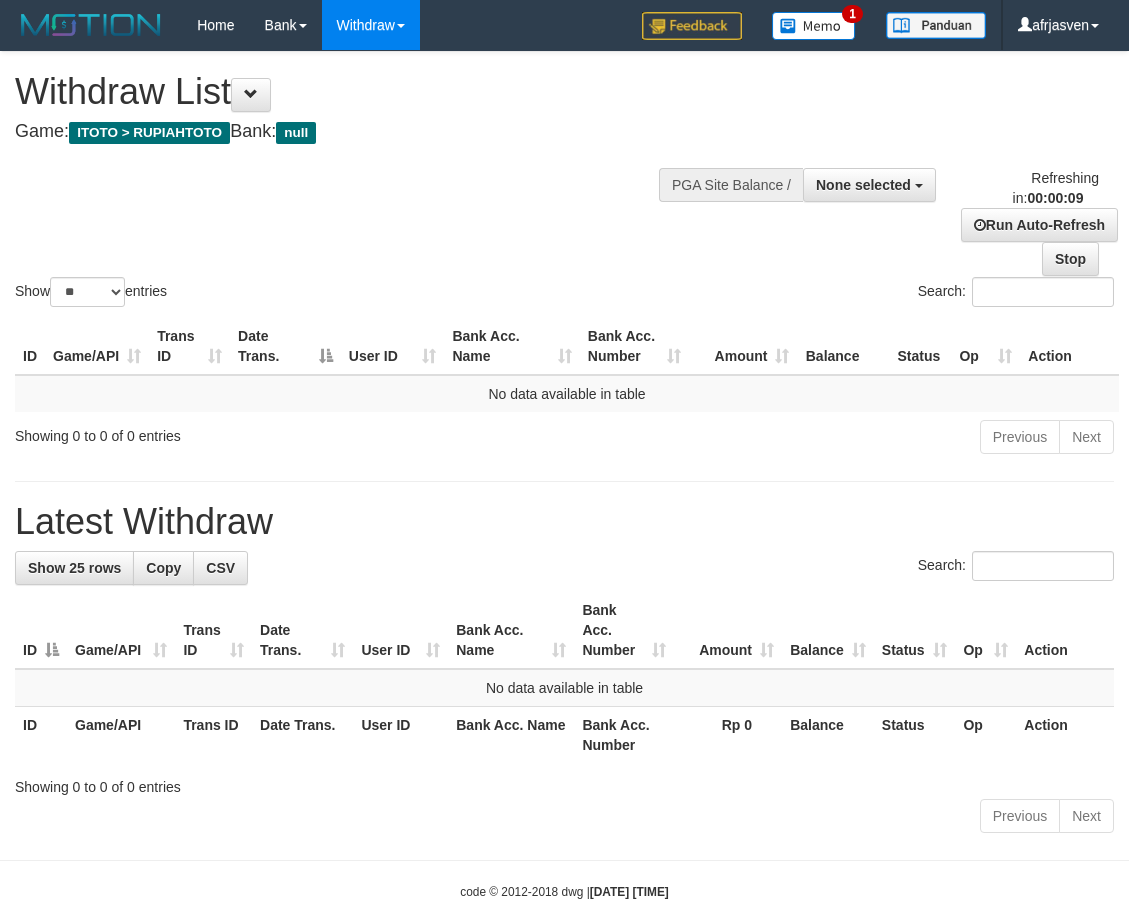 select 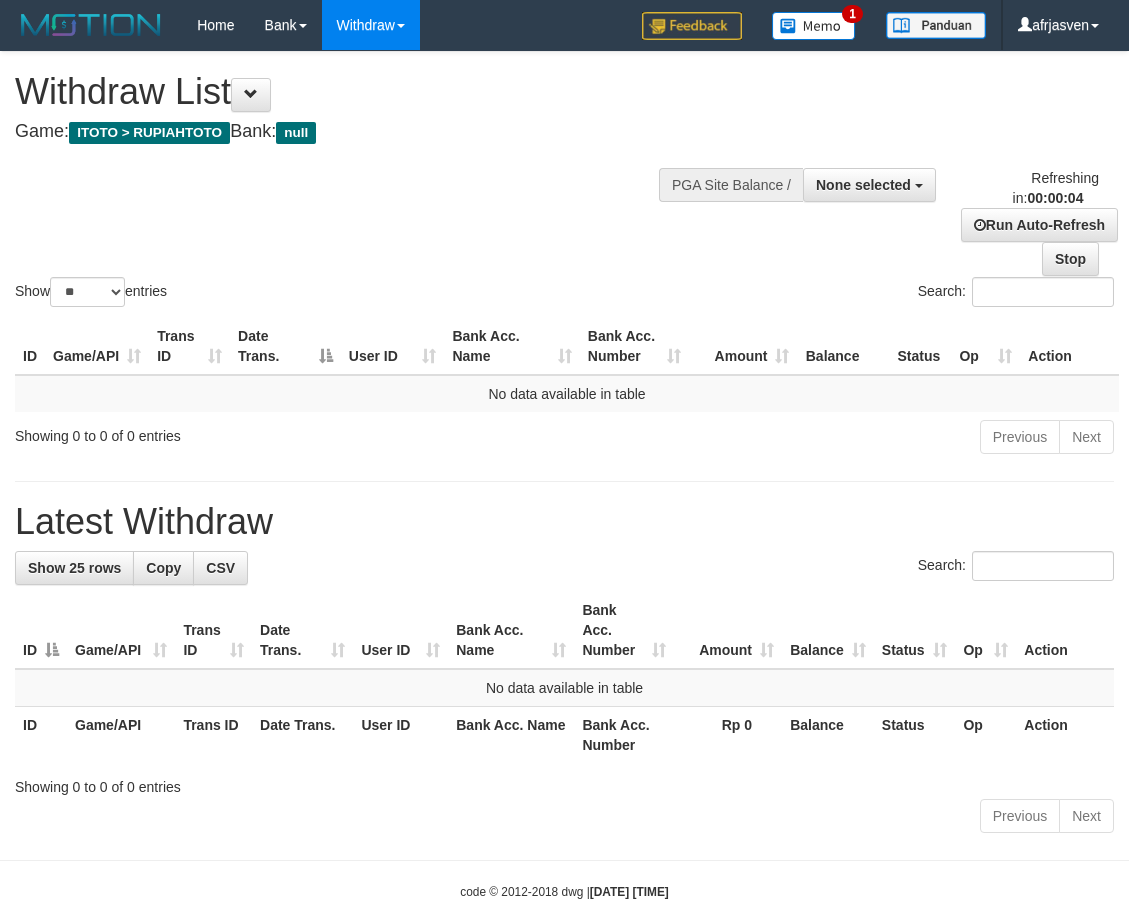 scroll, scrollTop: 0, scrollLeft: 0, axis: both 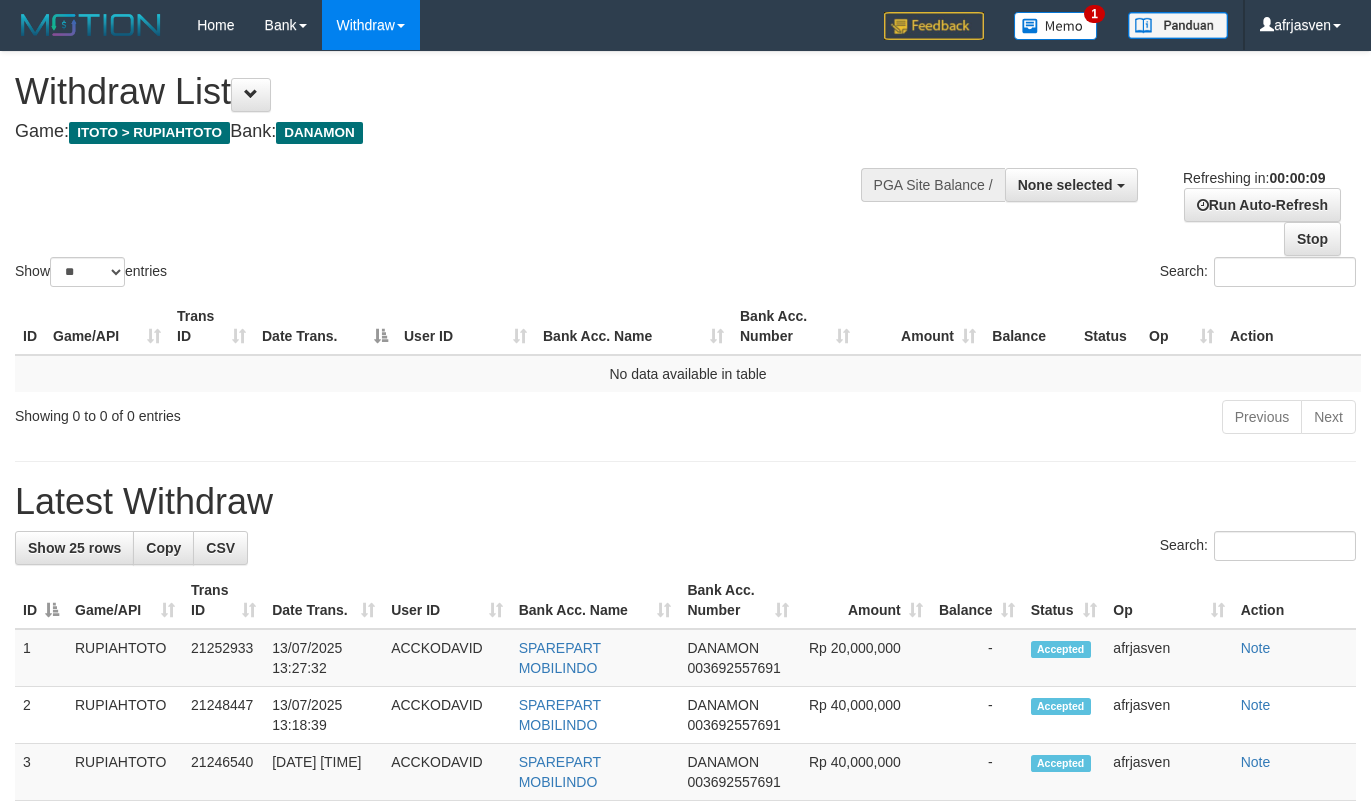 select 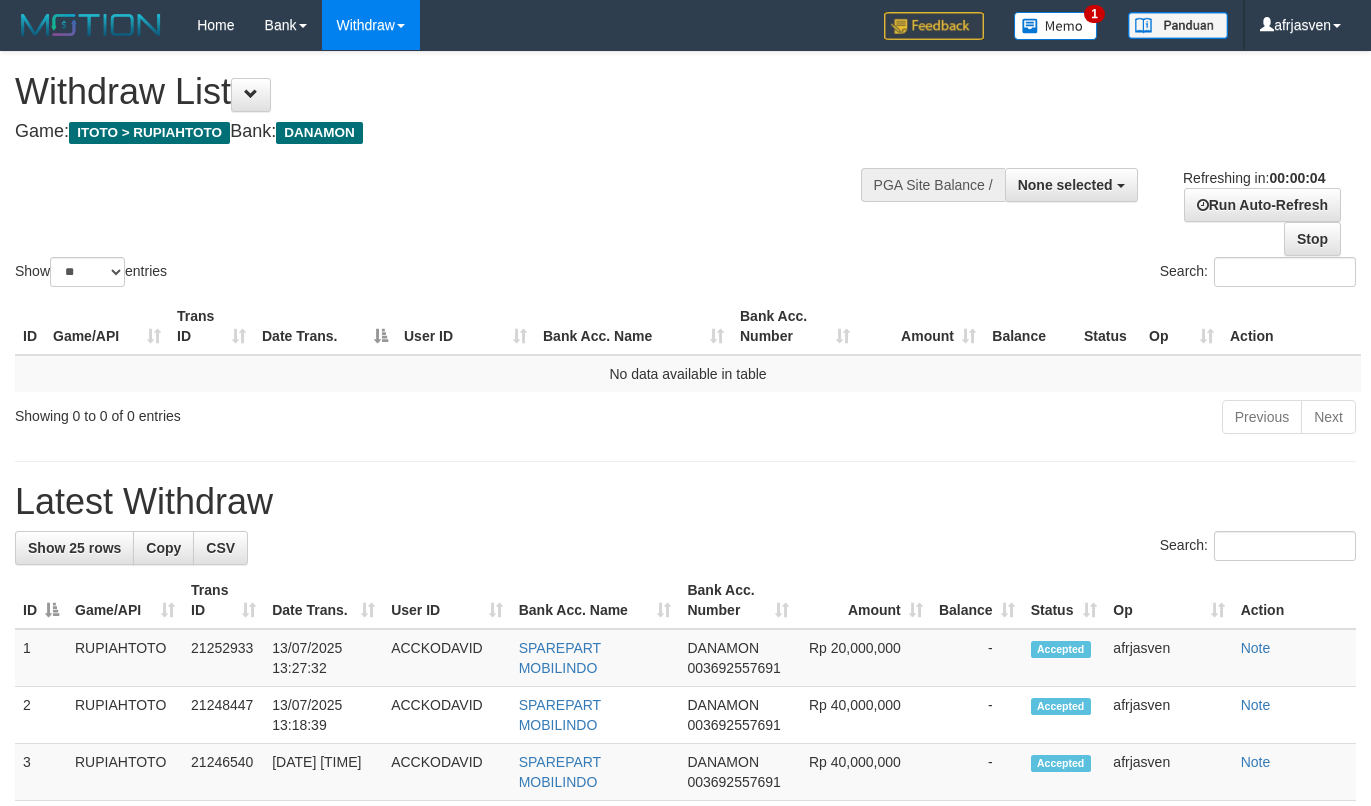 scroll, scrollTop: 0, scrollLeft: 0, axis: both 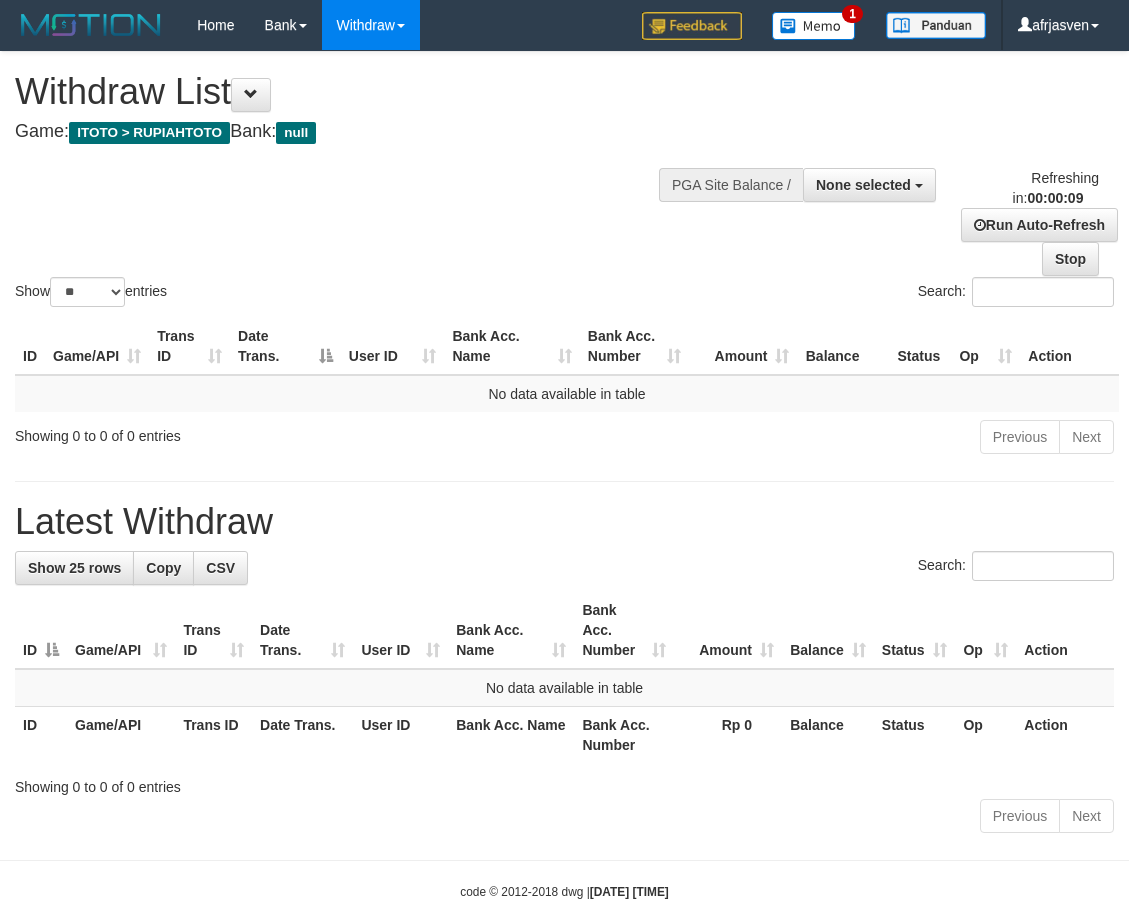 select 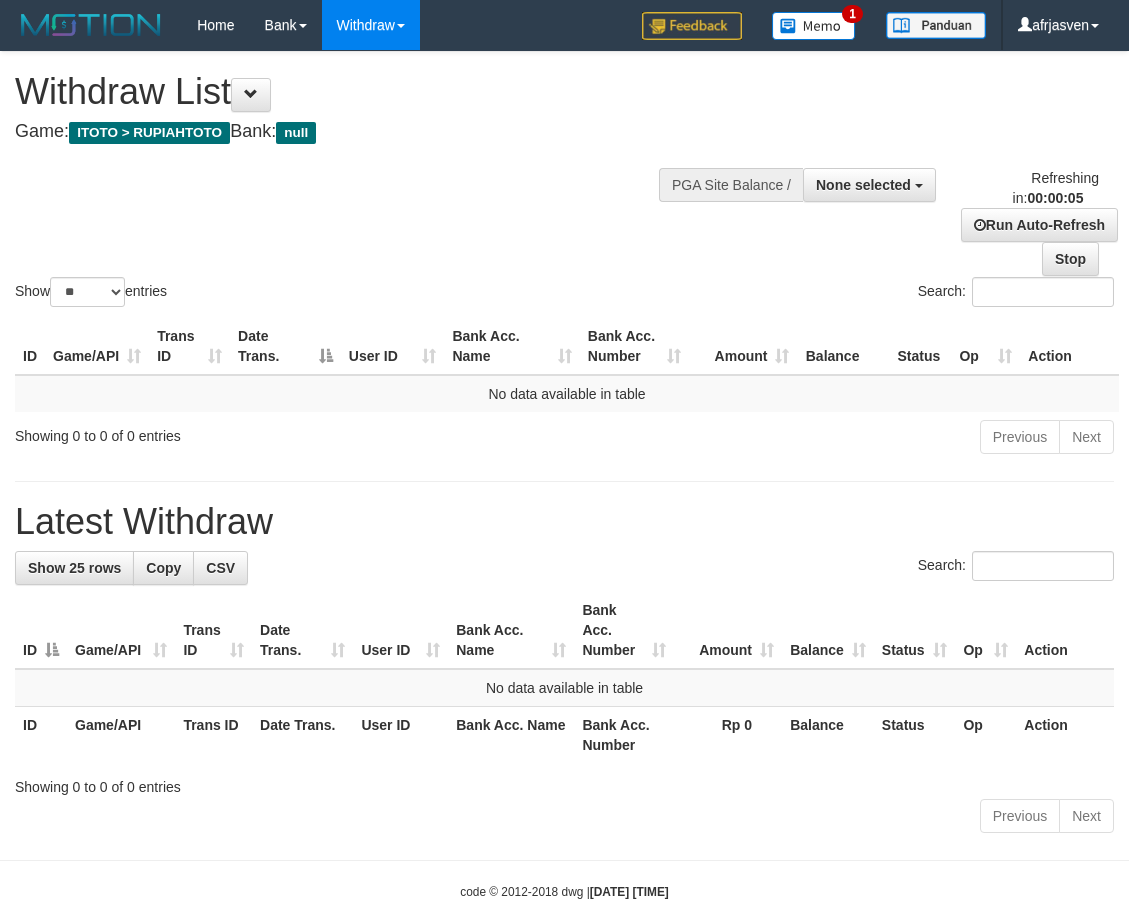 scroll, scrollTop: 0, scrollLeft: 0, axis: both 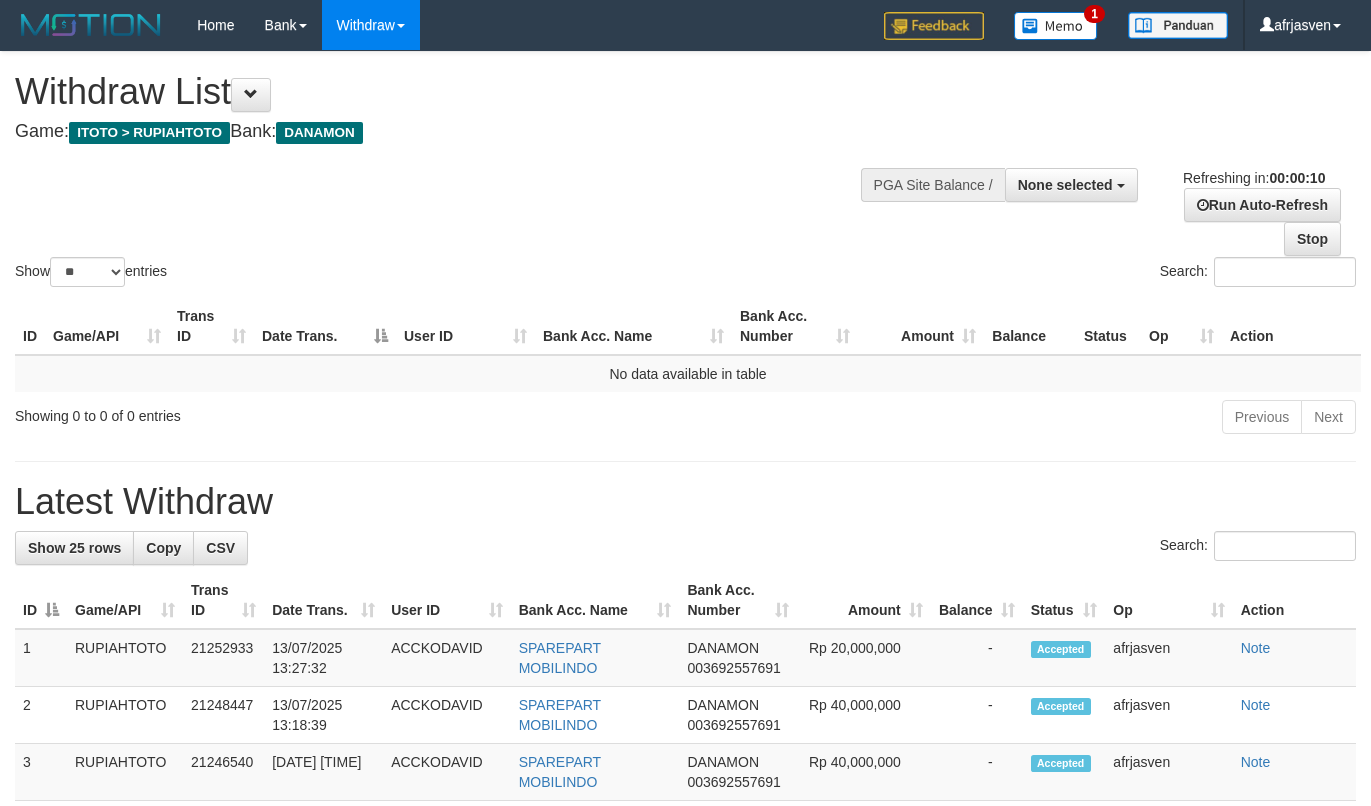 select 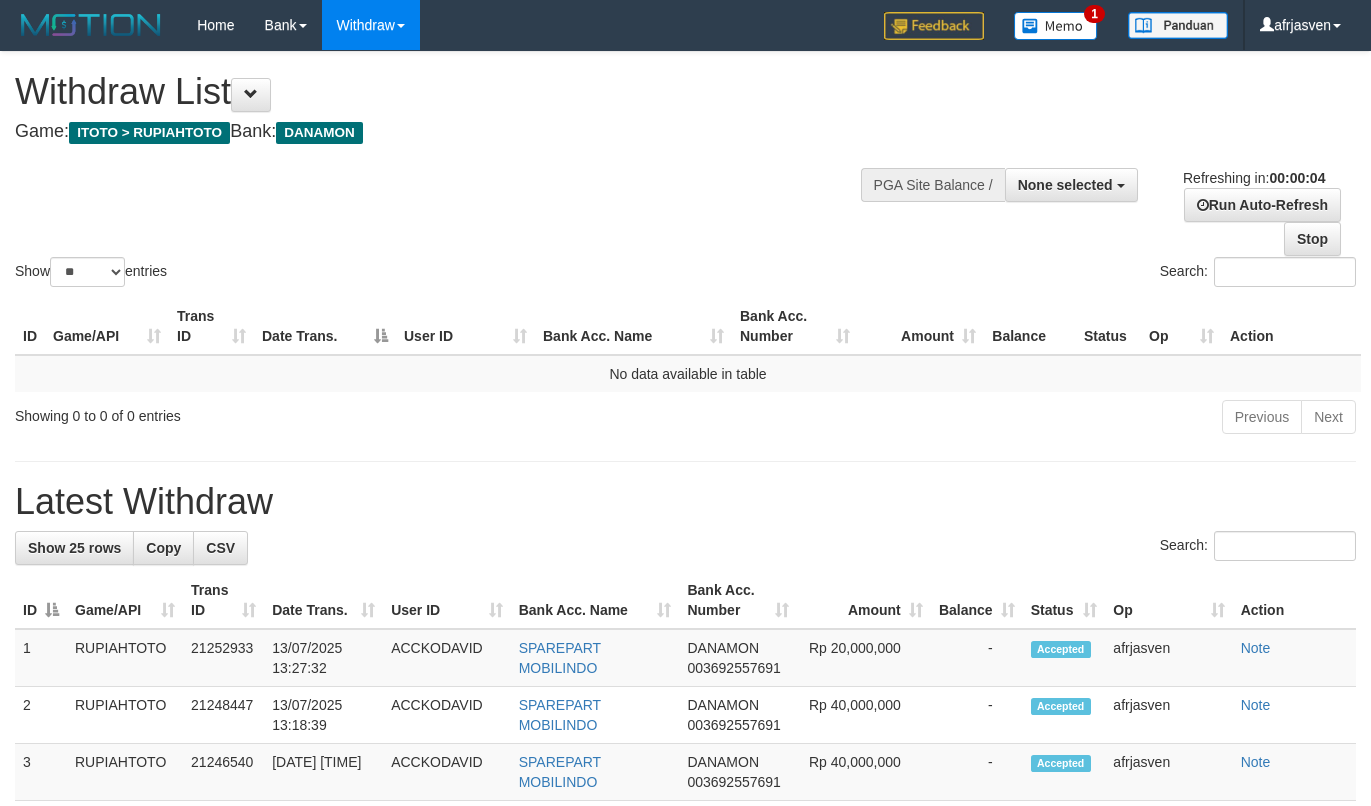 scroll, scrollTop: 0, scrollLeft: 0, axis: both 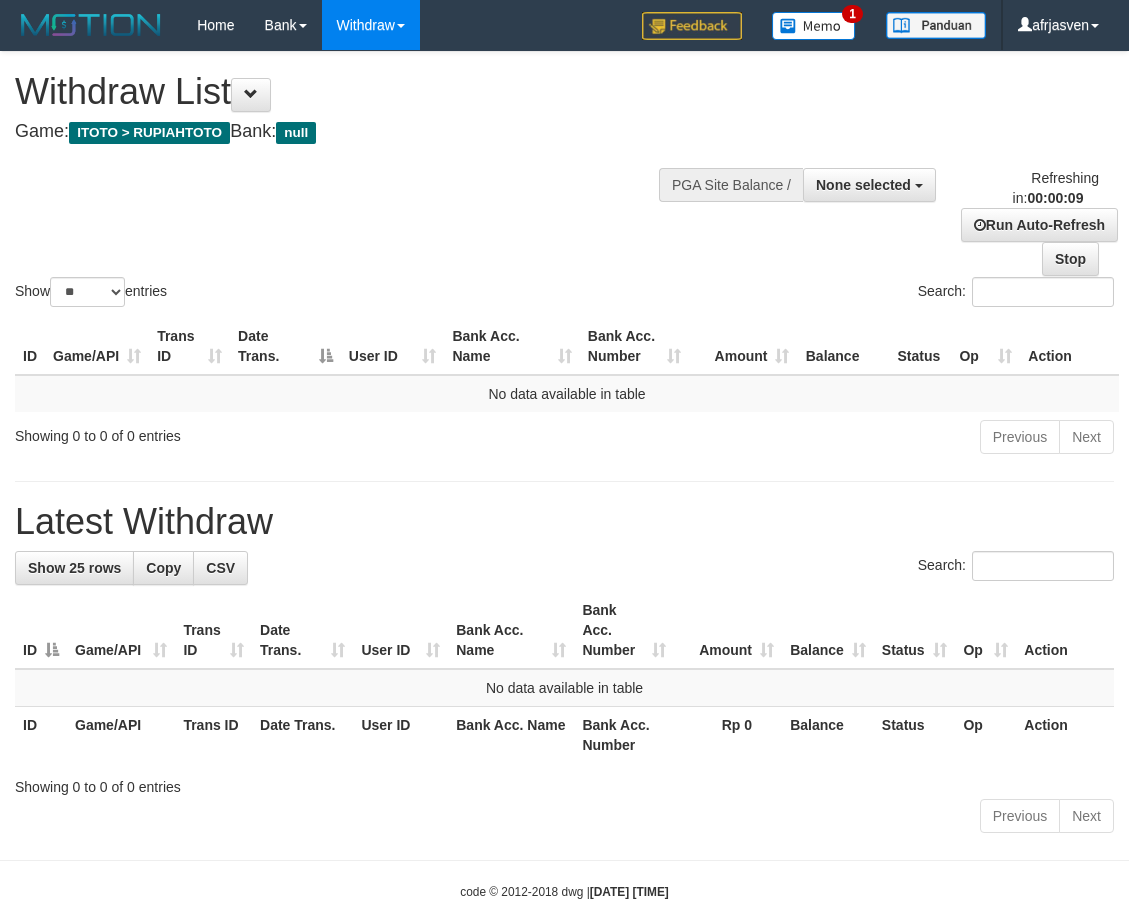 select 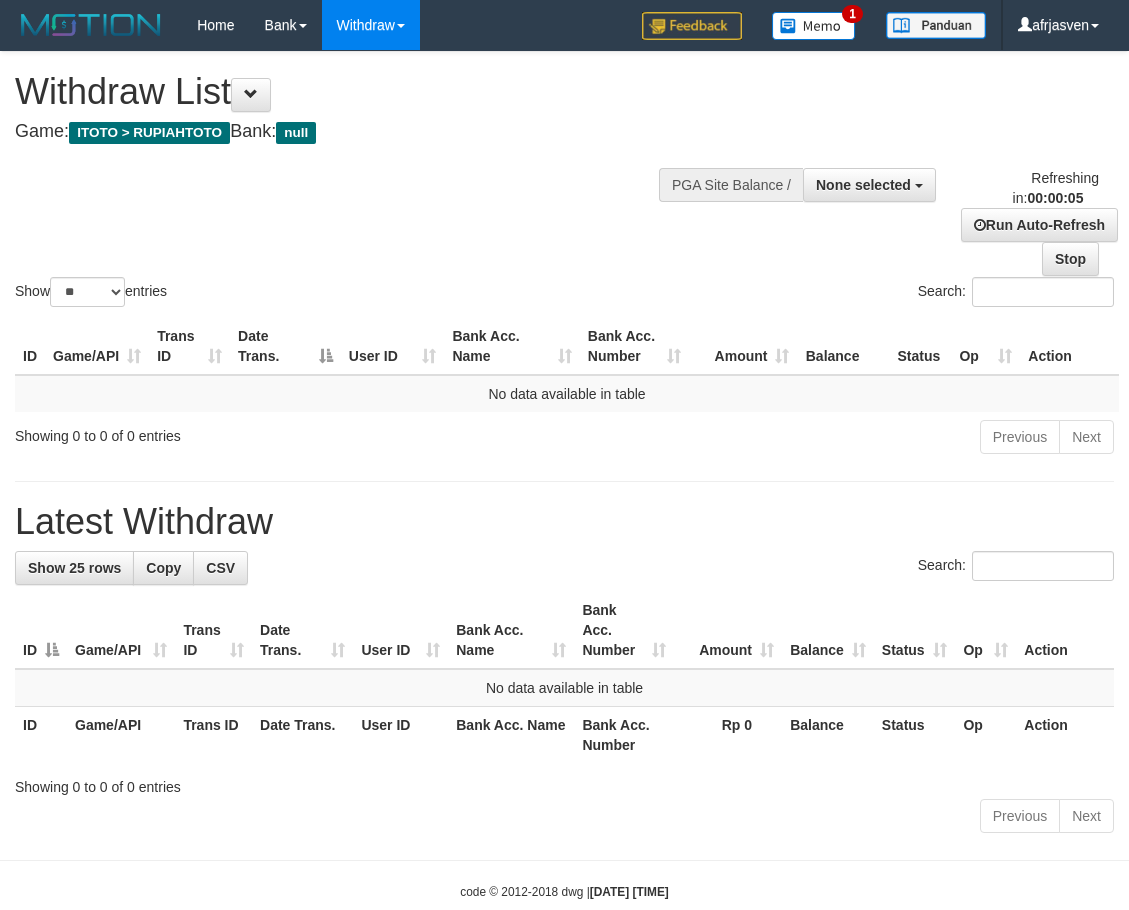 scroll, scrollTop: 0, scrollLeft: 0, axis: both 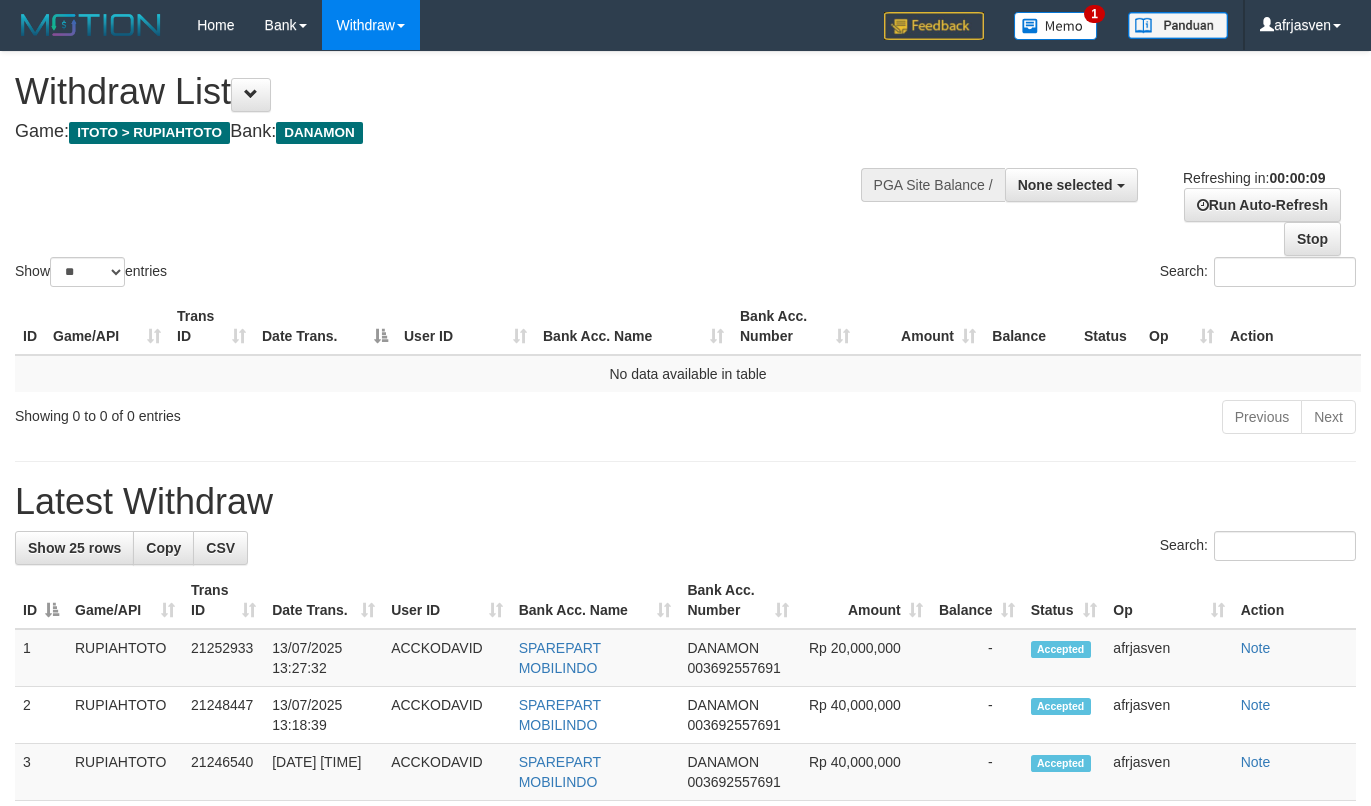 select 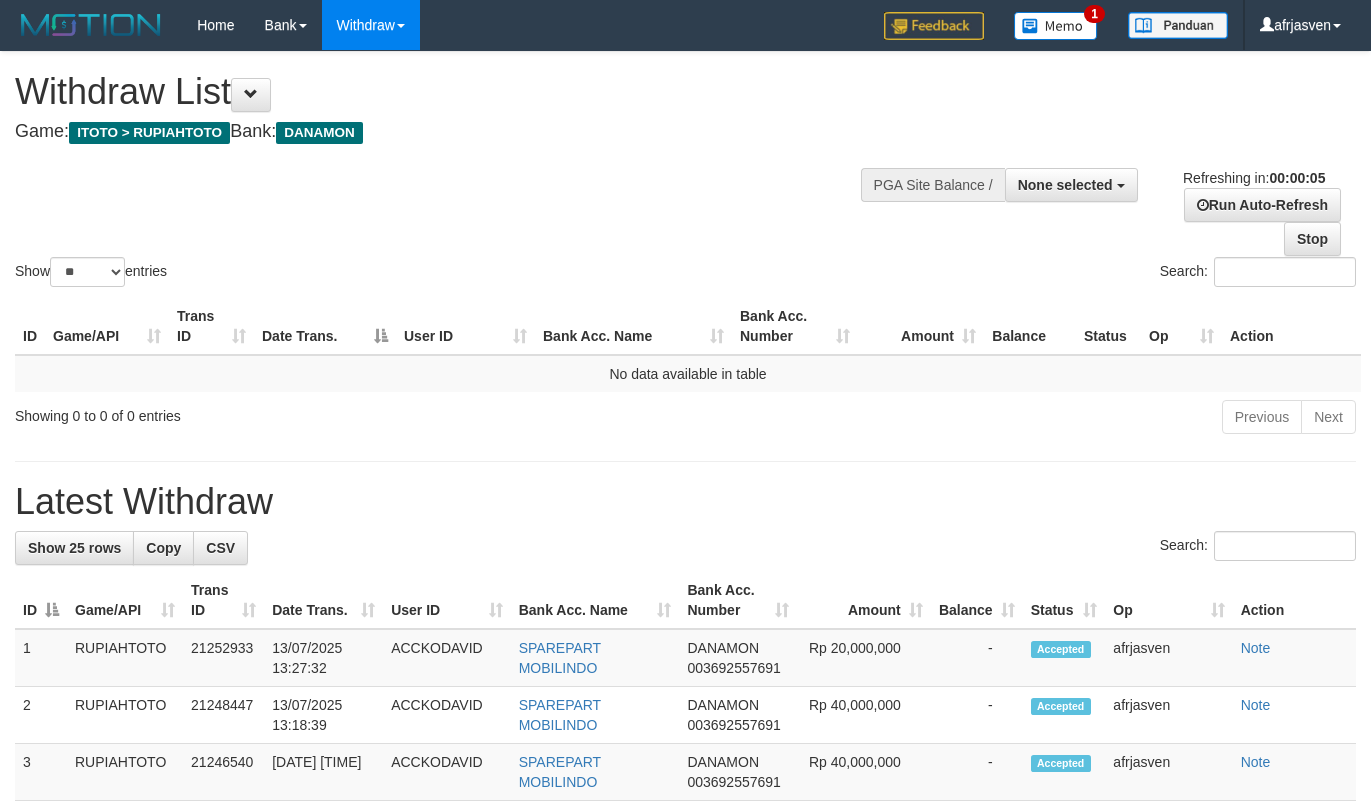scroll, scrollTop: 0, scrollLeft: 0, axis: both 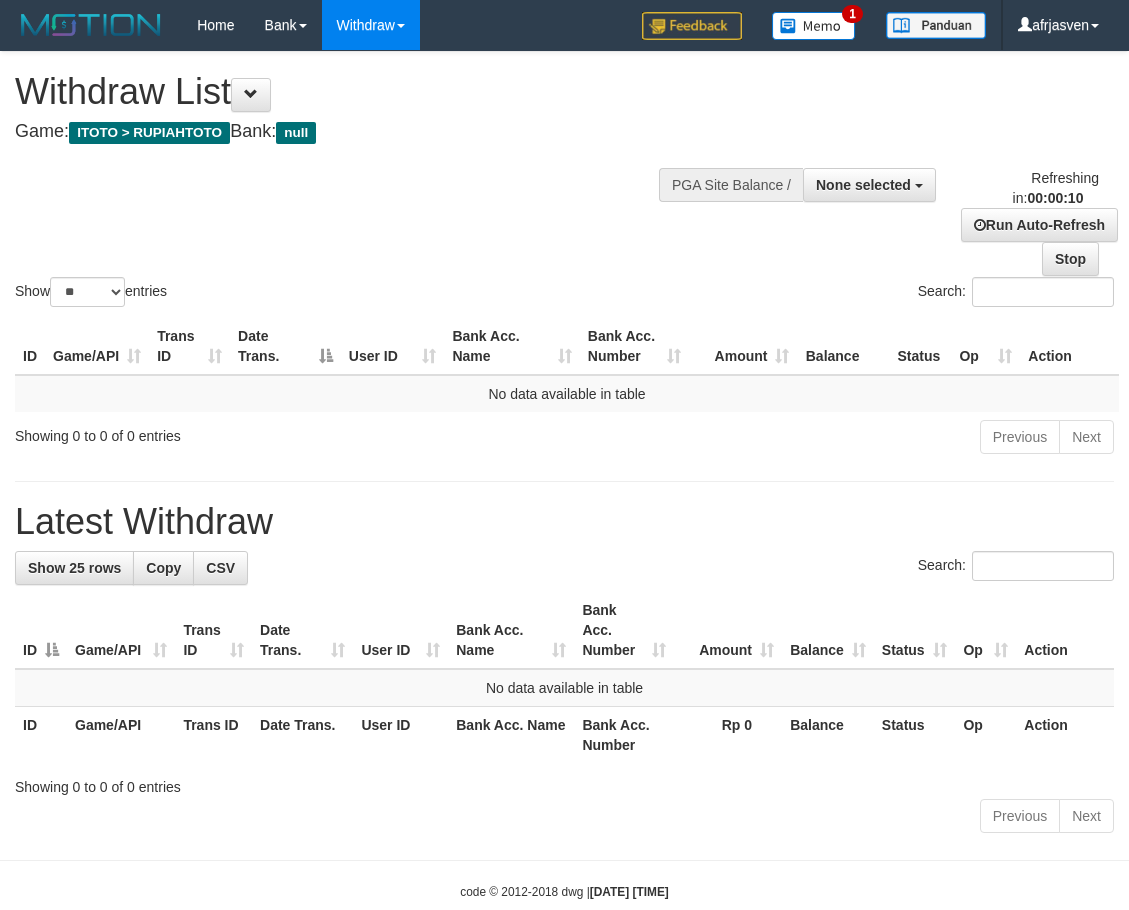 select 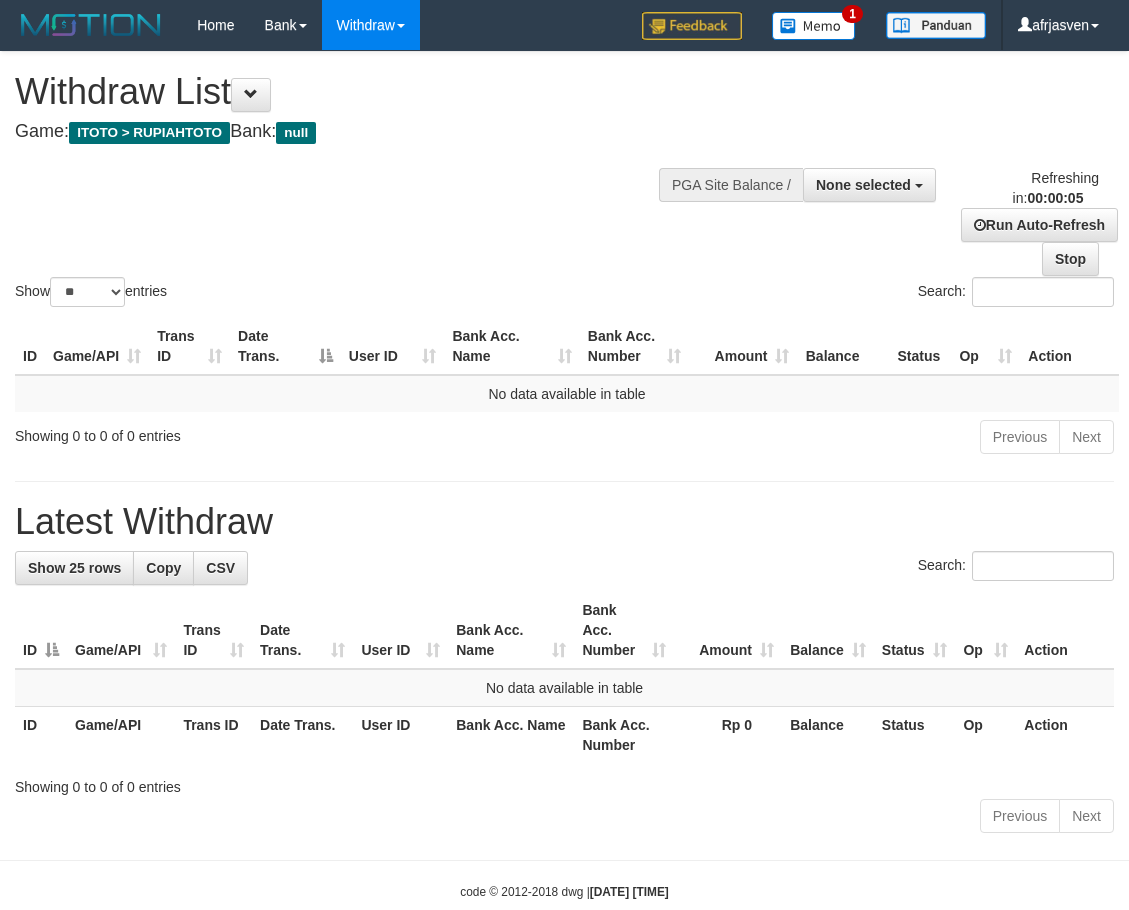 scroll, scrollTop: 0, scrollLeft: 0, axis: both 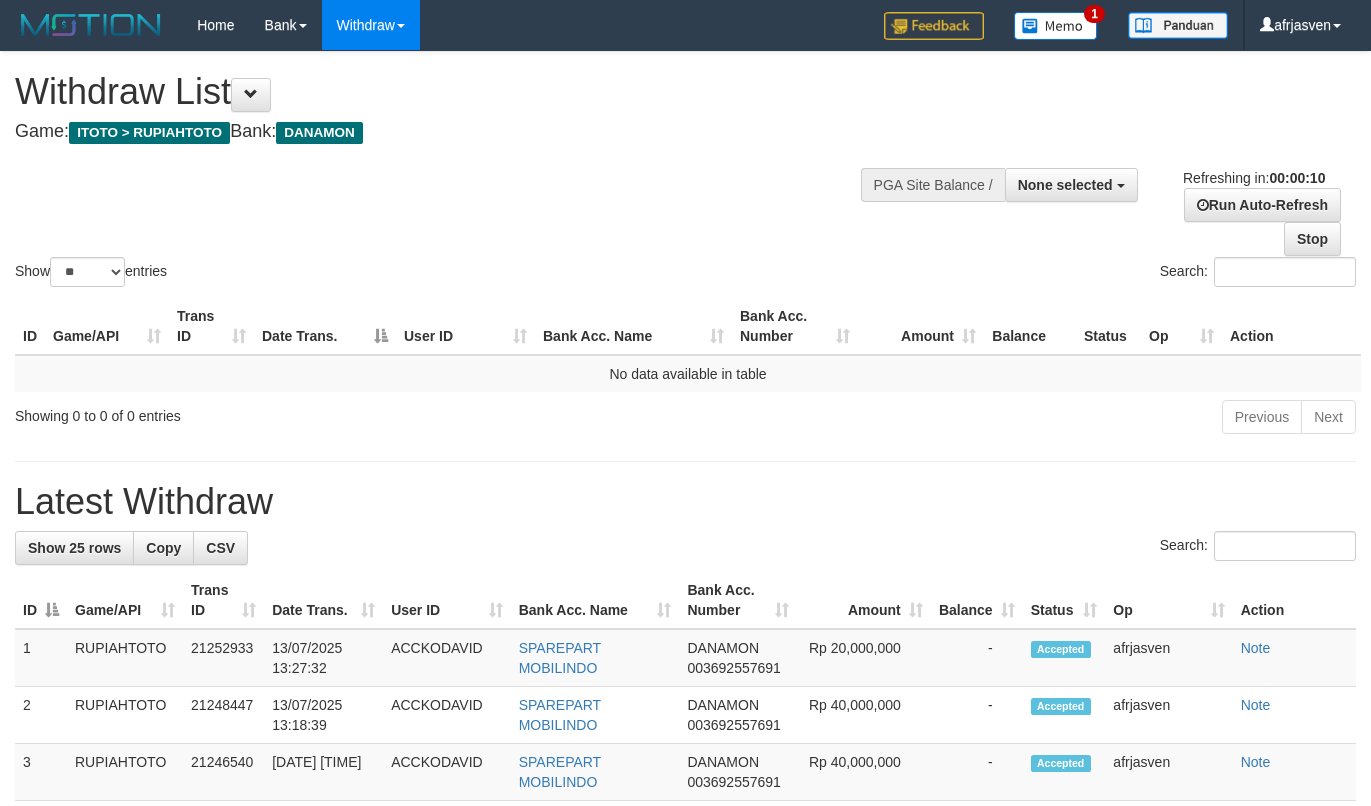 select 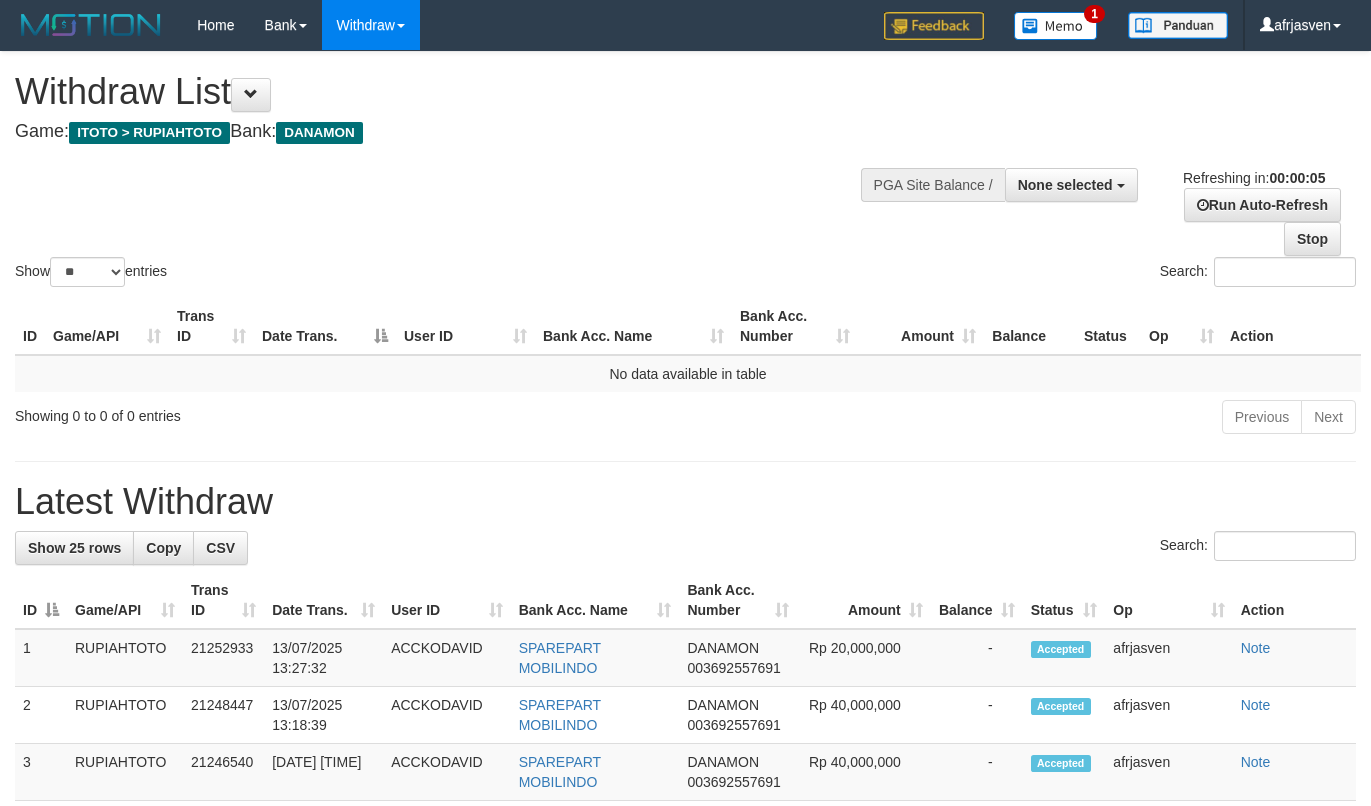 scroll, scrollTop: 0, scrollLeft: 0, axis: both 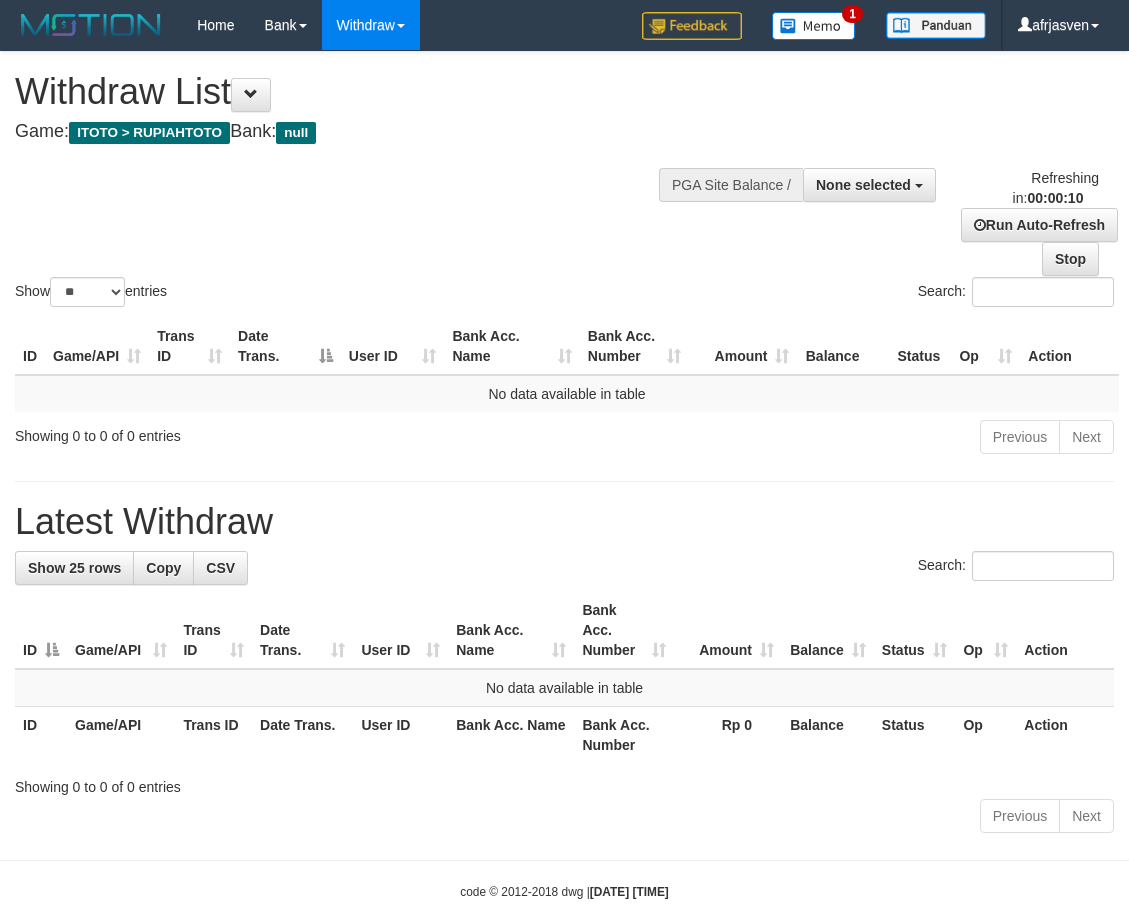 select 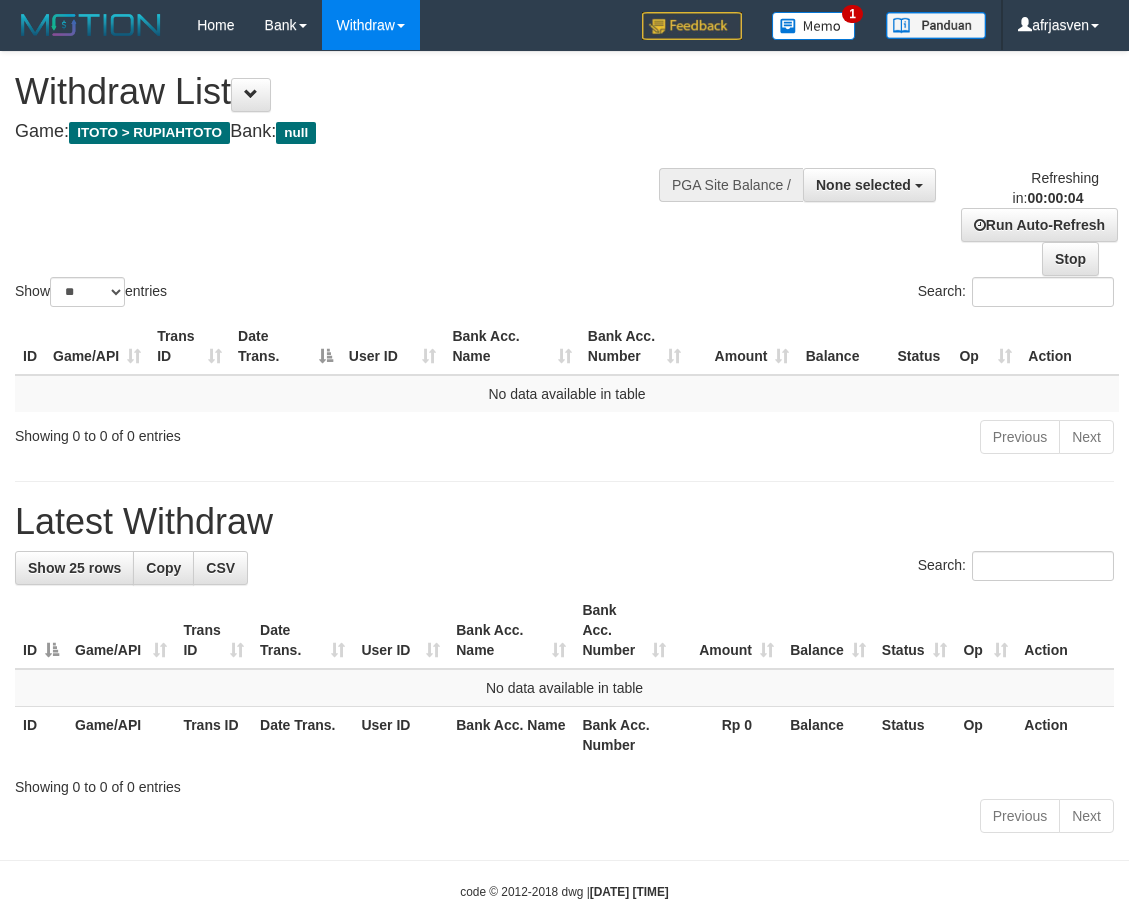 scroll, scrollTop: 0, scrollLeft: 0, axis: both 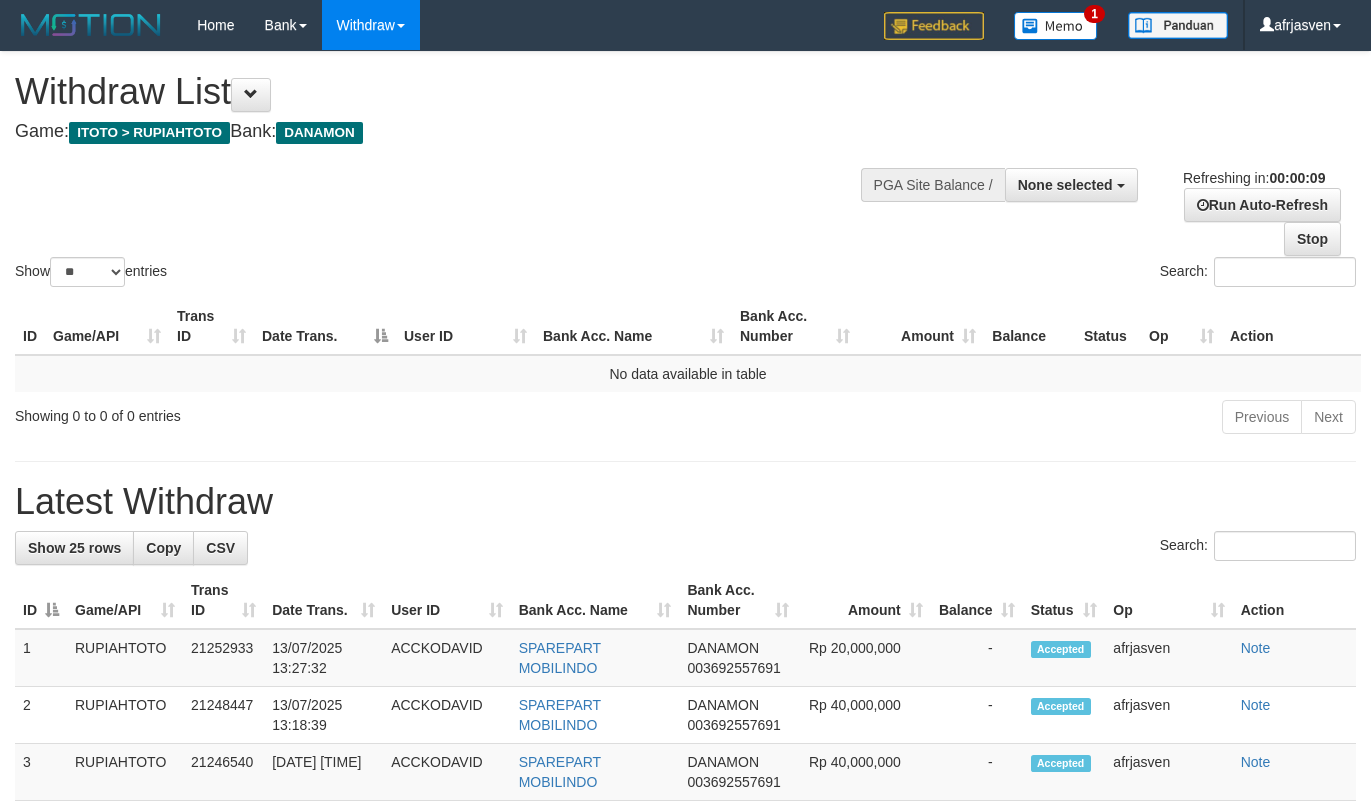 select 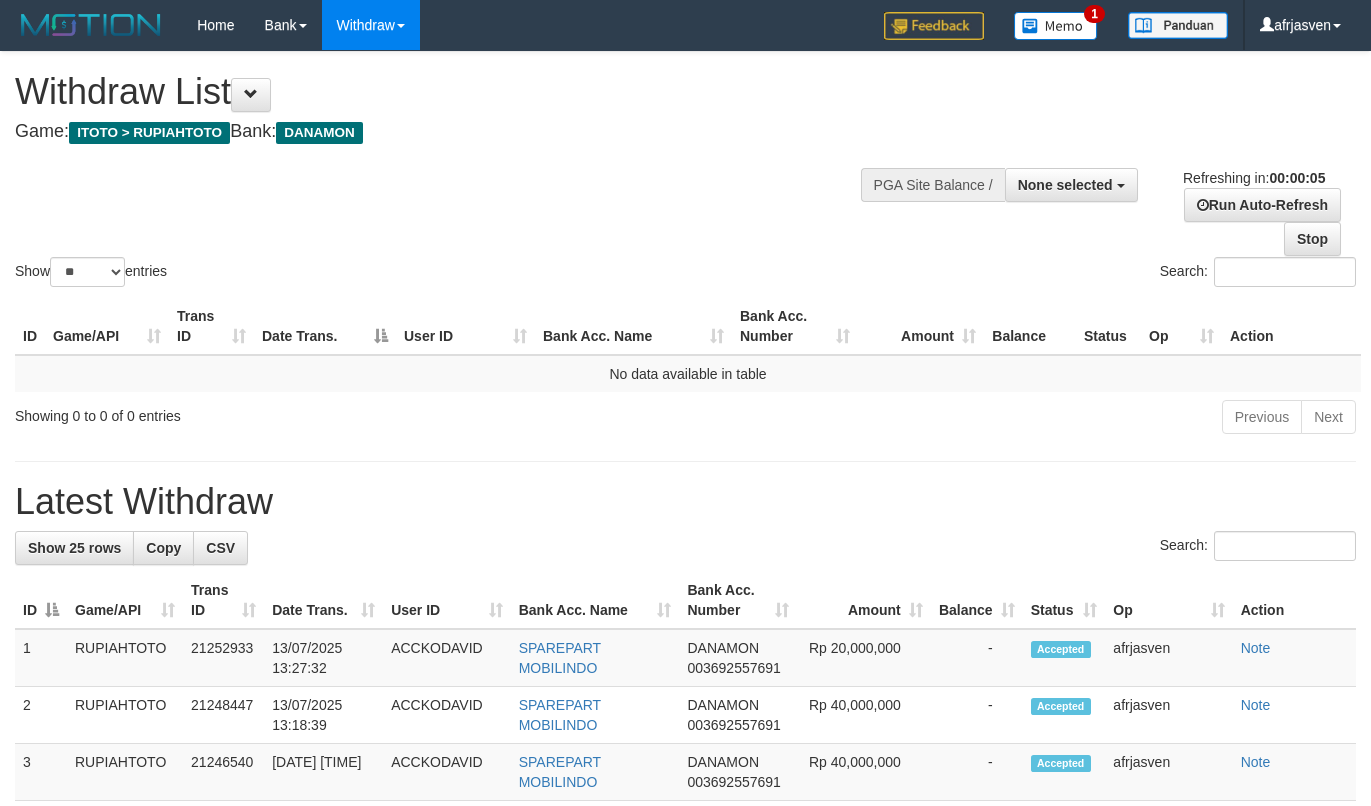 scroll, scrollTop: 0, scrollLeft: 0, axis: both 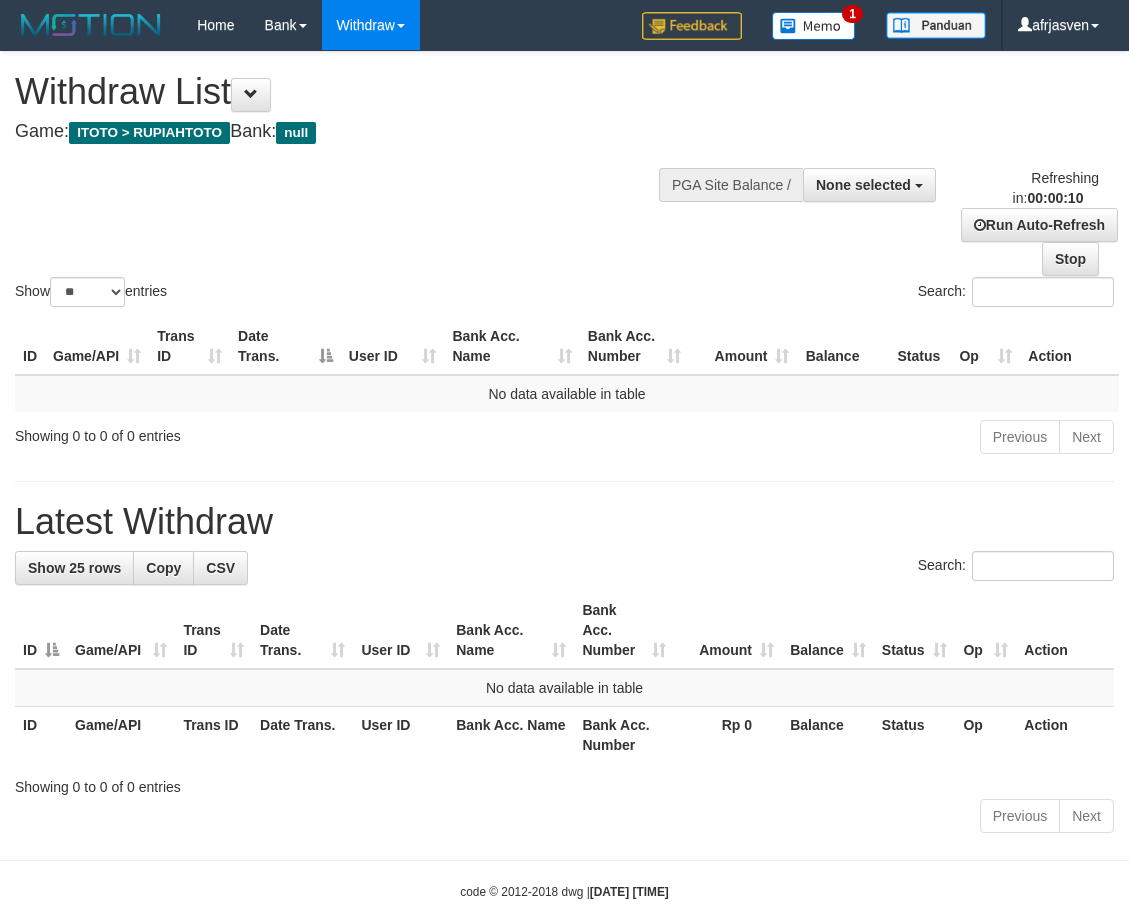 select 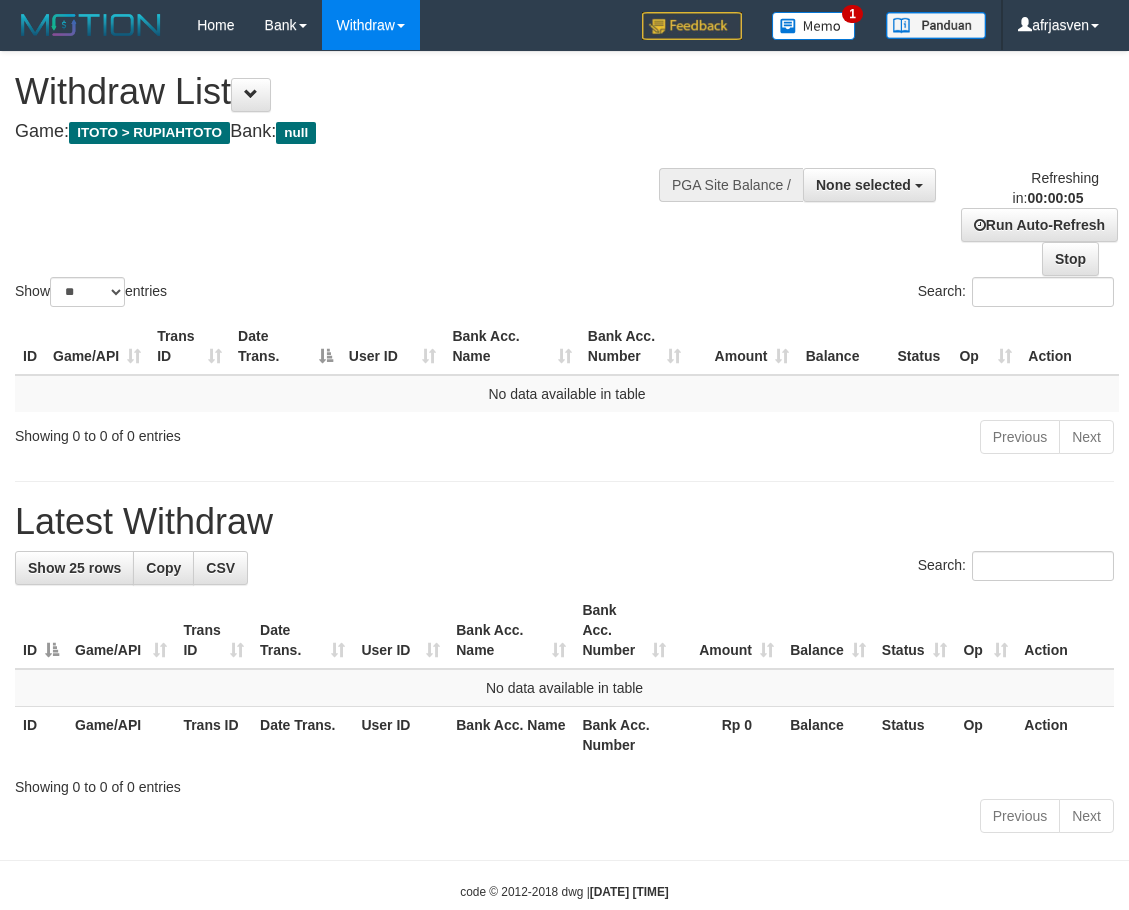 scroll, scrollTop: 0, scrollLeft: 0, axis: both 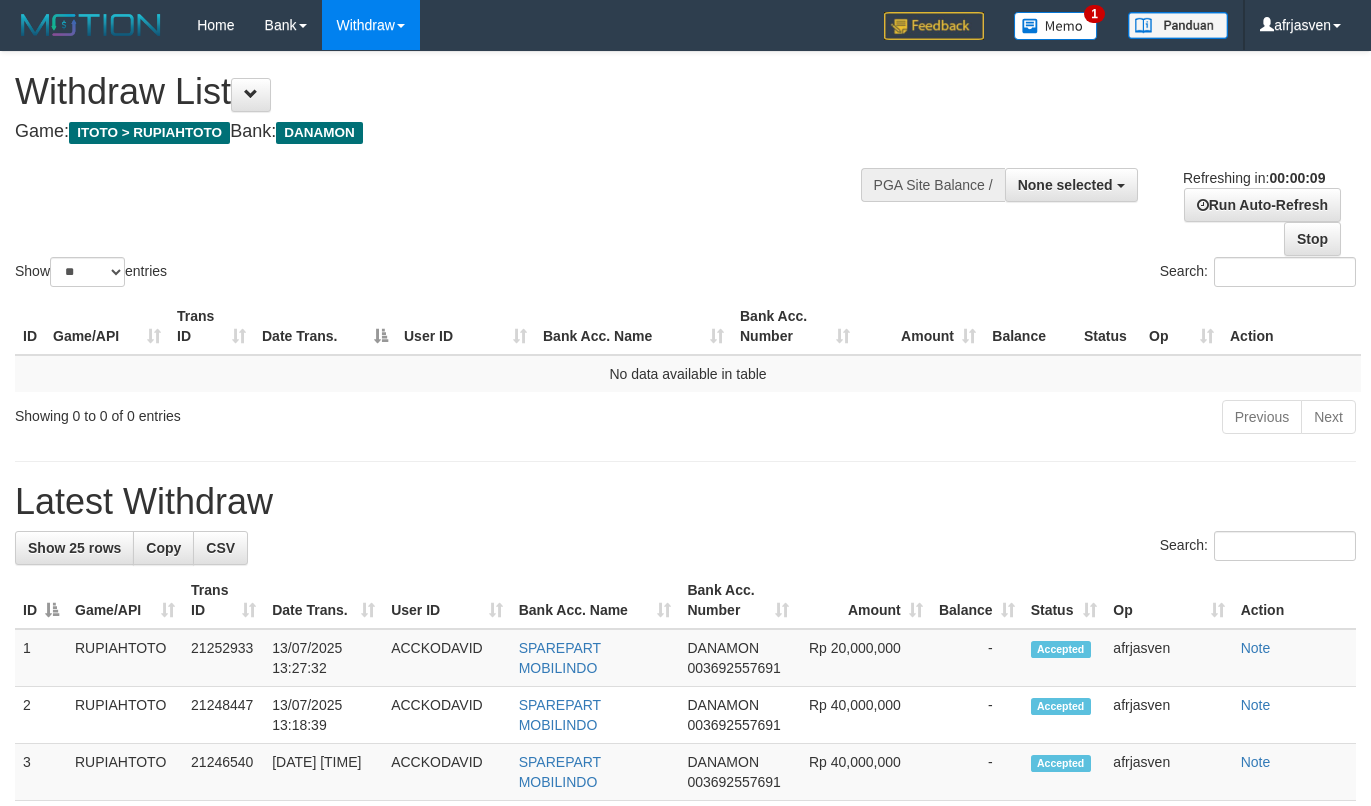 select 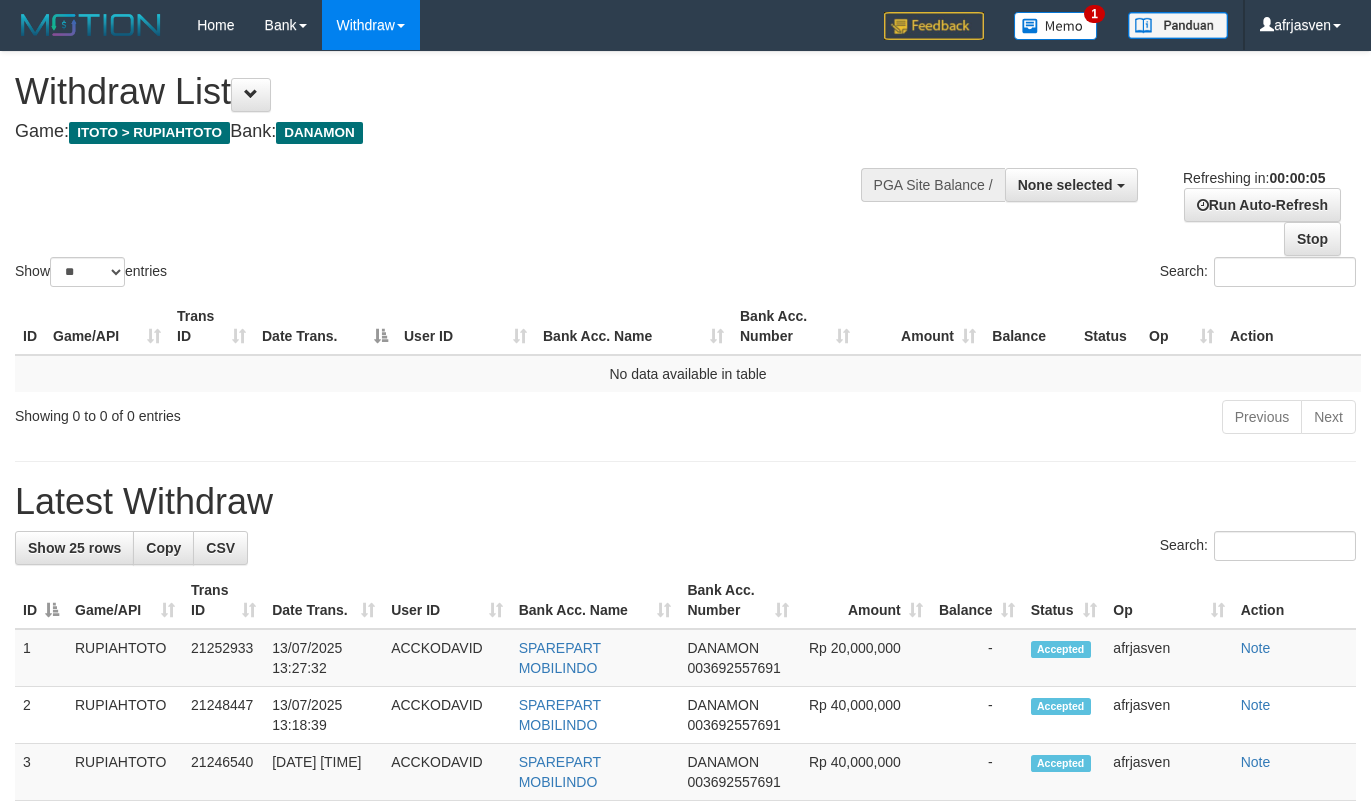 scroll, scrollTop: 0, scrollLeft: 0, axis: both 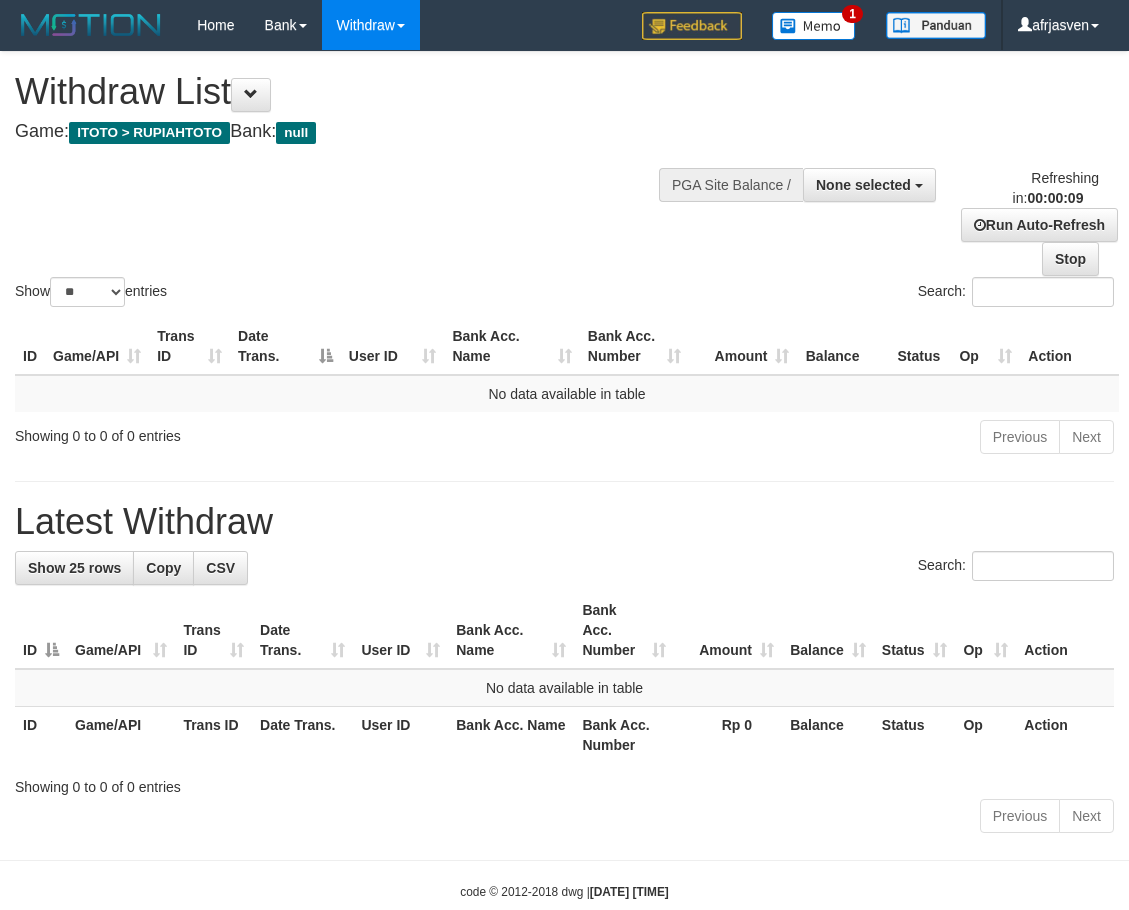 select 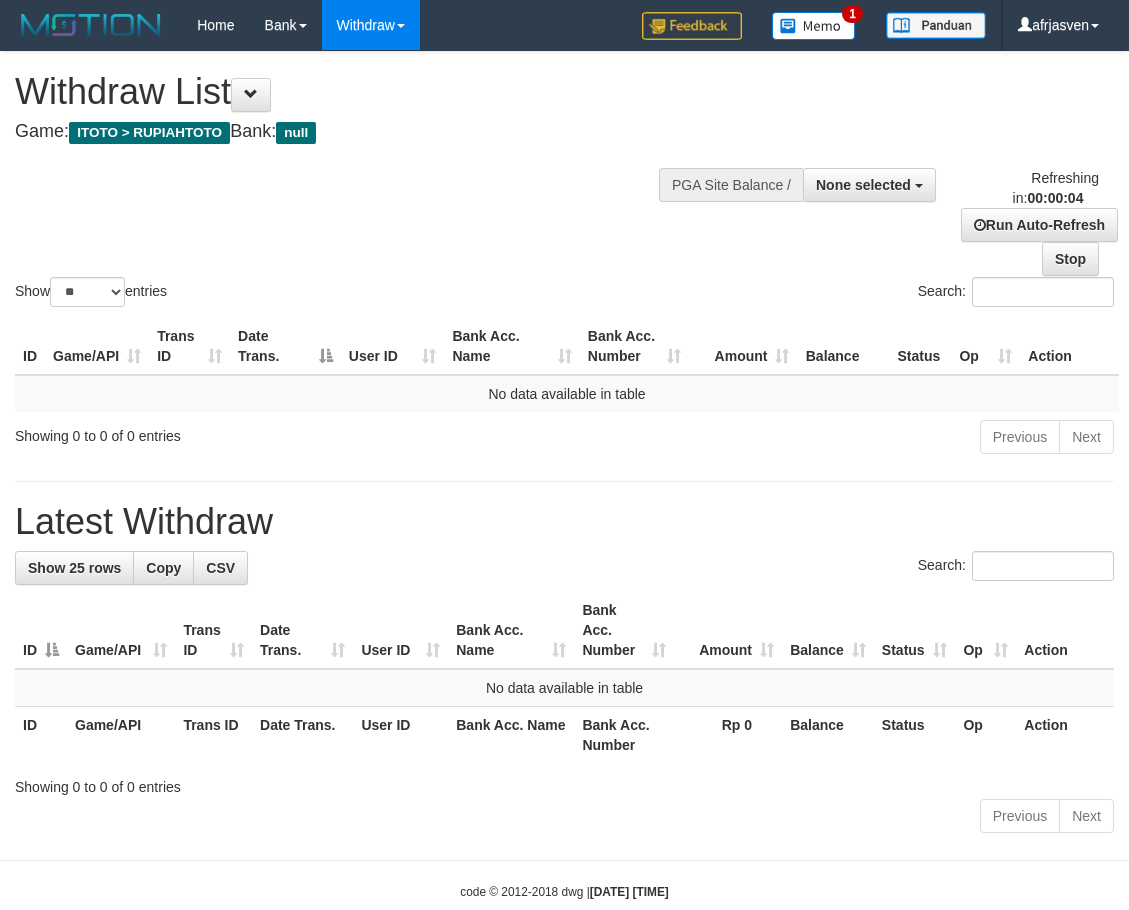 scroll, scrollTop: 0, scrollLeft: 0, axis: both 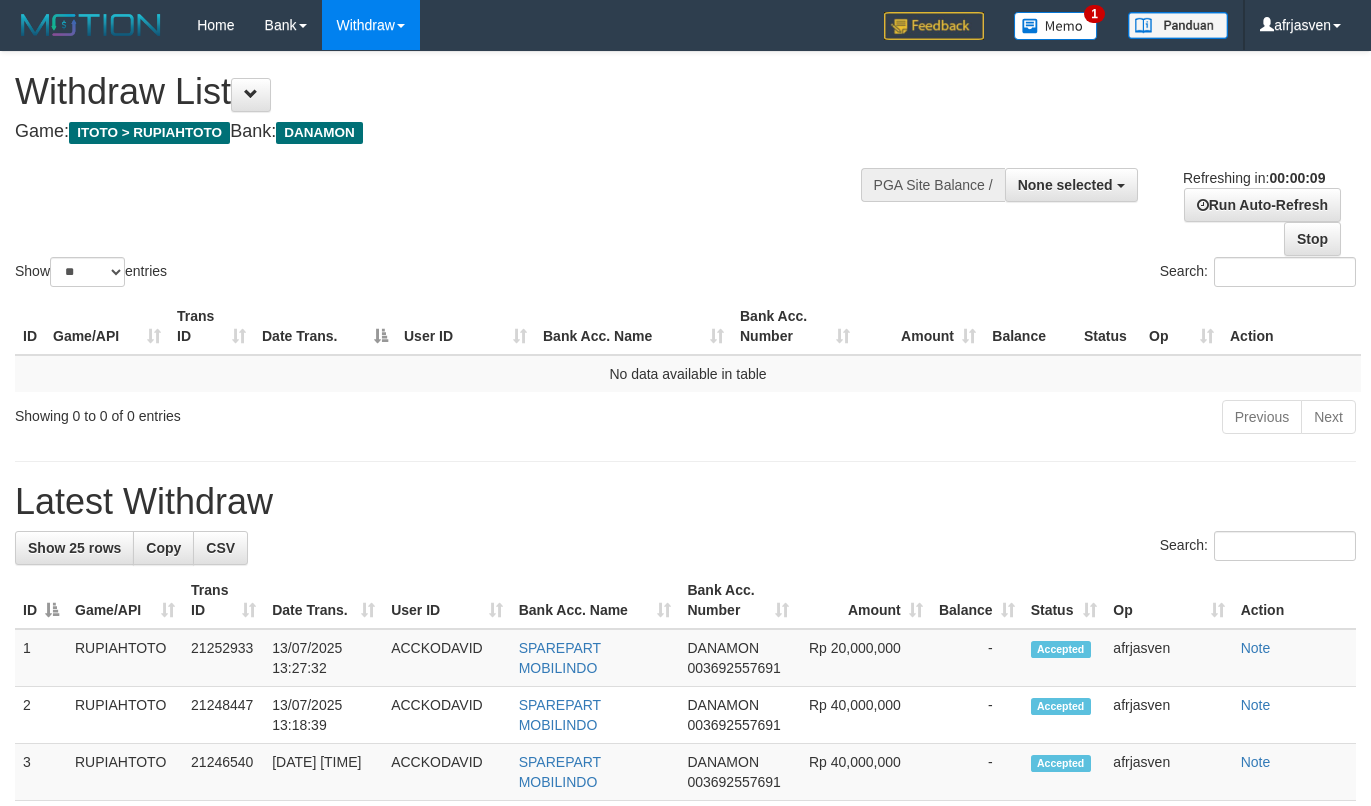 select 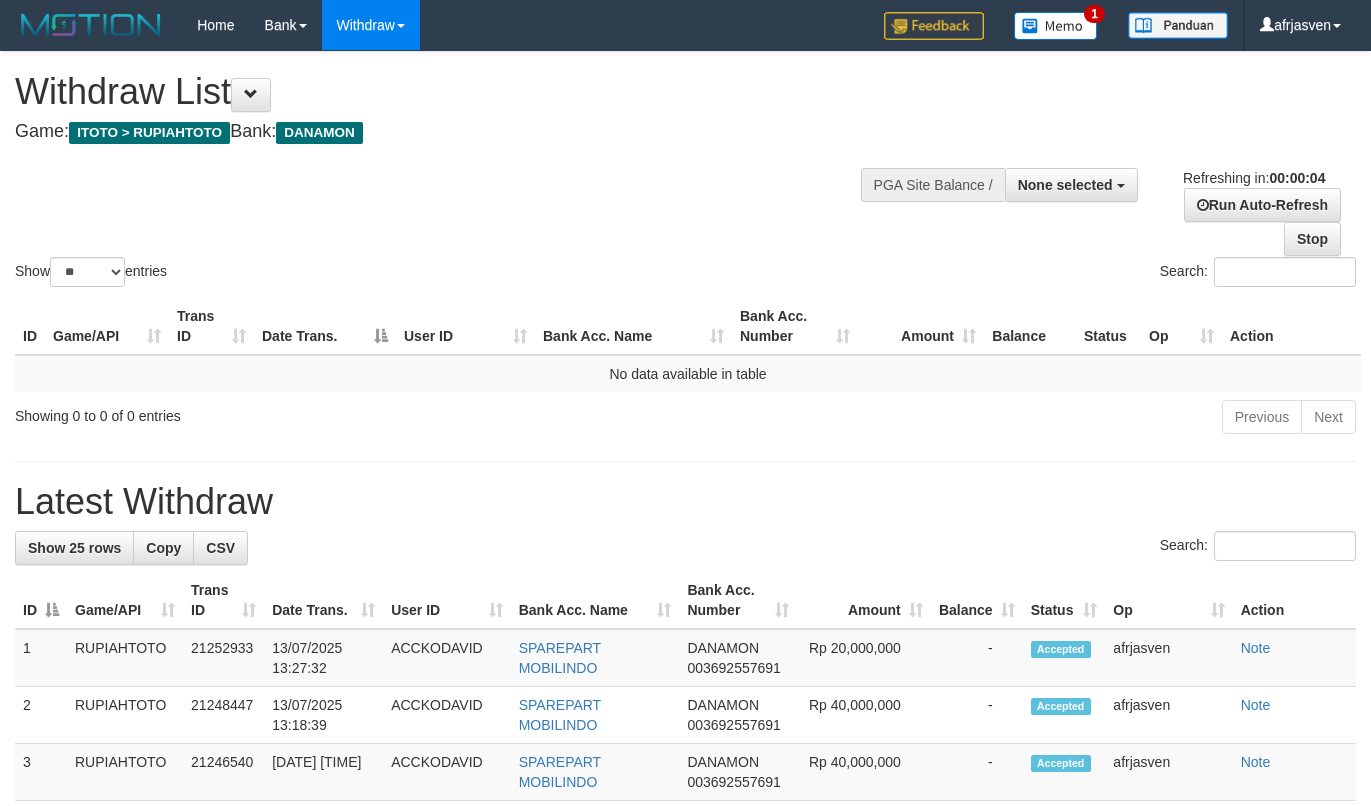 scroll, scrollTop: 0, scrollLeft: 0, axis: both 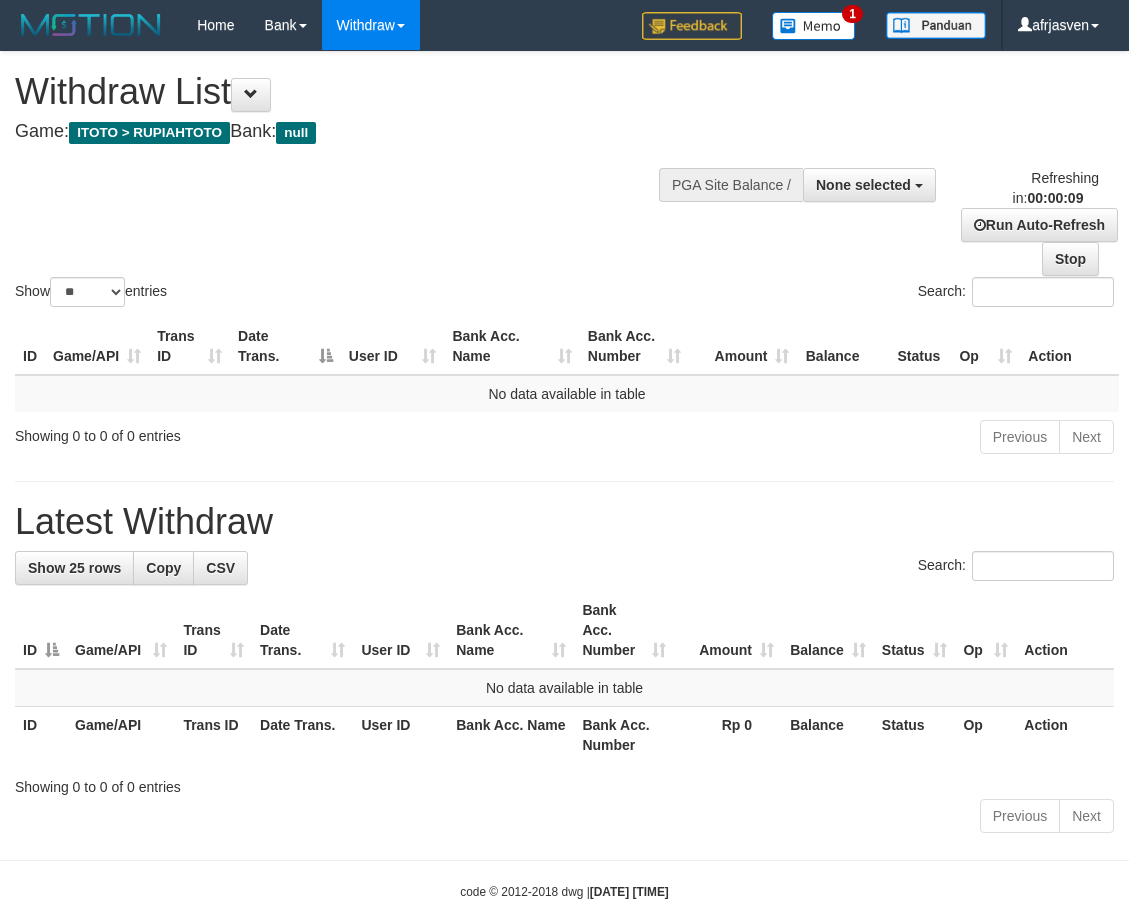 select 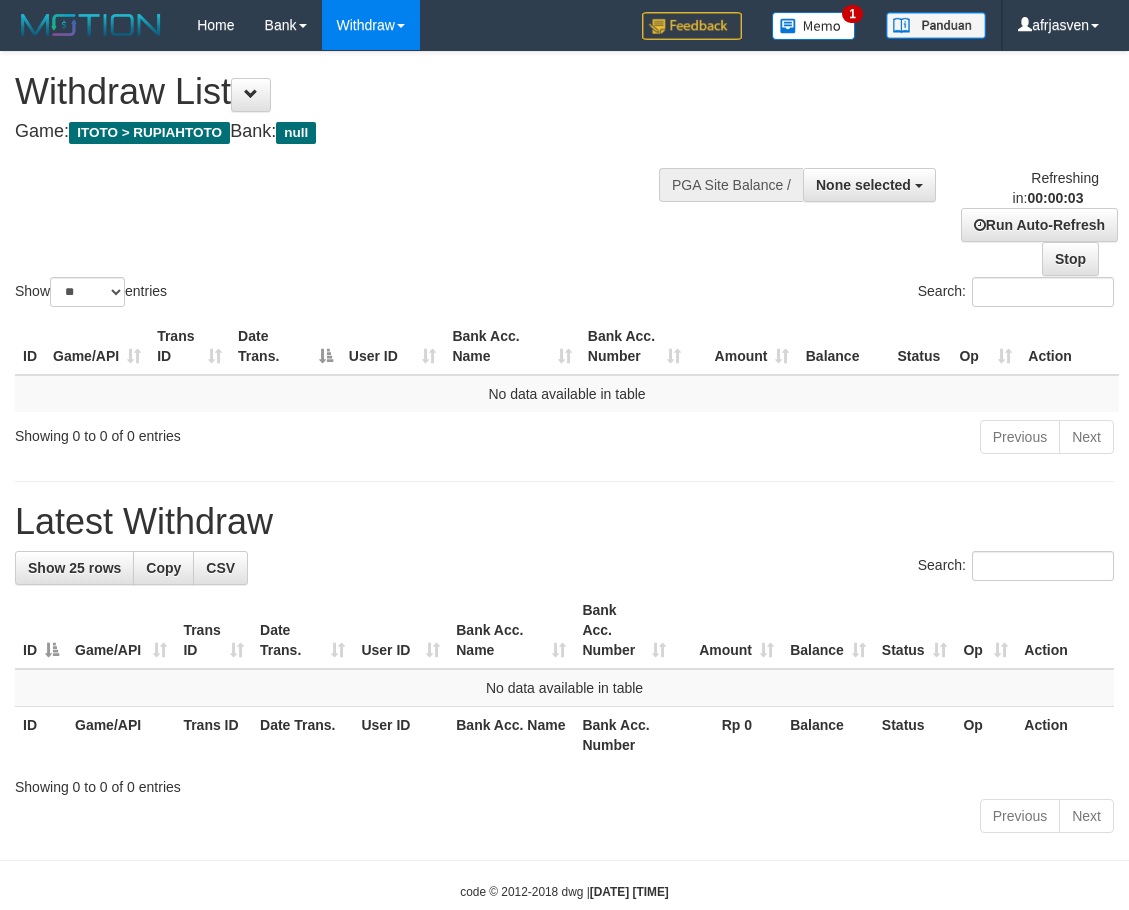 scroll, scrollTop: 0, scrollLeft: 0, axis: both 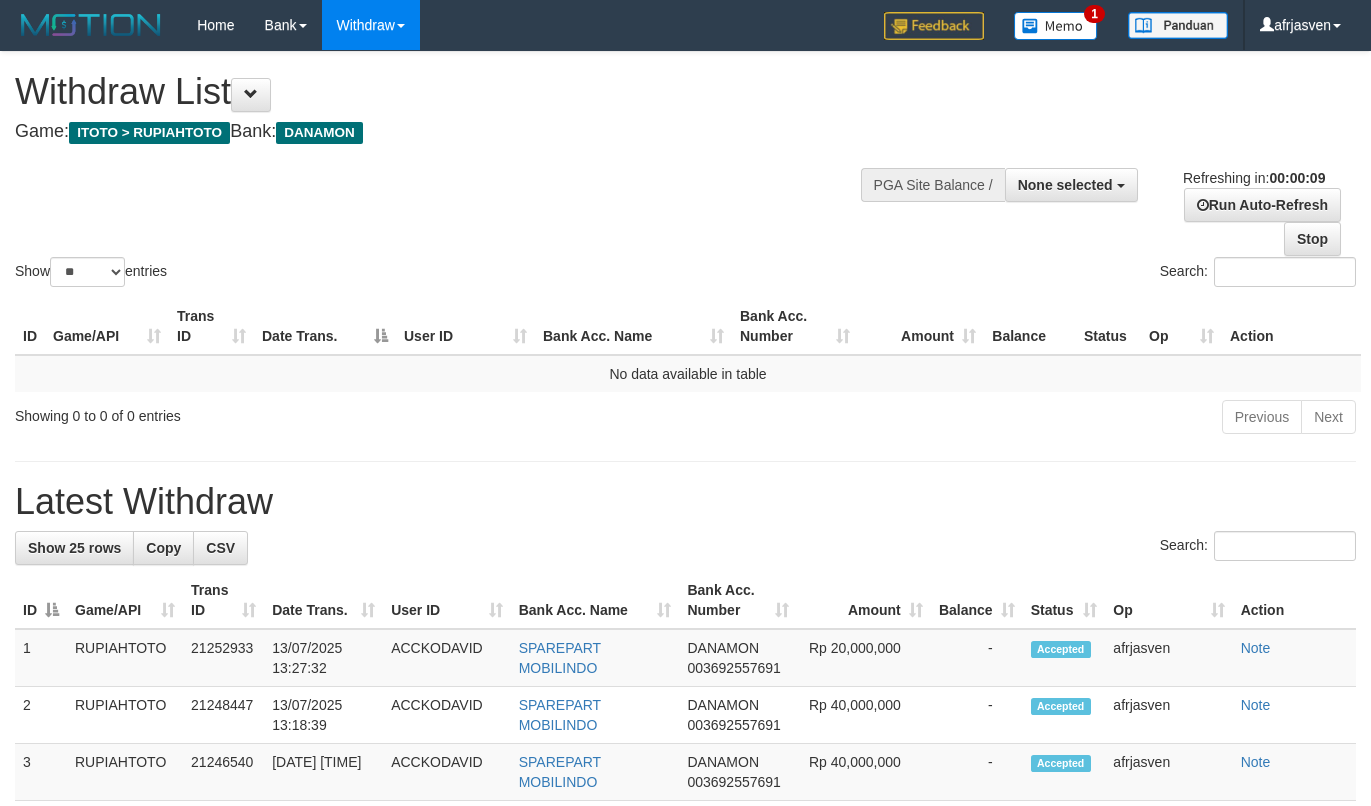 select 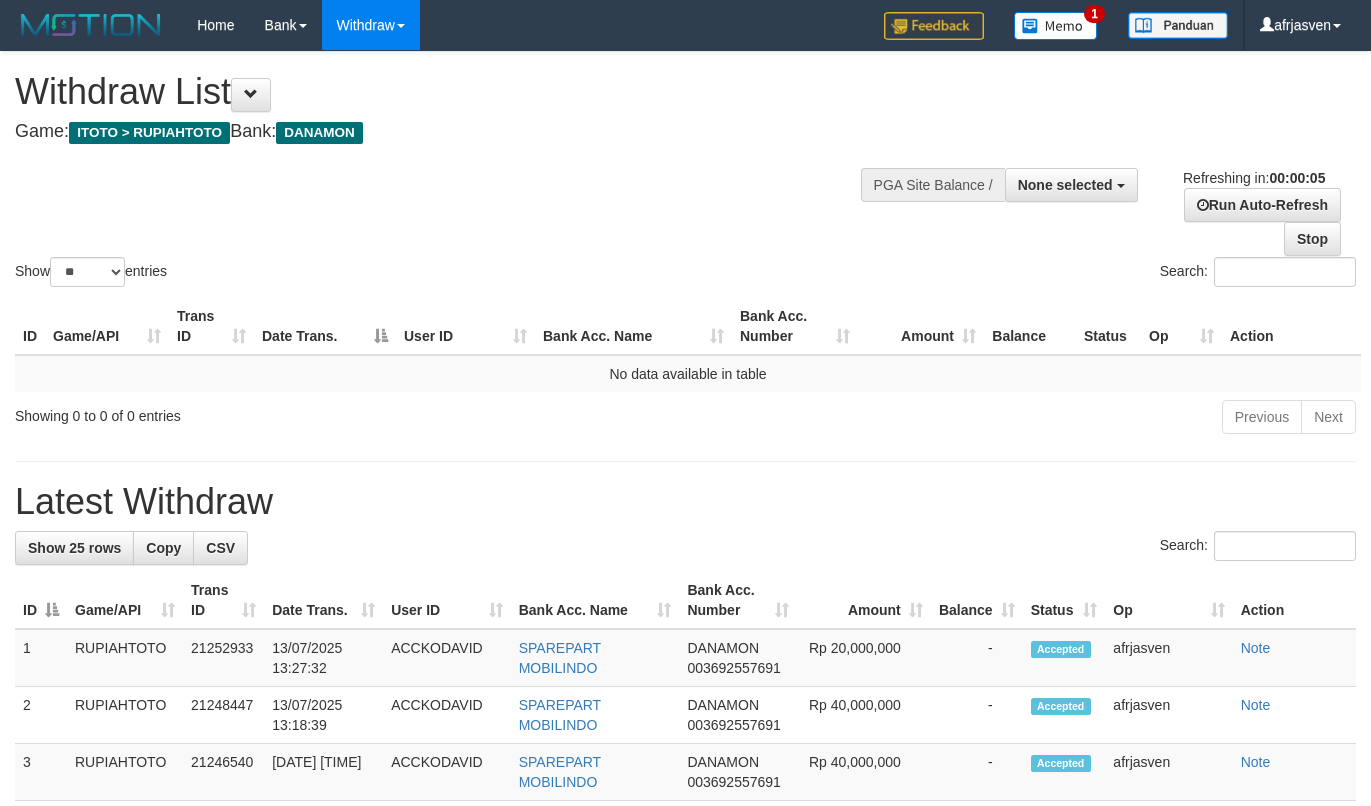 scroll, scrollTop: 0, scrollLeft: 0, axis: both 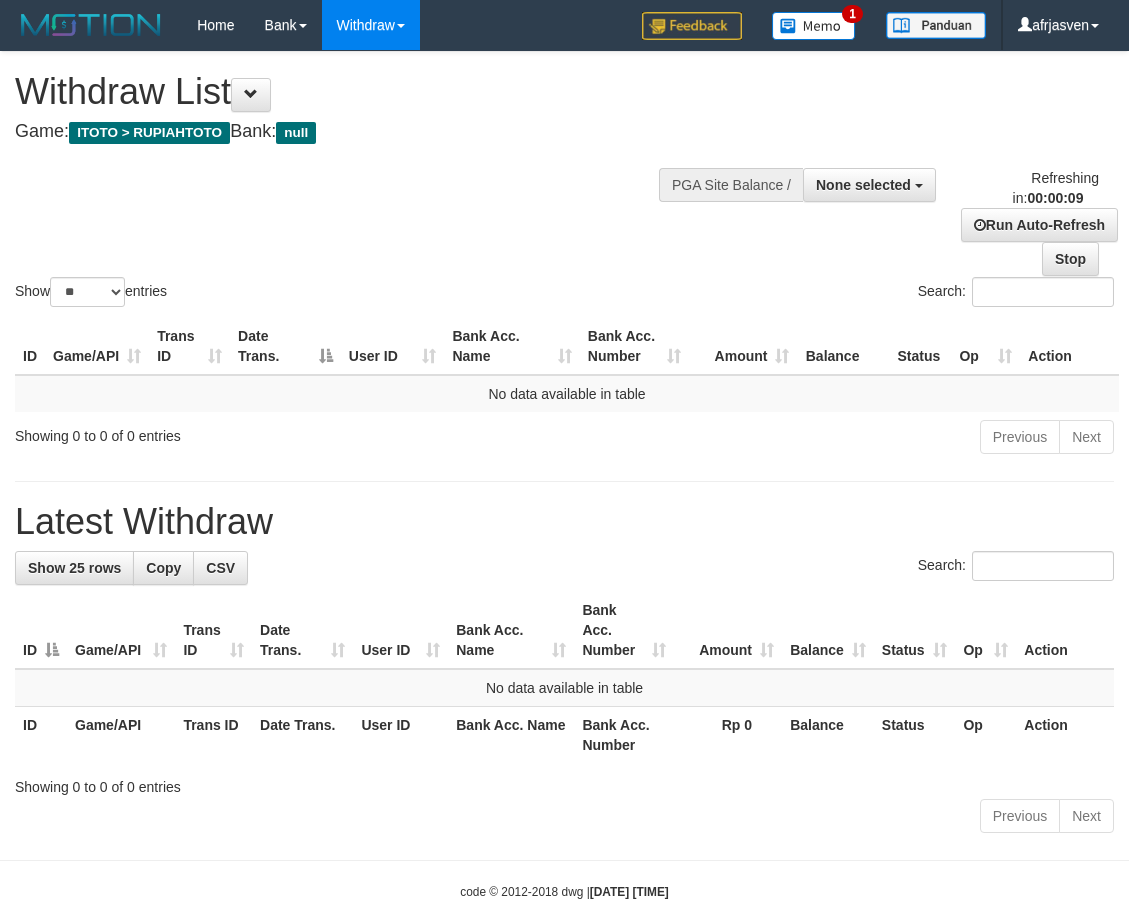select 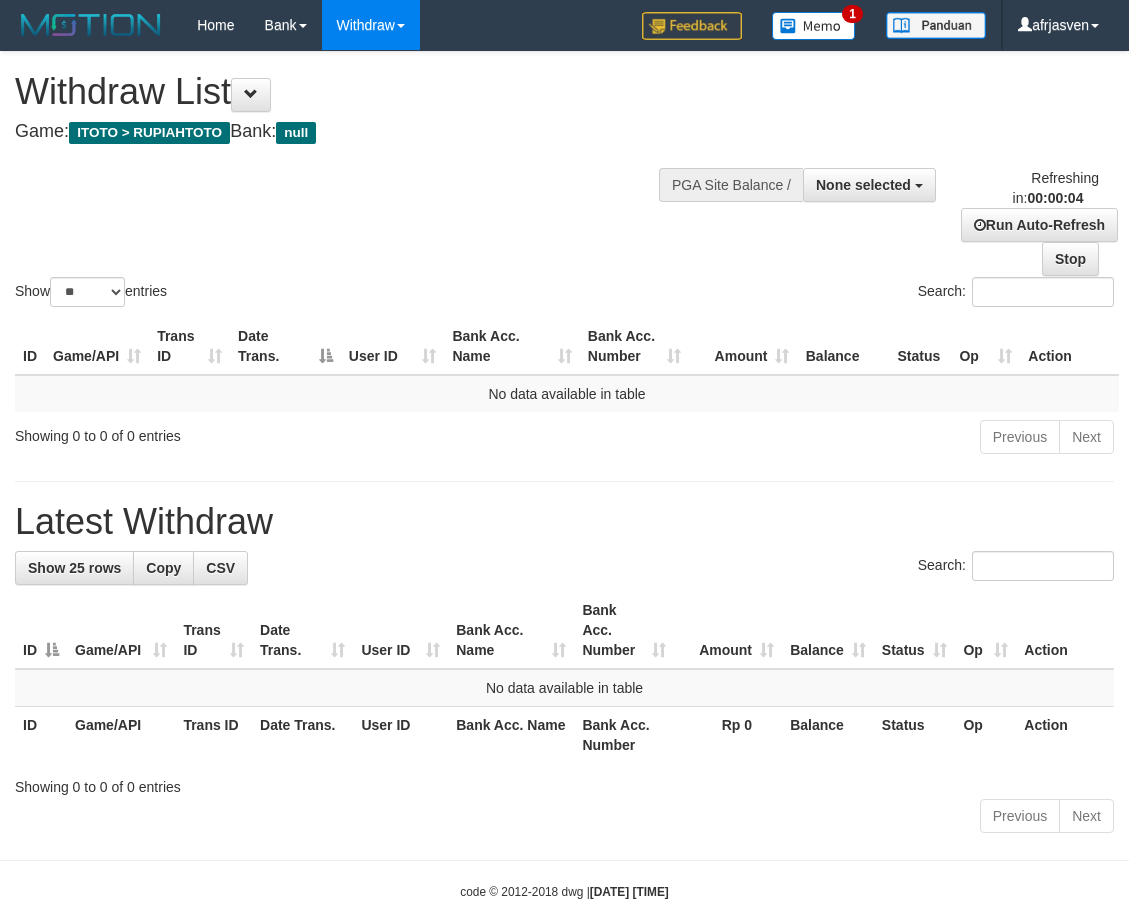 scroll, scrollTop: 0, scrollLeft: 0, axis: both 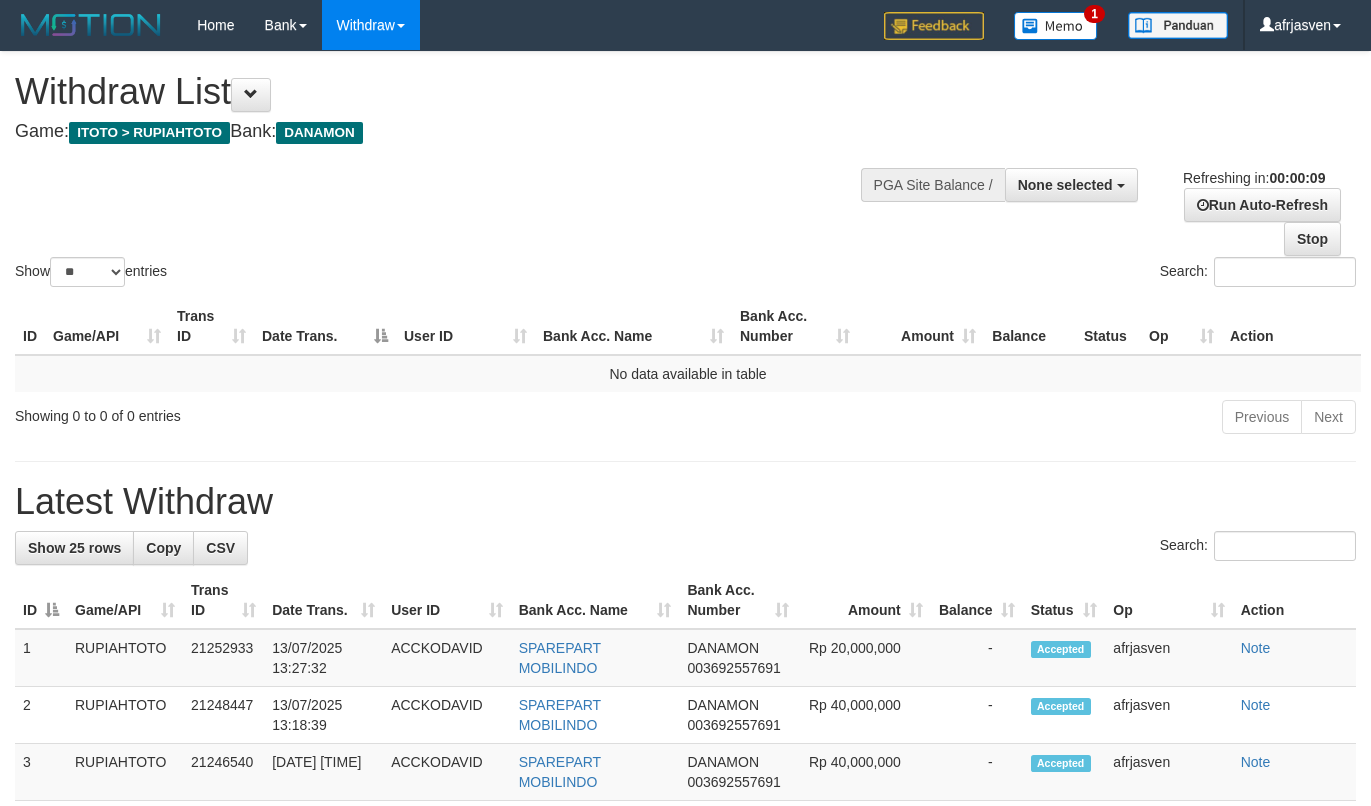 select 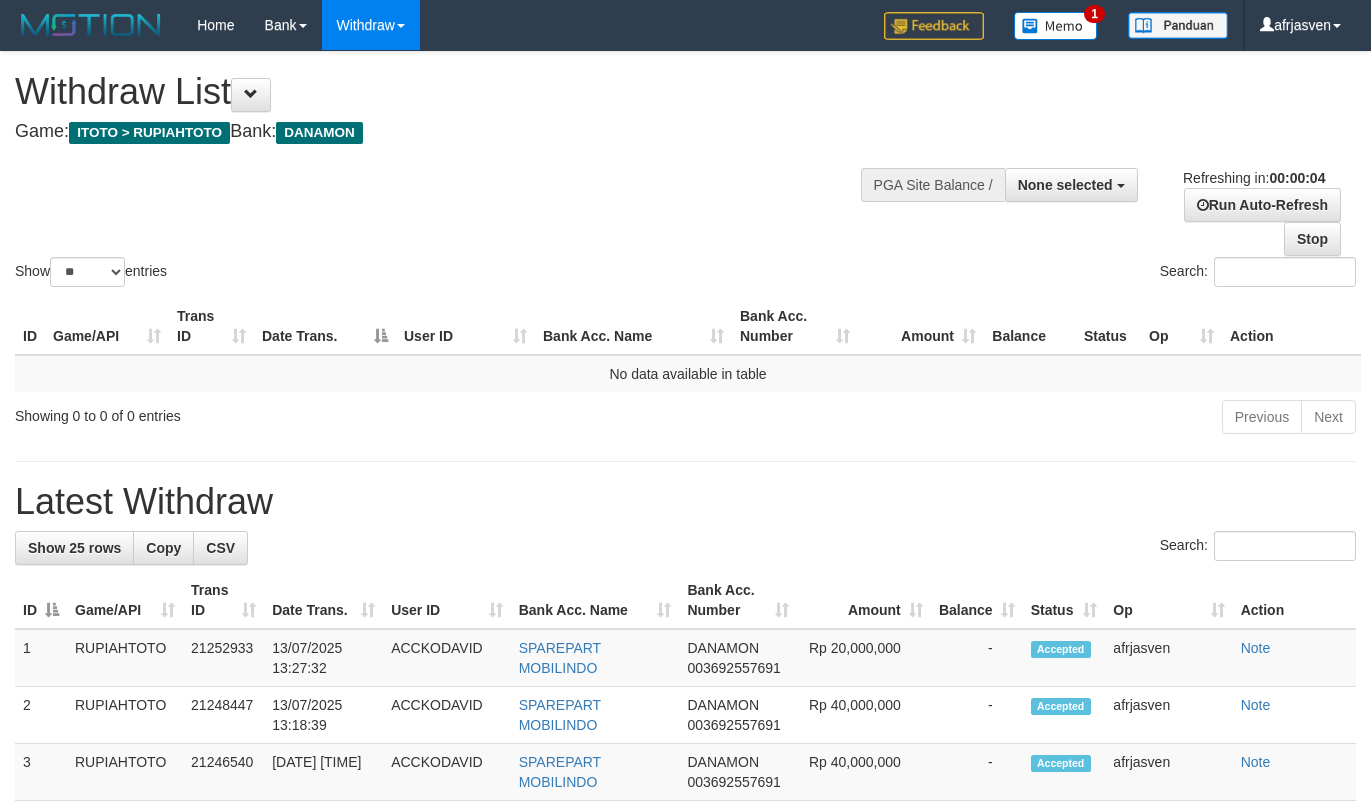 scroll, scrollTop: 0, scrollLeft: 0, axis: both 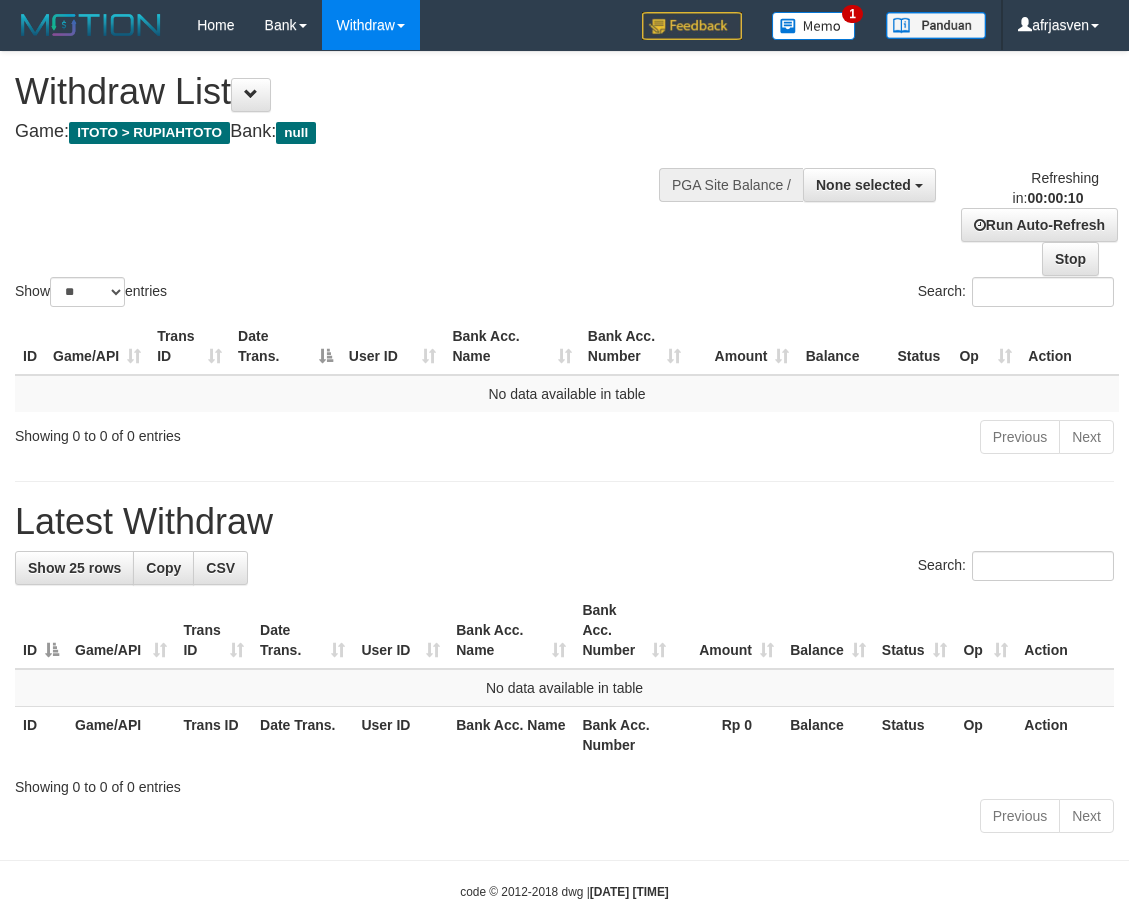 select 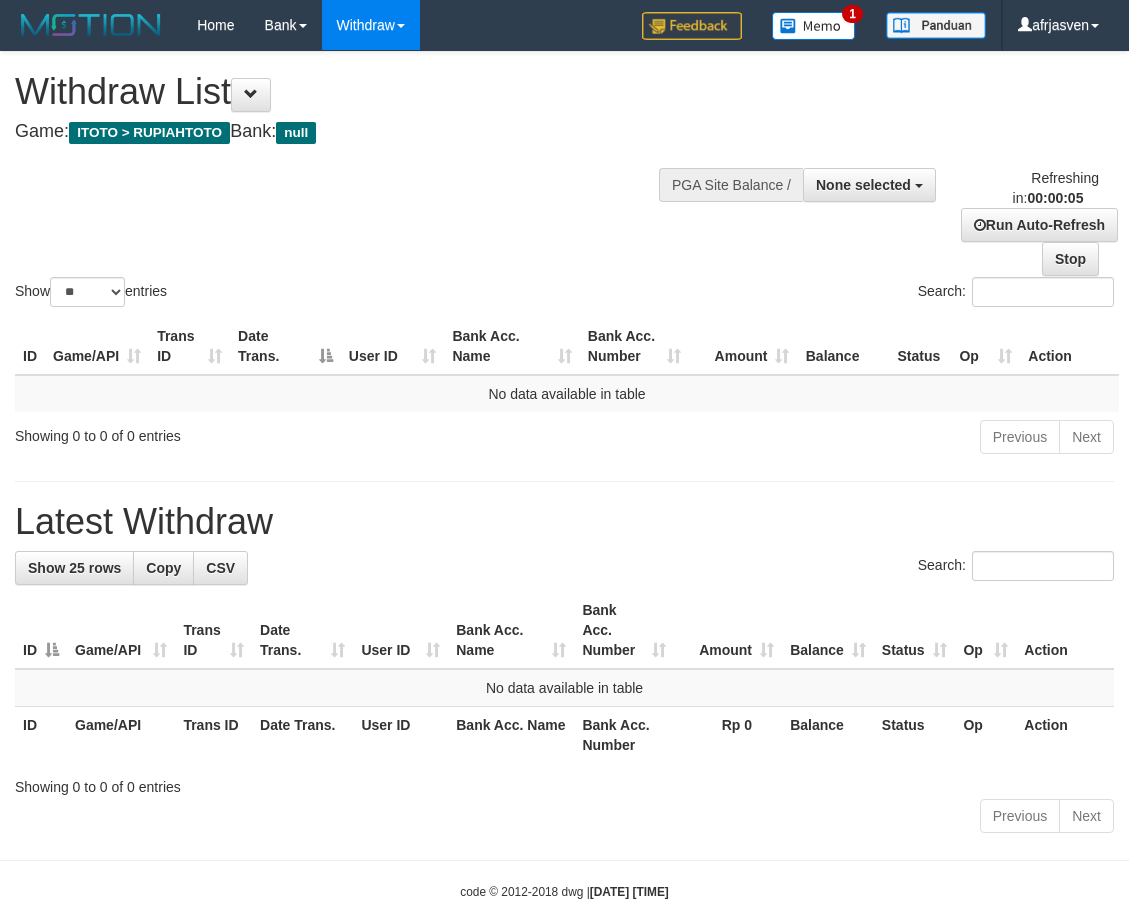 scroll, scrollTop: 0, scrollLeft: 0, axis: both 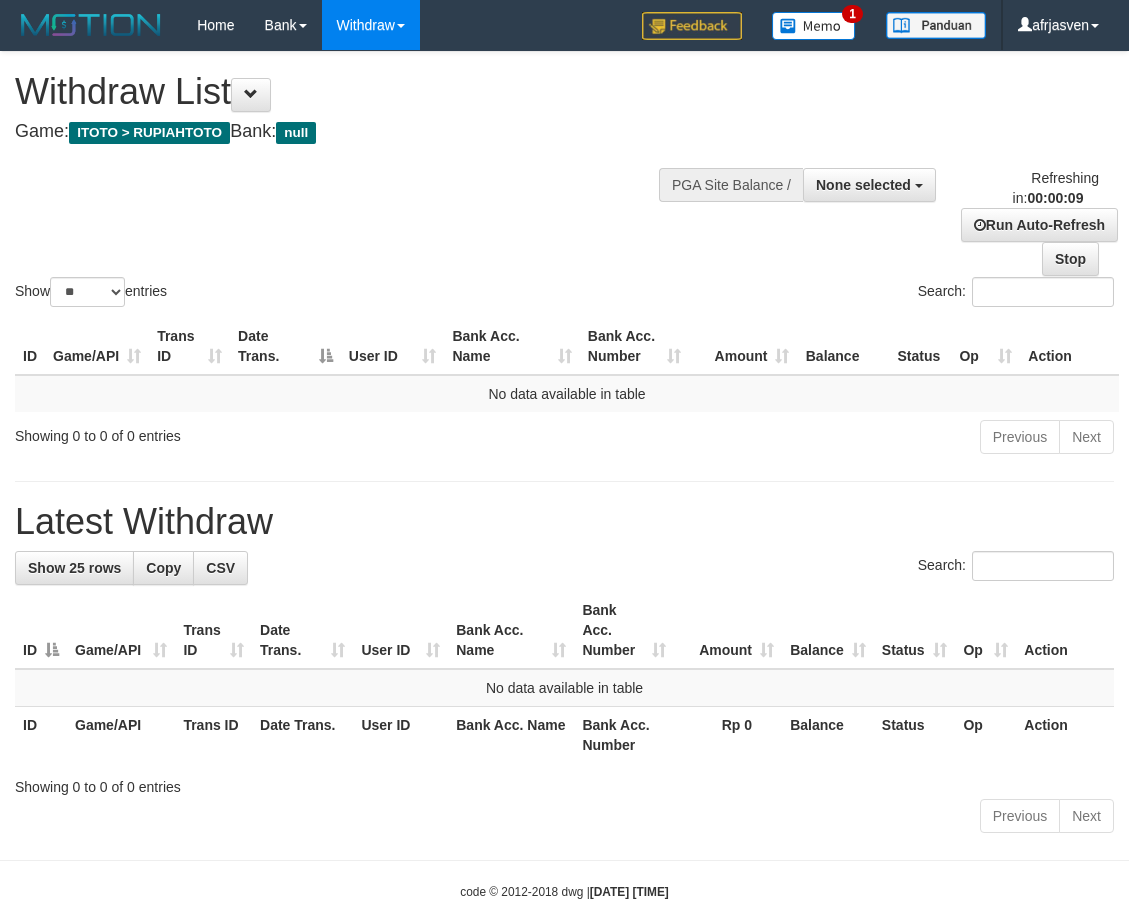 select 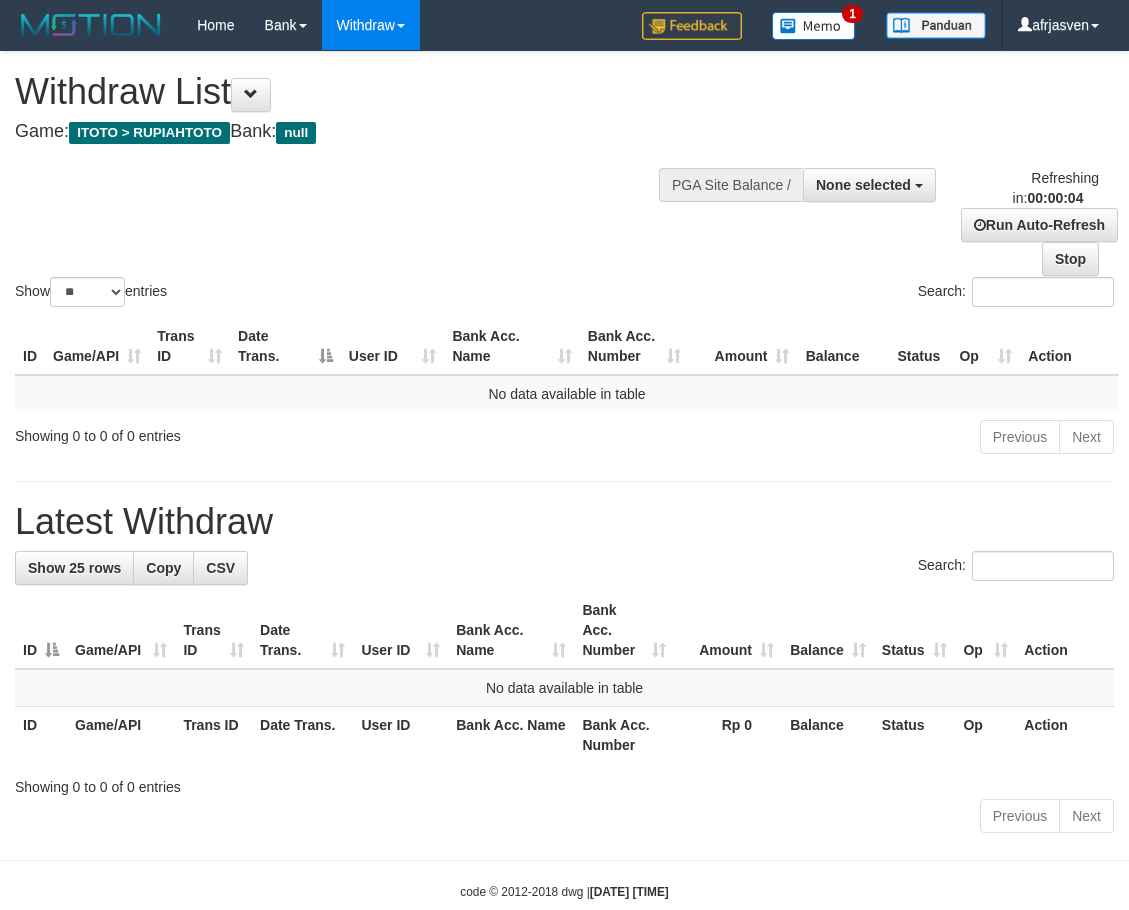scroll, scrollTop: 0, scrollLeft: 0, axis: both 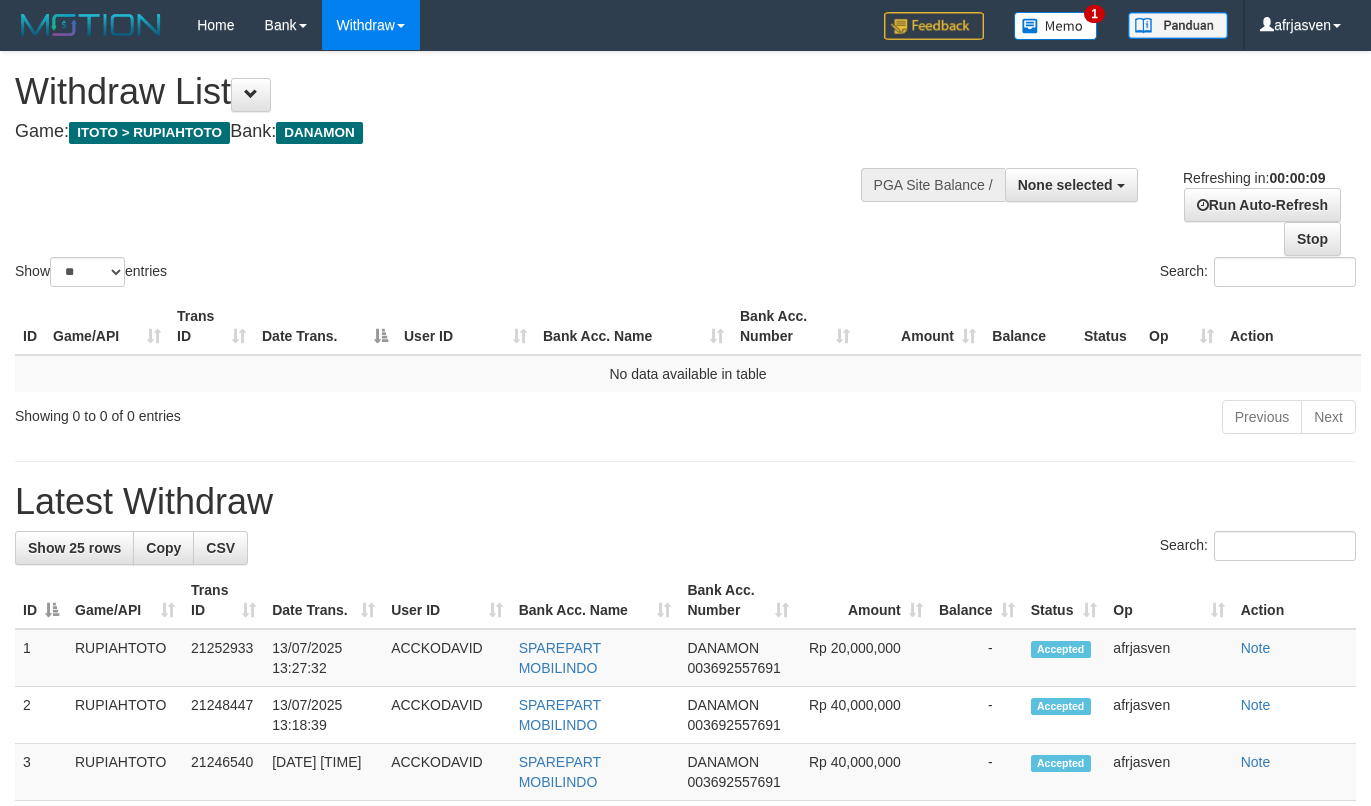 select 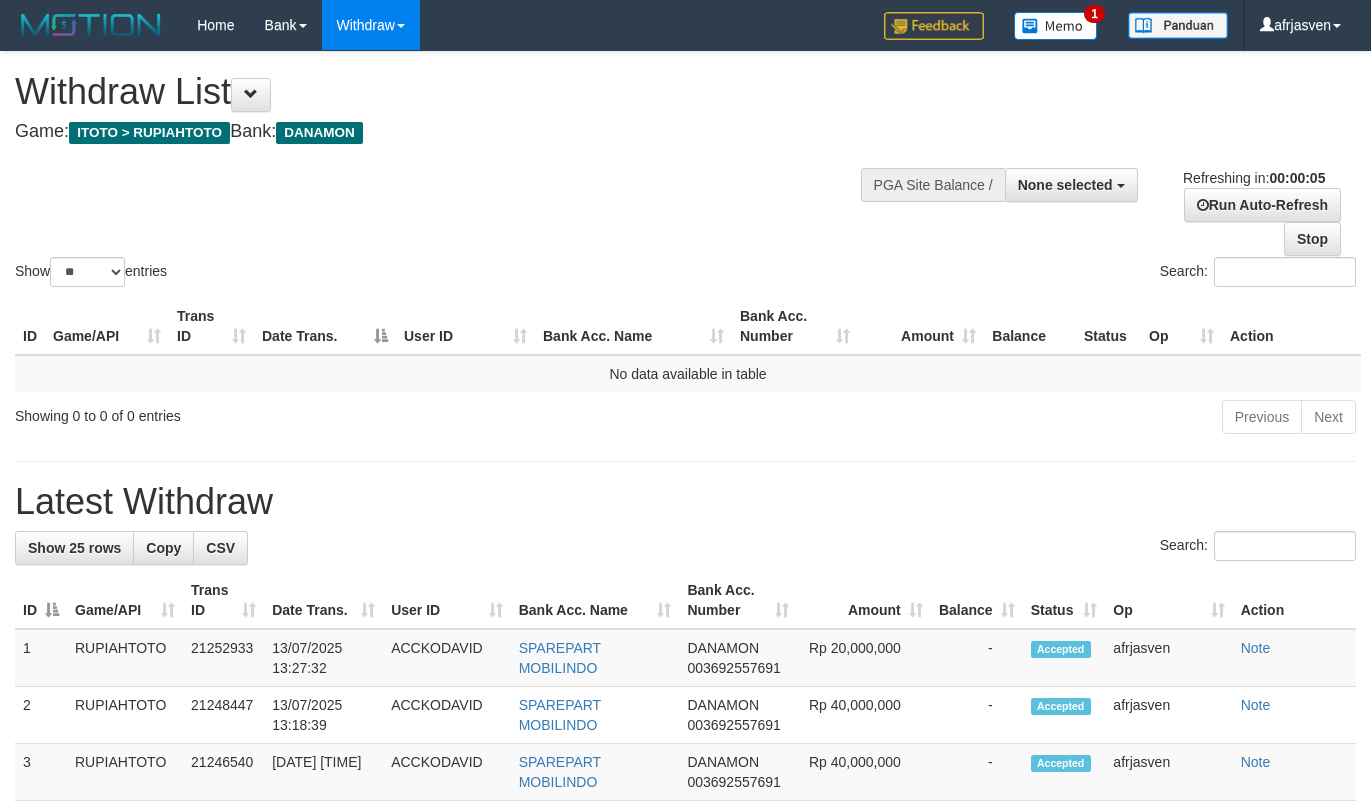 scroll, scrollTop: 0, scrollLeft: 0, axis: both 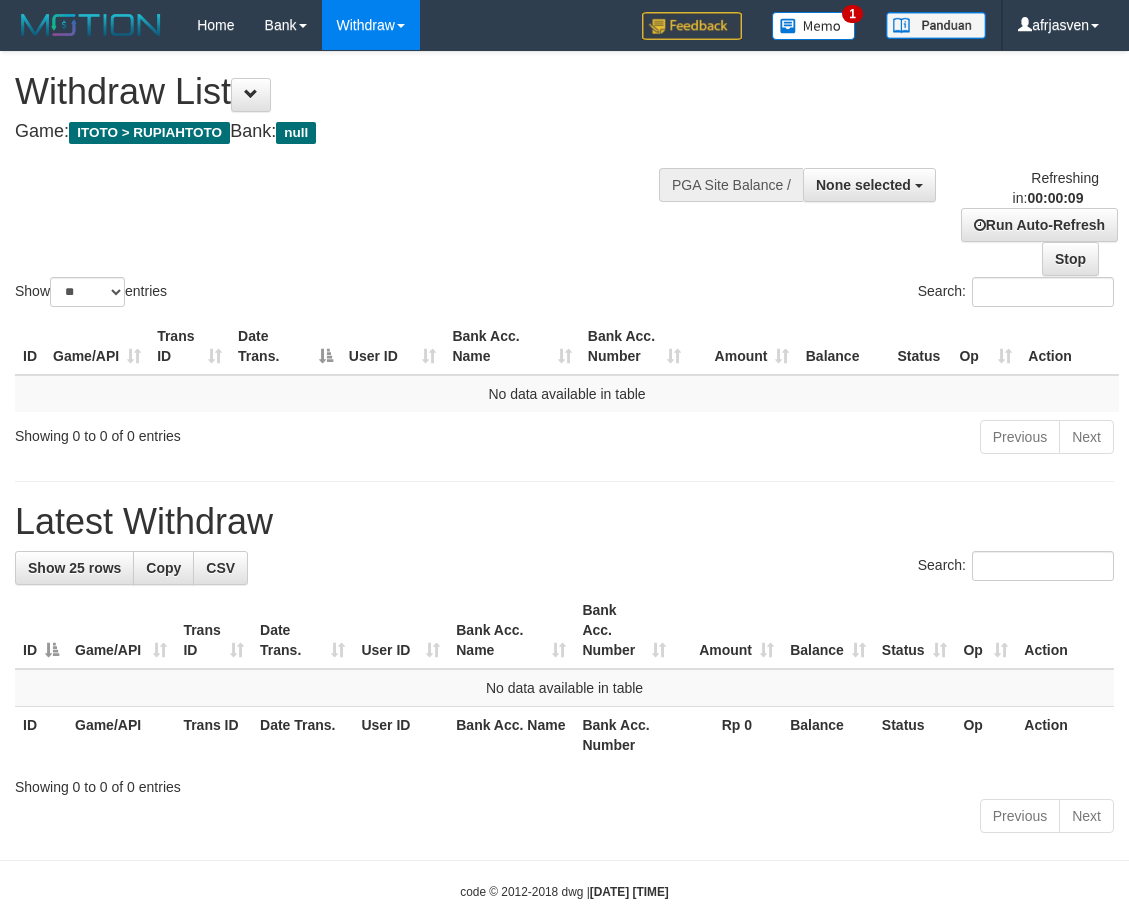 select 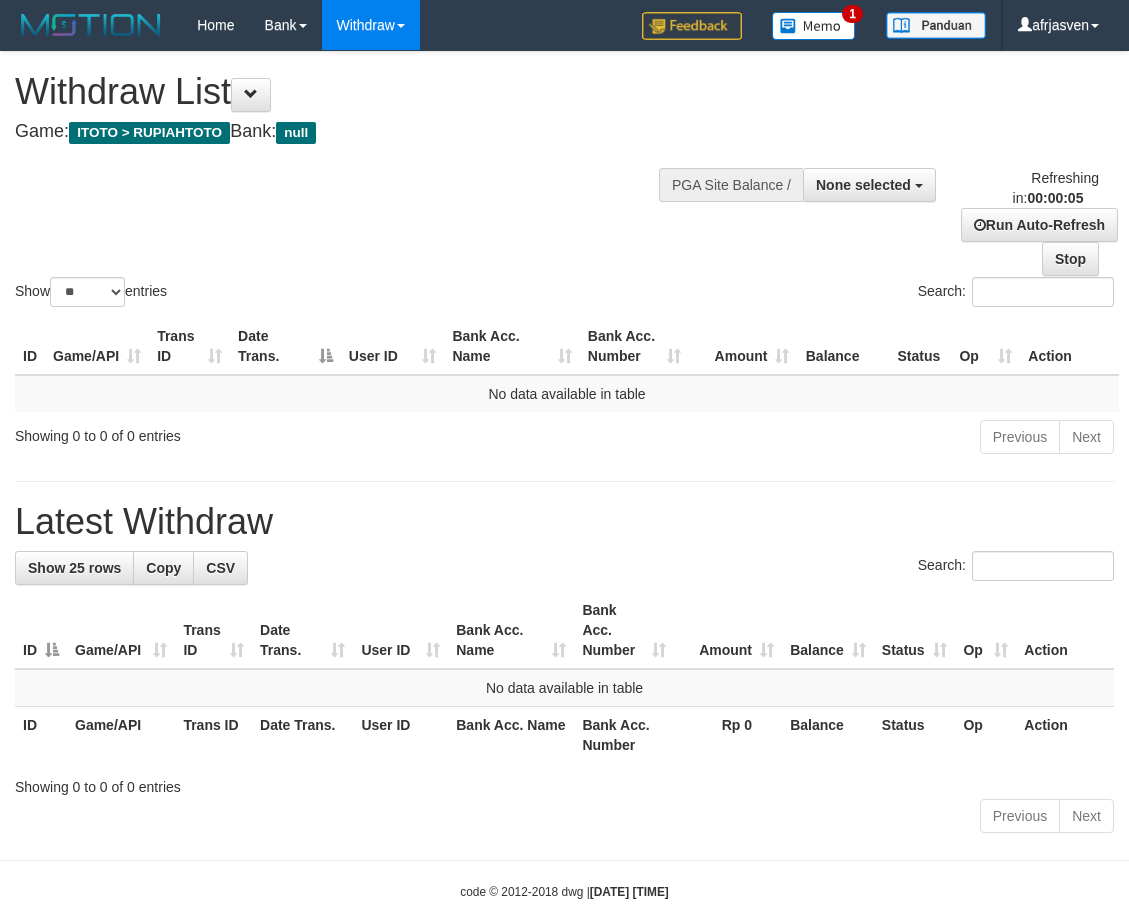 scroll, scrollTop: 0, scrollLeft: 0, axis: both 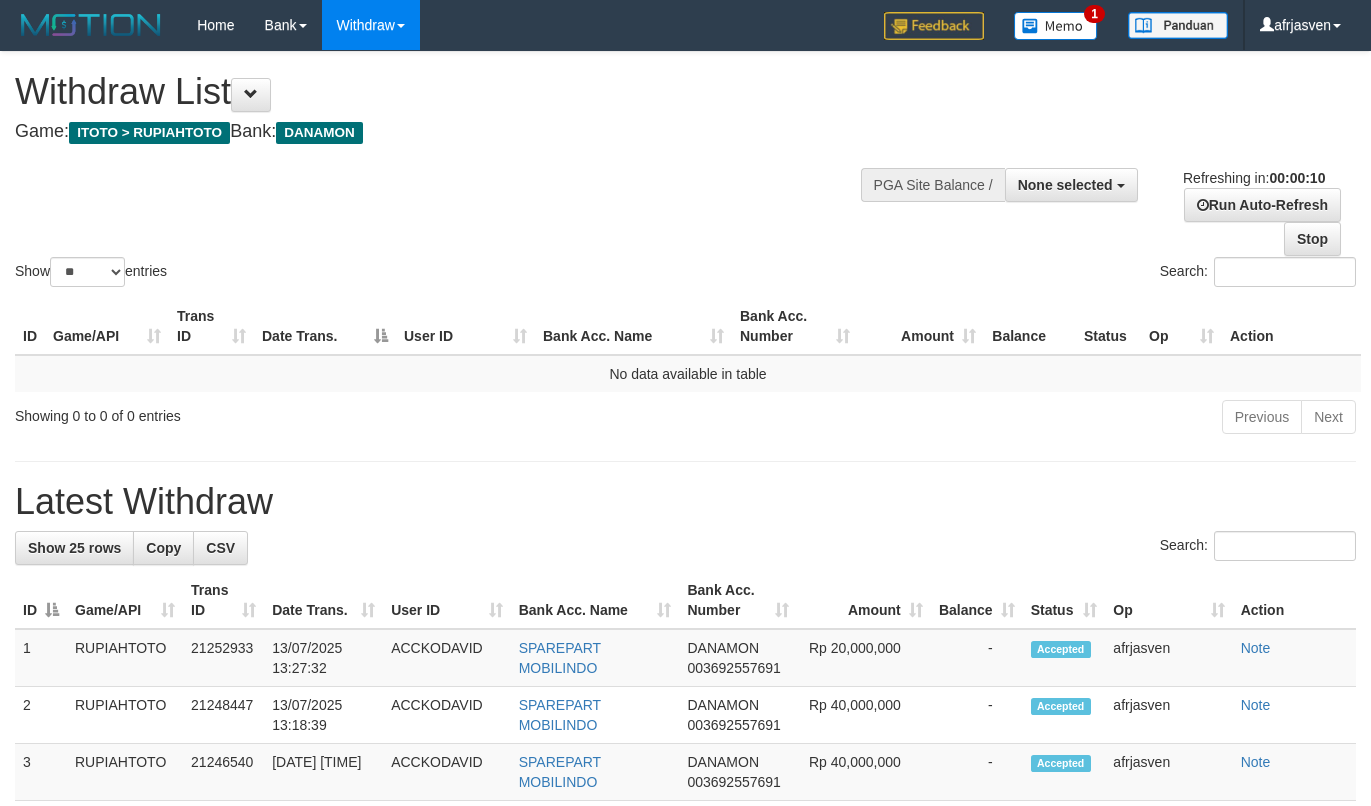 select 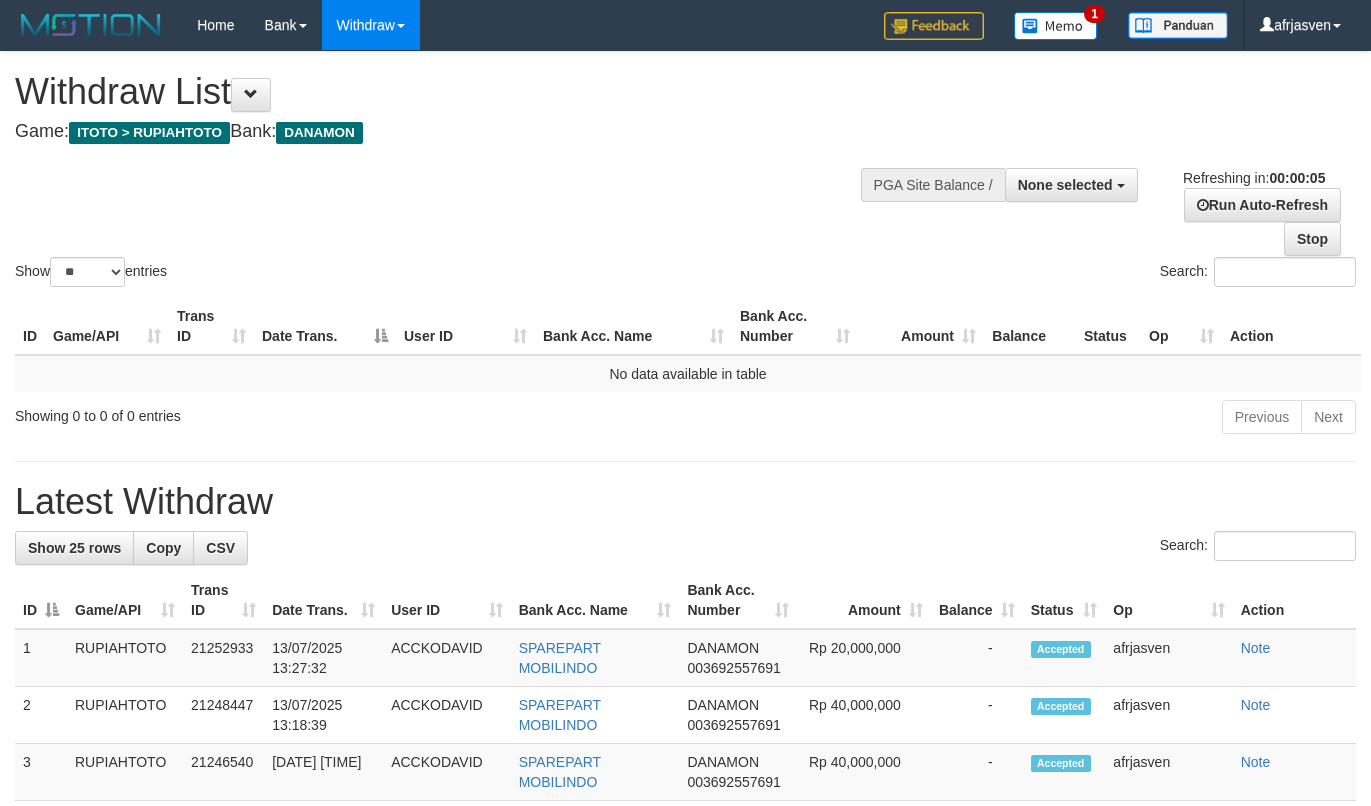 scroll, scrollTop: 0, scrollLeft: 0, axis: both 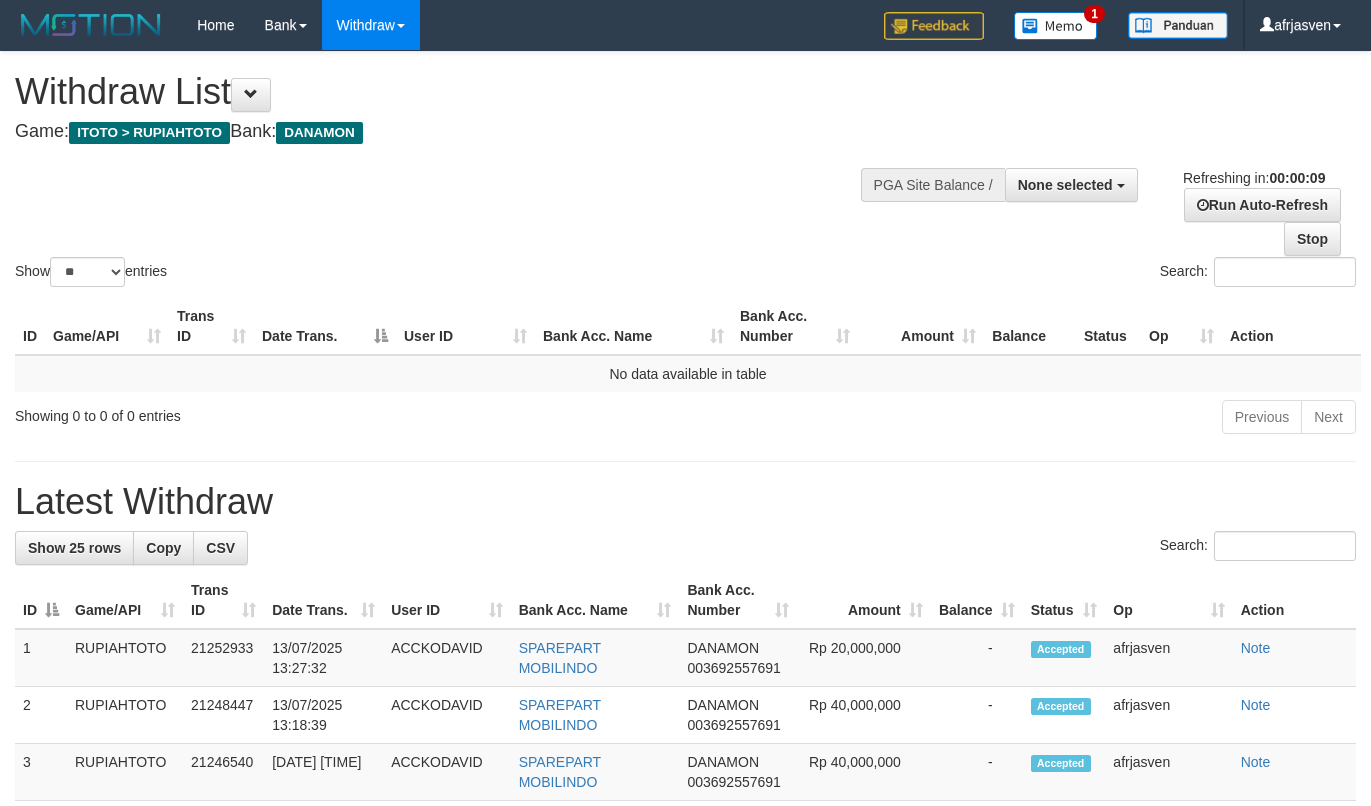 select 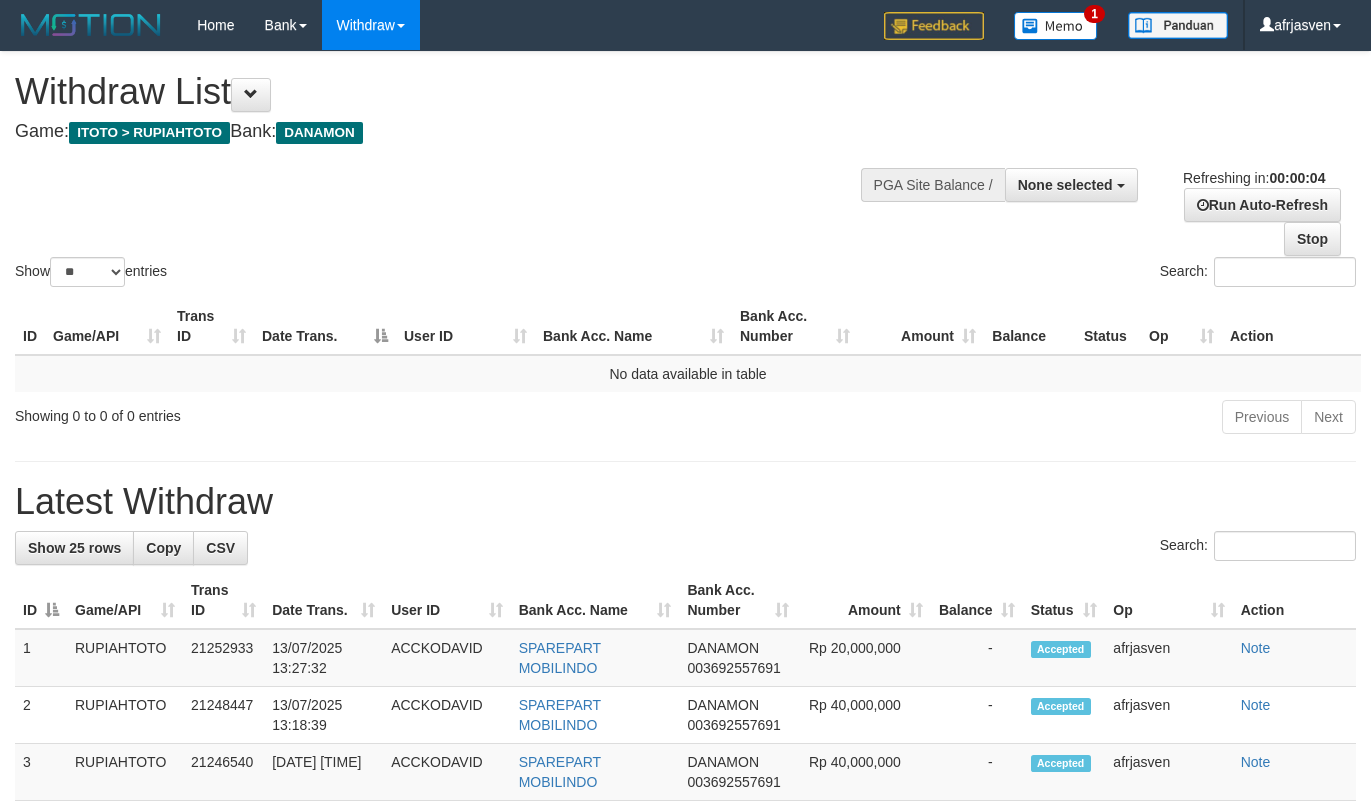 scroll, scrollTop: 0, scrollLeft: 0, axis: both 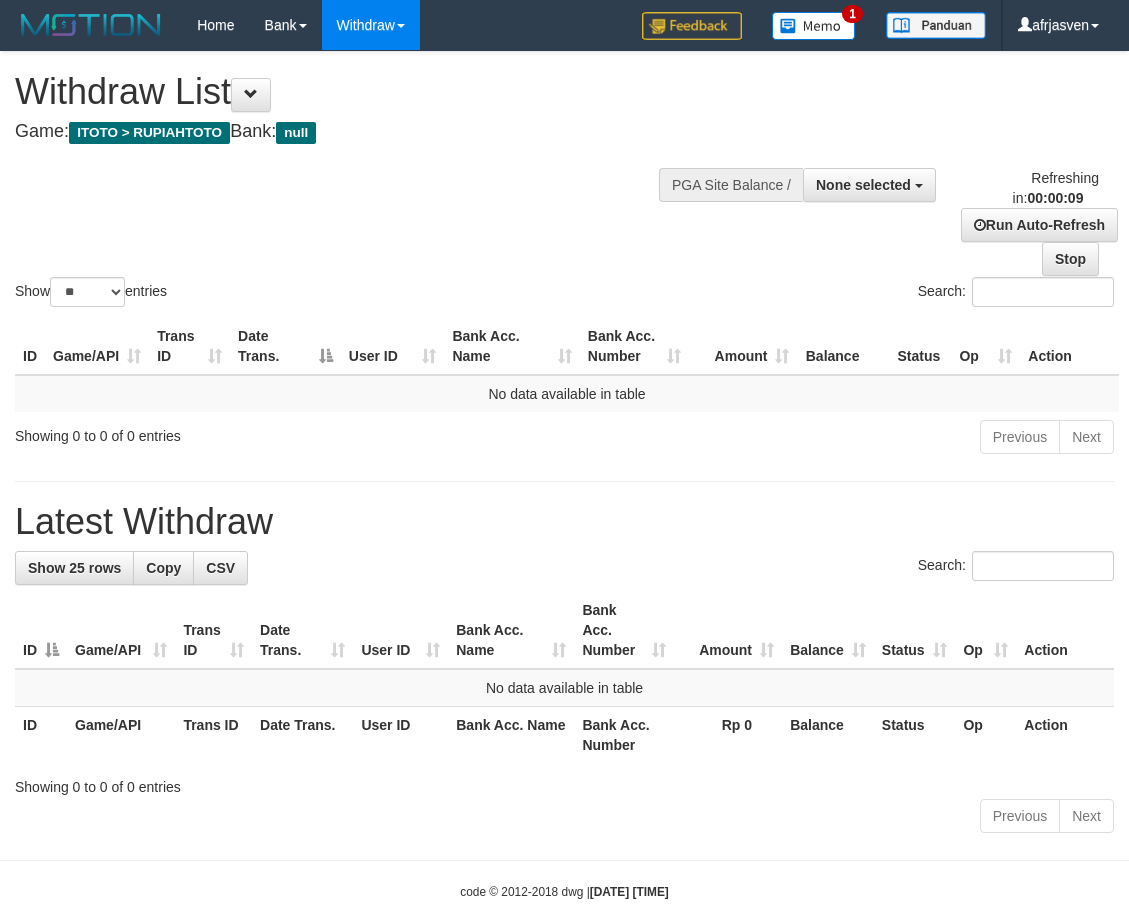 select 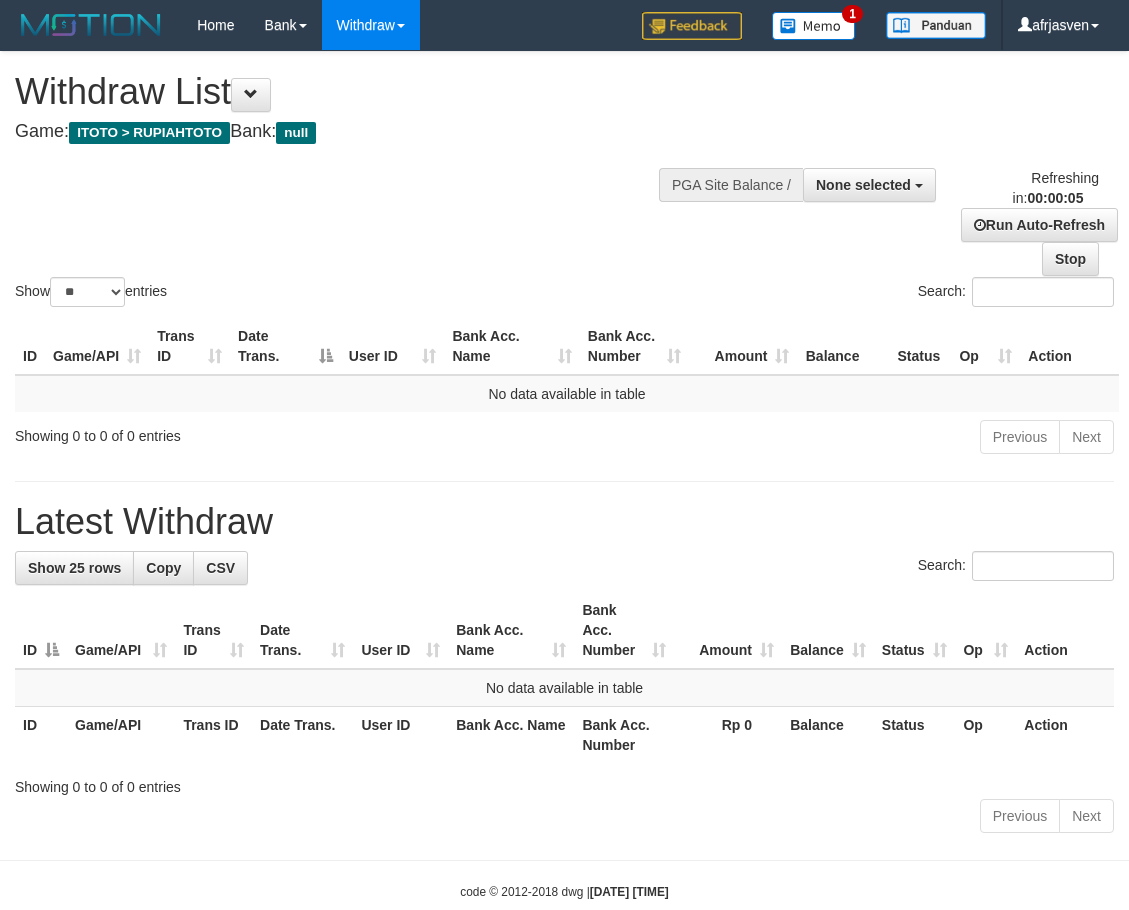 scroll, scrollTop: 0, scrollLeft: 0, axis: both 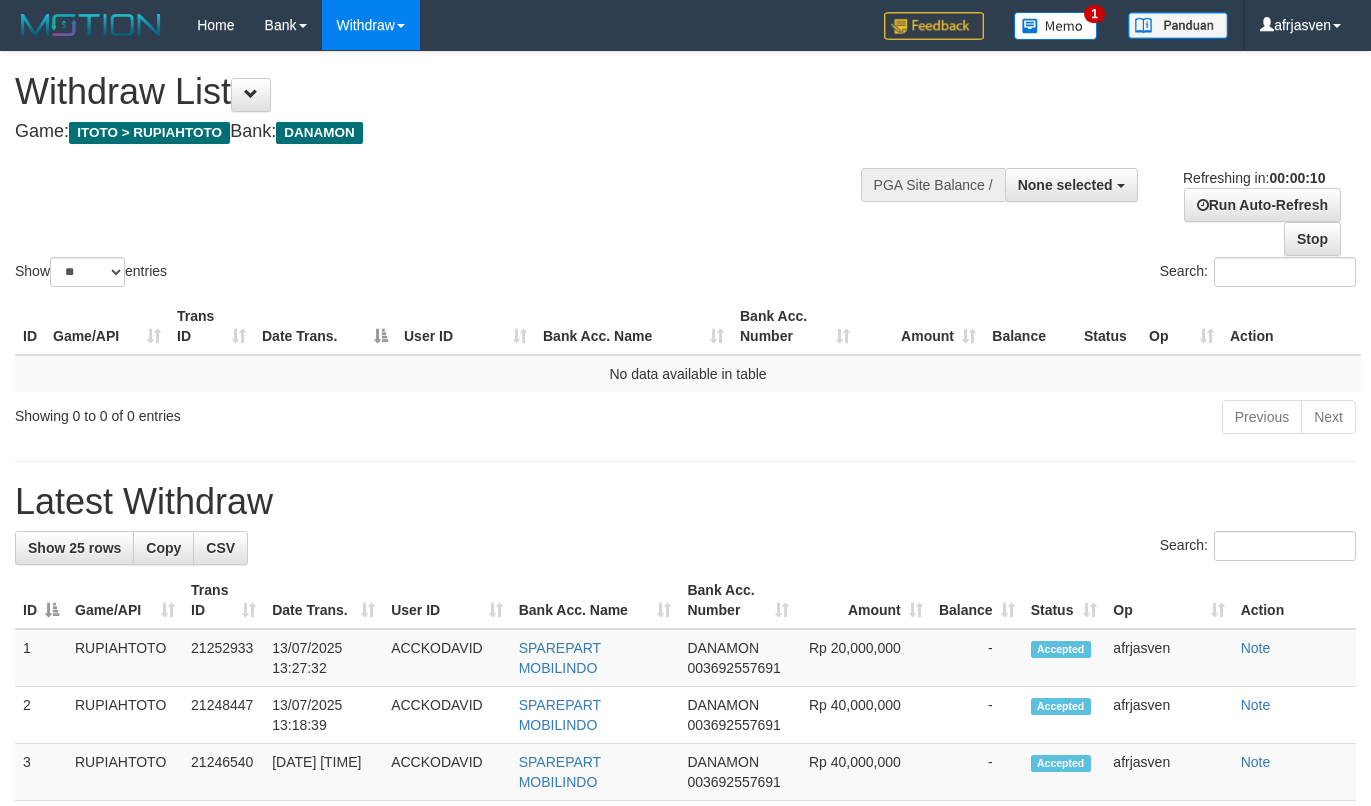 select 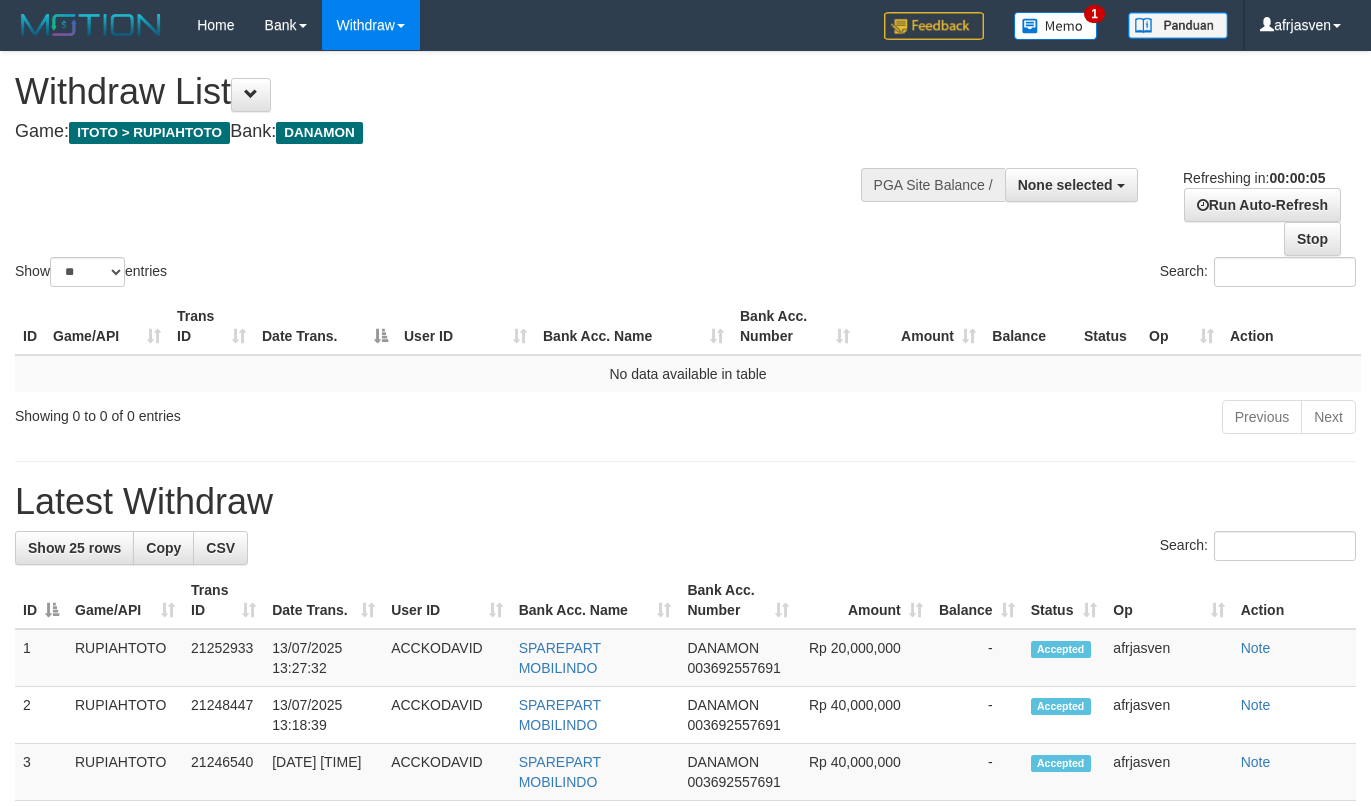 scroll, scrollTop: 0, scrollLeft: 0, axis: both 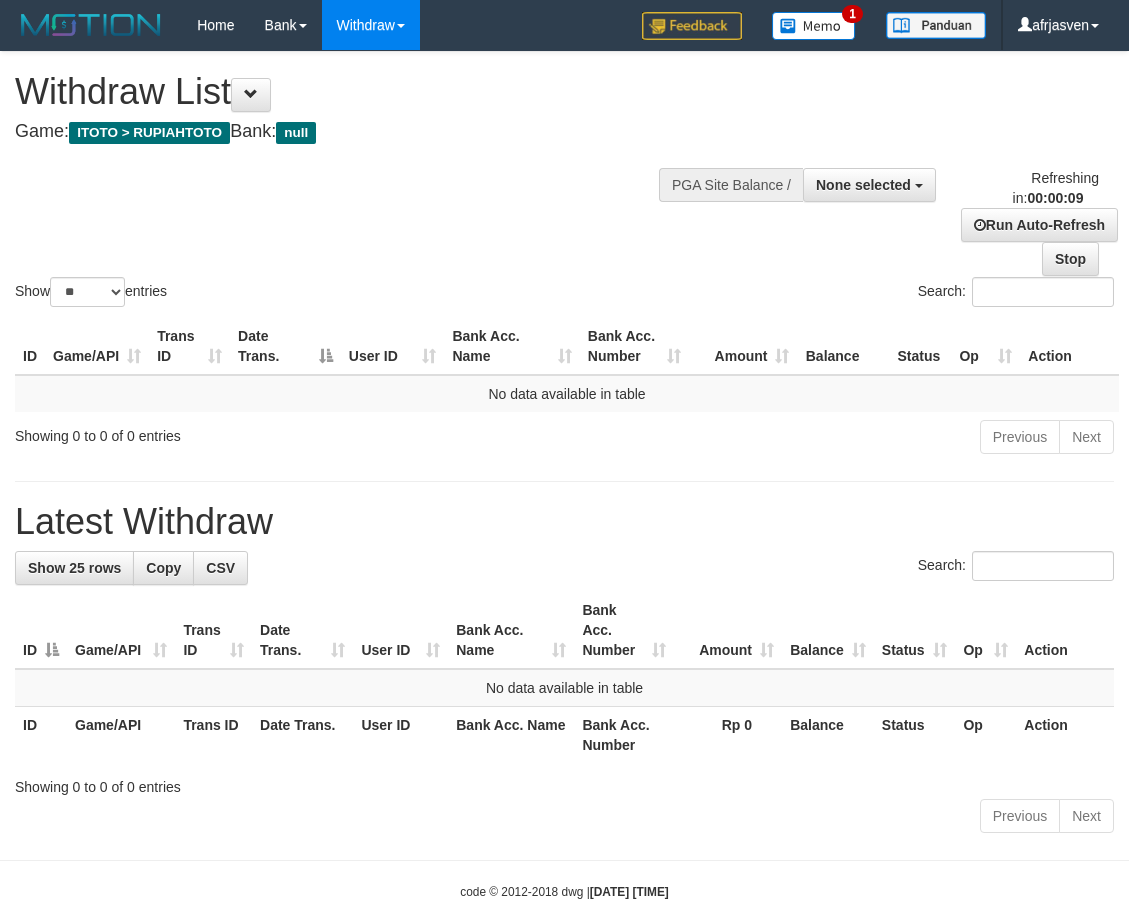 select 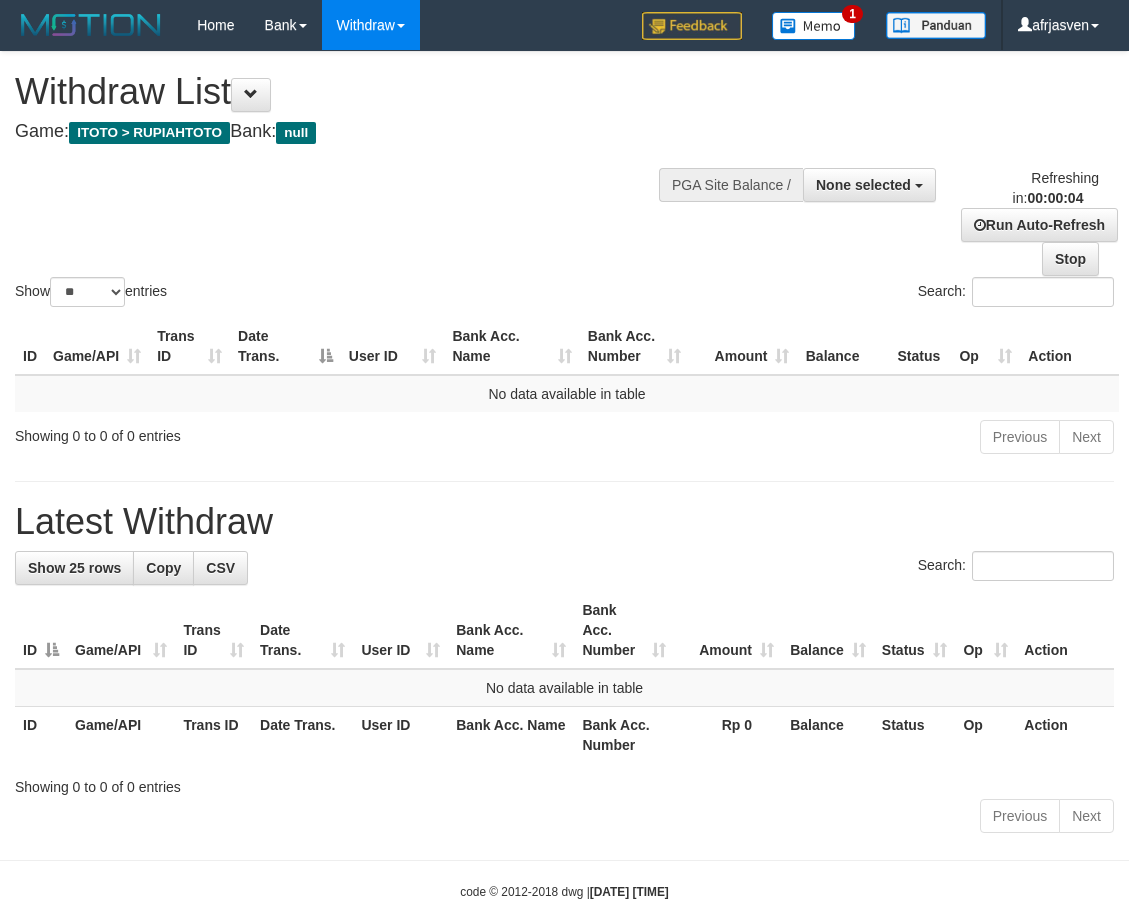 scroll, scrollTop: 0, scrollLeft: 0, axis: both 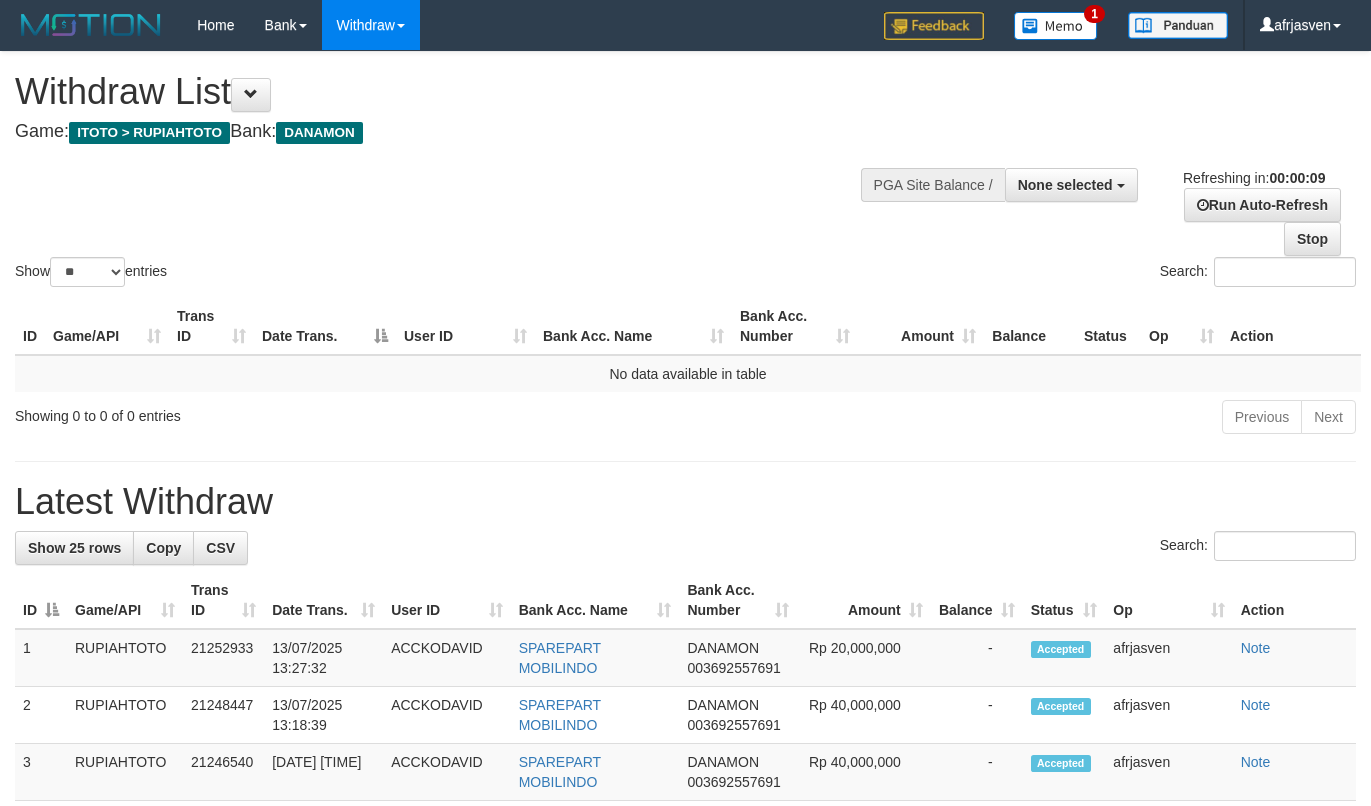 select 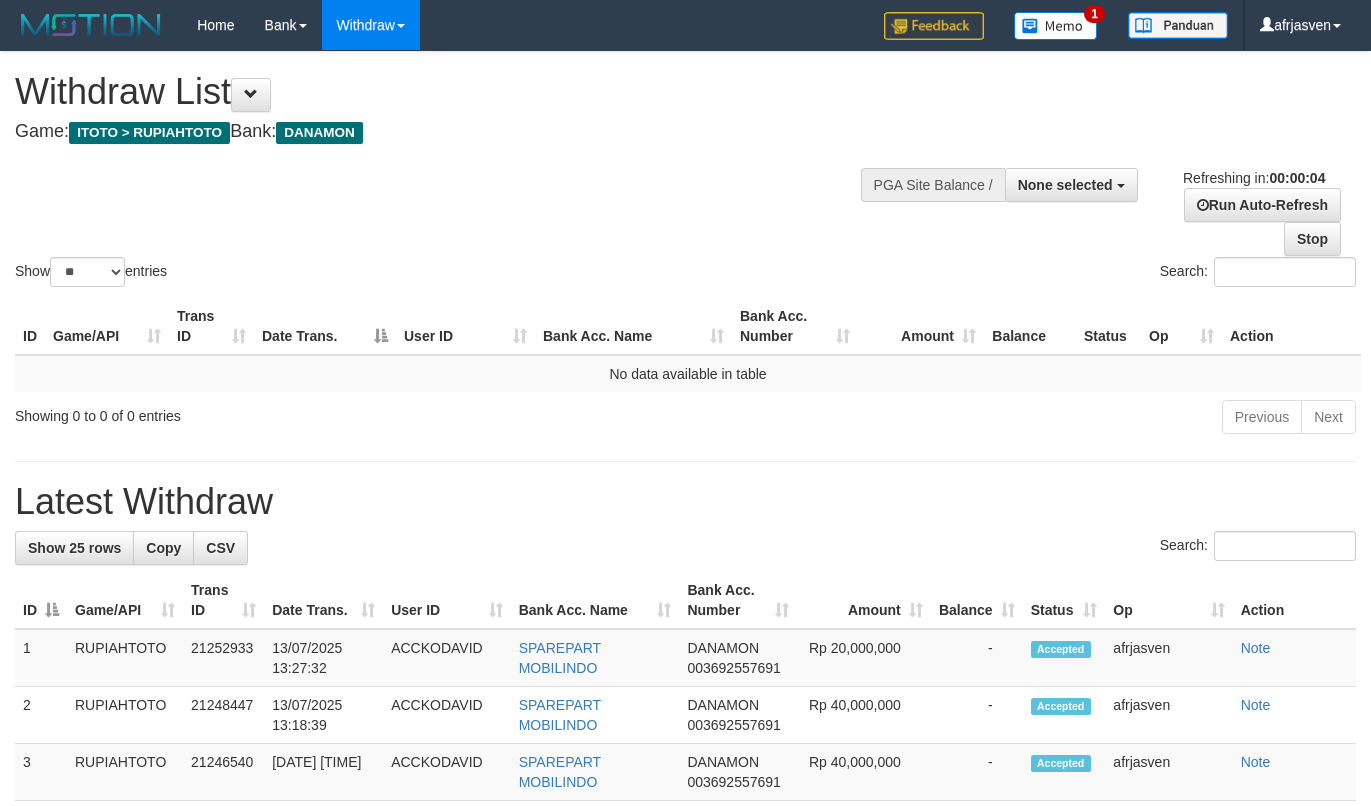 scroll, scrollTop: 0, scrollLeft: 0, axis: both 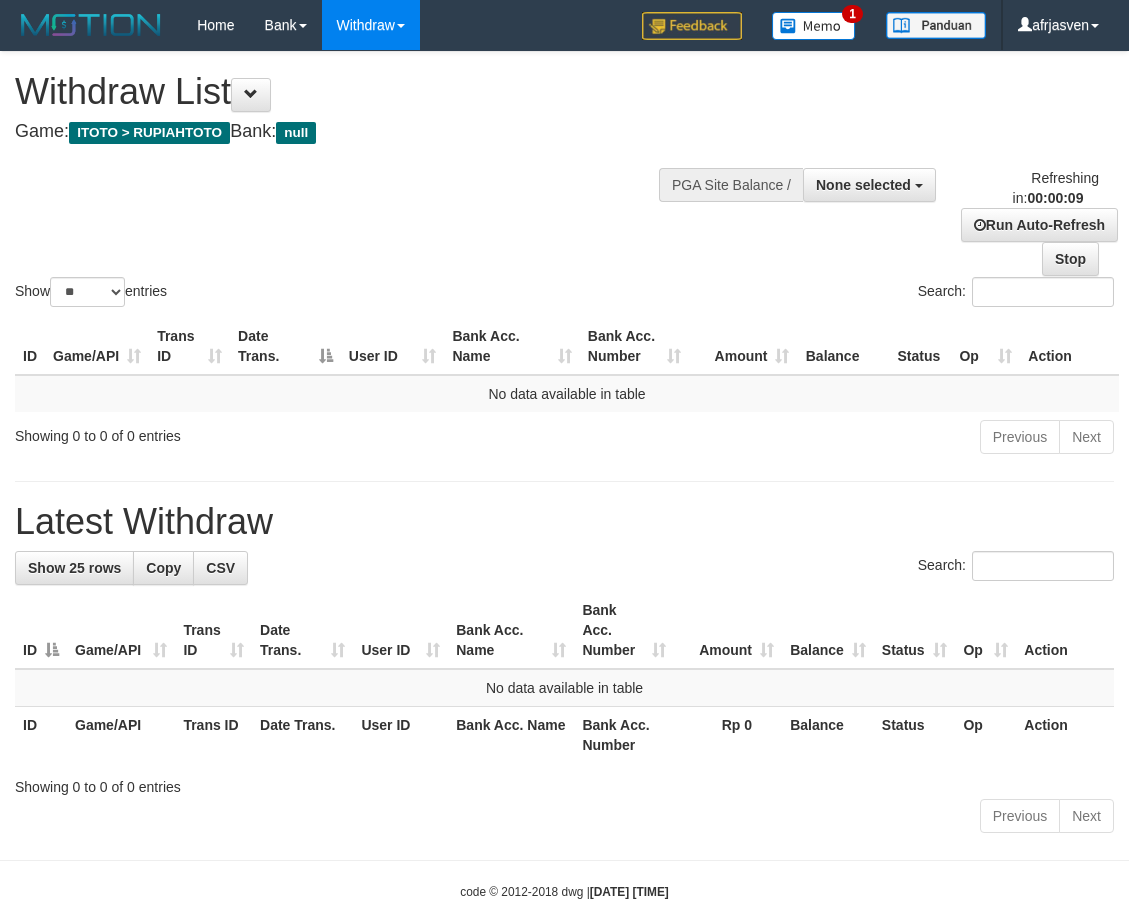 select 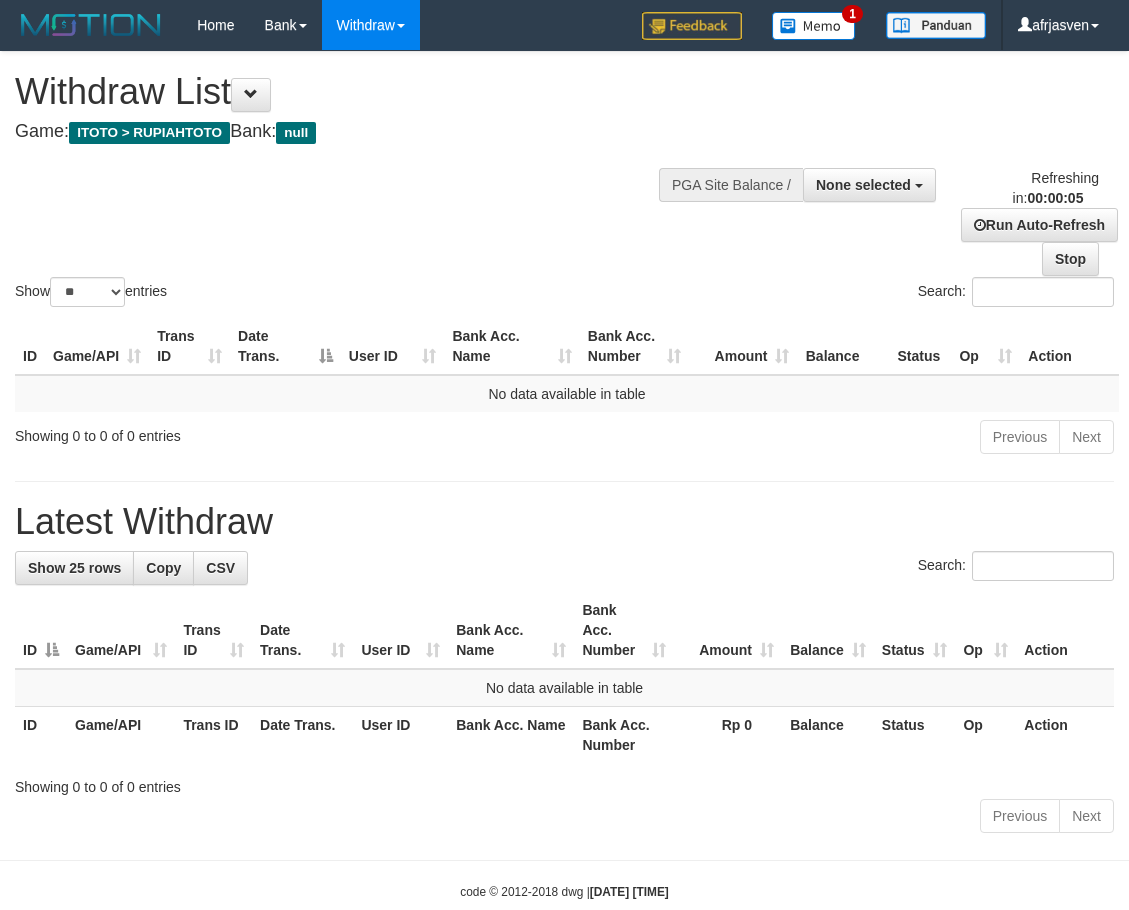 scroll, scrollTop: 0, scrollLeft: 0, axis: both 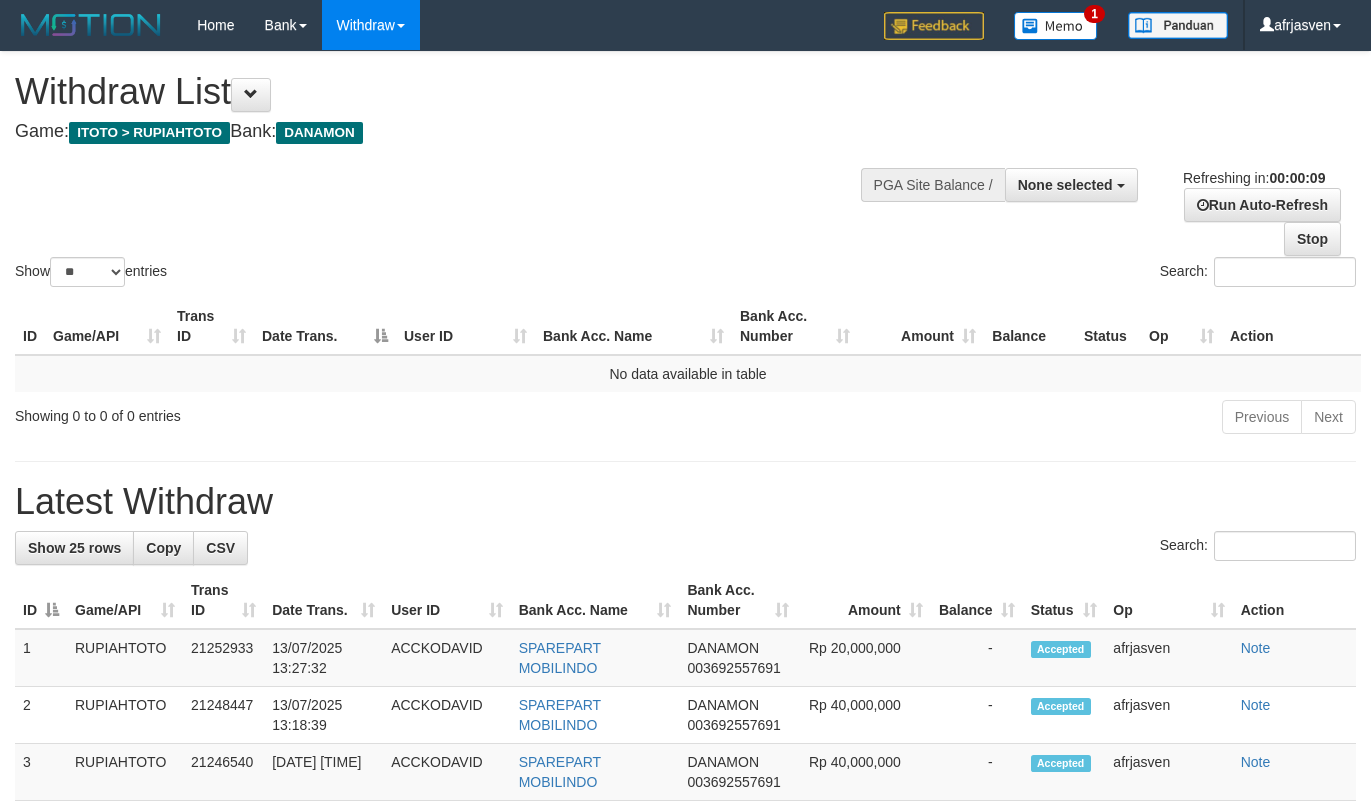 select 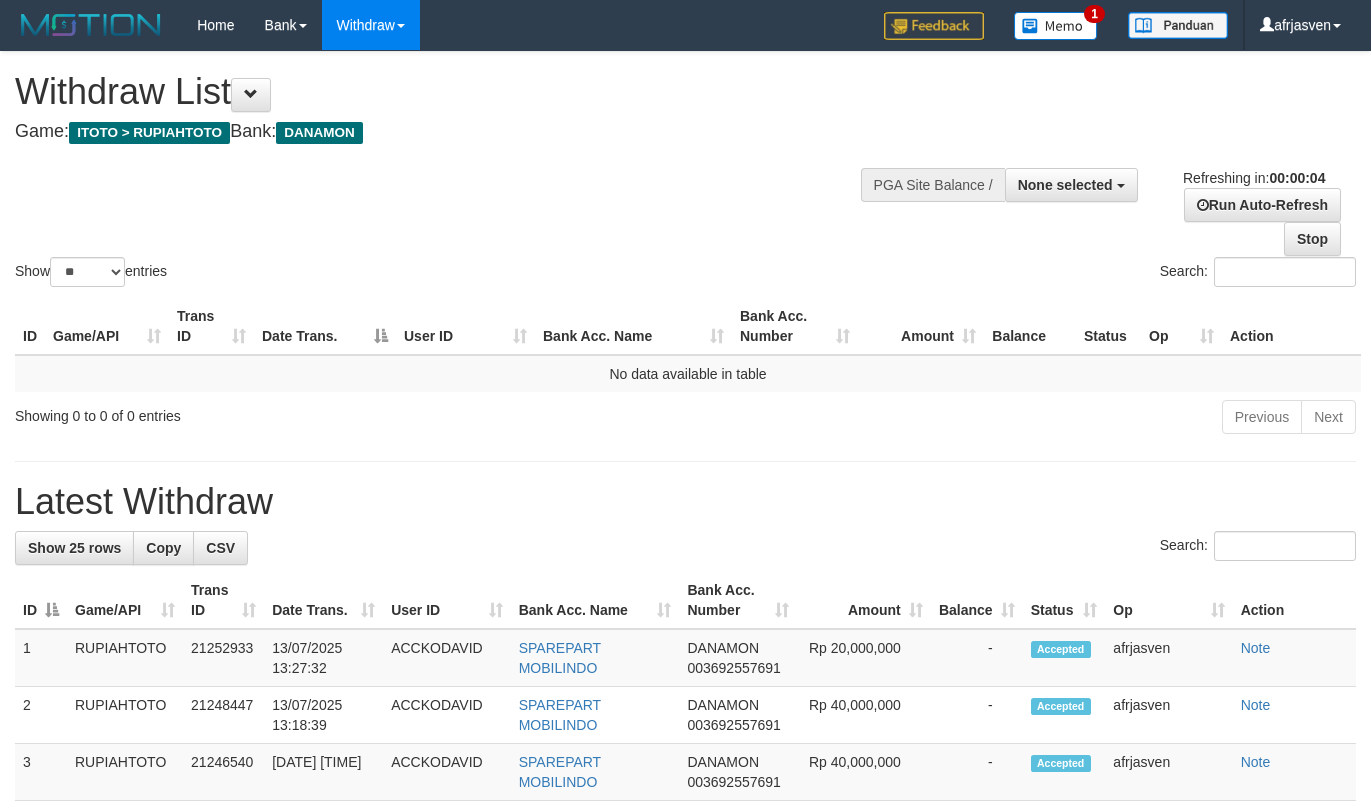 scroll, scrollTop: 0, scrollLeft: 0, axis: both 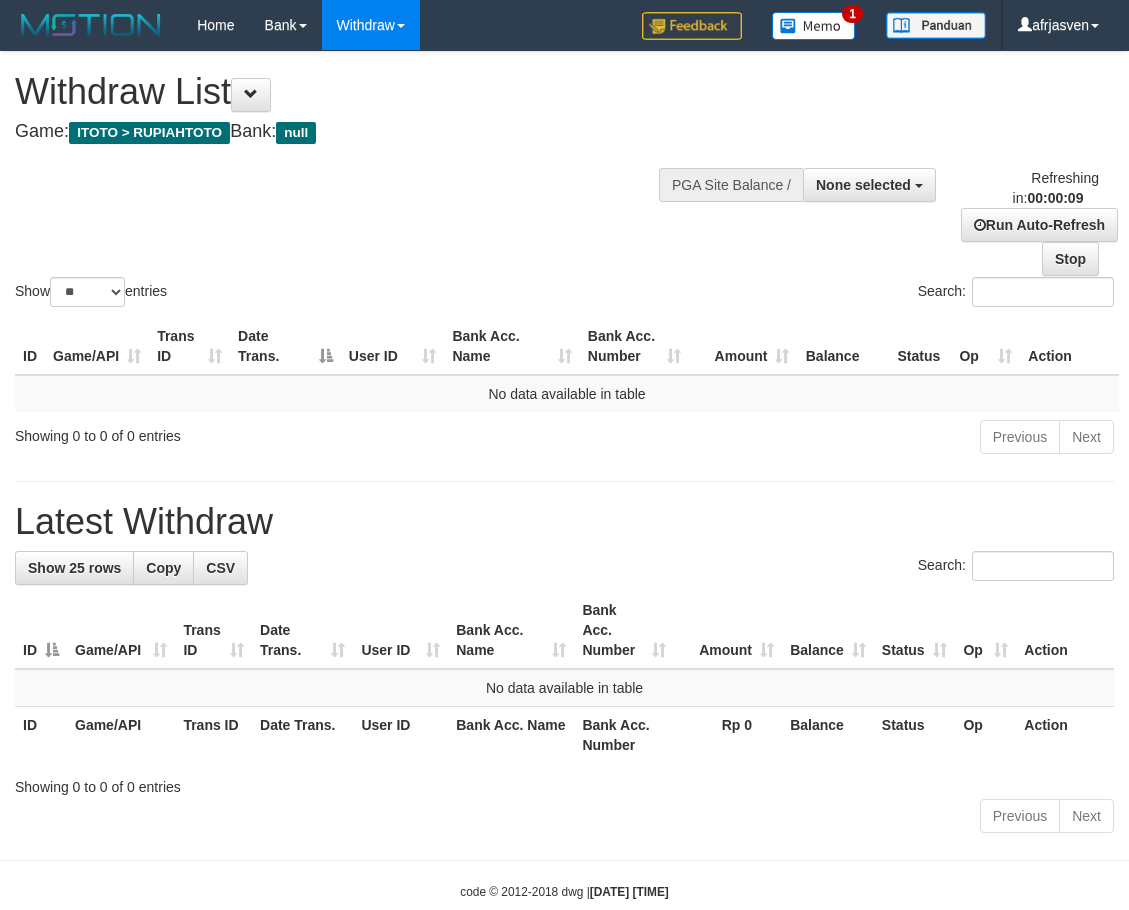 select 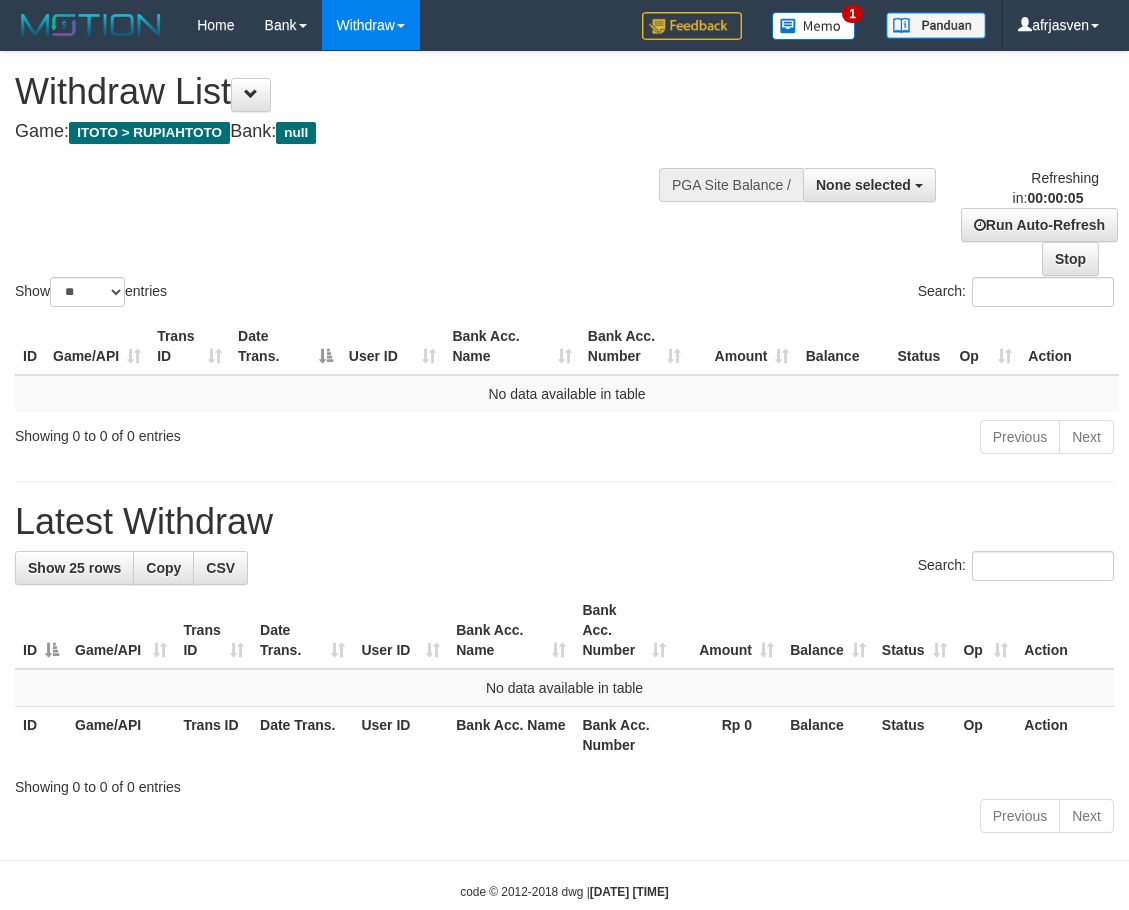 scroll, scrollTop: 0, scrollLeft: 0, axis: both 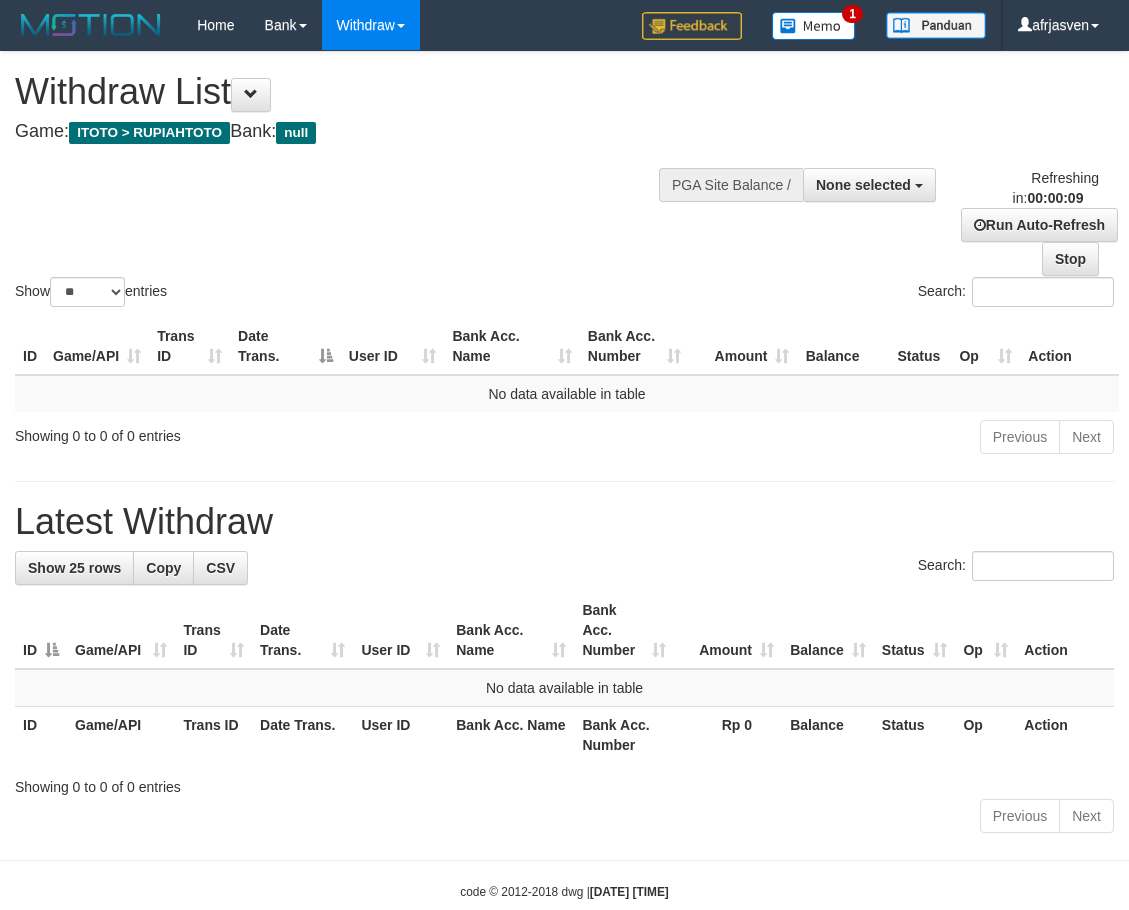 select 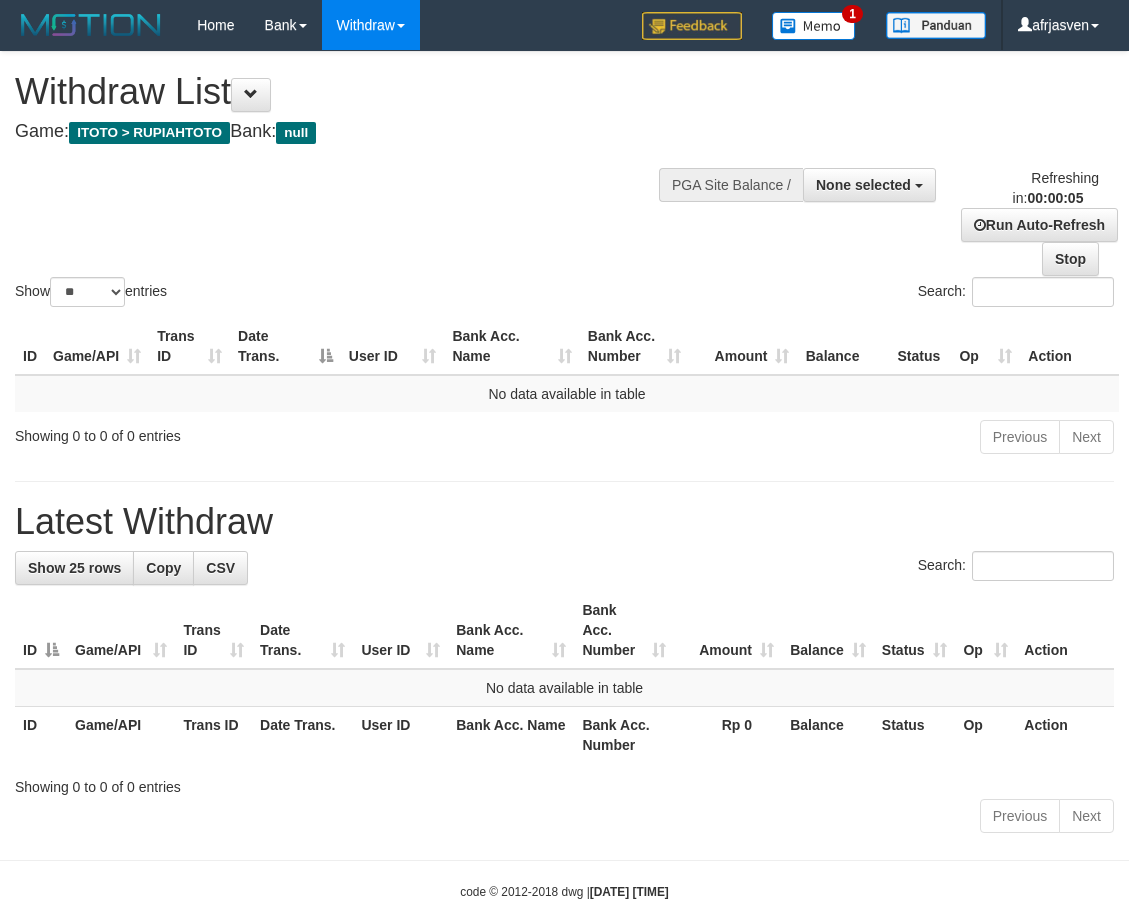 scroll, scrollTop: 0, scrollLeft: 0, axis: both 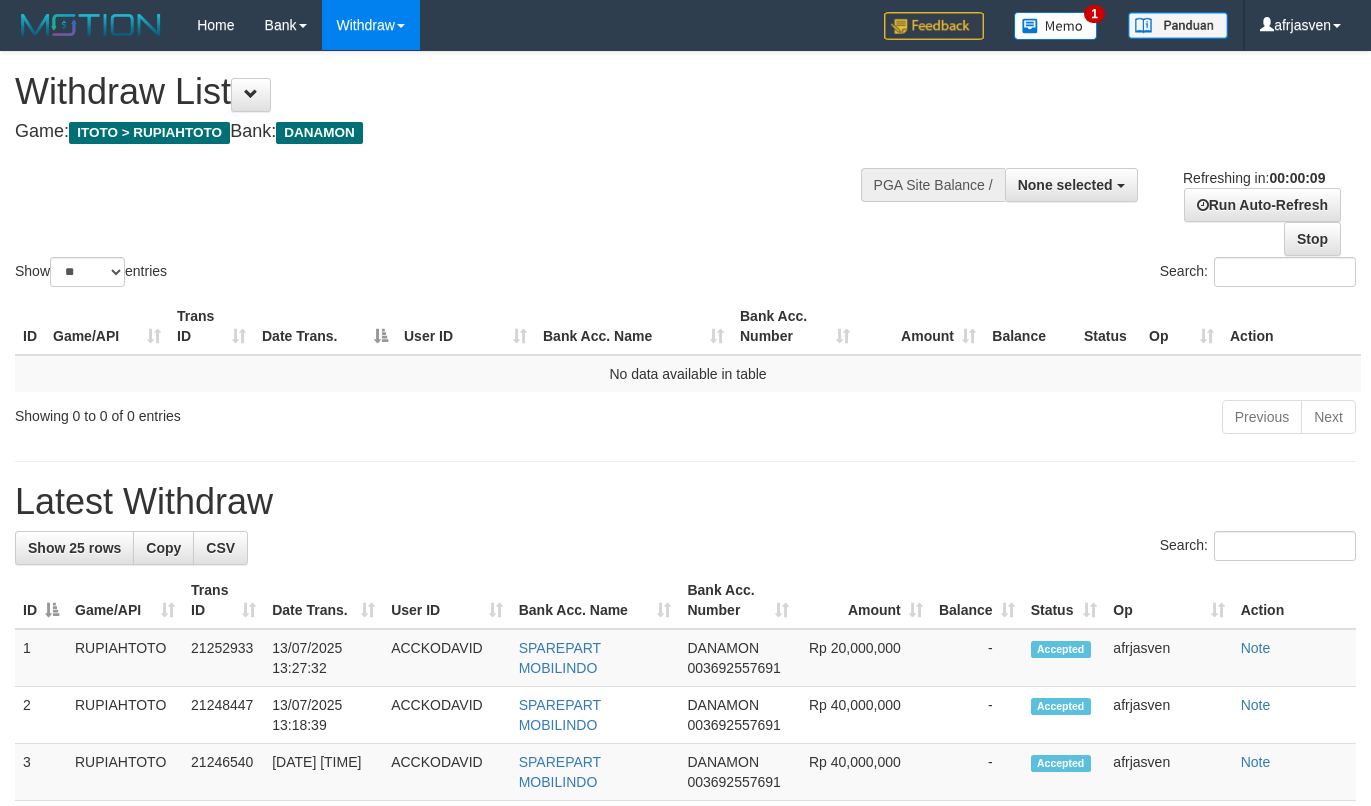 select 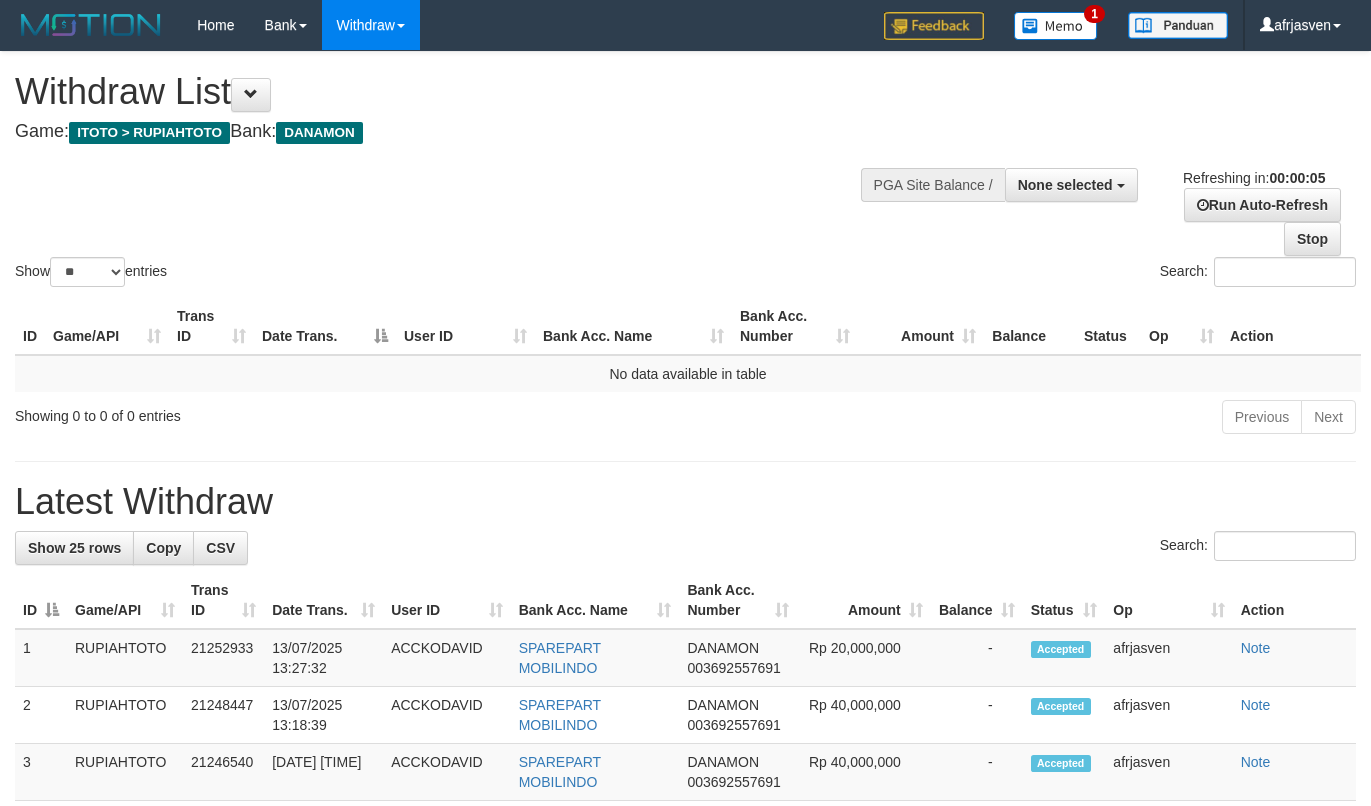 scroll, scrollTop: 0, scrollLeft: 0, axis: both 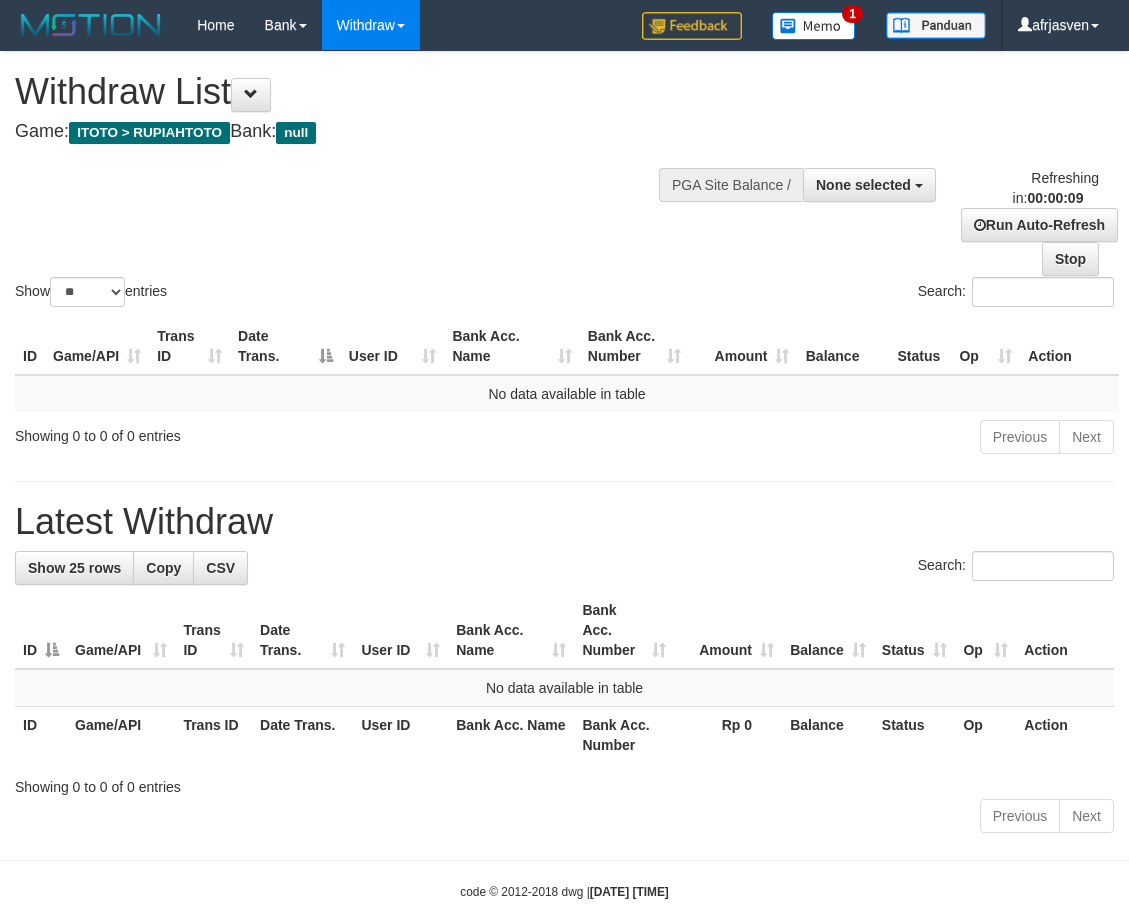 select 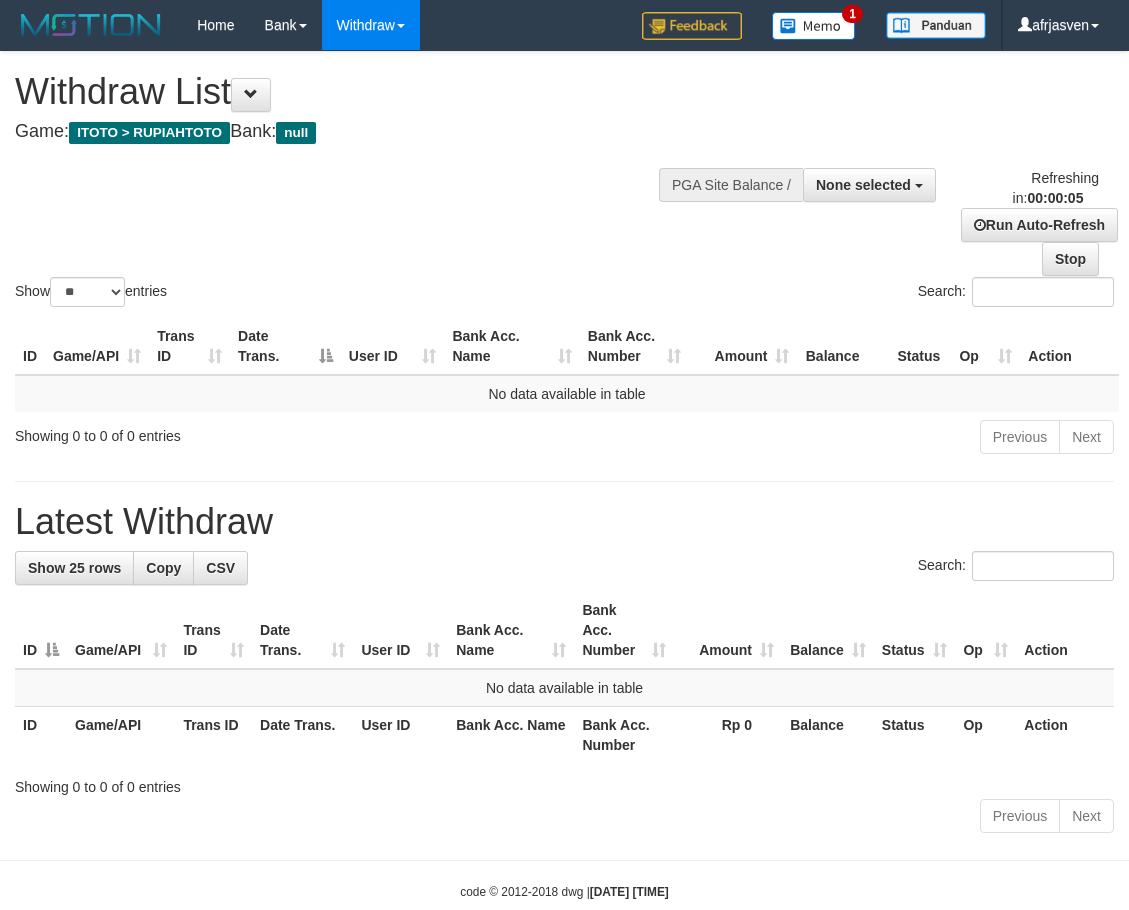 scroll, scrollTop: 0, scrollLeft: 0, axis: both 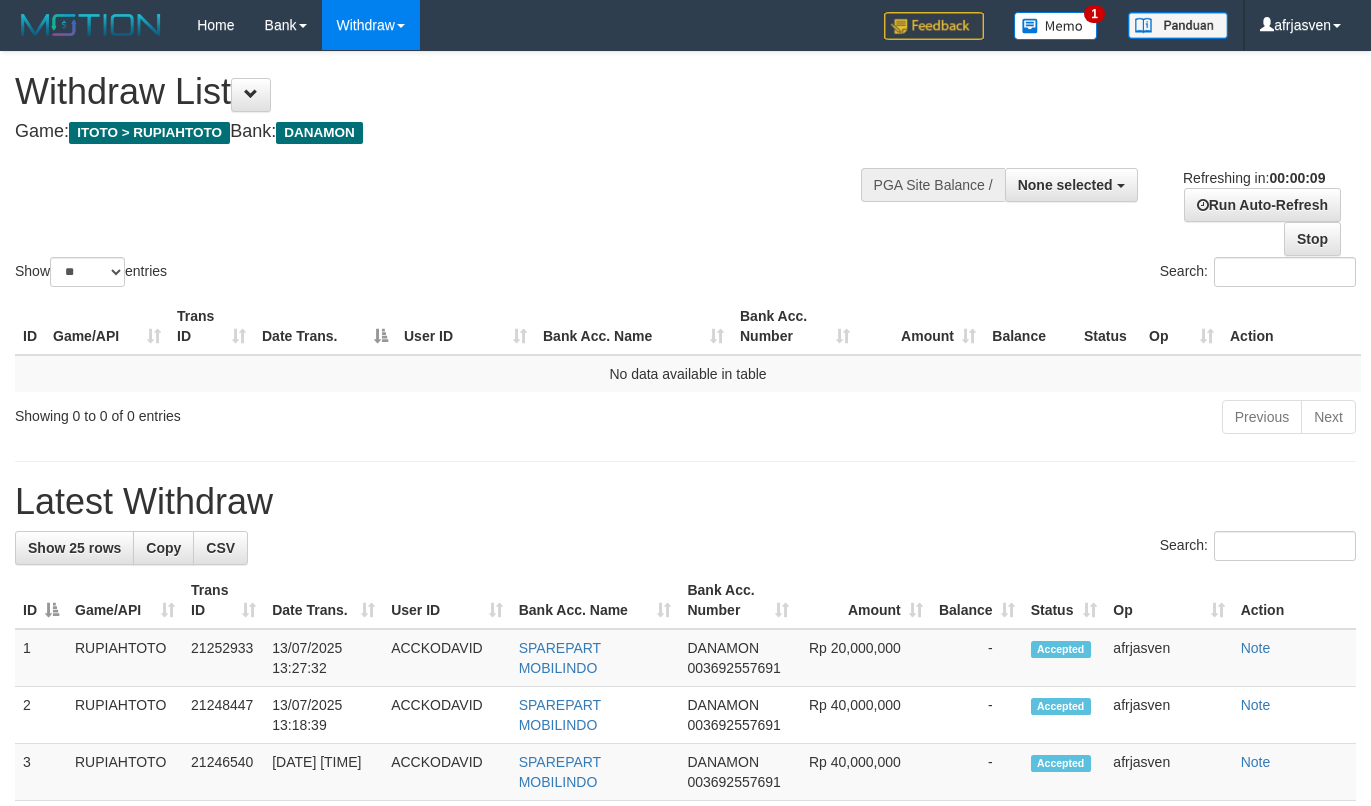 select 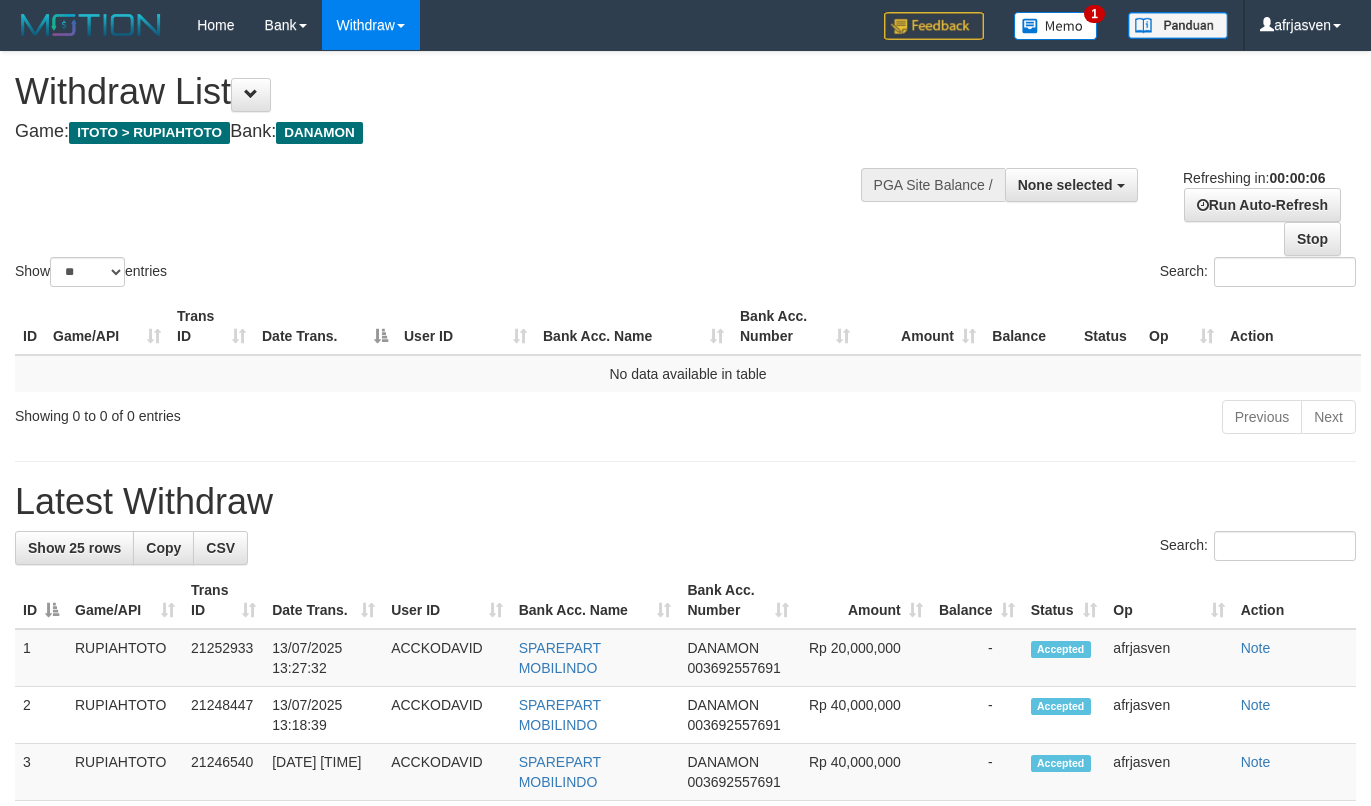 scroll, scrollTop: 0, scrollLeft: 0, axis: both 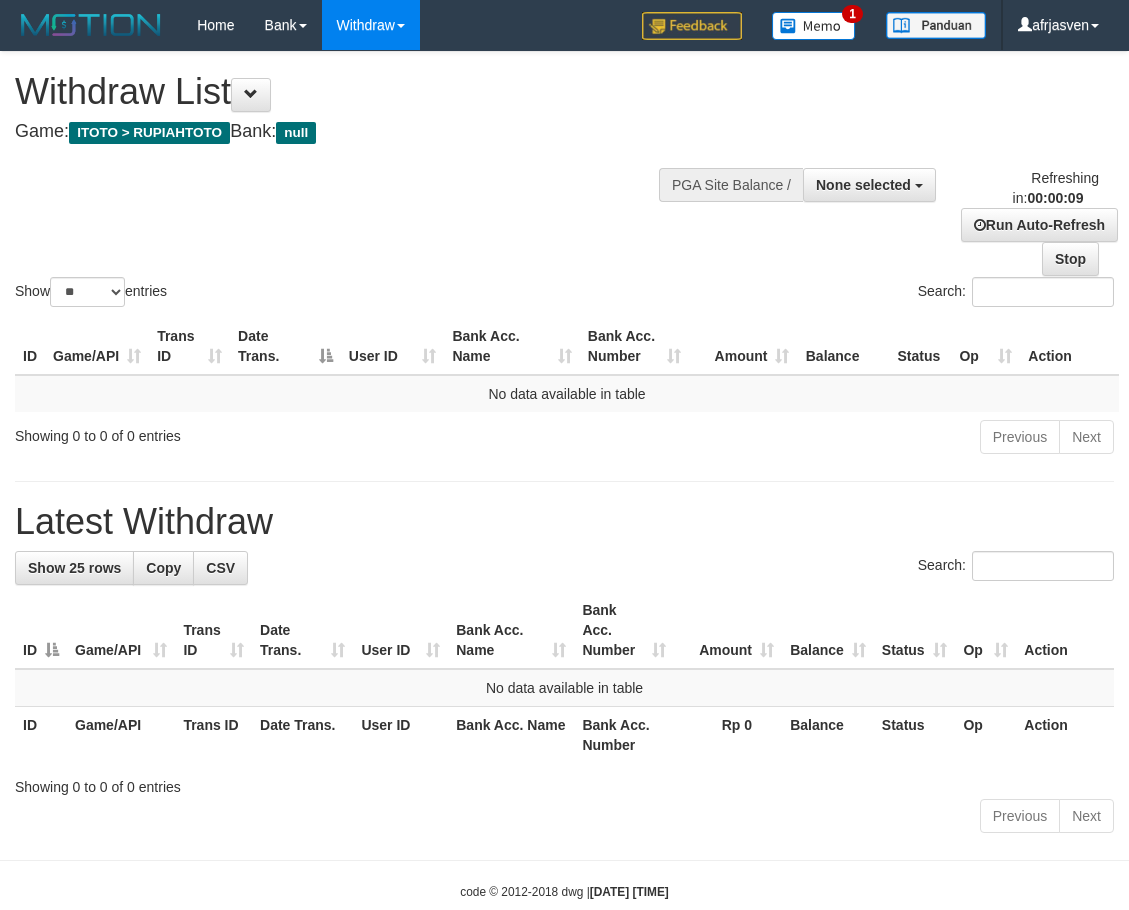 select 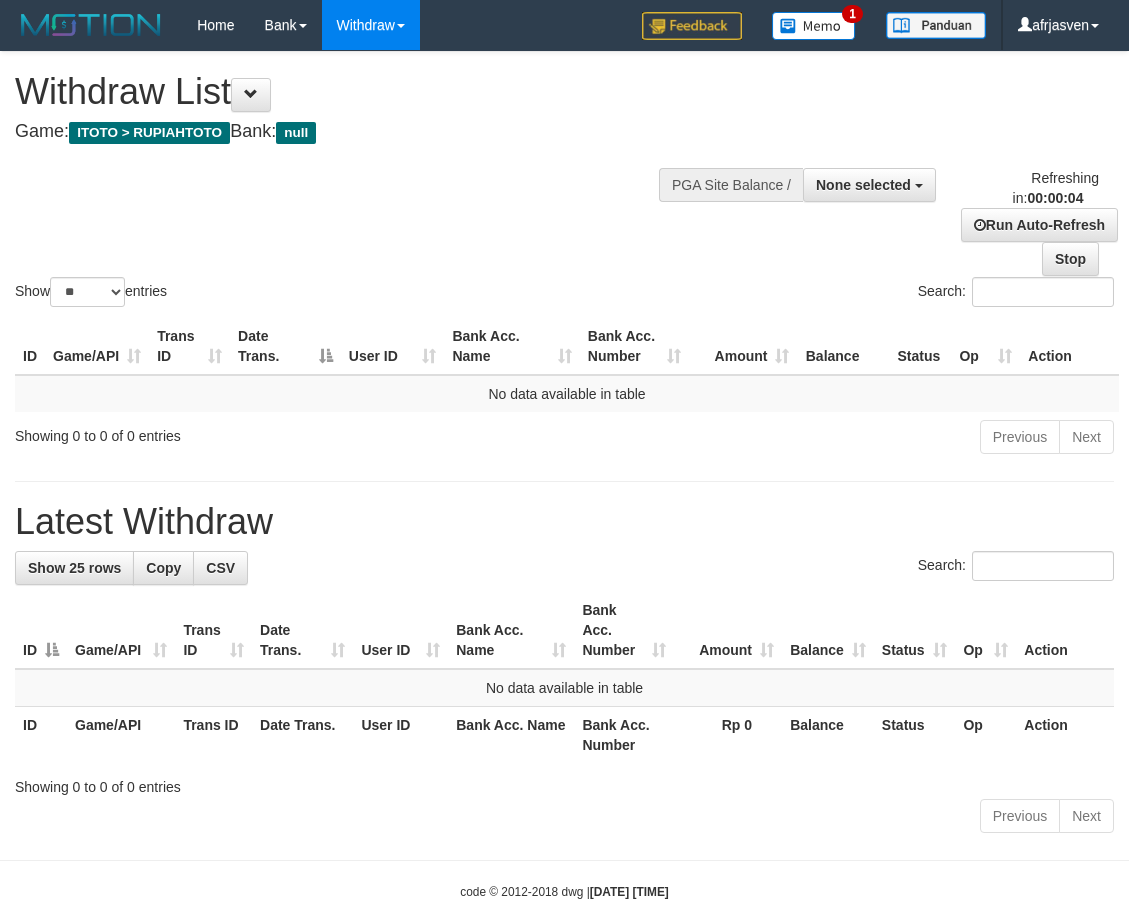 scroll, scrollTop: 0, scrollLeft: 0, axis: both 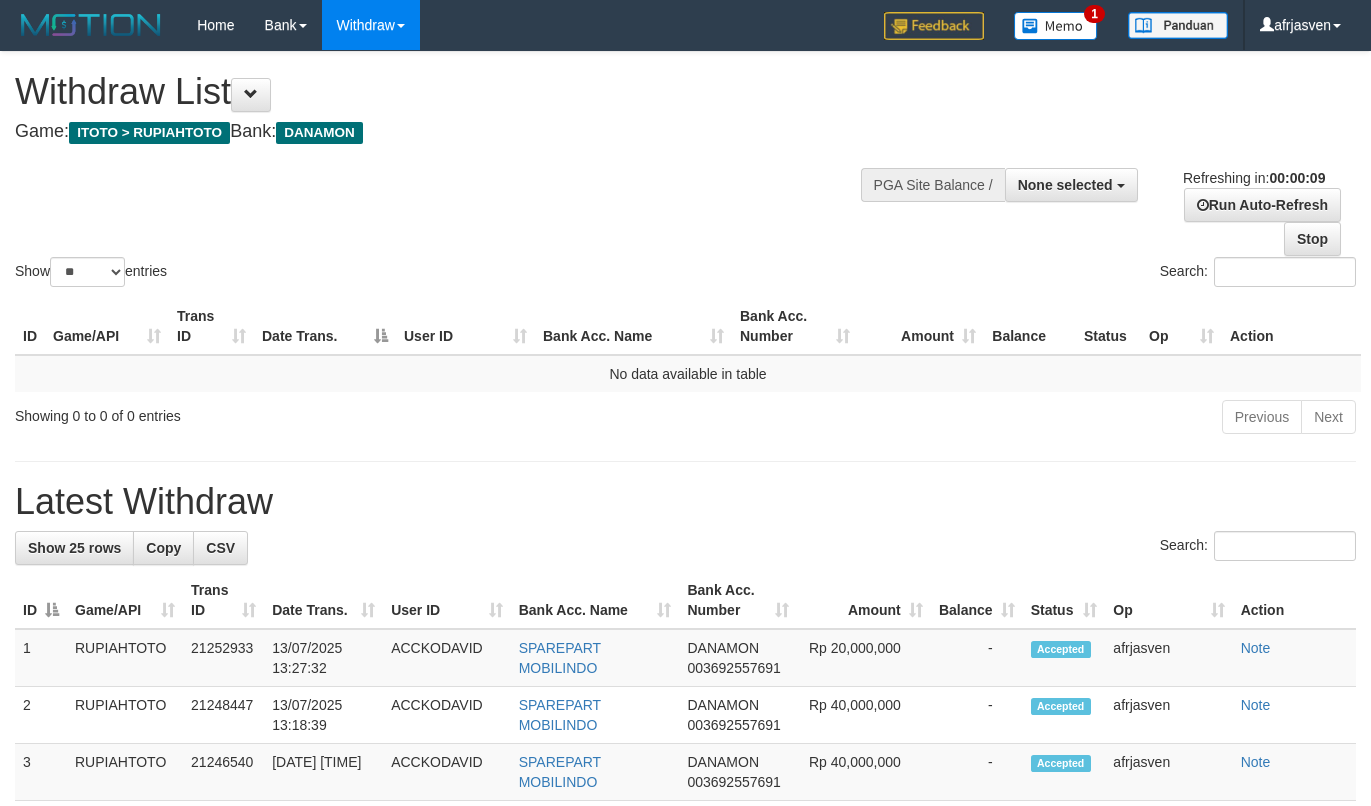 select 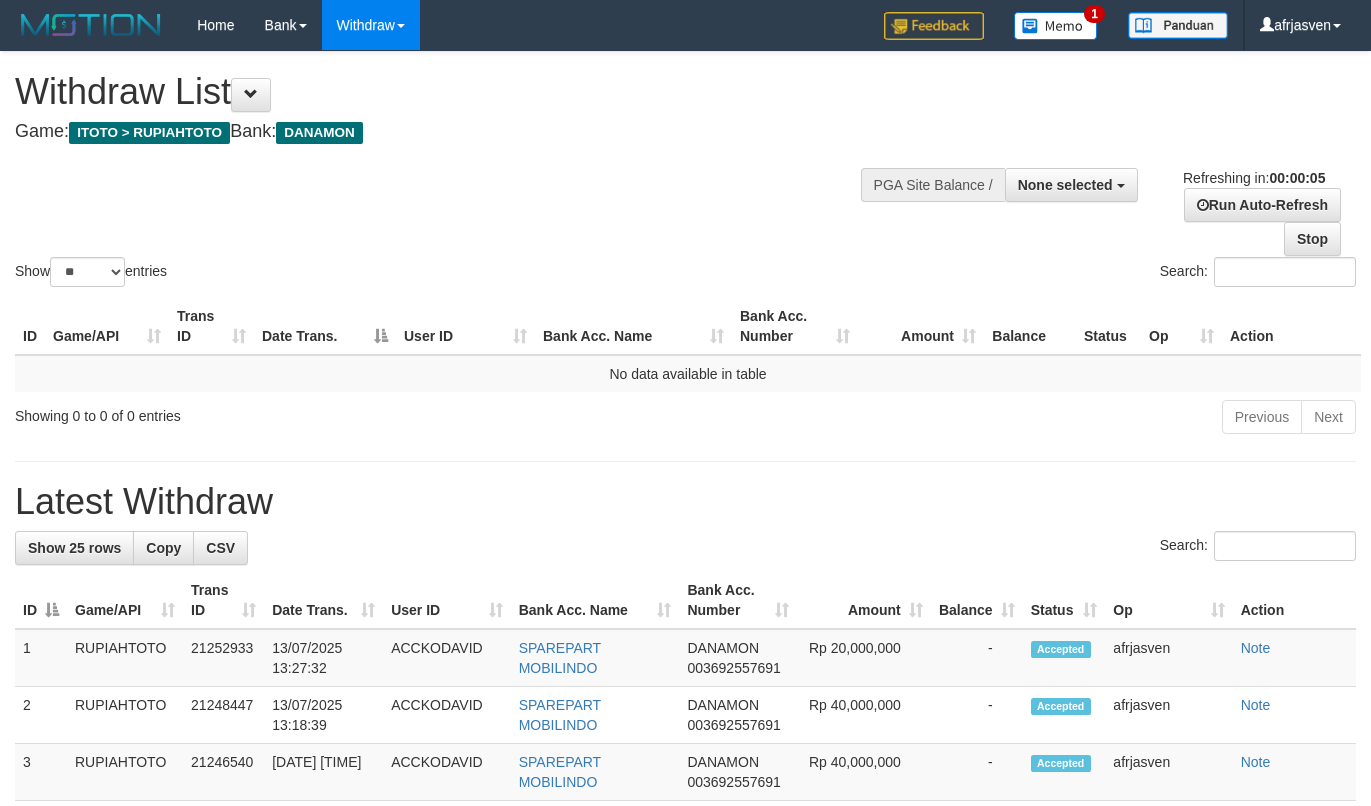 scroll, scrollTop: 0, scrollLeft: 0, axis: both 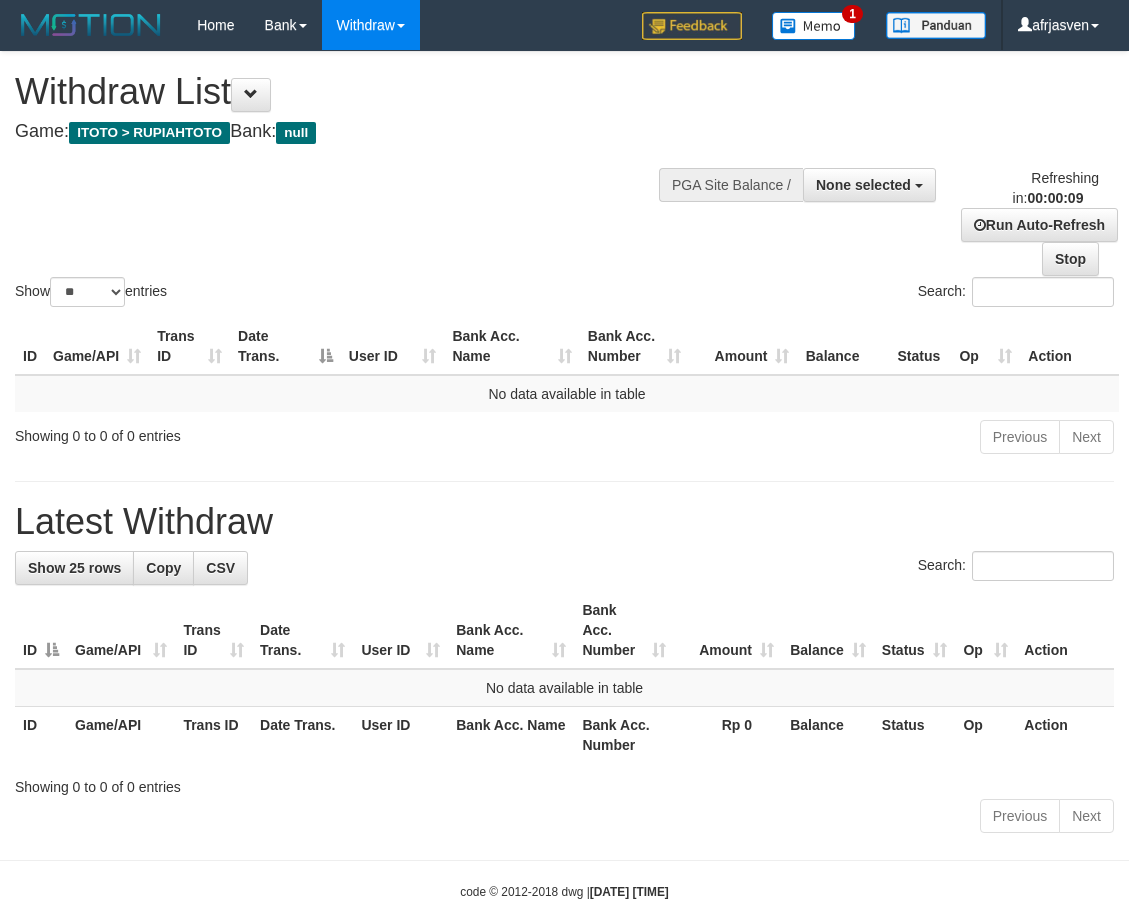 select 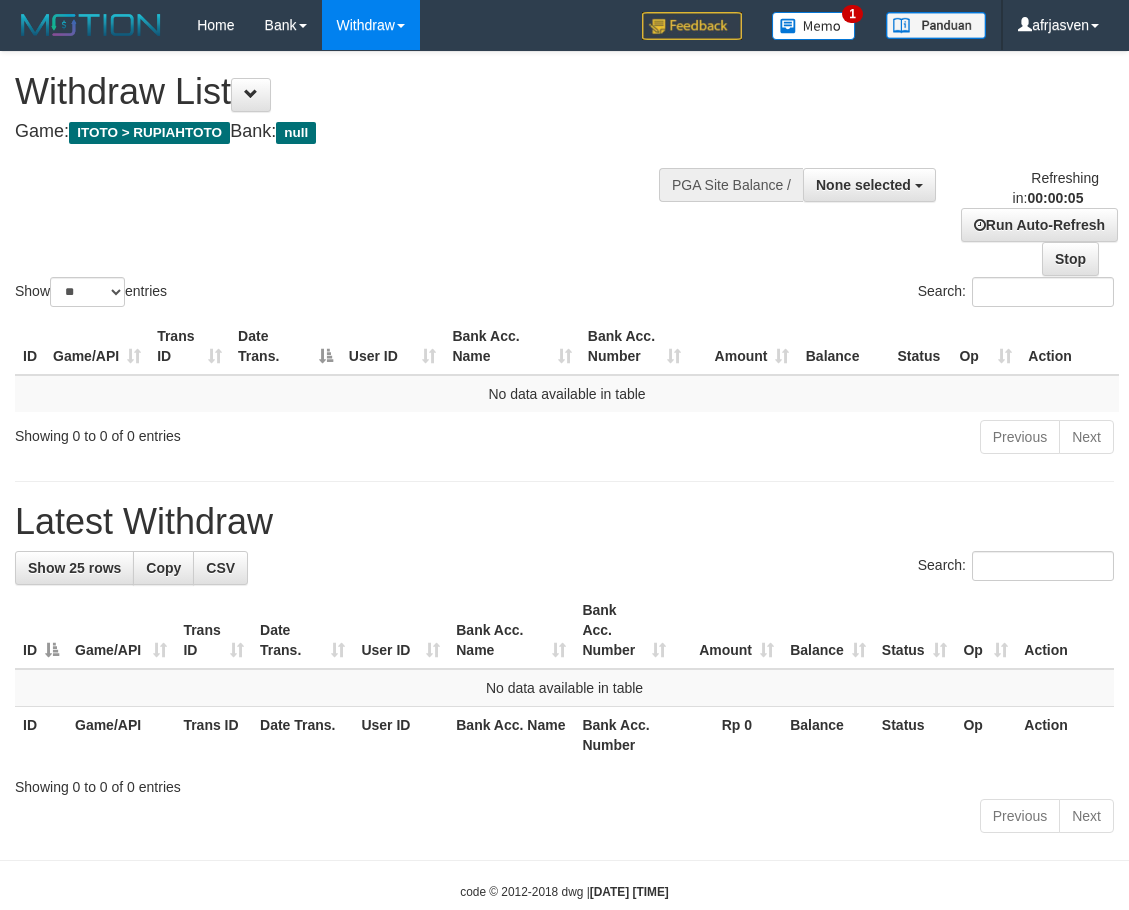 scroll, scrollTop: 0, scrollLeft: 0, axis: both 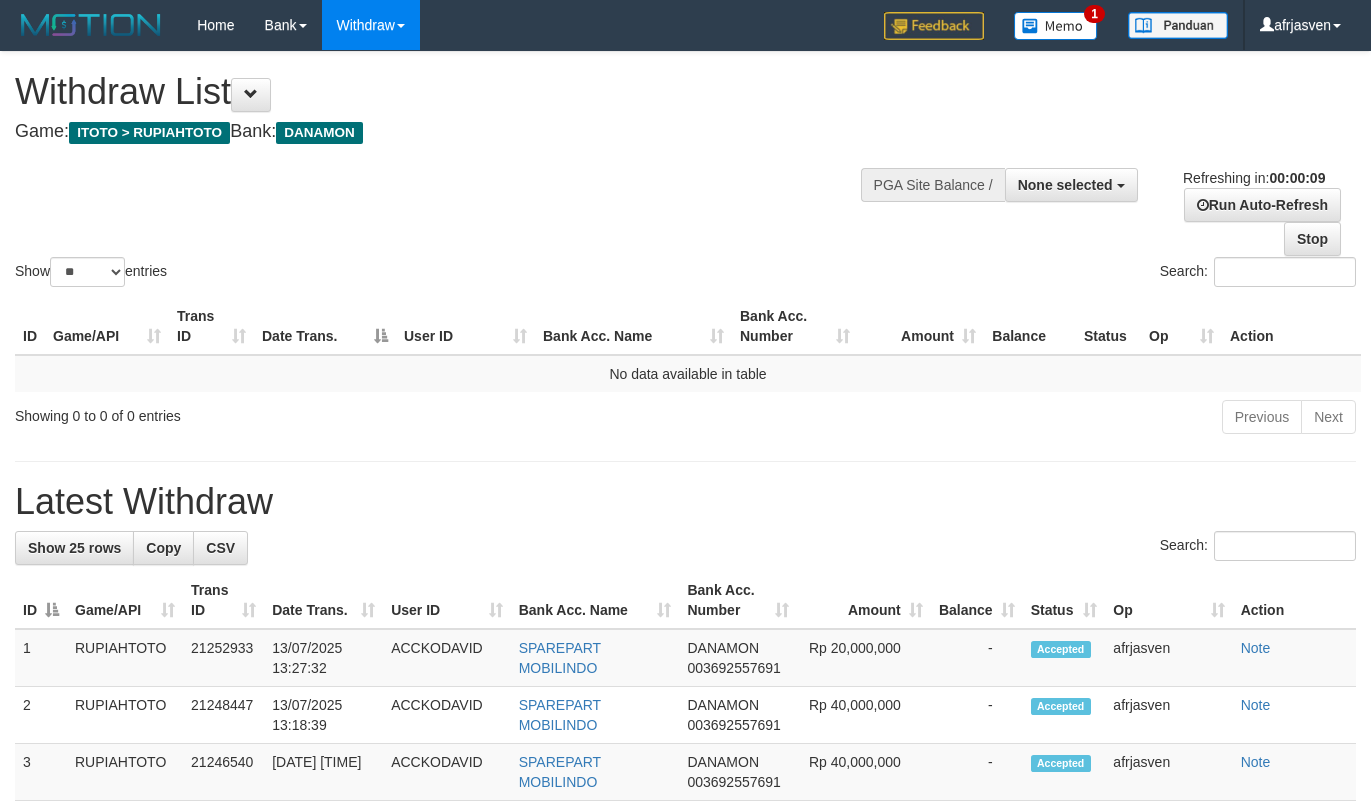 select 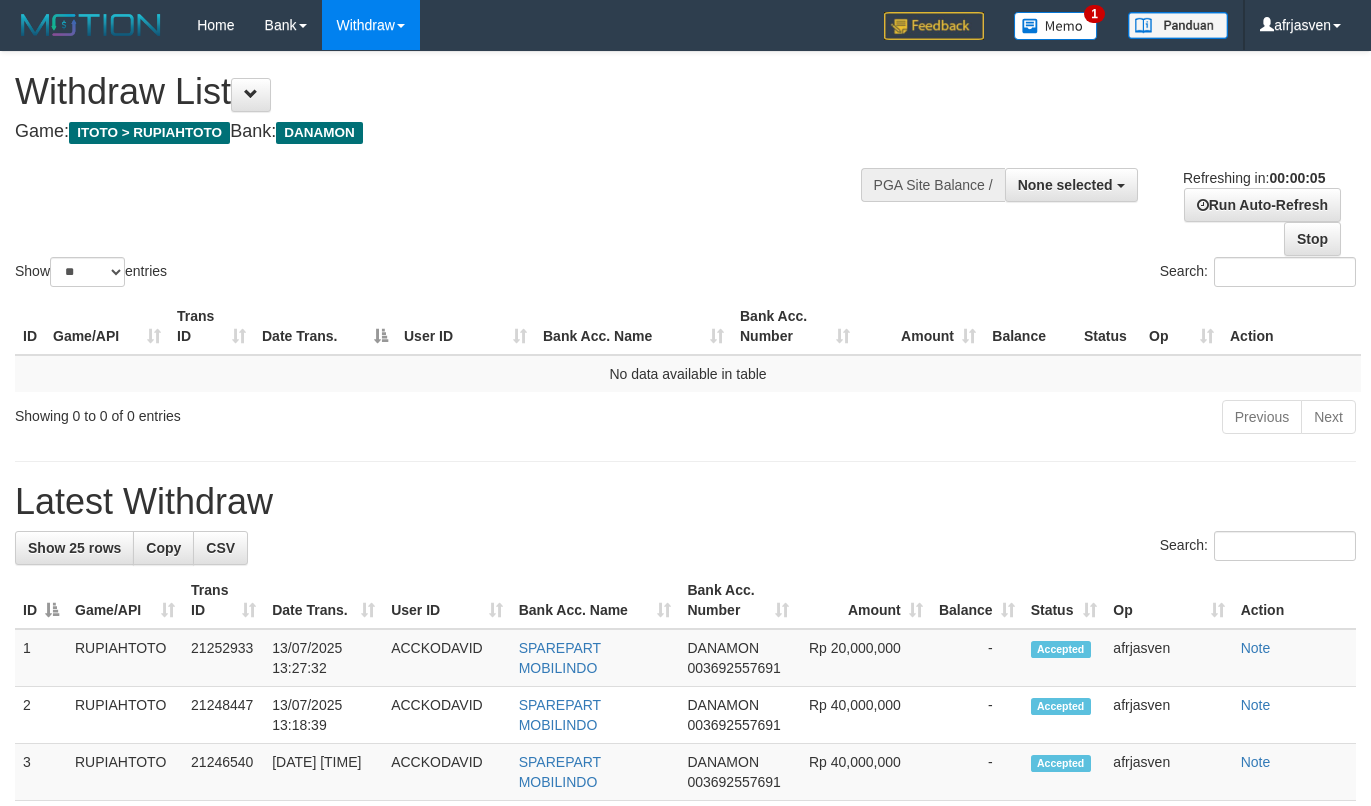 scroll, scrollTop: 0, scrollLeft: 0, axis: both 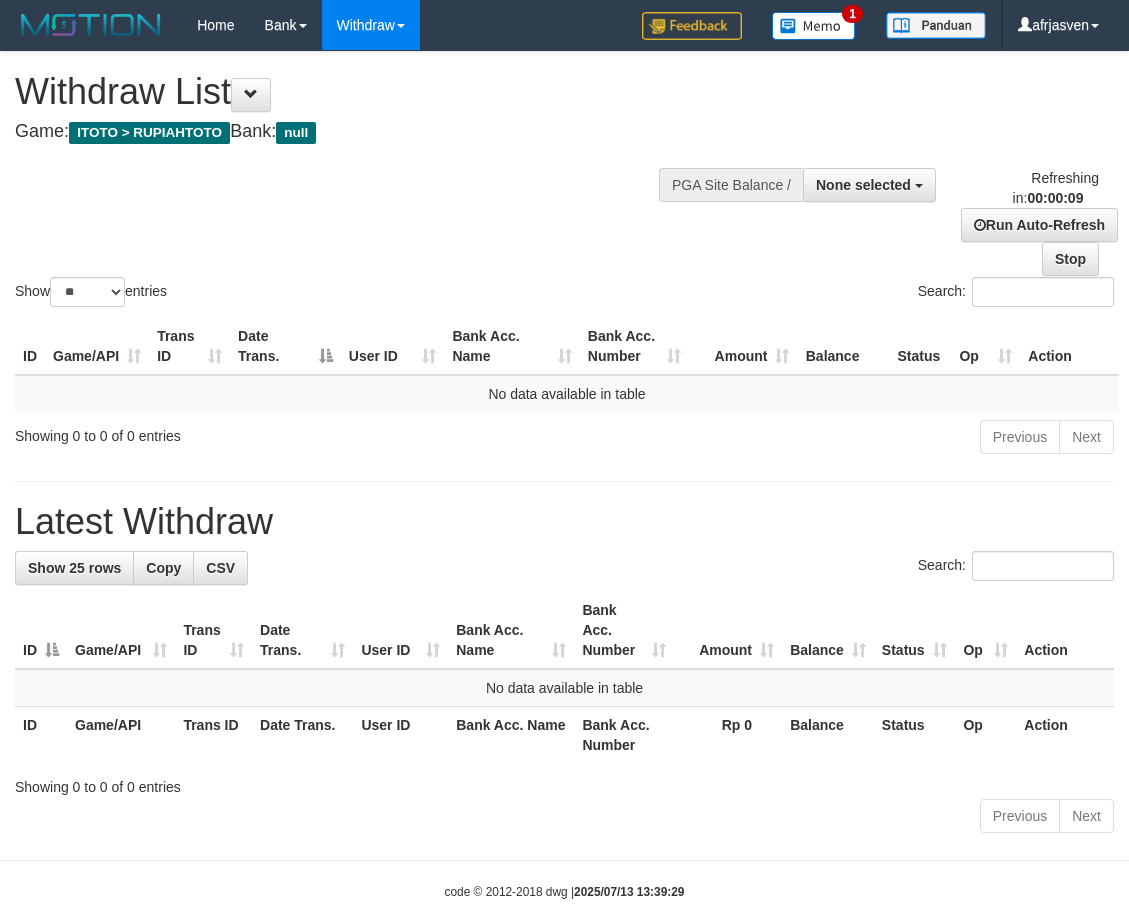 select 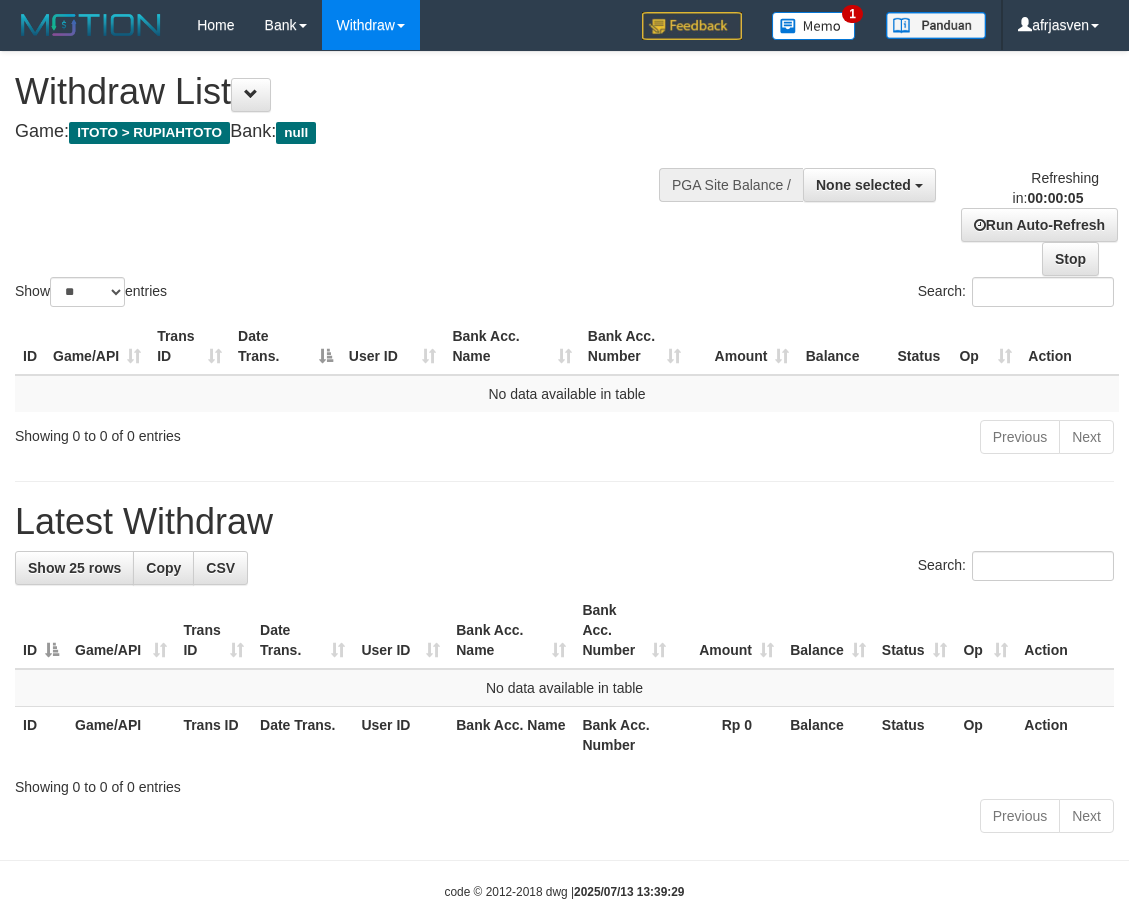 scroll, scrollTop: 0, scrollLeft: 0, axis: both 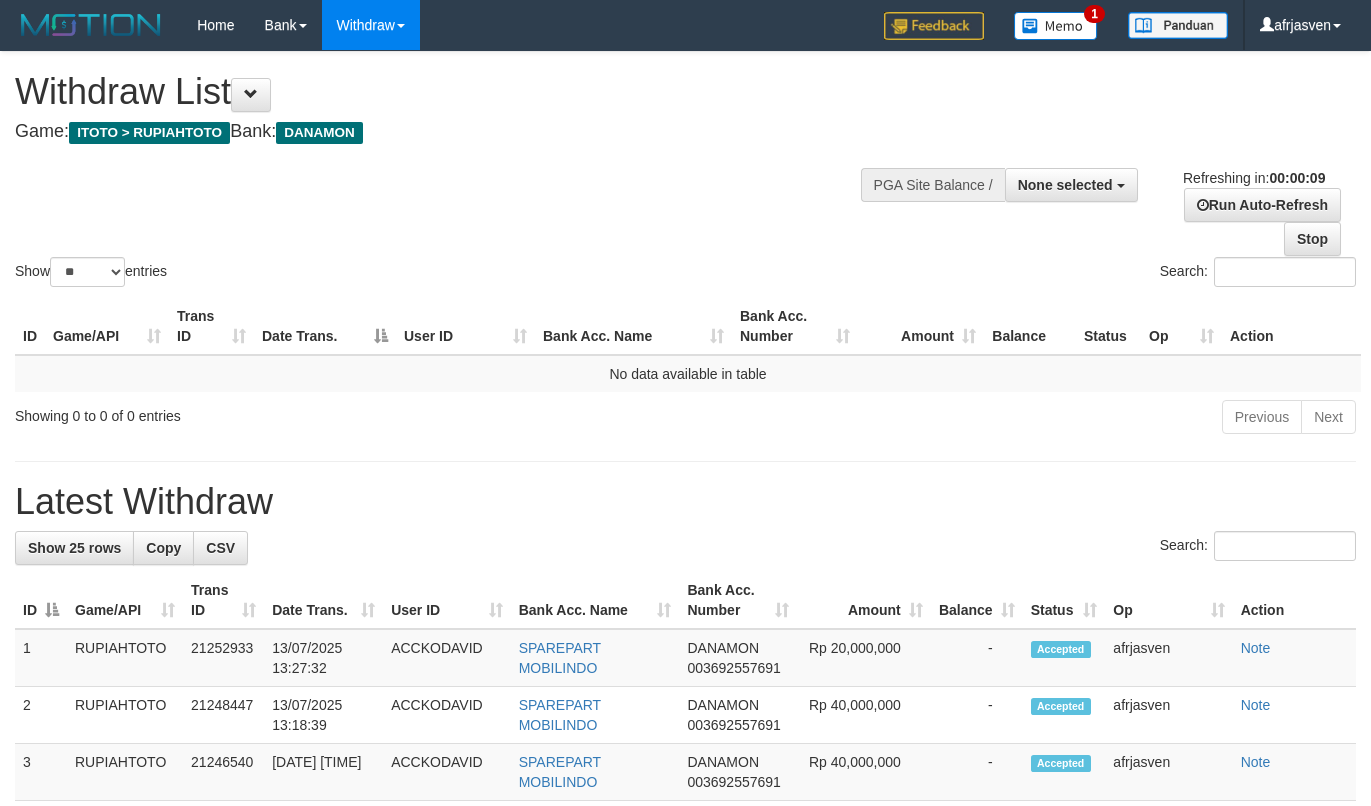 select 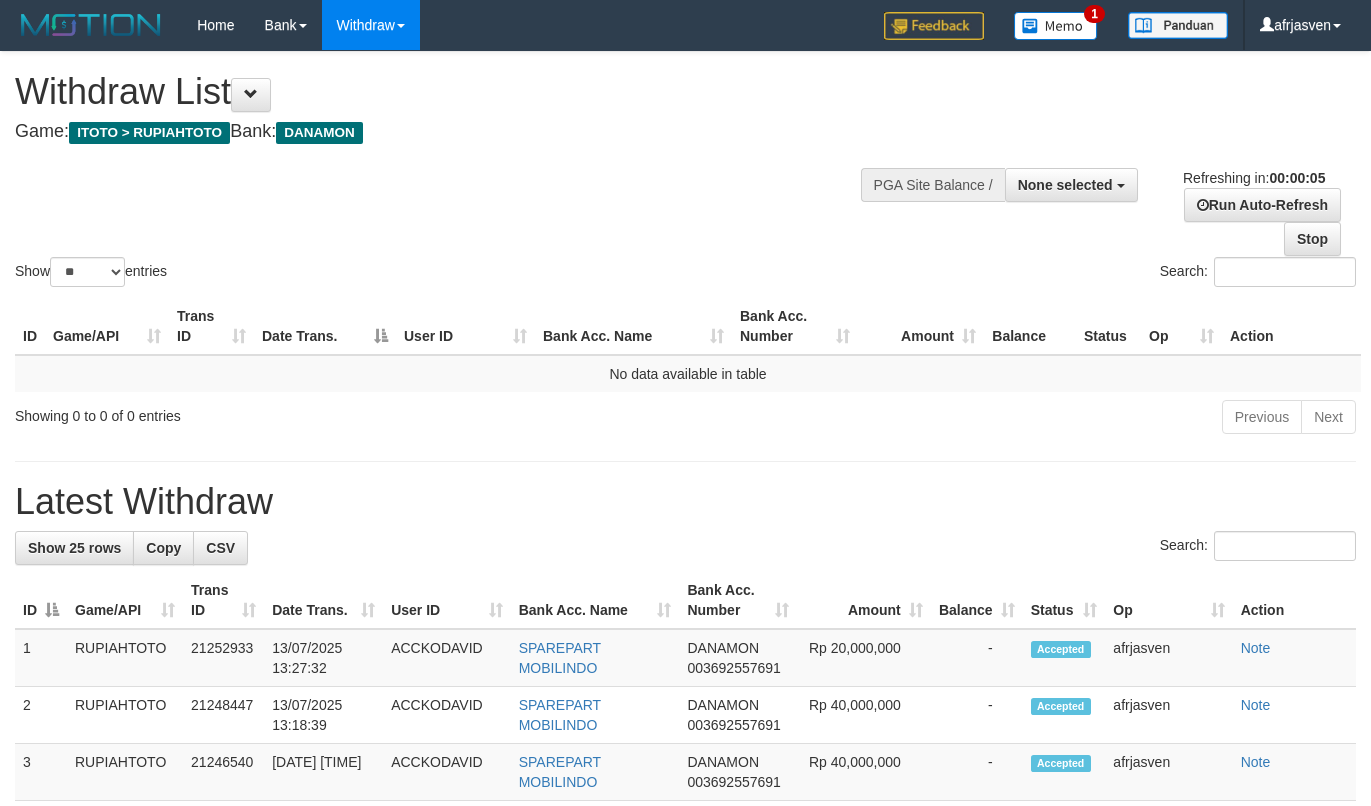 scroll, scrollTop: 0, scrollLeft: 0, axis: both 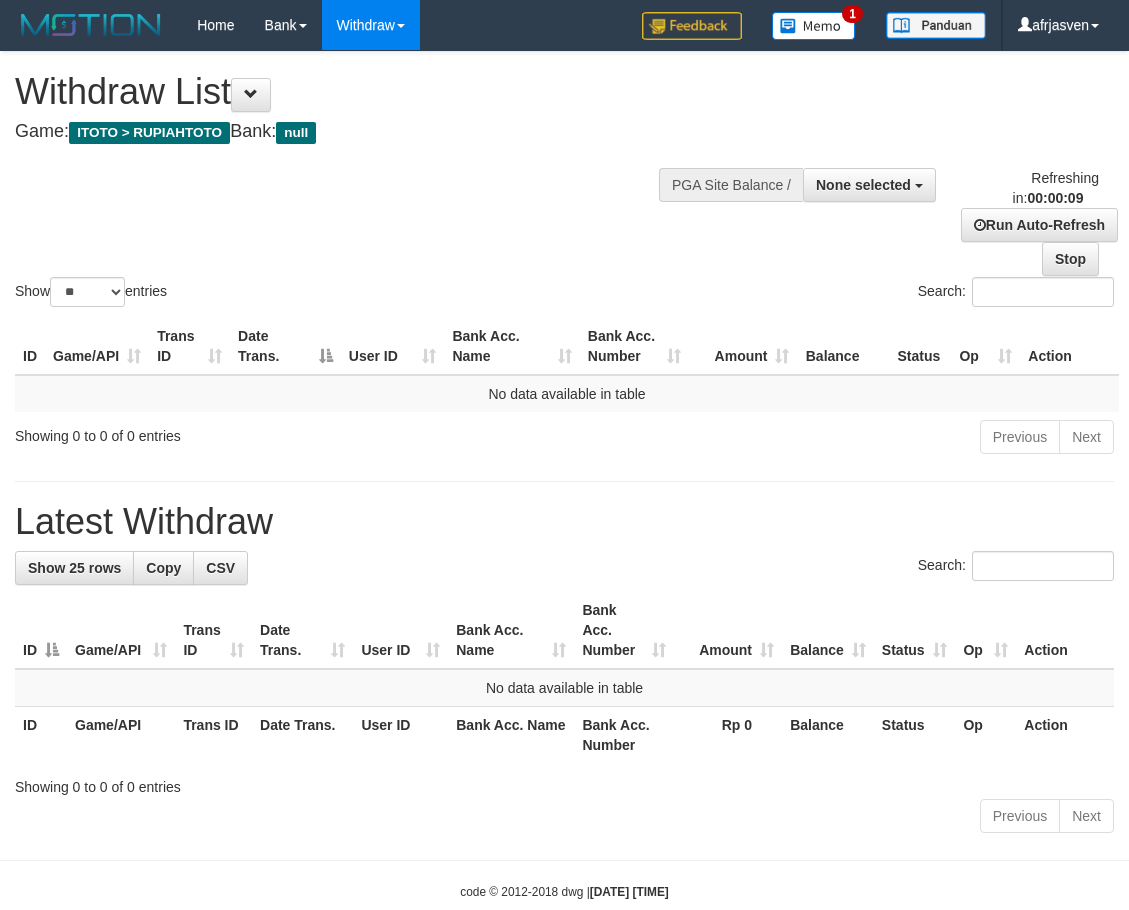 select 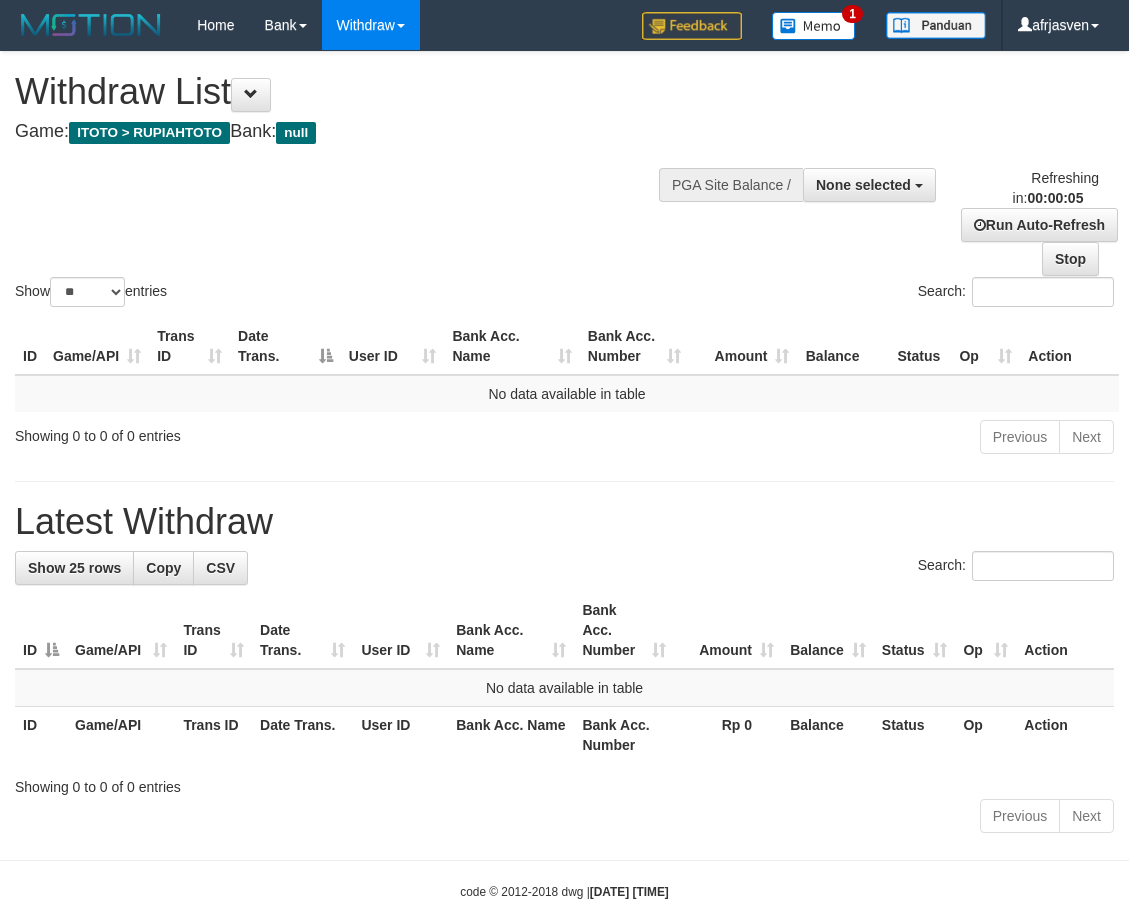 scroll, scrollTop: 0, scrollLeft: 0, axis: both 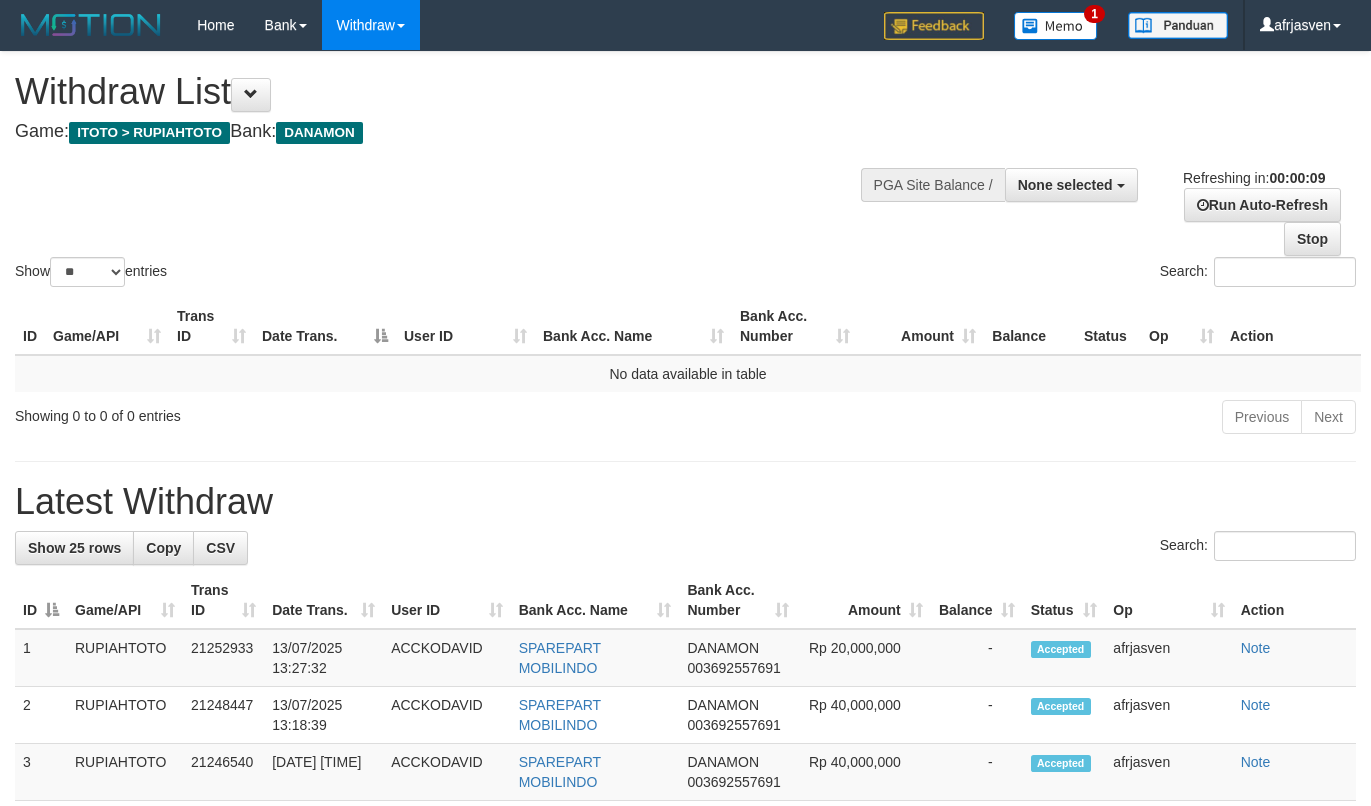 select 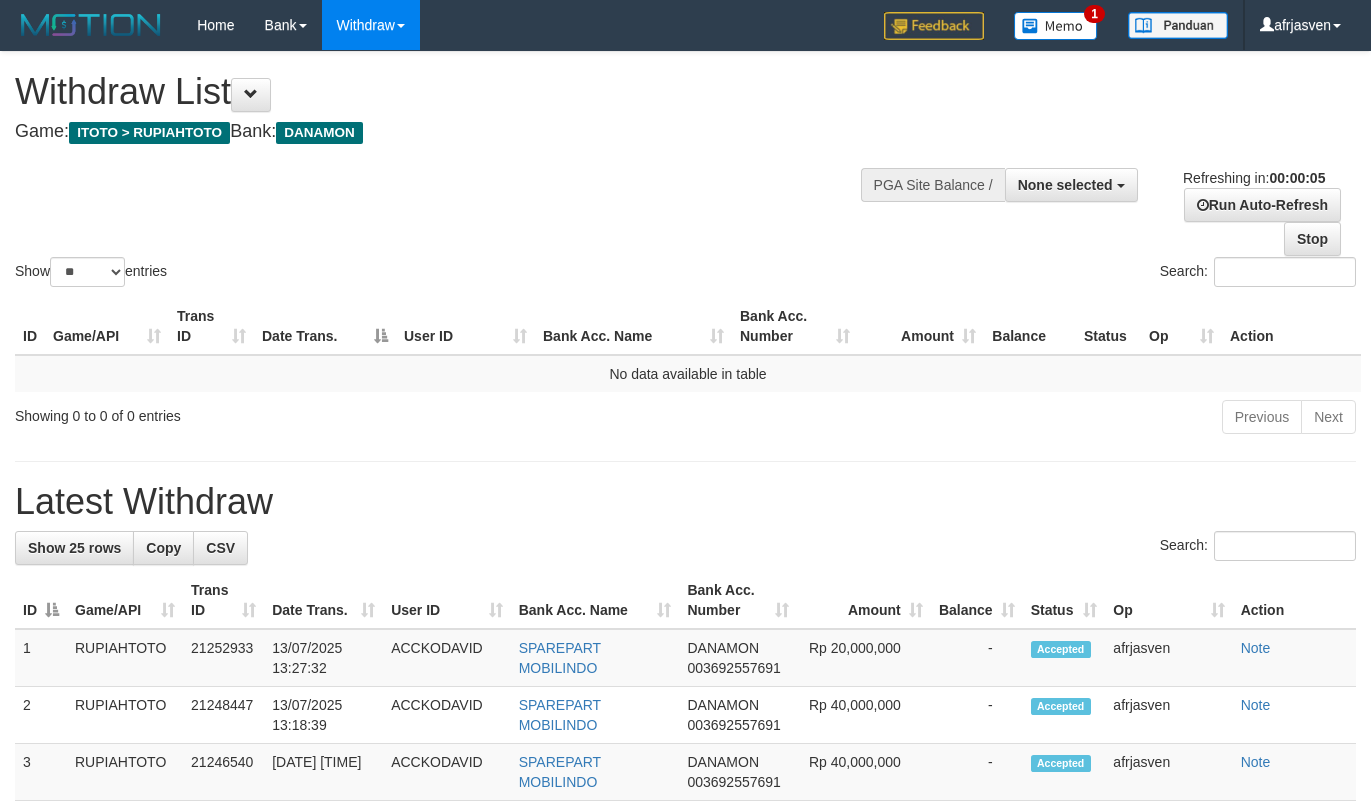 scroll, scrollTop: 0, scrollLeft: 0, axis: both 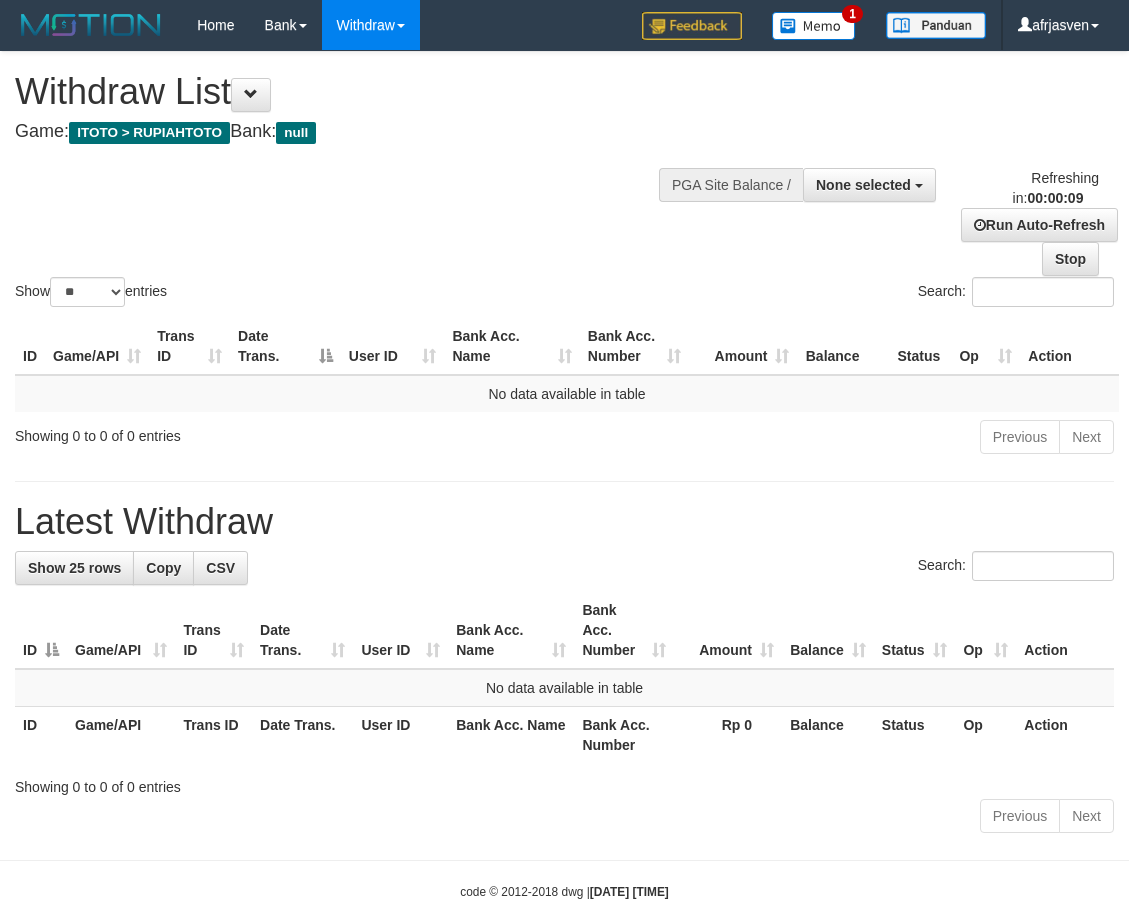 select 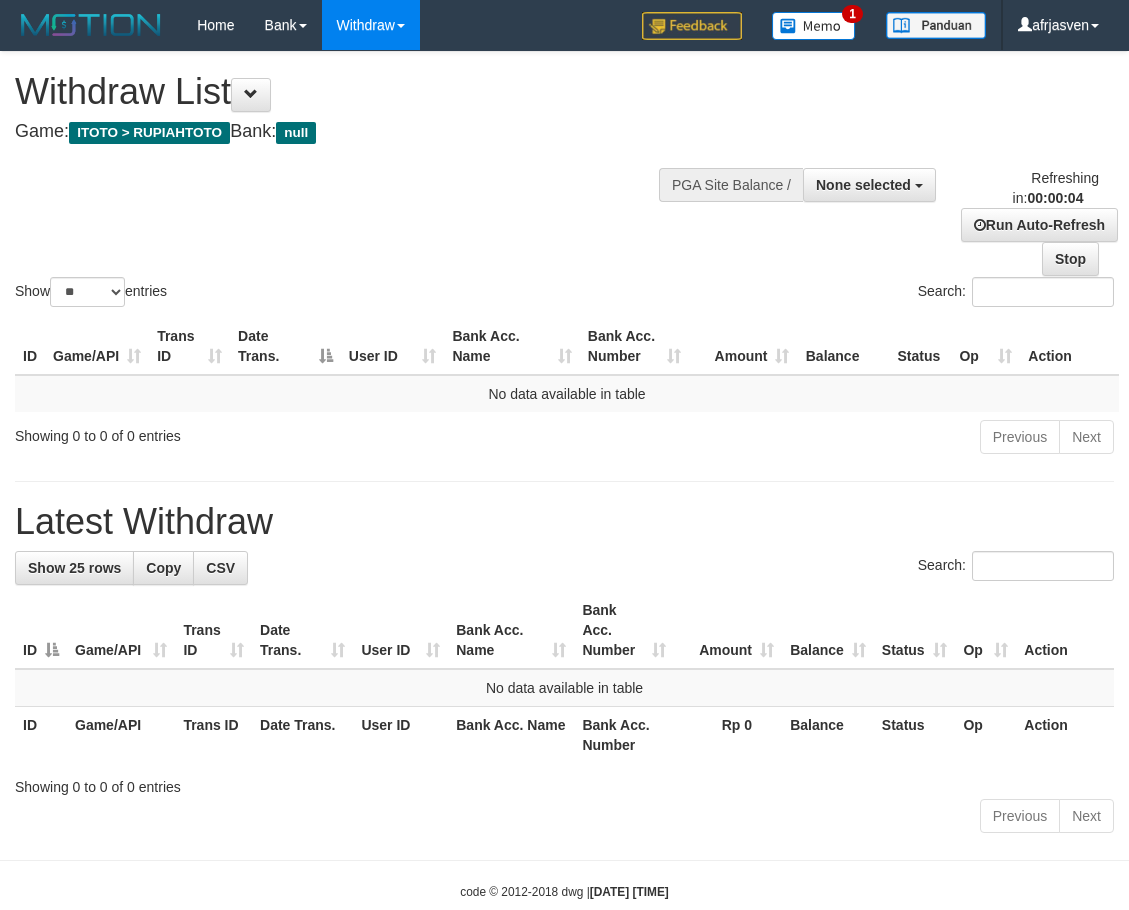 scroll, scrollTop: 0, scrollLeft: 0, axis: both 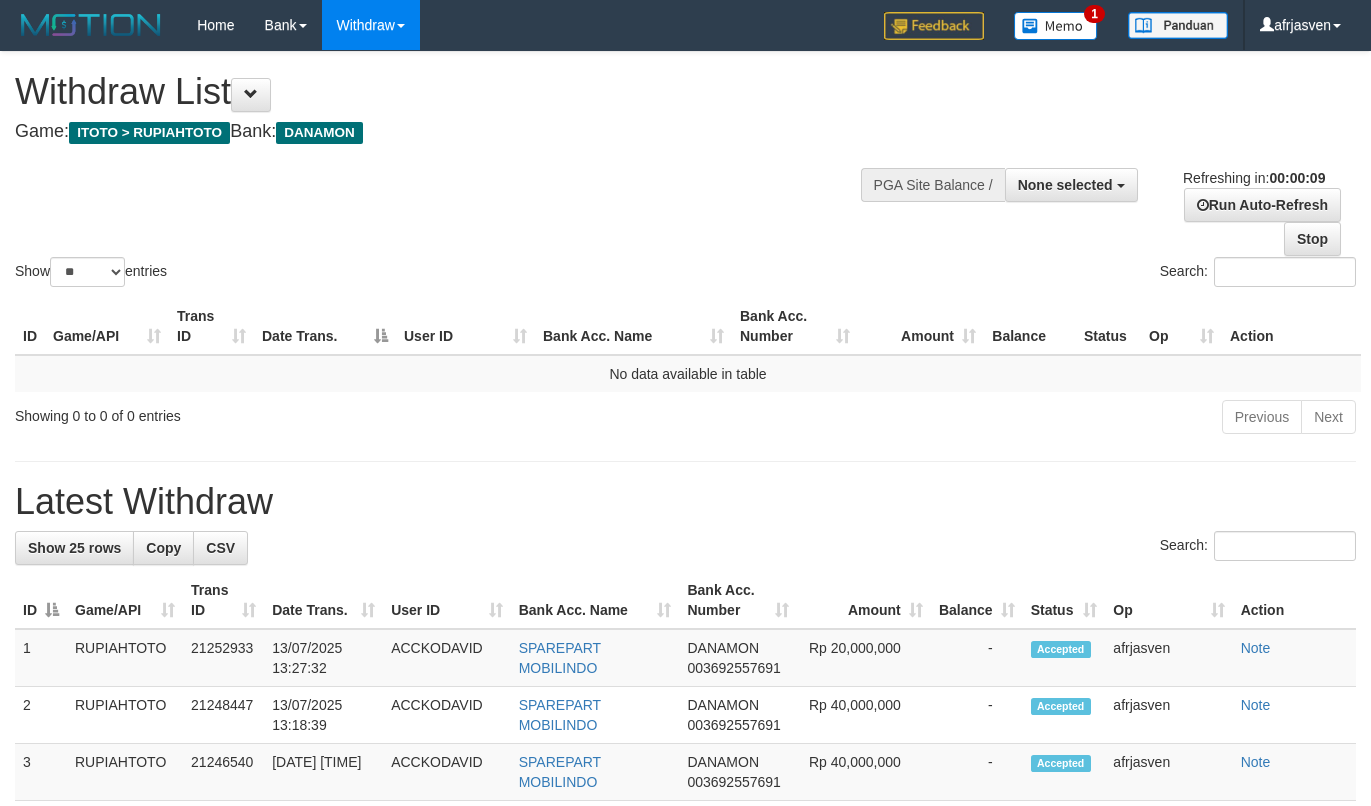 select 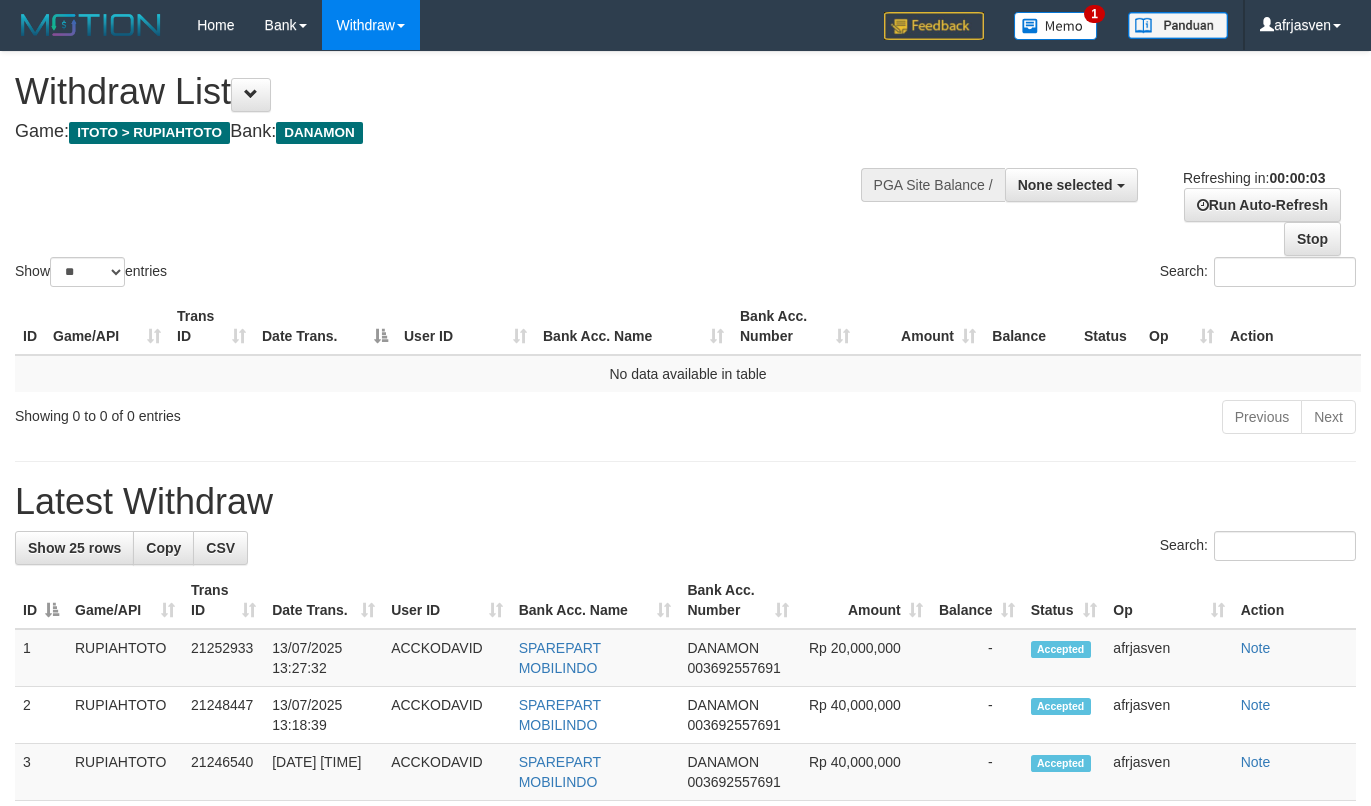 scroll, scrollTop: 0, scrollLeft: 0, axis: both 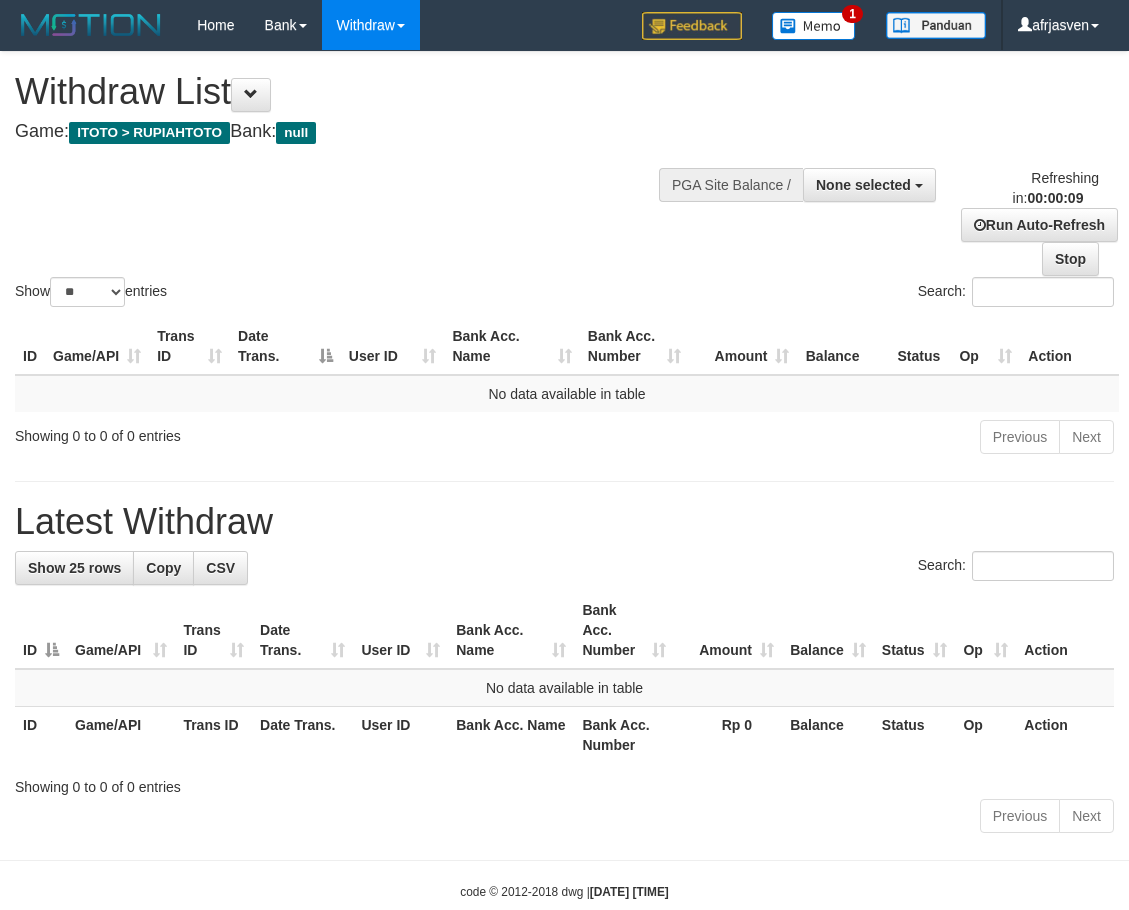 select 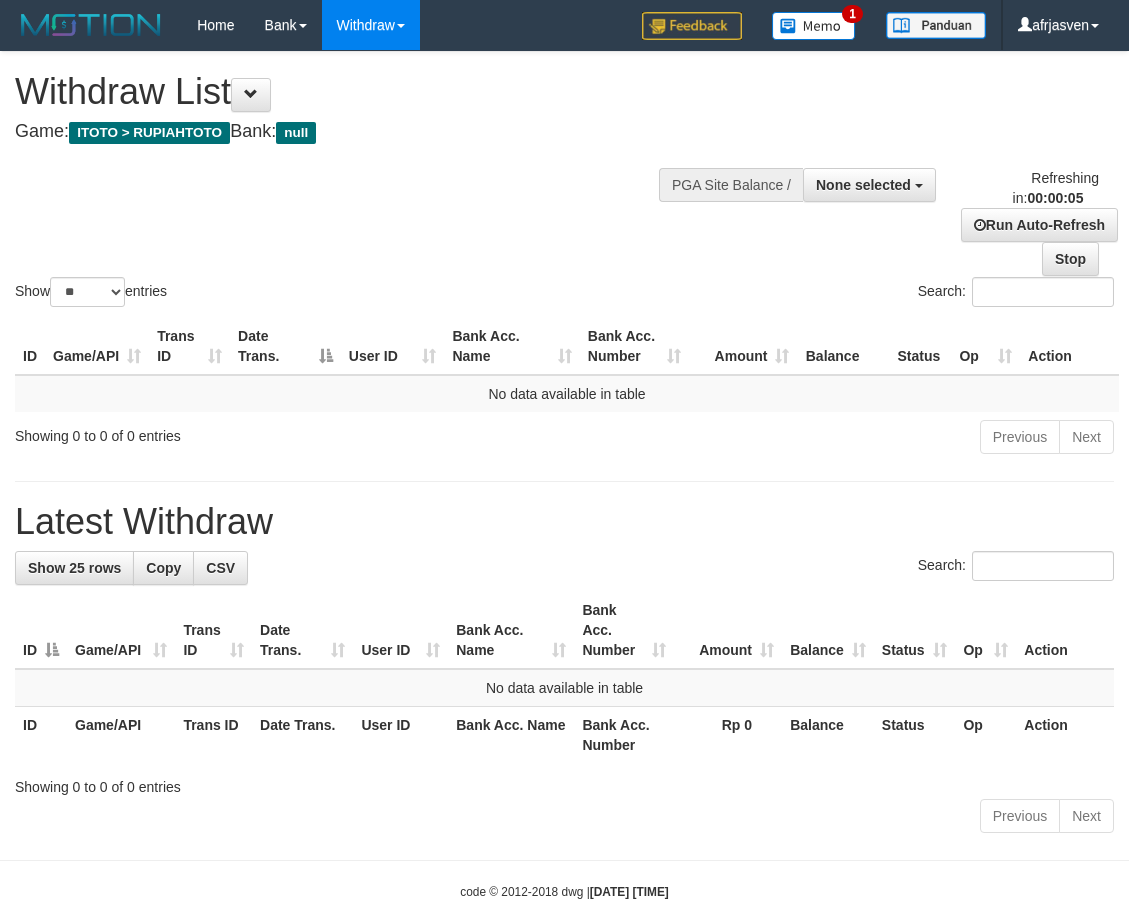 scroll, scrollTop: 0, scrollLeft: 0, axis: both 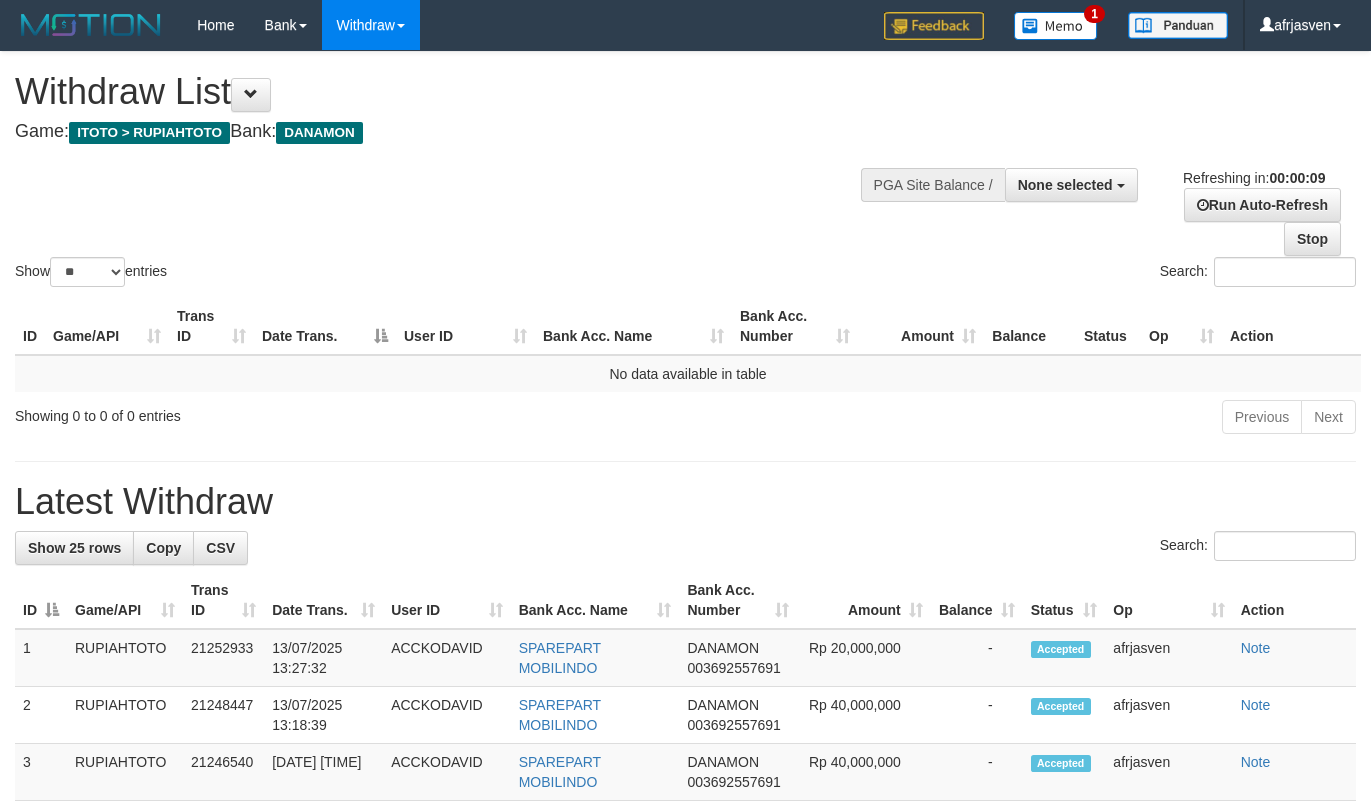 select 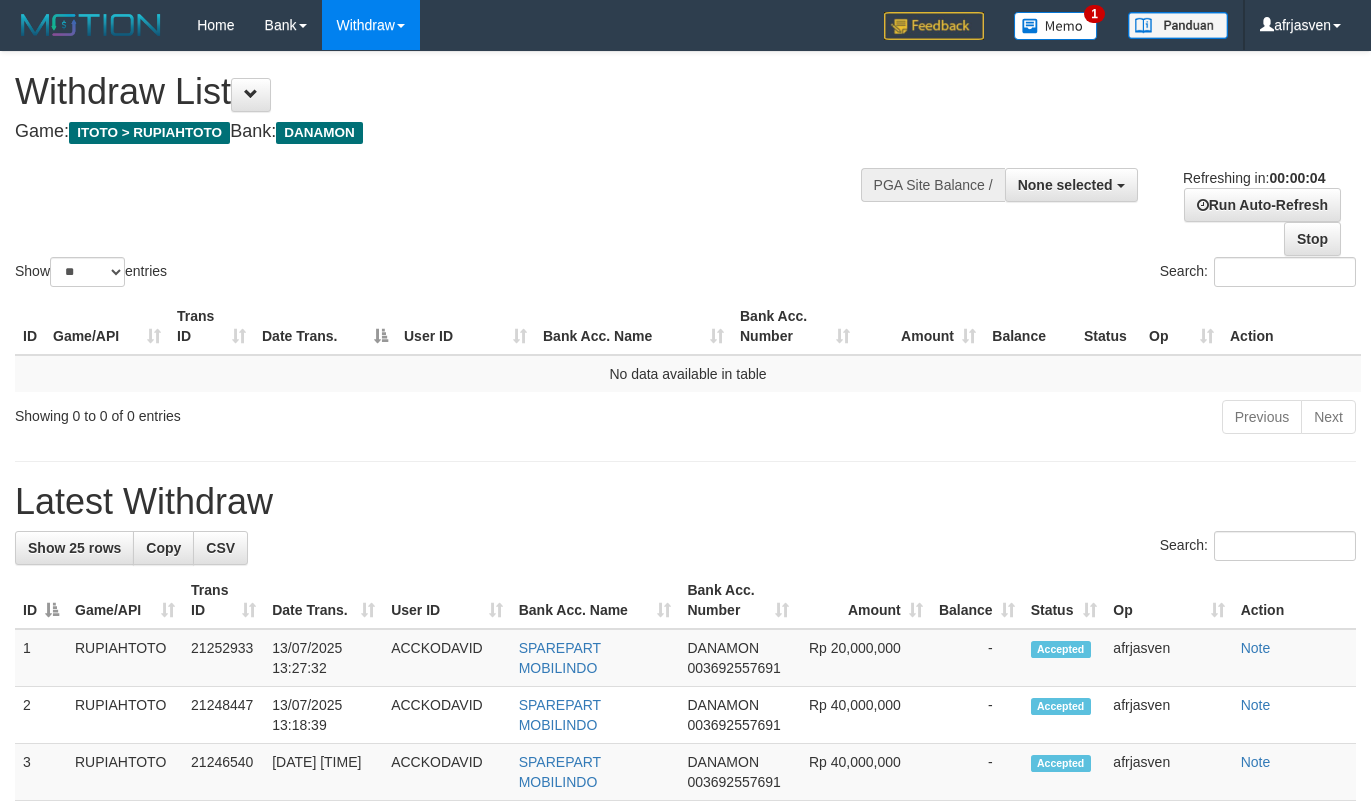 scroll, scrollTop: 0, scrollLeft: 0, axis: both 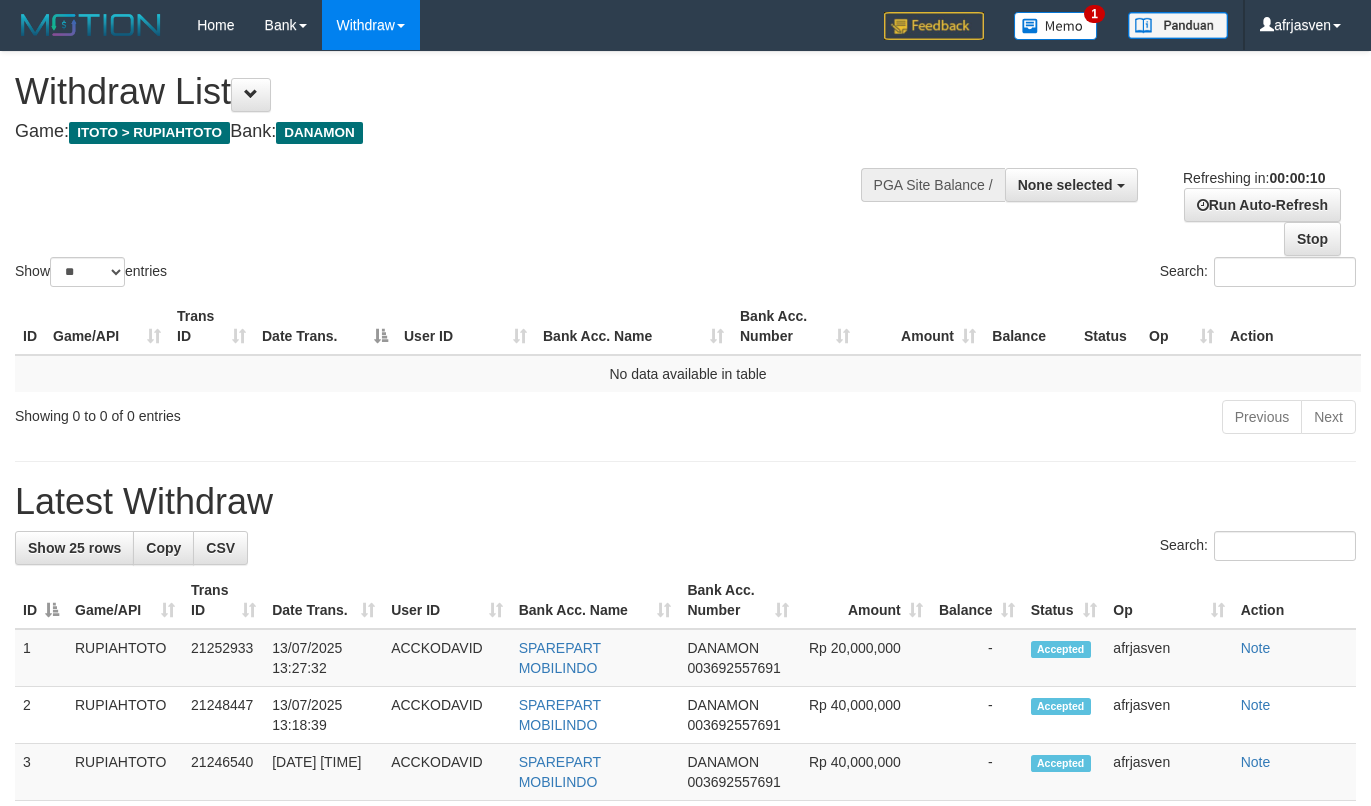 select 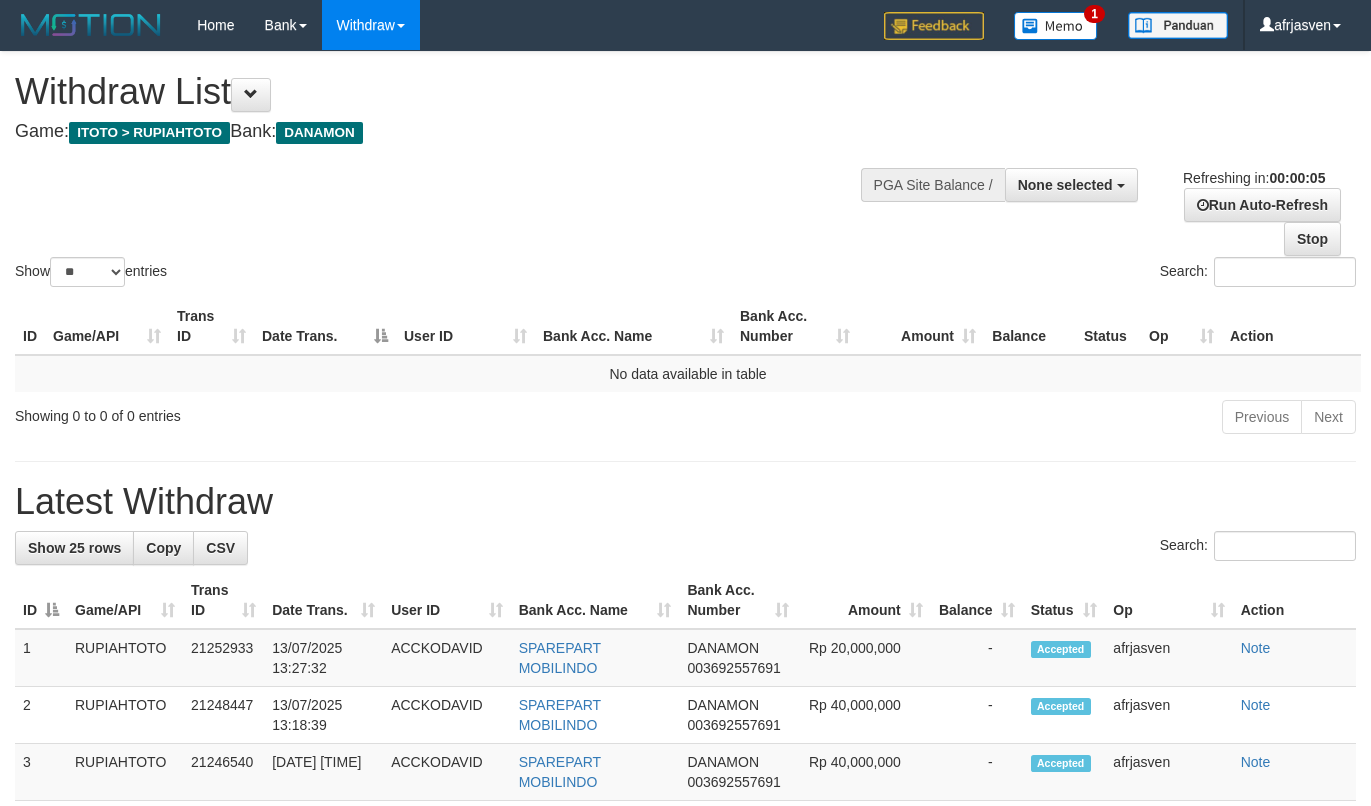 scroll, scrollTop: 0, scrollLeft: 0, axis: both 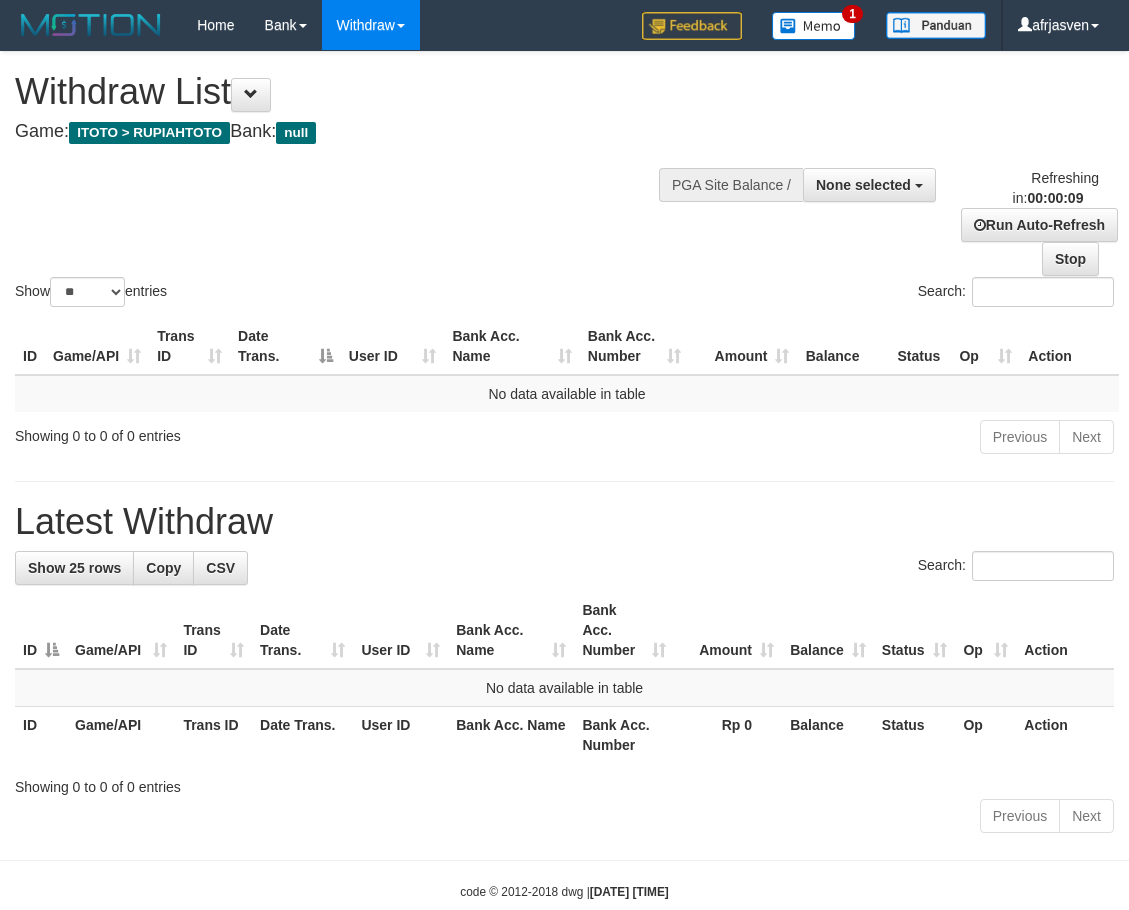 select 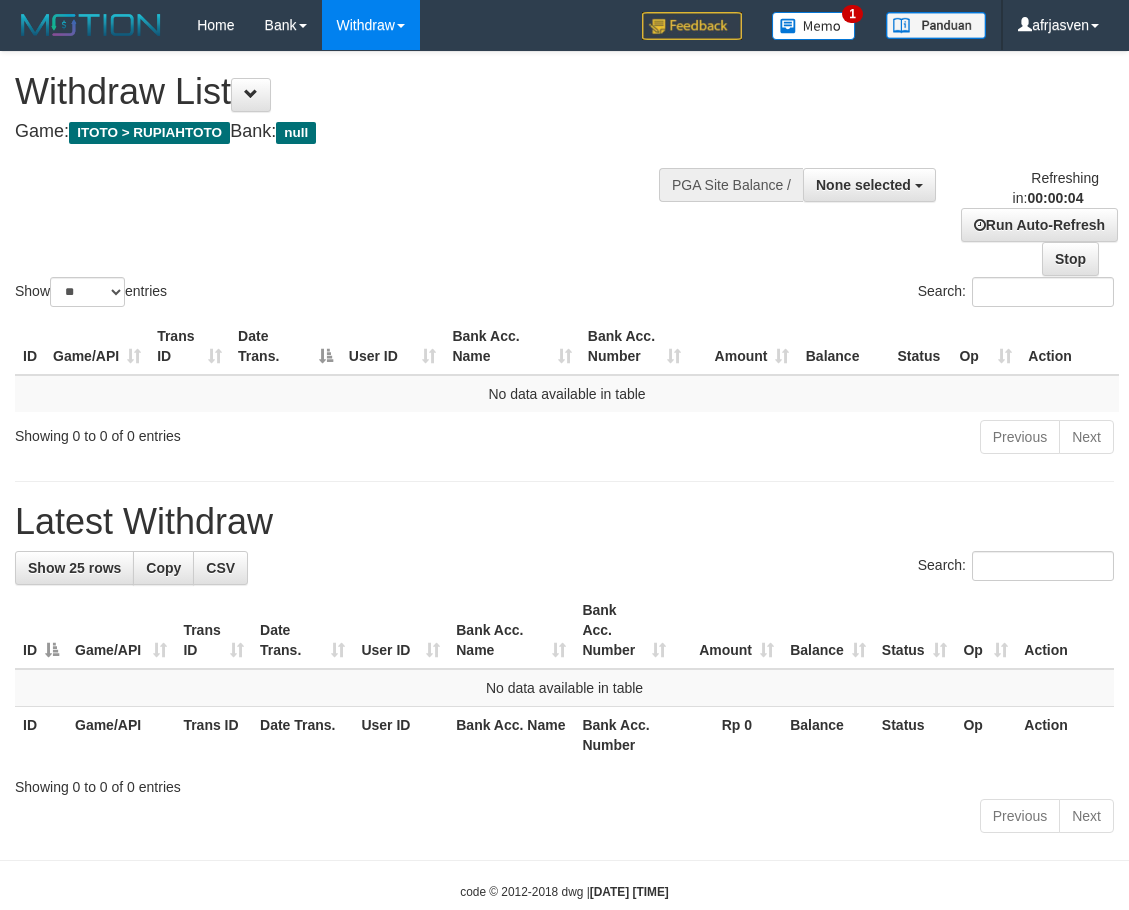scroll, scrollTop: 0, scrollLeft: 0, axis: both 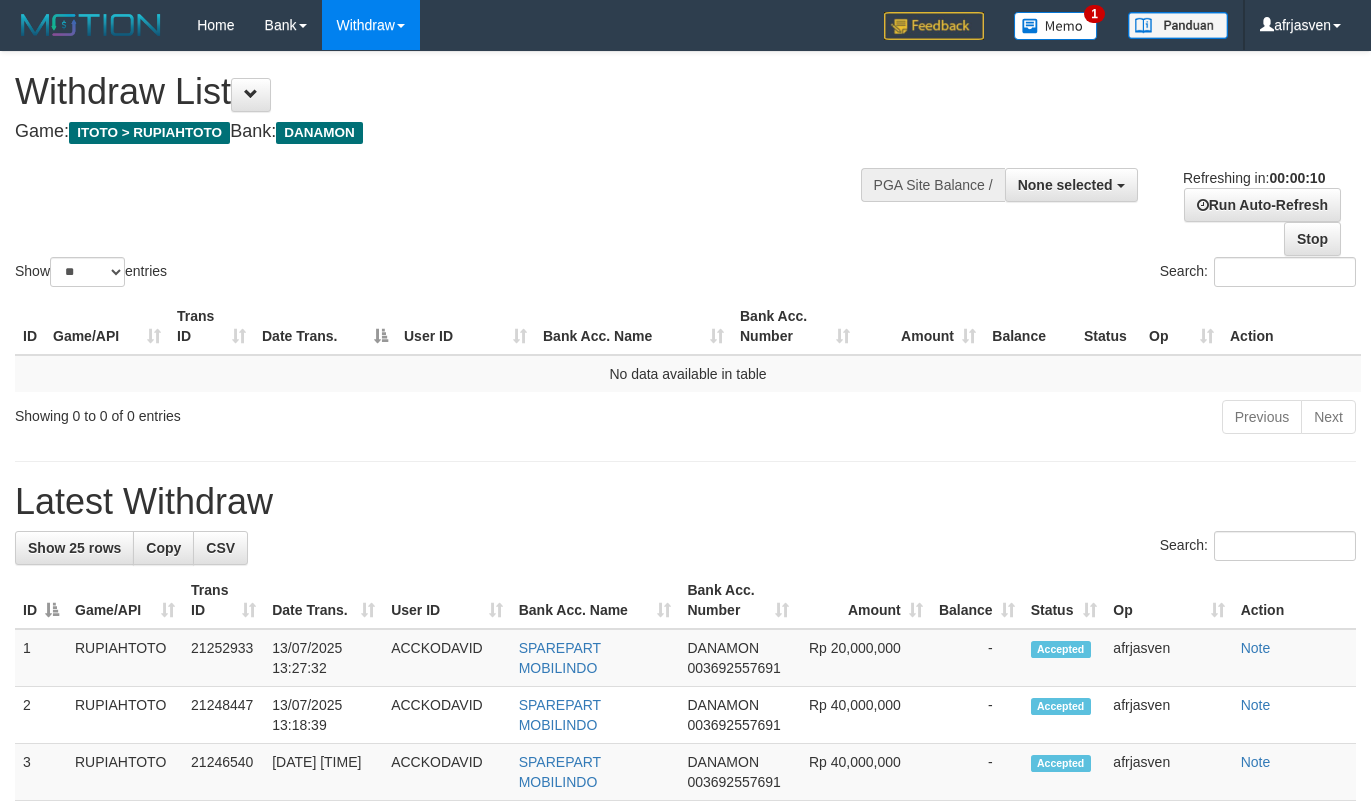 select 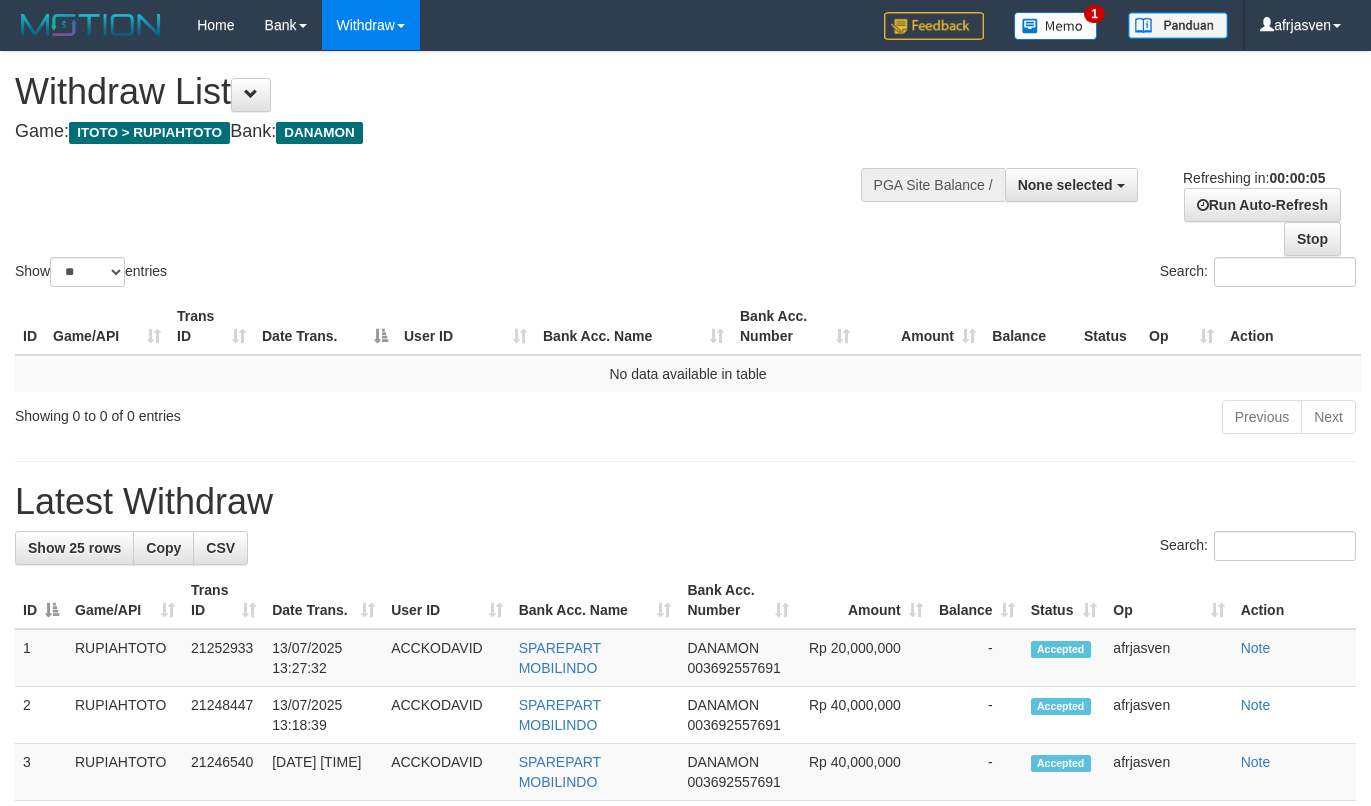 scroll, scrollTop: 0, scrollLeft: 0, axis: both 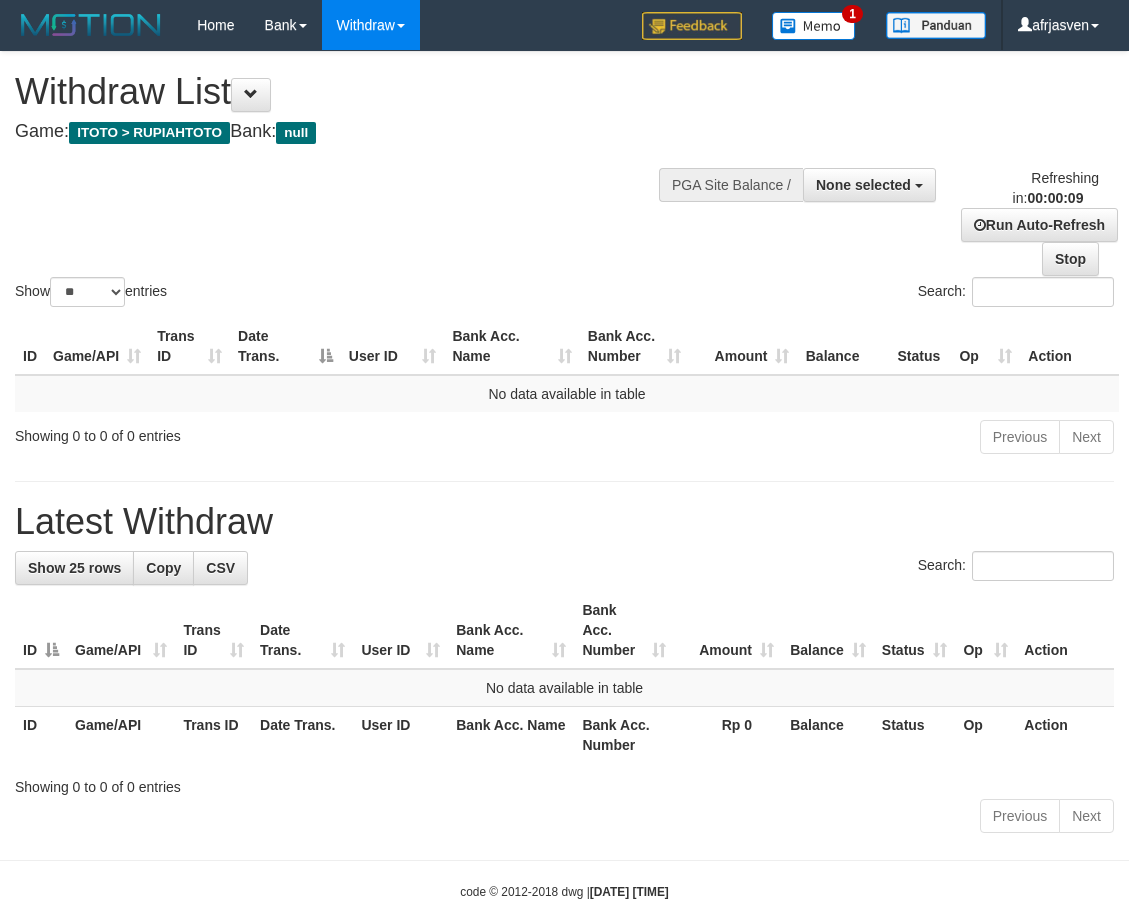select 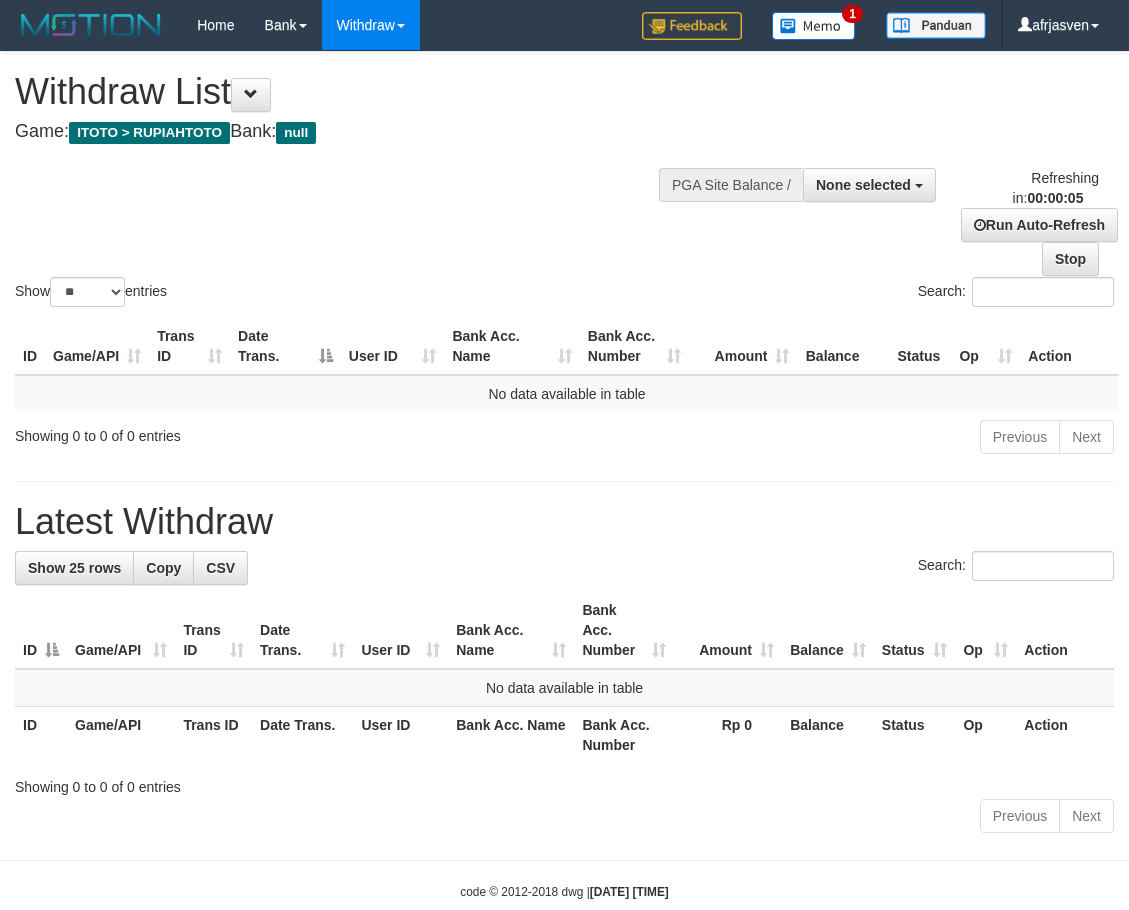 scroll, scrollTop: 0, scrollLeft: 0, axis: both 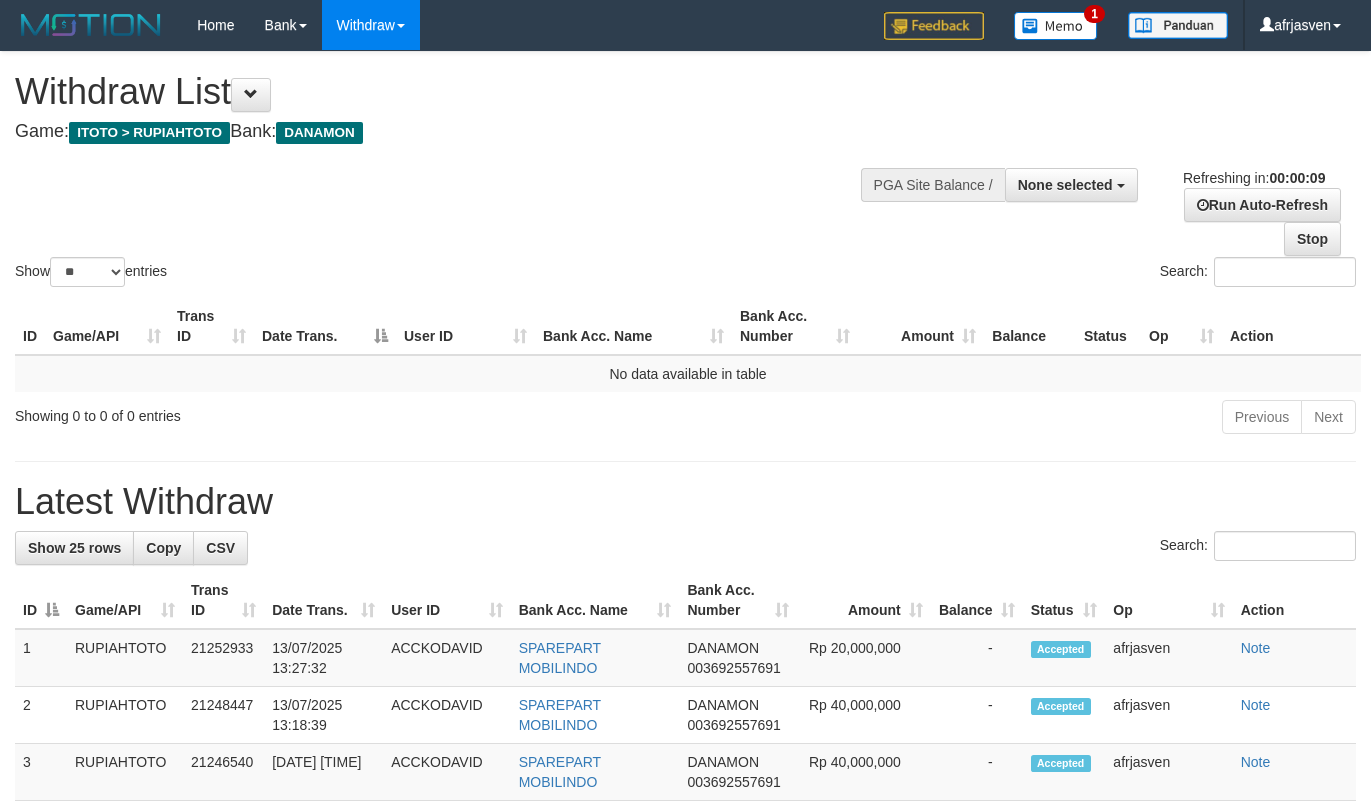select 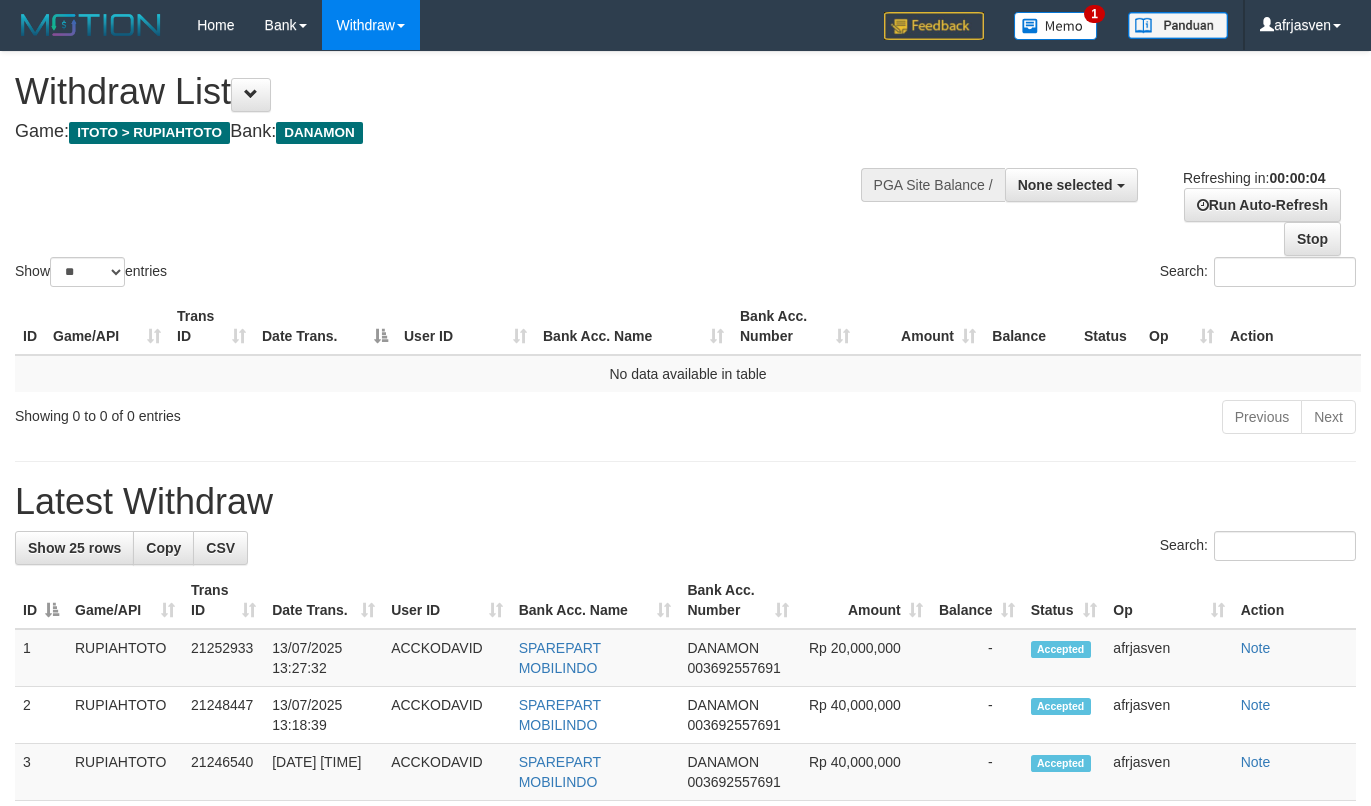 scroll, scrollTop: 0, scrollLeft: 0, axis: both 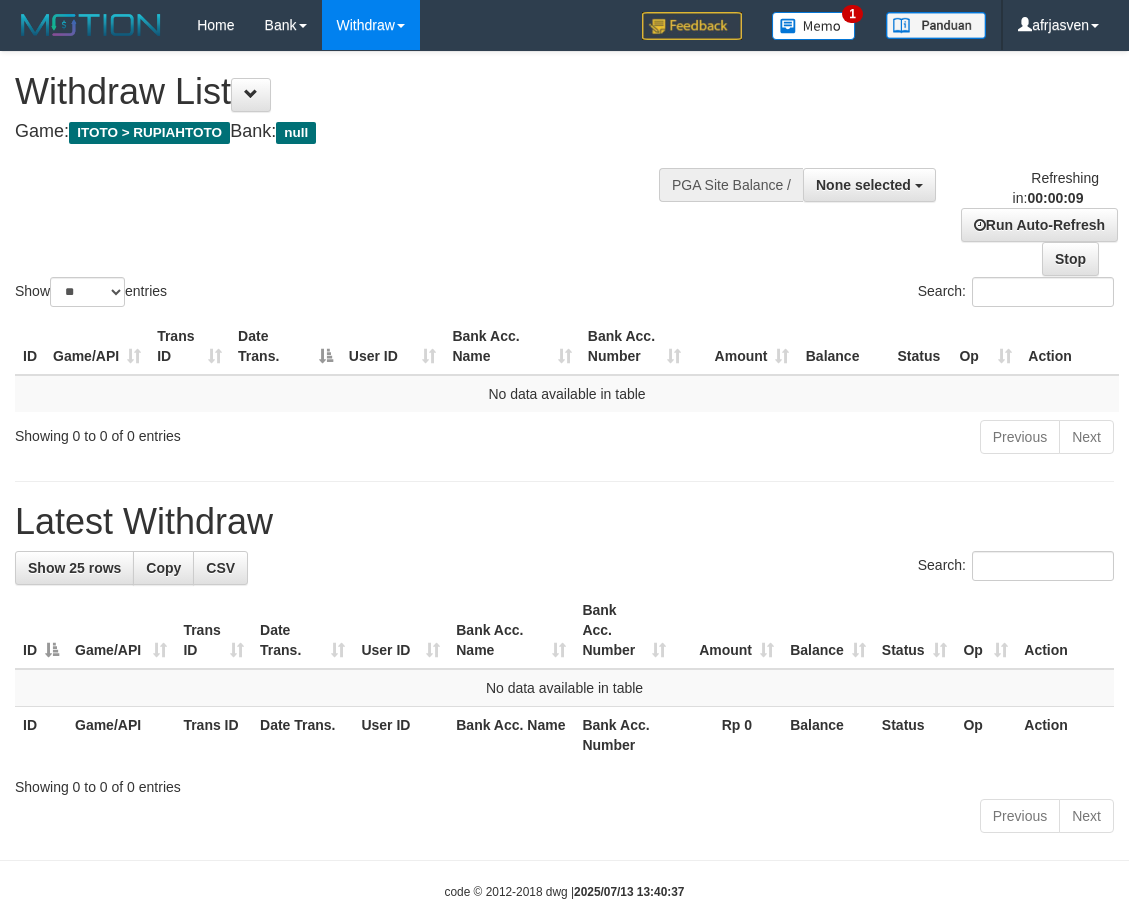 select 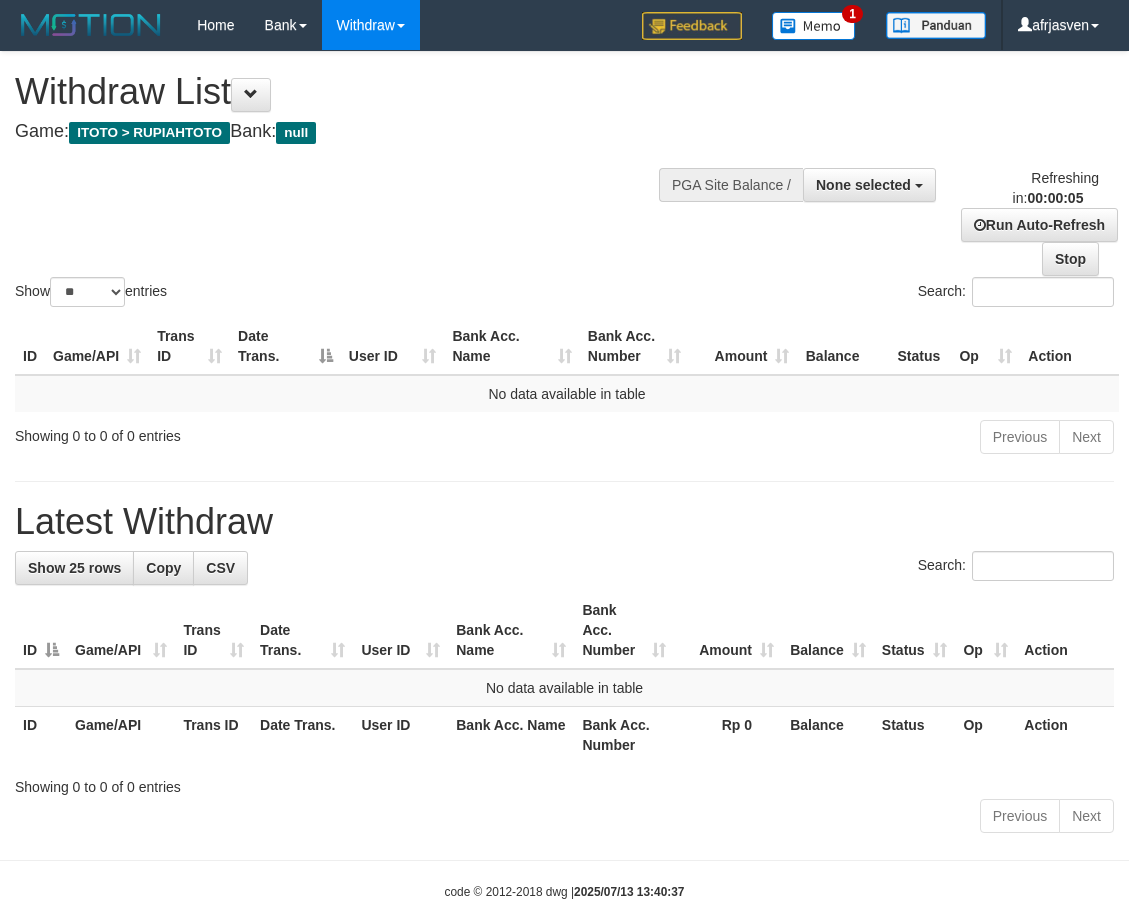 scroll, scrollTop: 0, scrollLeft: 0, axis: both 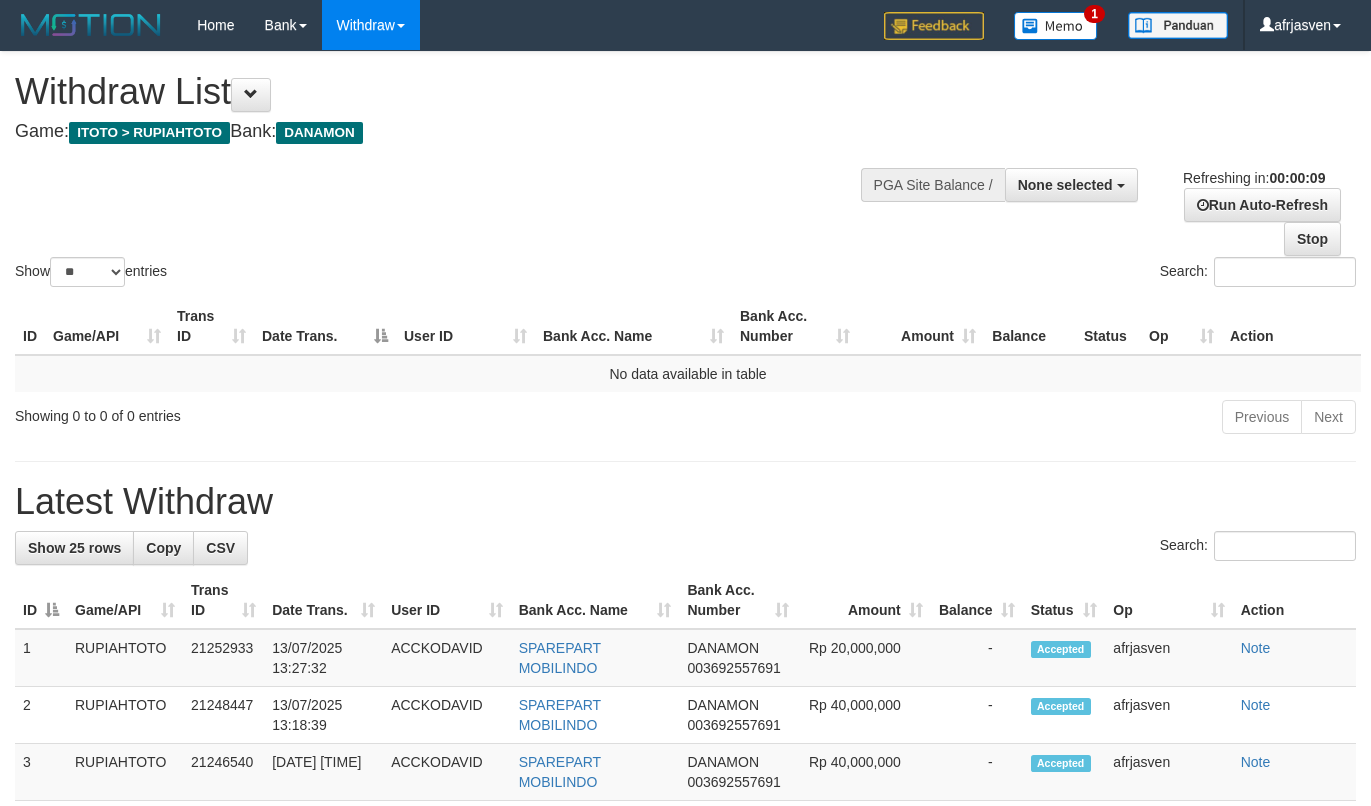 select 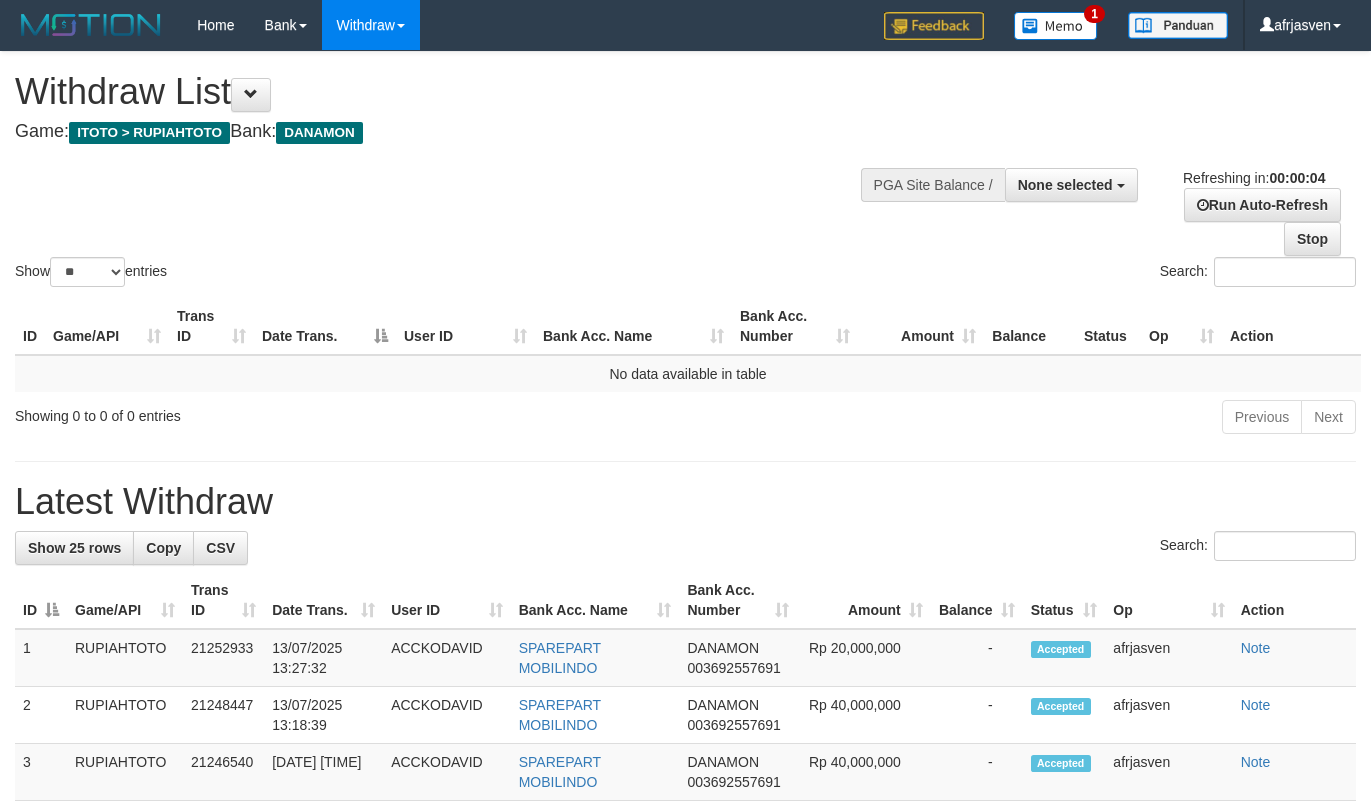 scroll, scrollTop: 0, scrollLeft: 0, axis: both 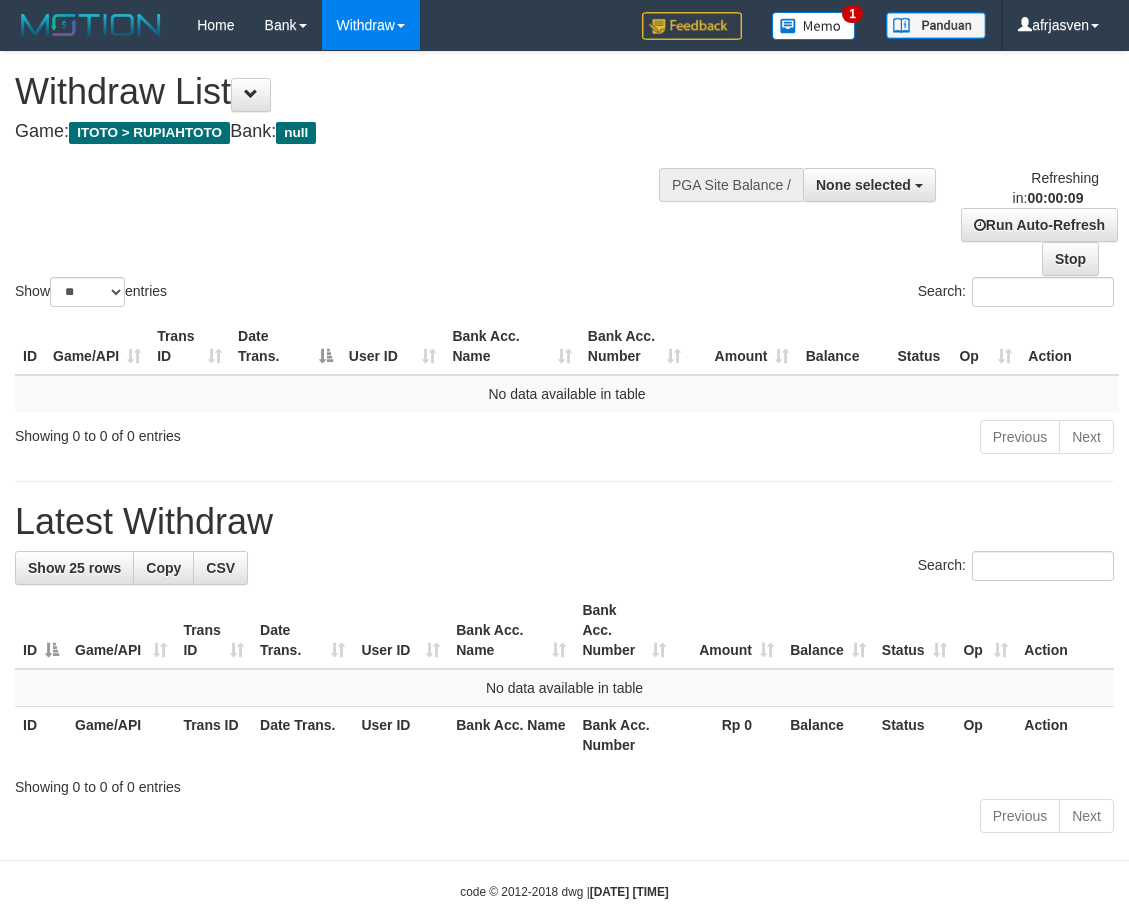 select 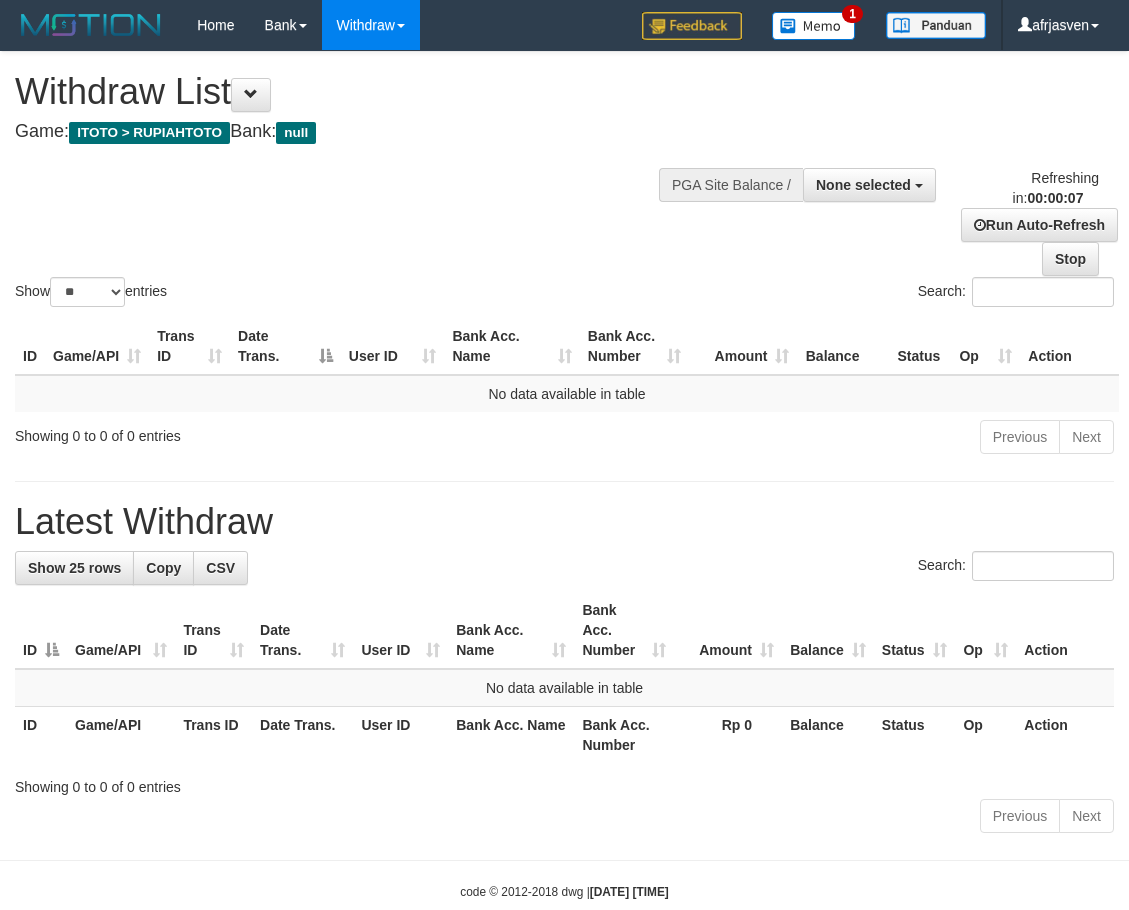 scroll, scrollTop: 0, scrollLeft: 0, axis: both 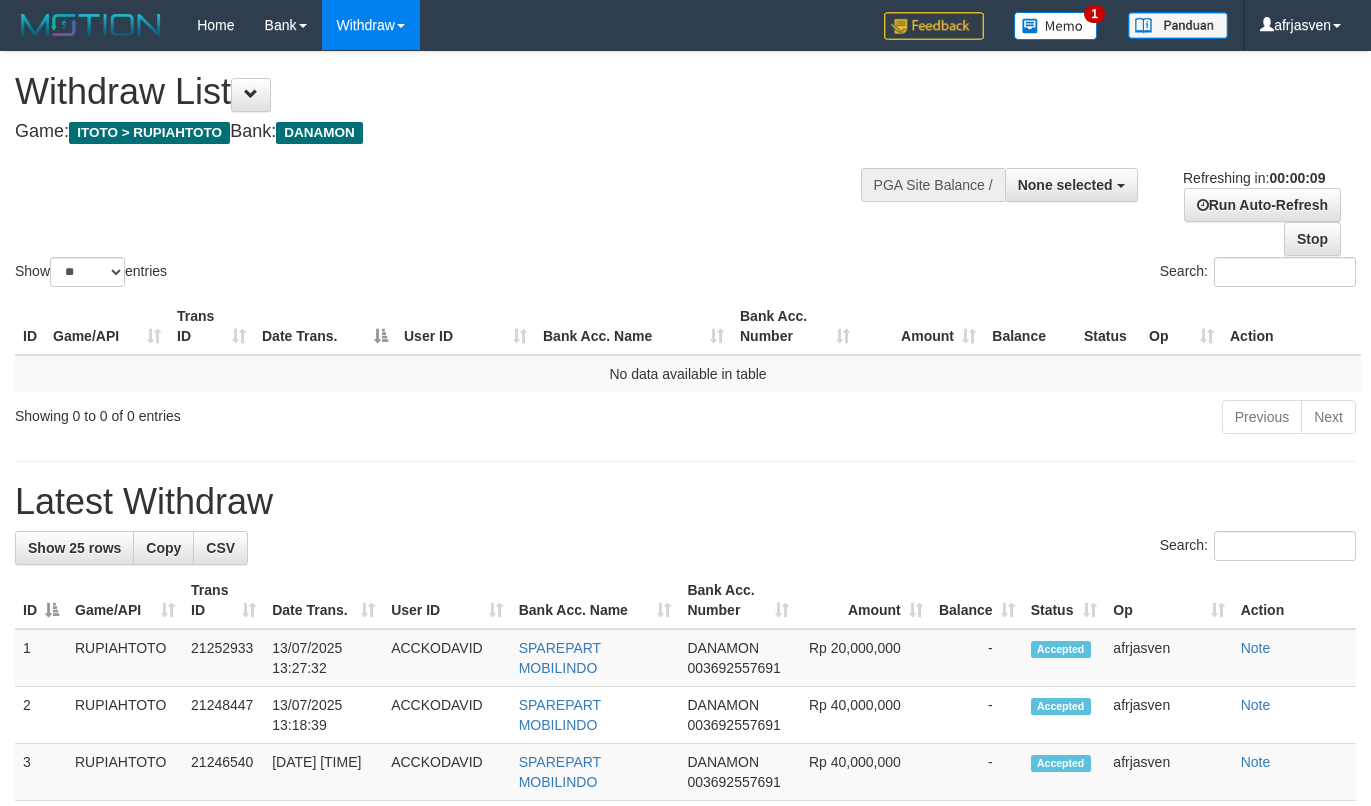 select 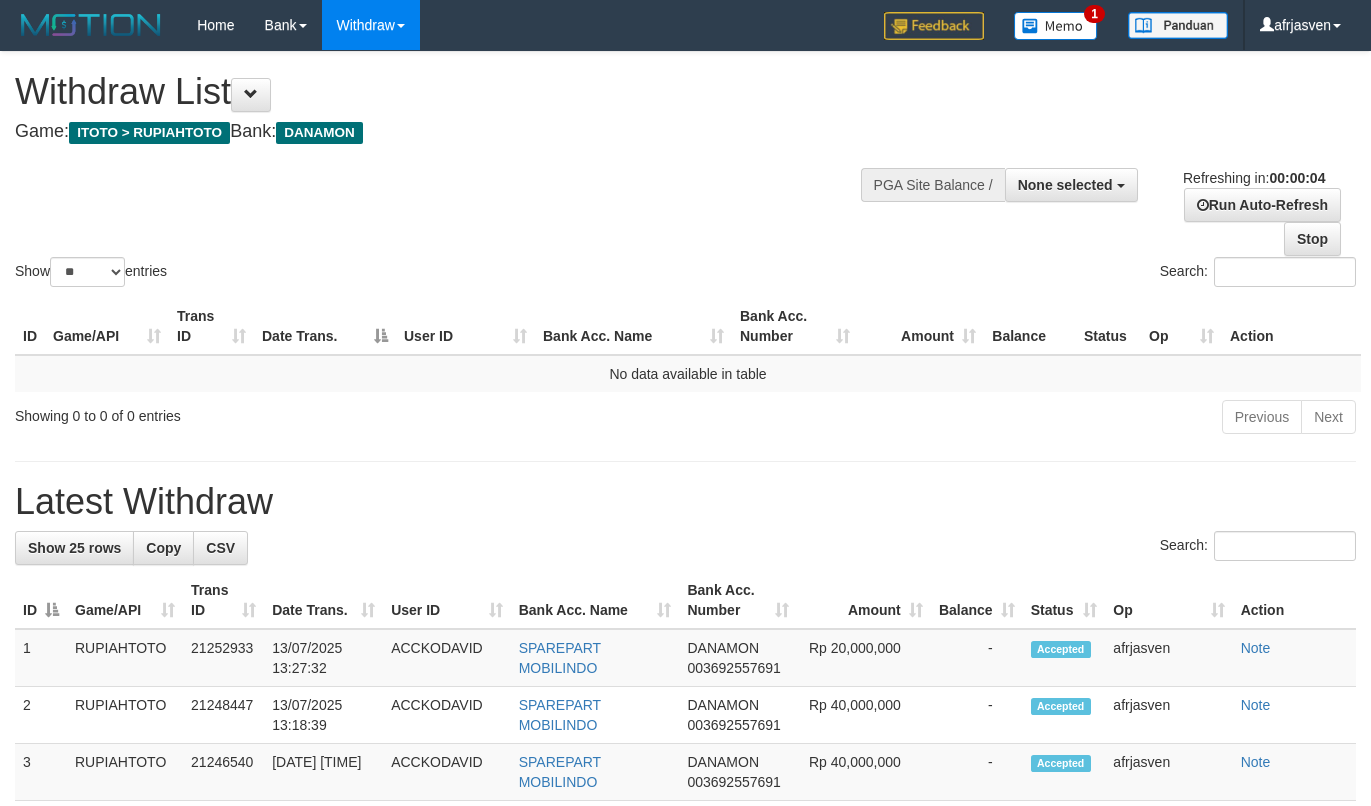 scroll, scrollTop: 0, scrollLeft: 0, axis: both 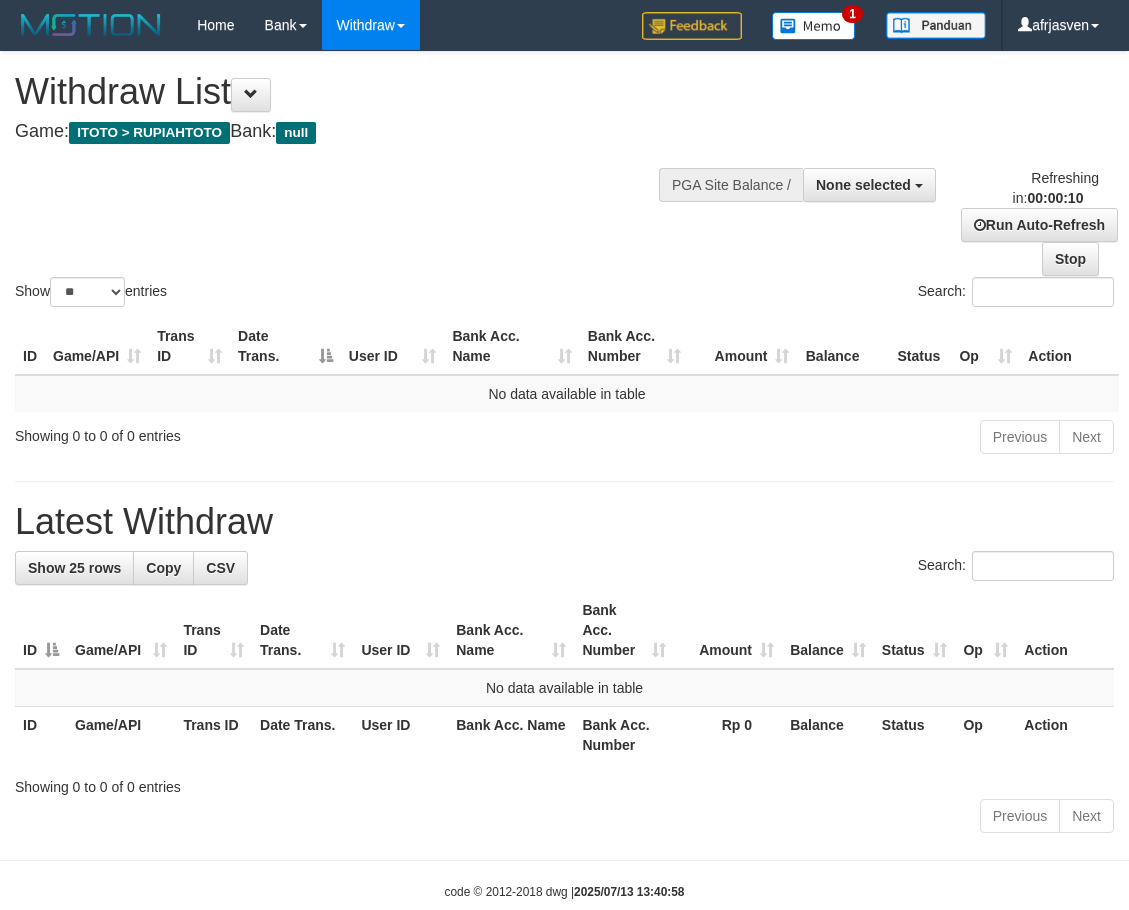 select 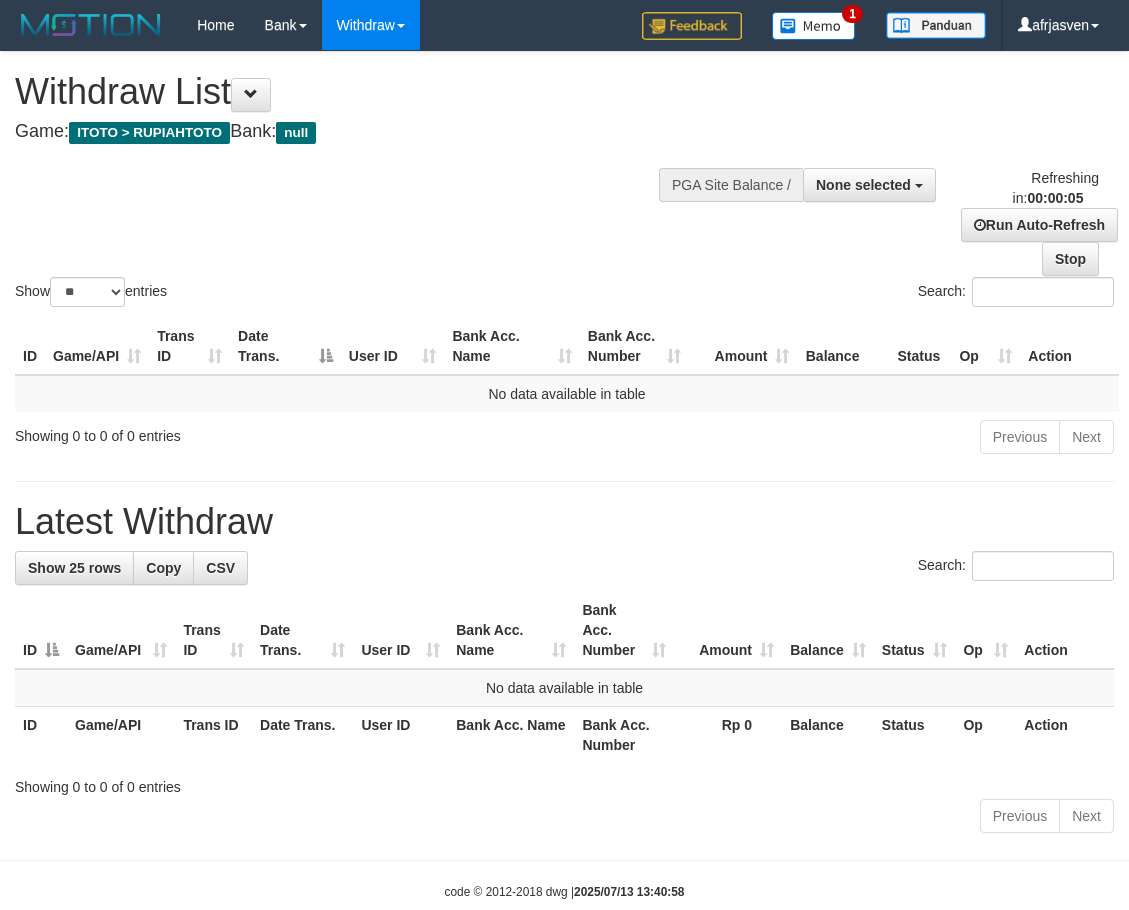 scroll, scrollTop: 0, scrollLeft: 0, axis: both 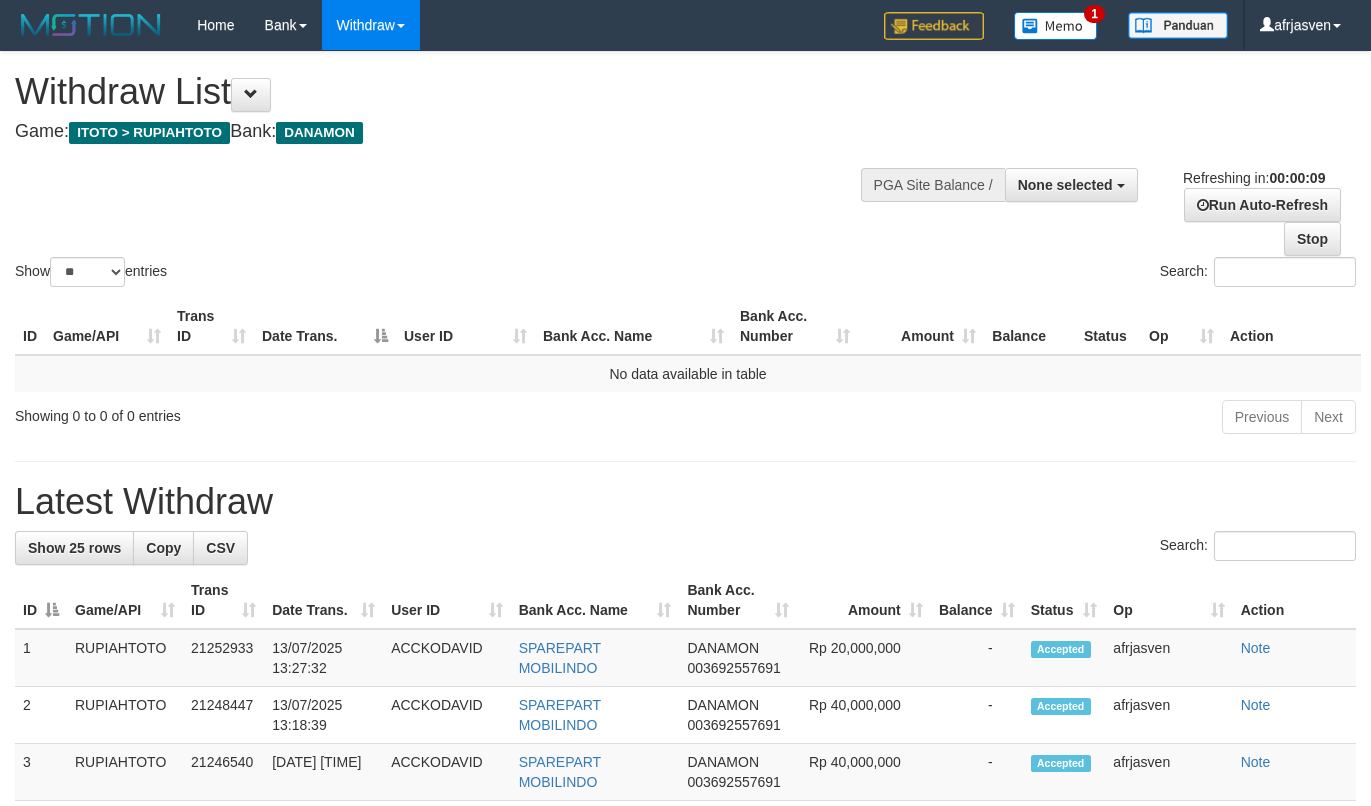 select 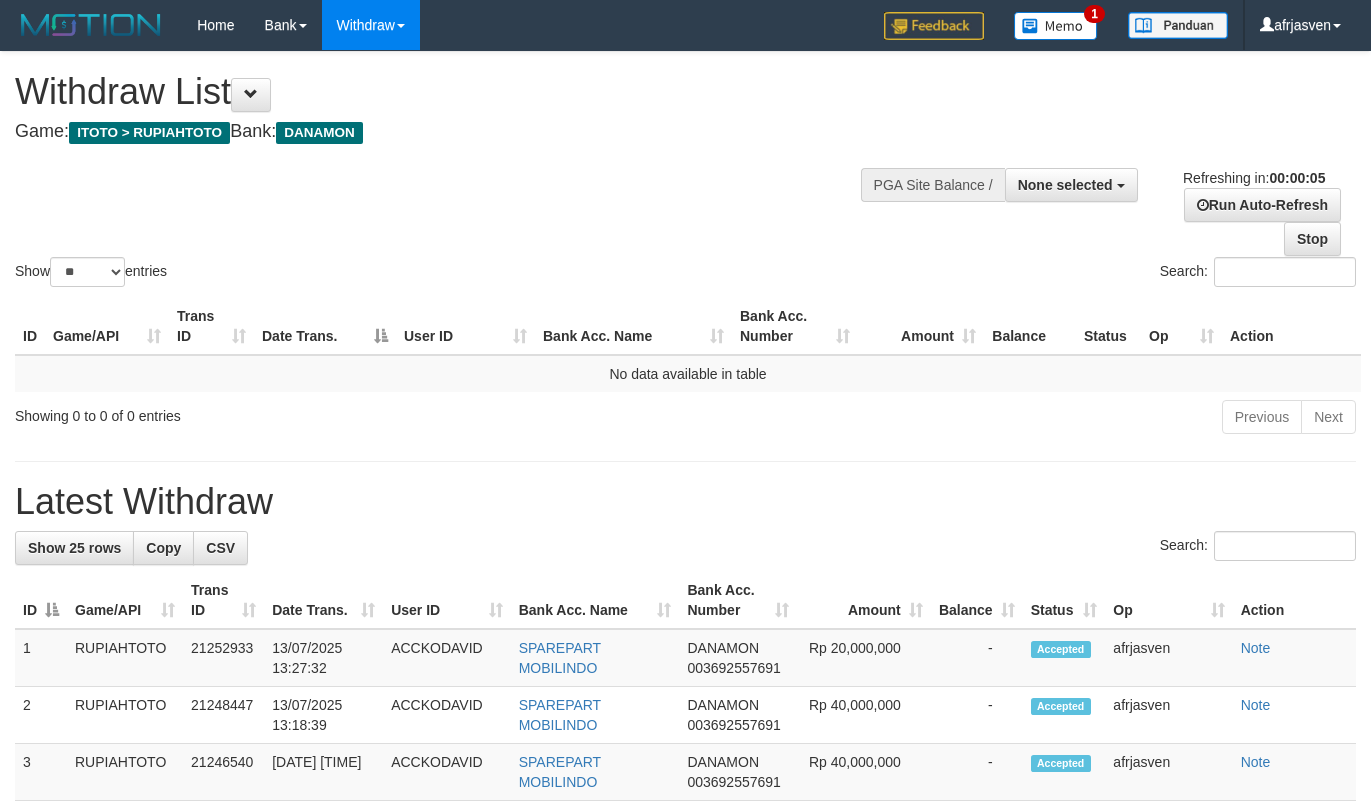 scroll, scrollTop: 0, scrollLeft: 0, axis: both 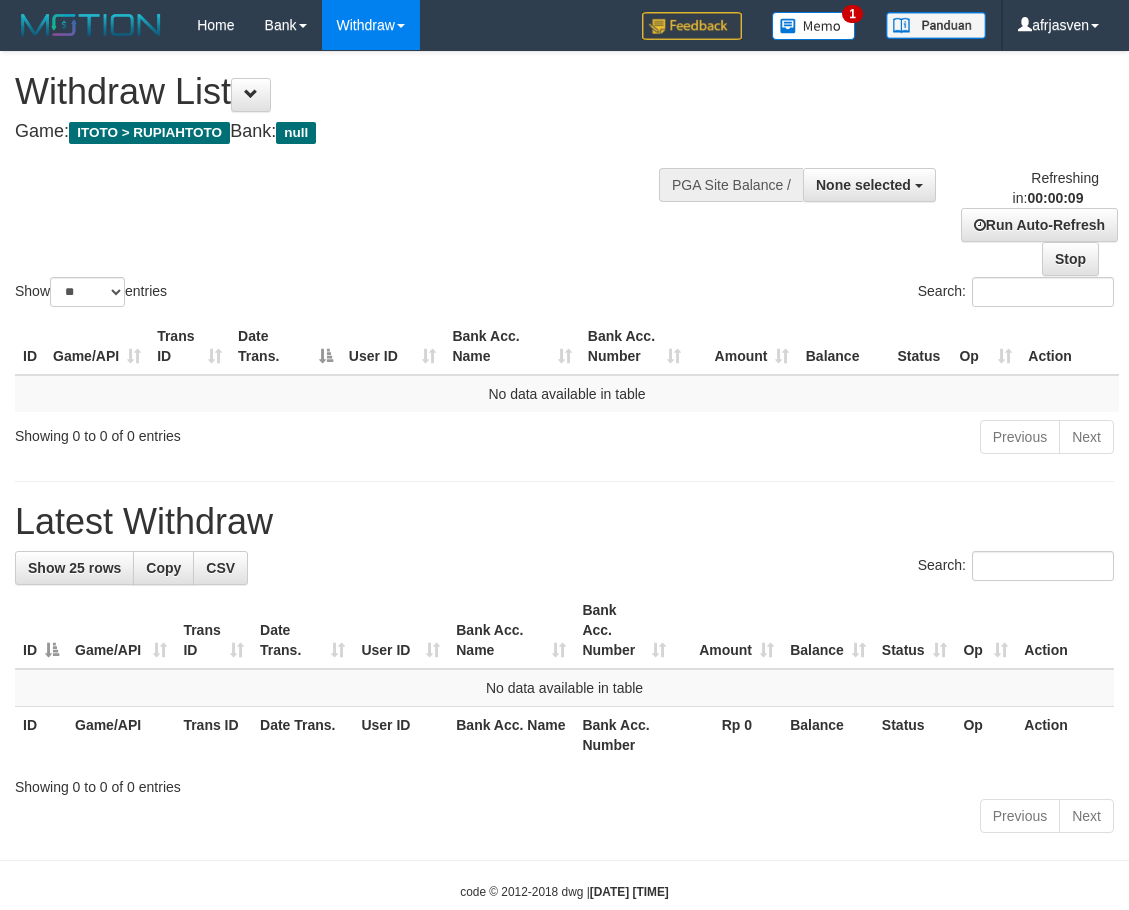 select 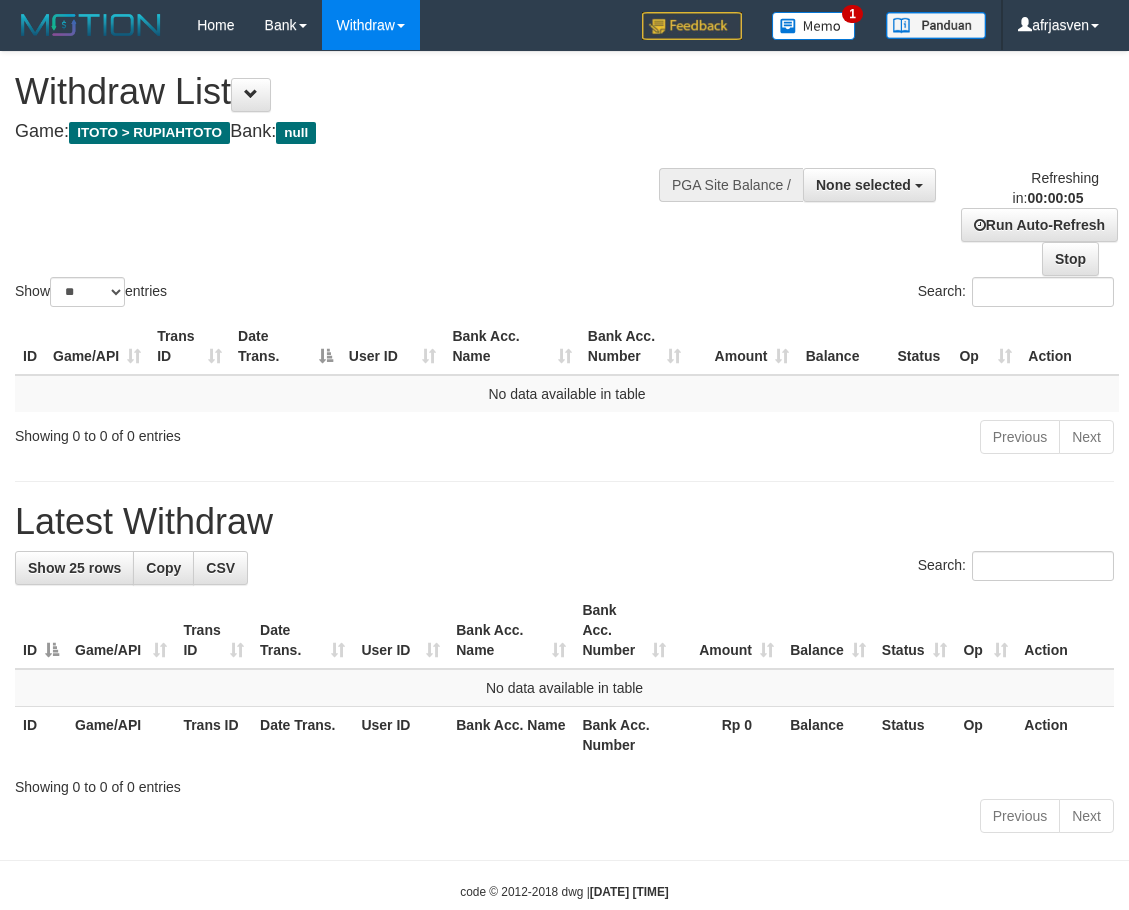 scroll, scrollTop: 0, scrollLeft: 0, axis: both 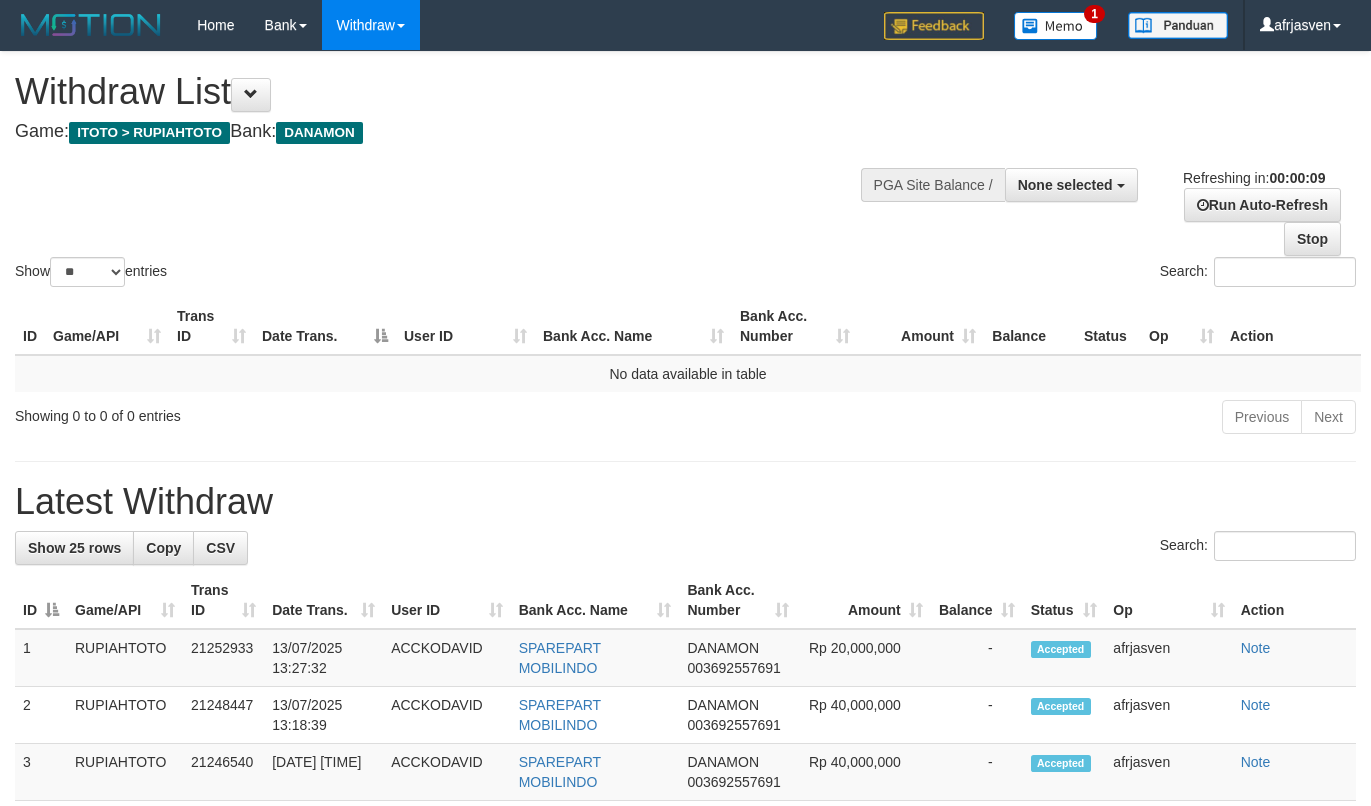 select 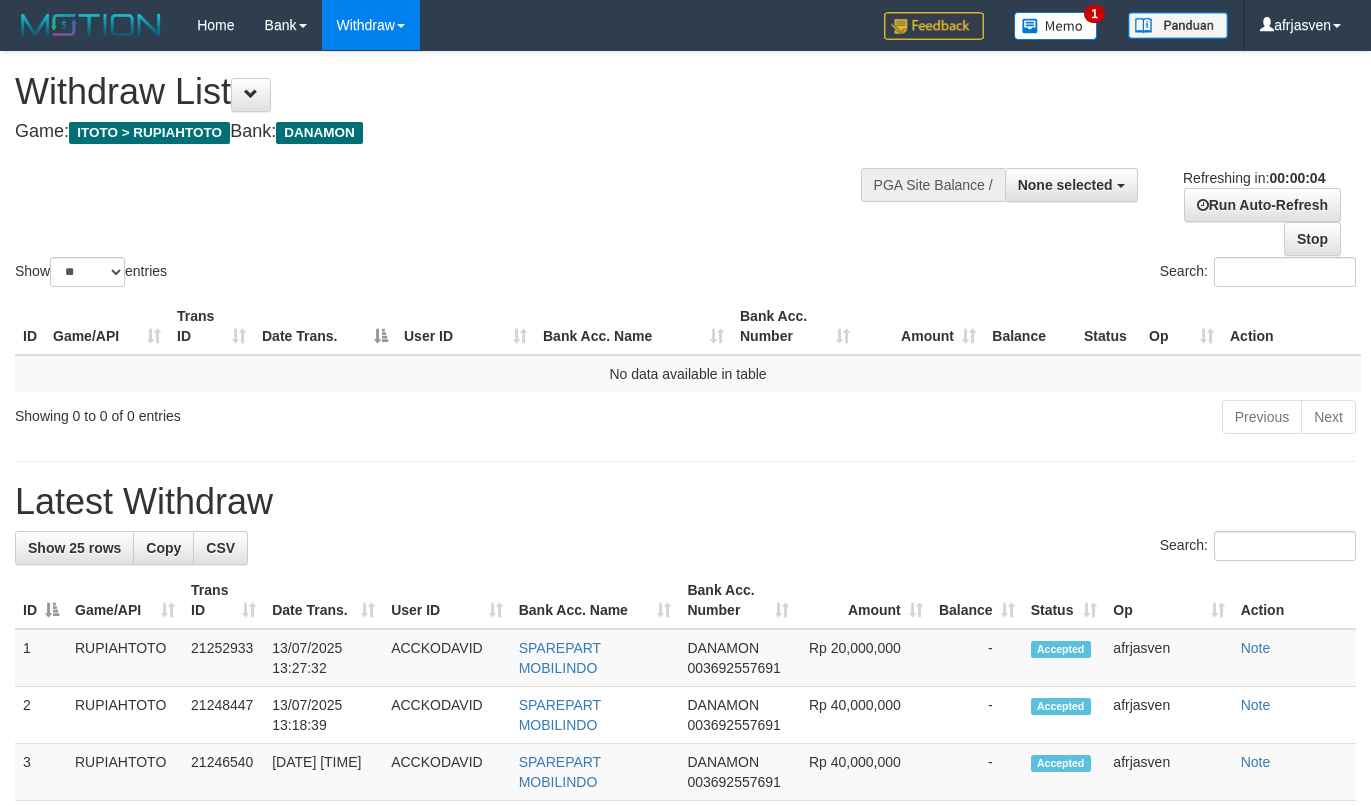 scroll, scrollTop: 0, scrollLeft: 0, axis: both 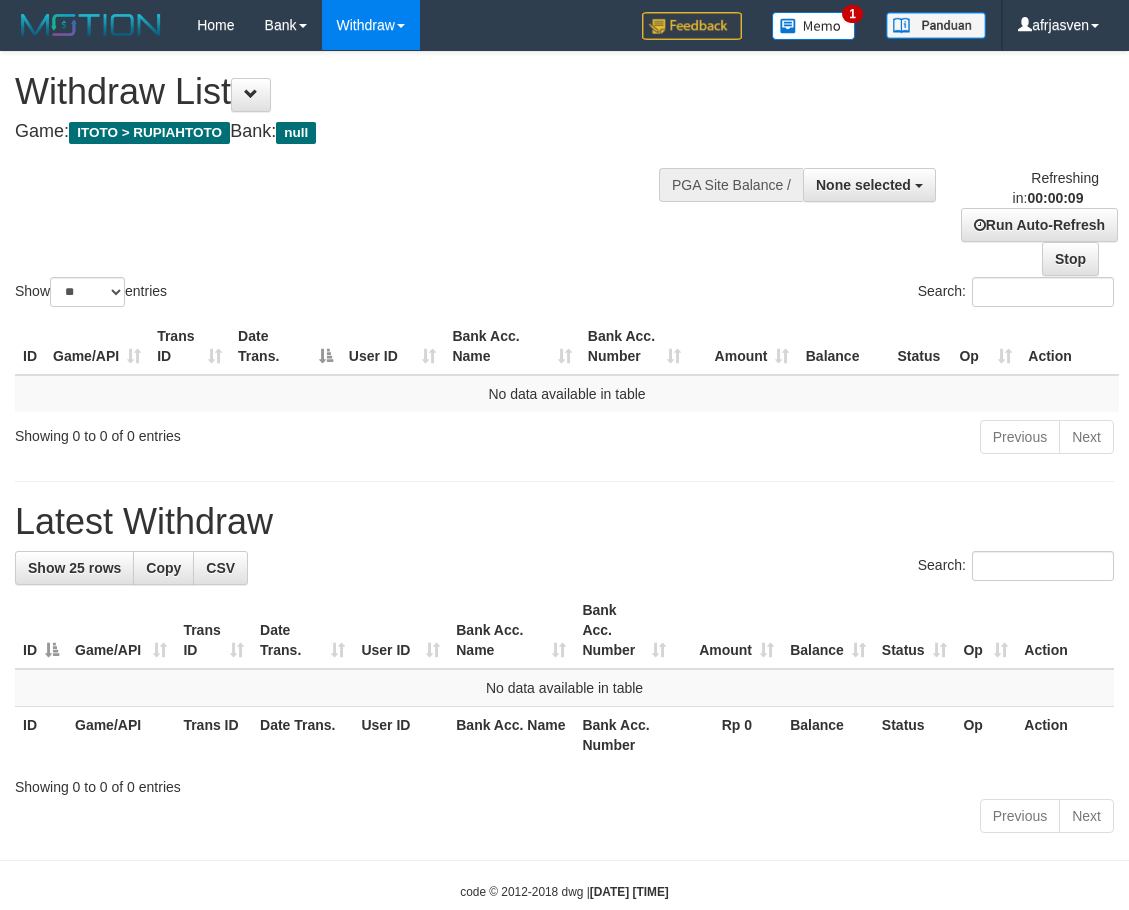 select 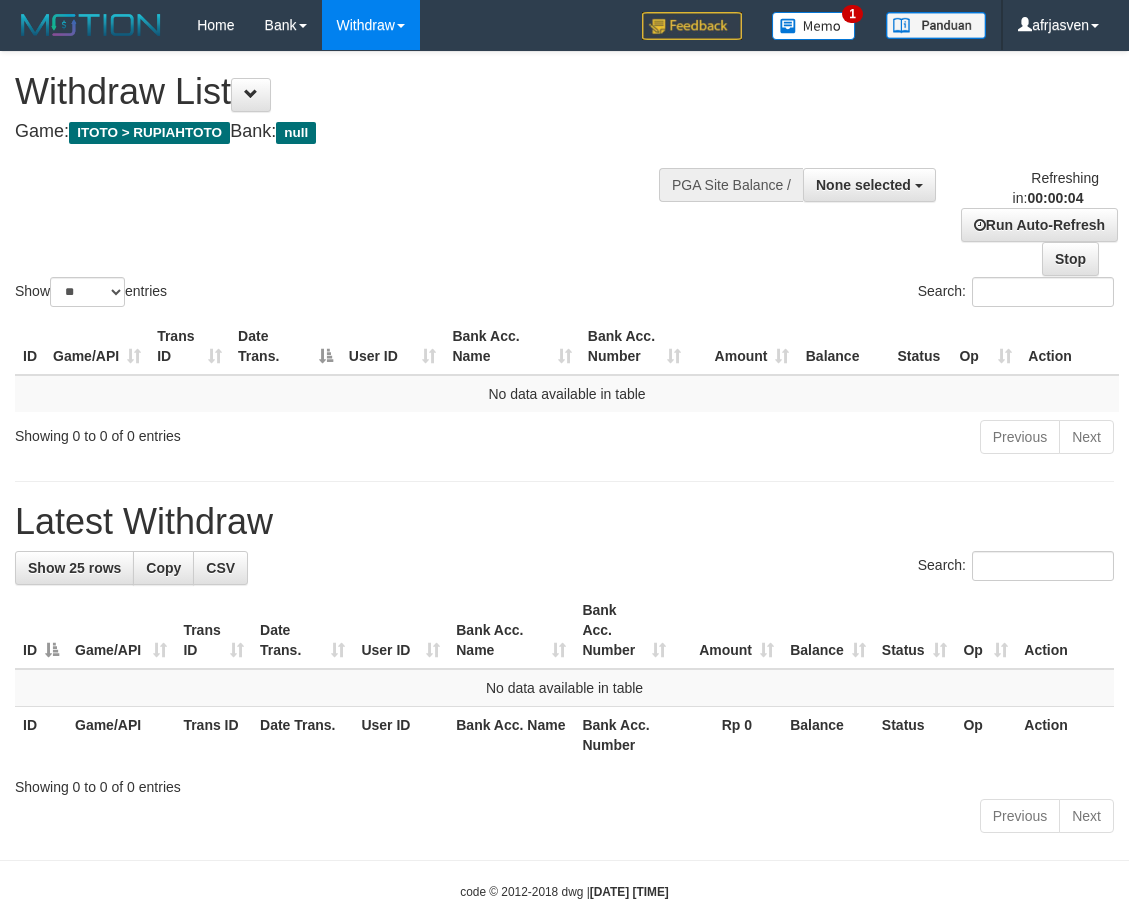 scroll, scrollTop: 0, scrollLeft: 0, axis: both 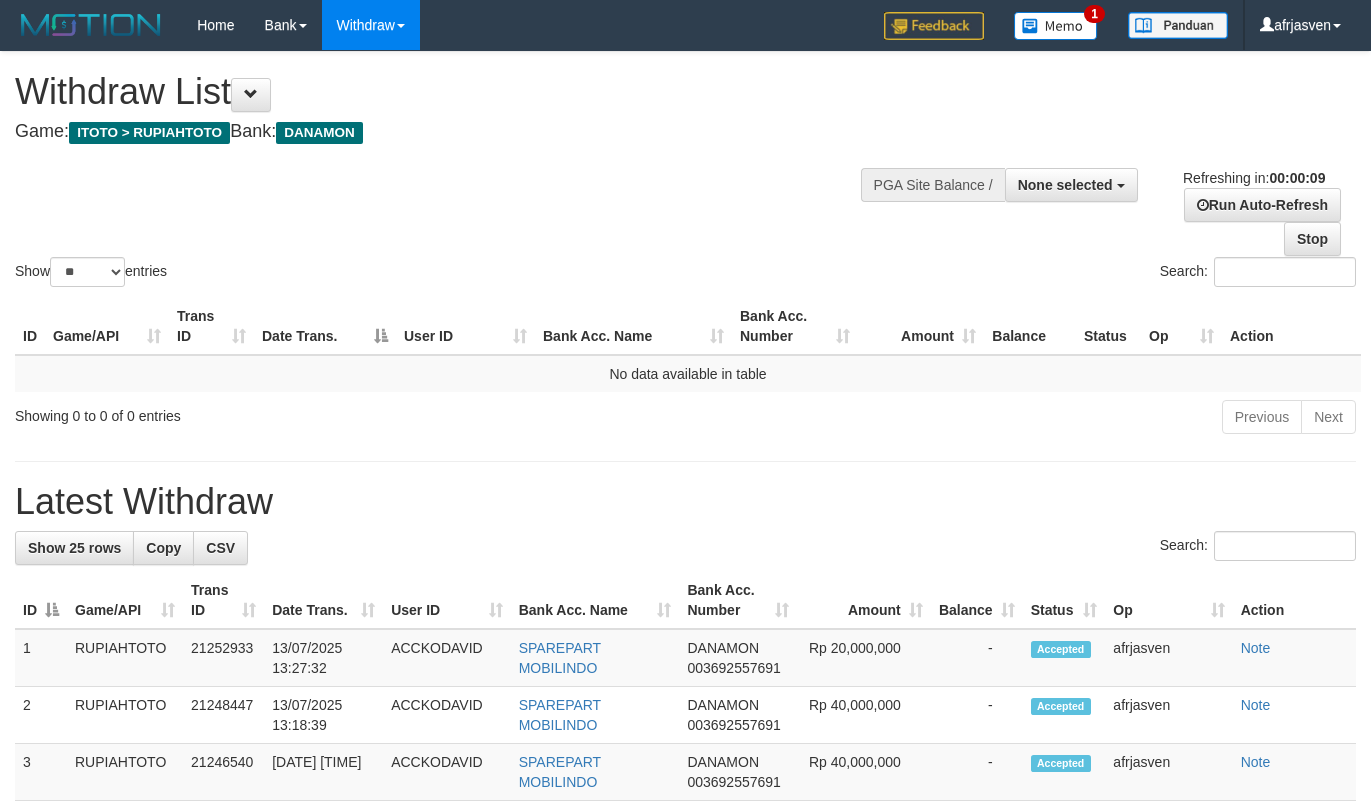 select 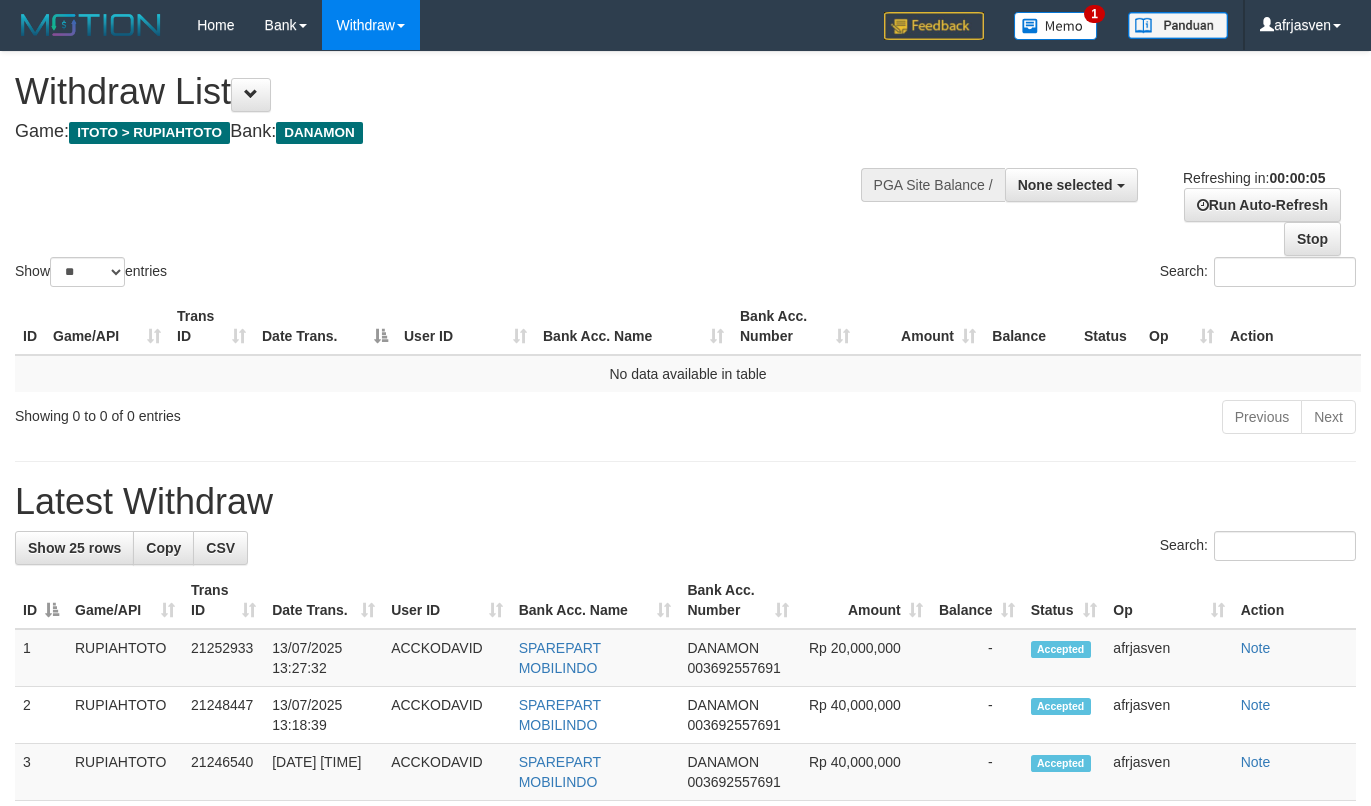 scroll, scrollTop: 0, scrollLeft: 0, axis: both 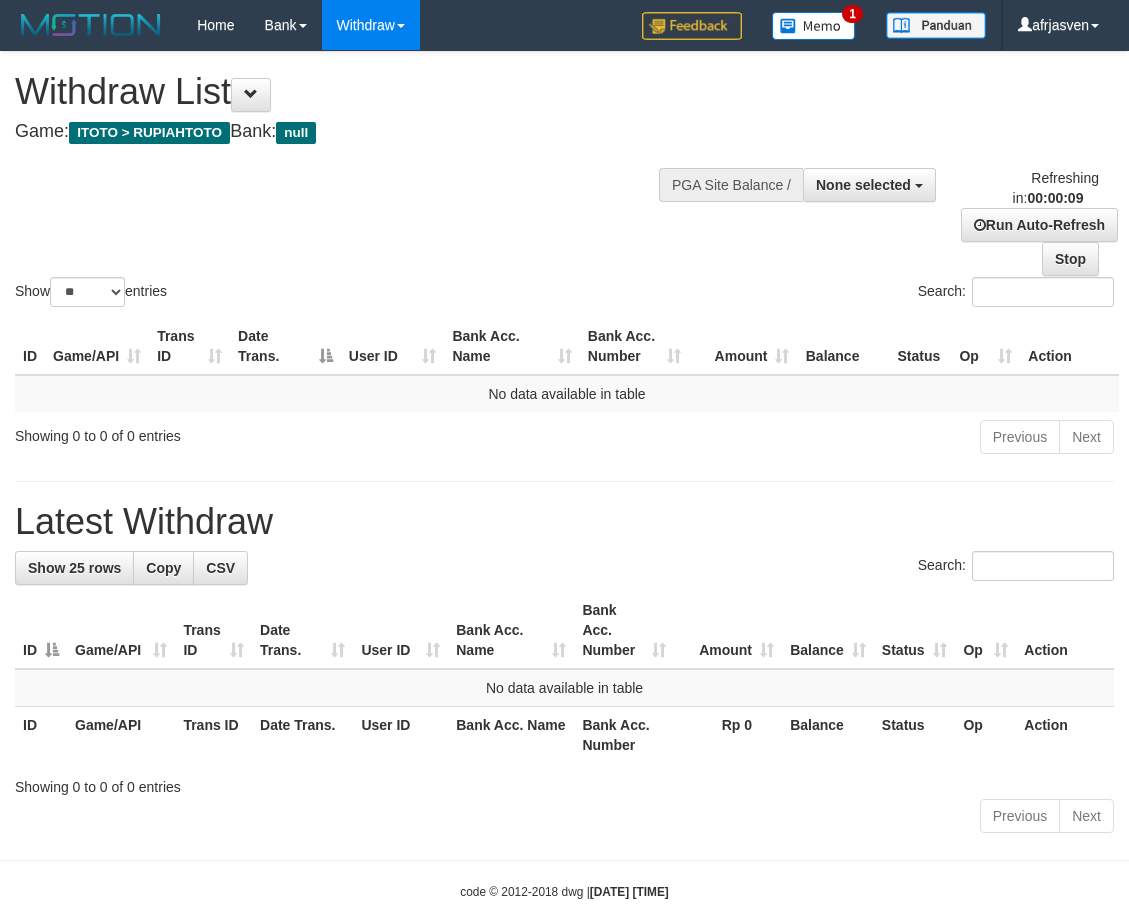 select 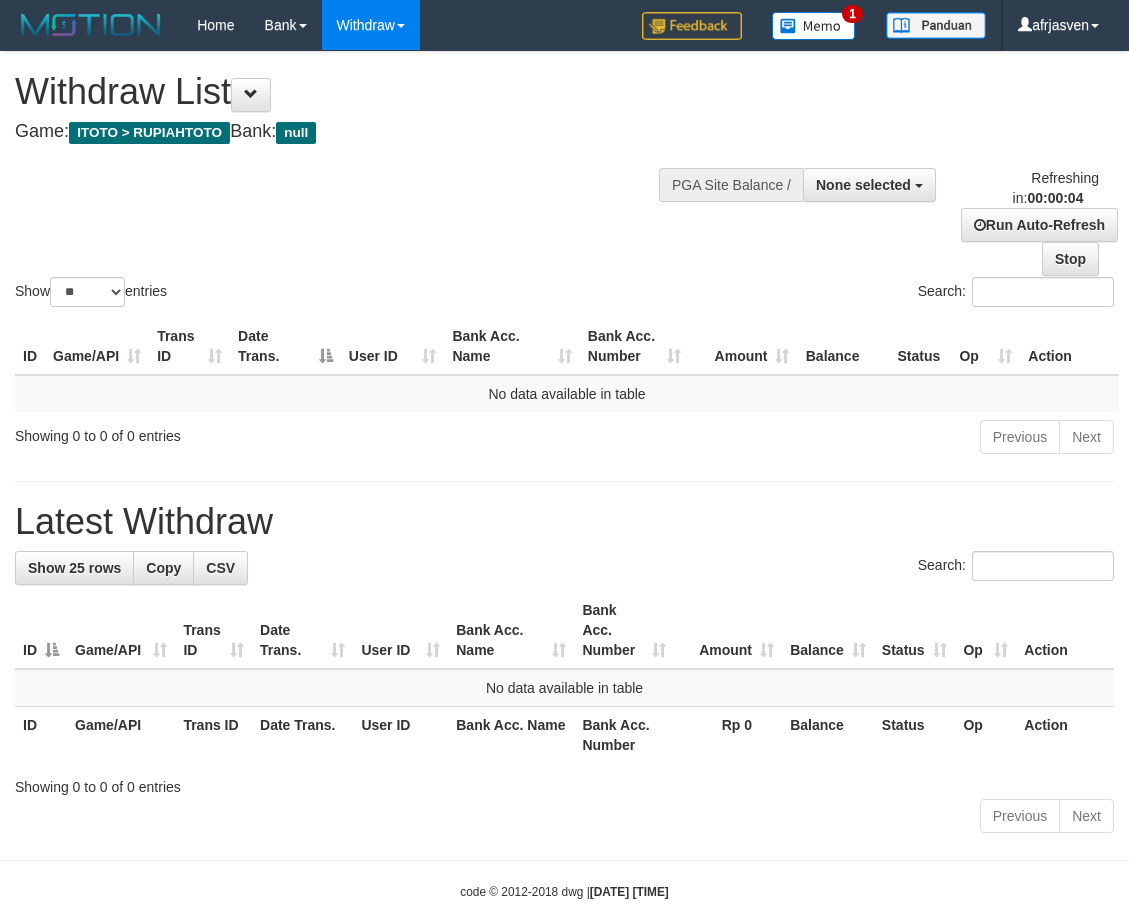 scroll, scrollTop: 0, scrollLeft: 0, axis: both 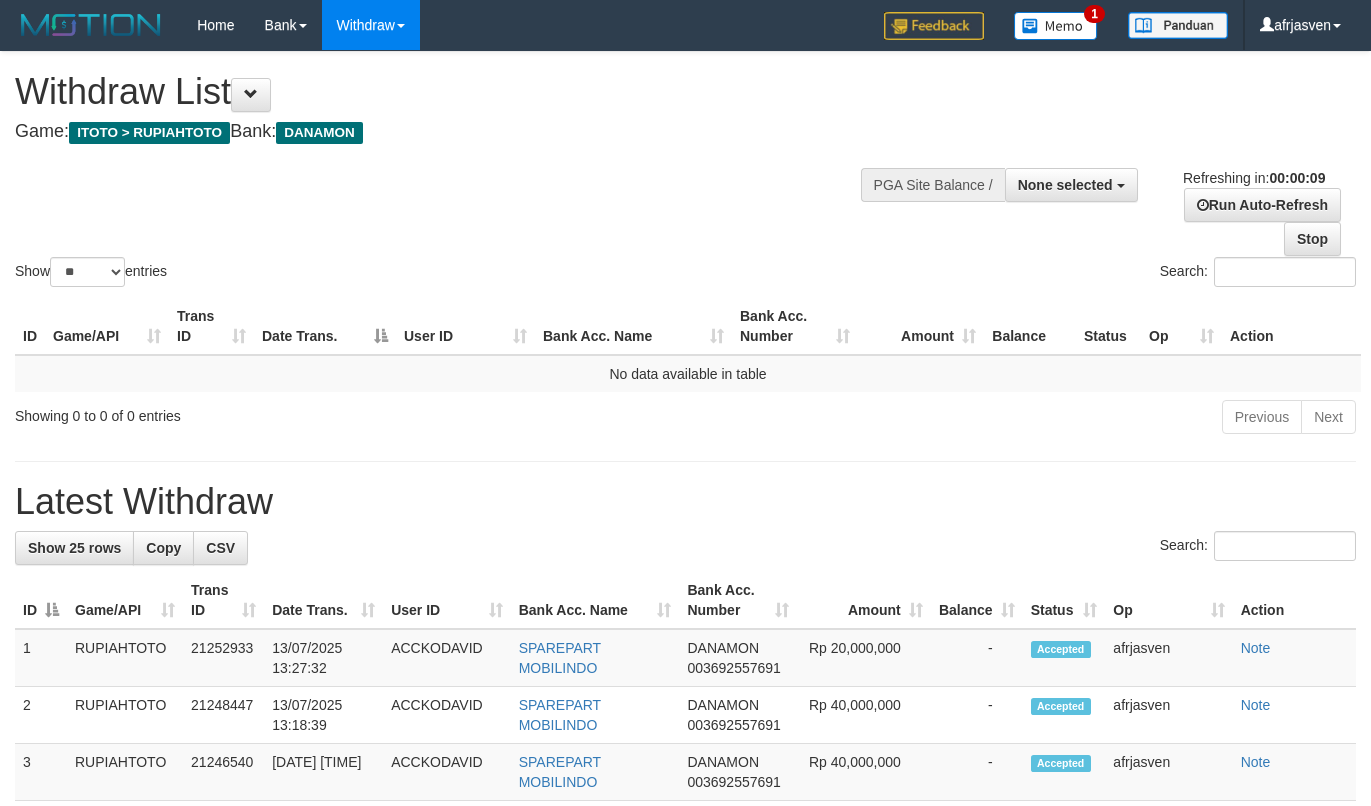 select 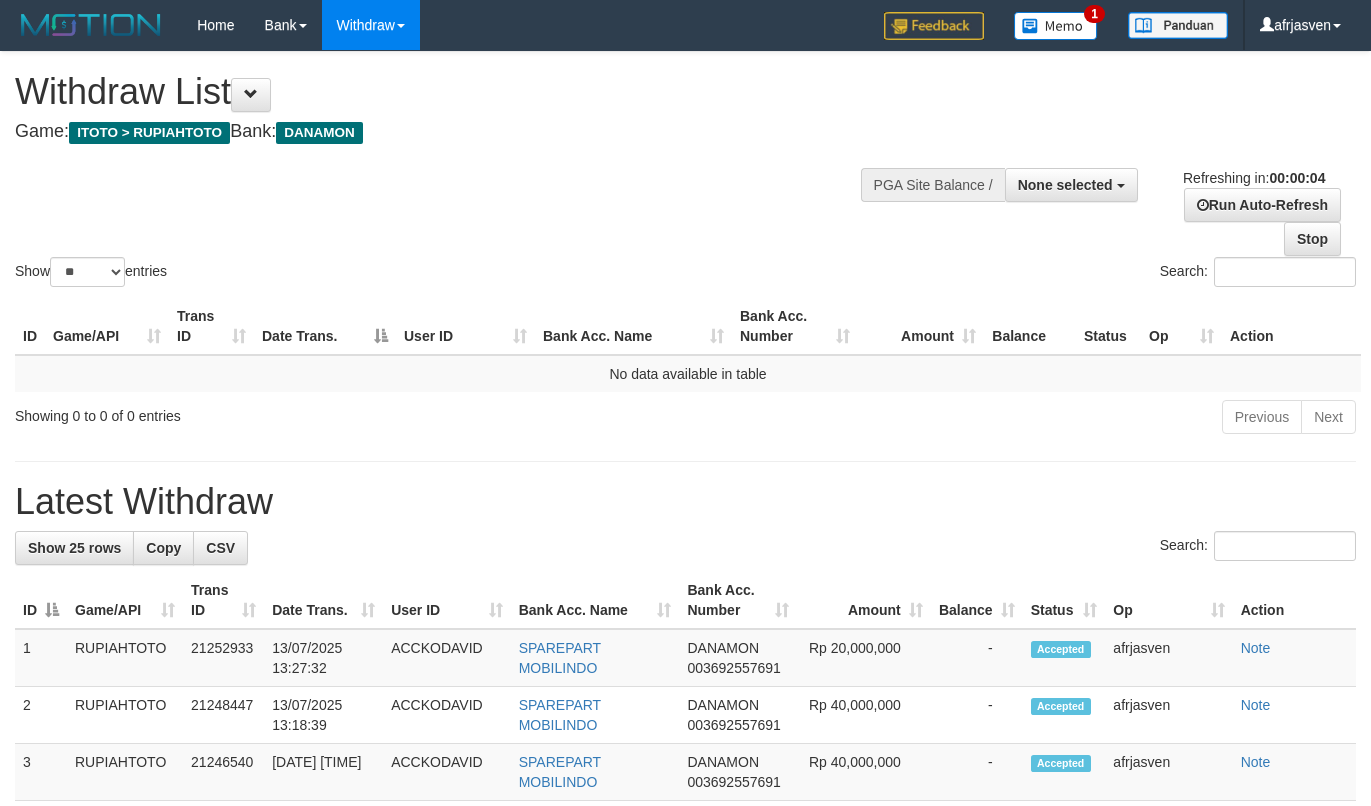 scroll, scrollTop: 0, scrollLeft: 0, axis: both 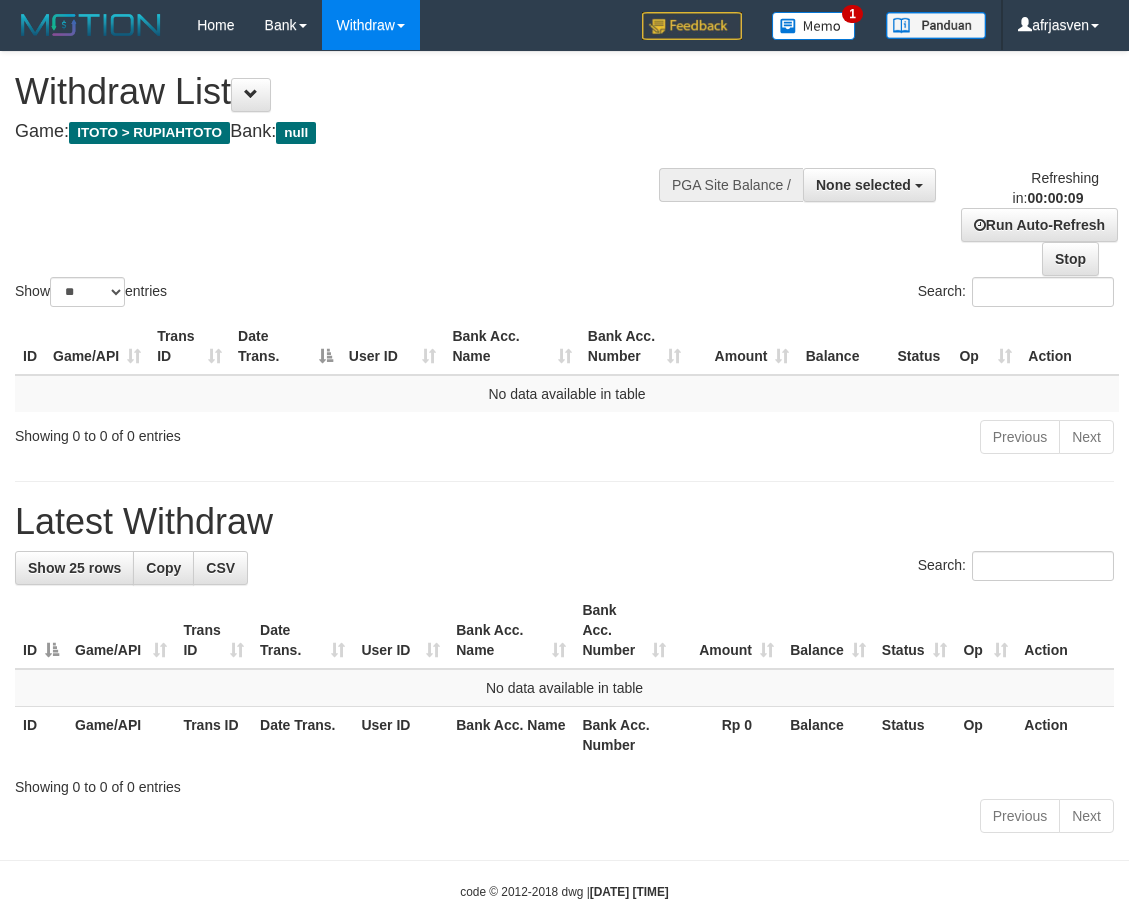 select 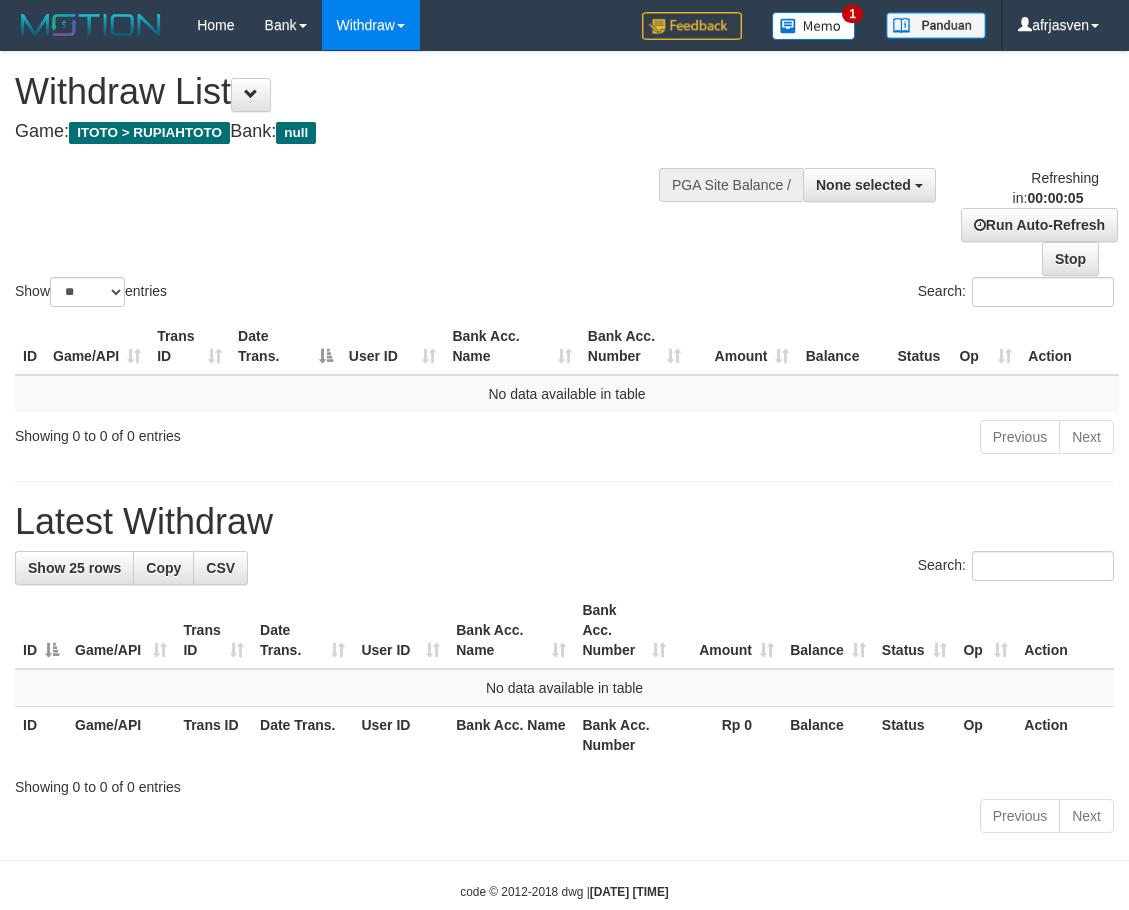 scroll, scrollTop: 0, scrollLeft: 0, axis: both 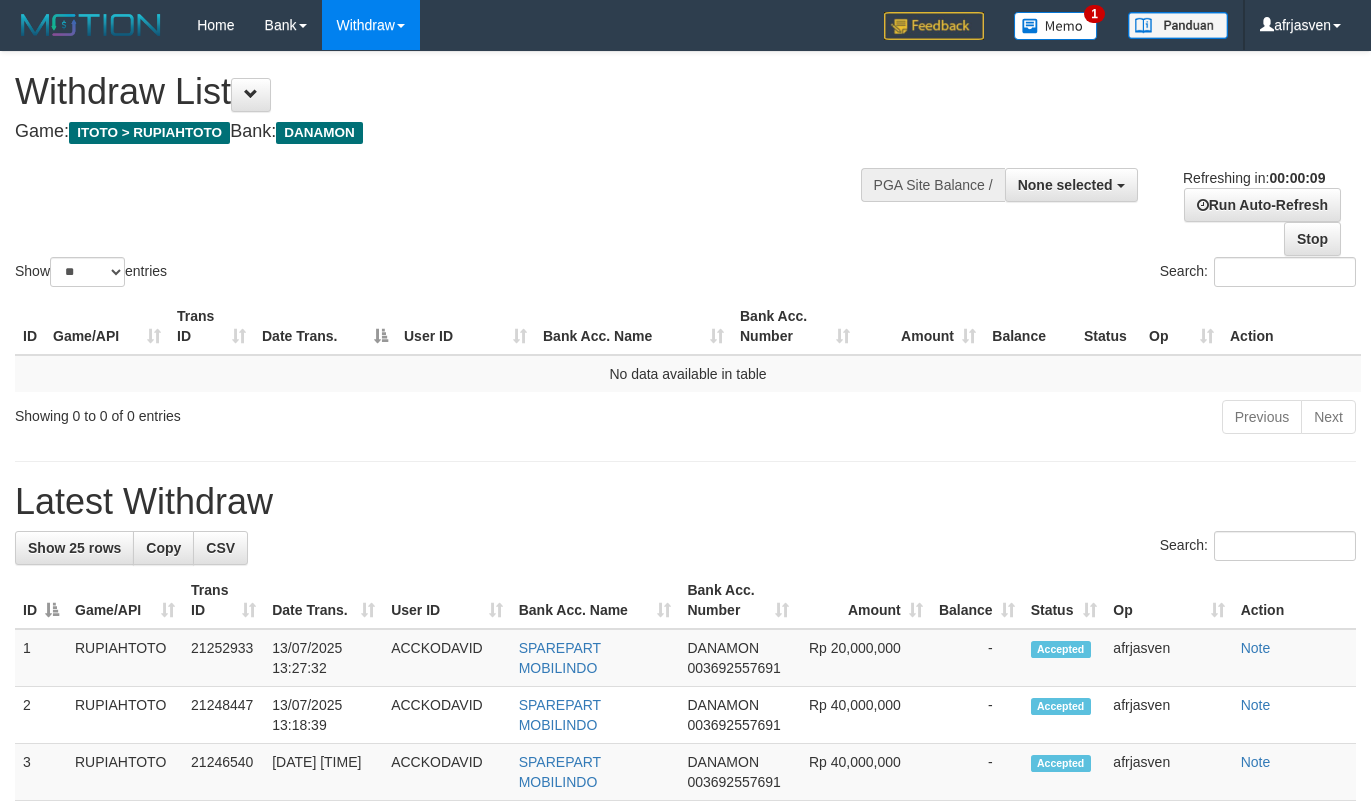 select 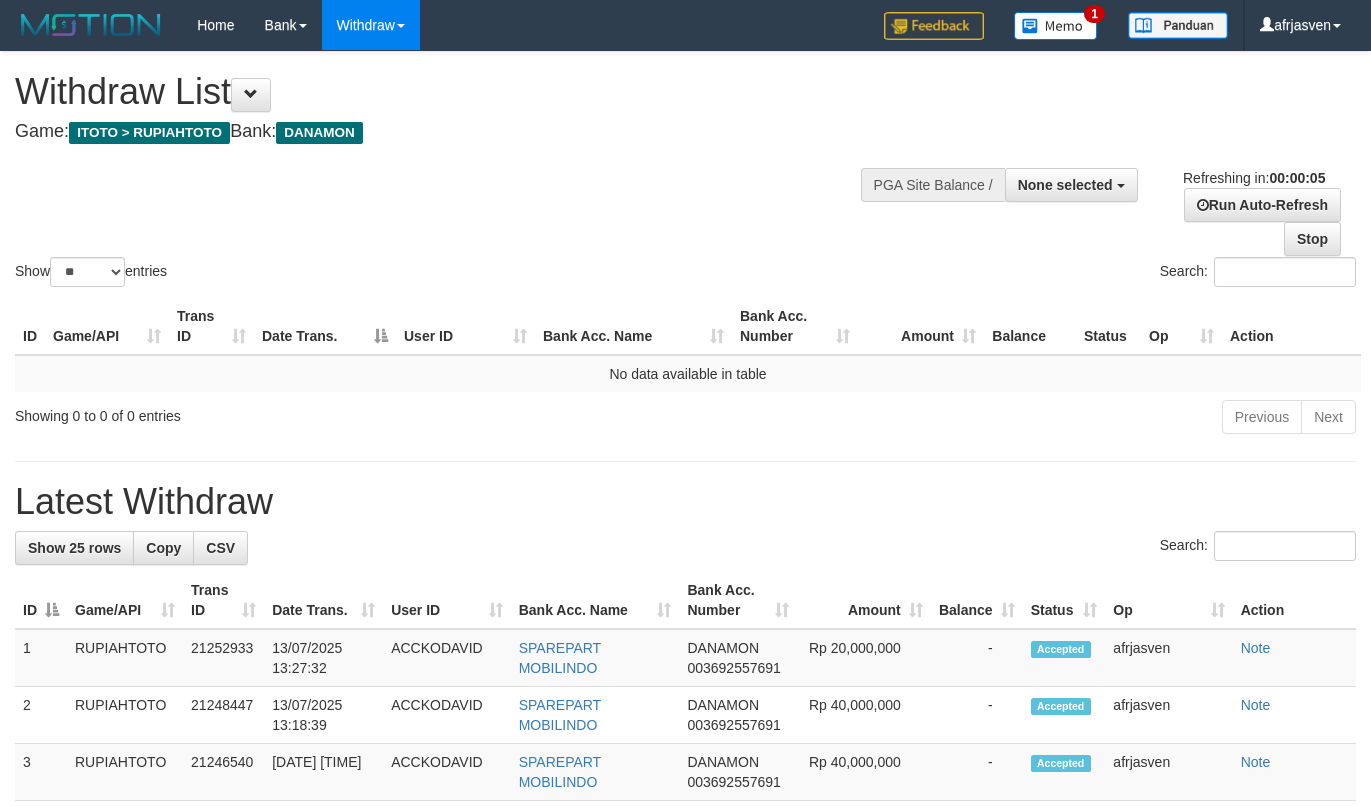 scroll, scrollTop: 0, scrollLeft: 0, axis: both 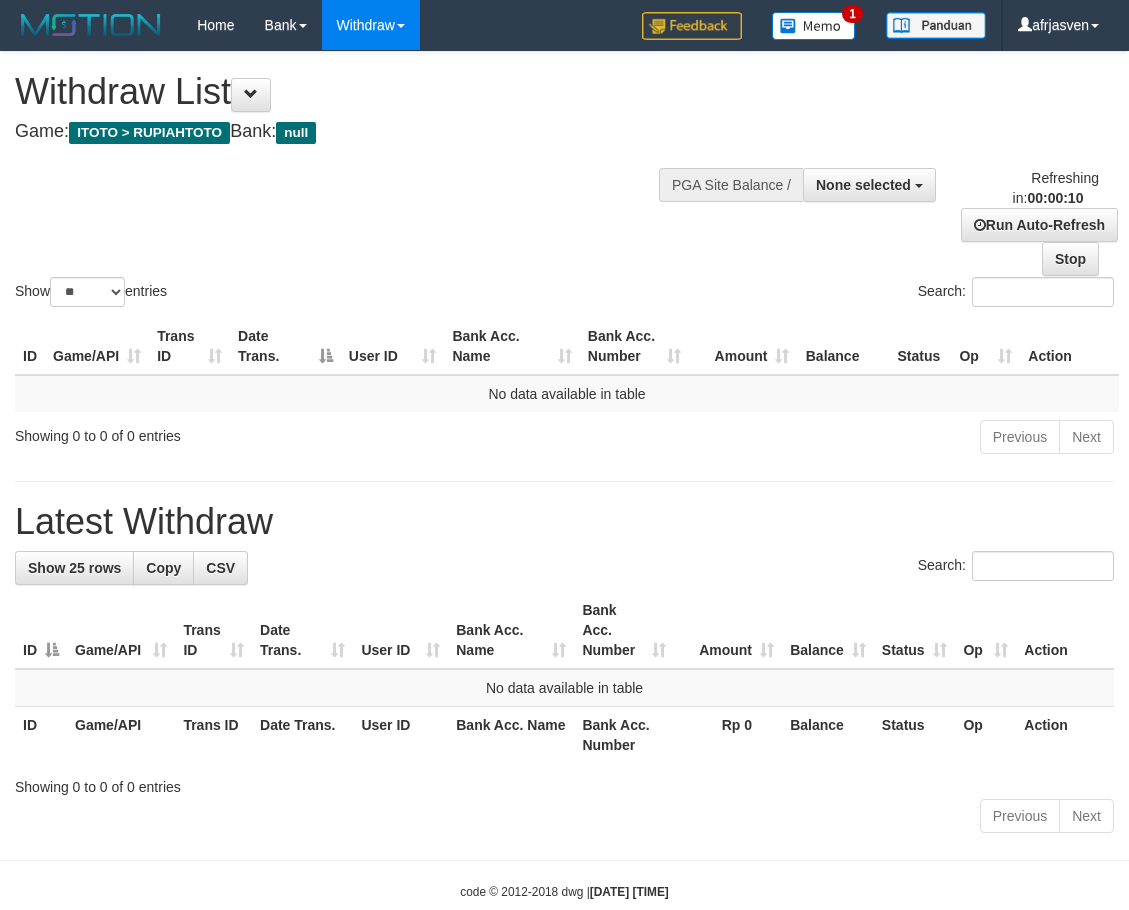 select 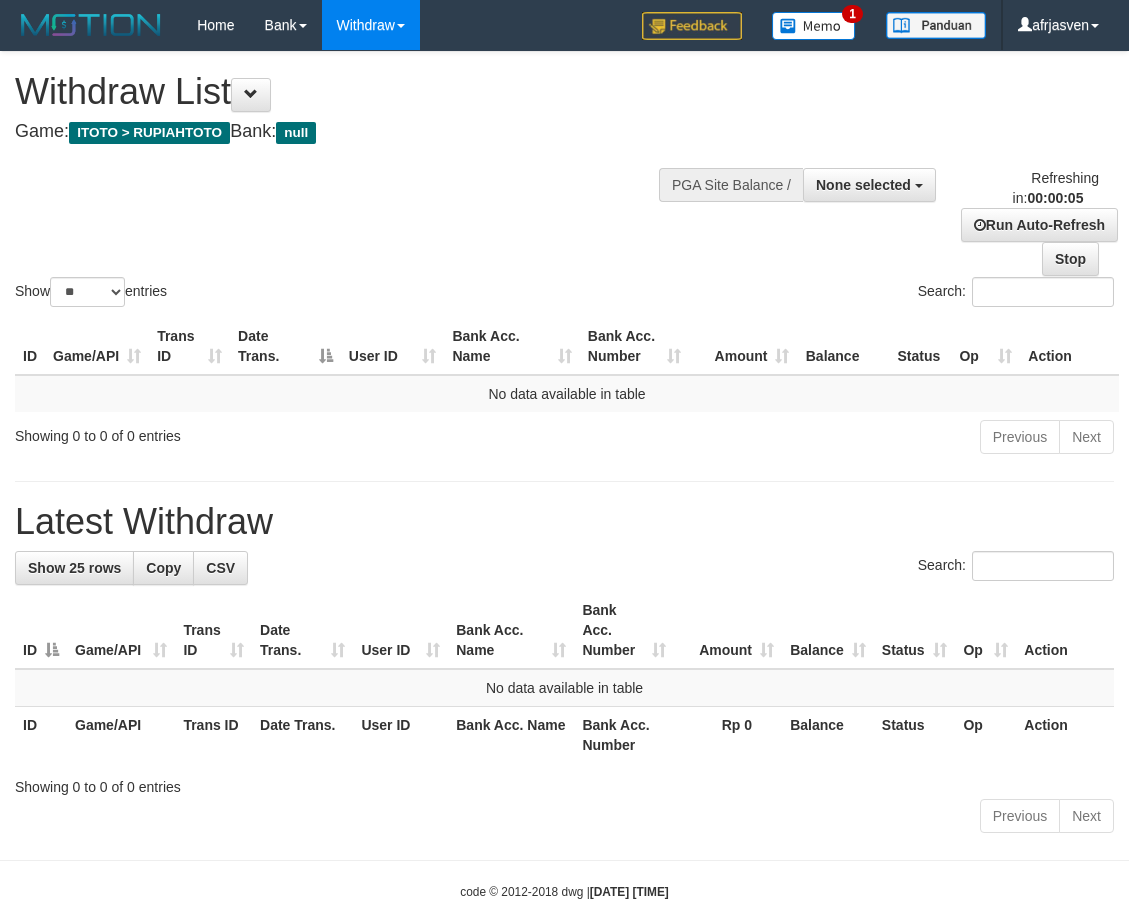 scroll, scrollTop: 0, scrollLeft: 0, axis: both 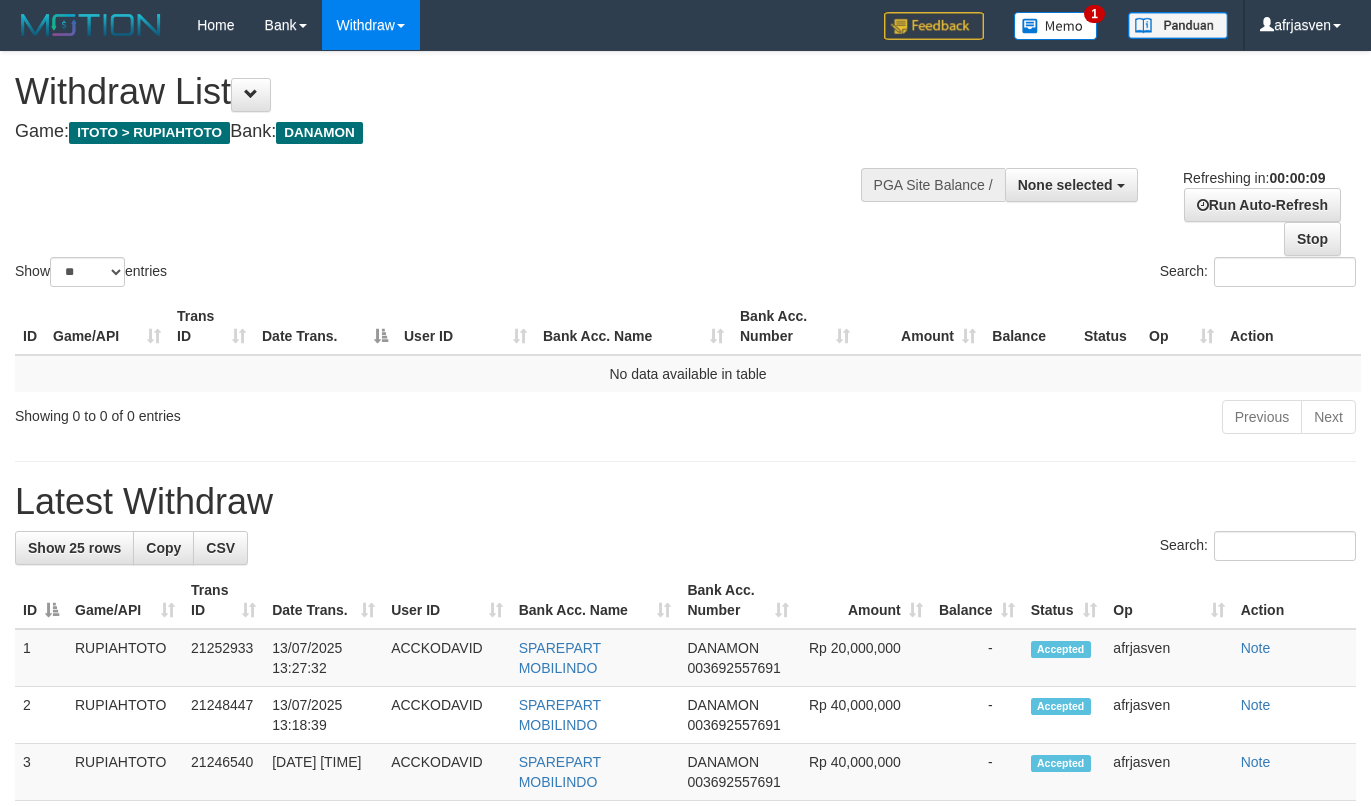 select 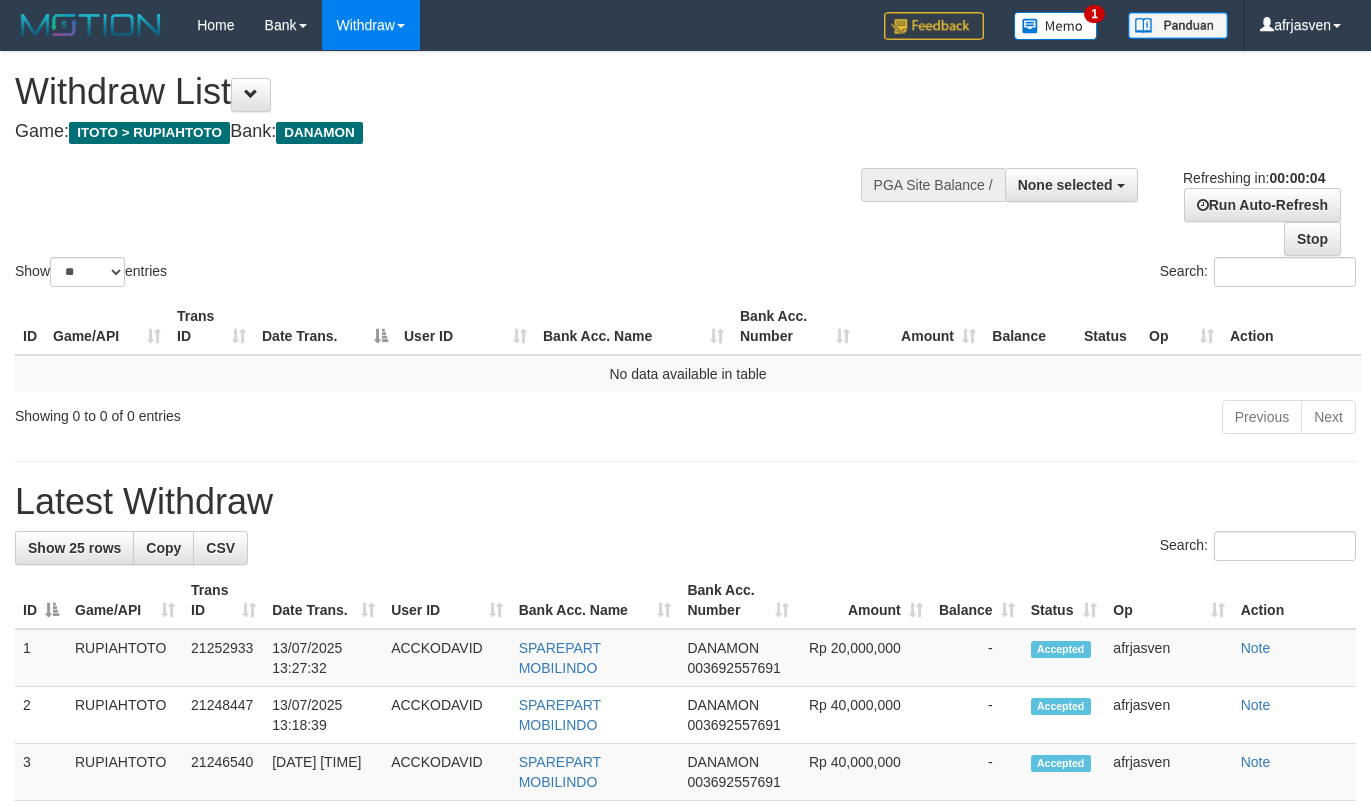 scroll, scrollTop: 0, scrollLeft: 0, axis: both 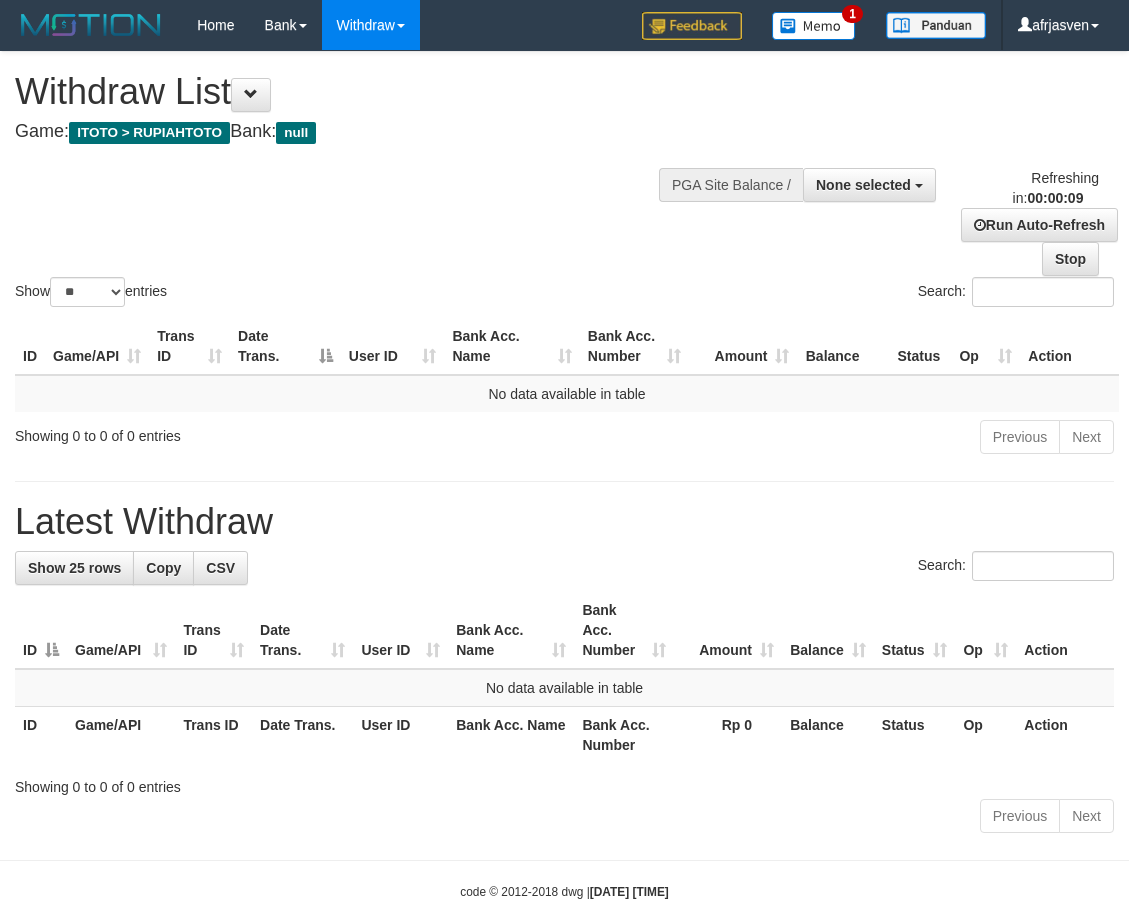 select 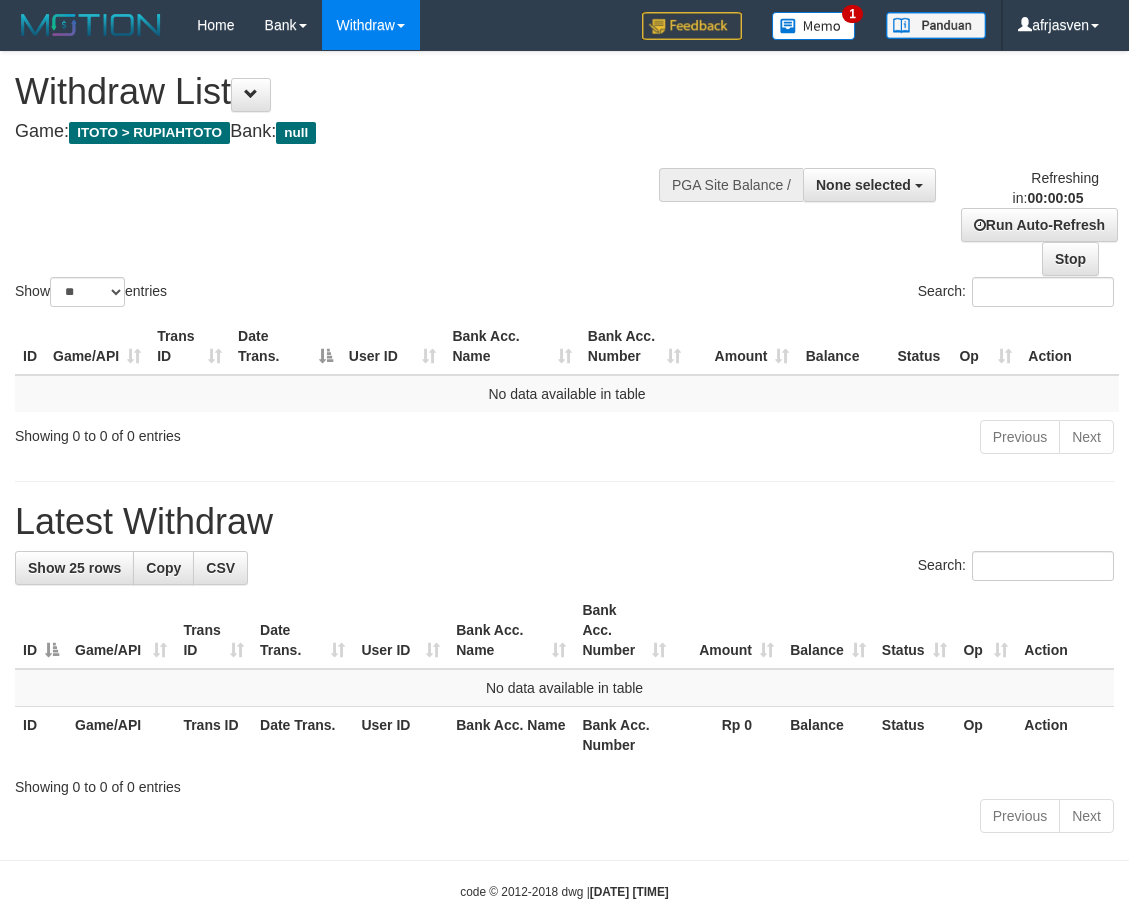 scroll, scrollTop: 0, scrollLeft: 0, axis: both 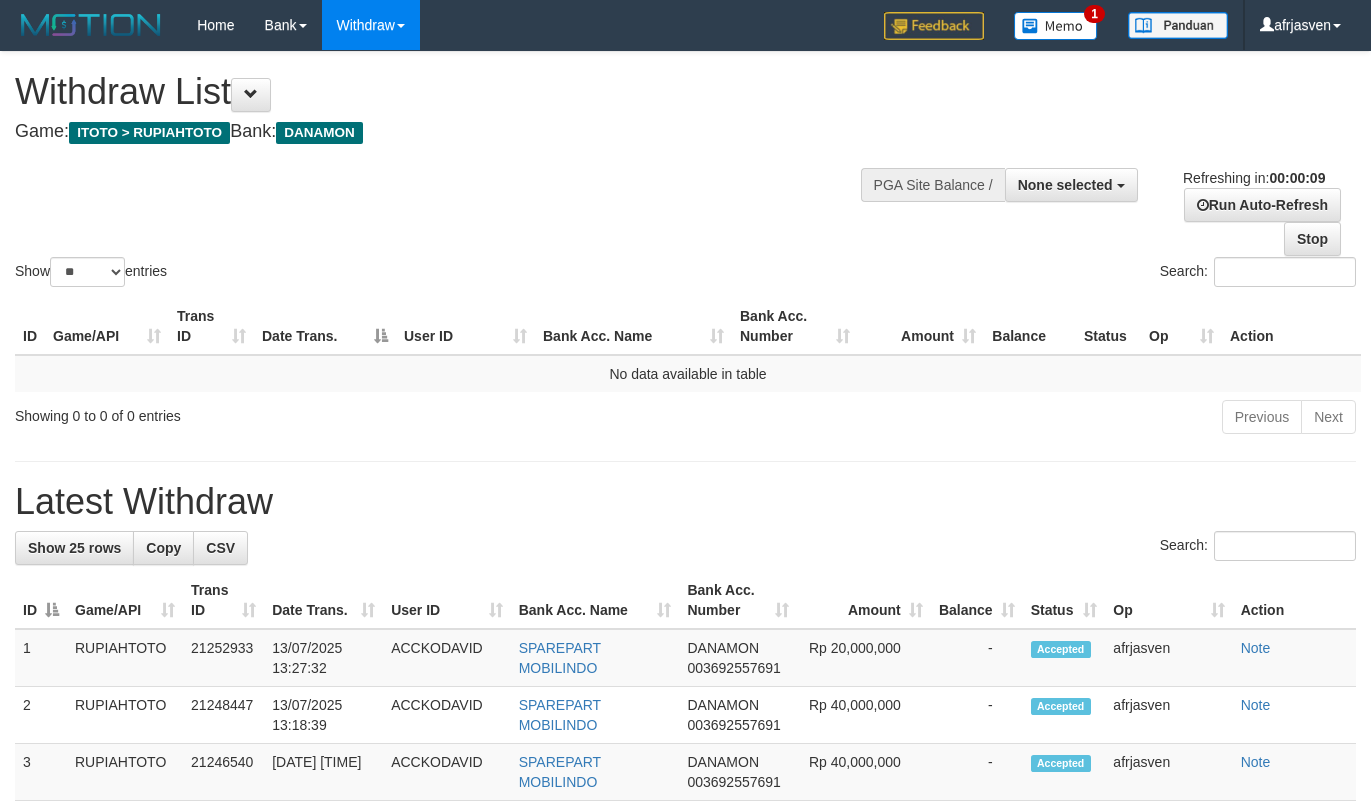 select 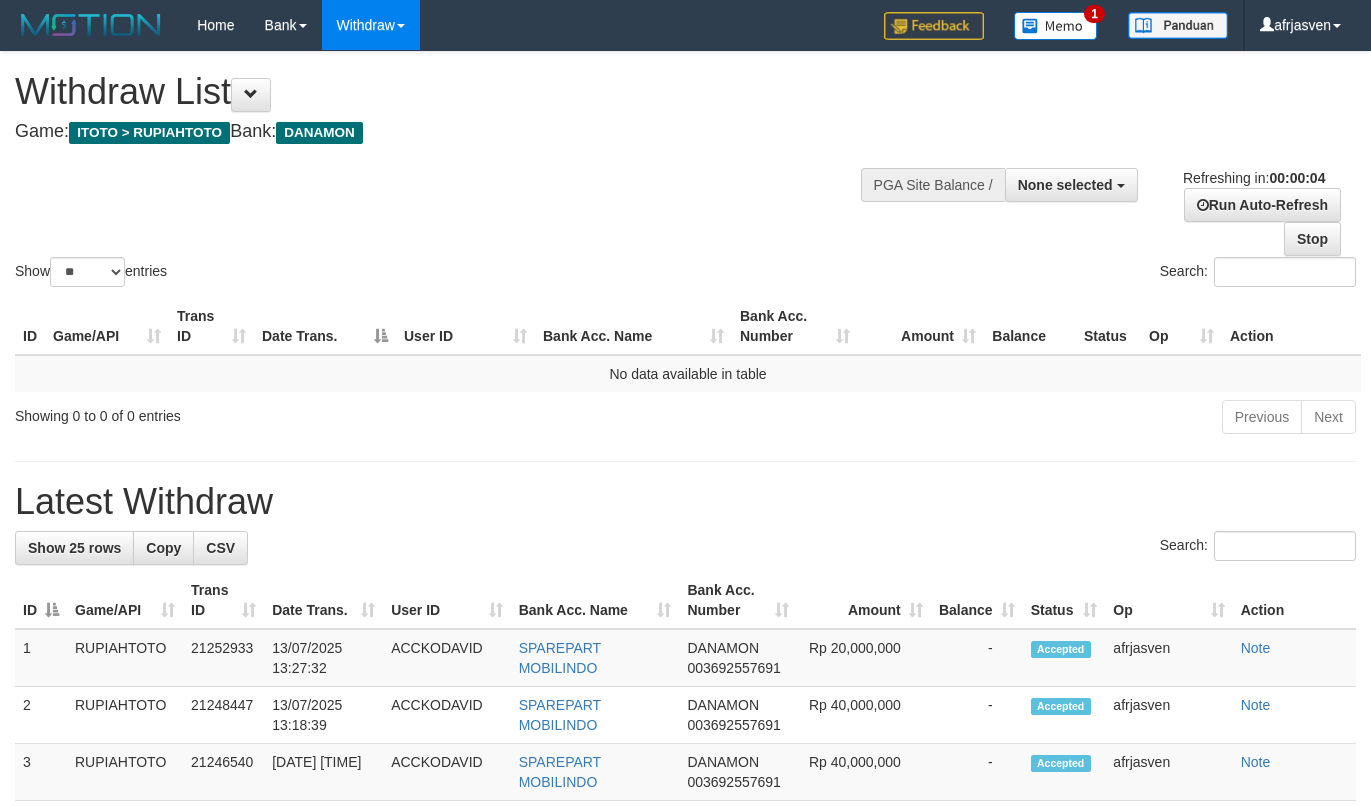 scroll, scrollTop: 0, scrollLeft: 0, axis: both 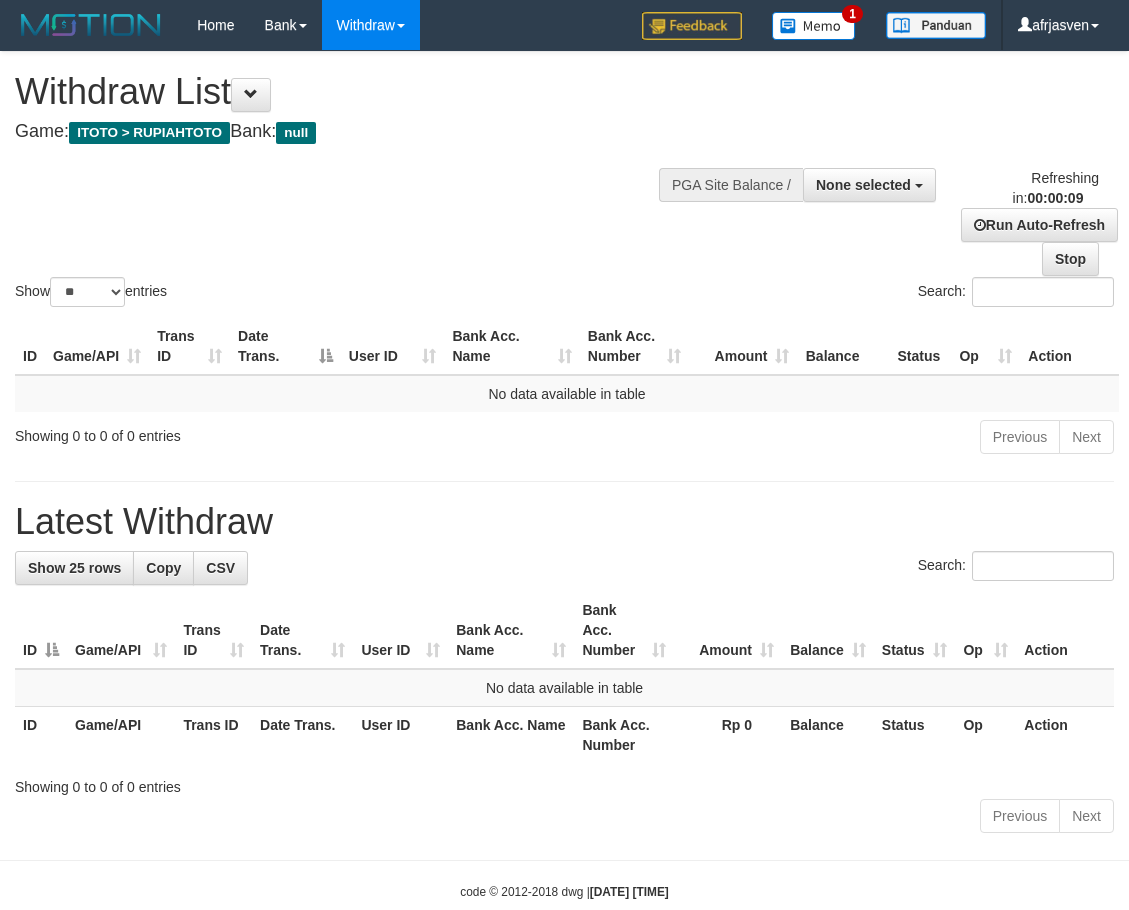 select 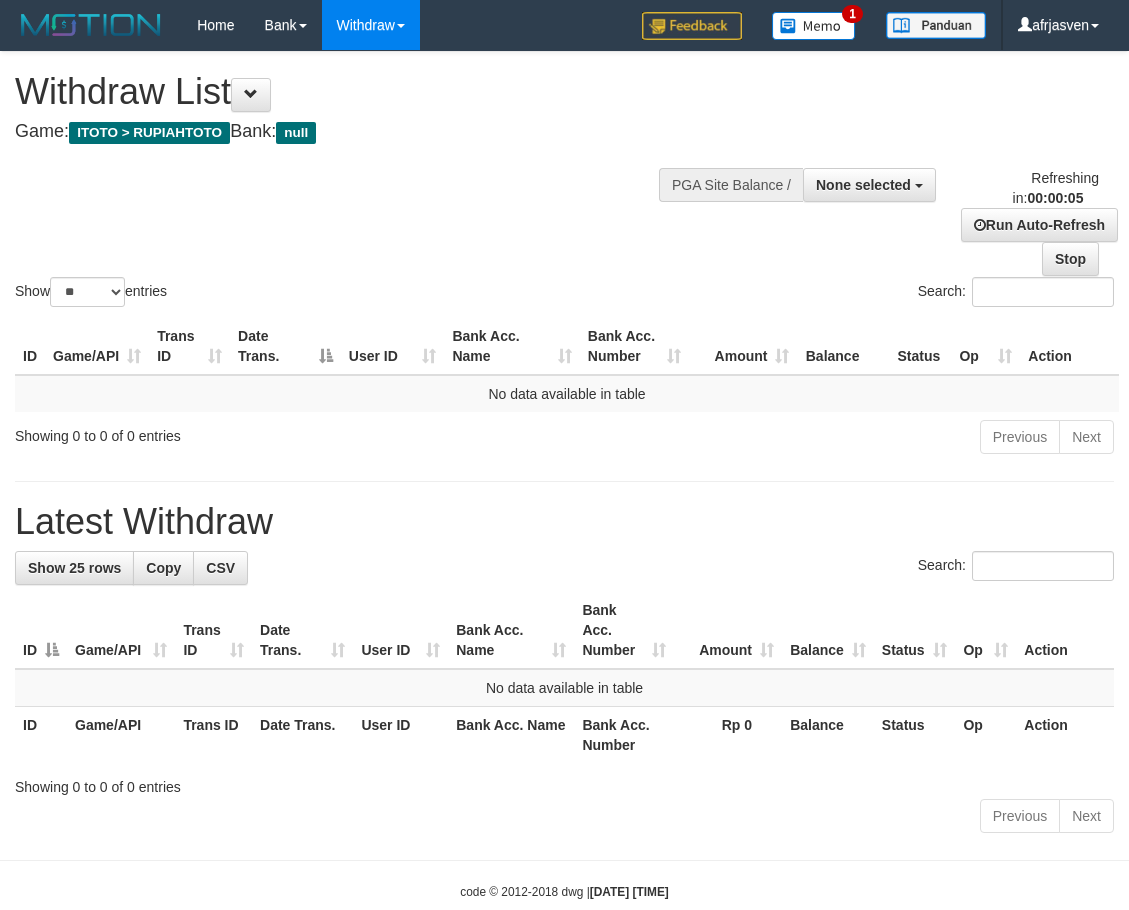 scroll, scrollTop: 0, scrollLeft: 0, axis: both 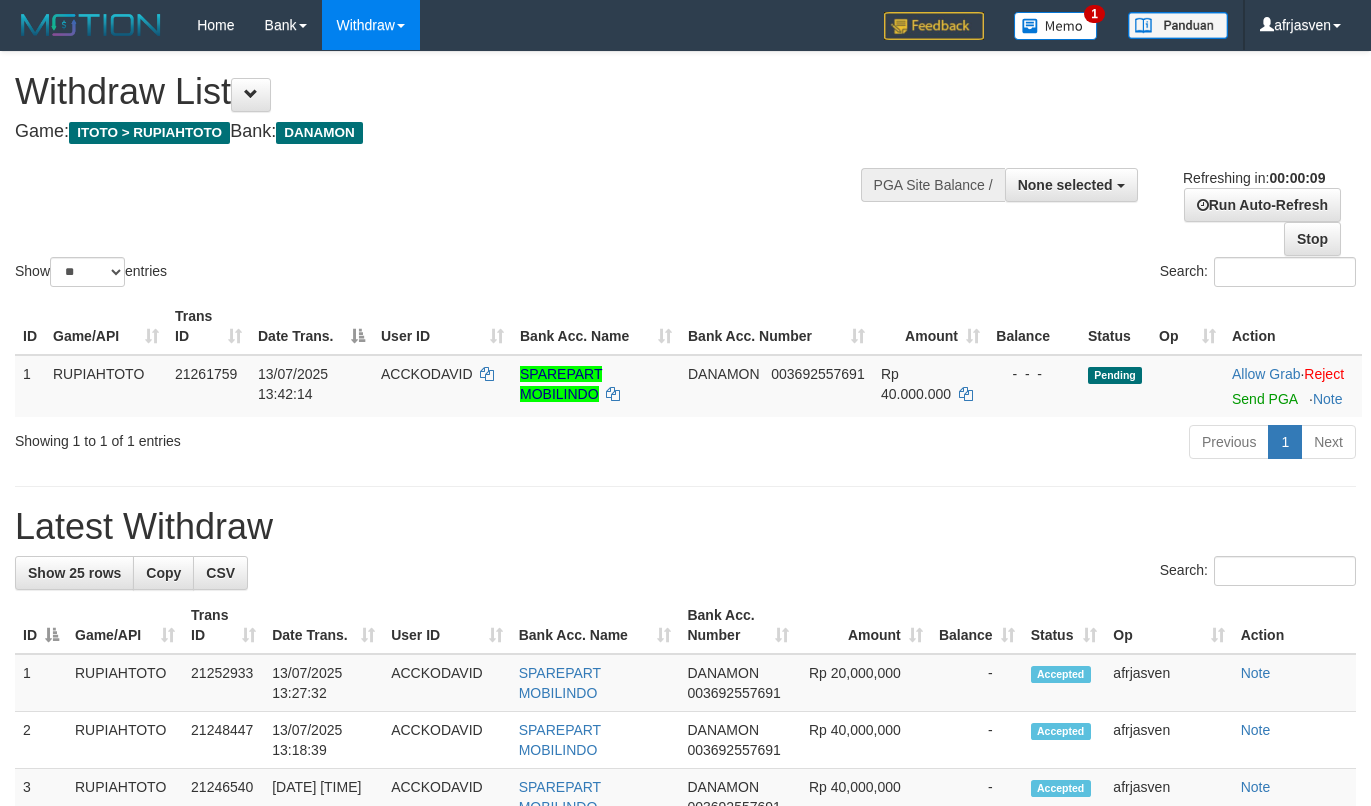 select 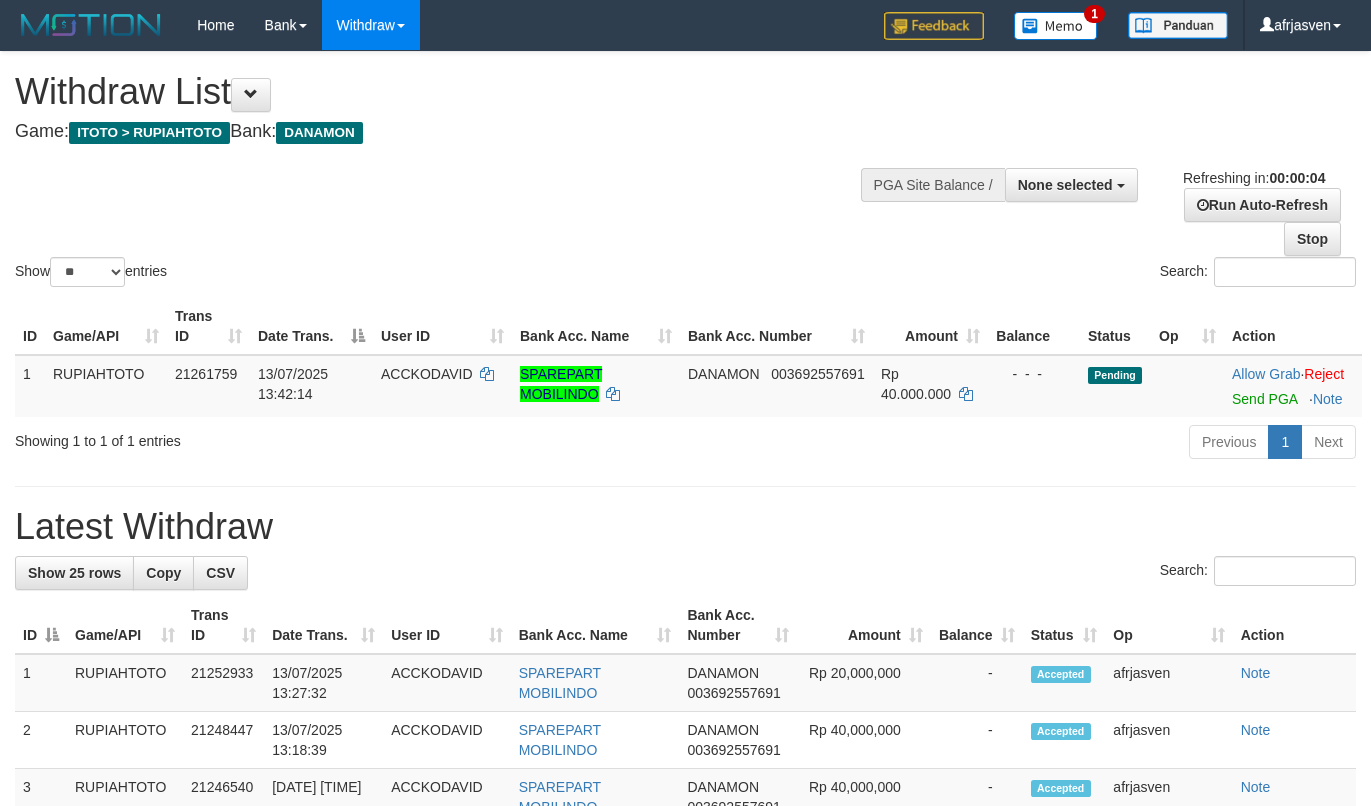 scroll, scrollTop: 0, scrollLeft: 0, axis: both 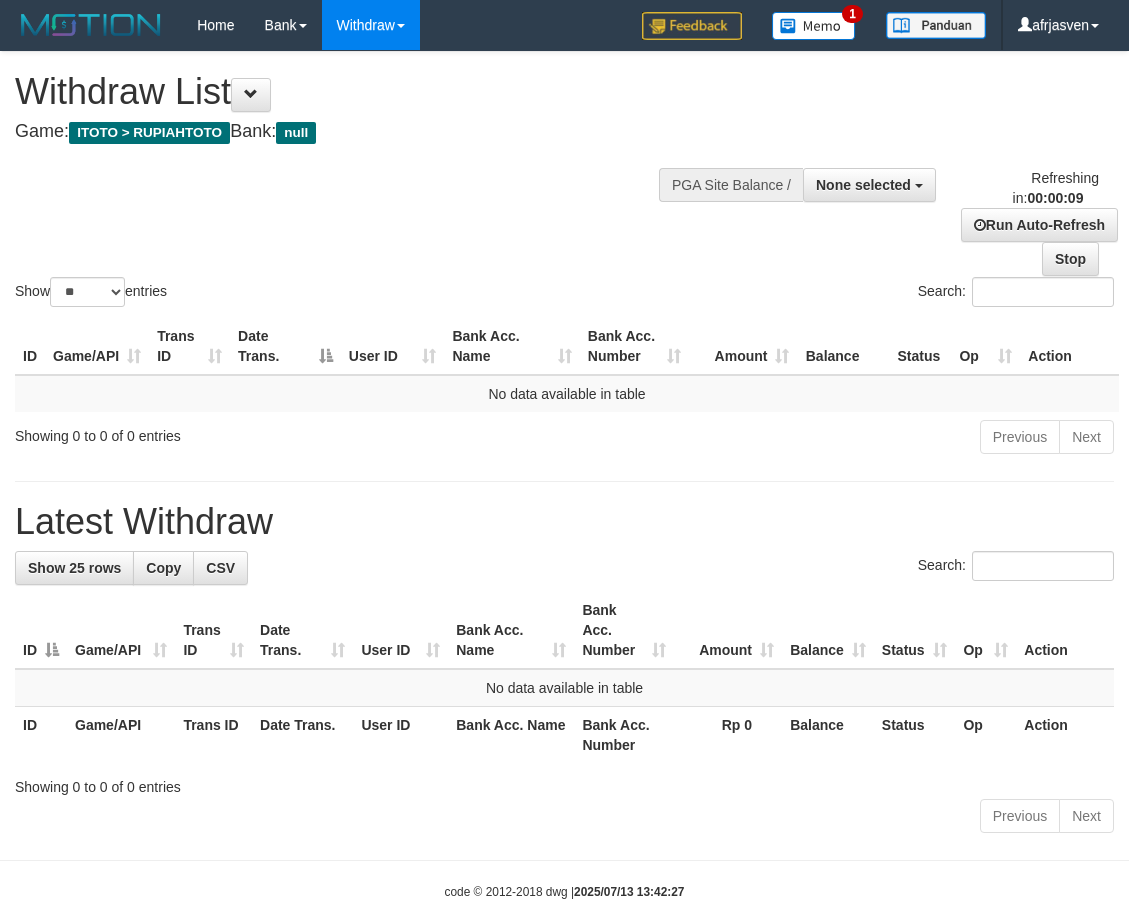 select 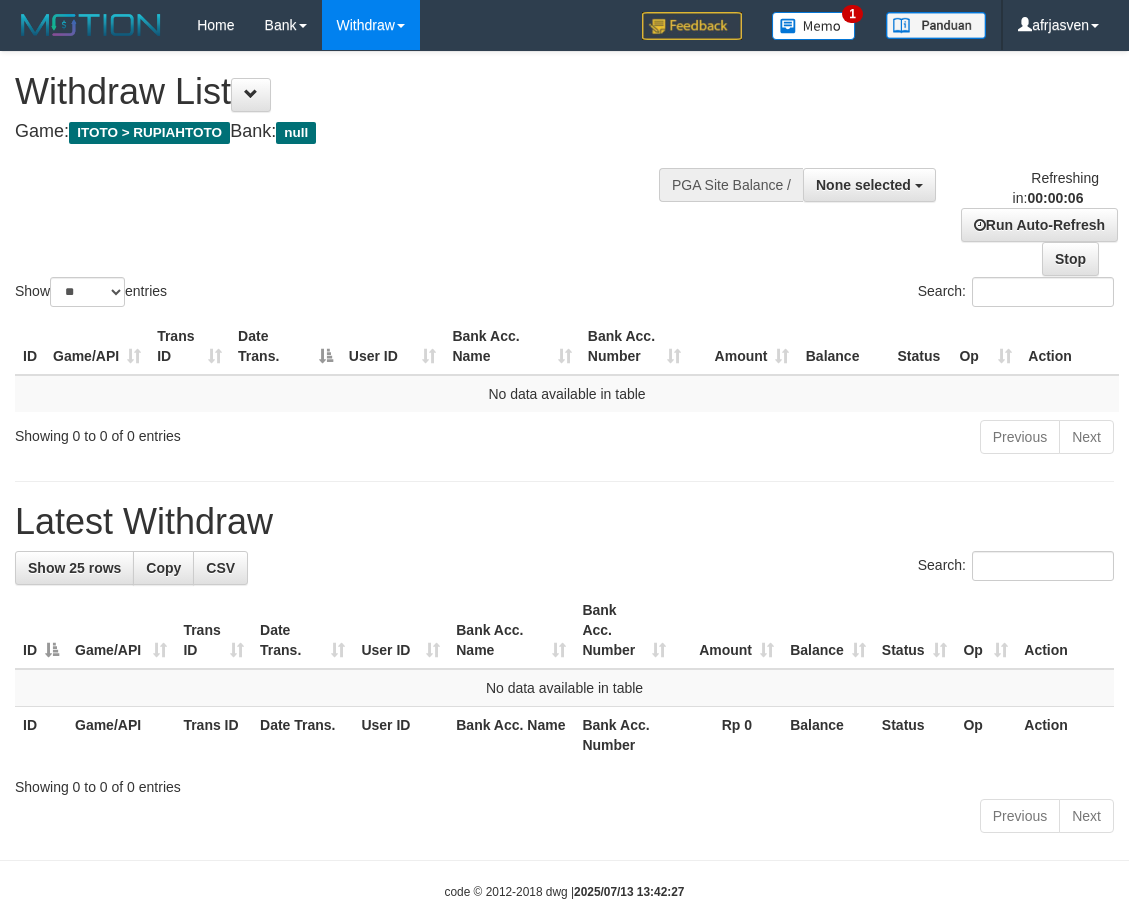 scroll, scrollTop: 0, scrollLeft: 0, axis: both 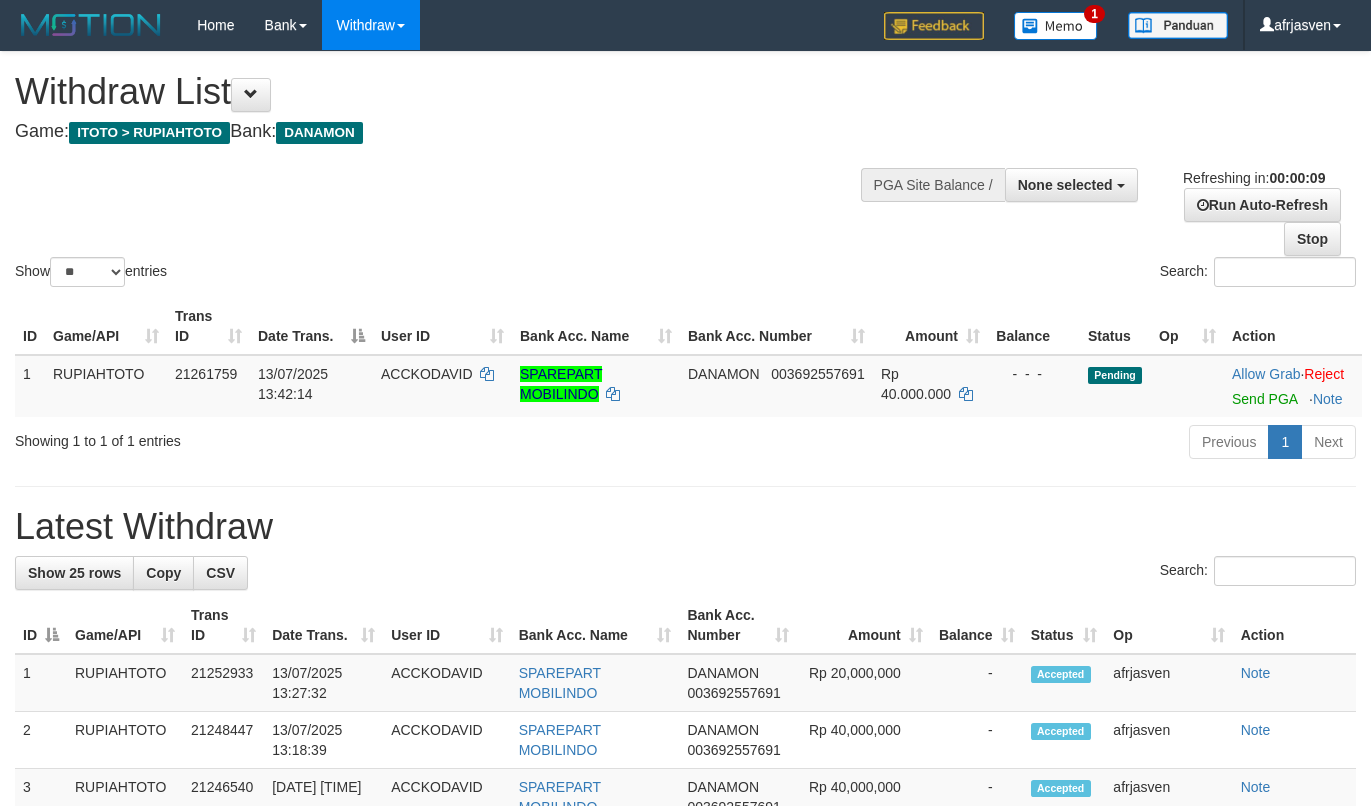 select 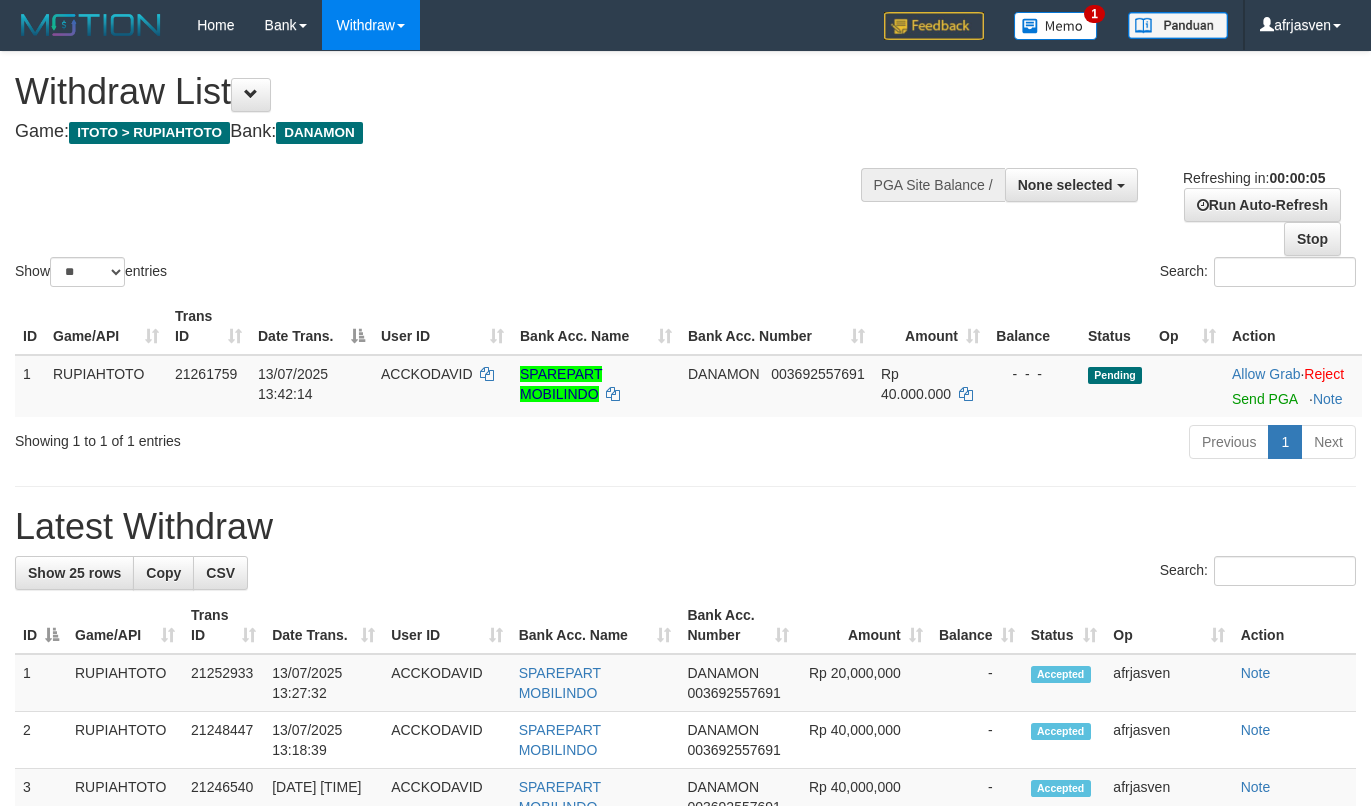 scroll, scrollTop: 0, scrollLeft: 0, axis: both 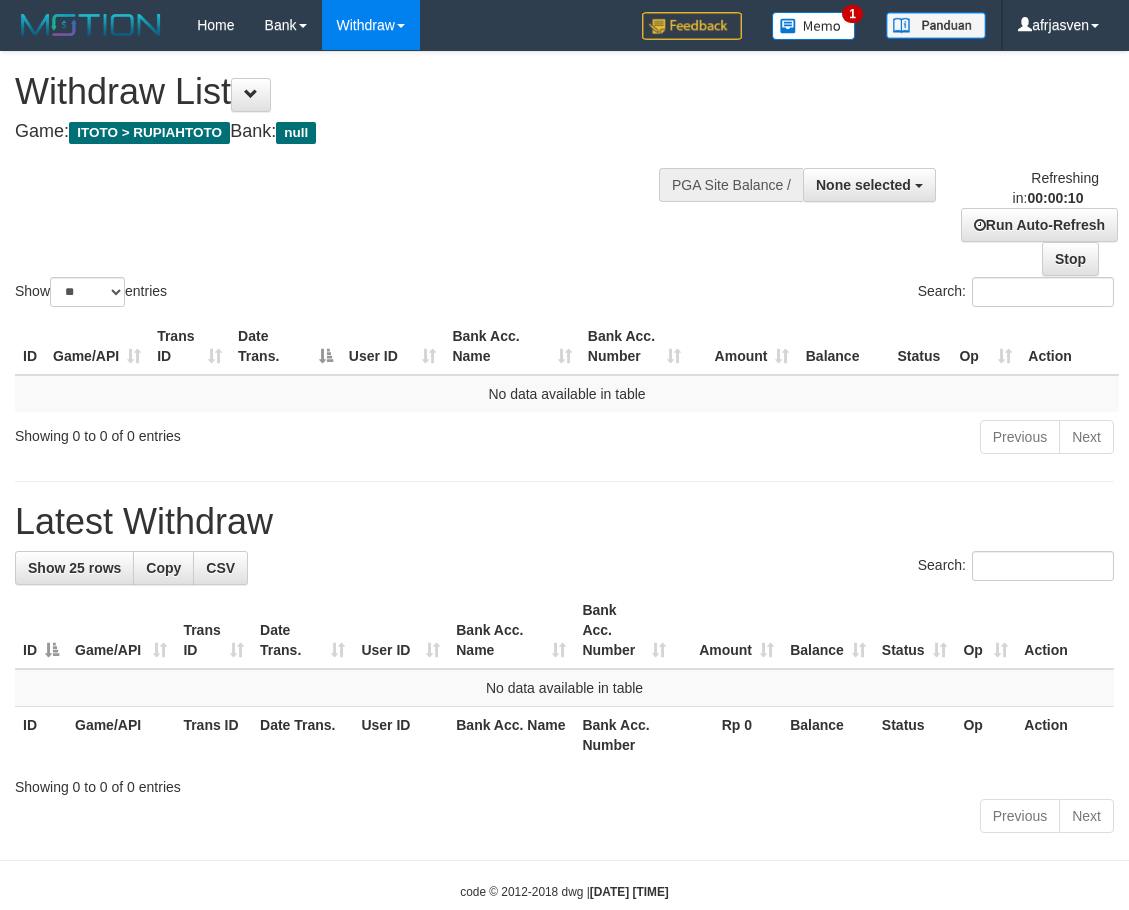 select 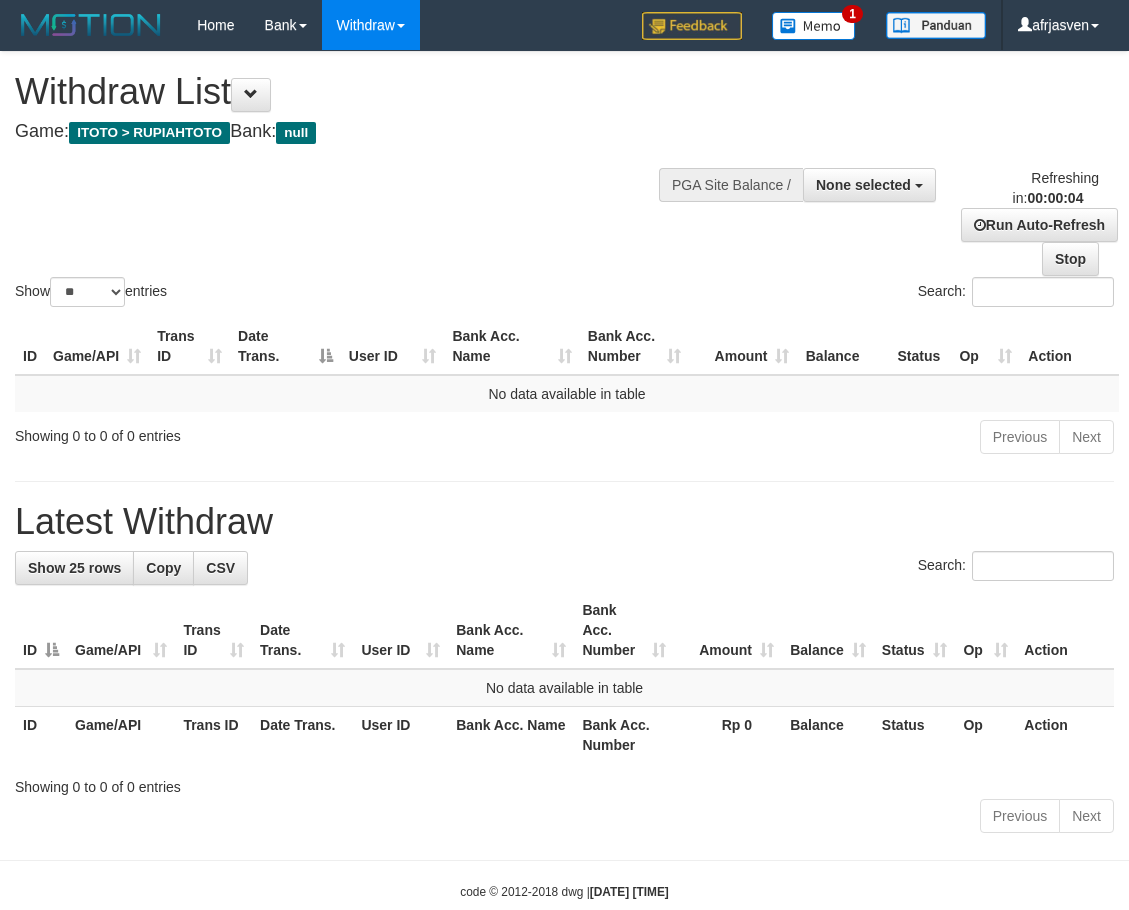 scroll, scrollTop: 0, scrollLeft: 0, axis: both 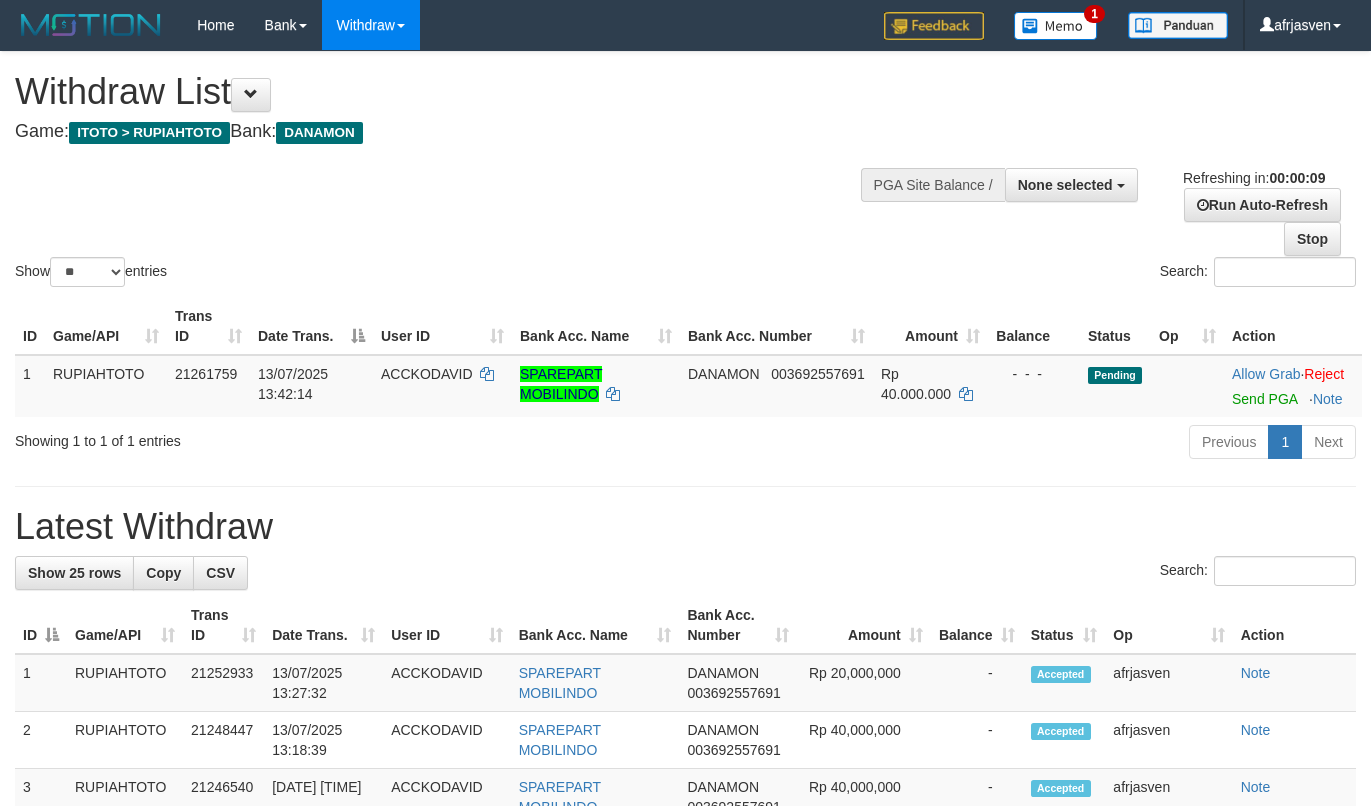 select 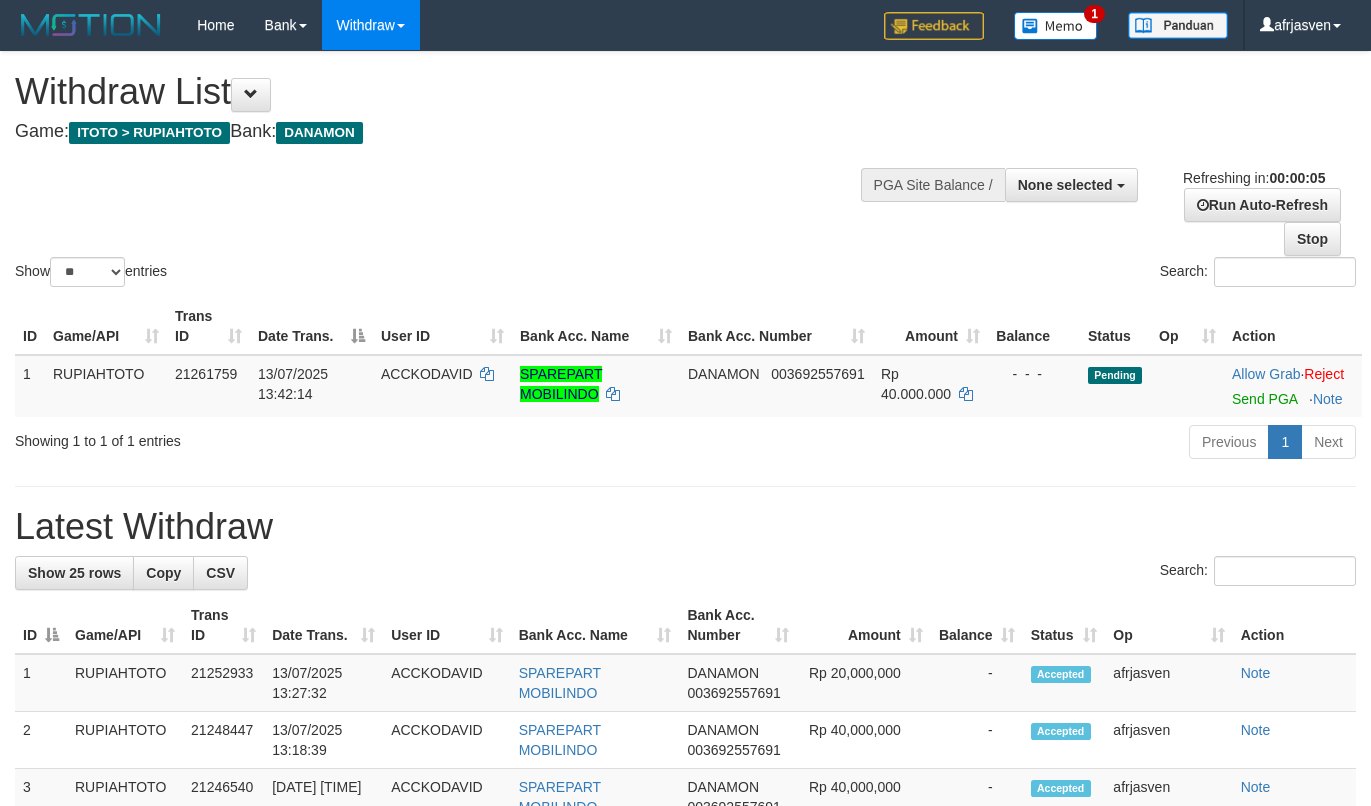 scroll, scrollTop: 0, scrollLeft: 0, axis: both 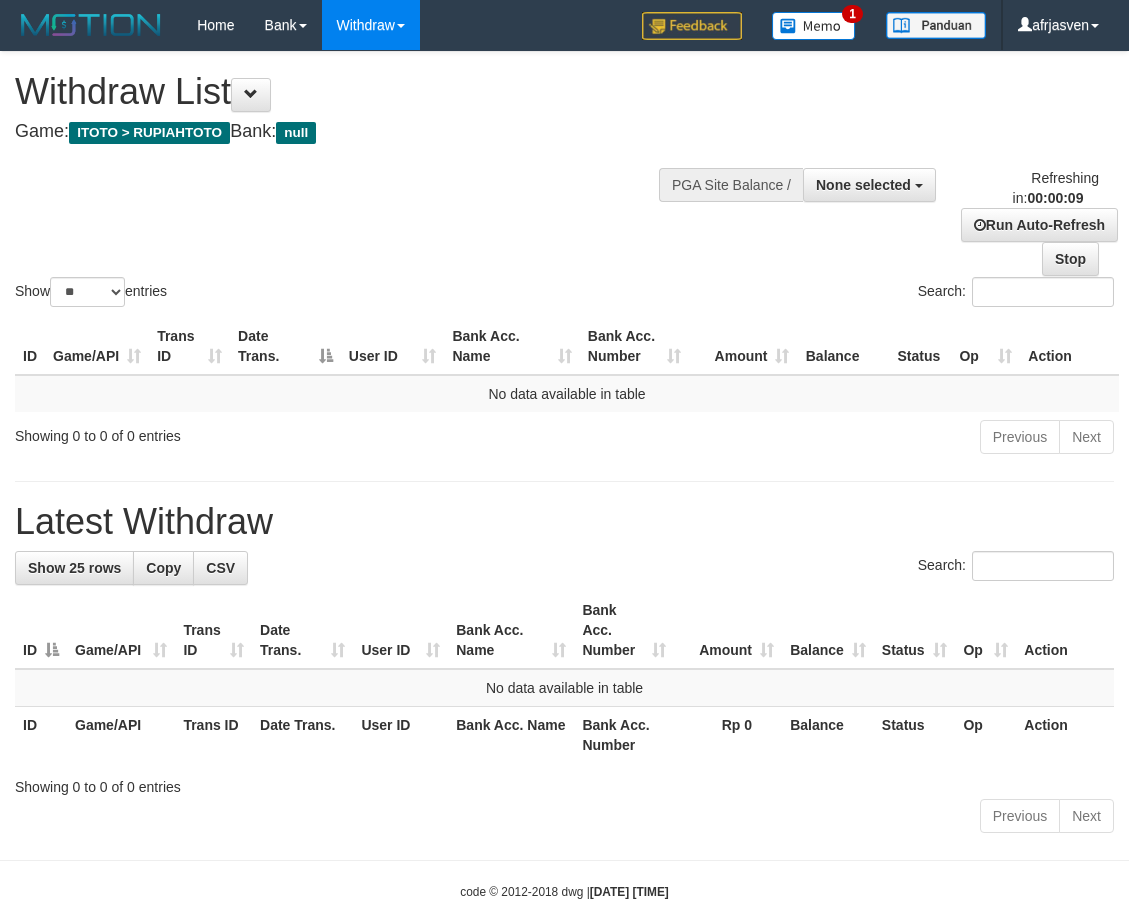 select 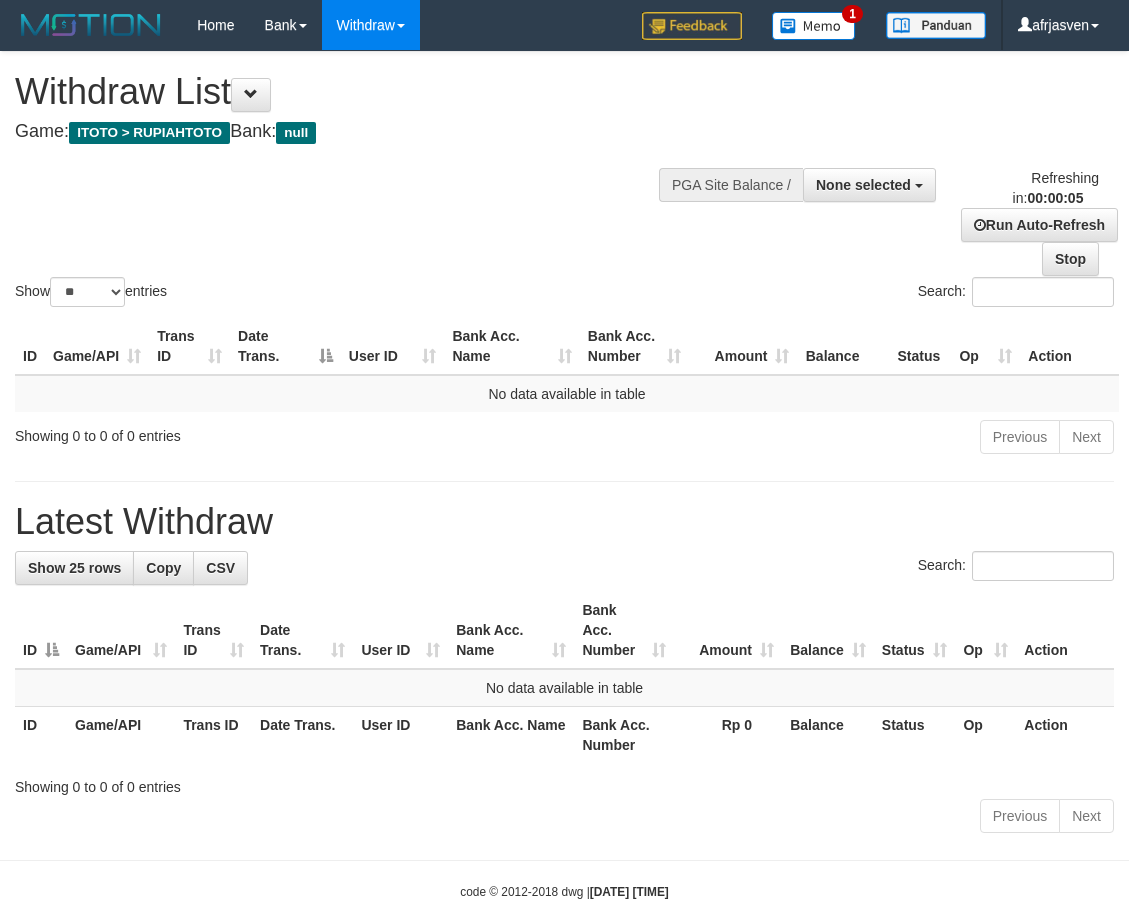 scroll, scrollTop: 0, scrollLeft: 0, axis: both 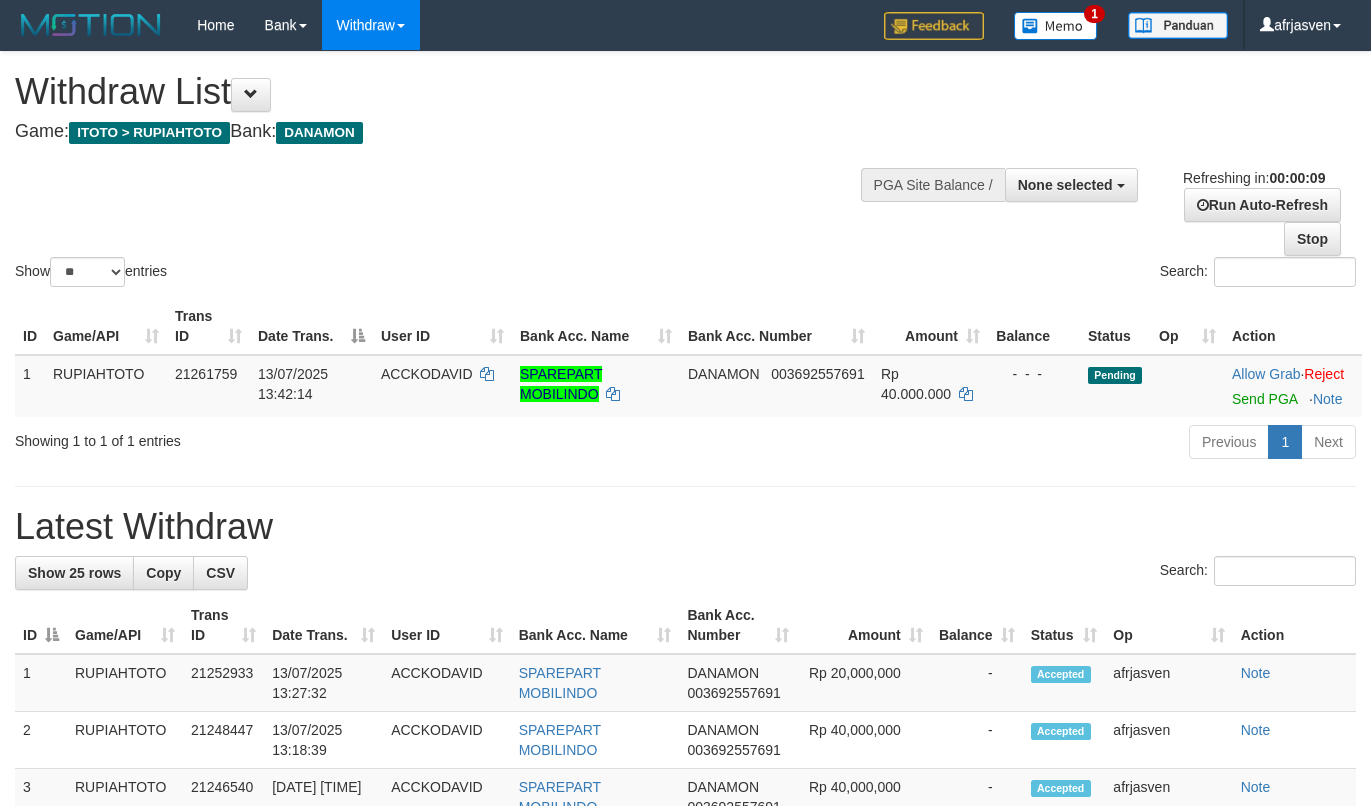 select 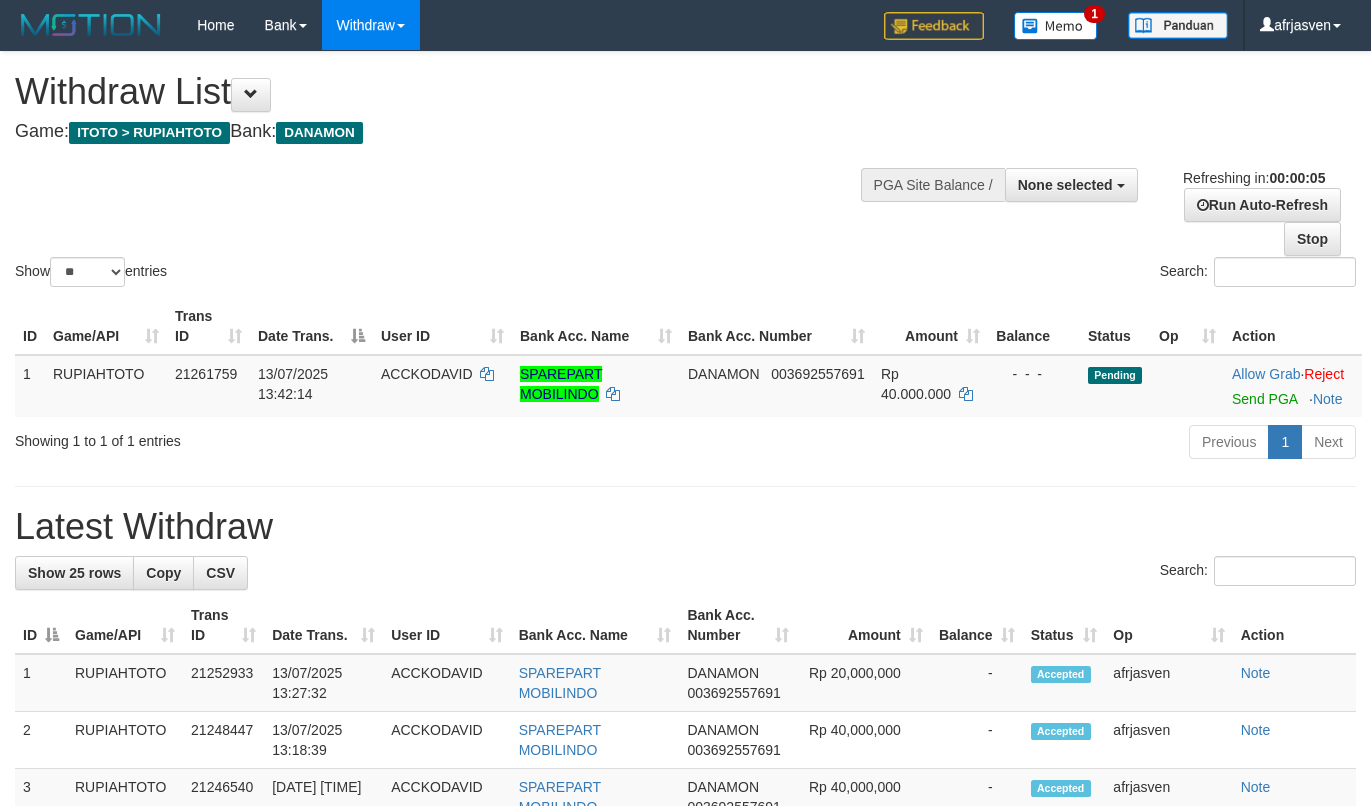 scroll, scrollTop: 0, scrollLeft: 0, axis: both 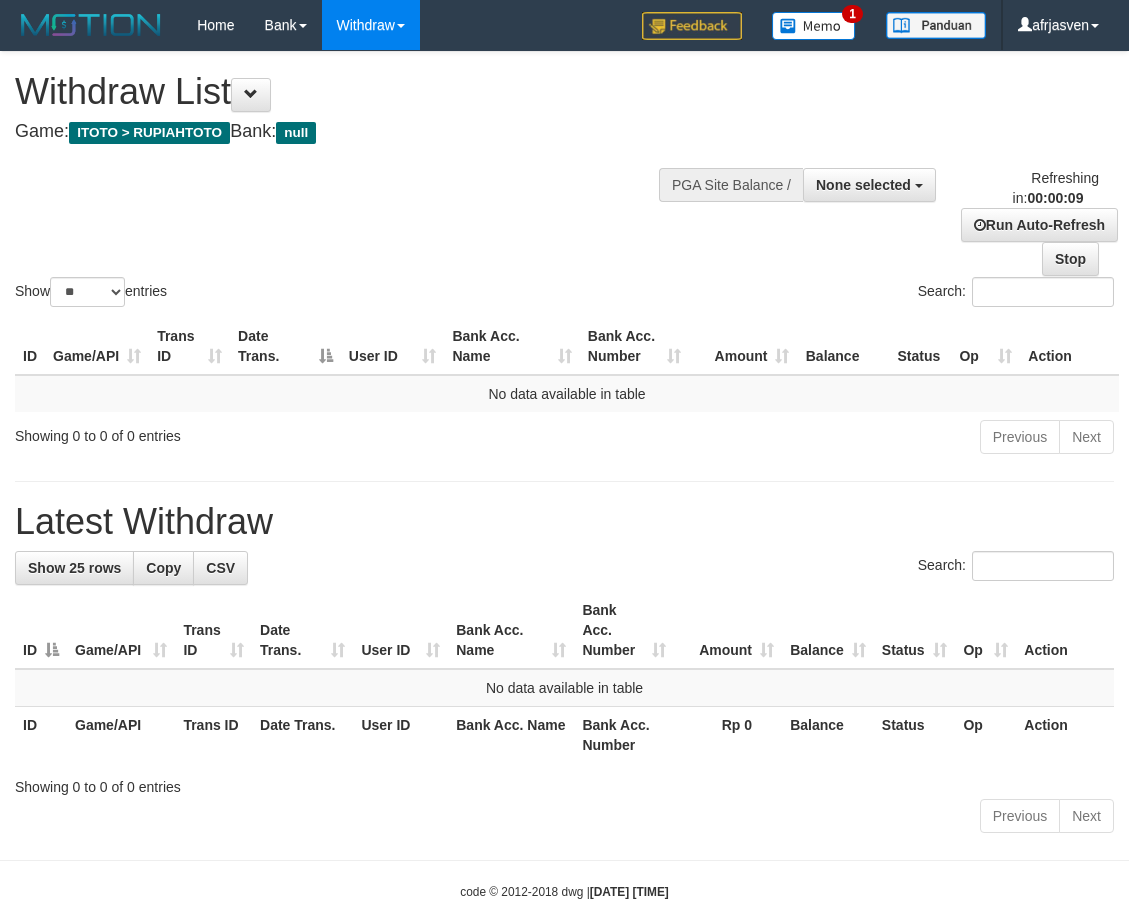 select 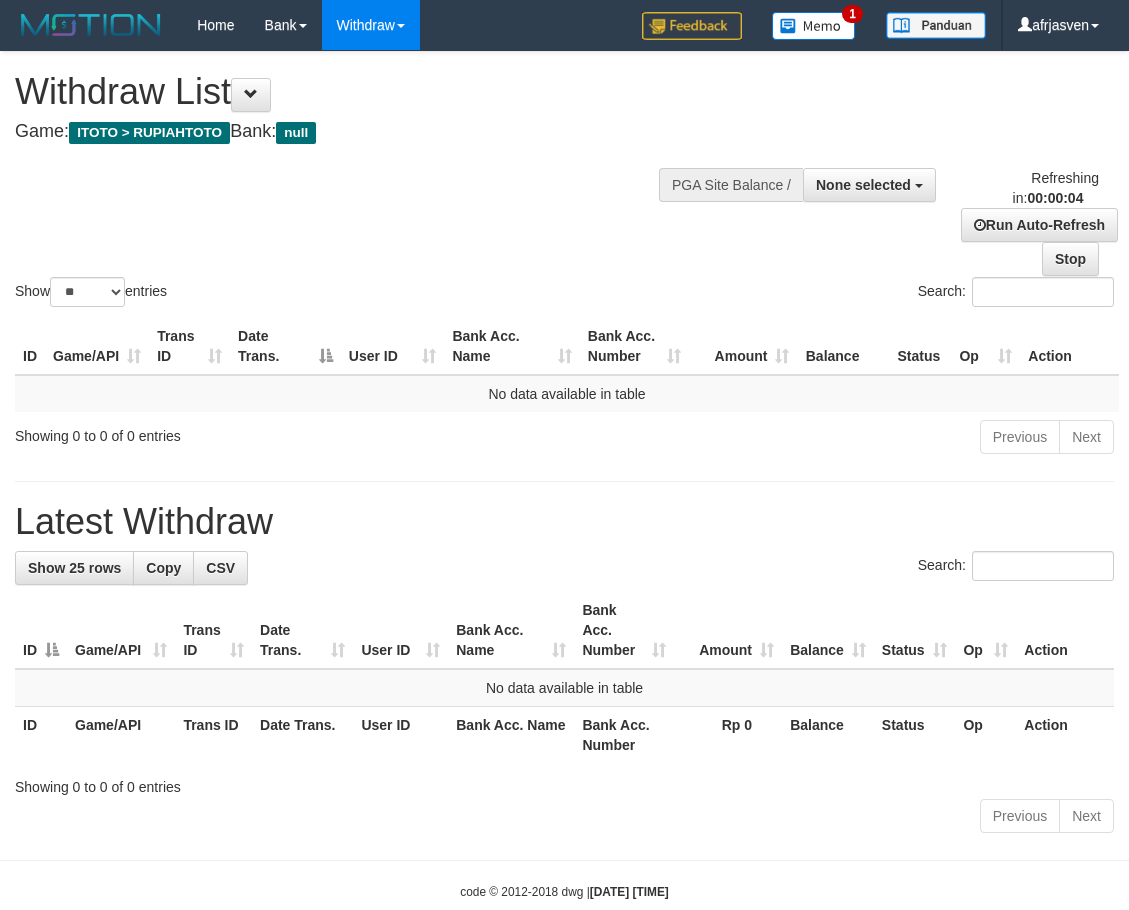 scroll, scrollTop: 0, scrollLeft: 0, axis: both 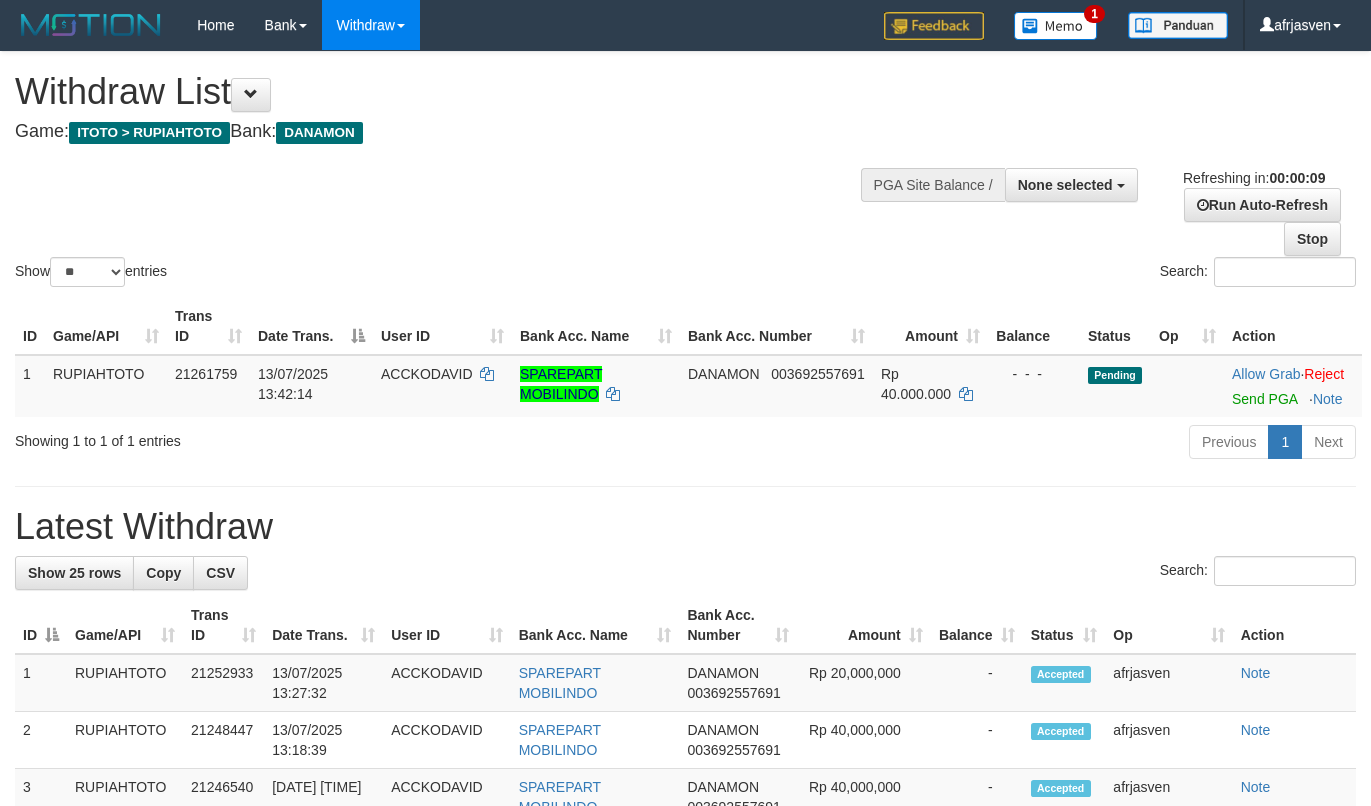 select 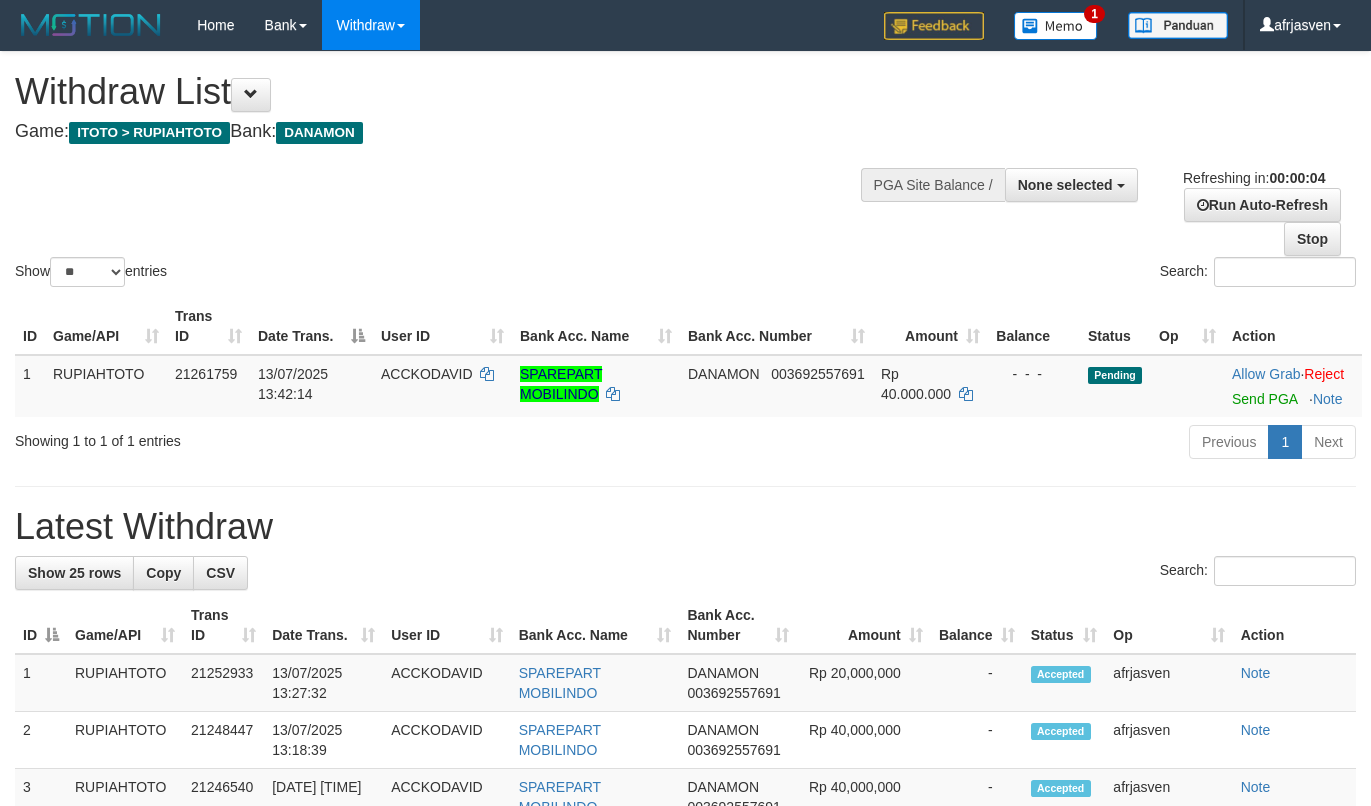 scroll, scrollTop: 0, scrollLeft: 0, axis: both 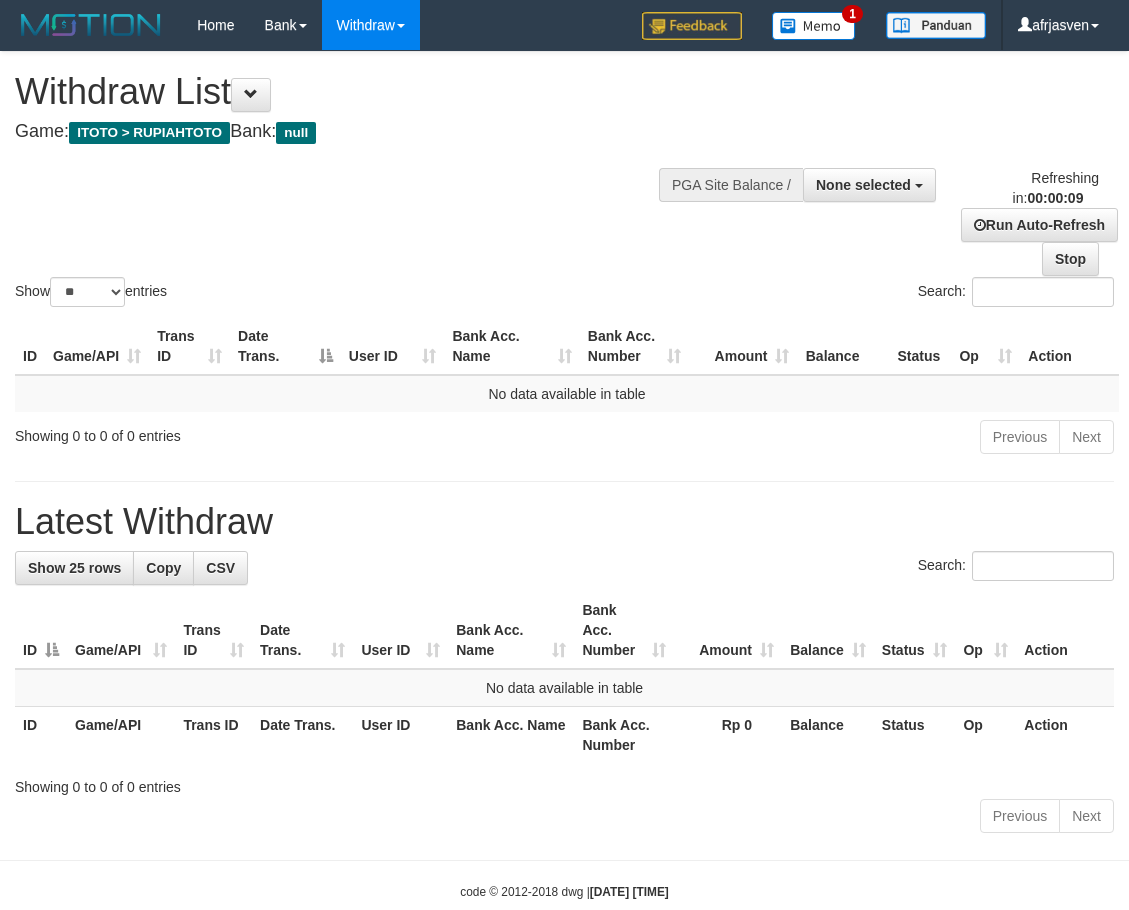 select 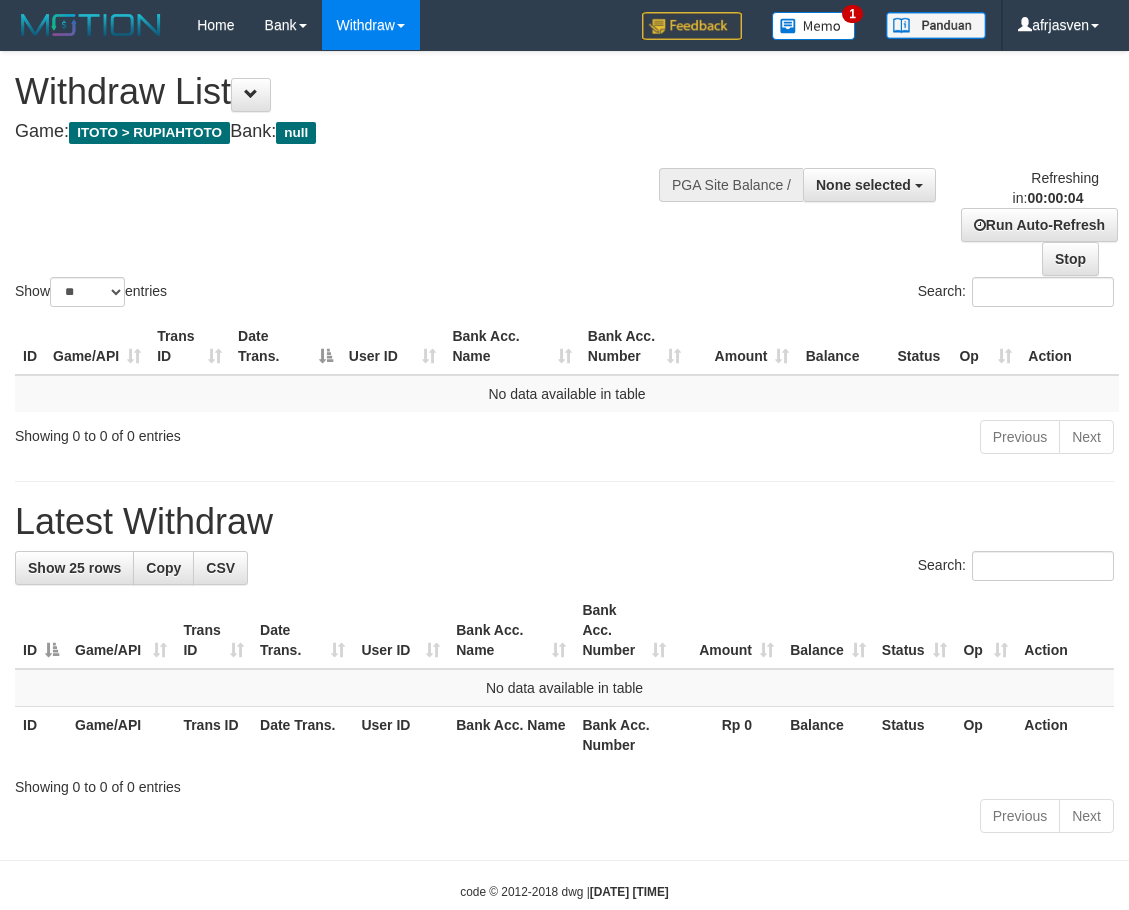 scroll, scrollTop: 0, scrollLeft: 0, axis: both 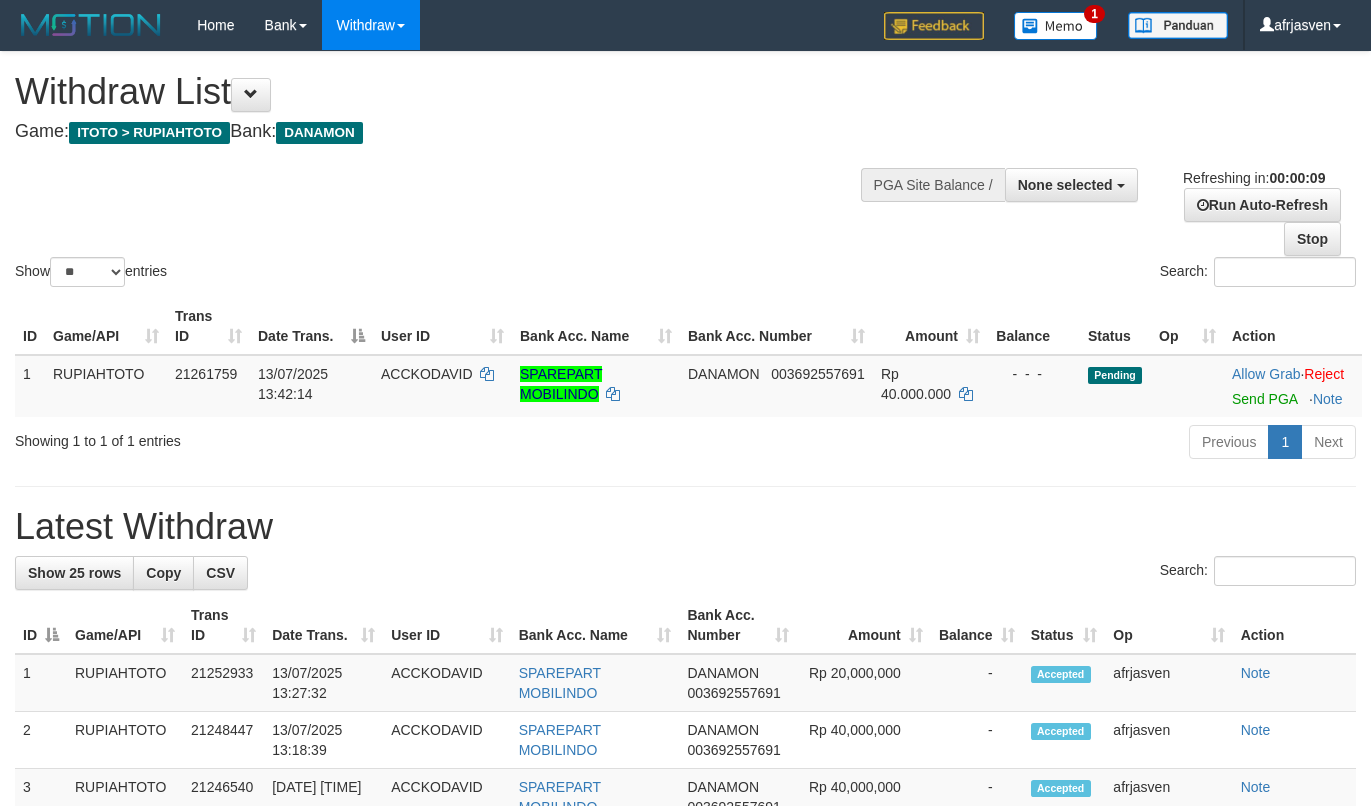 select 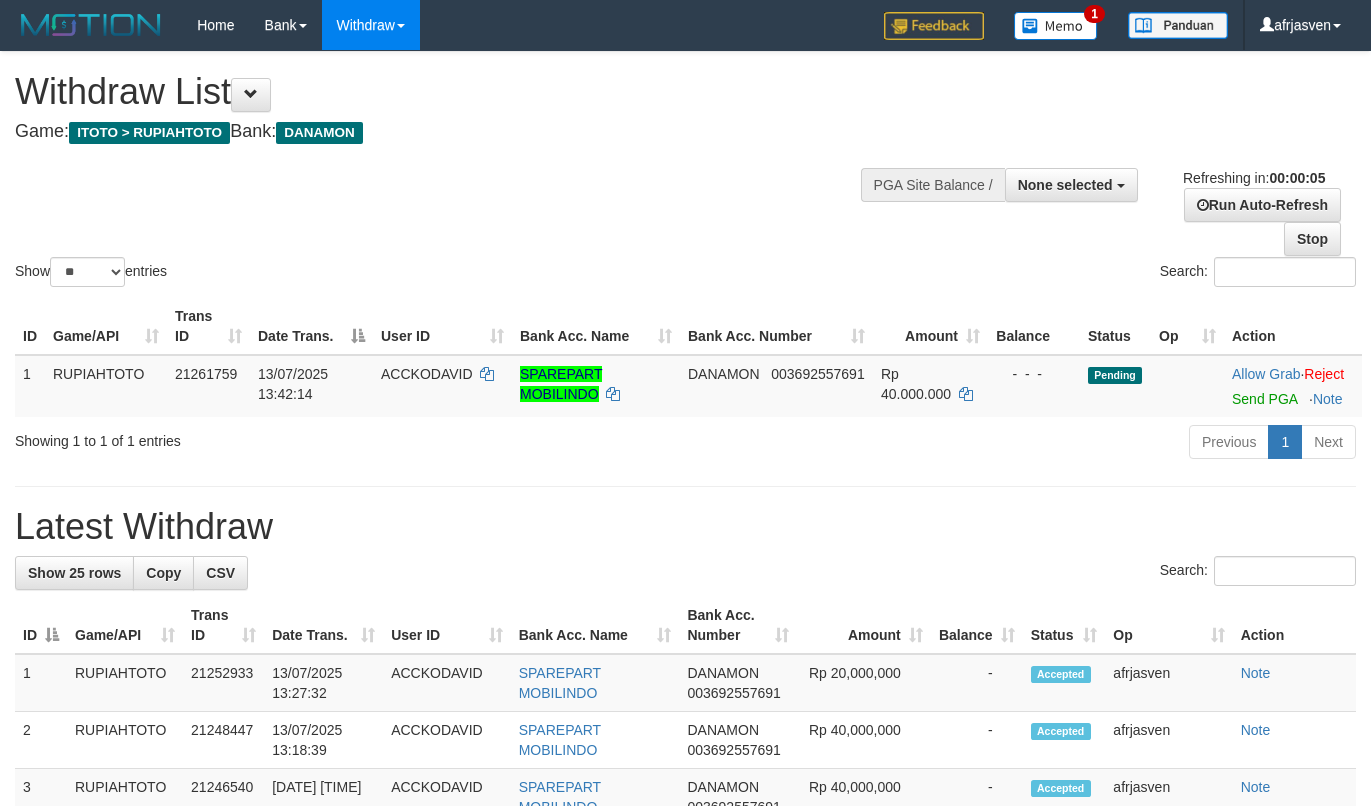 scroll, scrollTop: 0, scrollLeft: 0, axis: both 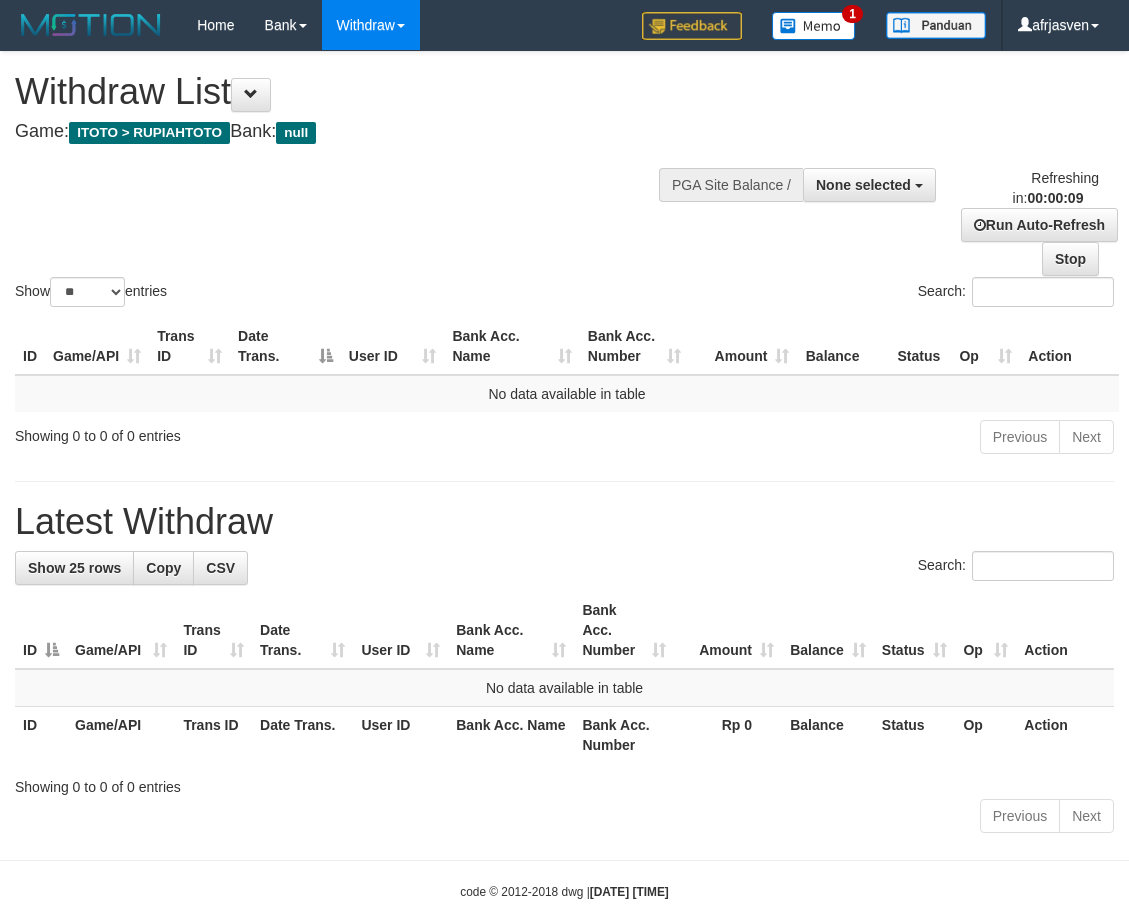 select 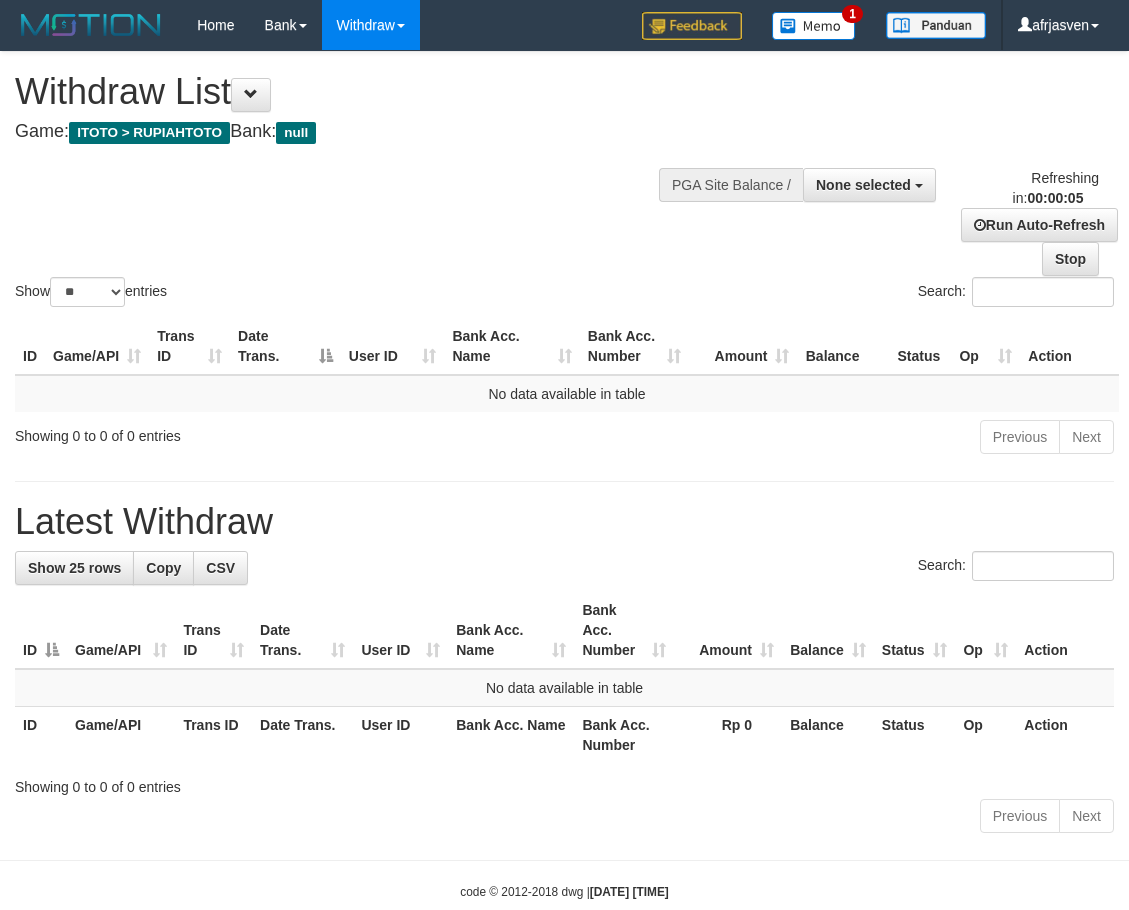 scroll, scrollTop: 0, scrollLeft: 0, axis: both 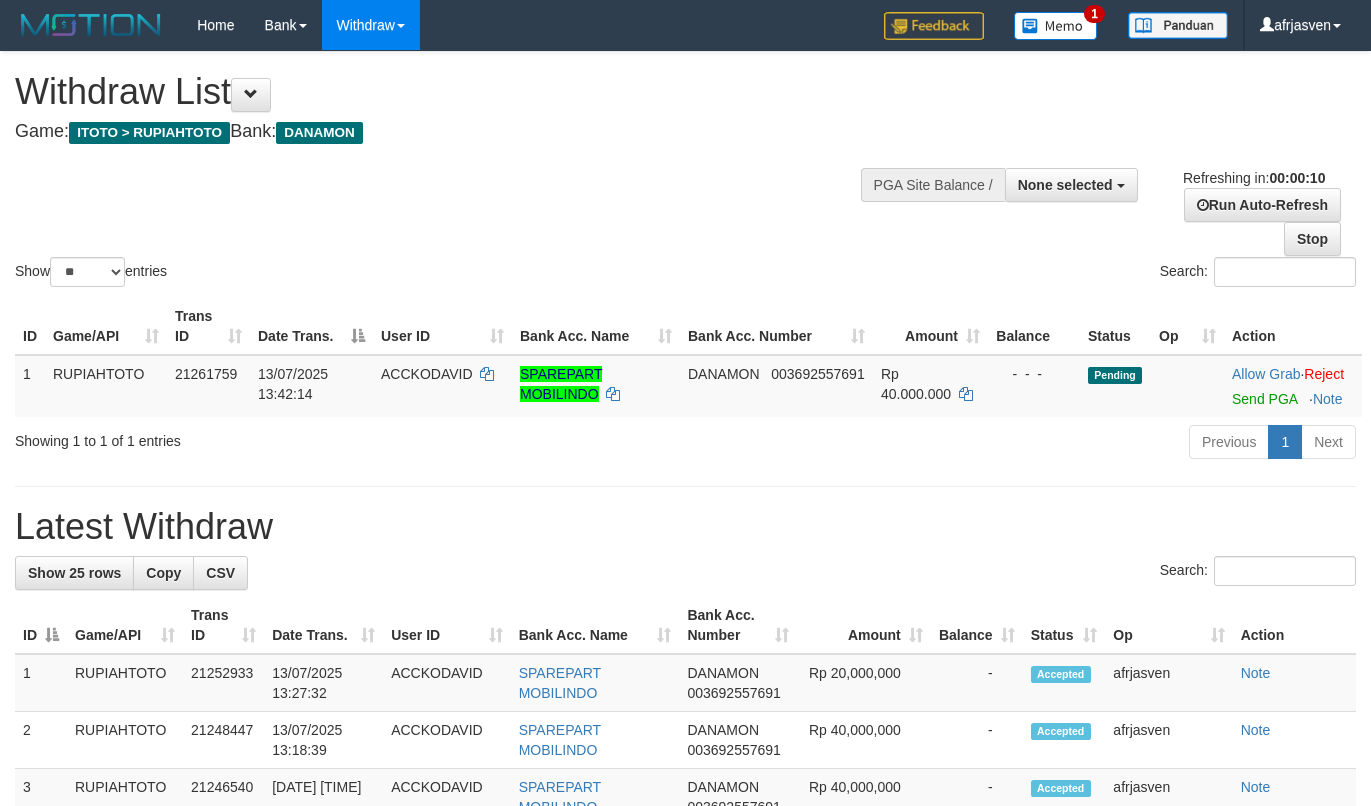 select 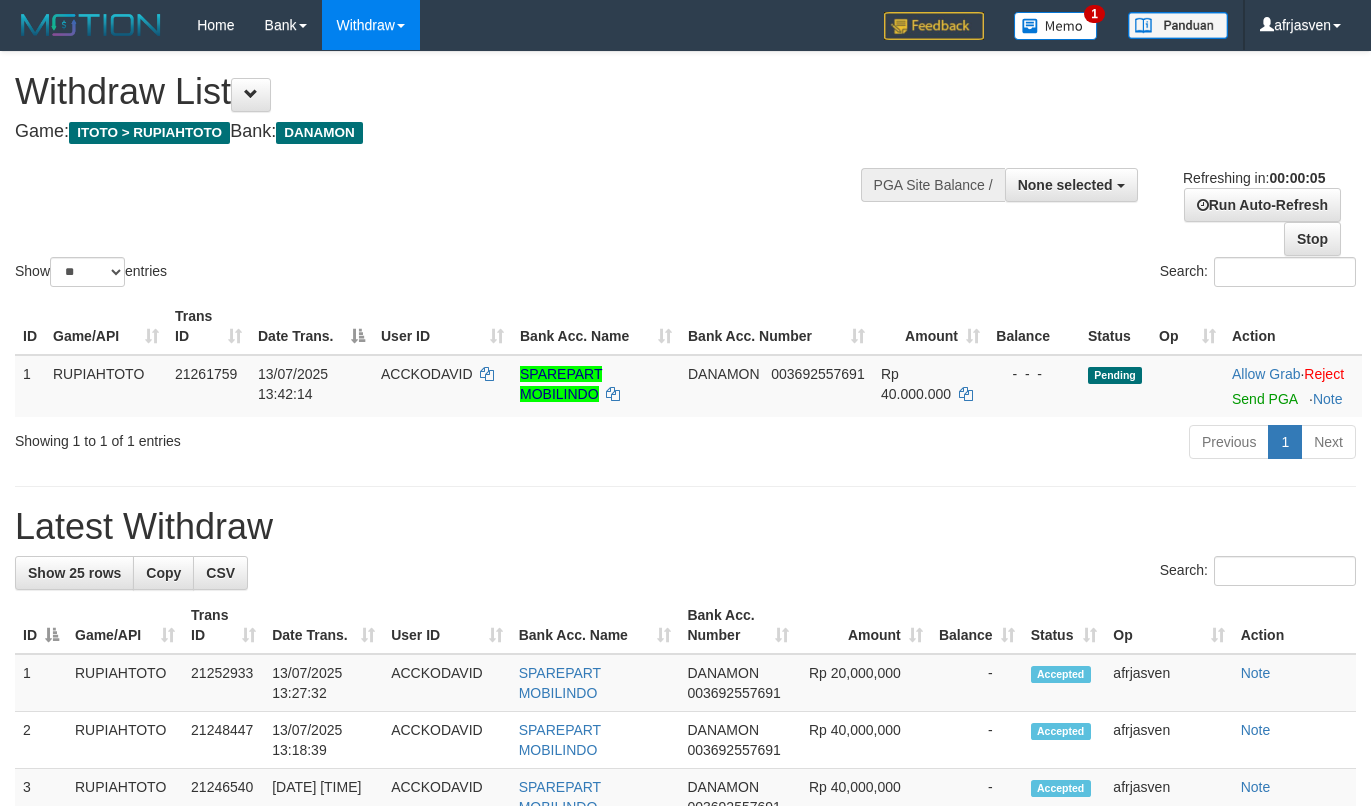 scroll, scrollTop: 0, scrollLeft: 0, axis: both 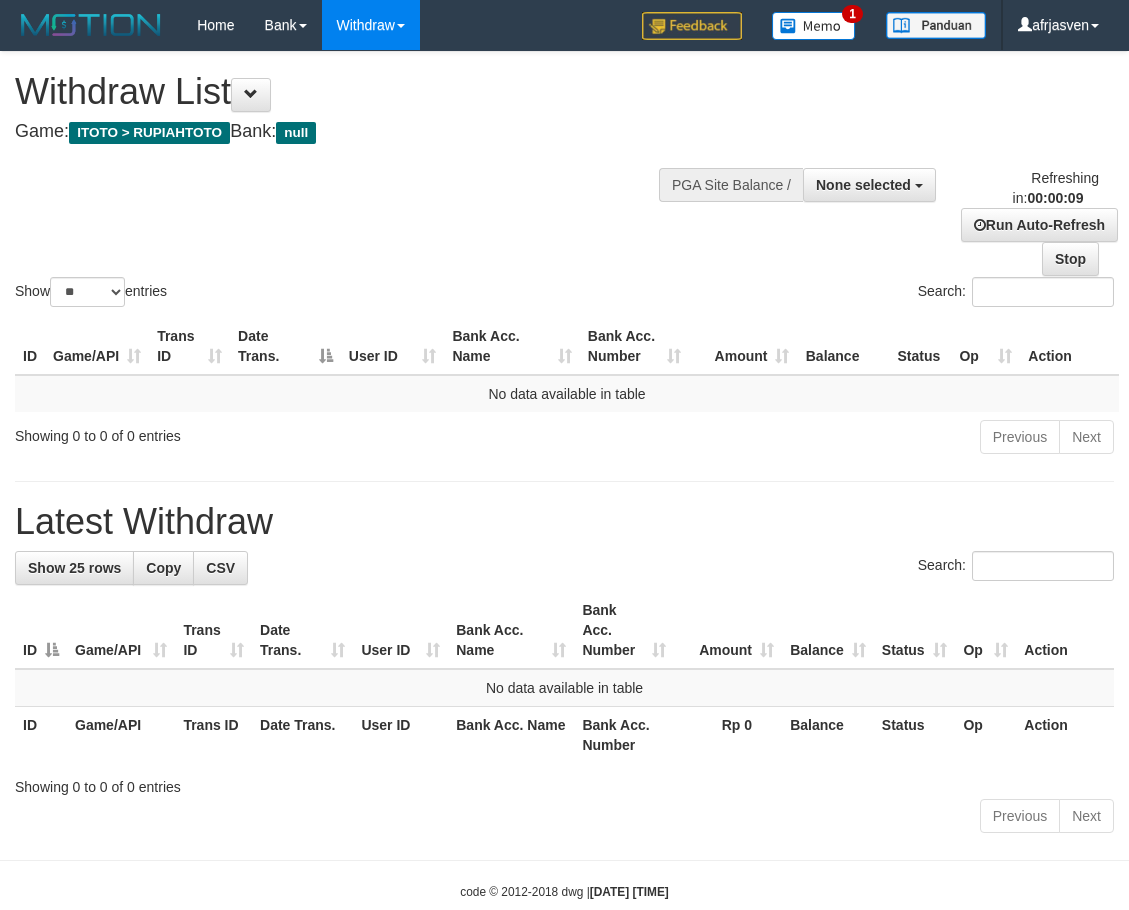 select 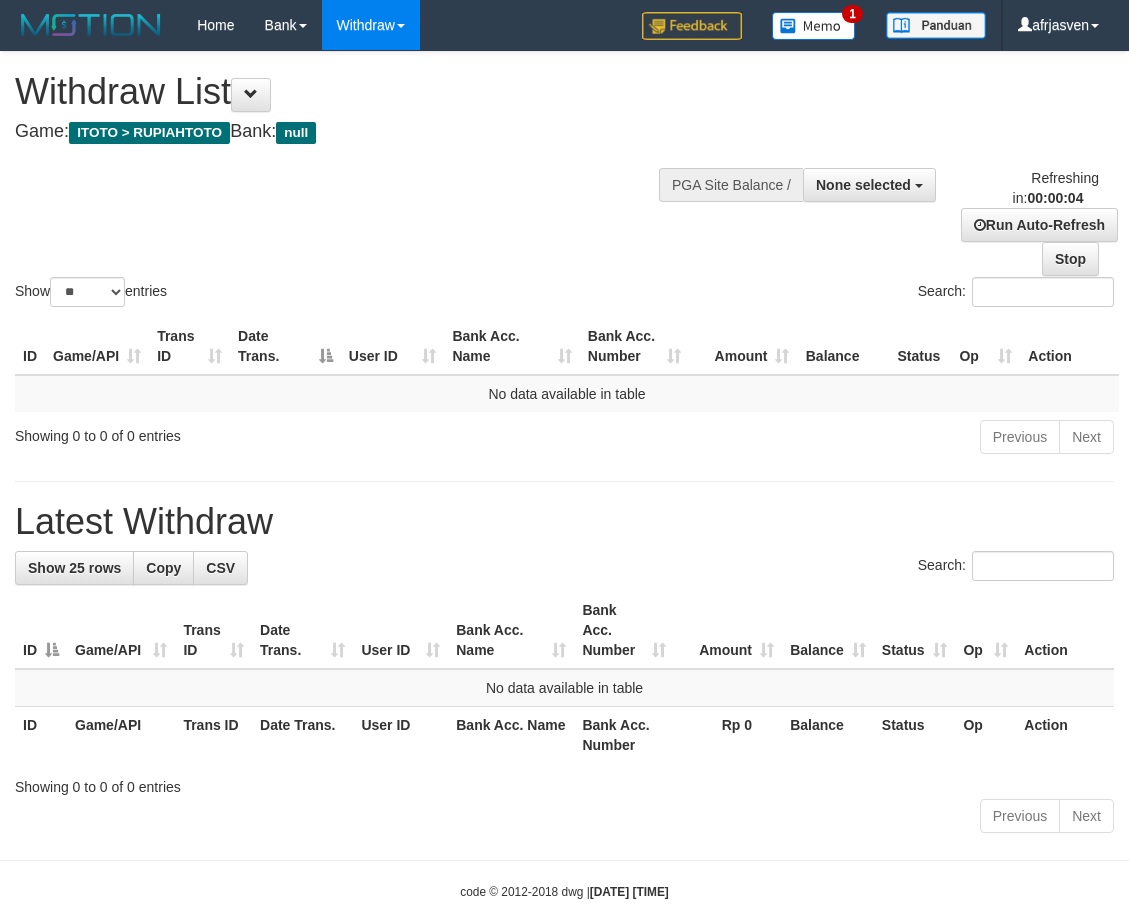scroll, scrollTop: 0, scrollLeft: 0, axis: both 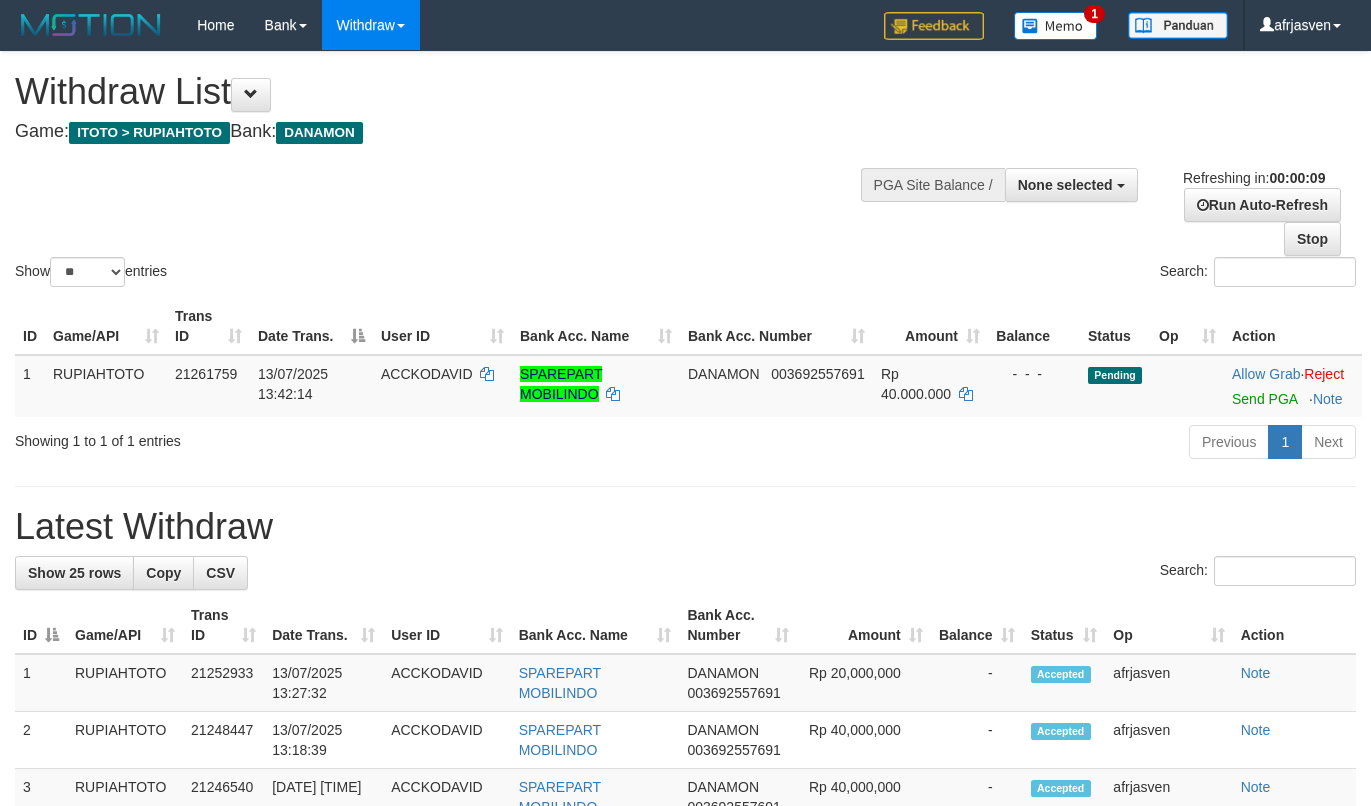 select 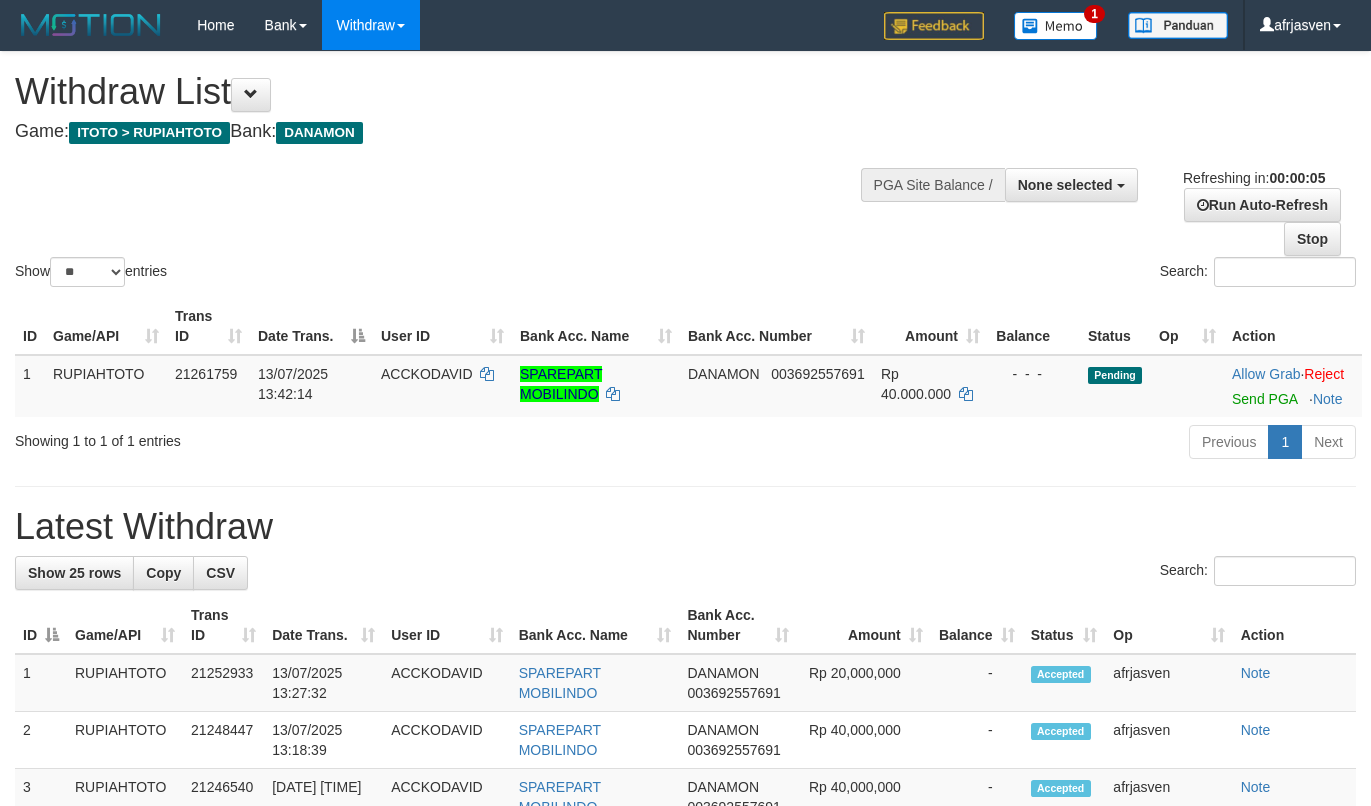scroll, scrollTop: 0, scrollLeft: 0, axis: both 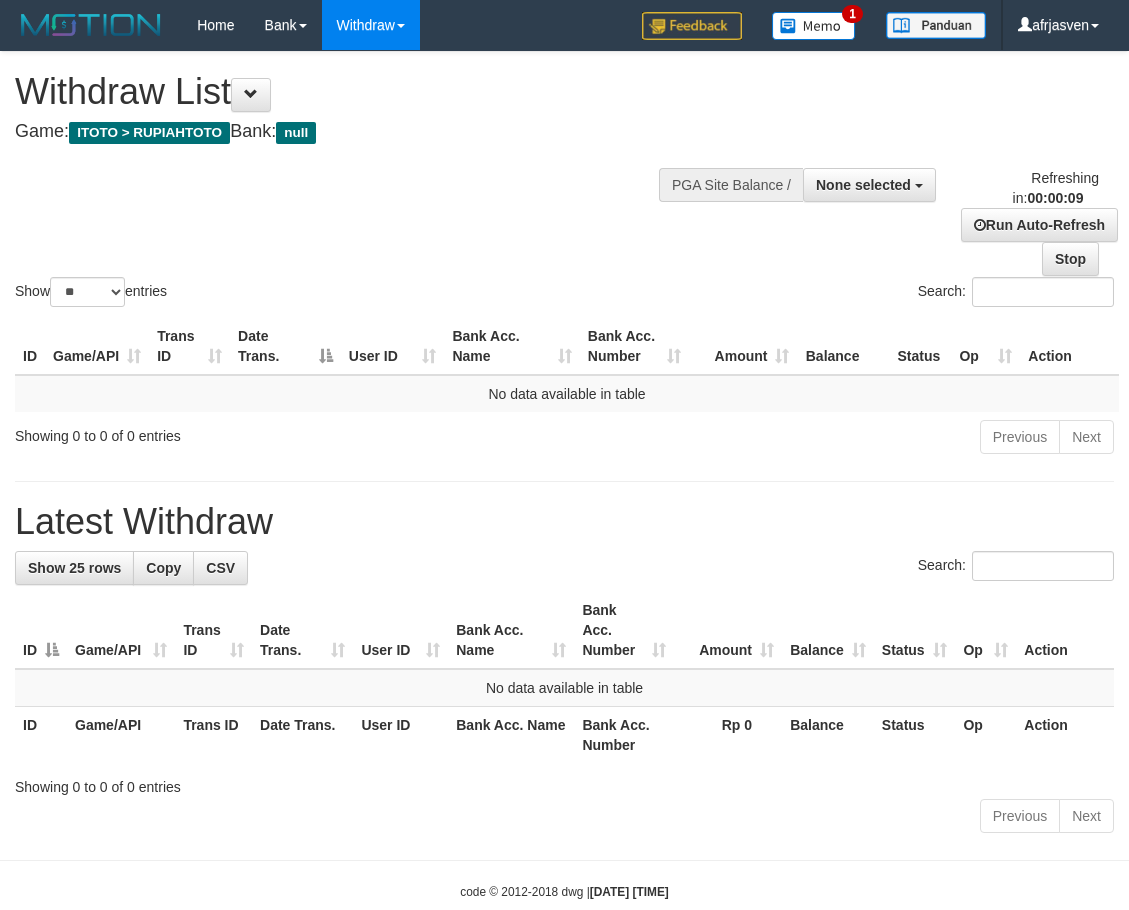 select 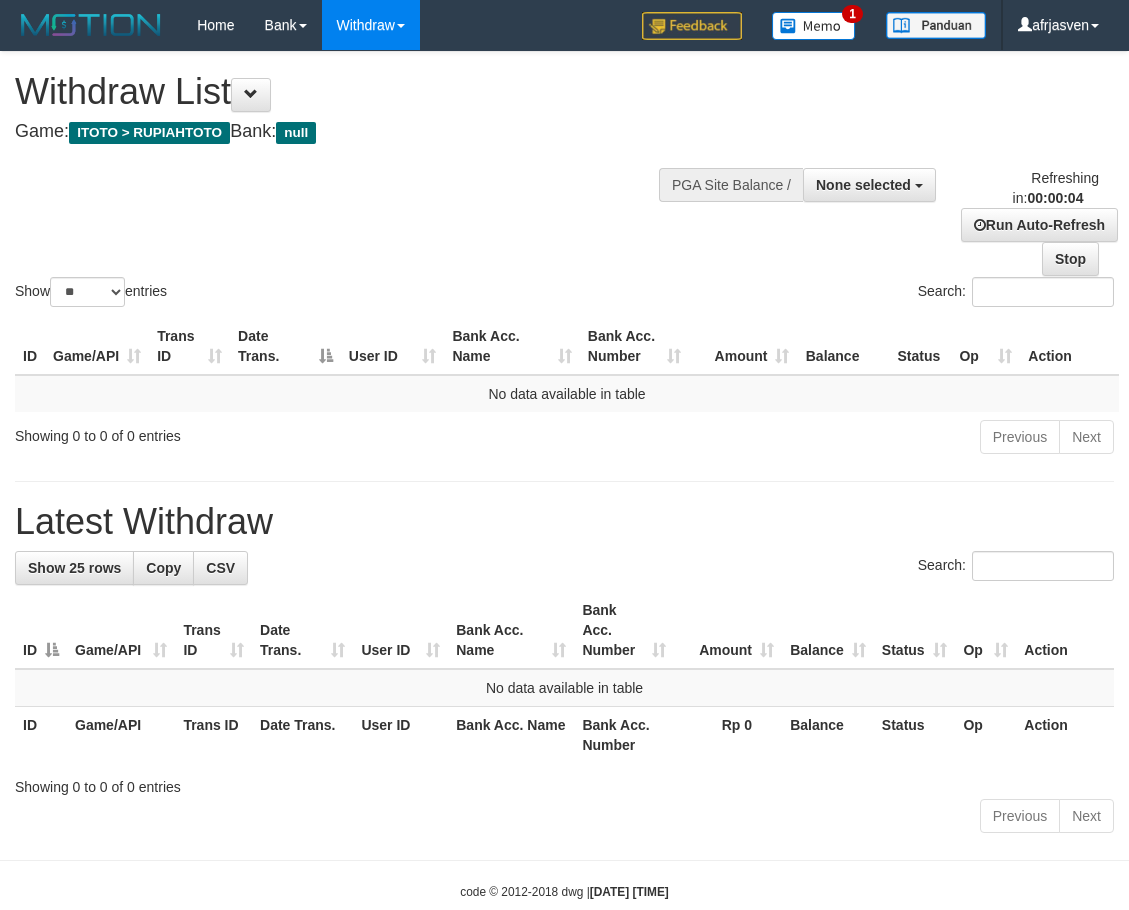 scroll, scrollTop: 0, scrollLeft: 0, axis: both 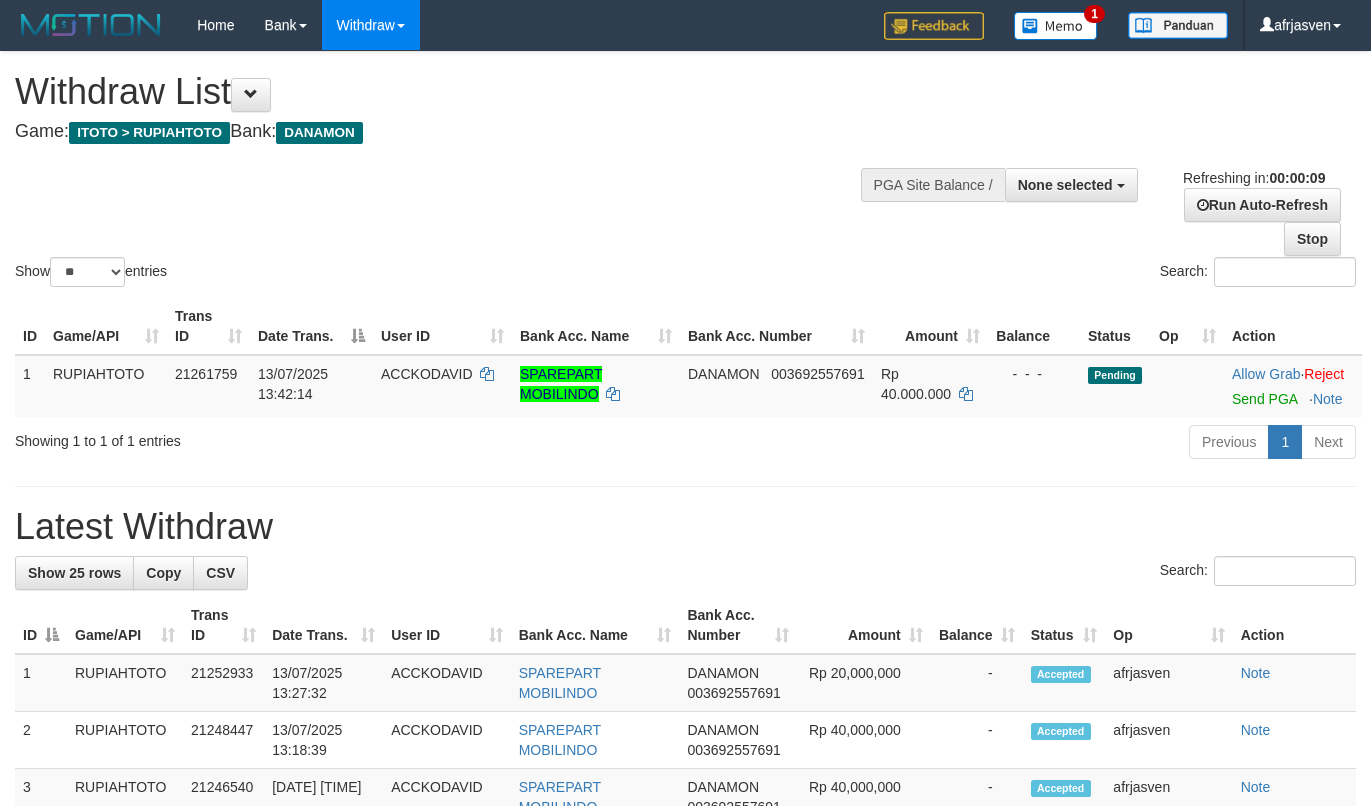 select 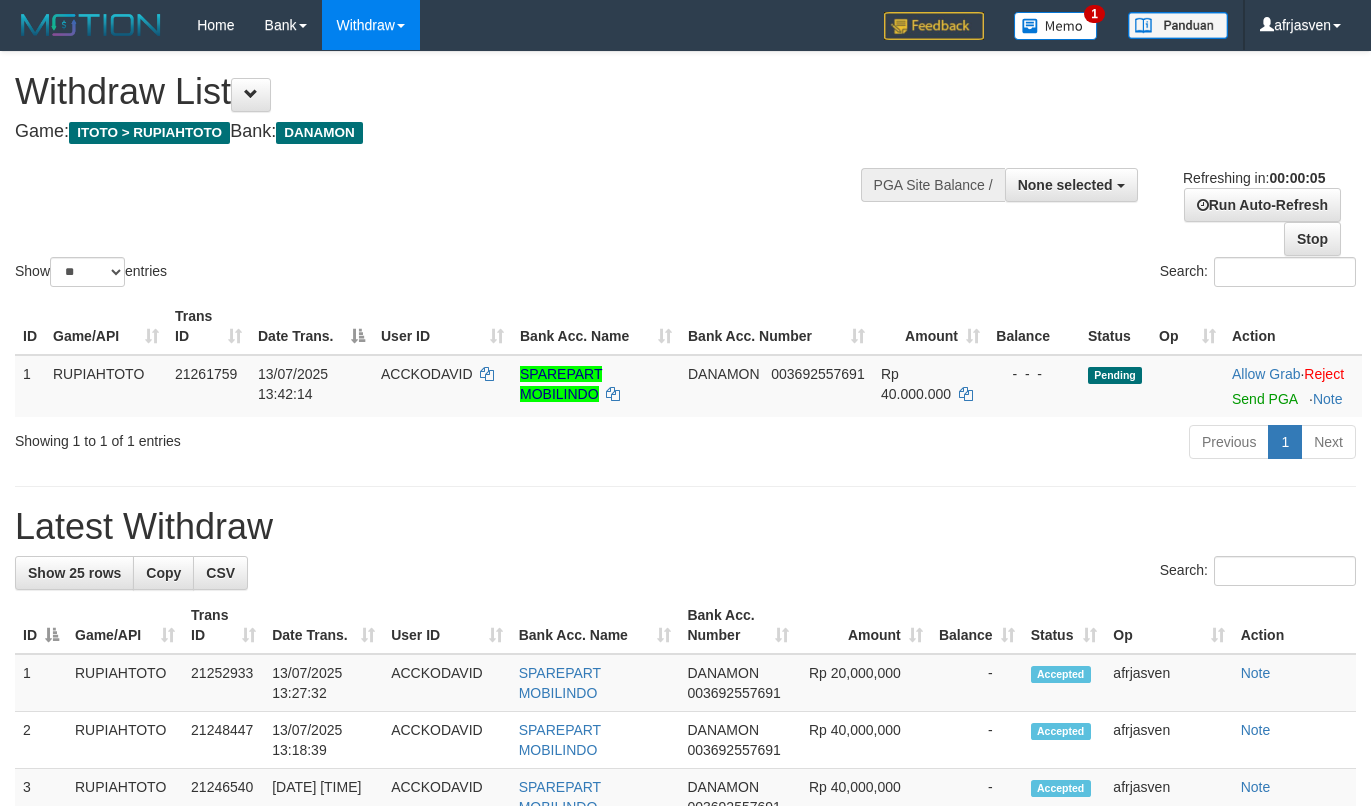 scroll, scrollTop: 0, scrollLeft: 0, axis: both 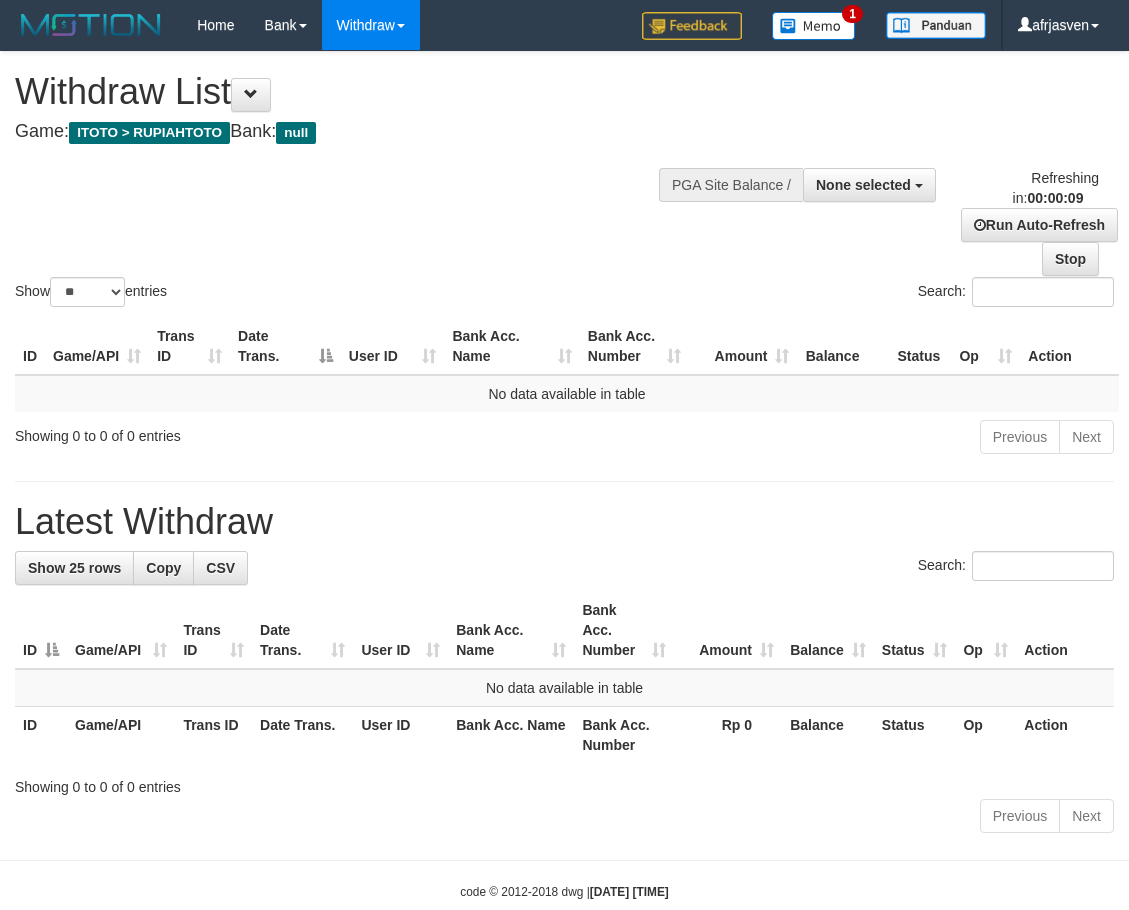 select 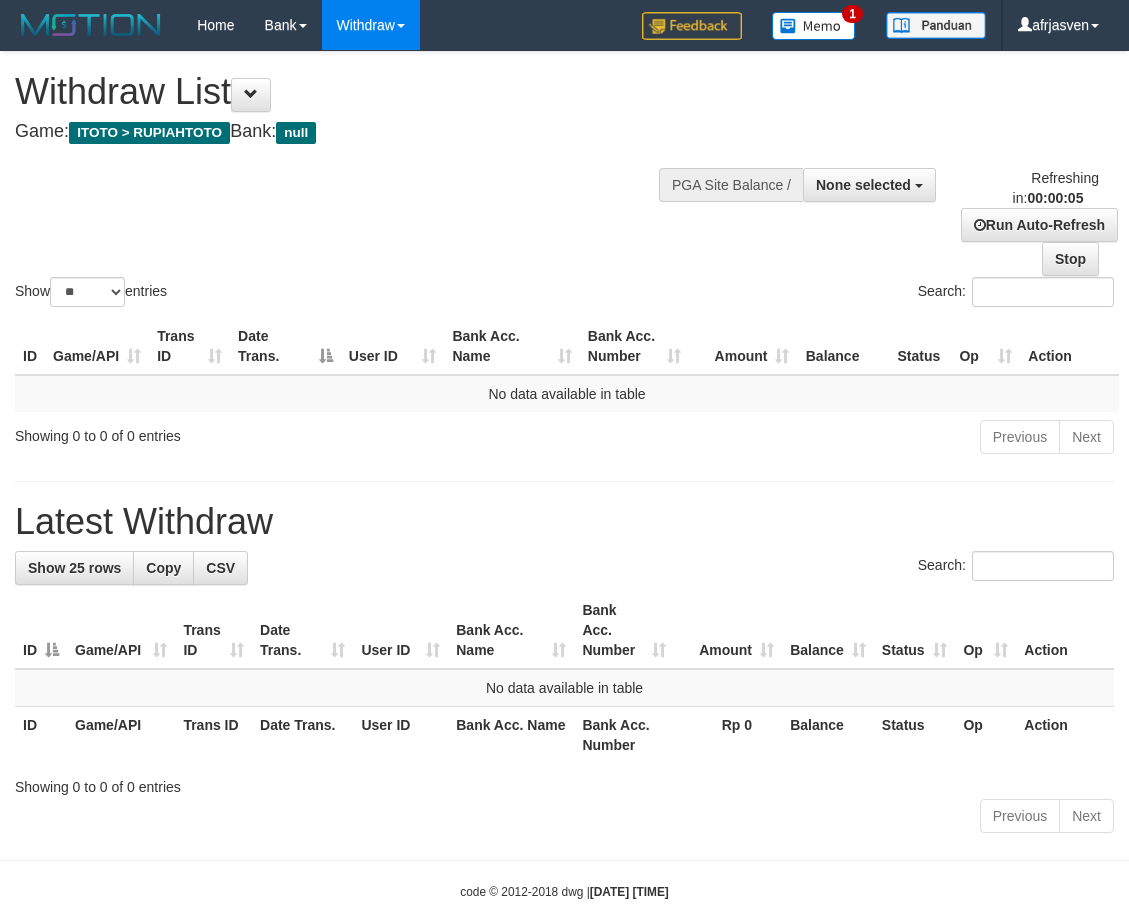 scroll, scrollTop: 0, scrollLeft: 0, axis: both 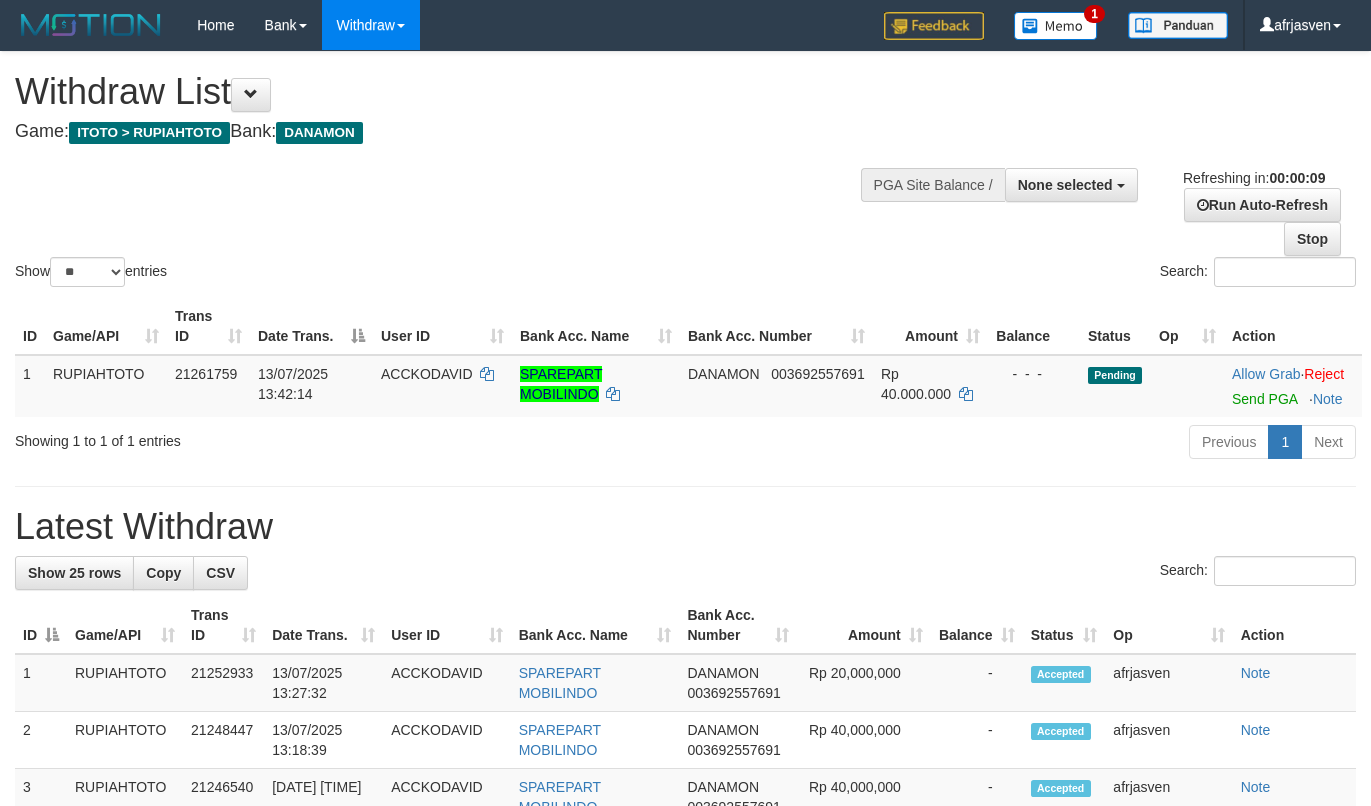 select 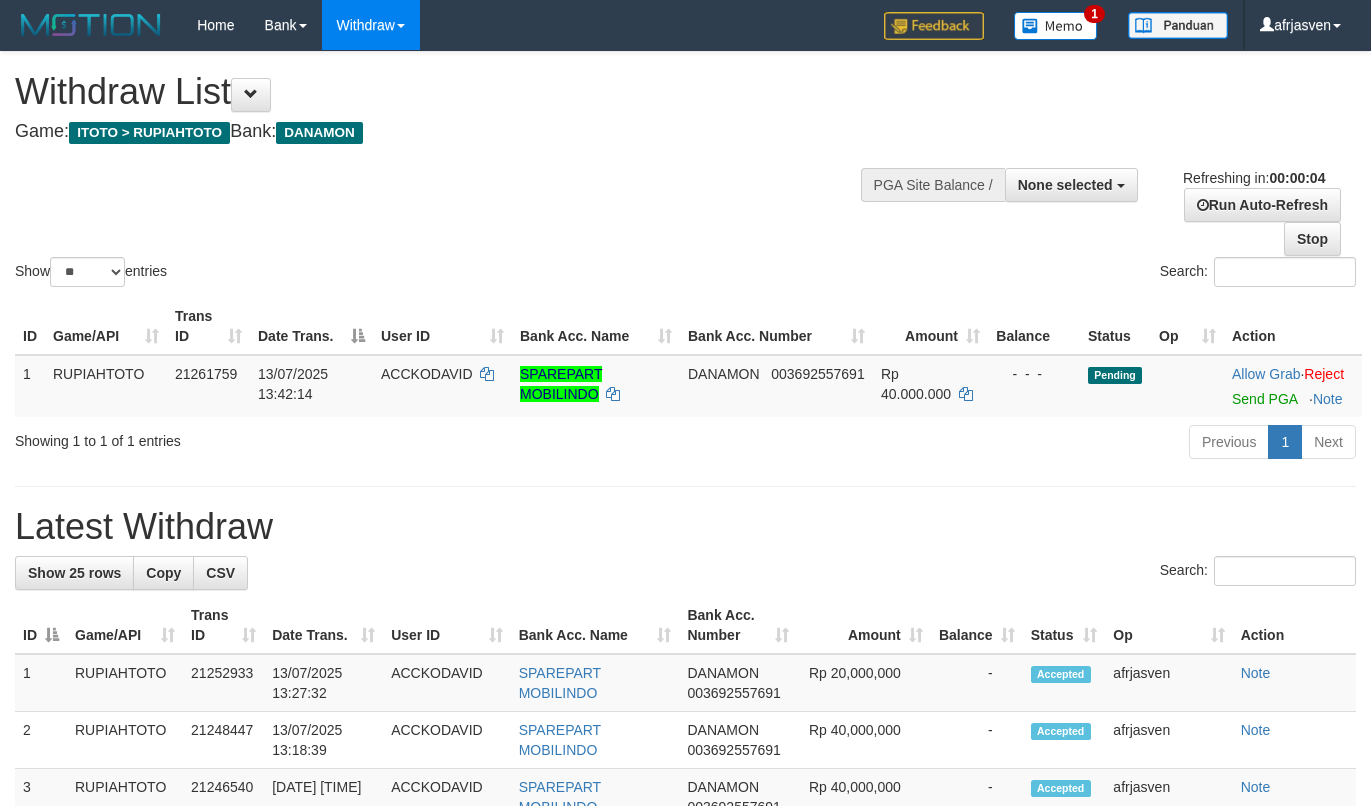 scroll, scrollTop: 0, scrollLeft: 0, axis: both 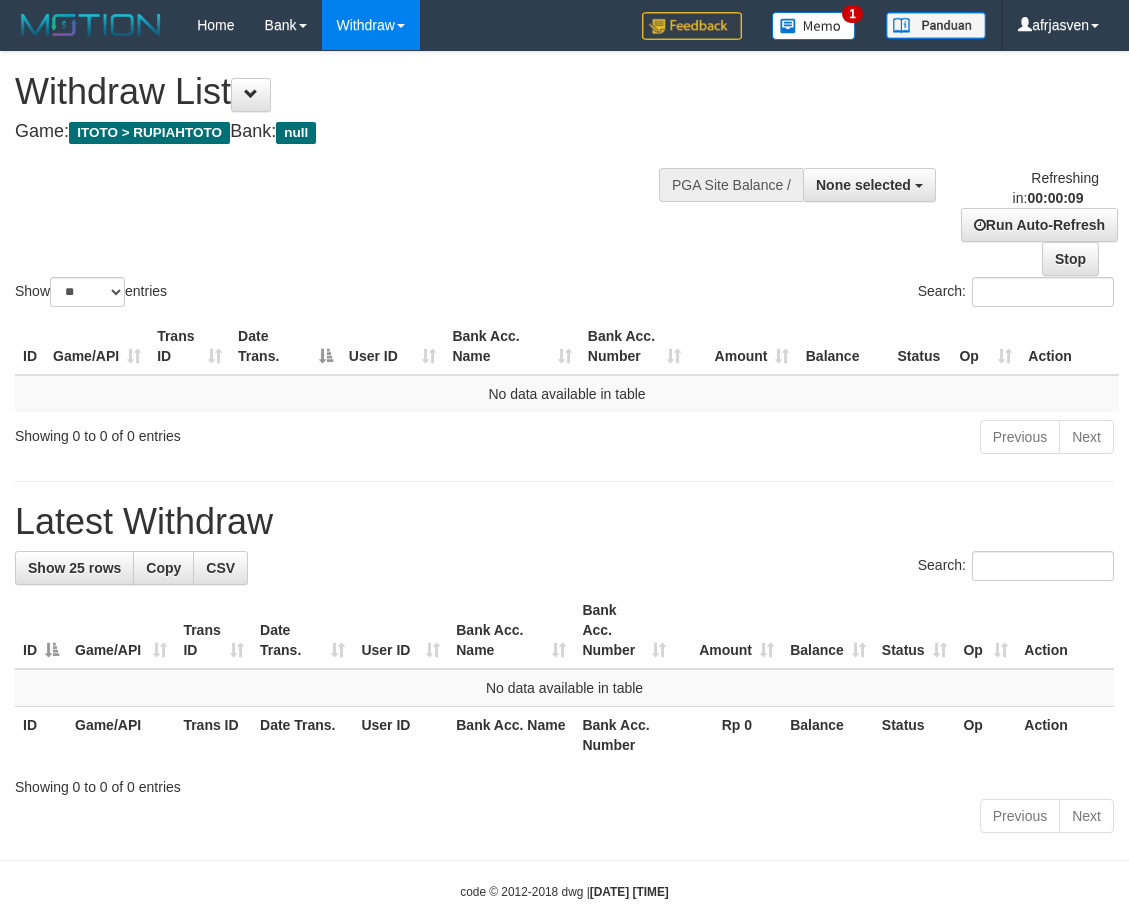 select 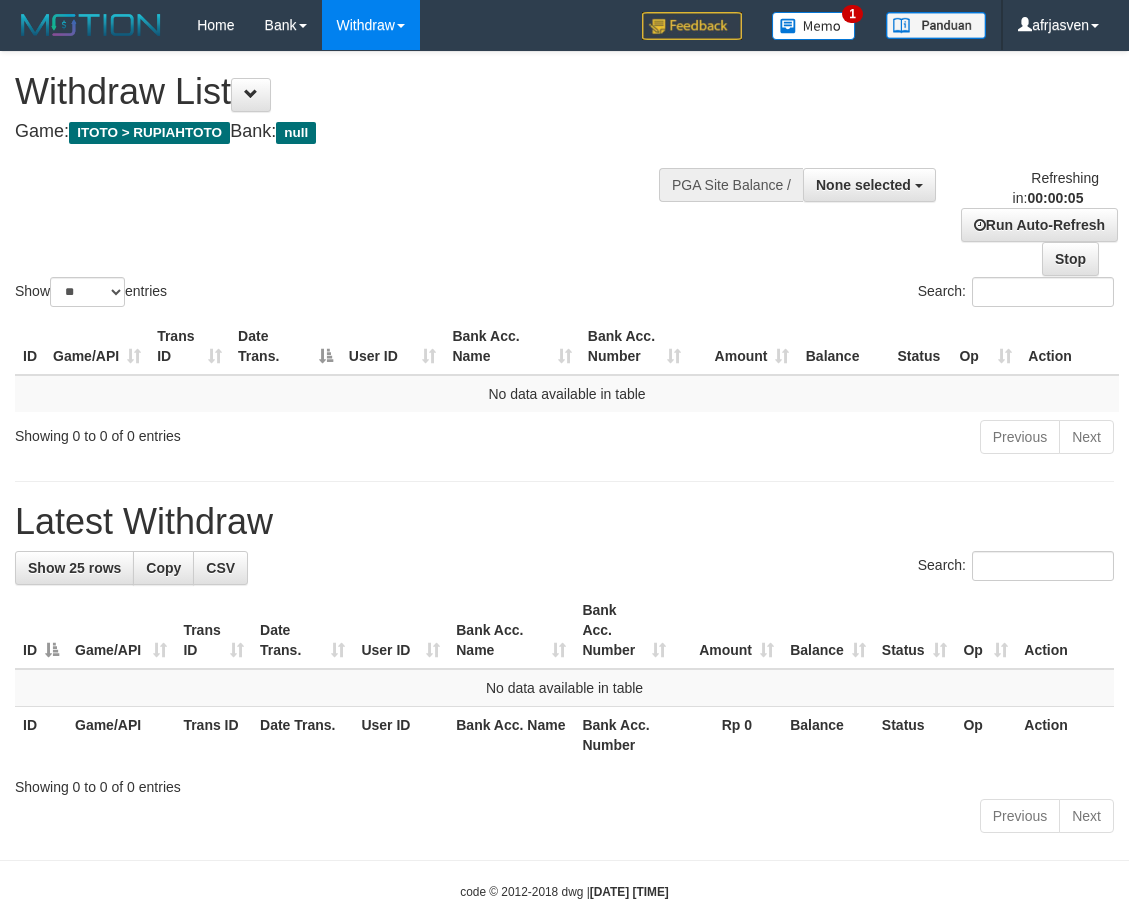 scroll, scrollTop: 0, scrollLeft: 0, axis: both 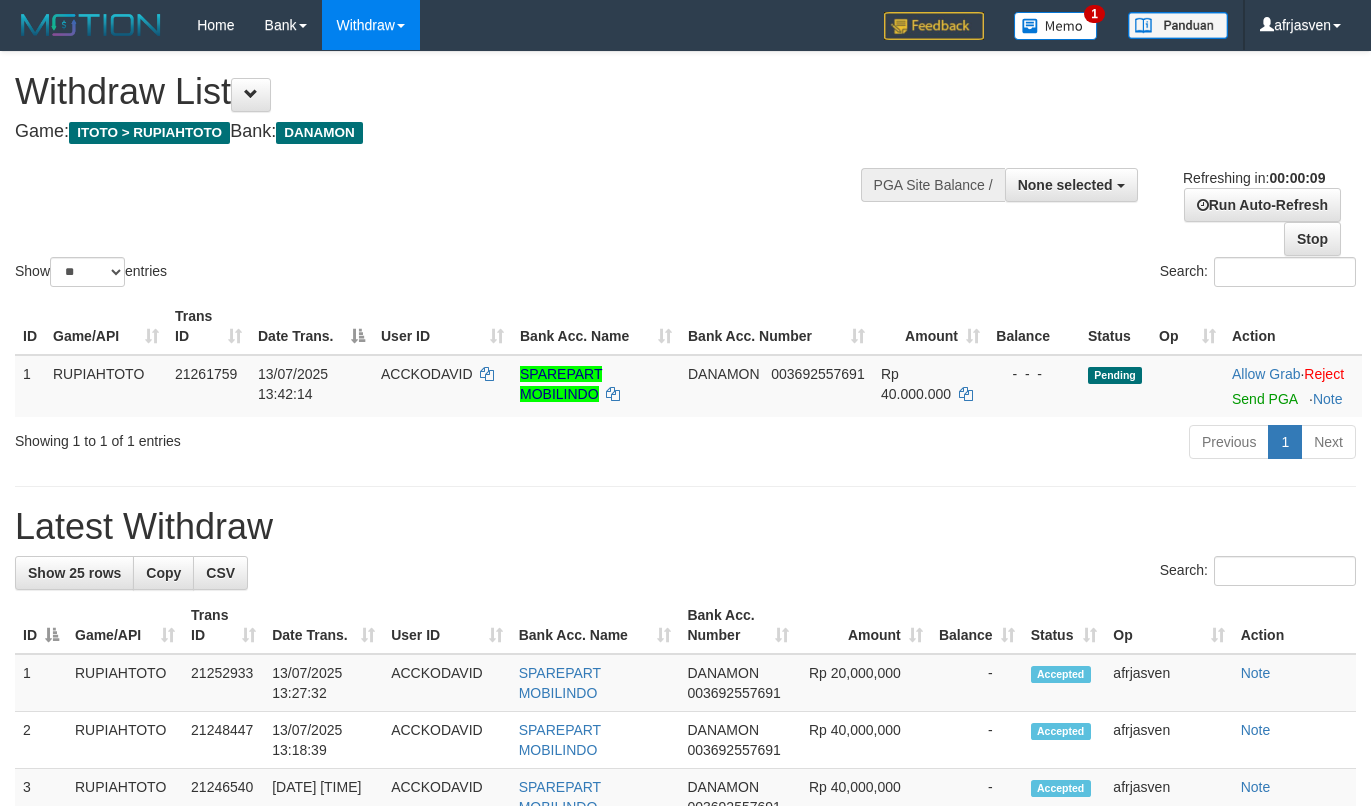 select 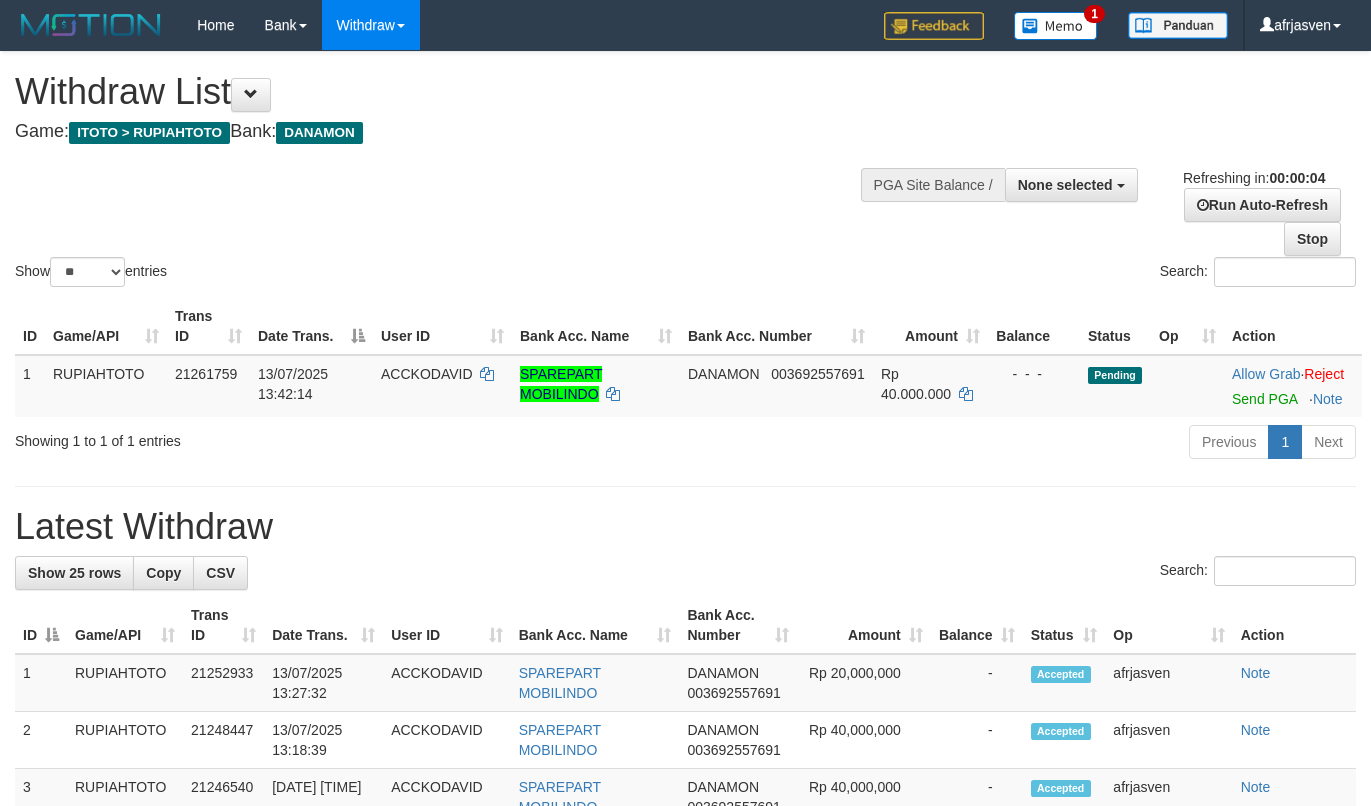 scroll, scrollTop: 0, scrollLeft: 0, axis: both 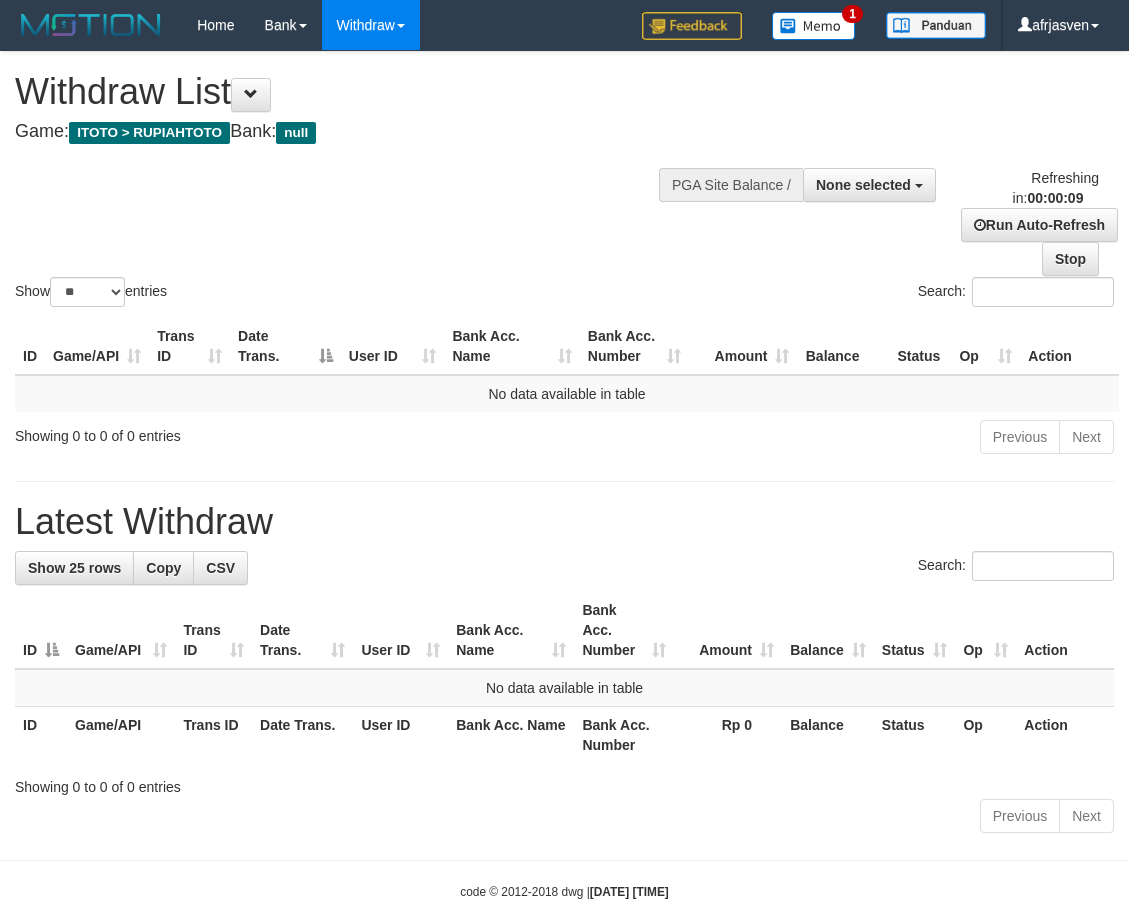 select 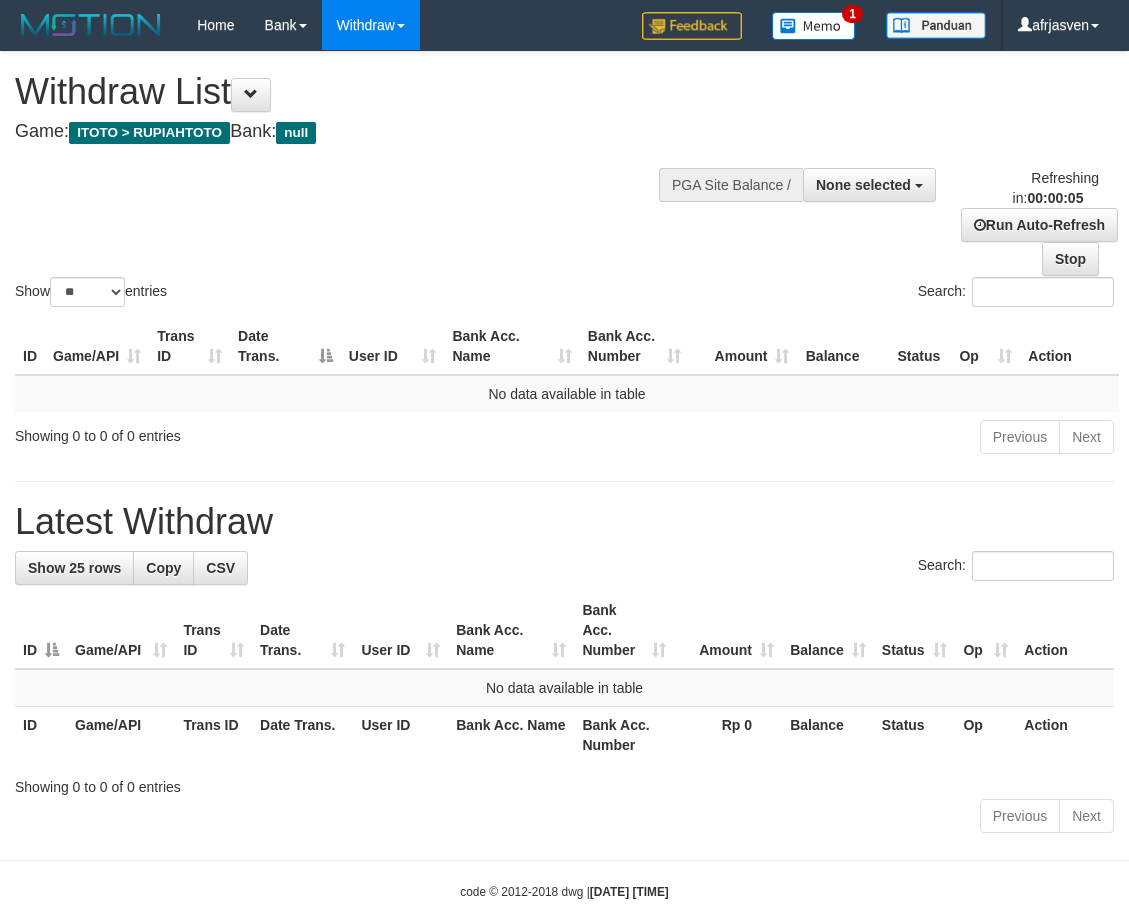 scroll, scrollTop: 0, scrollLeft: 0, axis: both 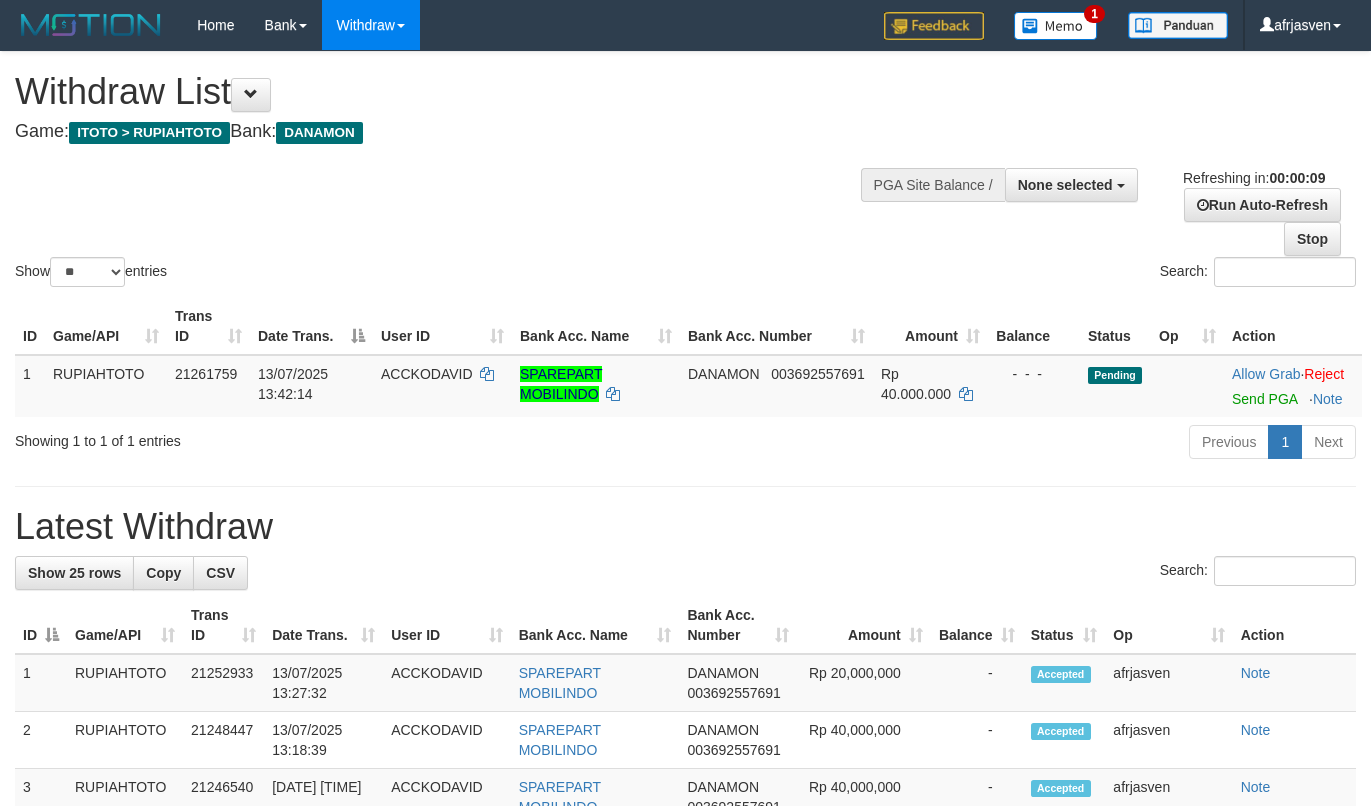 select 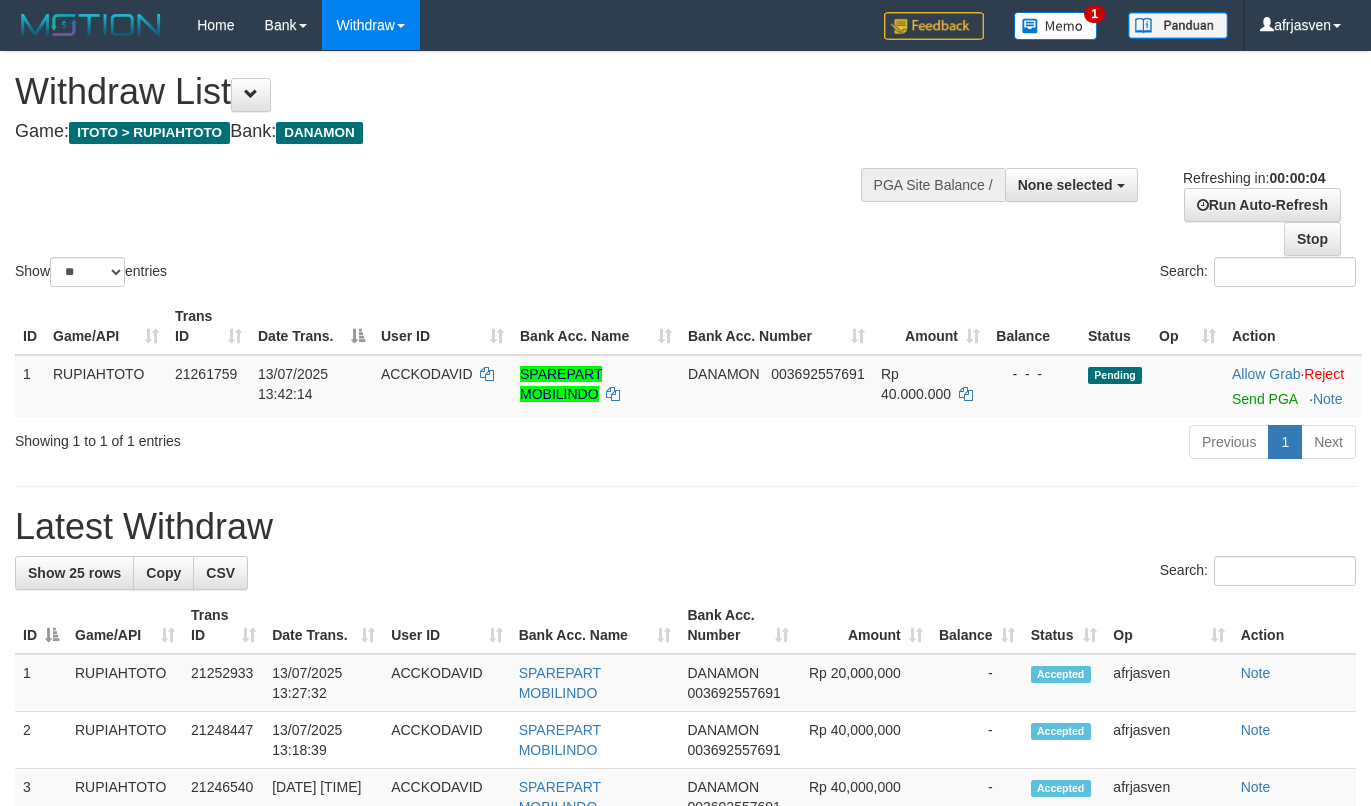 scroll, scrollTop: 0, scrollLeft: 0, axis: both 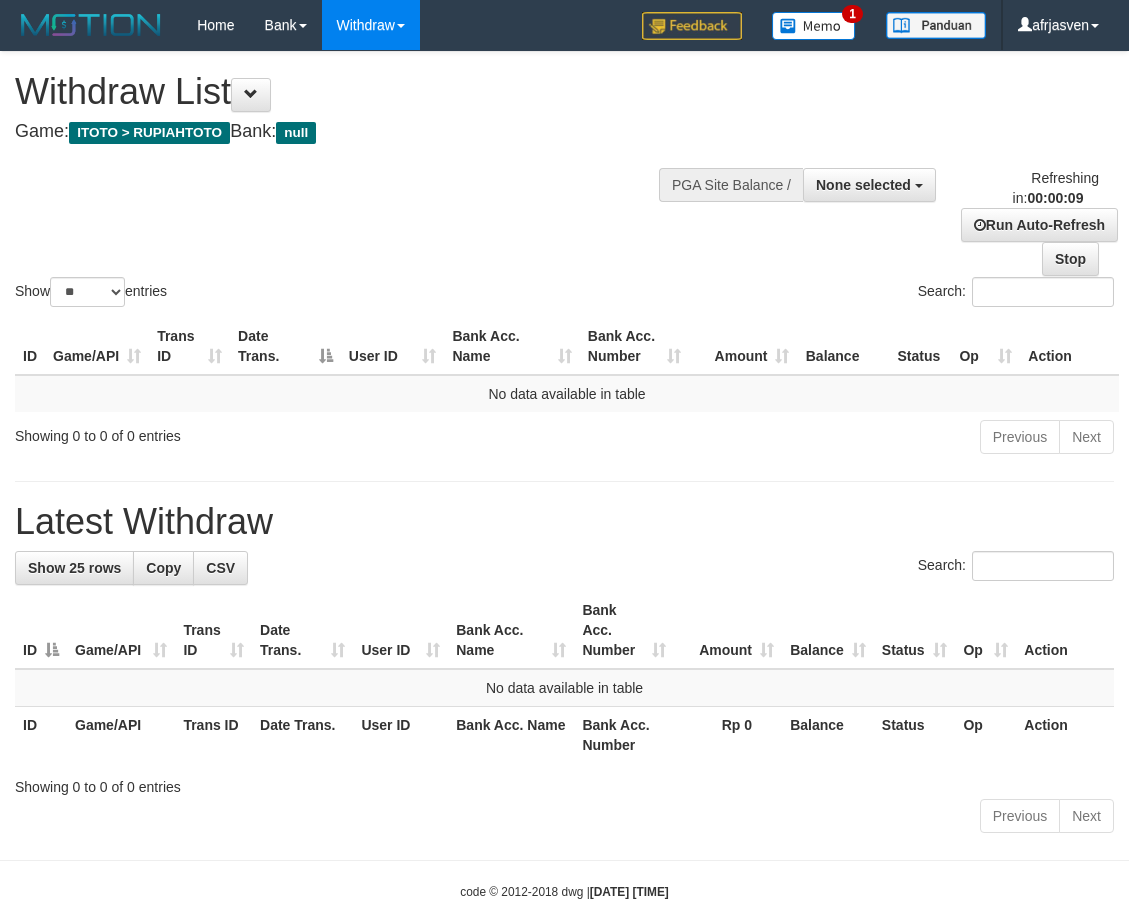 select 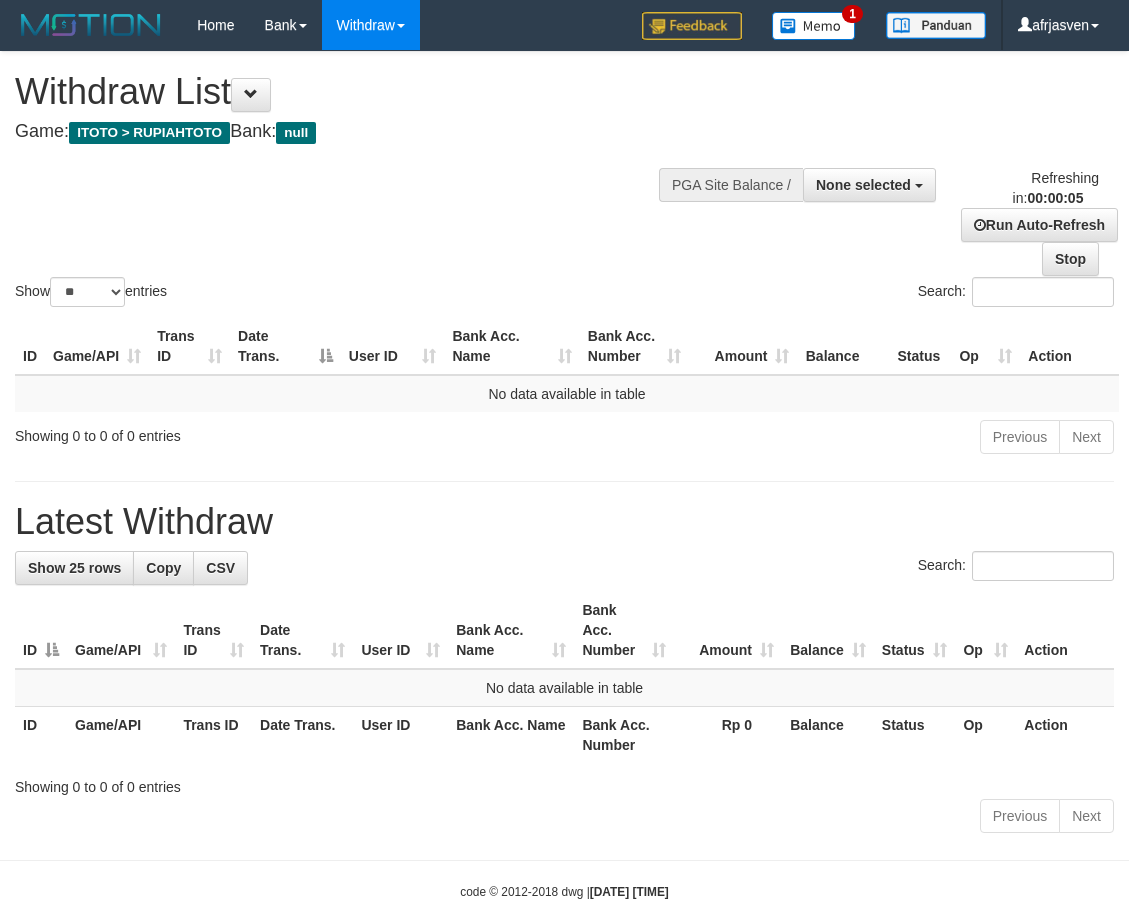 scroll, scrollTop: 0, scrollLeft: 0, axis: both 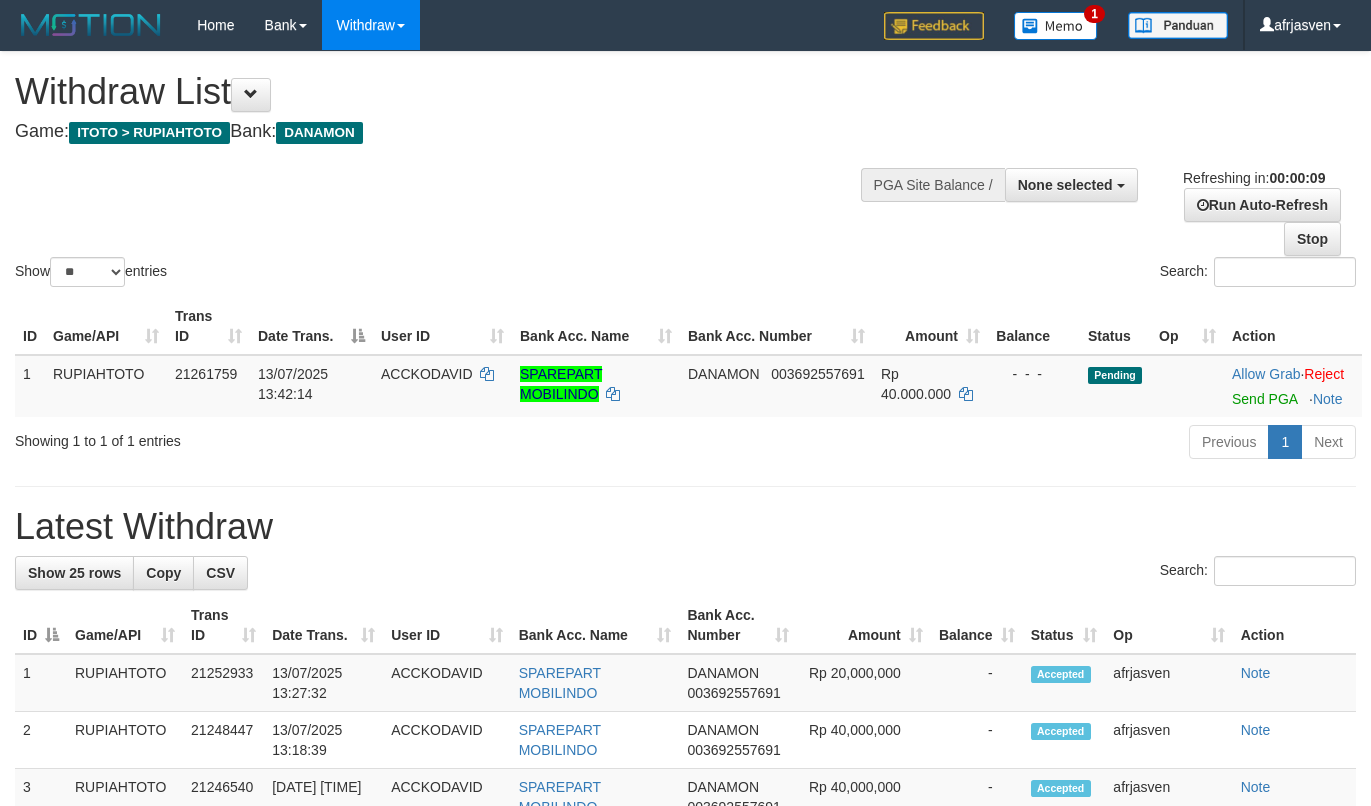 select 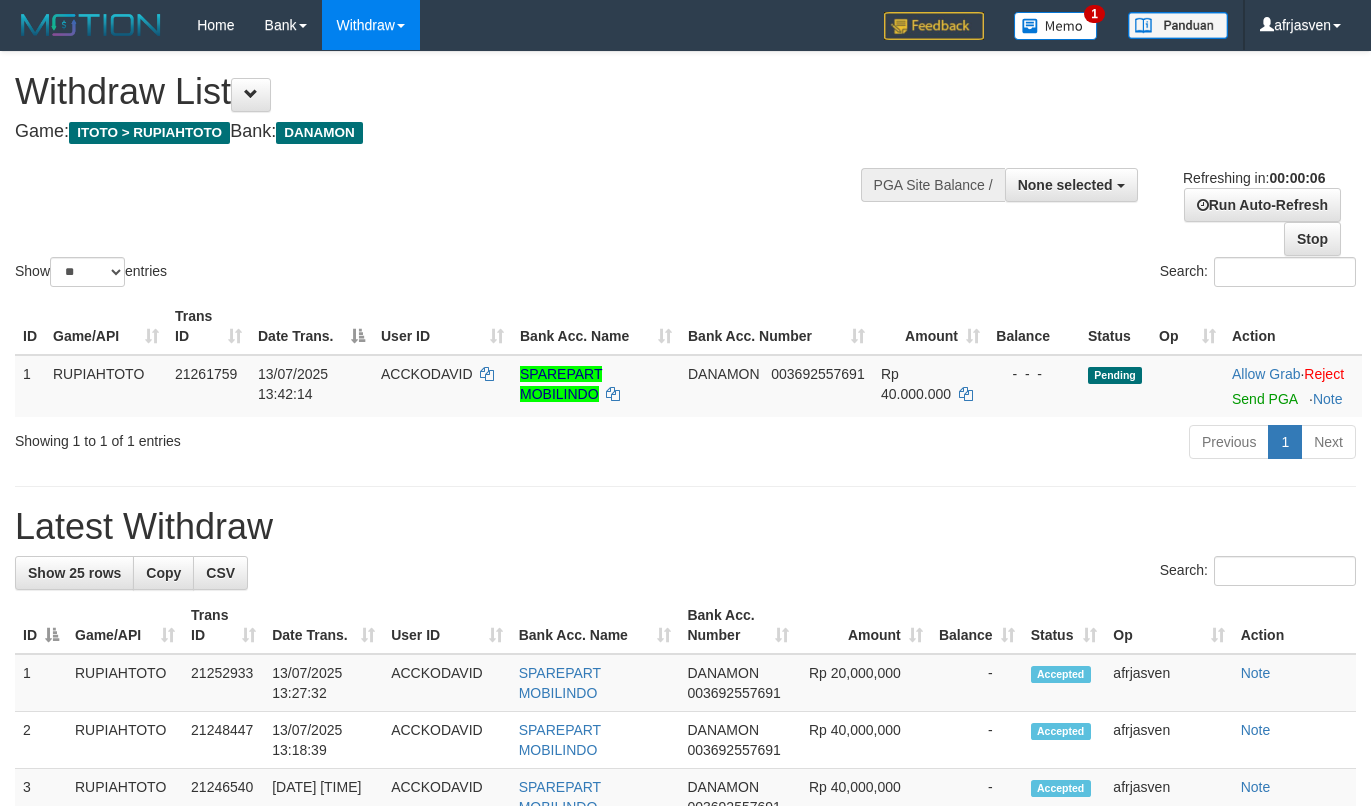 scroll, scrollTop: 0, scrollLeft: 0, axis: both 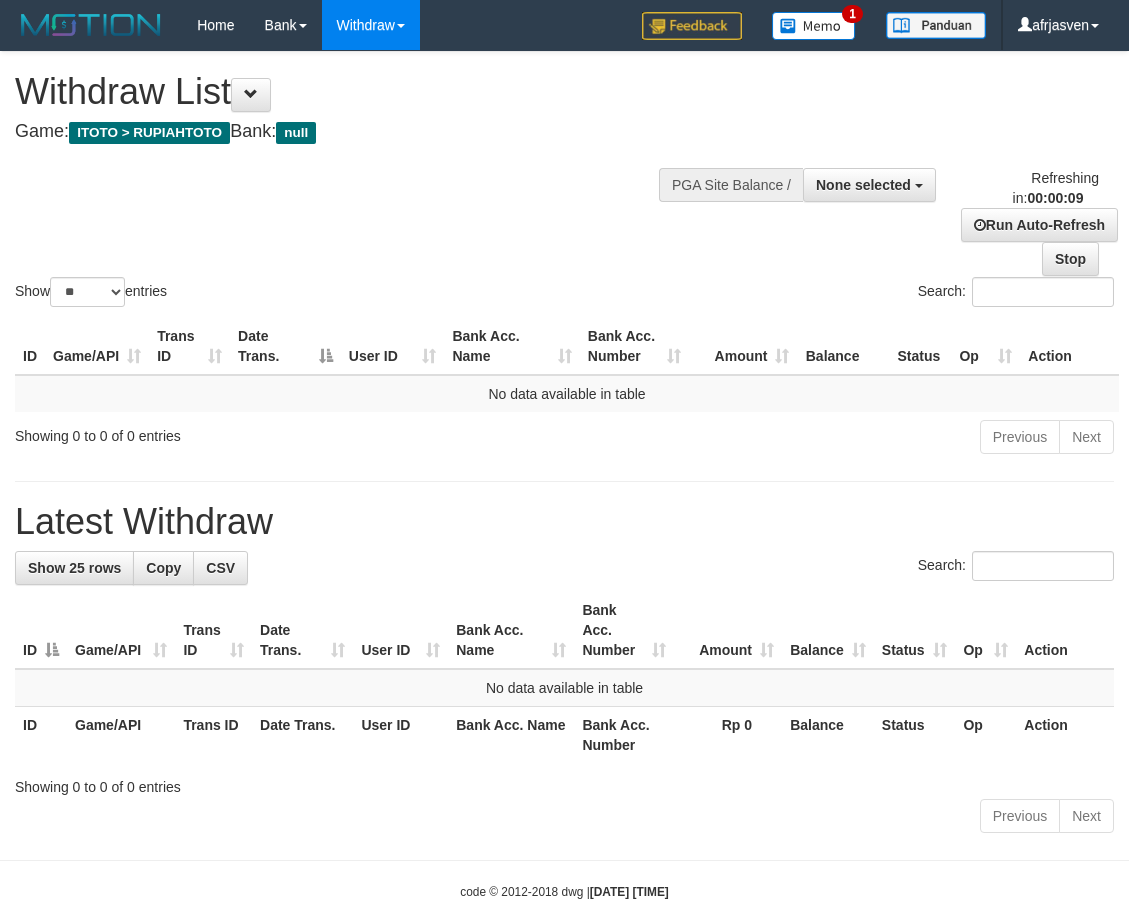 select 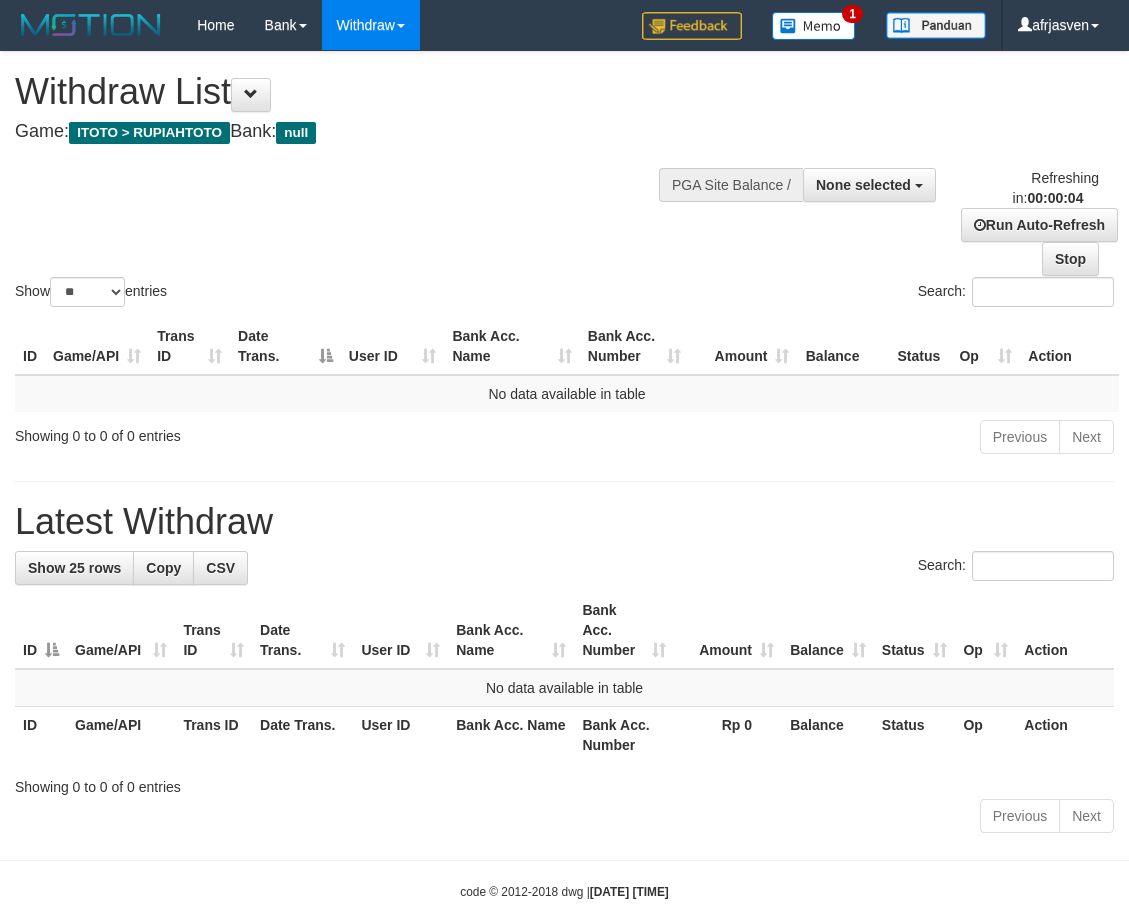 scroll, scrollTop: 0, scrollLeft: 0, axis: both 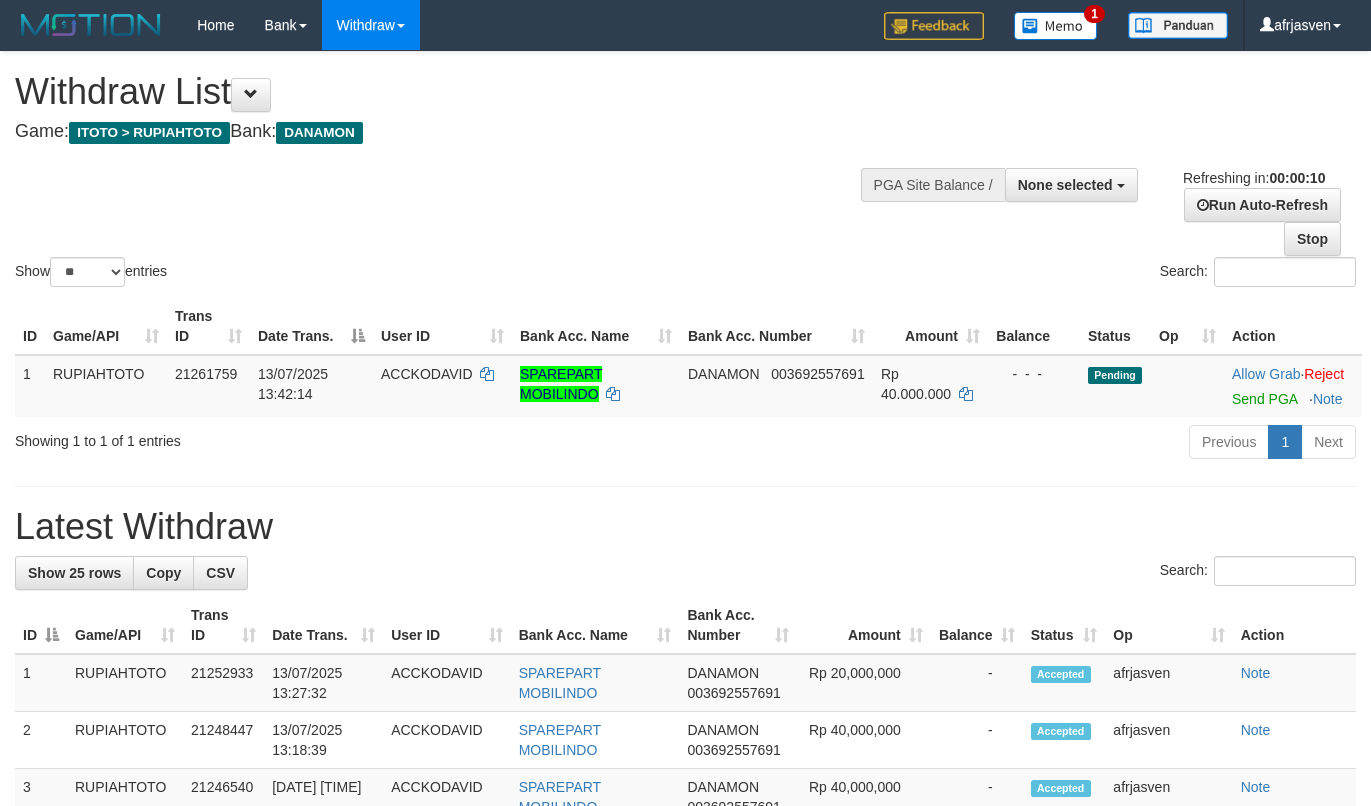 select 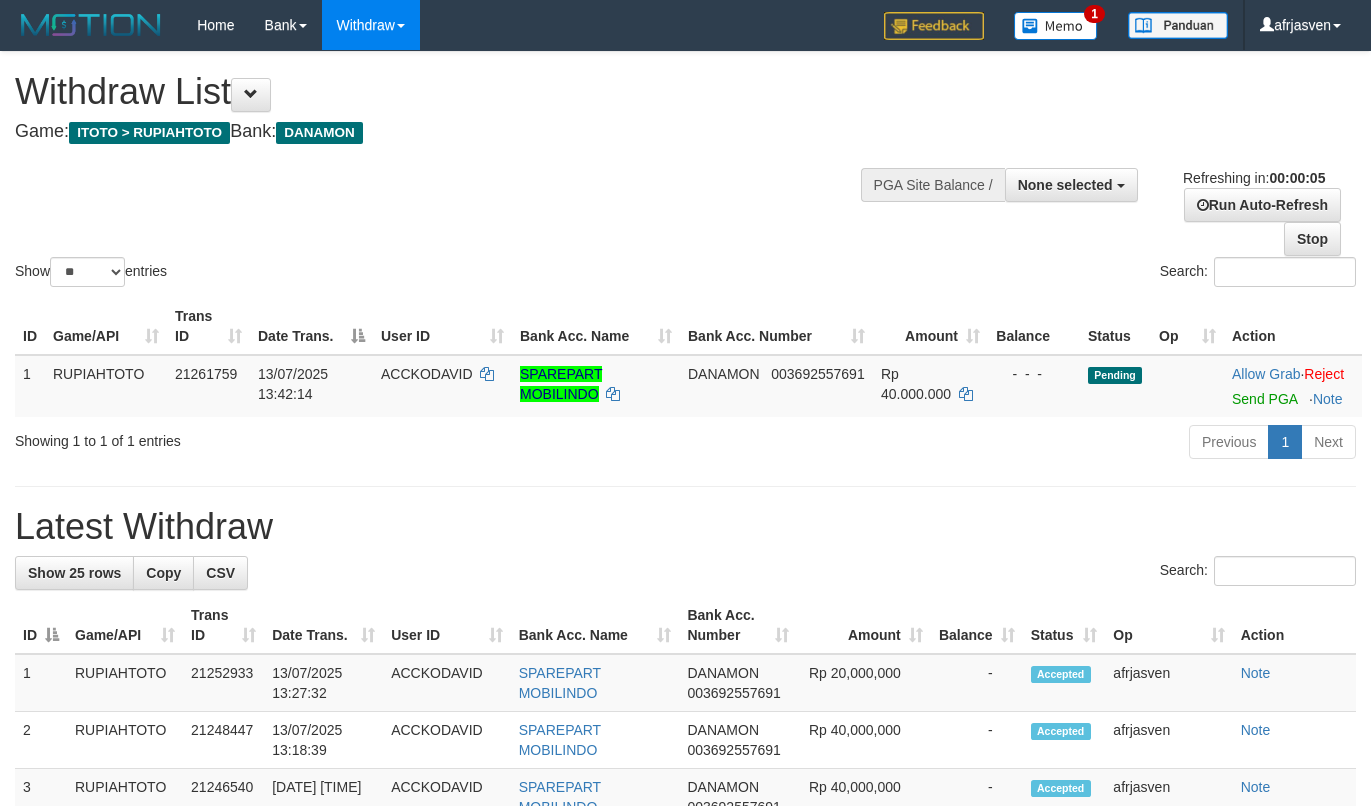 scroll, scrollTop: 0, scrollLeft: 0, axis: both 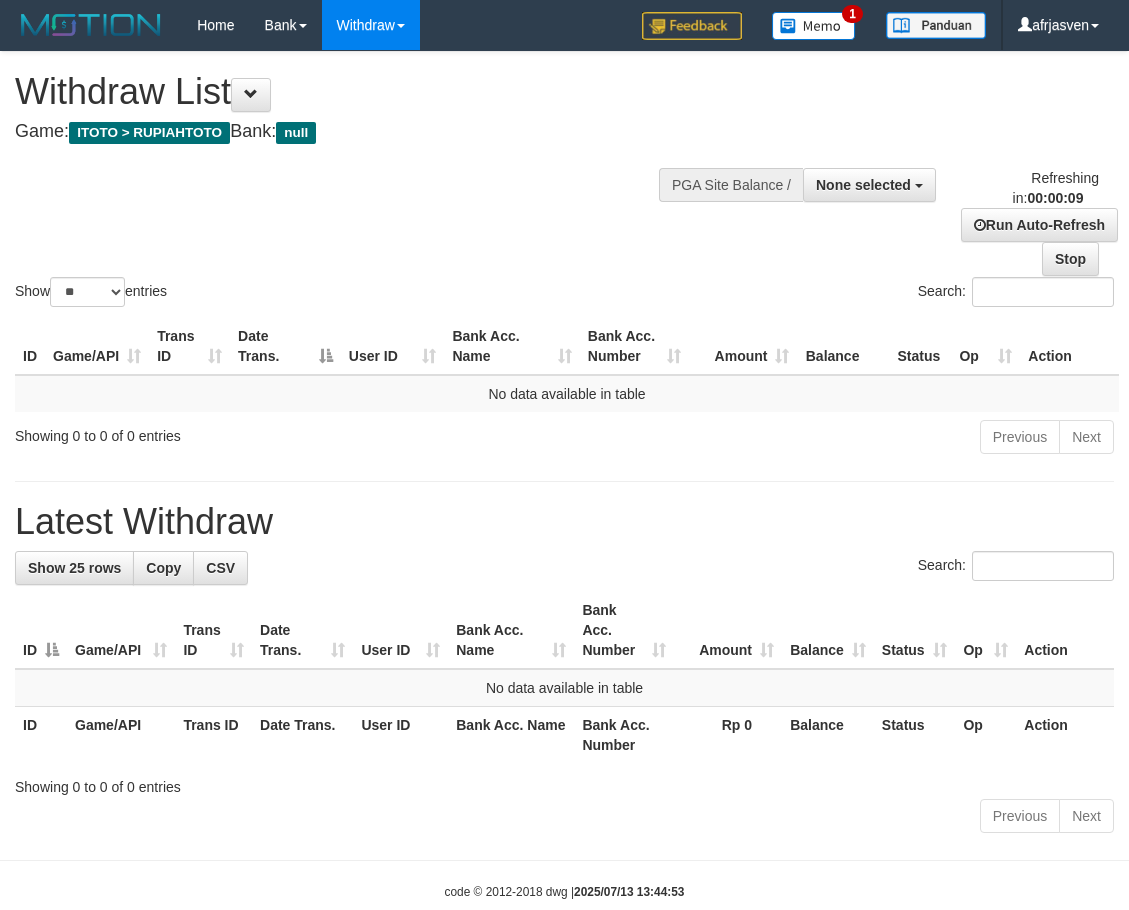 select 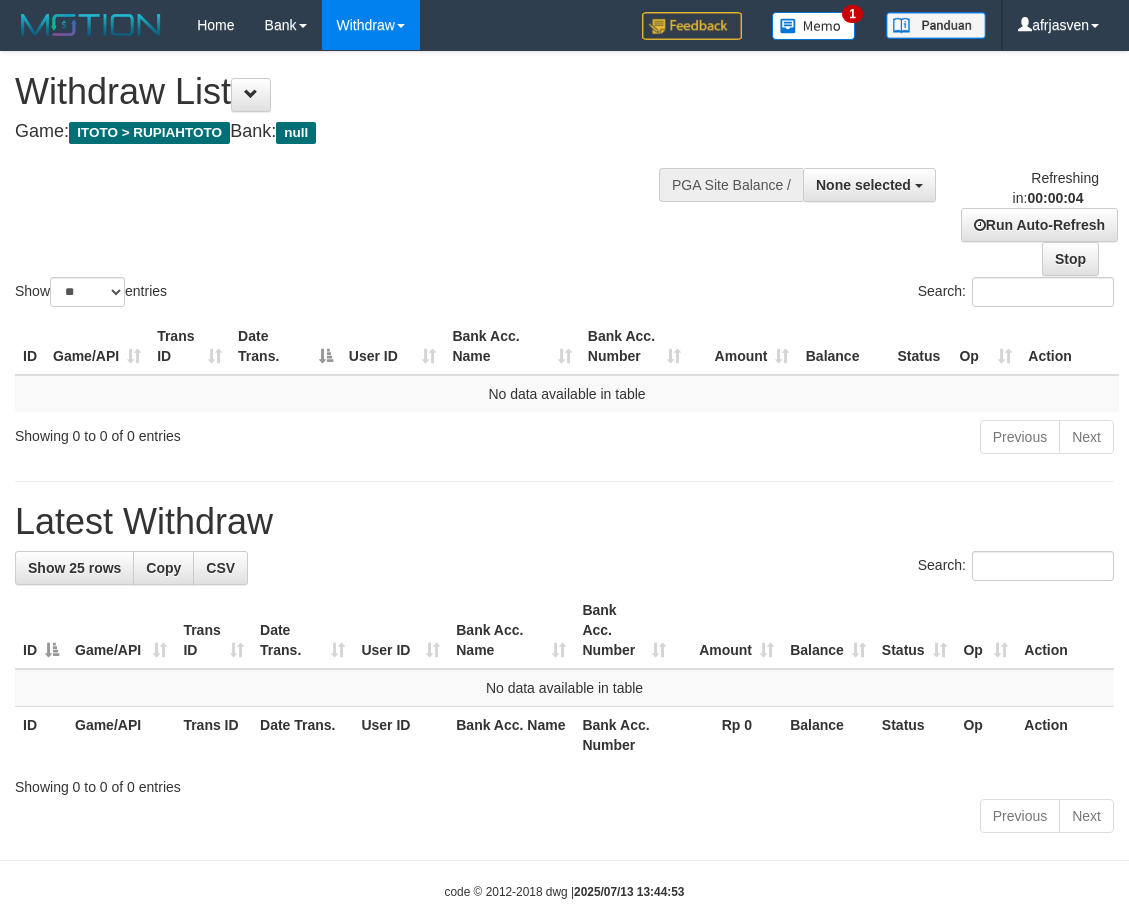 scroll, scrollTop: 0, scrollLeft: 0, axis: both 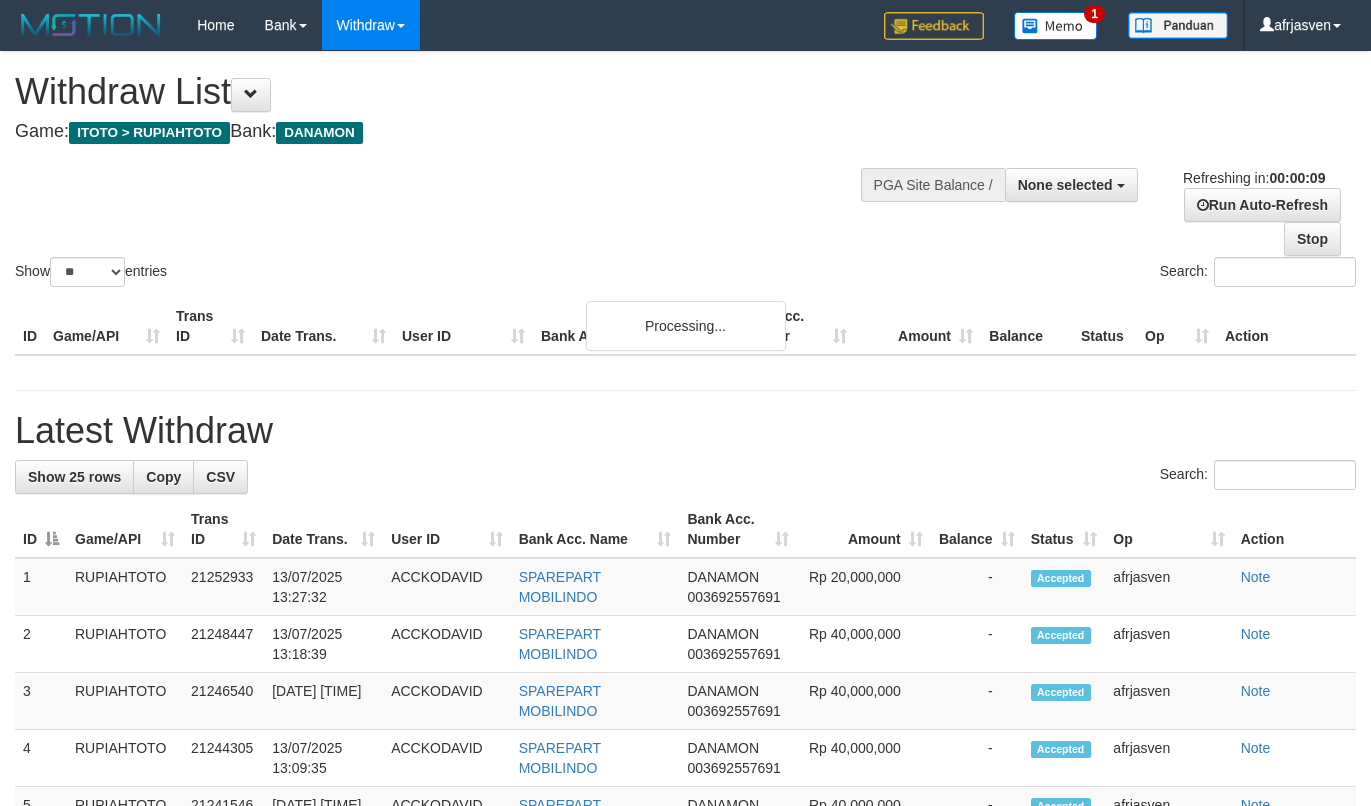 select 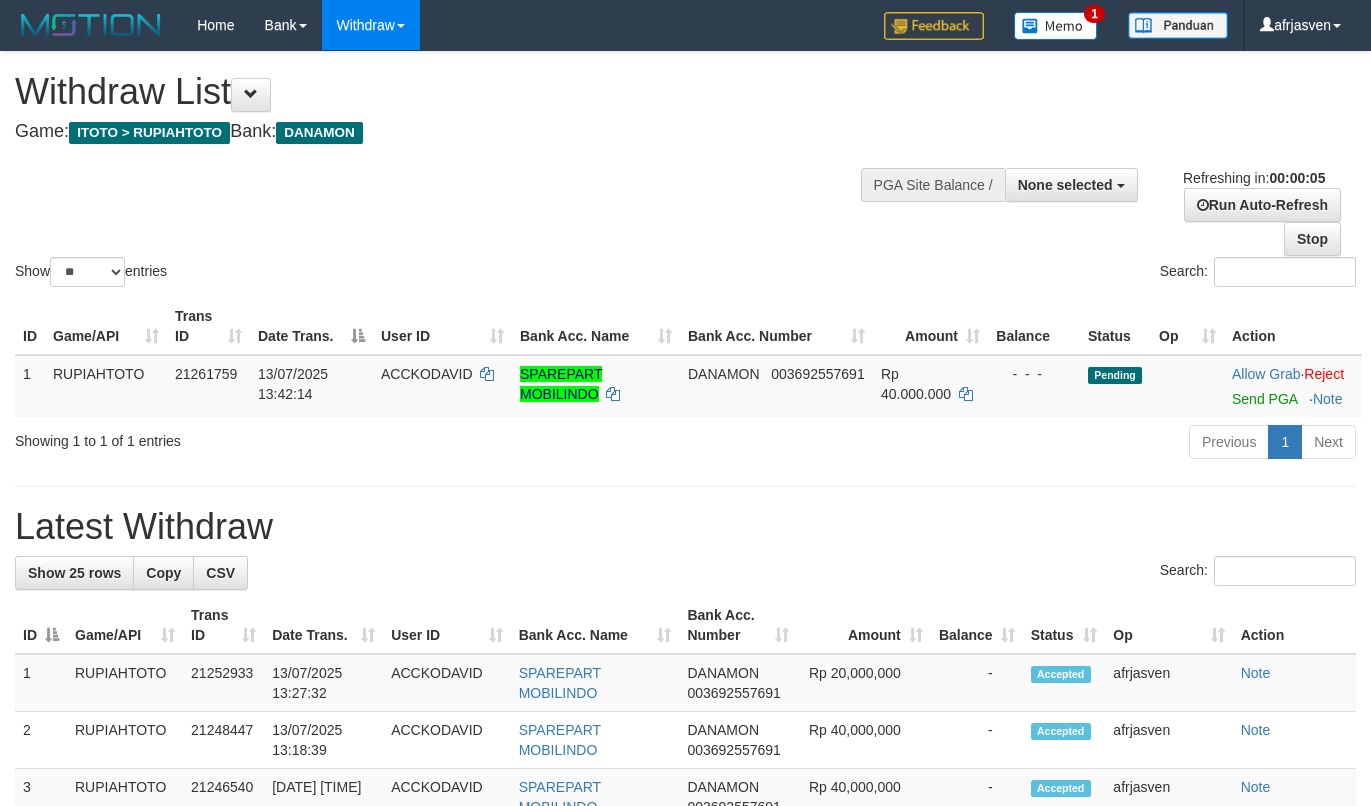 scroll, scrollTop: 0, scrollLeft: 0, axis: both 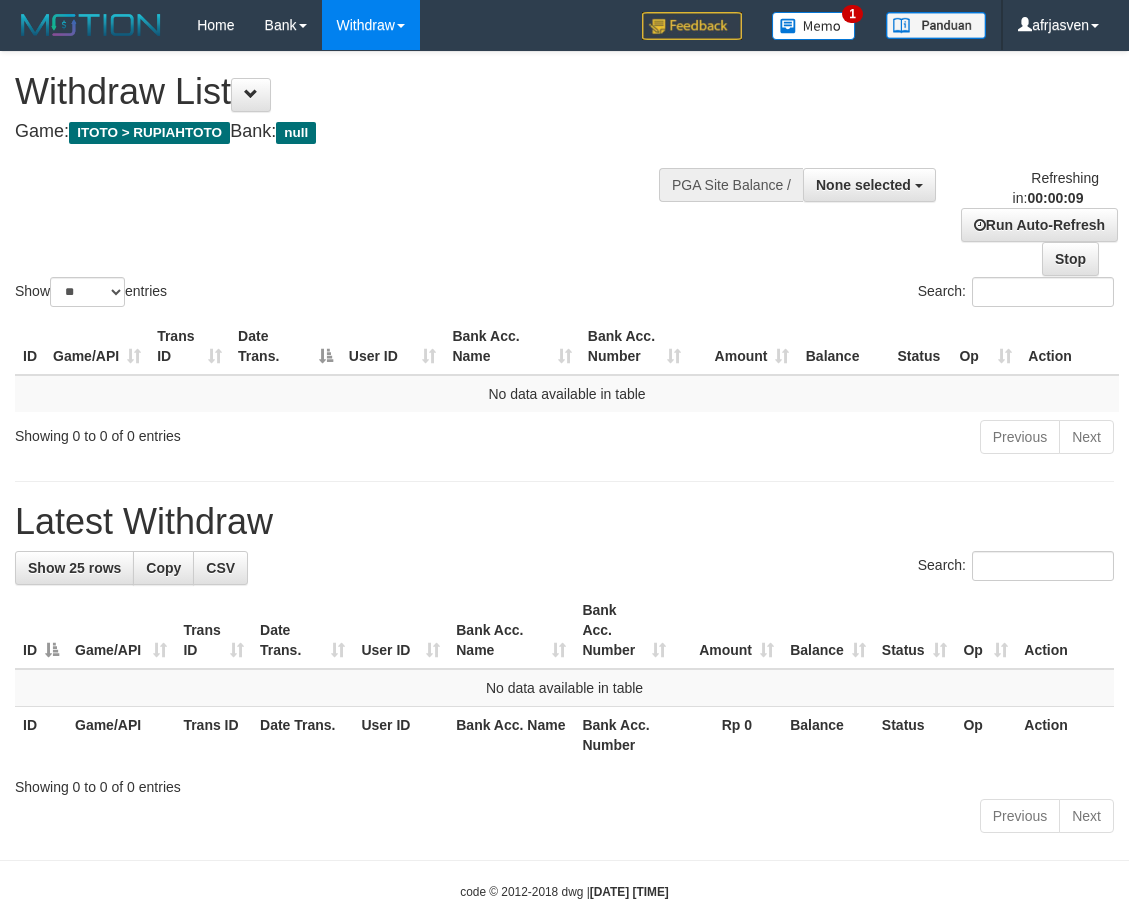 select 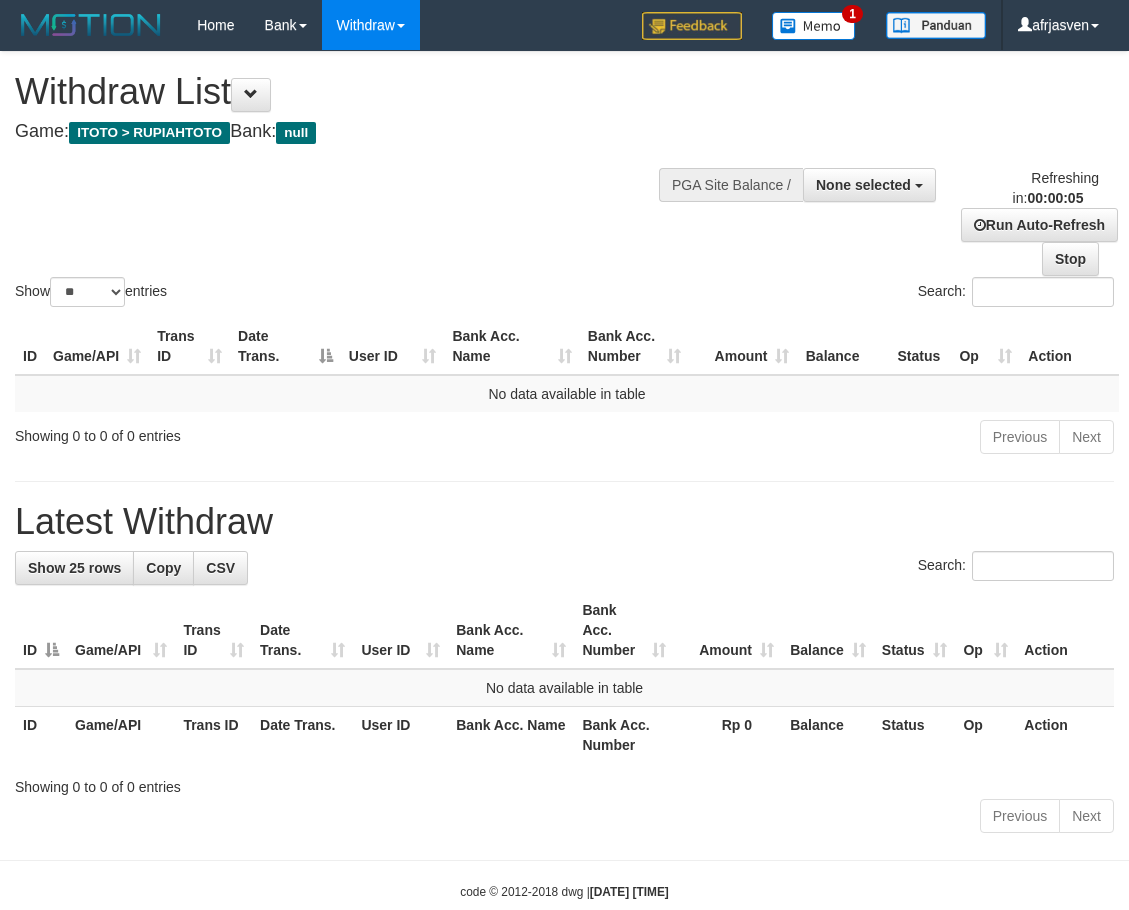 scroll, scrollTop: 0, scrollLeft: 0, axis: both 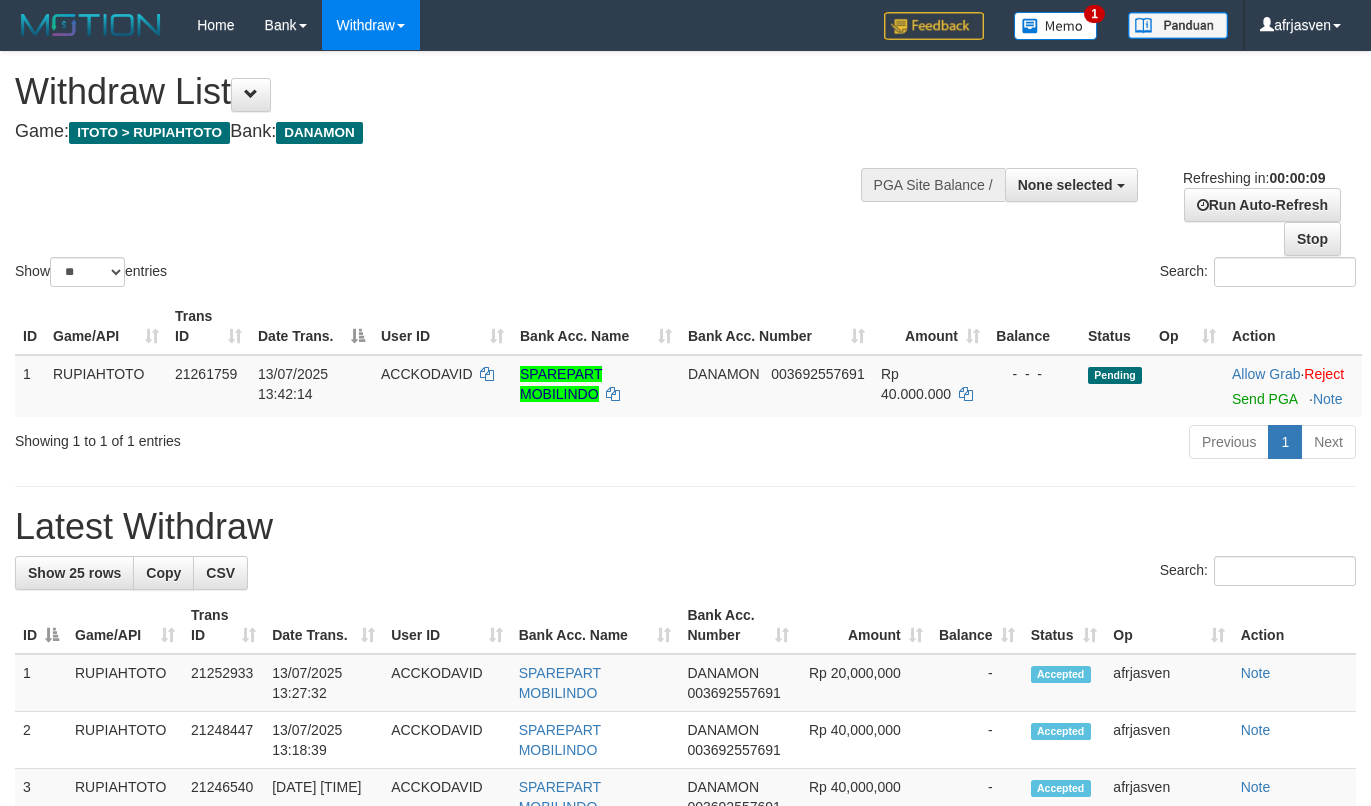 select 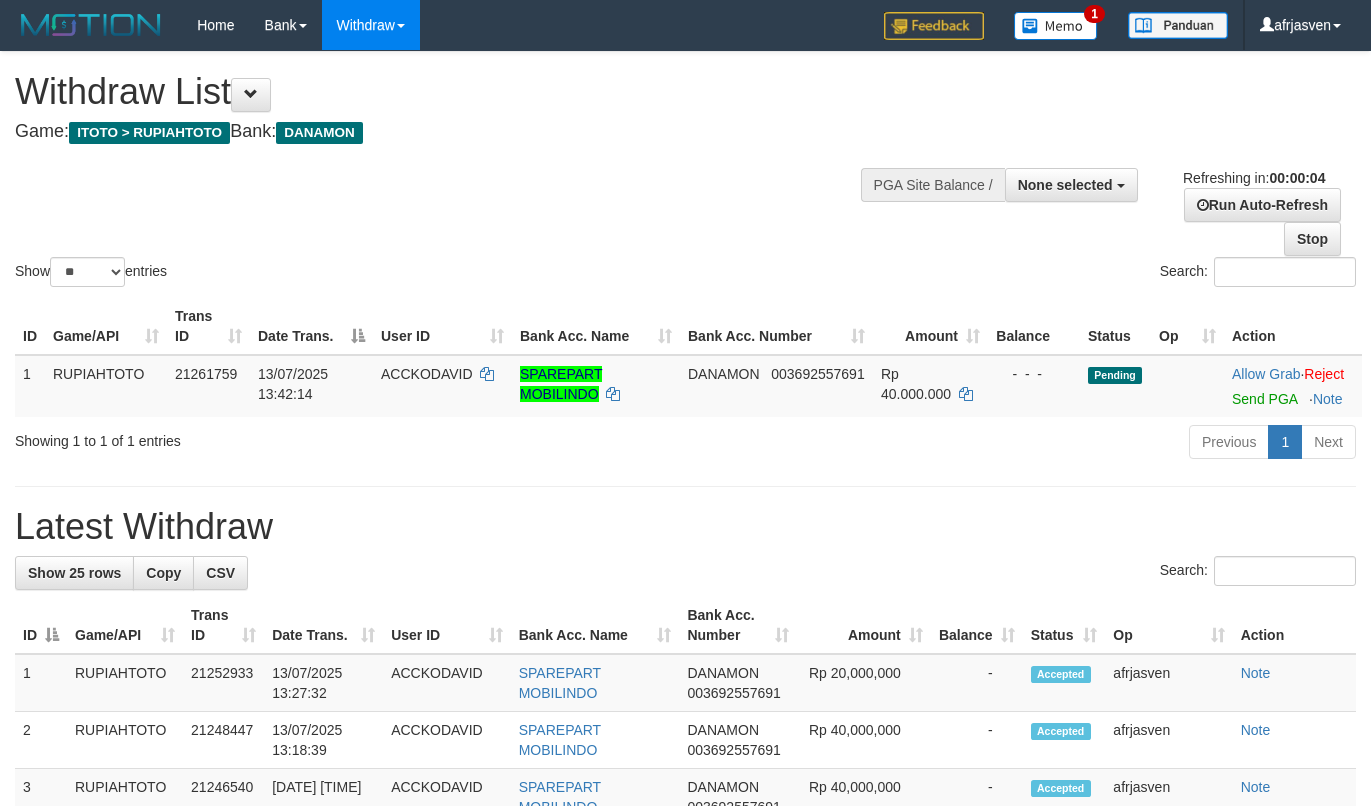 scroll, scrollTop: 0, scrollLeft: 0, axis: both 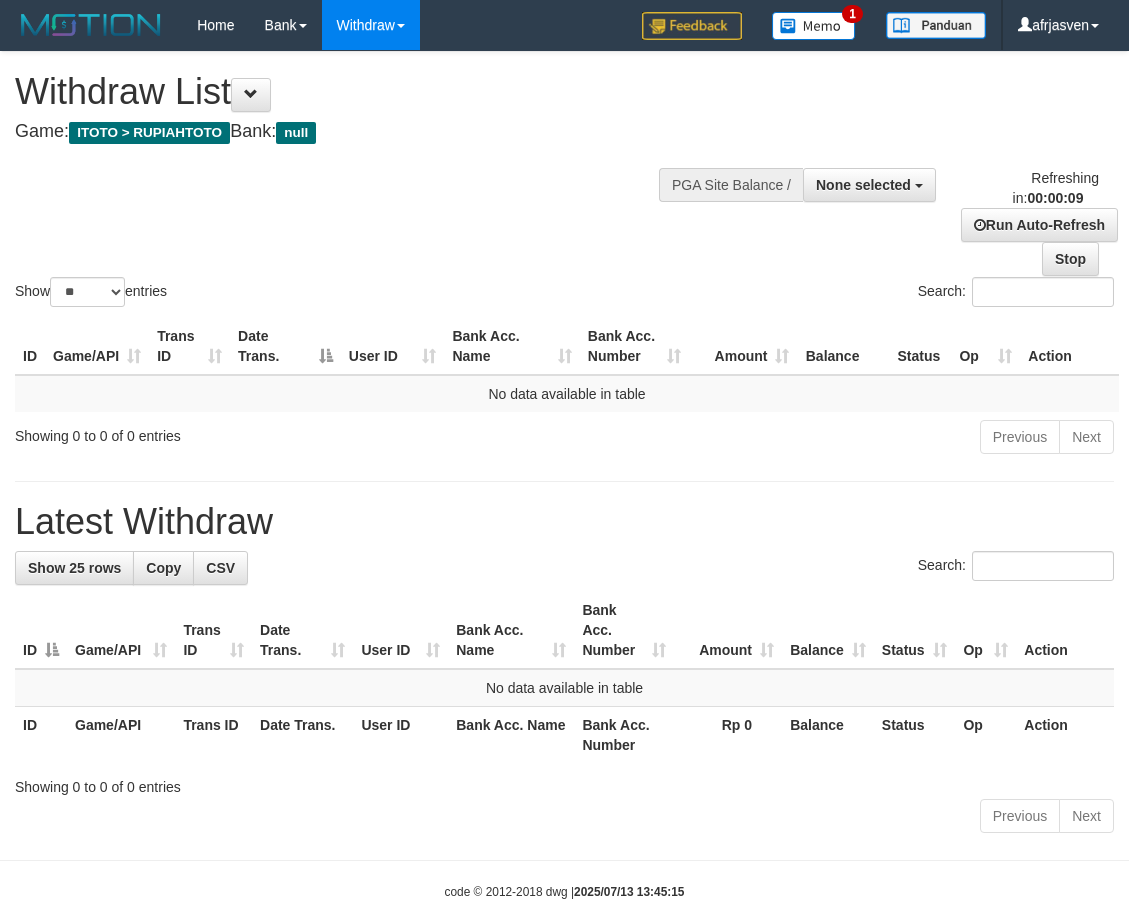 select 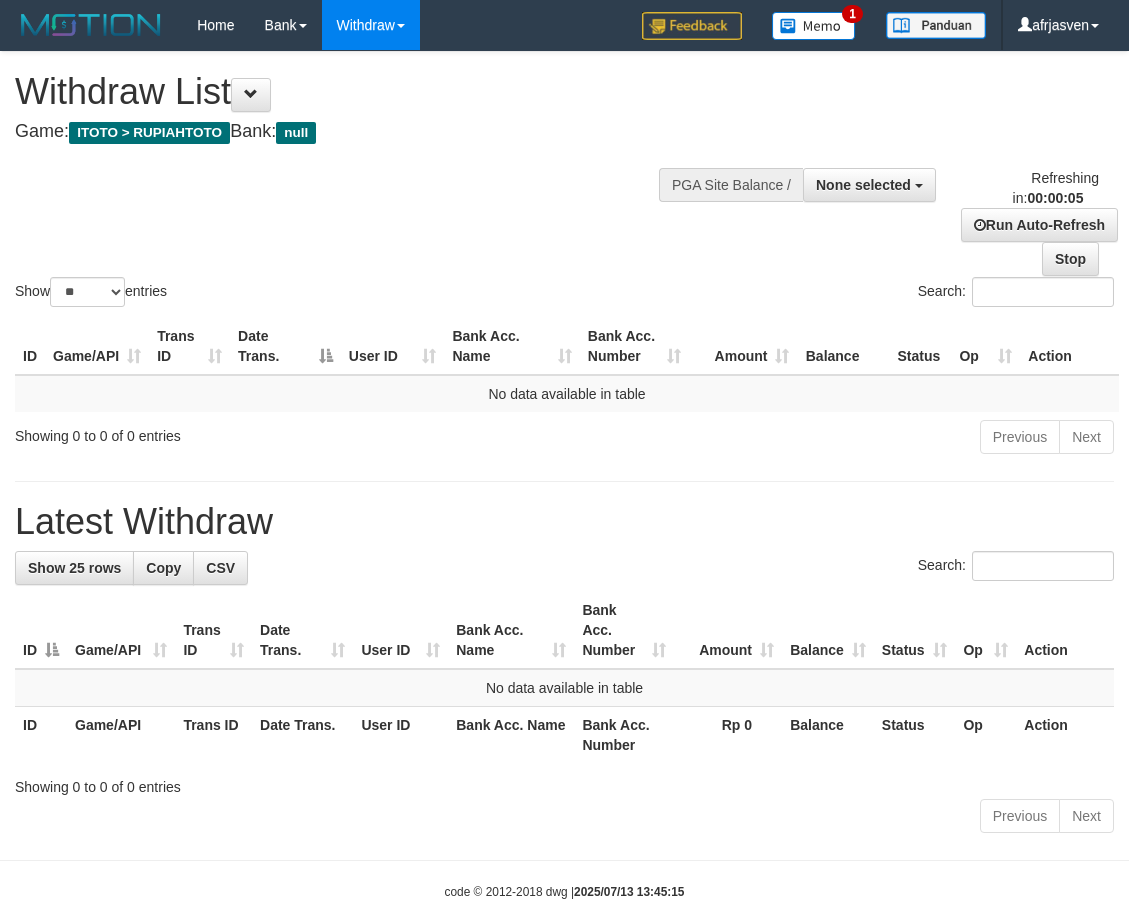 scroll, scrollTop: 0, scrollLeft: 0, axis: both 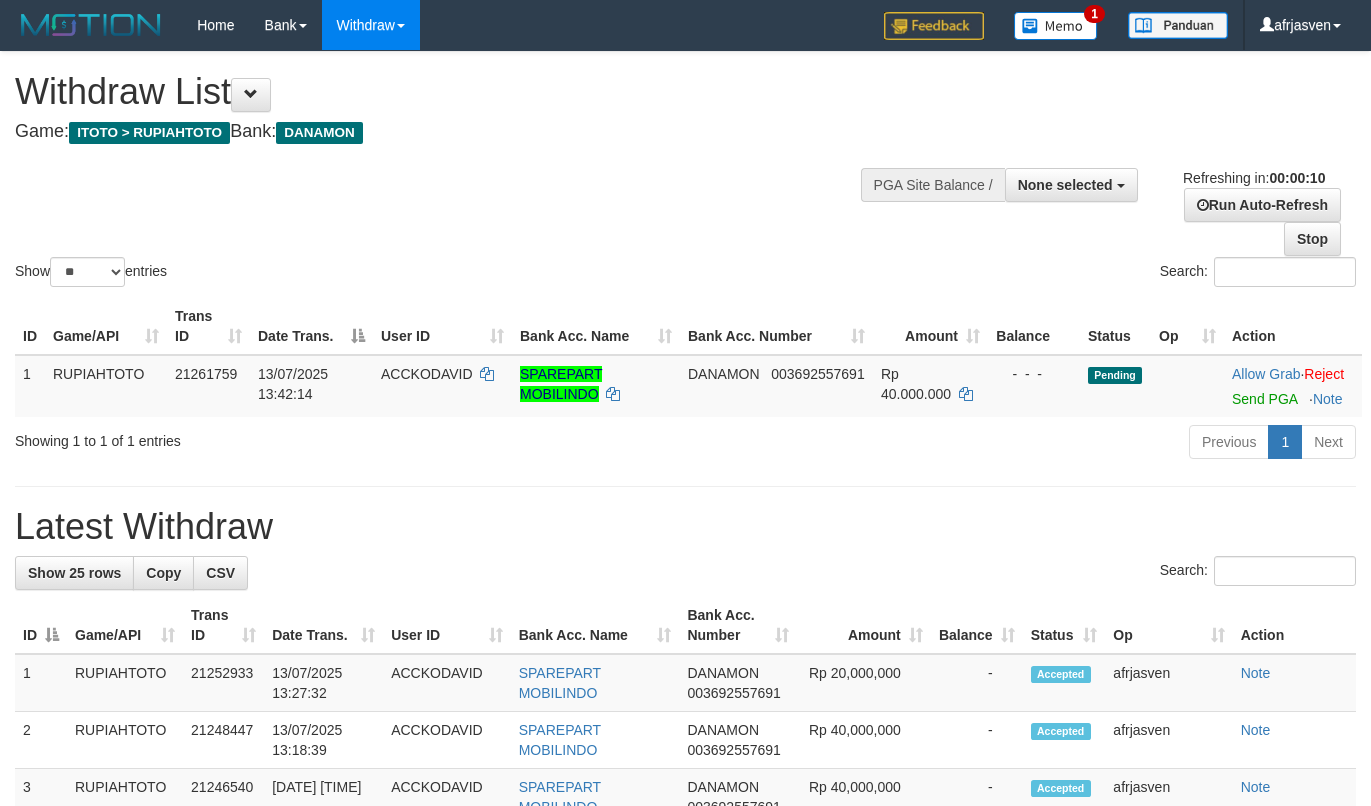 select 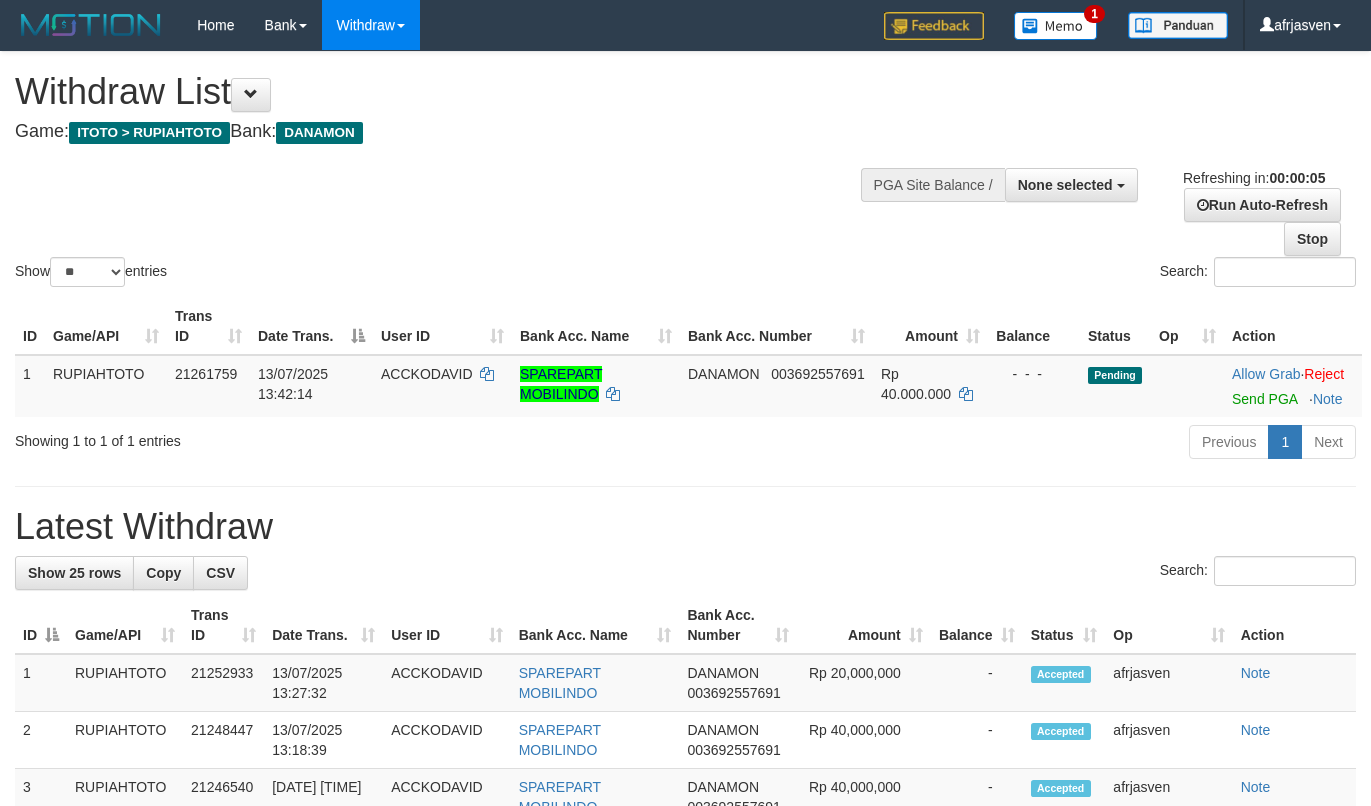 scroll, scrollTop: 0, scrollLeft: 0, axis: both 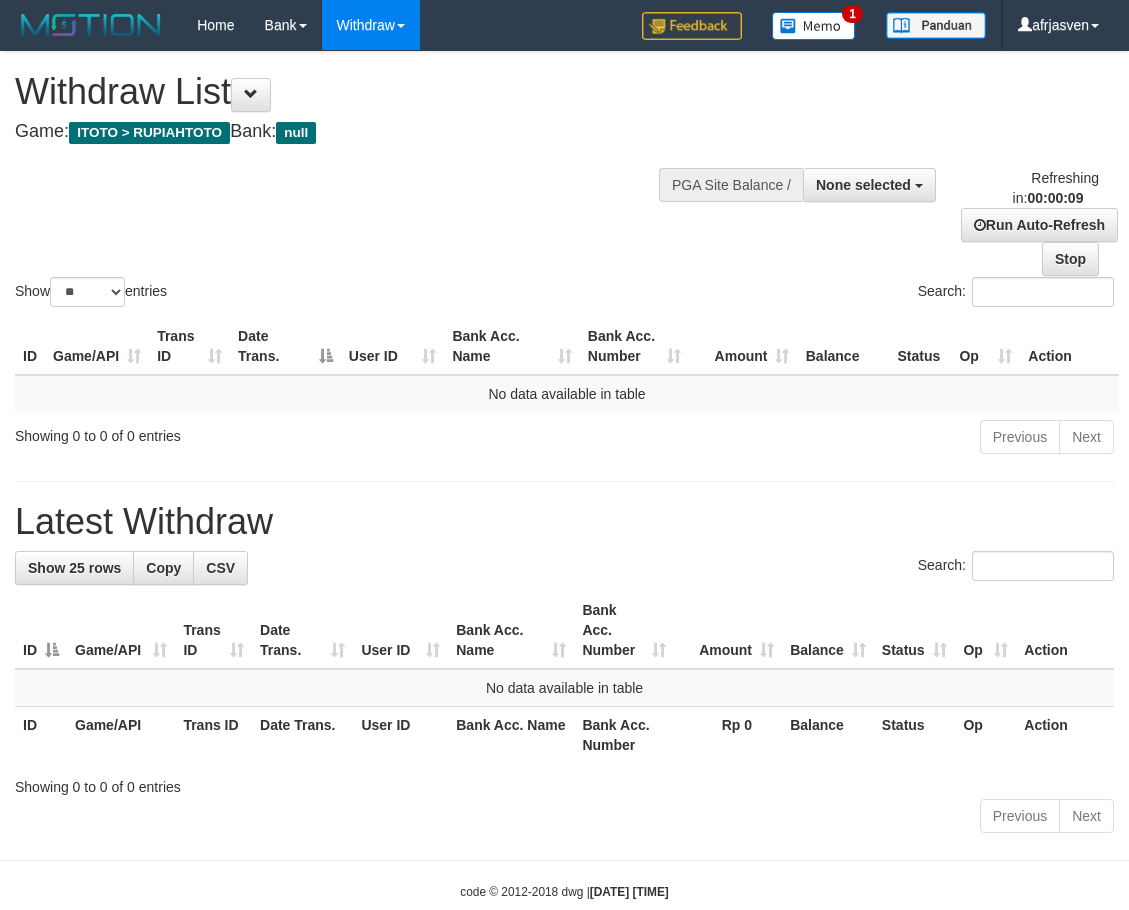 select 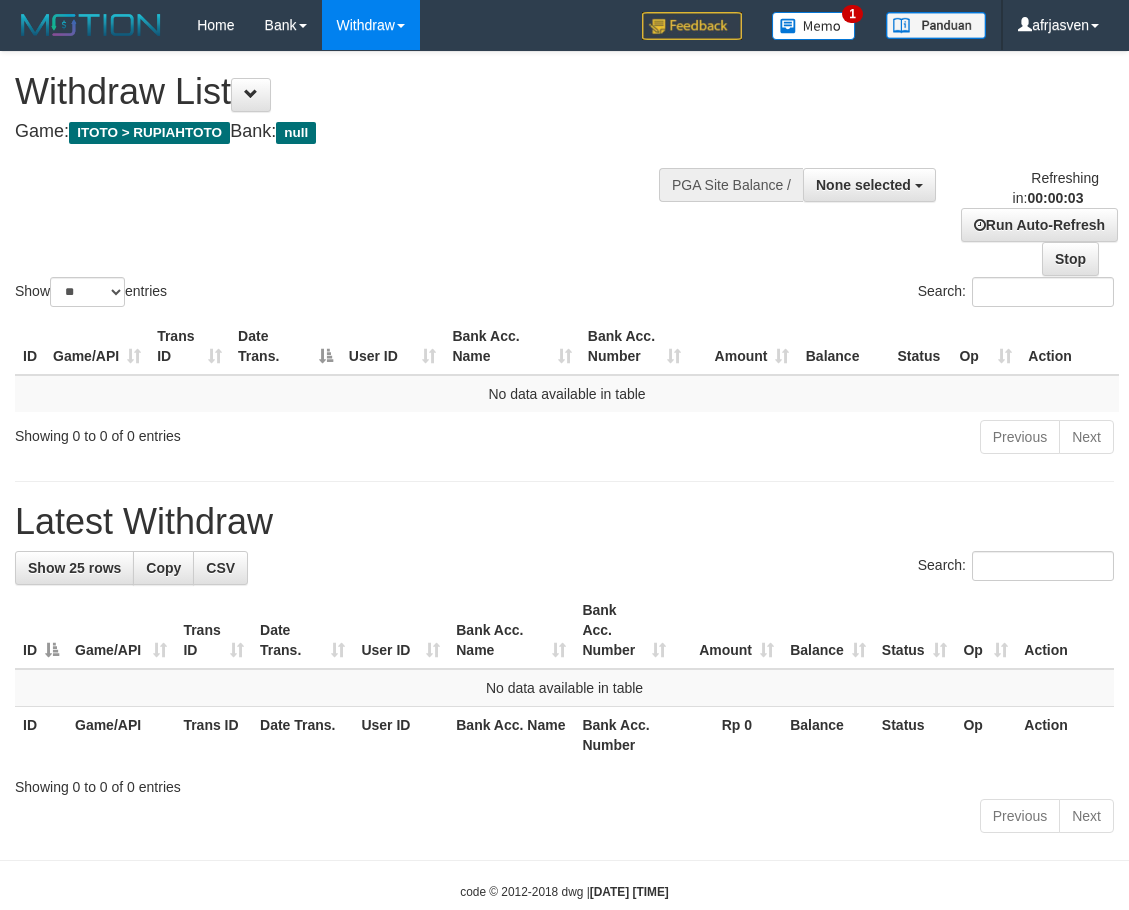 scroll, scrollTop: 0, scrollLeft: 0, axis: both 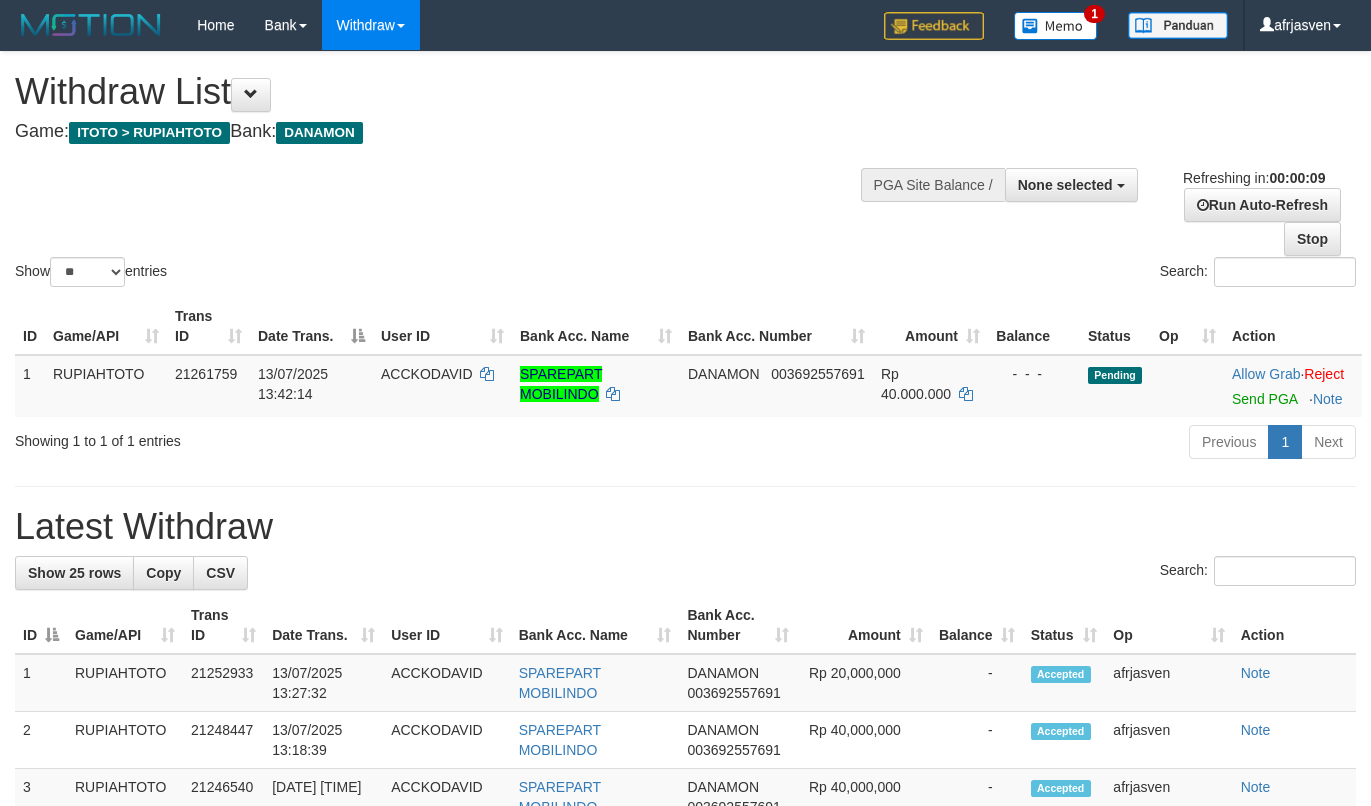 select 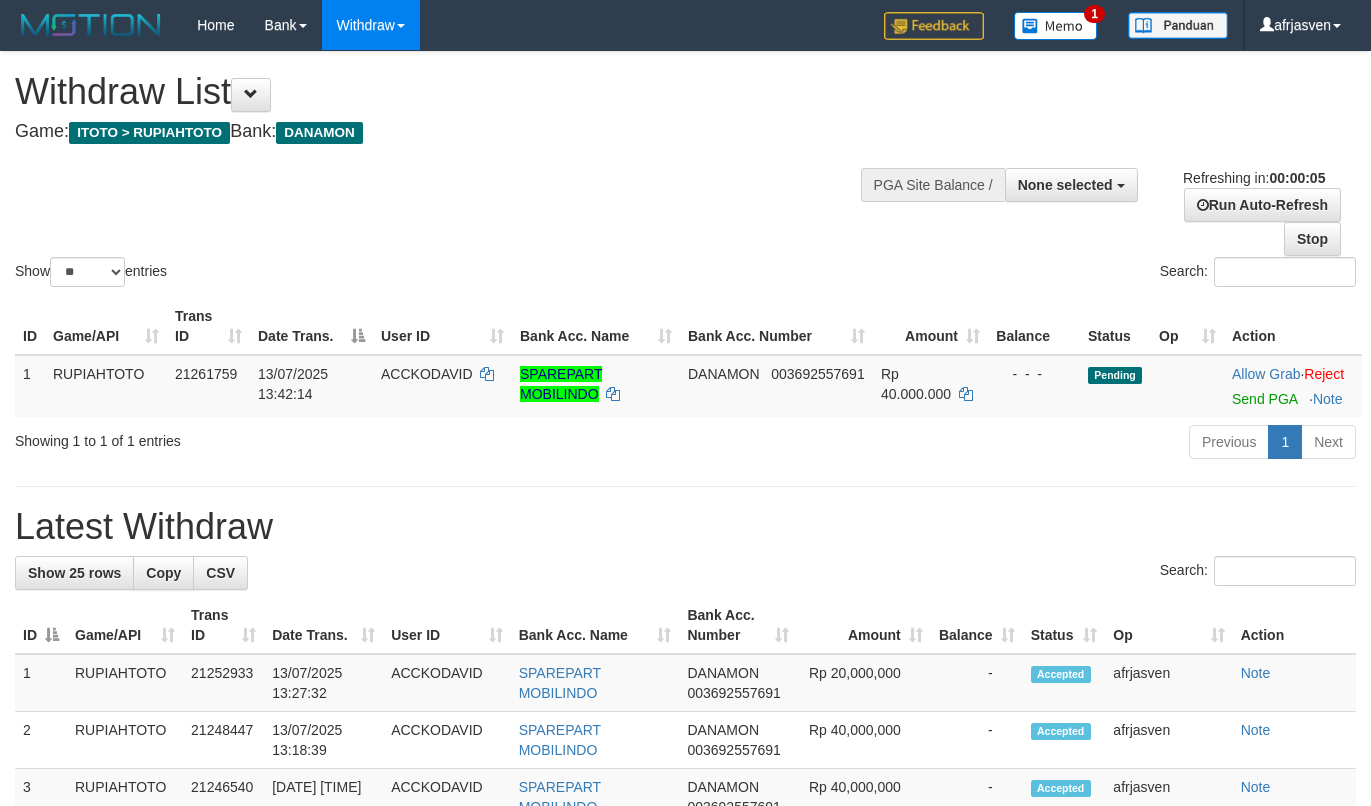 scroll, scrollTop: 0, scrollLeft: 0, axis: both 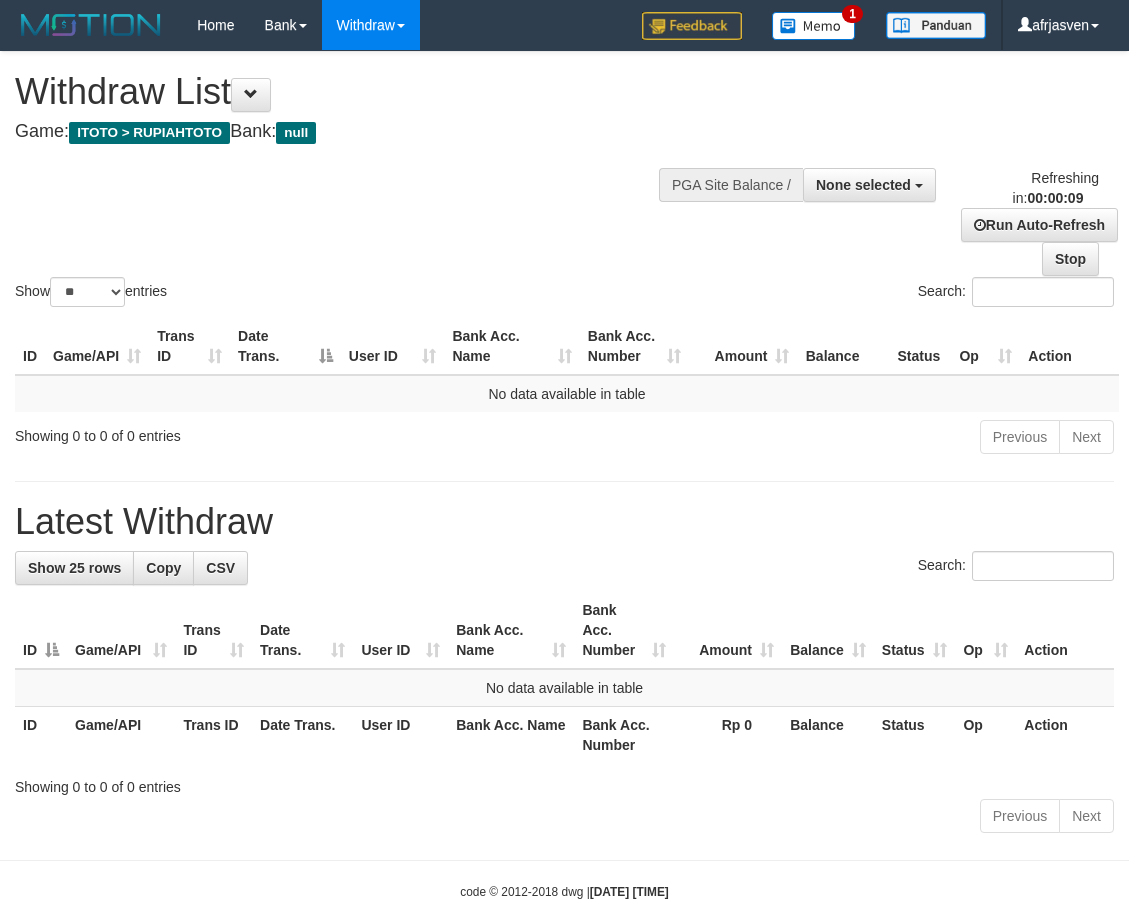 select 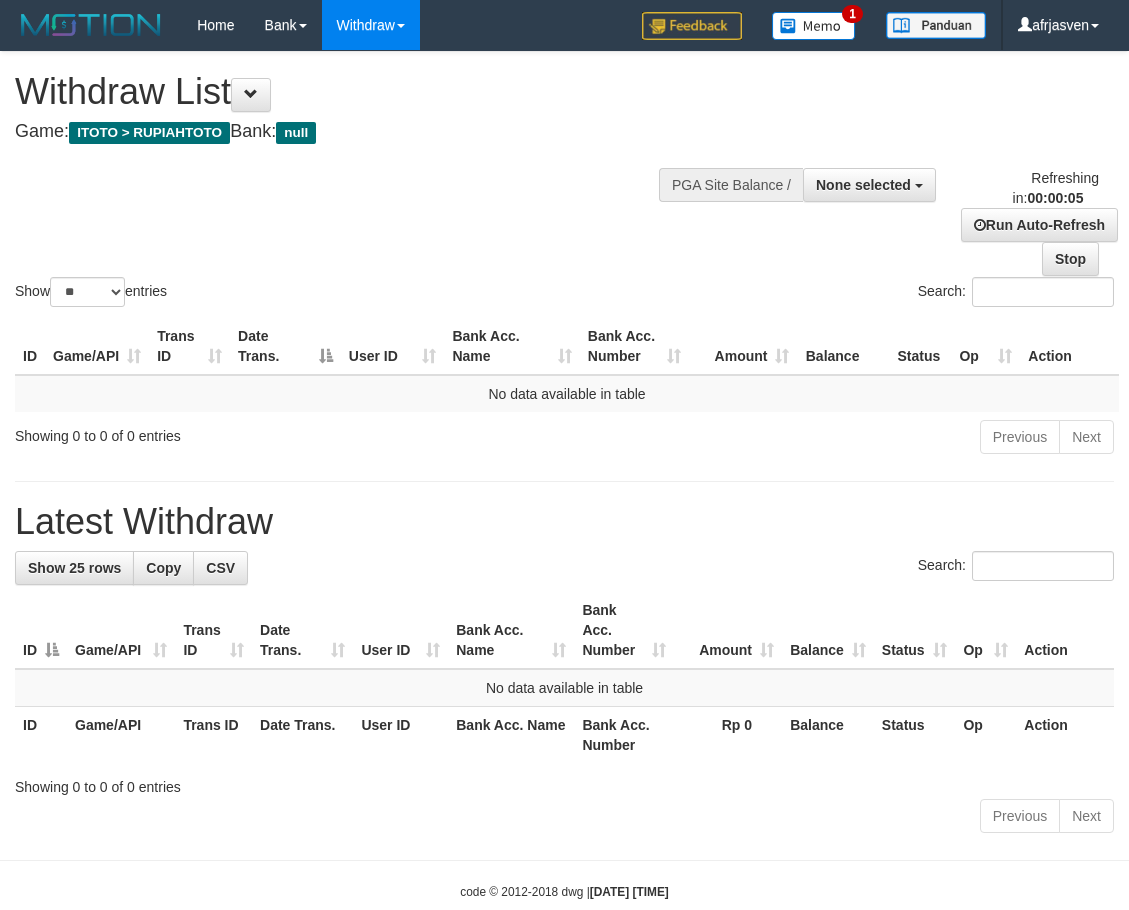 scroll, scrollTop: 0, scrollLeft: 0, axis: both 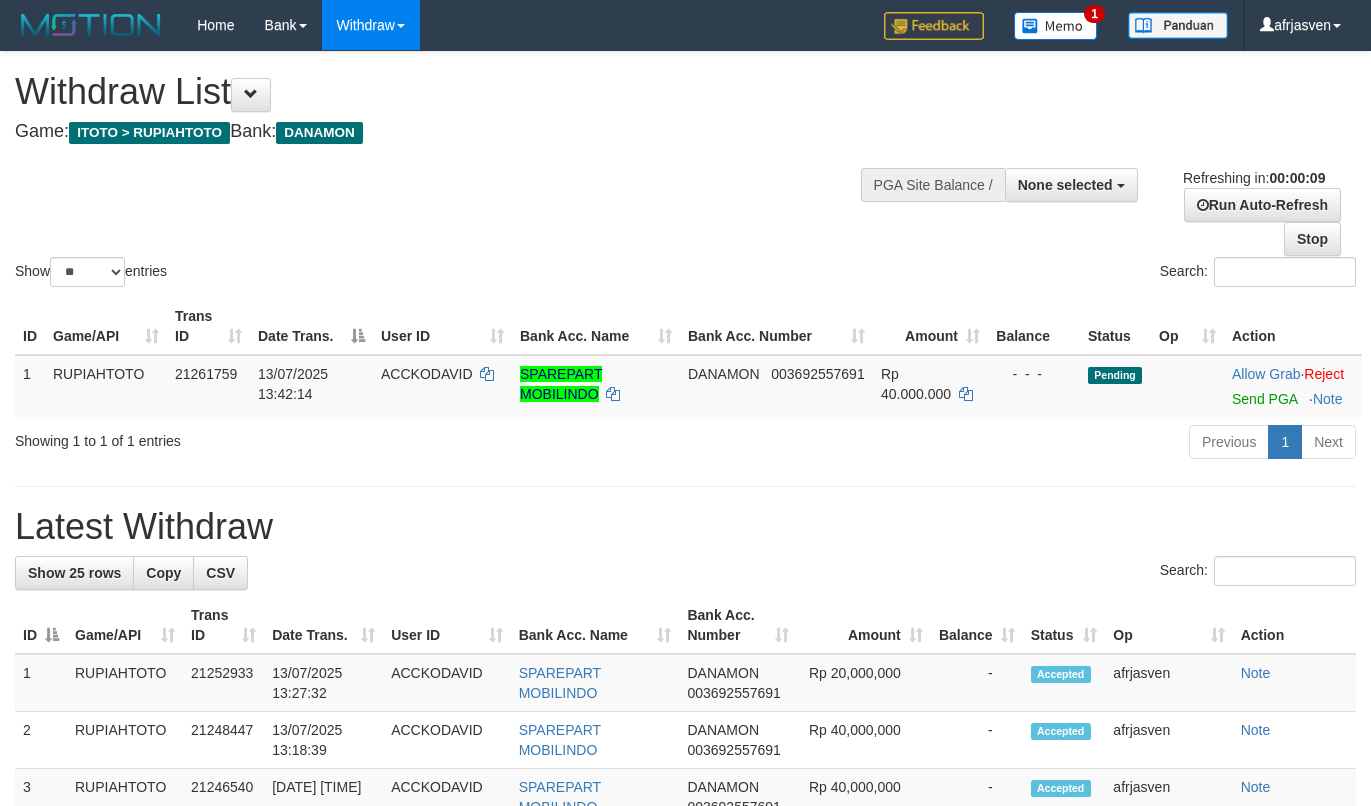select 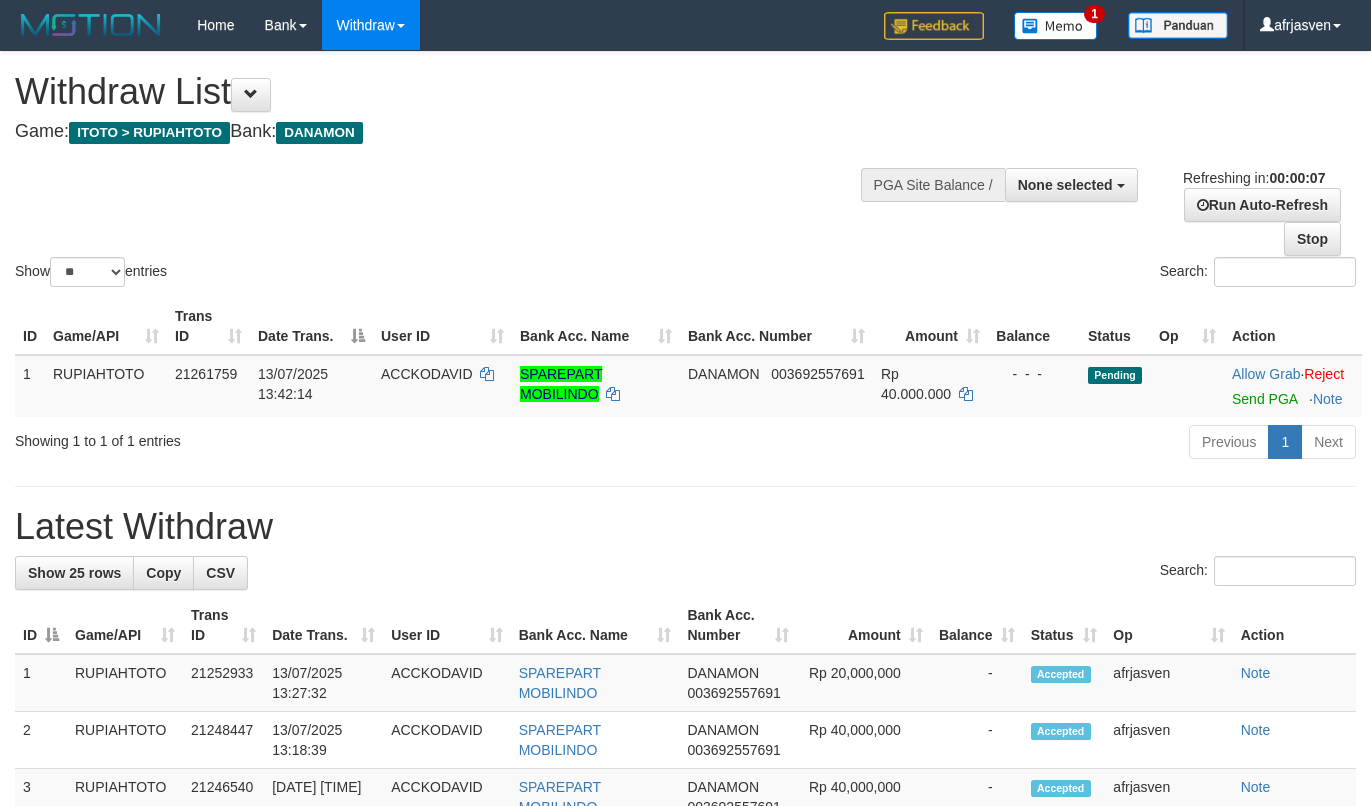 scroll, scrollTop: 0, scrollLeft: 0, axis: both 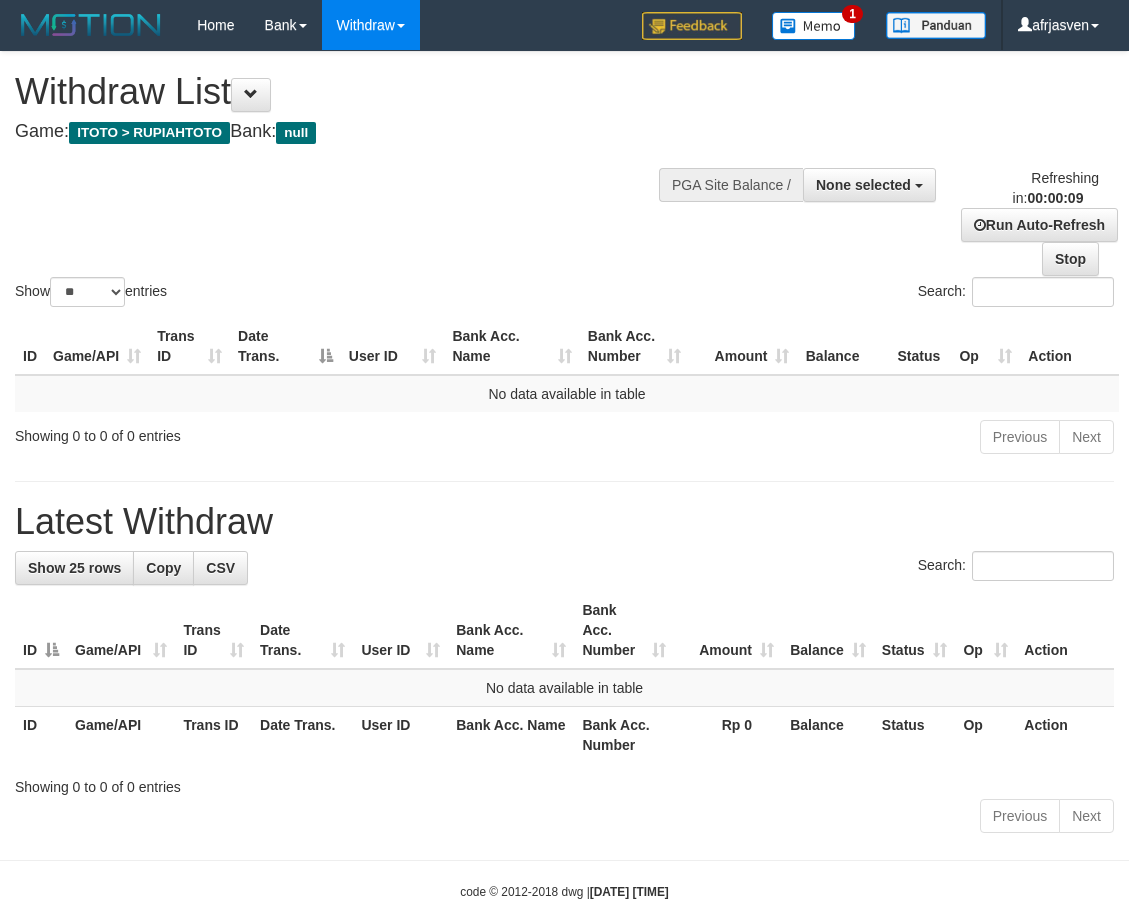 select 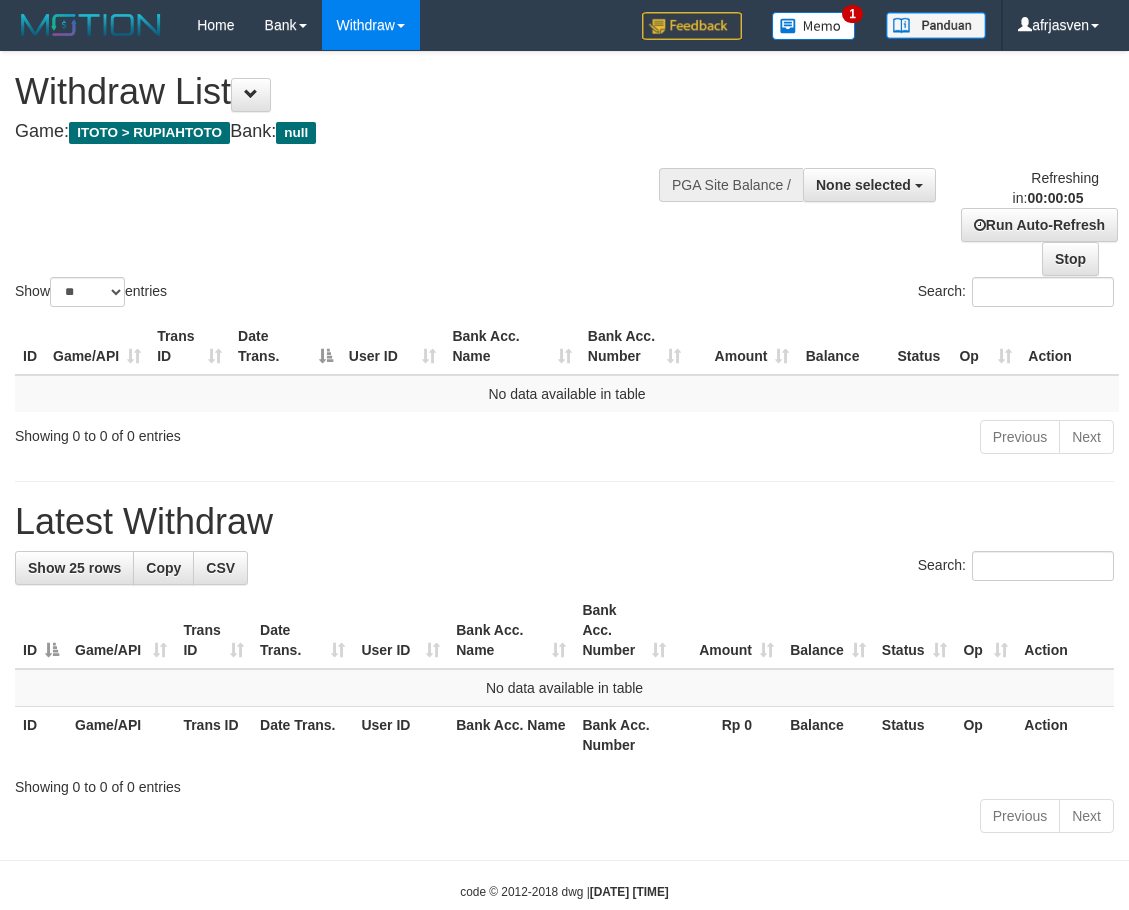 scroll, scrollTop: 0, scrollLeft: 0, axis: both 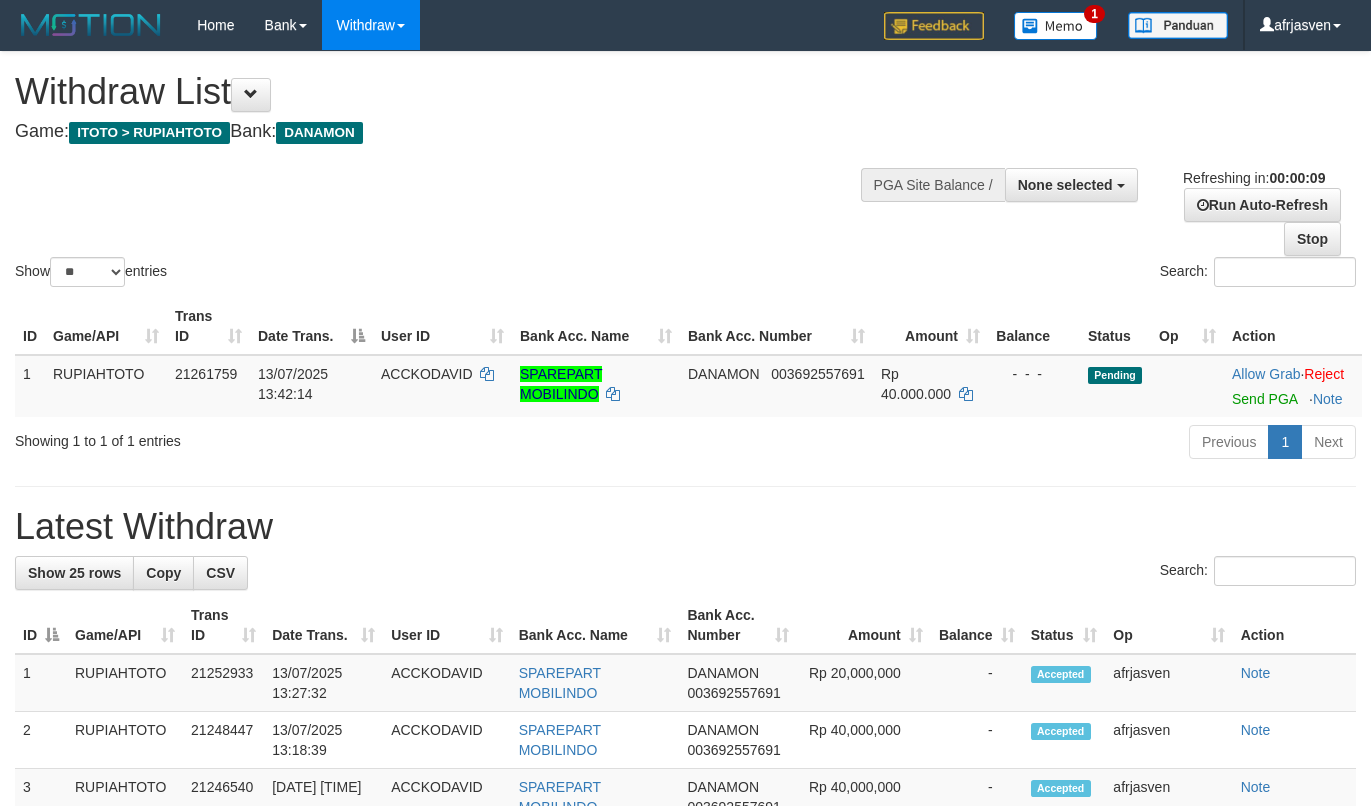 select 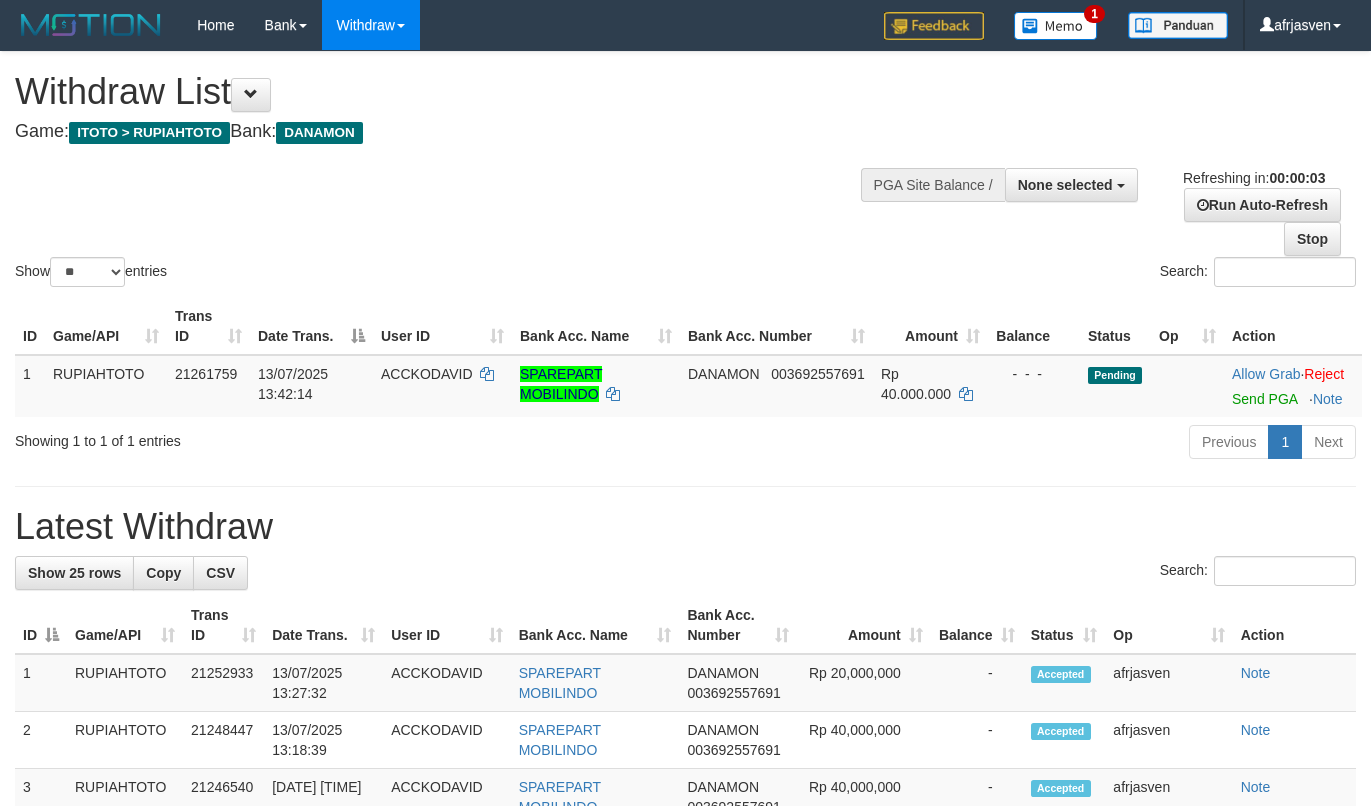 scroll, scrollTop: 0, scrollLeft: 0, axis: both 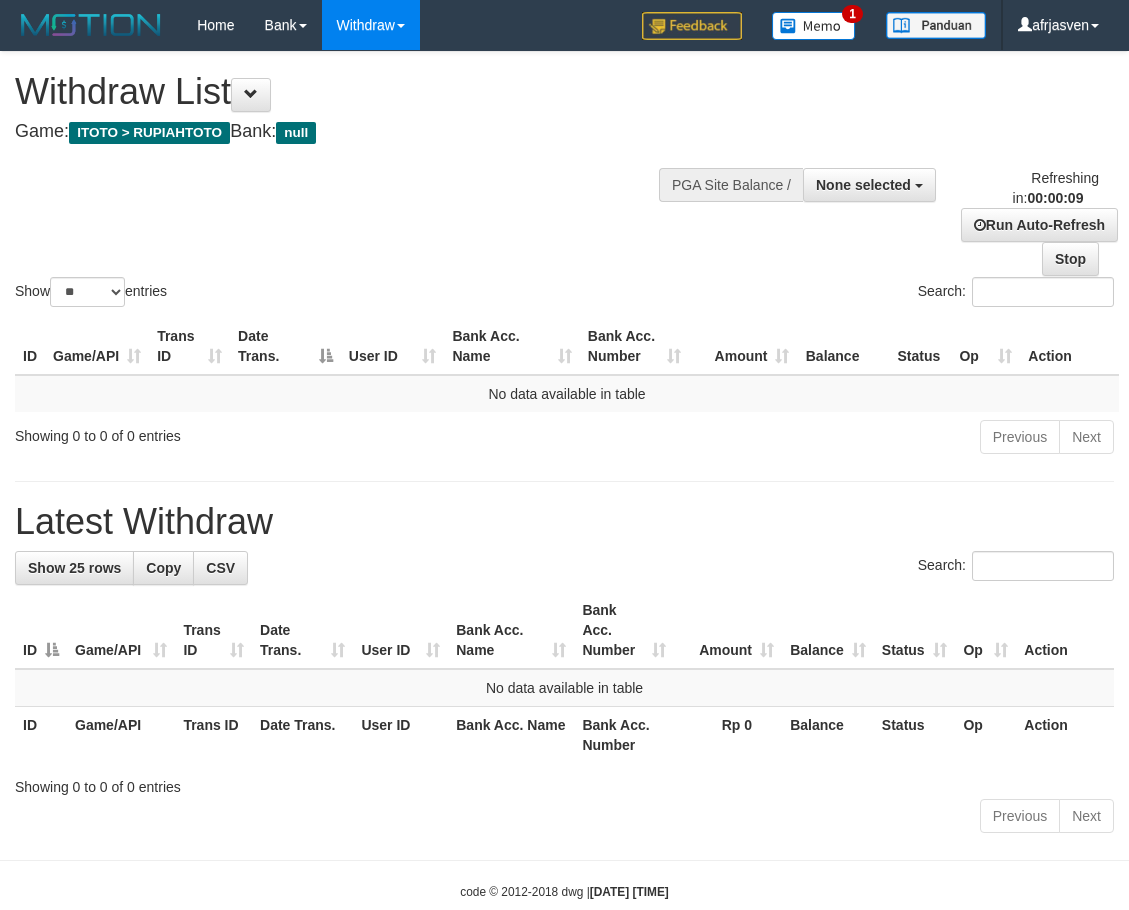 select 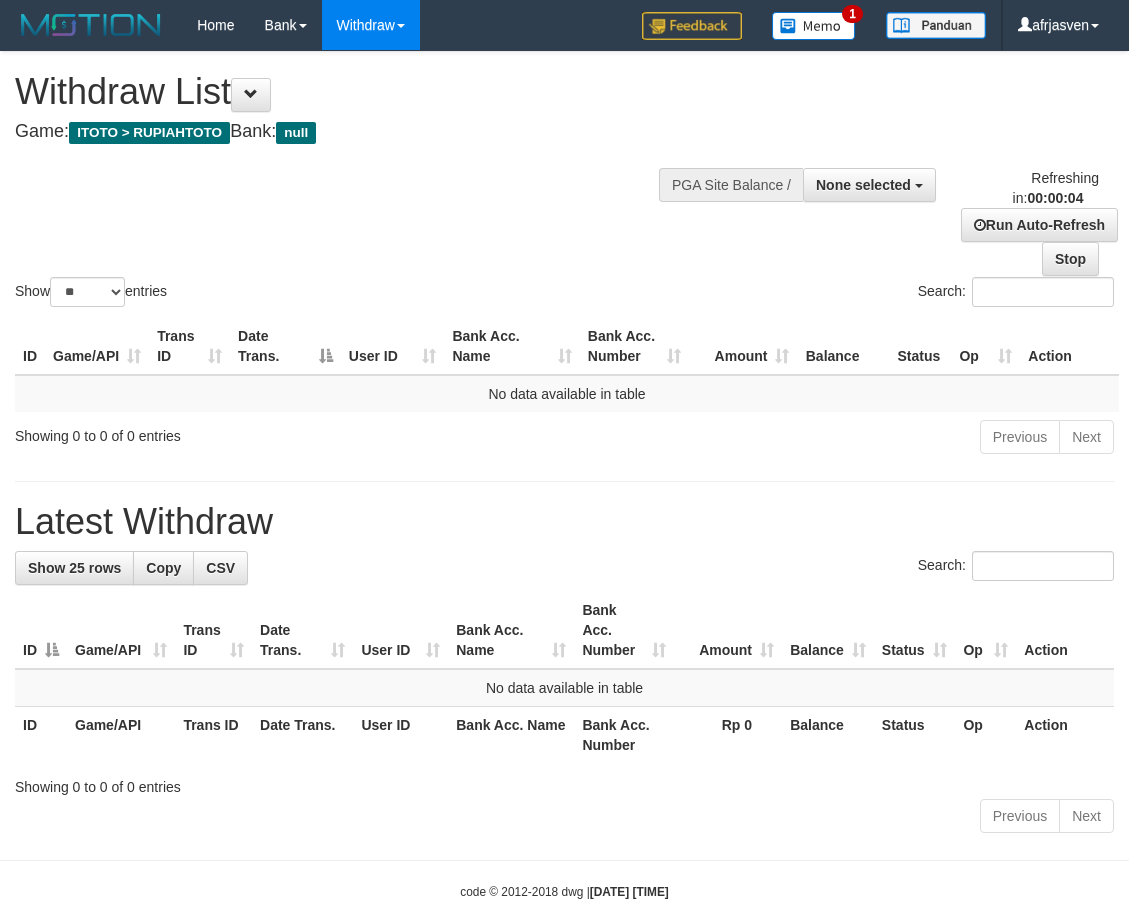scroll, scrollTop: 0, scrollLeft: 0, axis: both 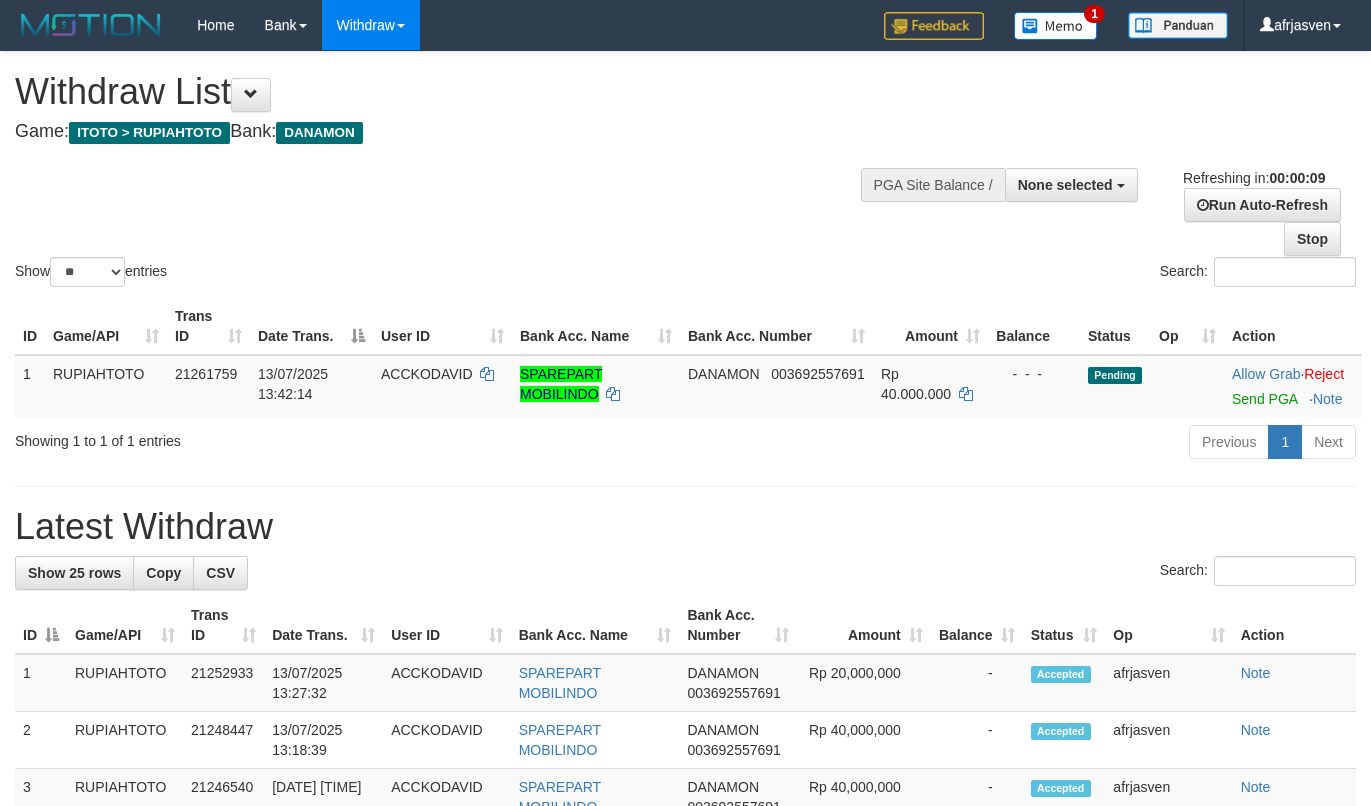 select 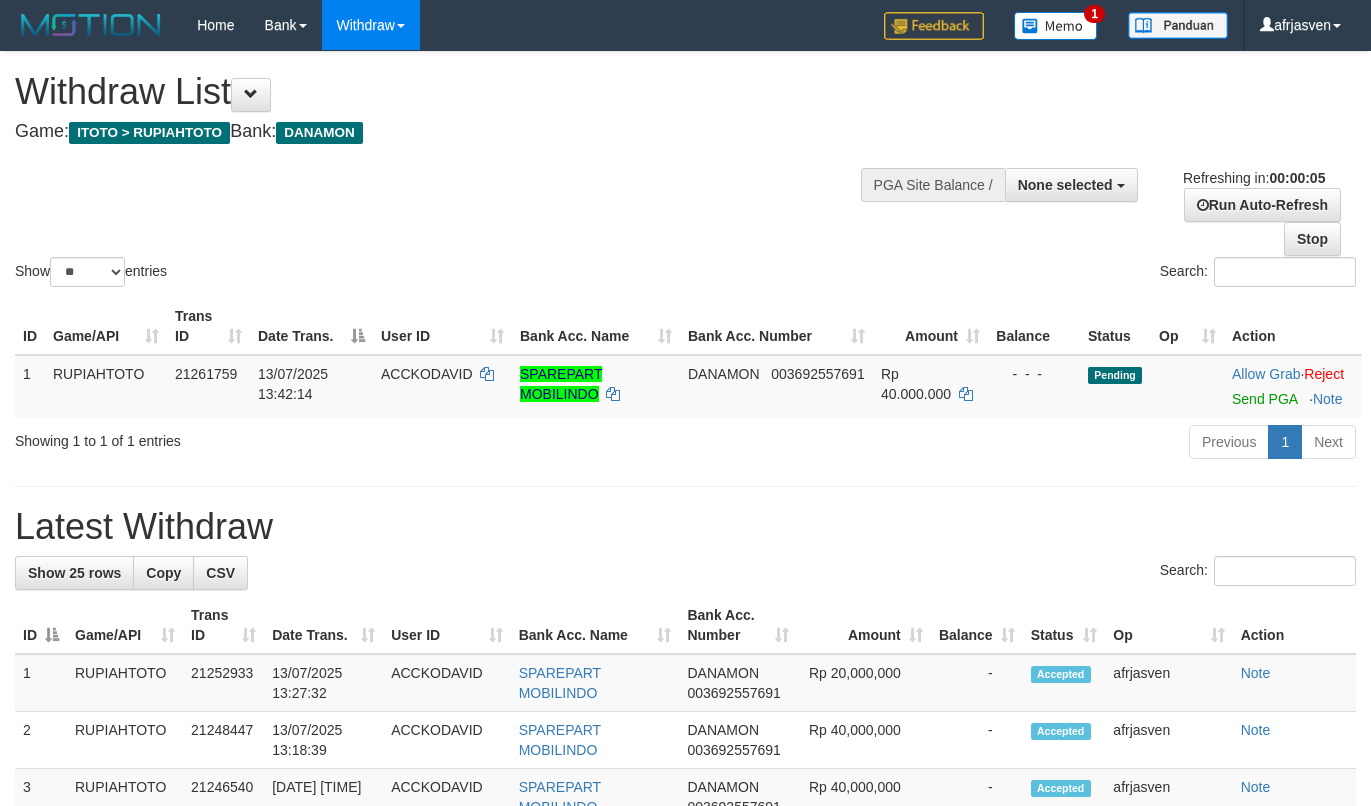 scroll, scrollTop: 0, scrollLeft: 0, axis: both 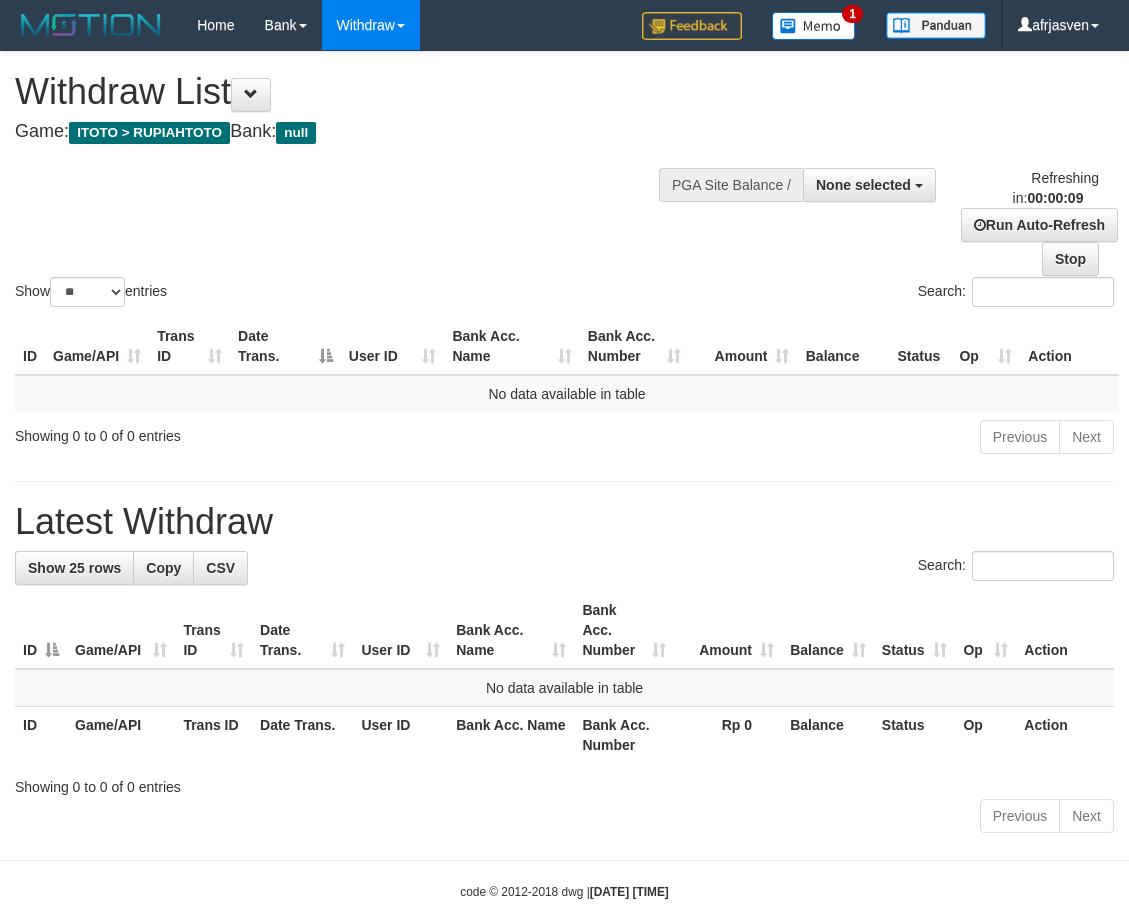 select 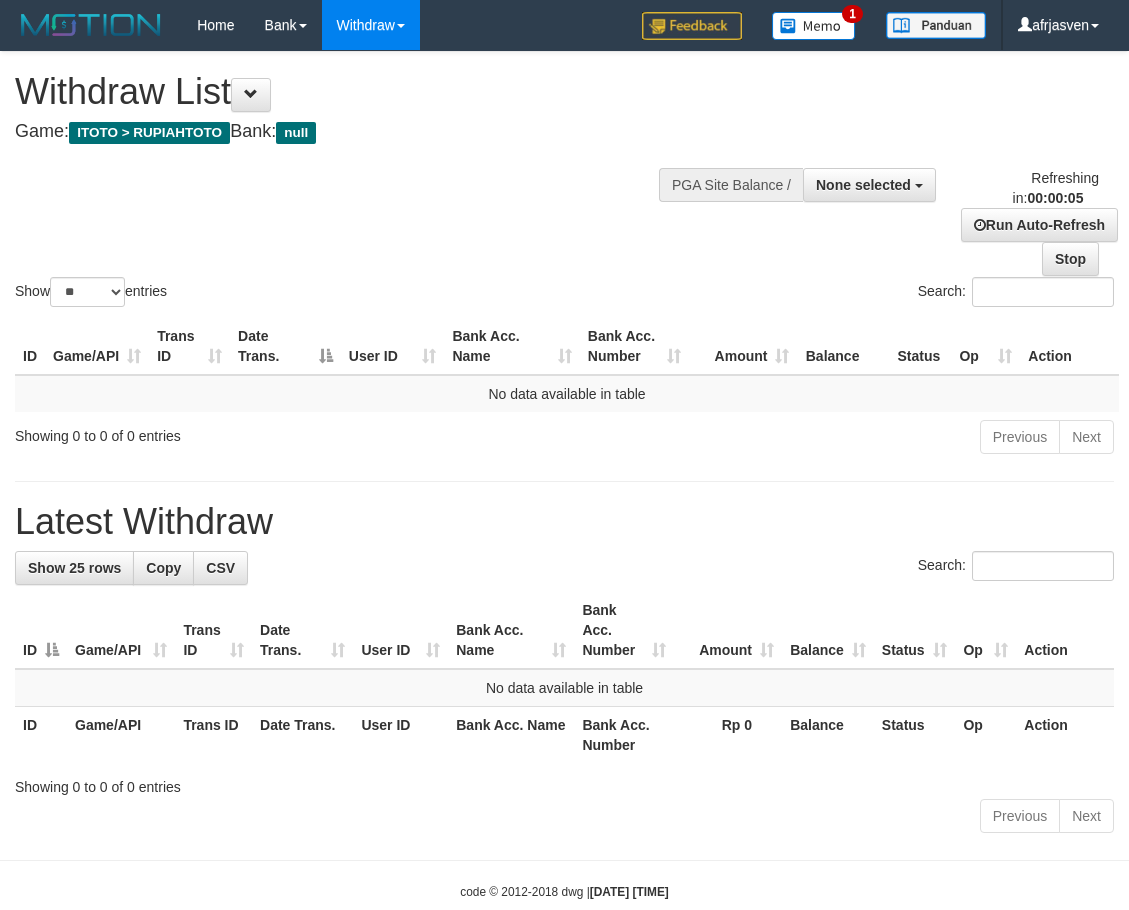 scroll, scrollTop: 0, scrollLeft: 0, axis: both 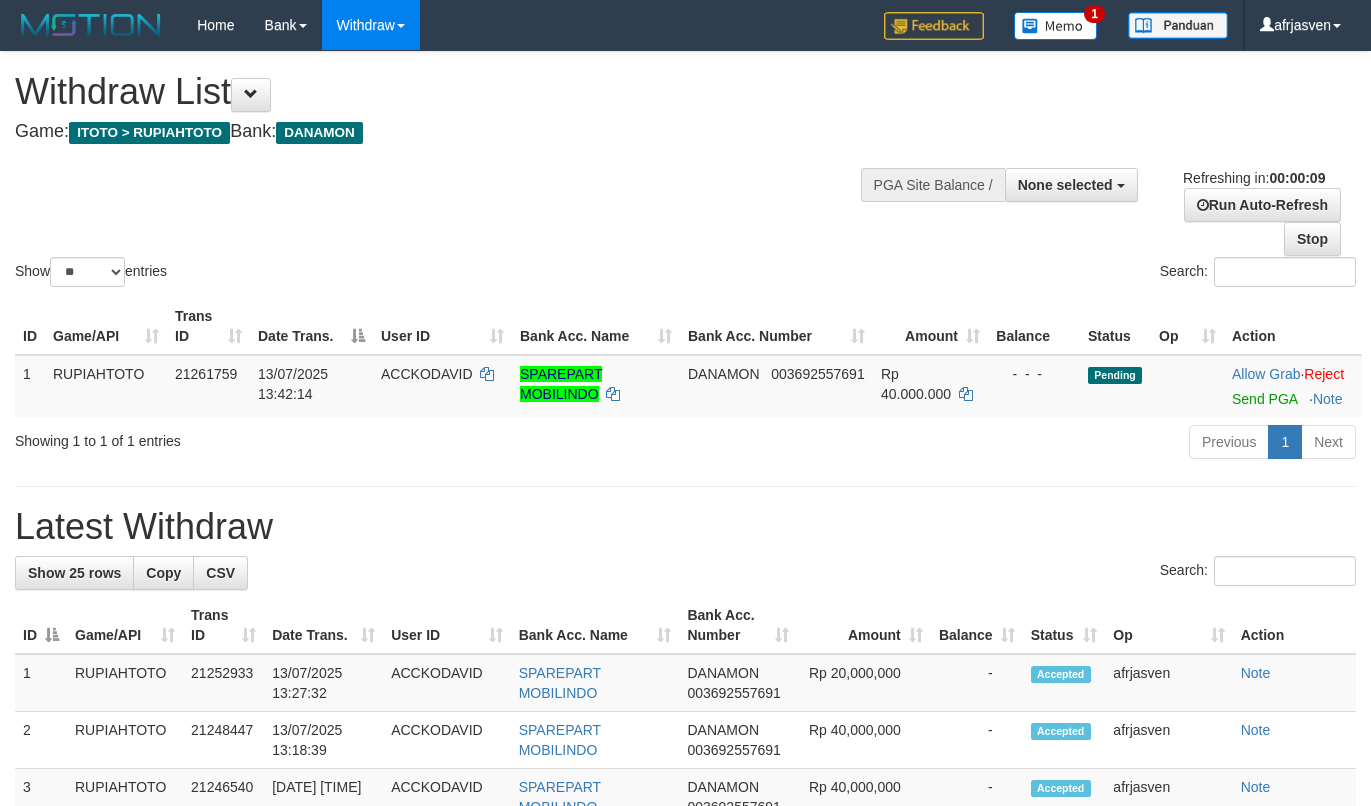 select 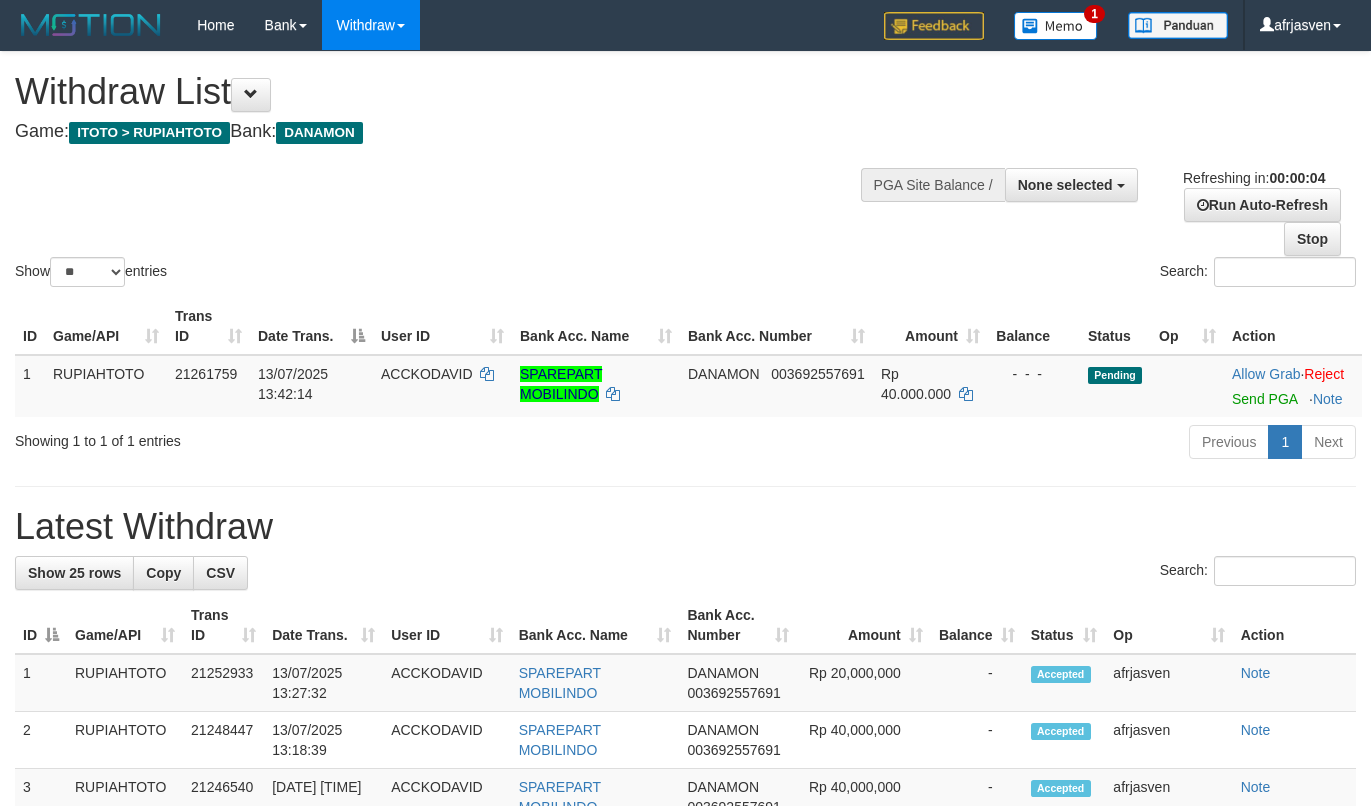 scroll, scrollTop: 0, scrollLeft: 0, axis: both 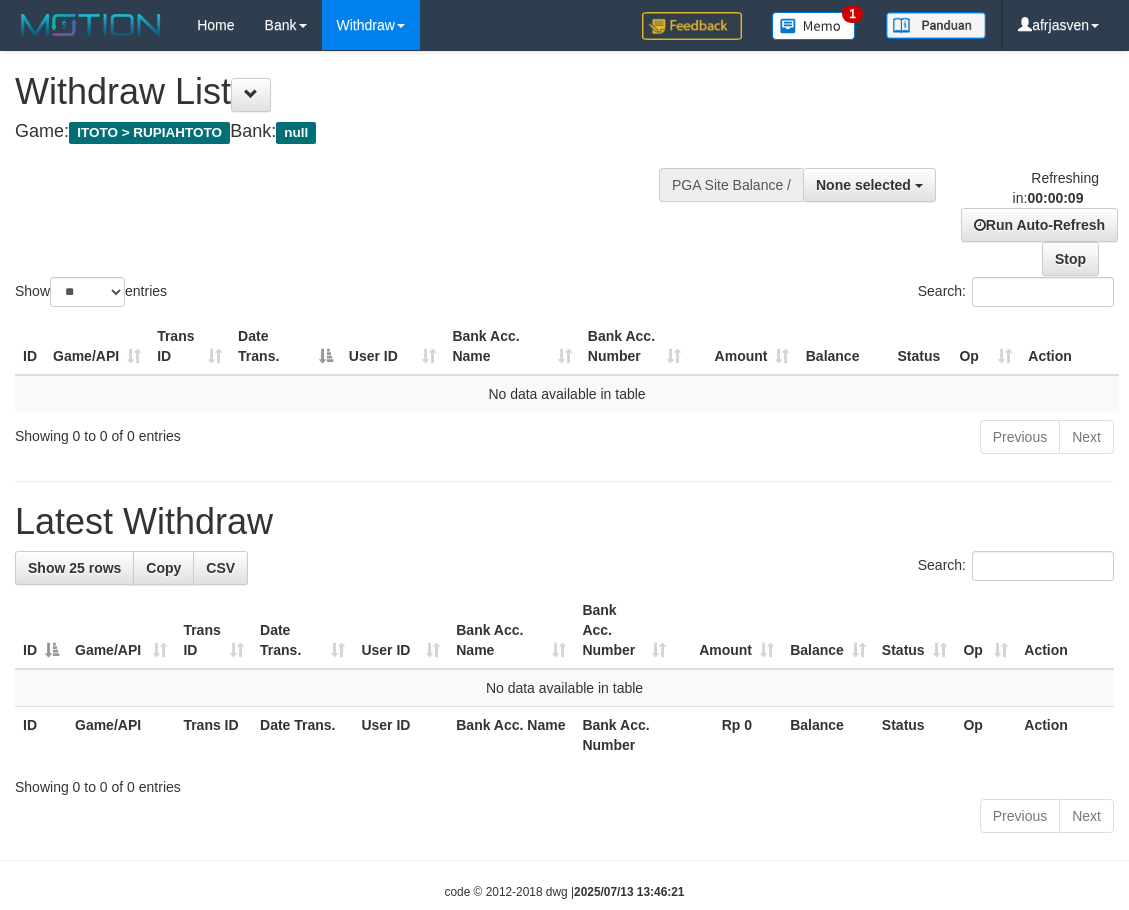 select 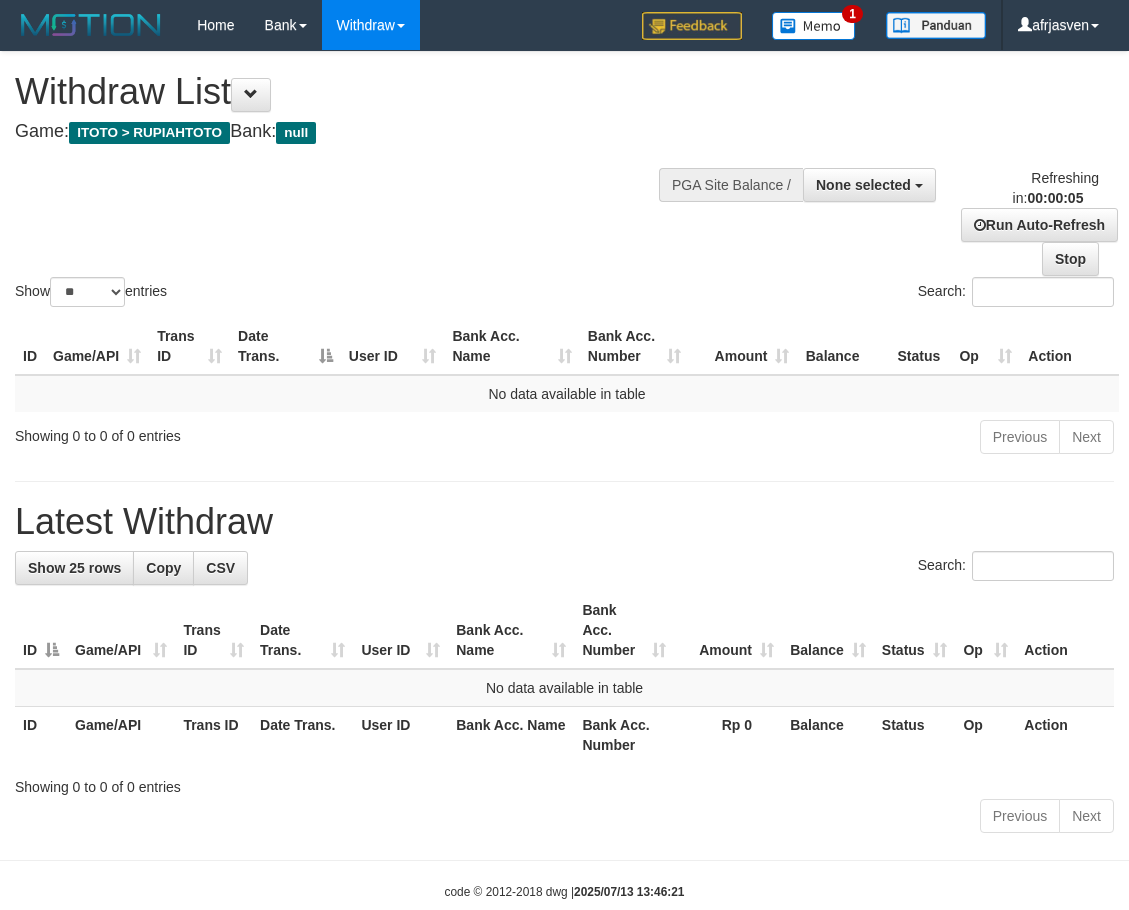 scroll, scrollTop: 0, scrollLeft: 0, axis: both 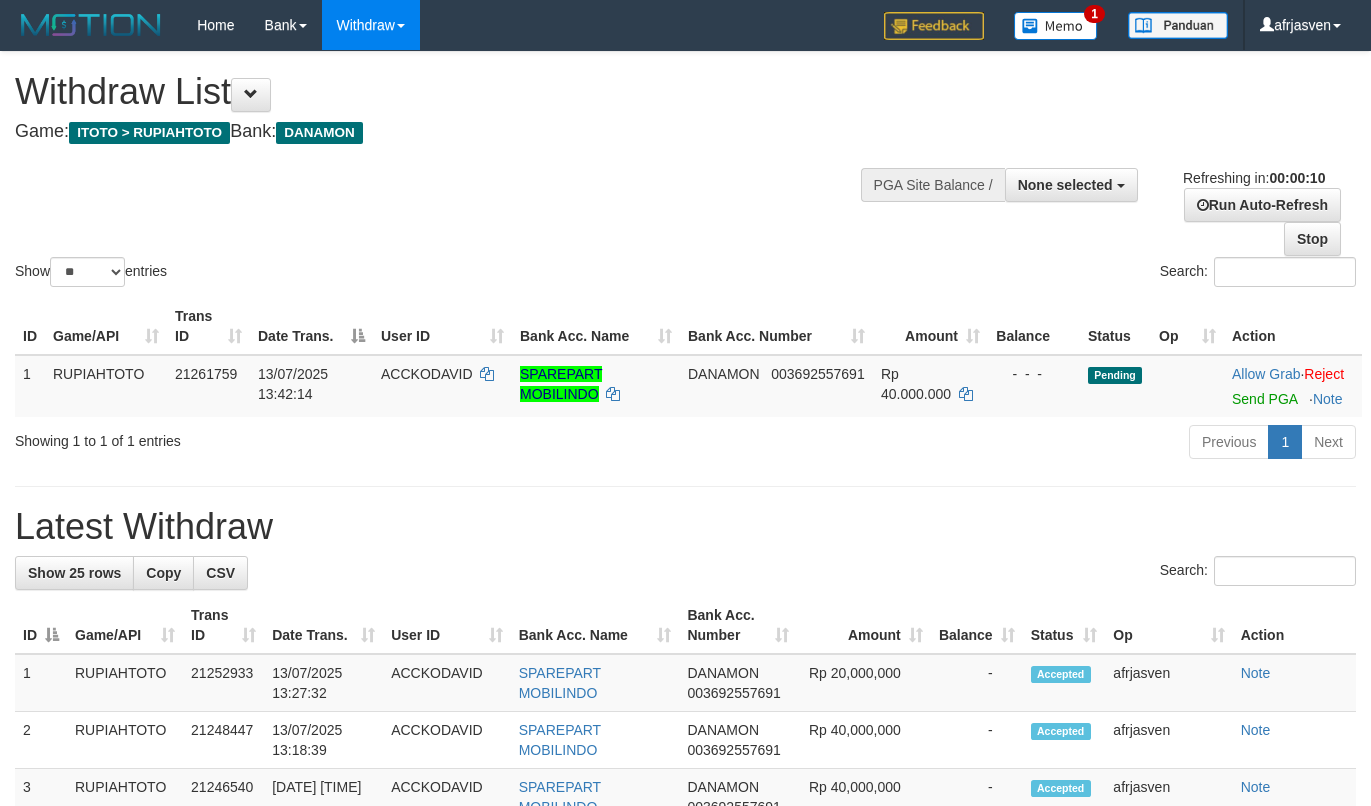 select 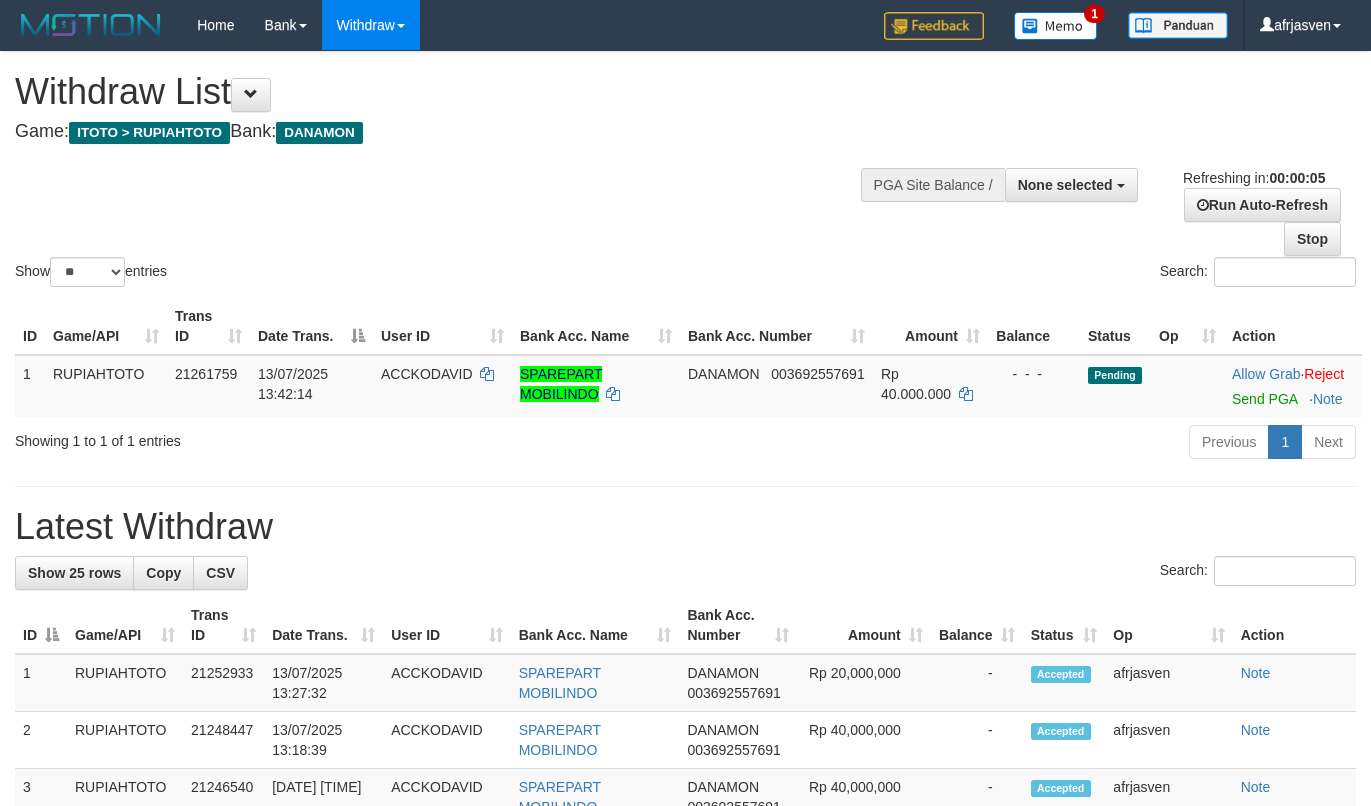 scroll, scrollTop: 0, scrollLeft: 0, axis: both 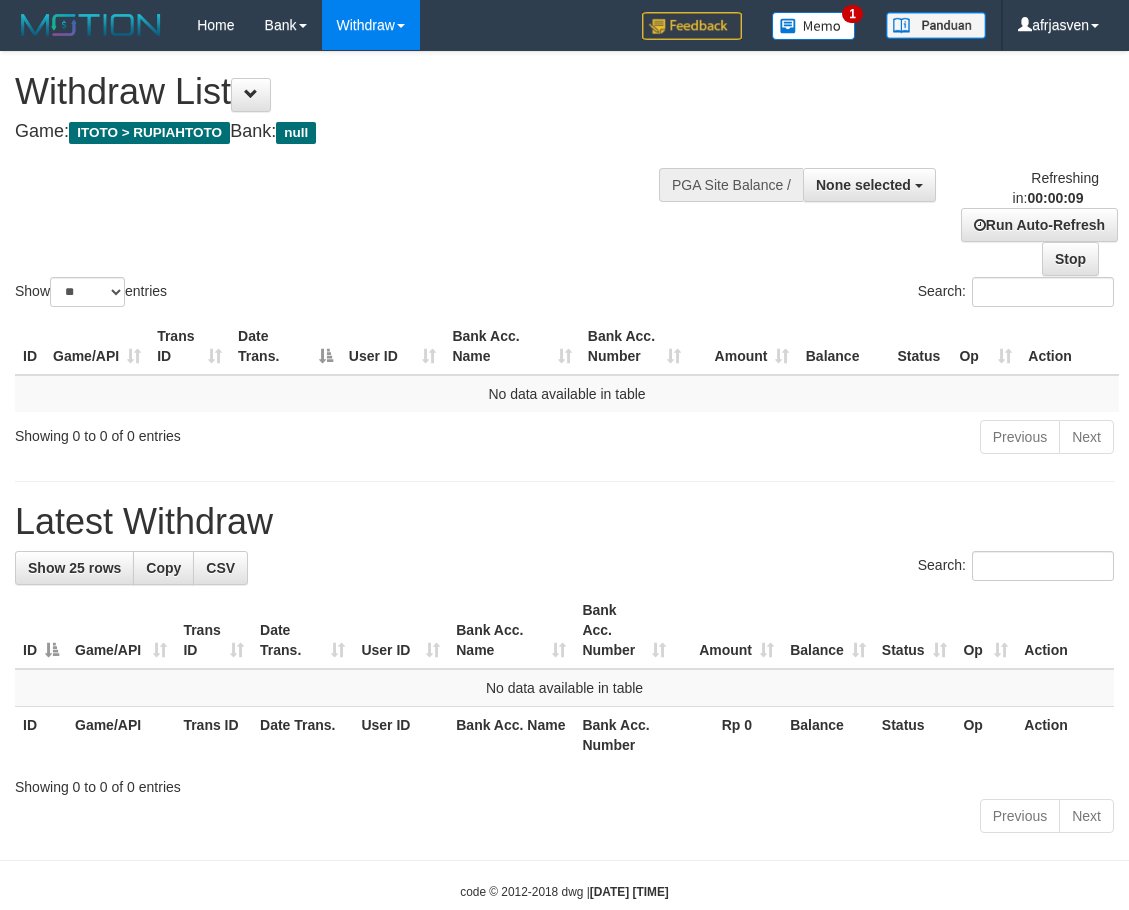 select 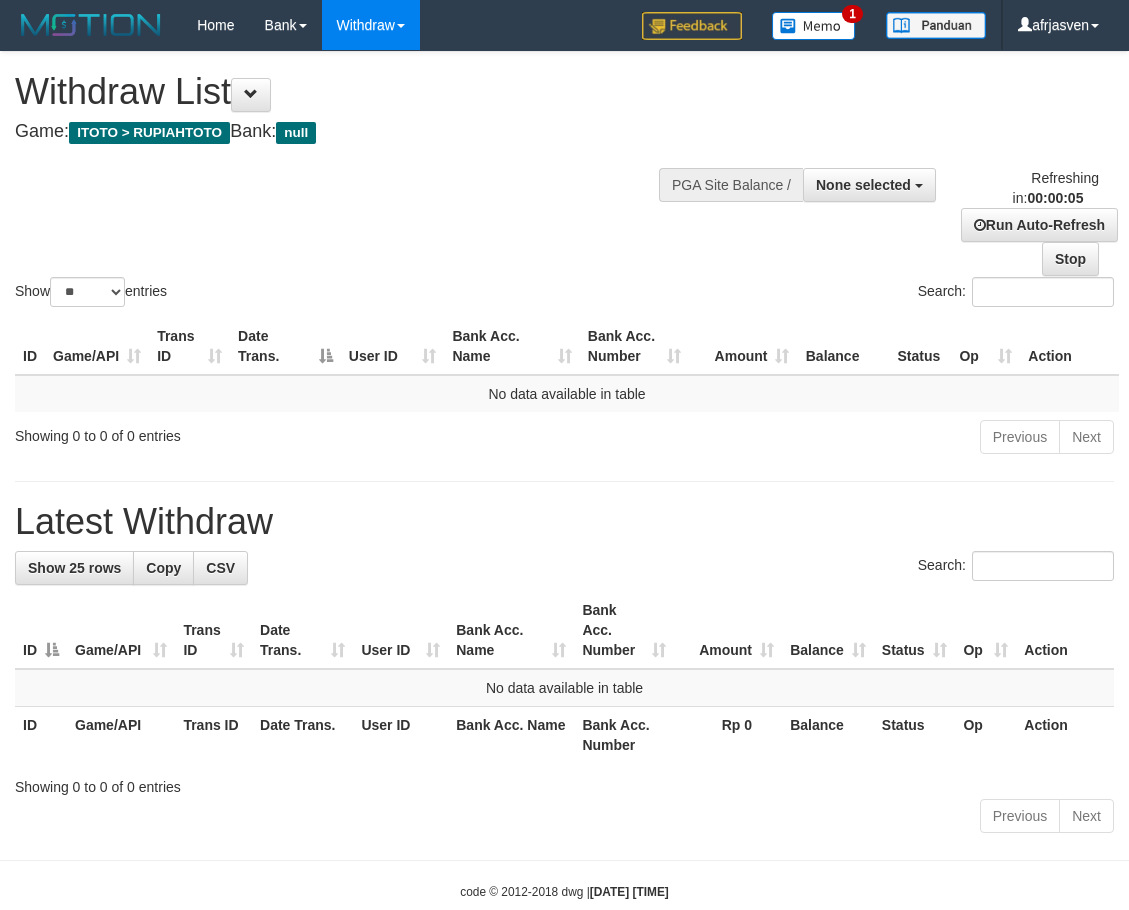 scroll, scrollTop: 0, scrollLeft: 0, axis: both 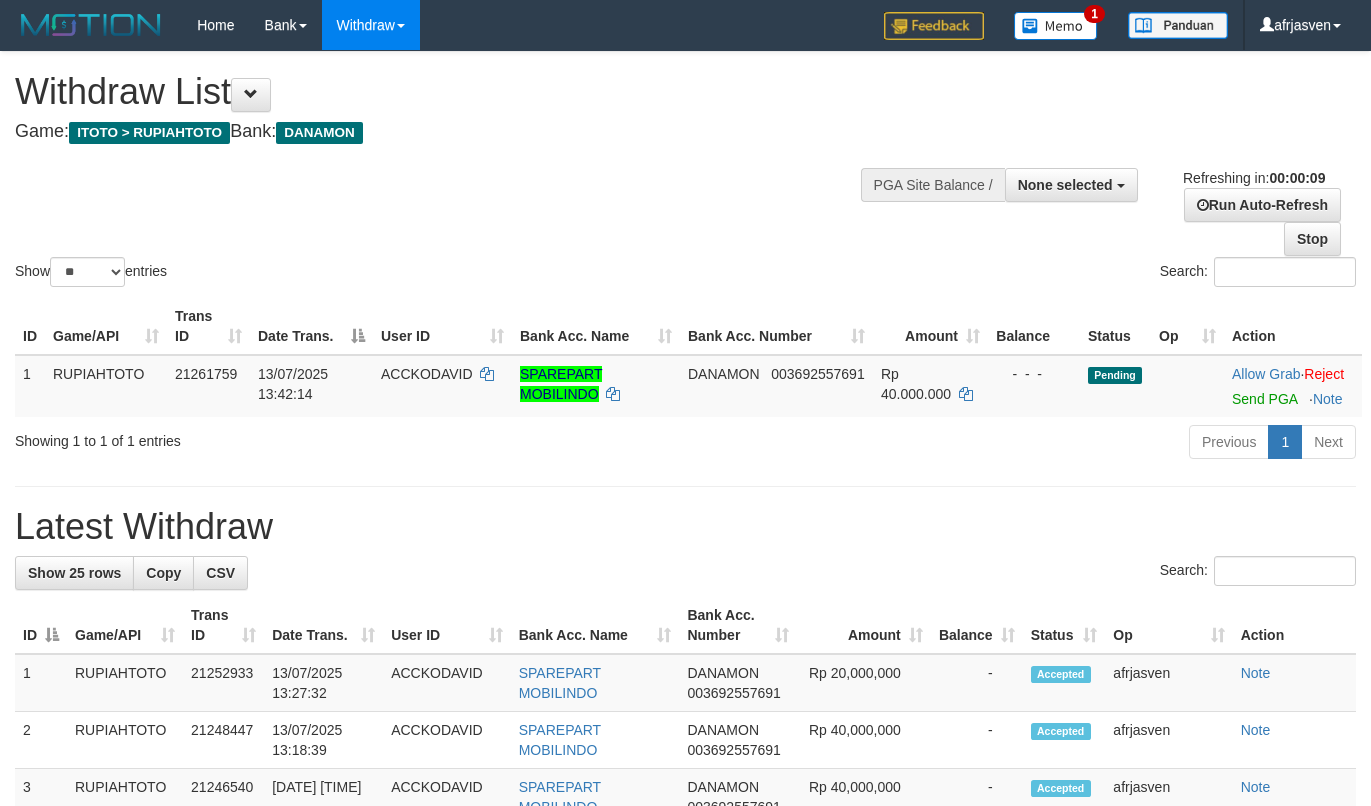 select 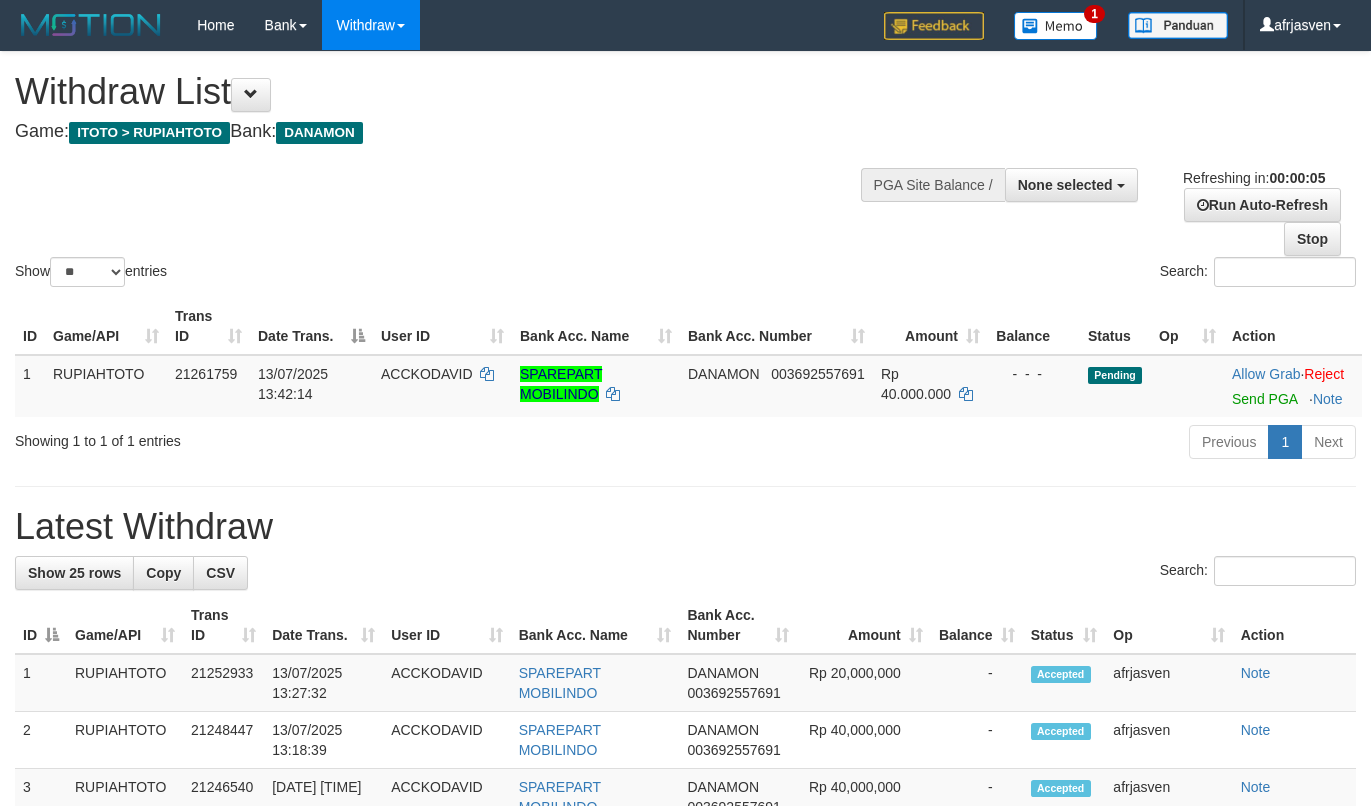 scroll, scrollTop: 0, scrollLeft: 0, axis: both 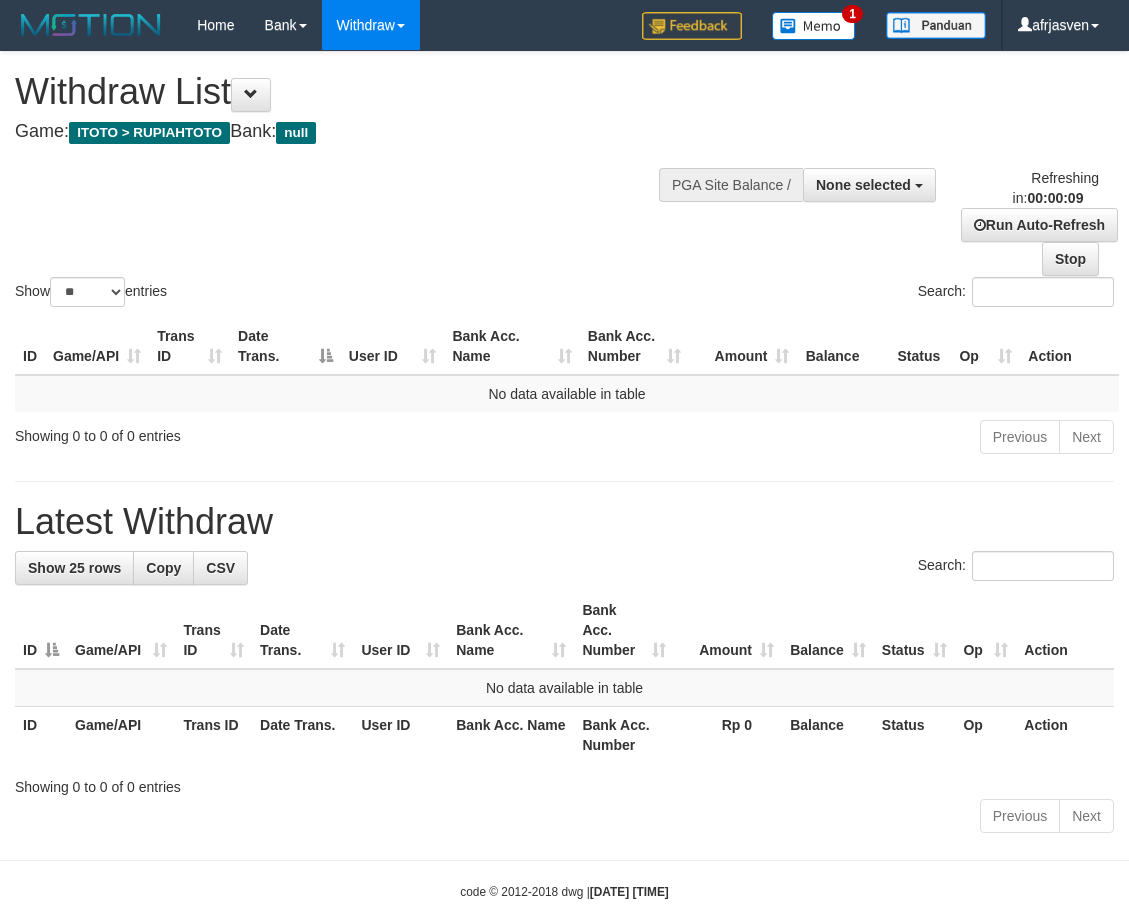 select 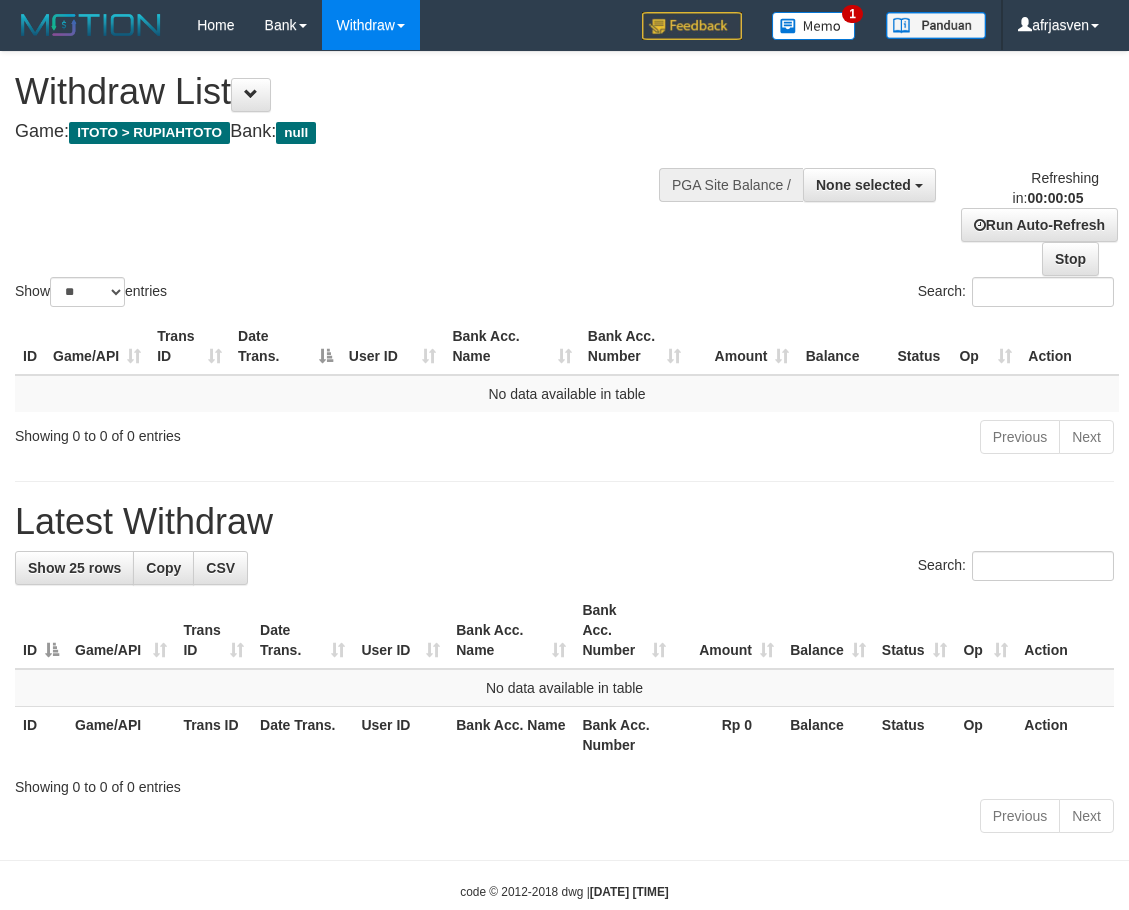 scroll, scrollTop: 0, scrollLeft: 0, axis: both 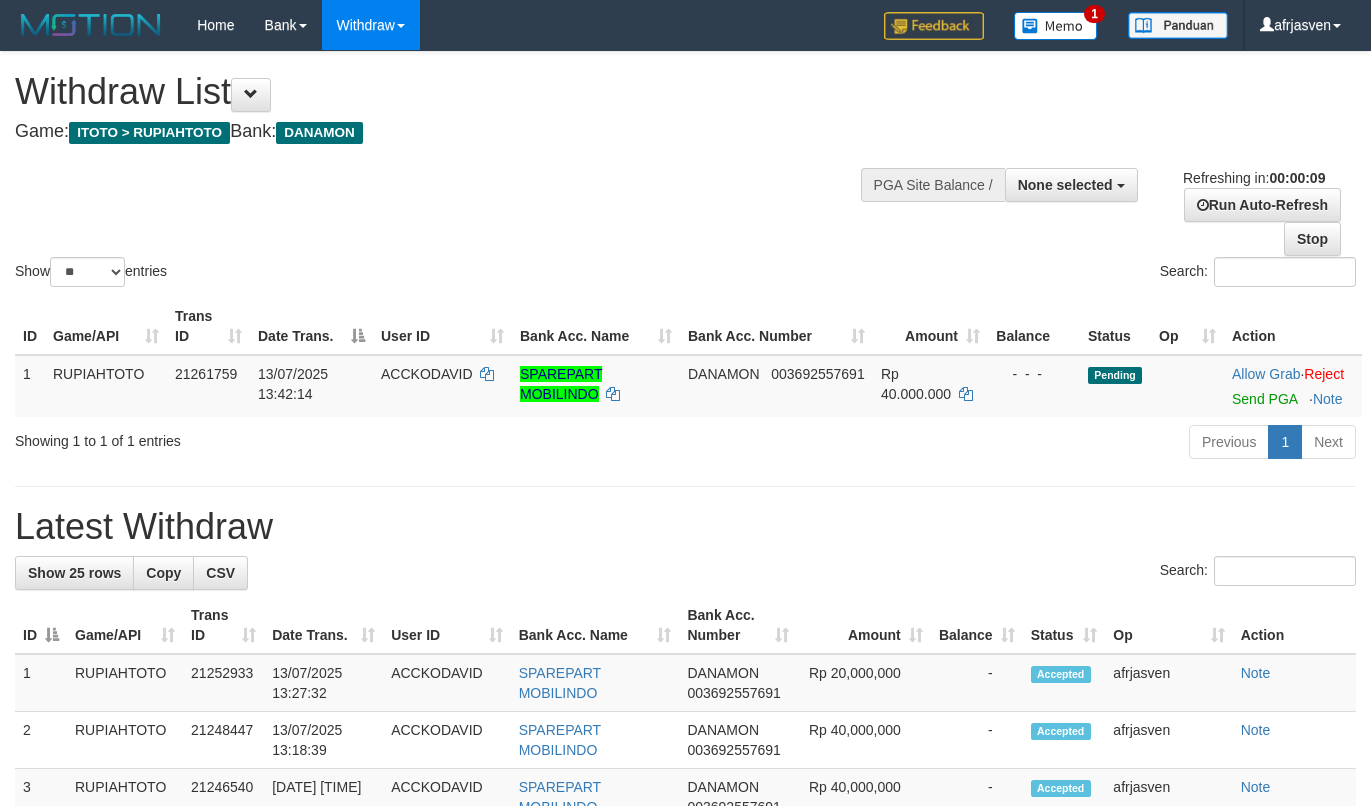 select 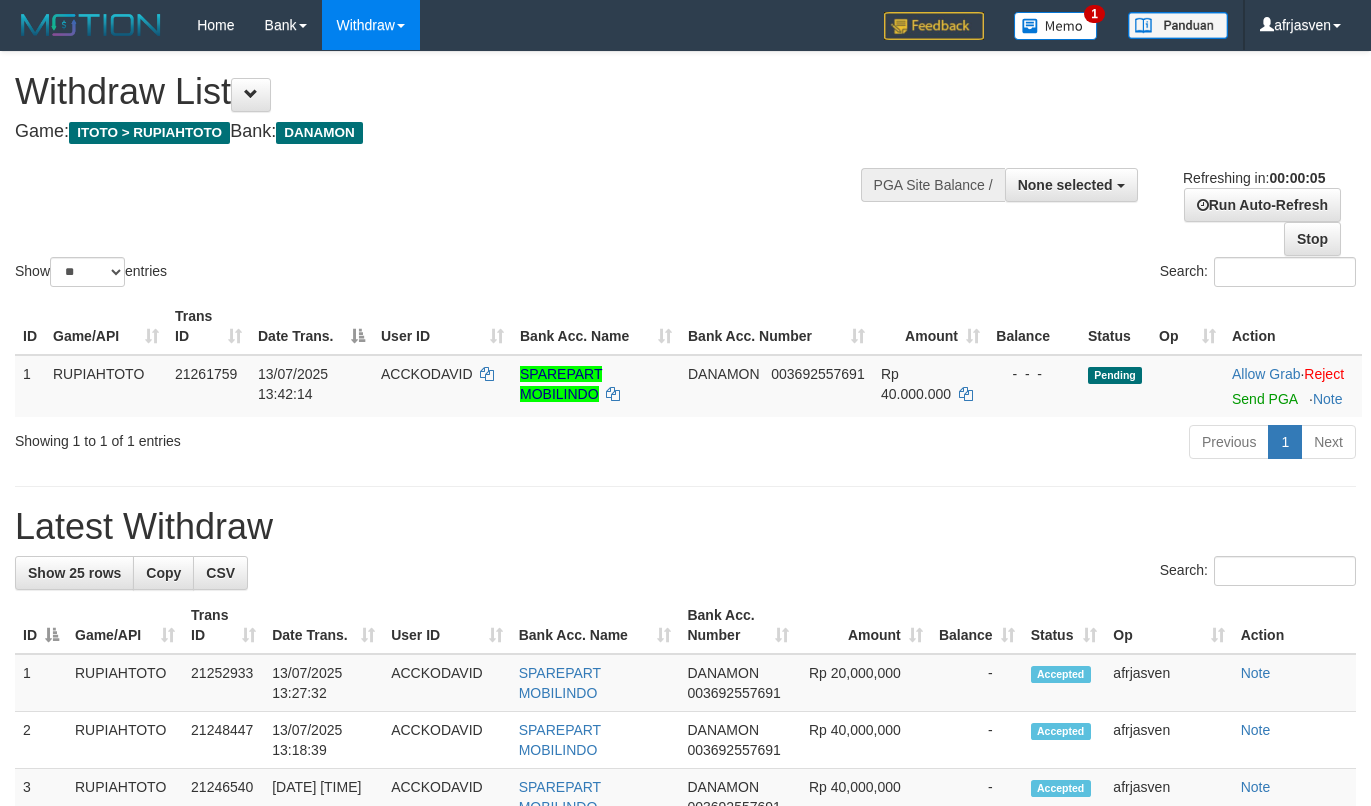 scroll, scrollTop: 0, scrollLeft: 0, axis: both 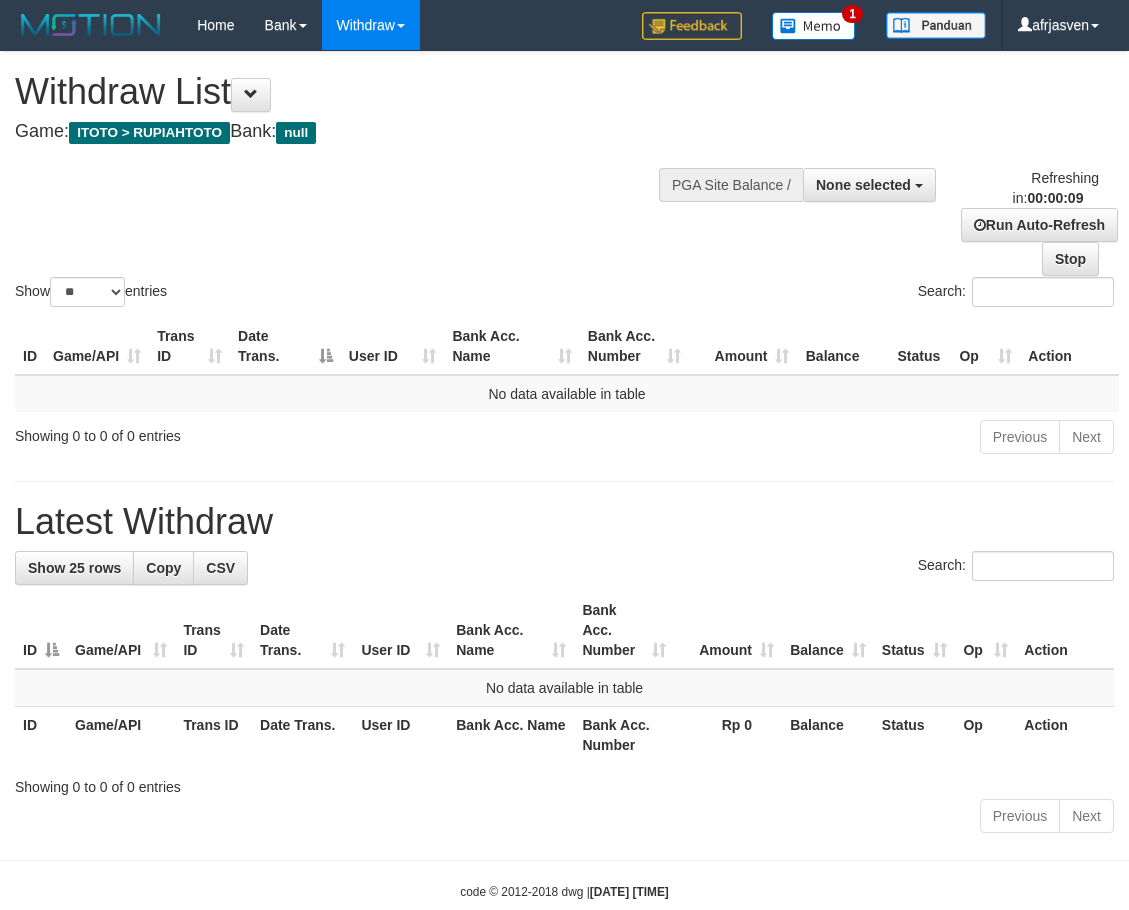 select 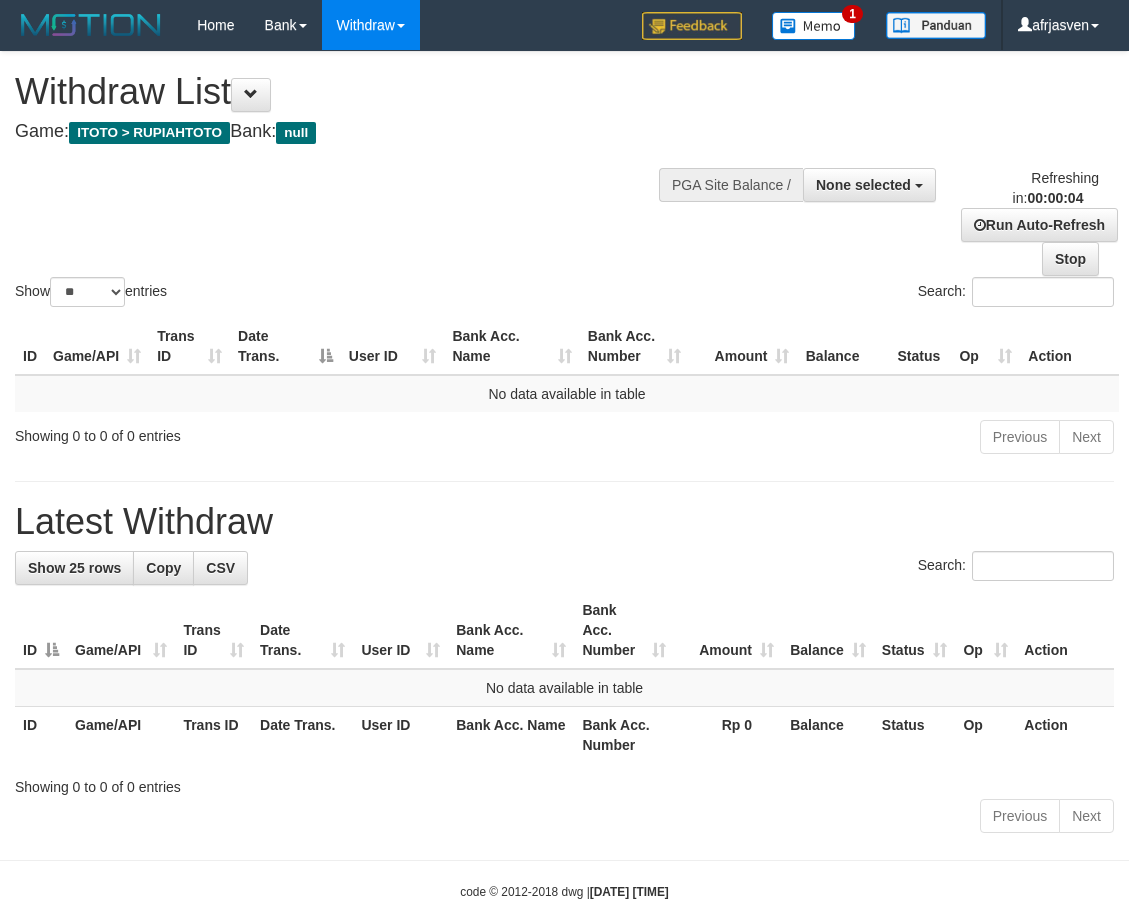 scroll, scrollTop: 0, scrollLeft: 0, axis: both 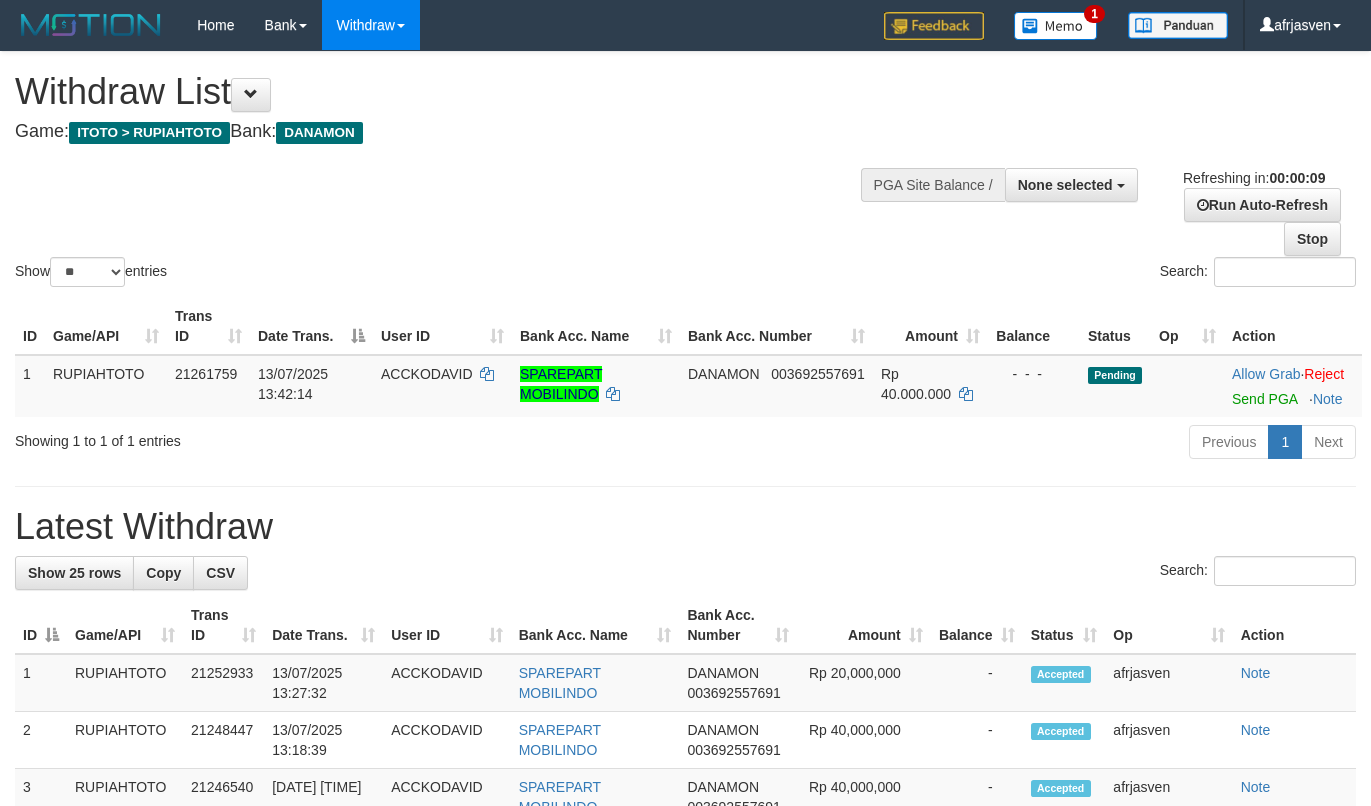 select 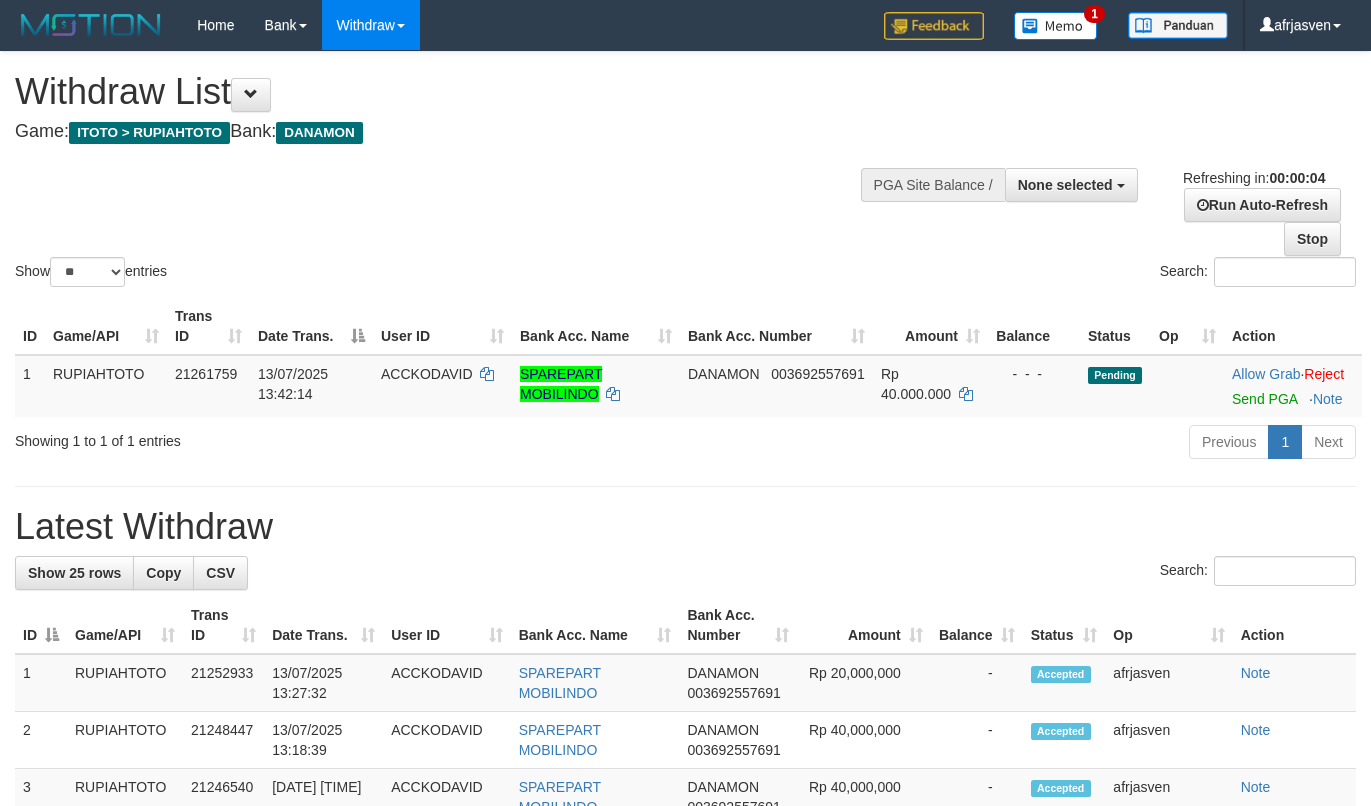 scroll, scrollTop: 0, scrollLeft: 0, axis: both 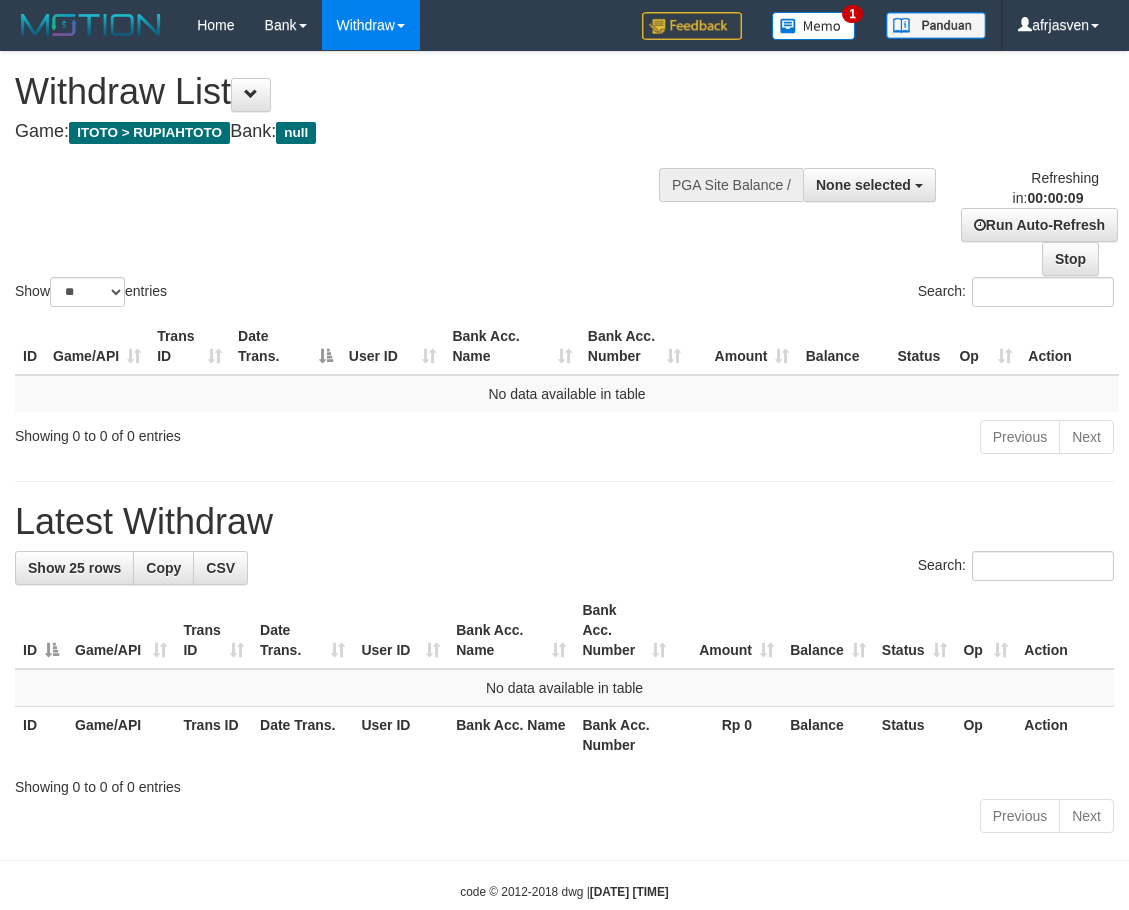 select 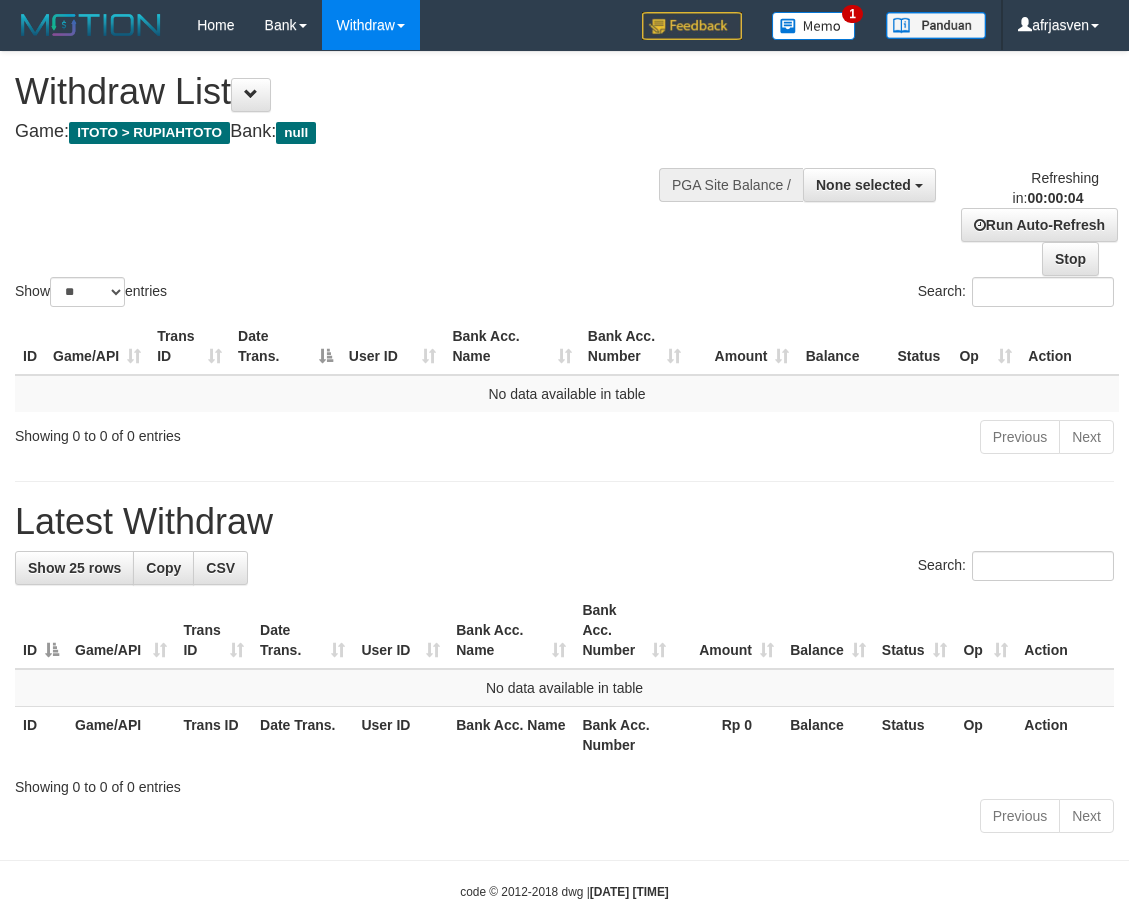 scroll, scrollTop: 0, scrollLeft: 0, axis: both 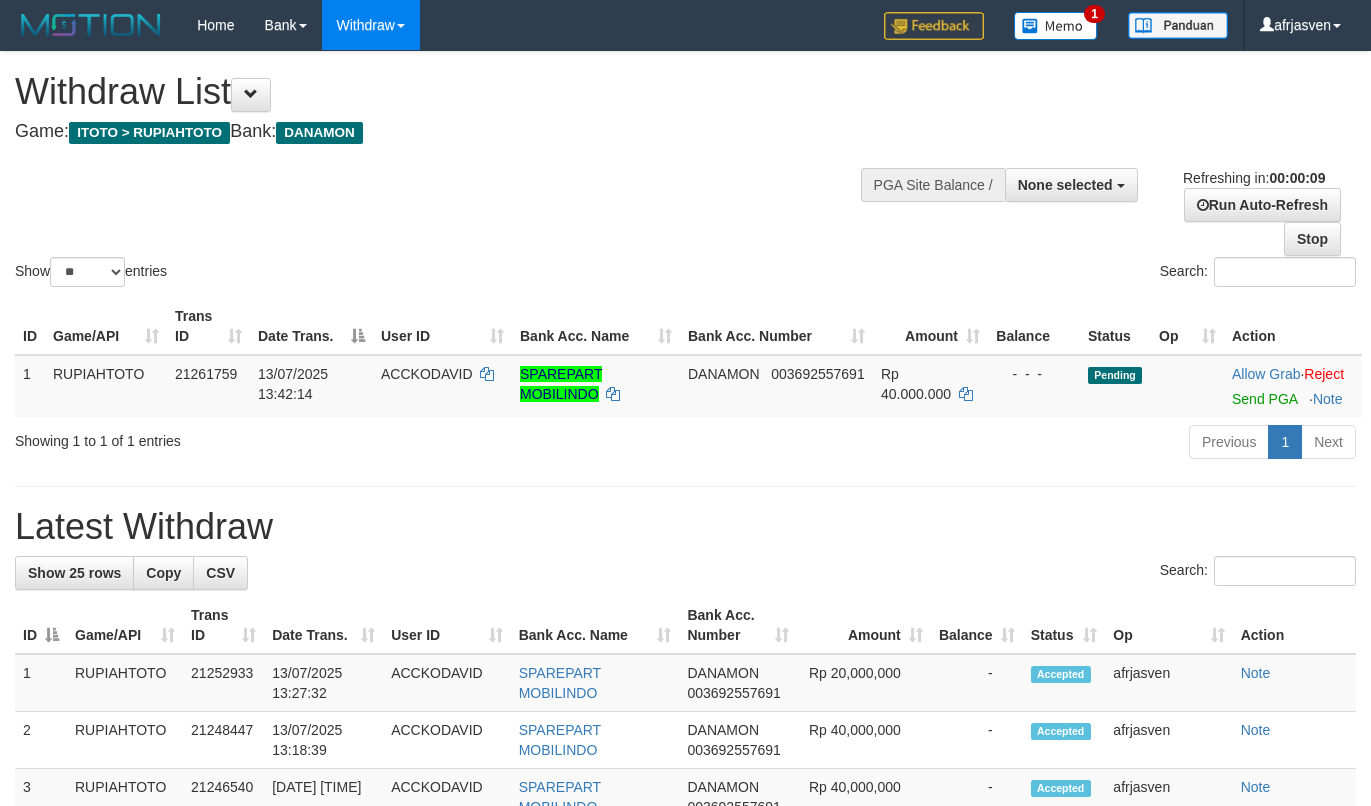 select 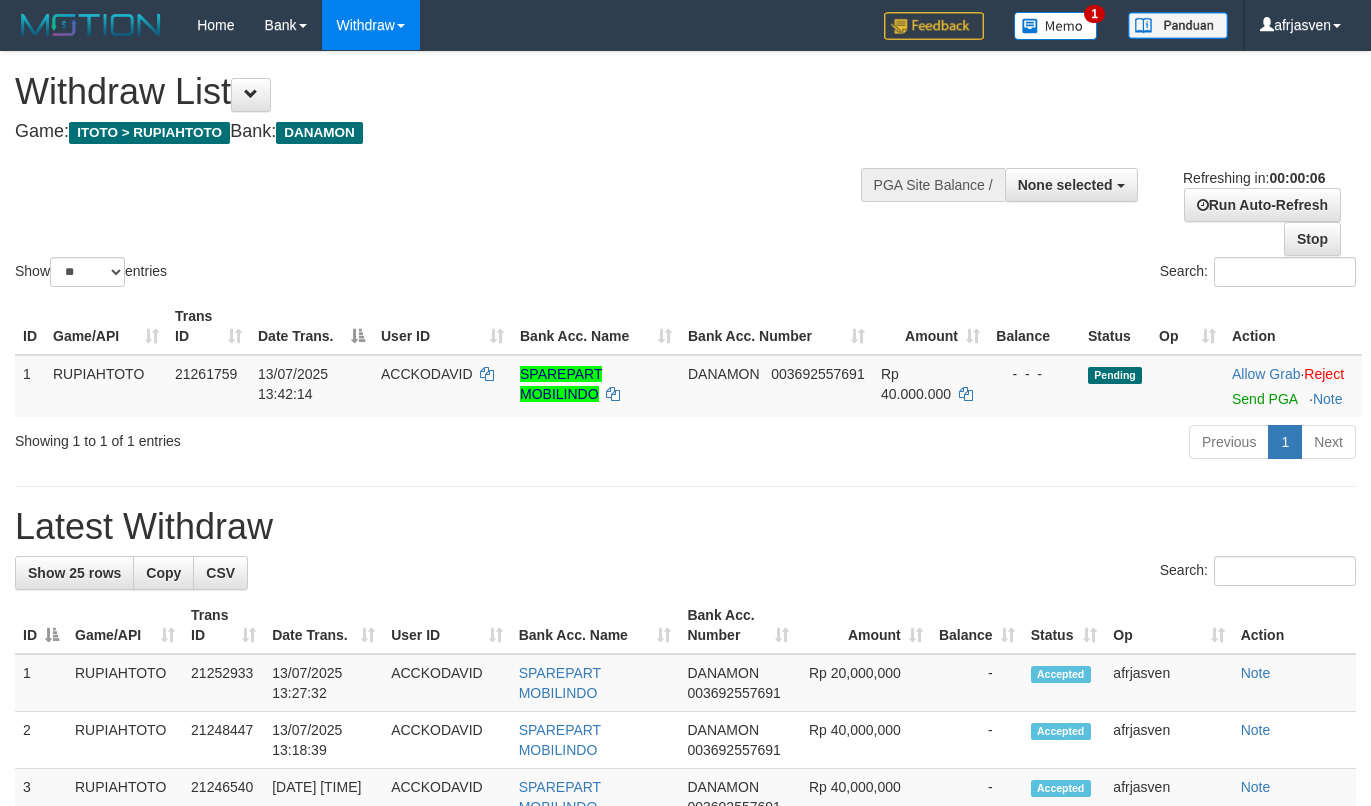 scroll, scrollTop: 0, scrollLeft: 0, axis: both 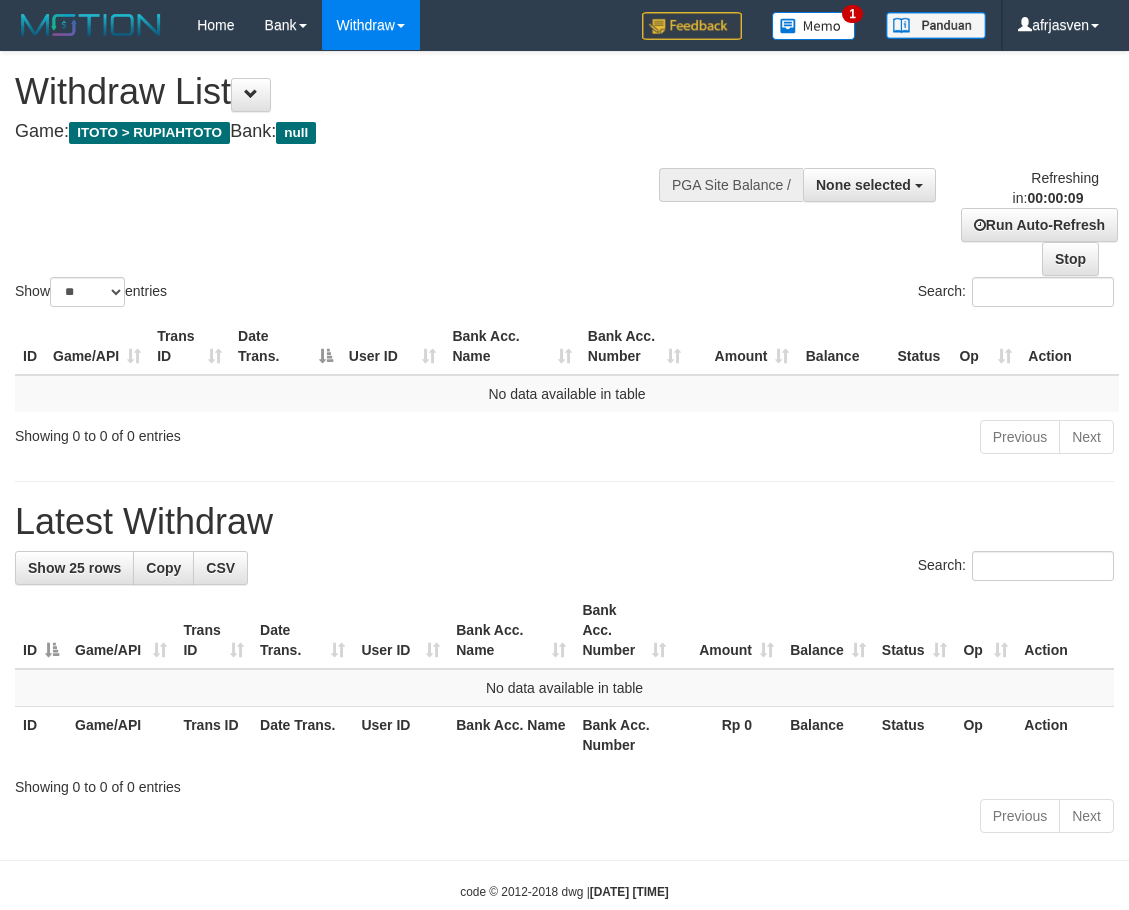 select 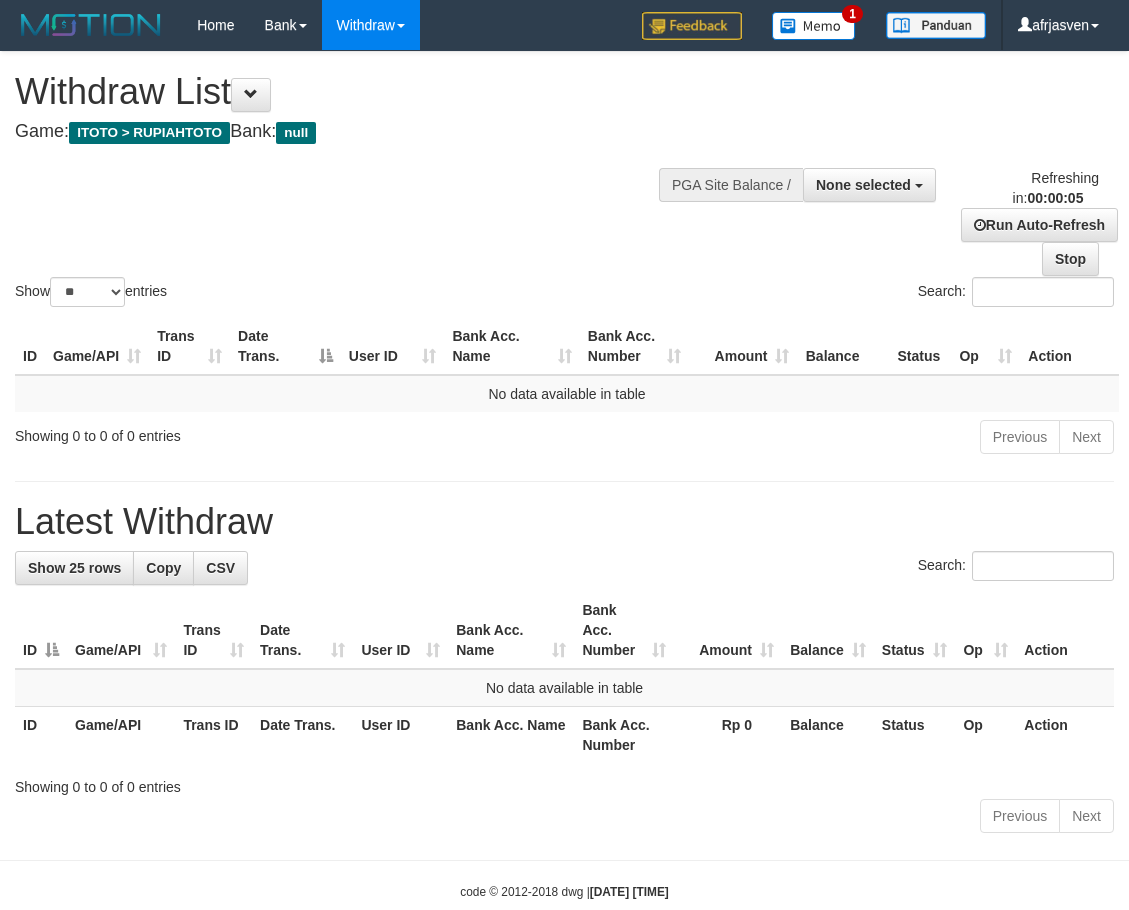 scroll, scrollTop: 0, scrollLeft: 0, axis: both 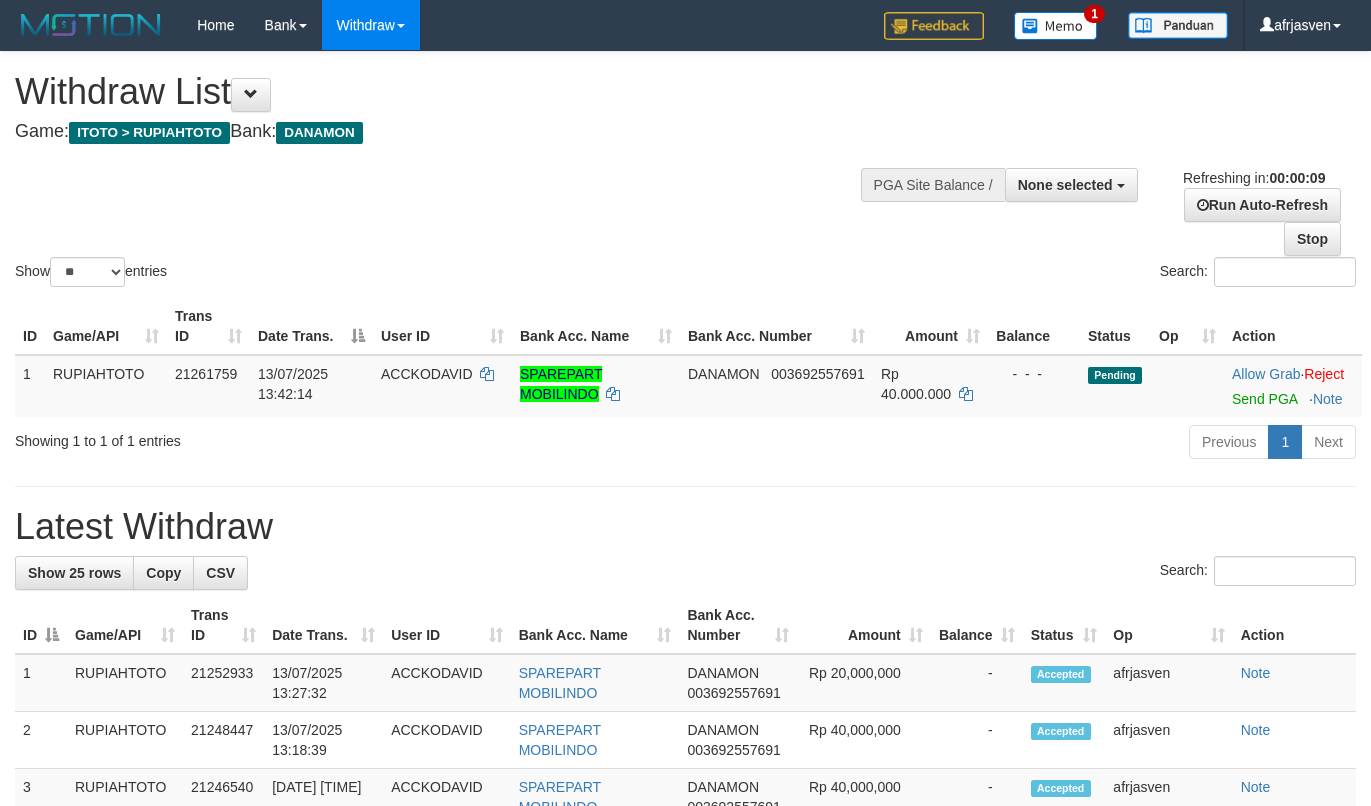select 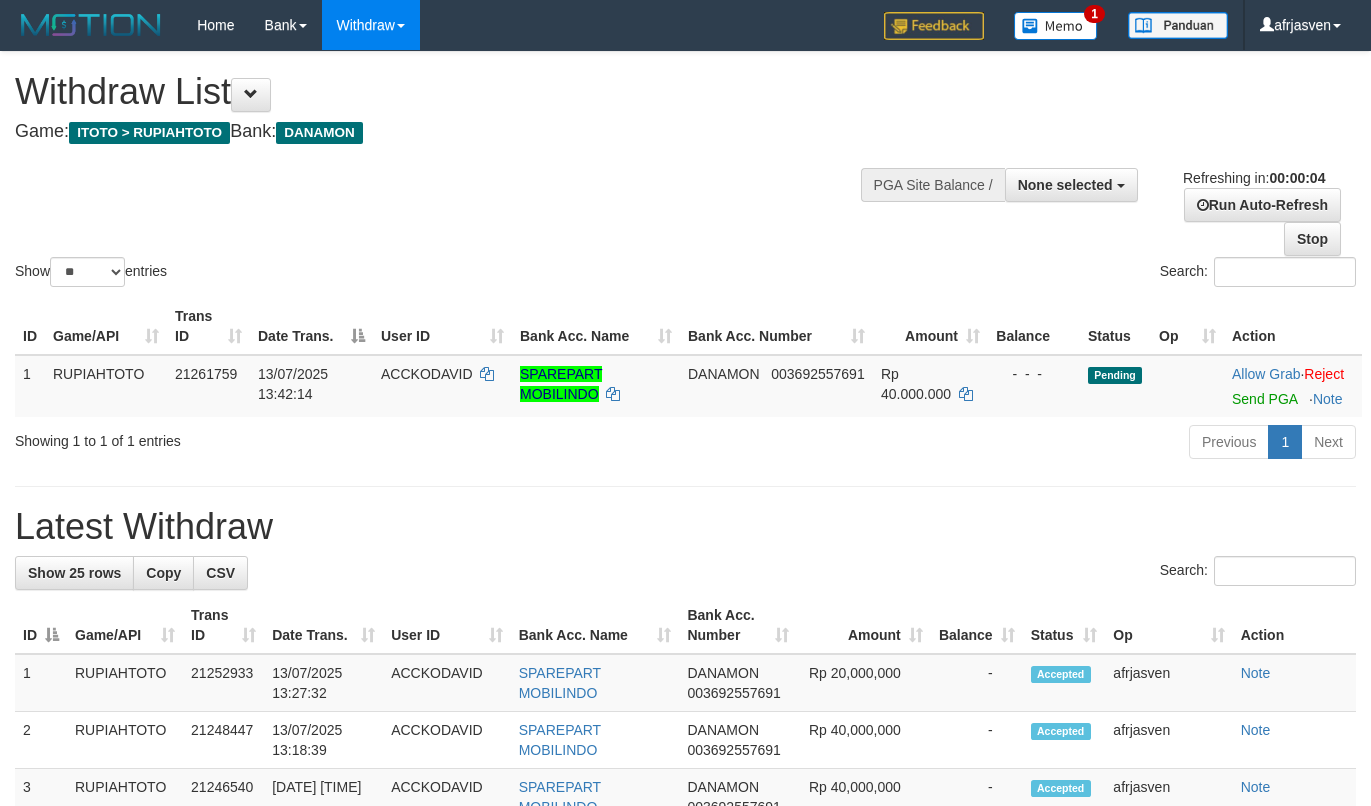 scroll, scrollTop: 0, scrollLeft: 0, axis: both 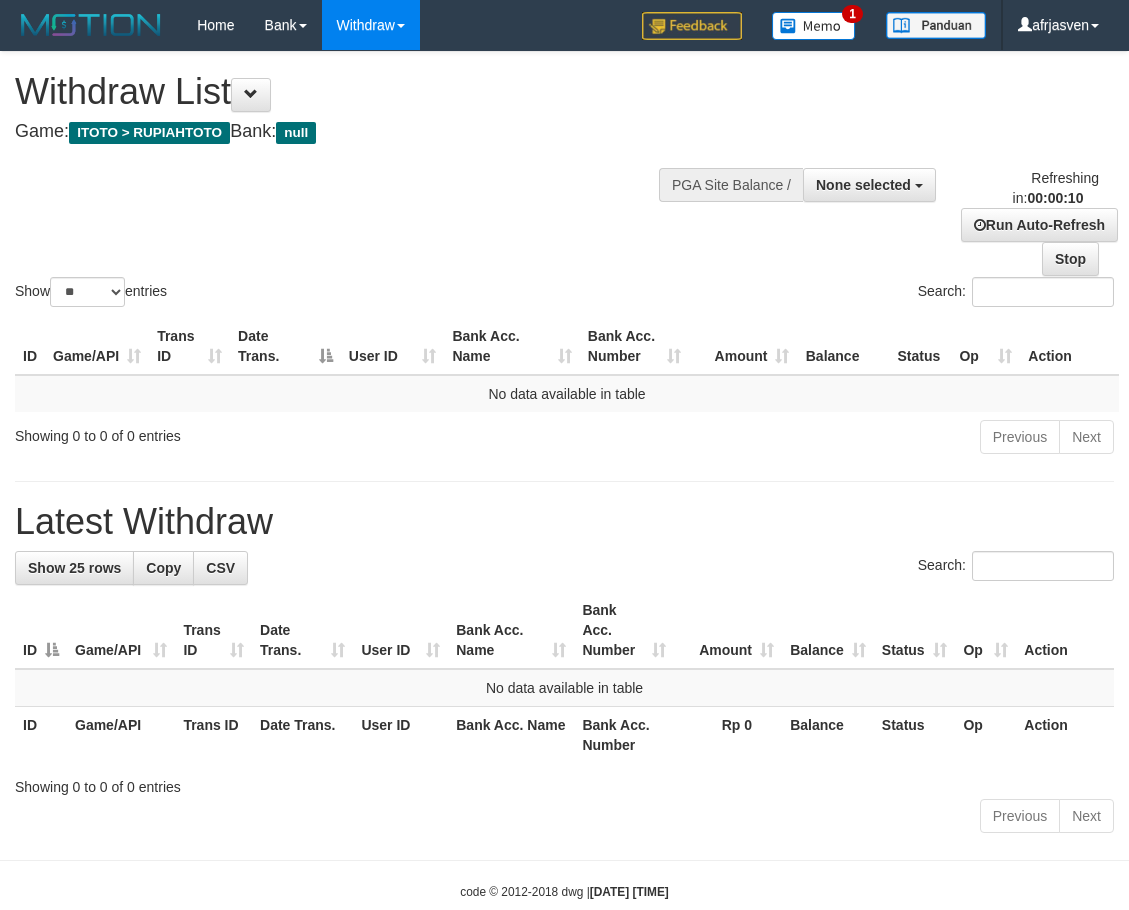 select 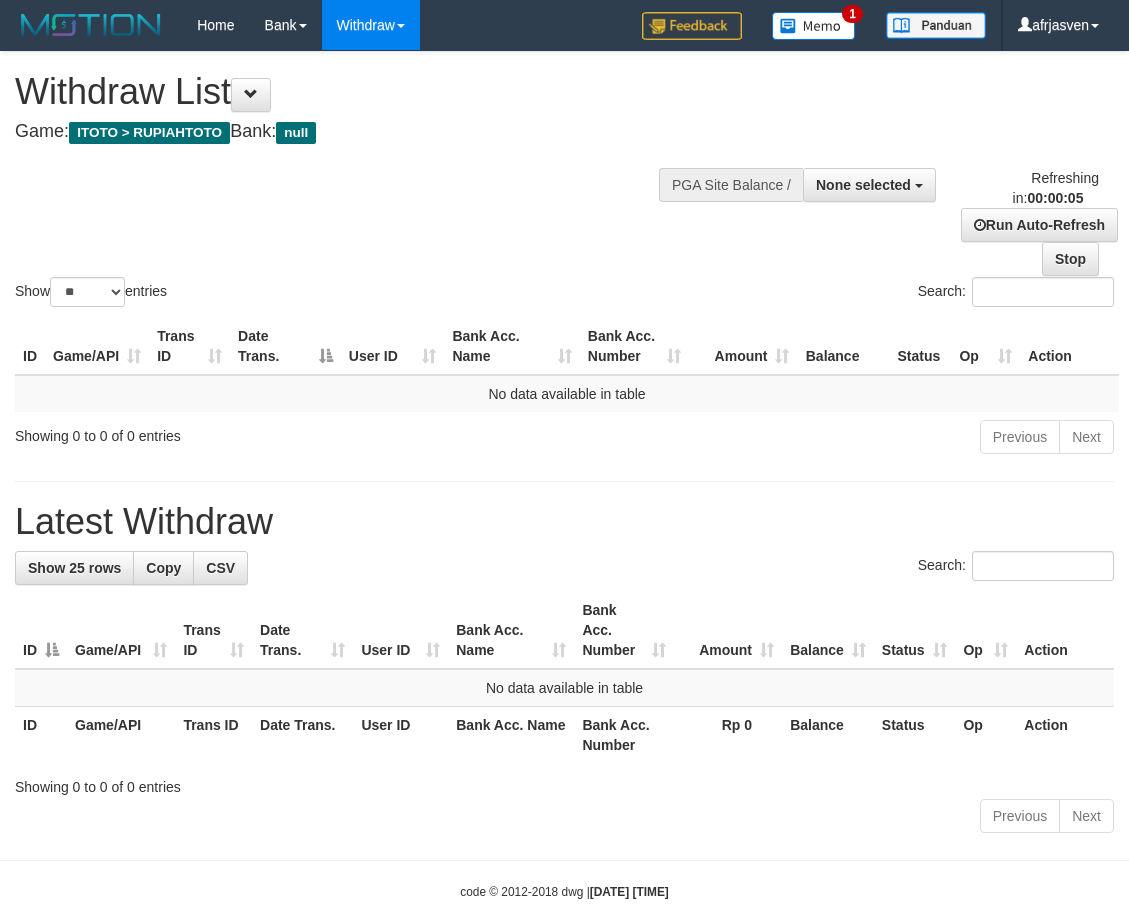 scroll, scrollTop: 0, scrollLeft: 0, axis: both 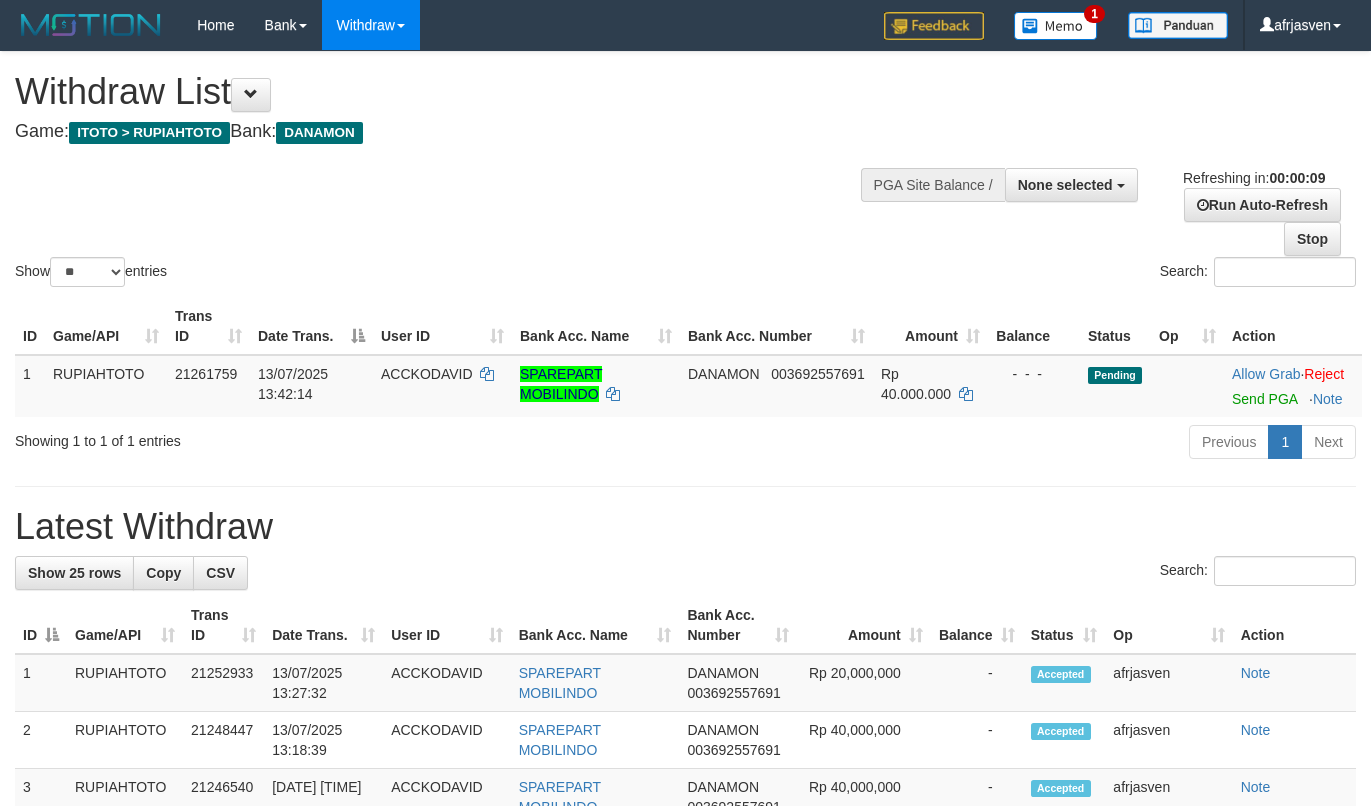 select 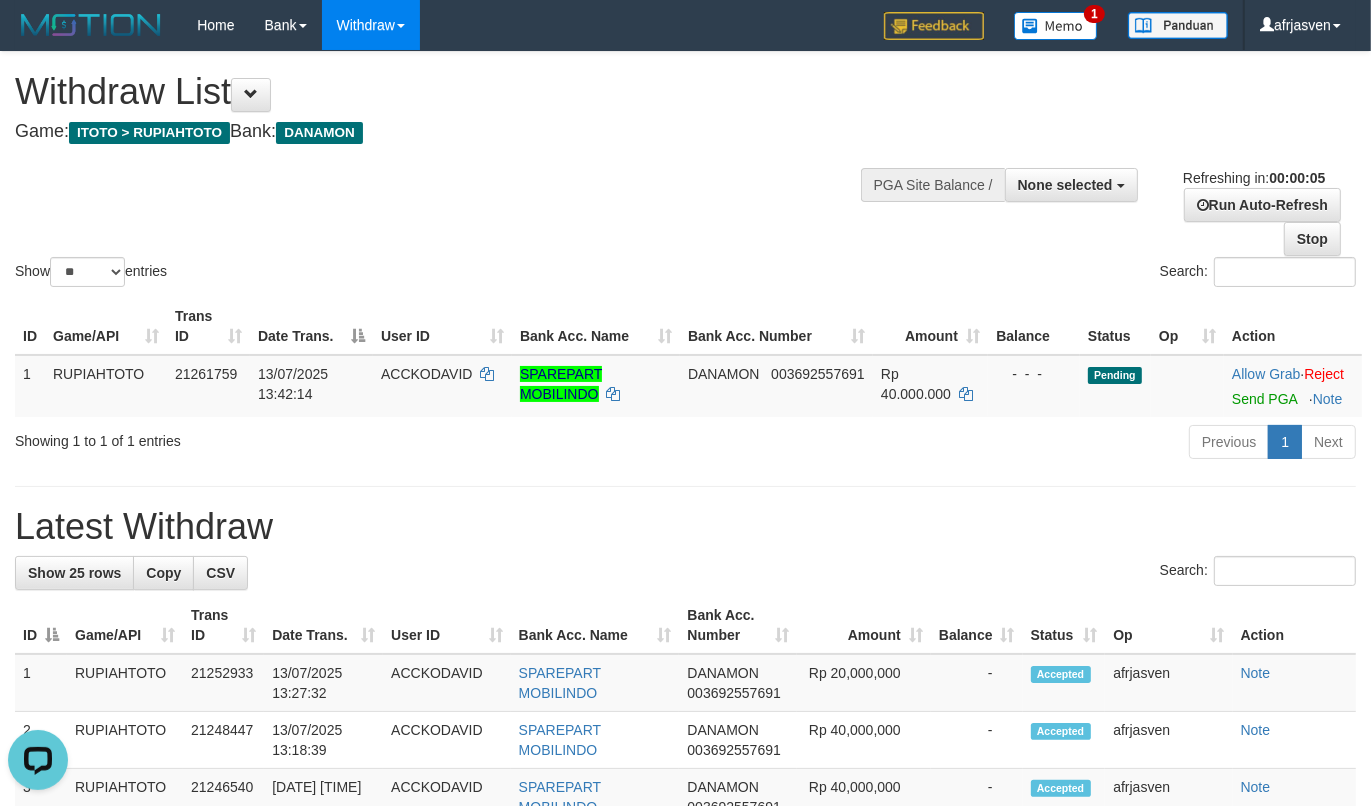 scroll, scrollTop: 0, scrollLeft: 0, axis: both 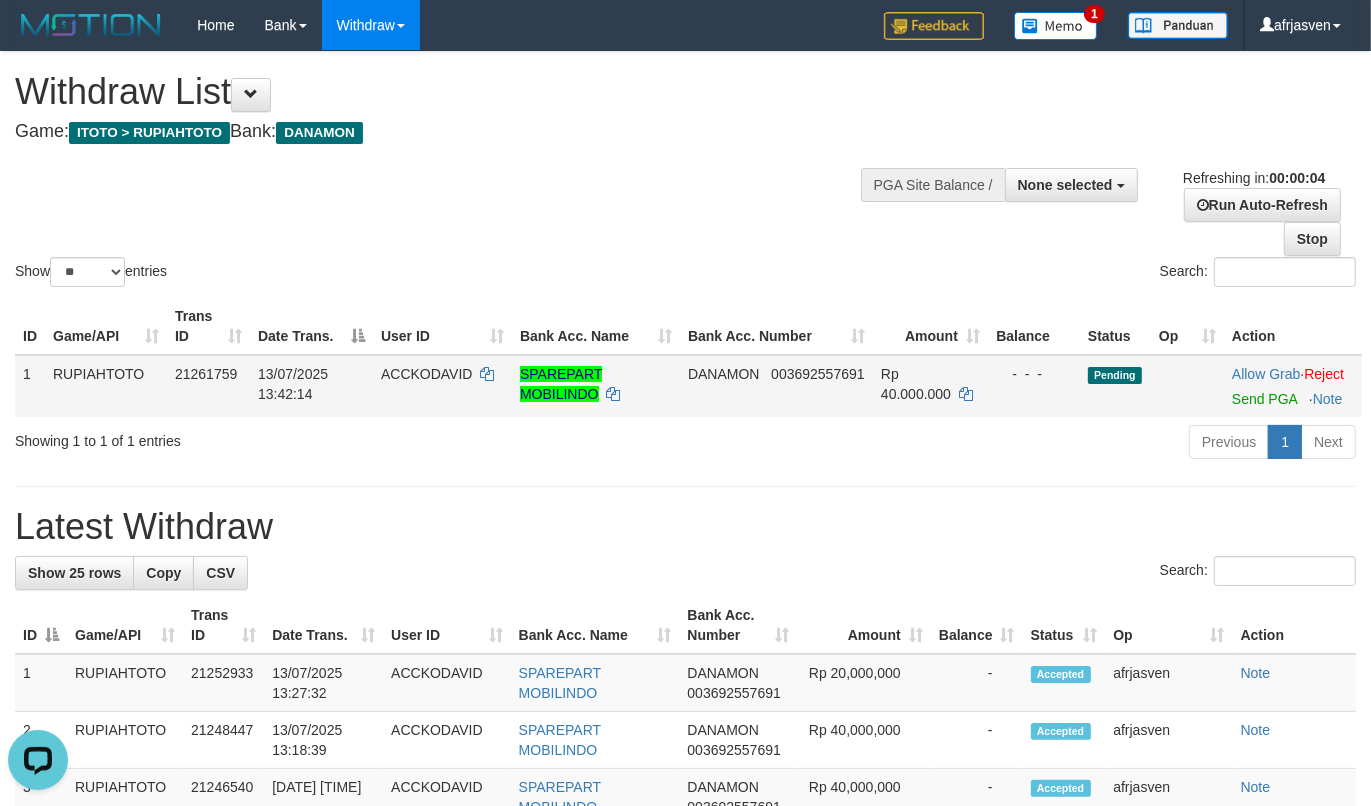 click on "Allow Grab   ·    Reject Send PGA     ·    Note" at bounding box center (1293, 386) 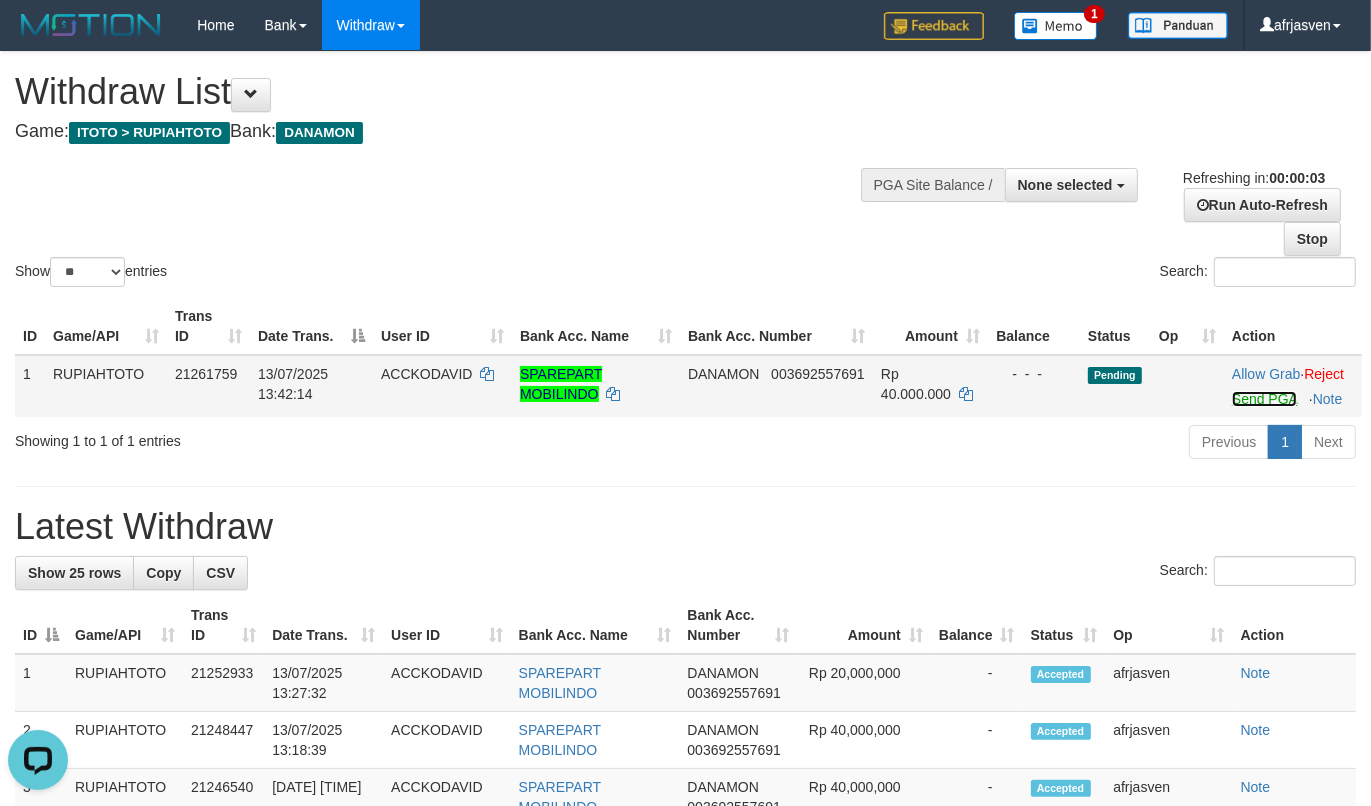 click on "Send PGA" at bounding box center (1264, 399) 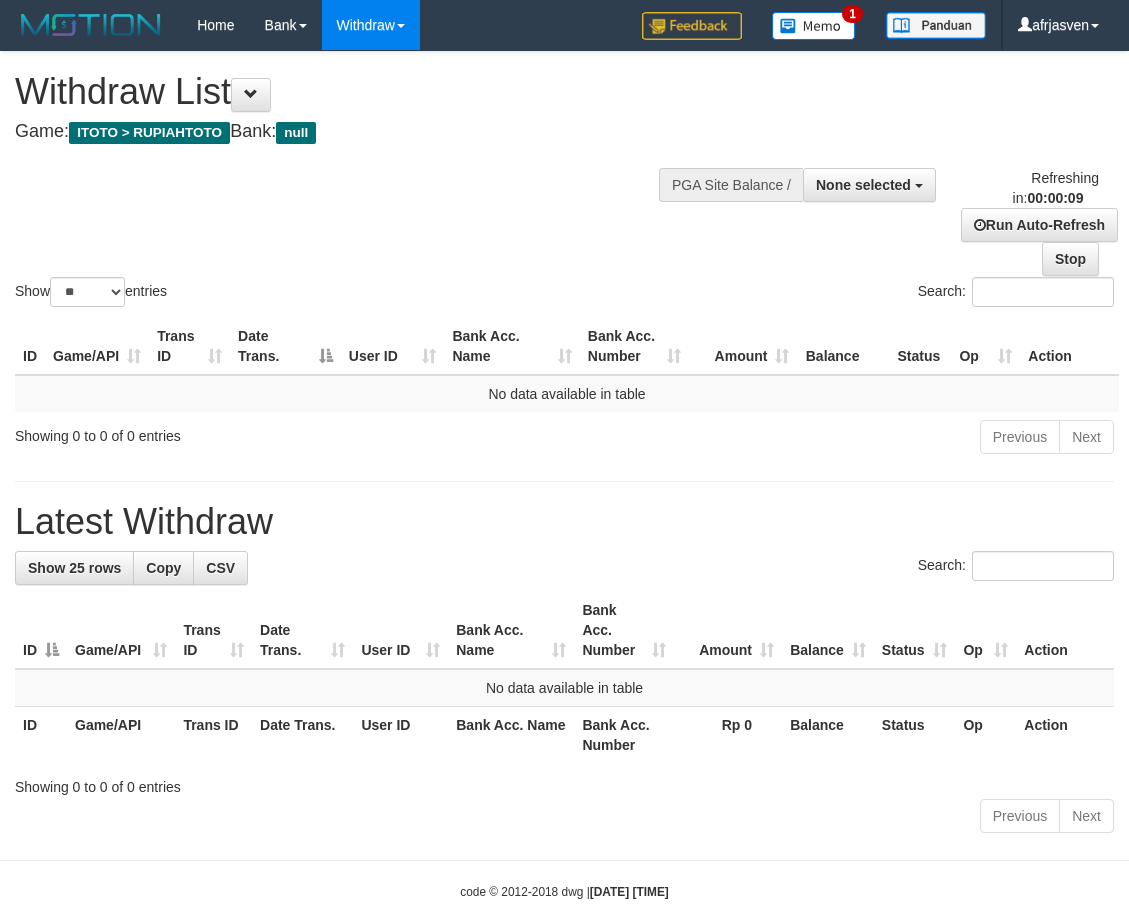 select 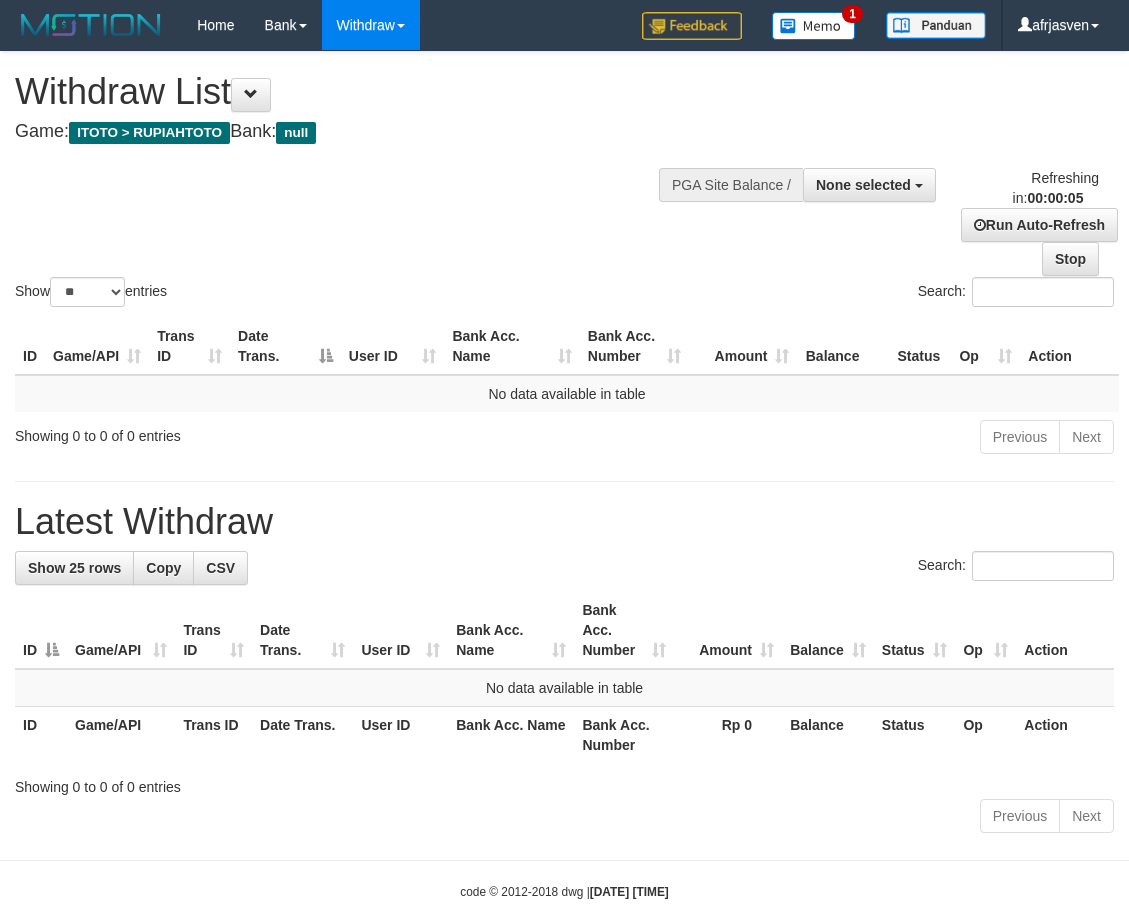 scroll, scrollTop: 0, scrollLeft: 0, axis: both 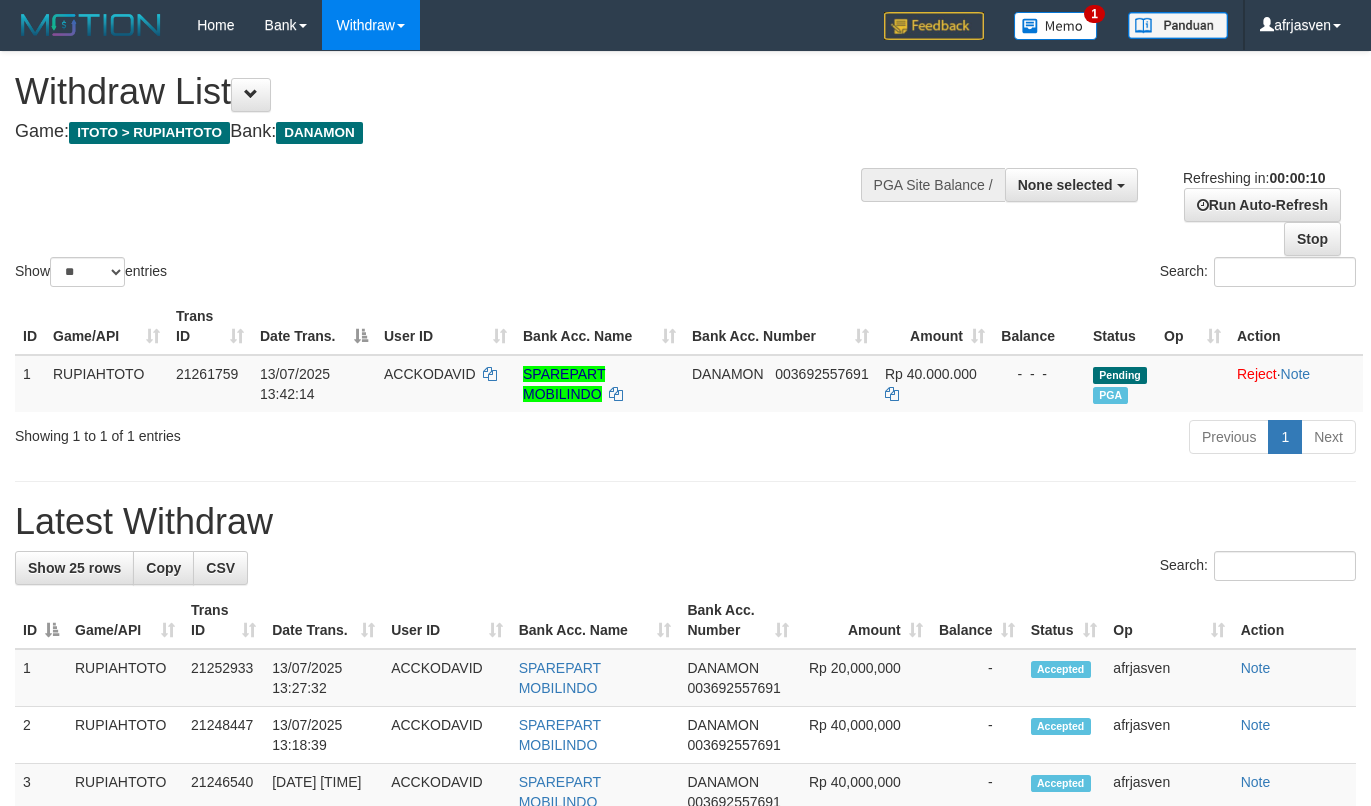 select 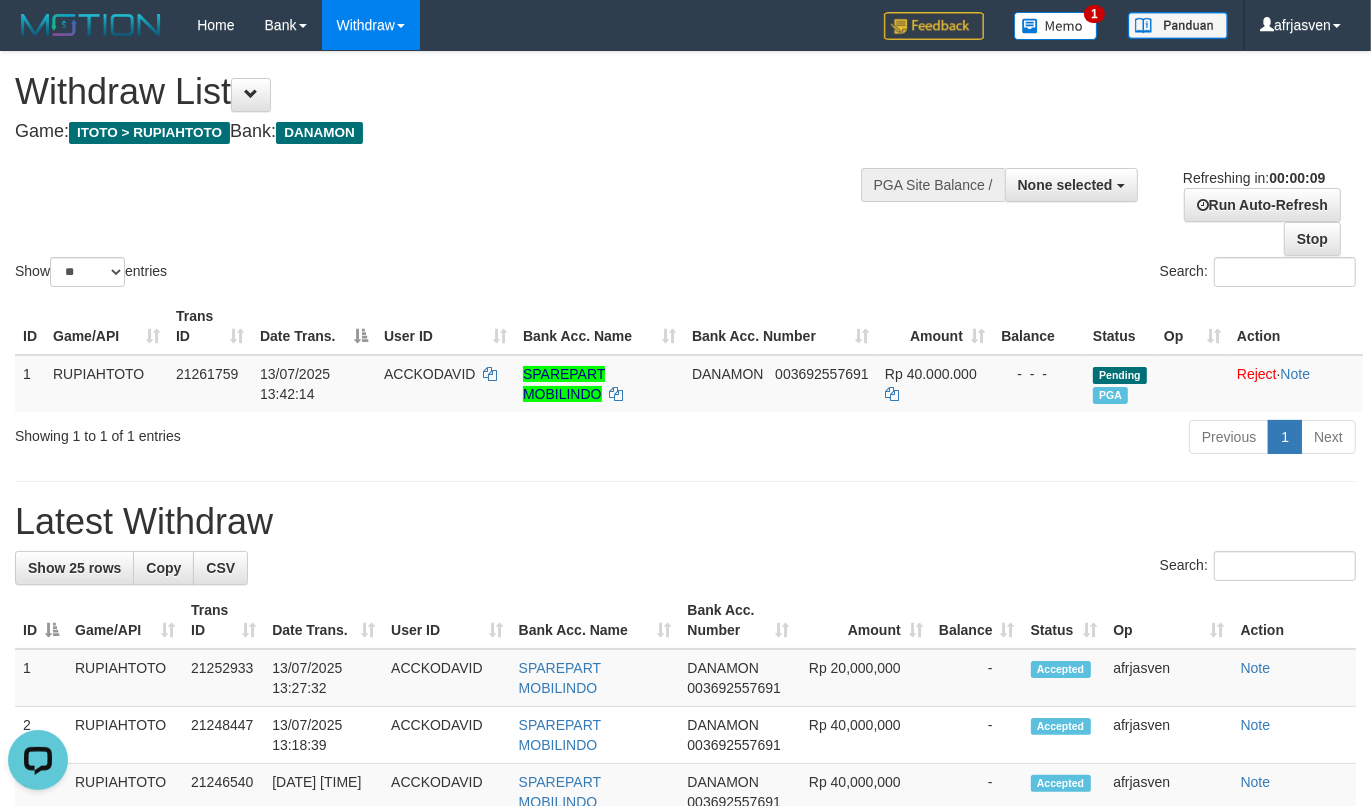 scroll, scrollTop: 0, scrollLeft: 0, axis: both 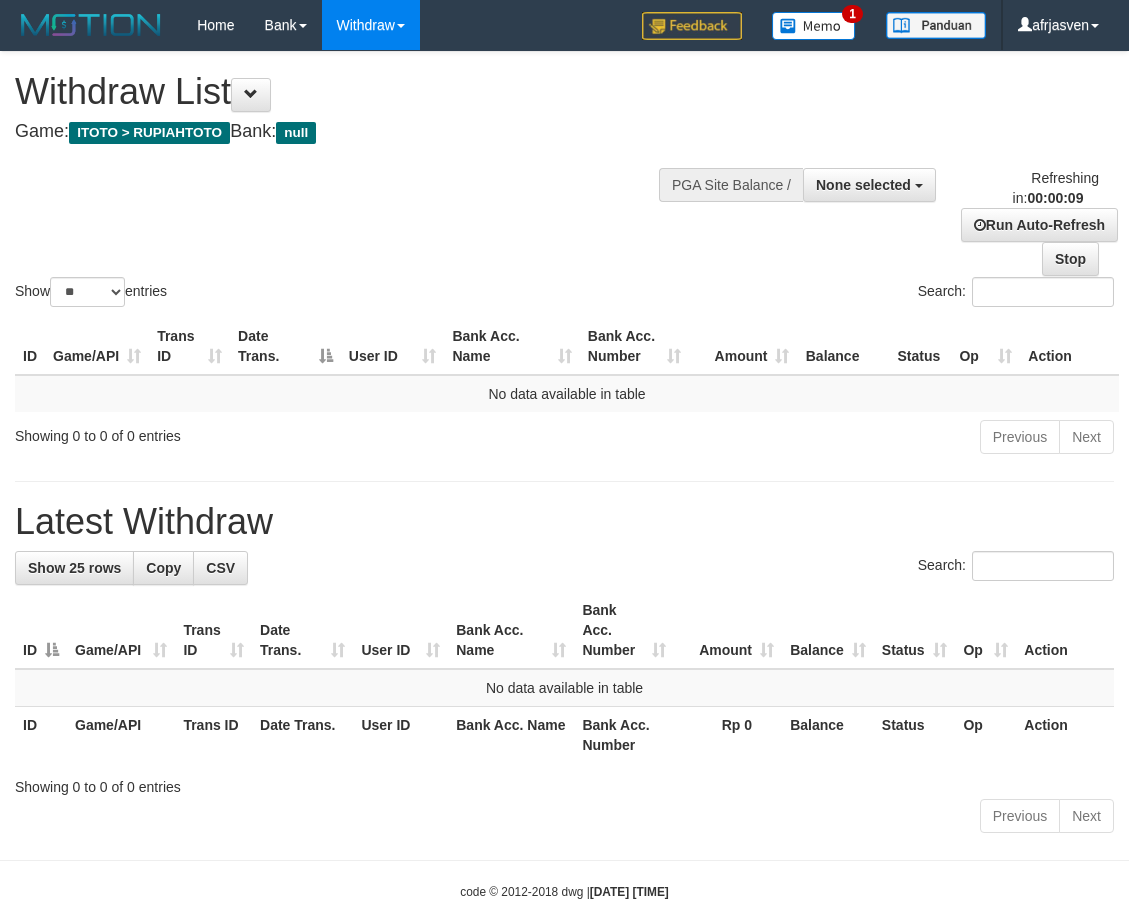 select 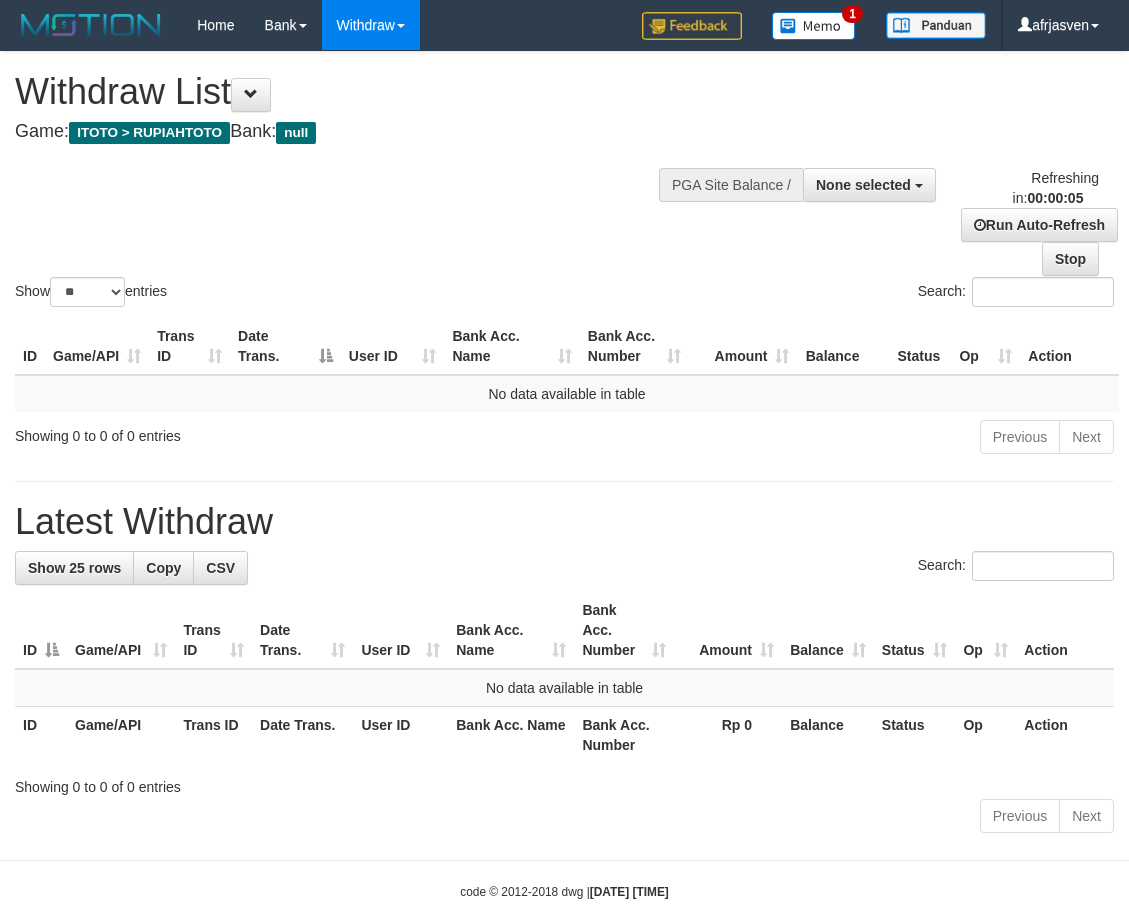 scroll, scrollTop: 0, scrollLeft: 0, axis: both 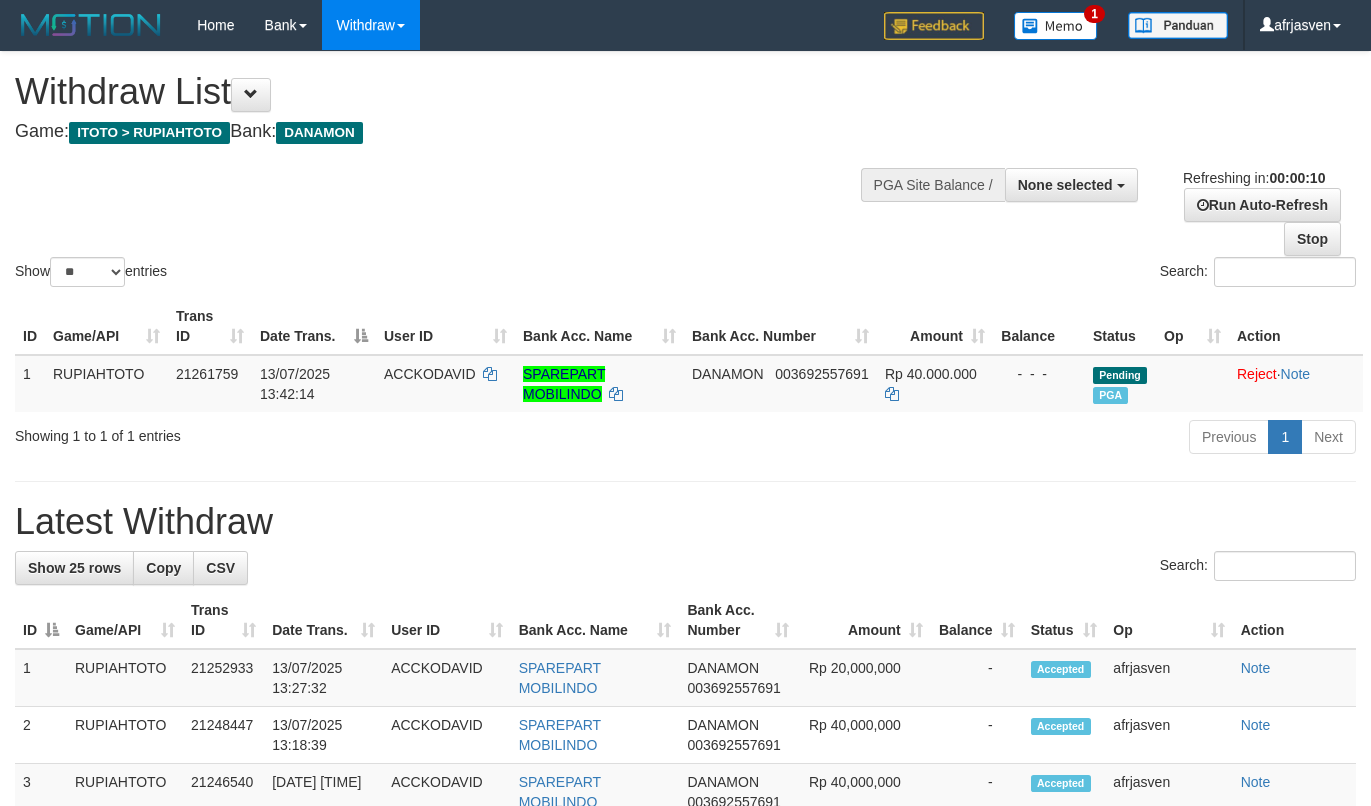 select 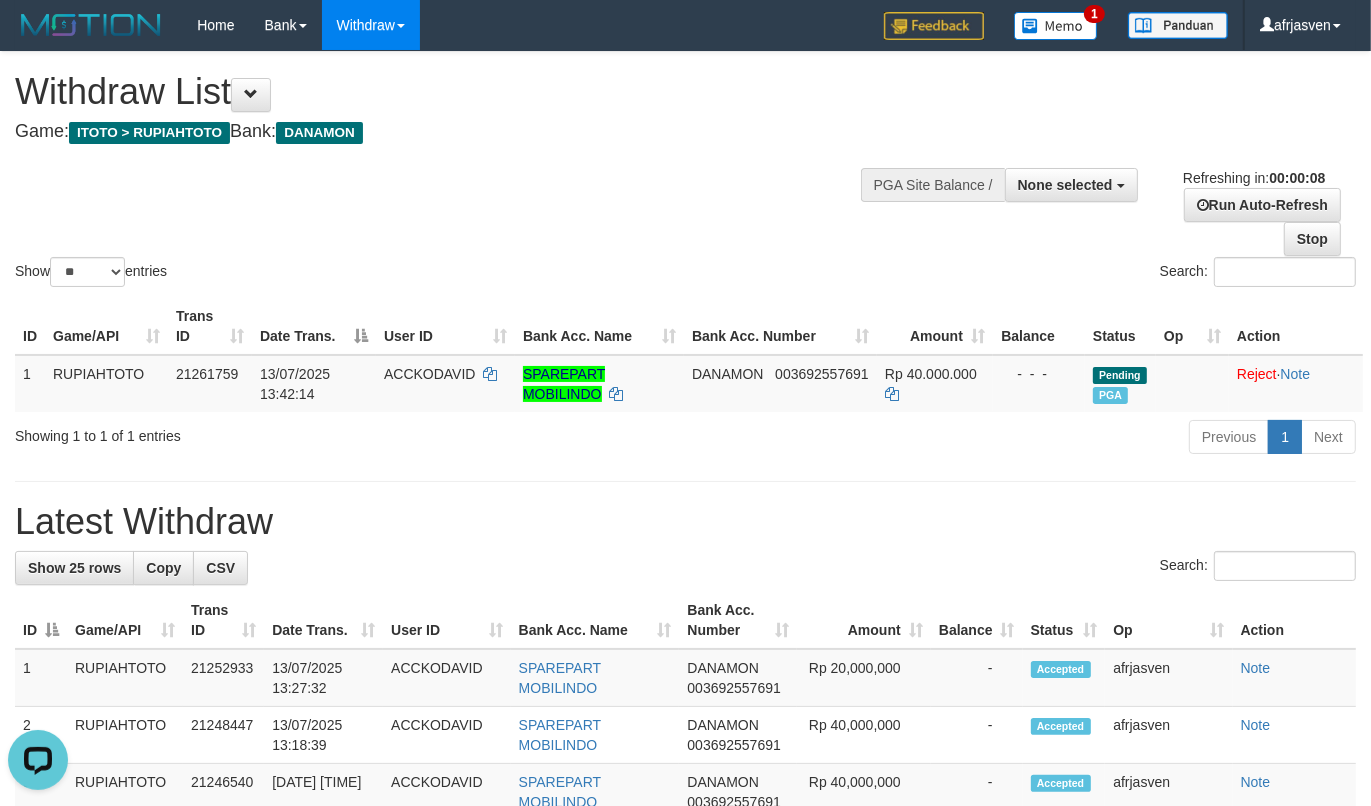 scroll, scrollTop: 0, scrollLeft: 0, axis: both 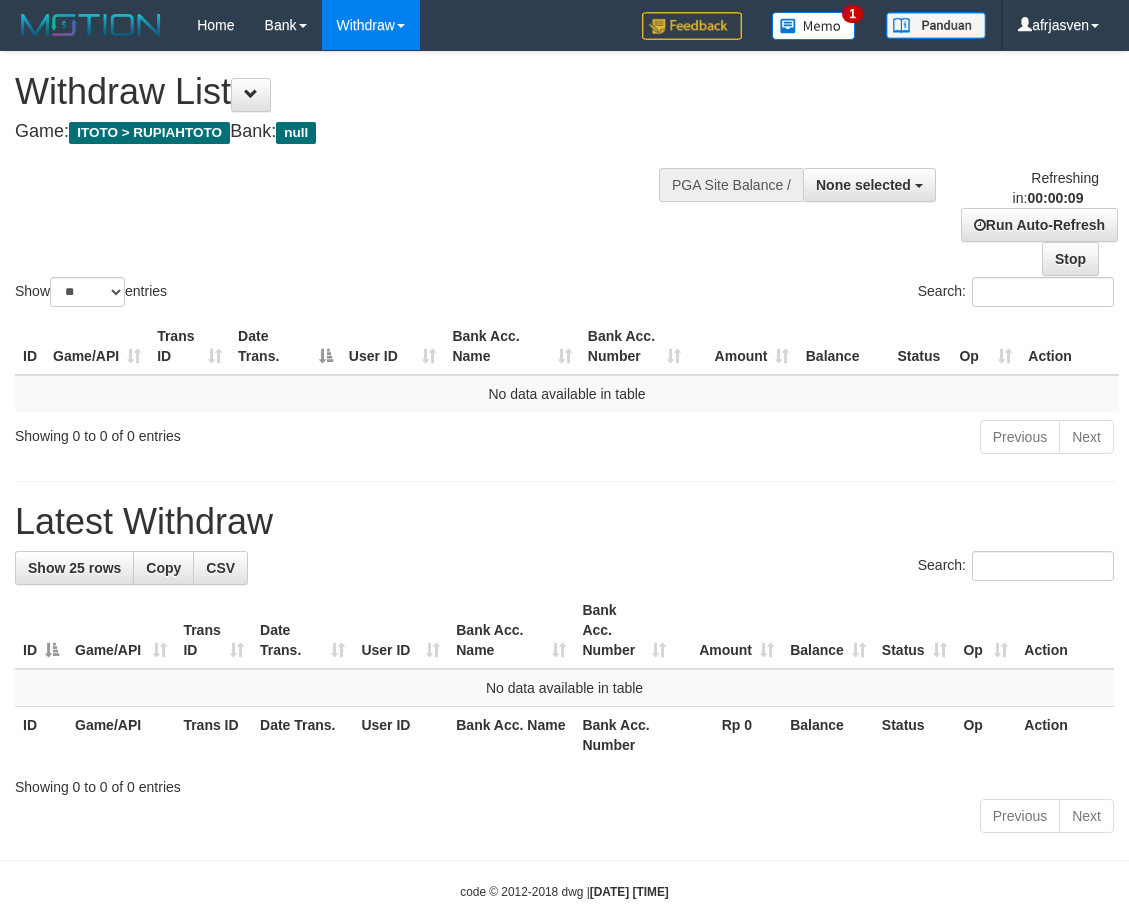 select 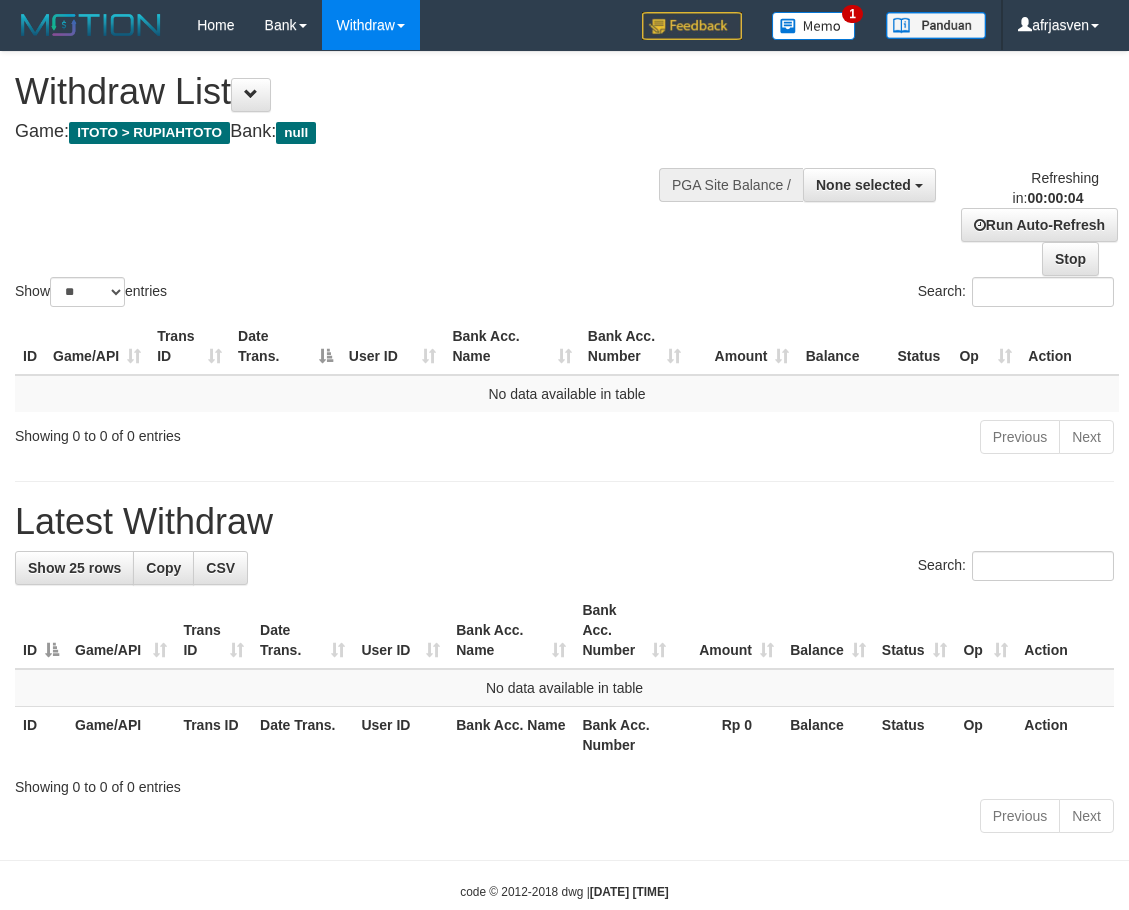 scroll, scrollTop: 0, scrollLeft: 0, axis: both 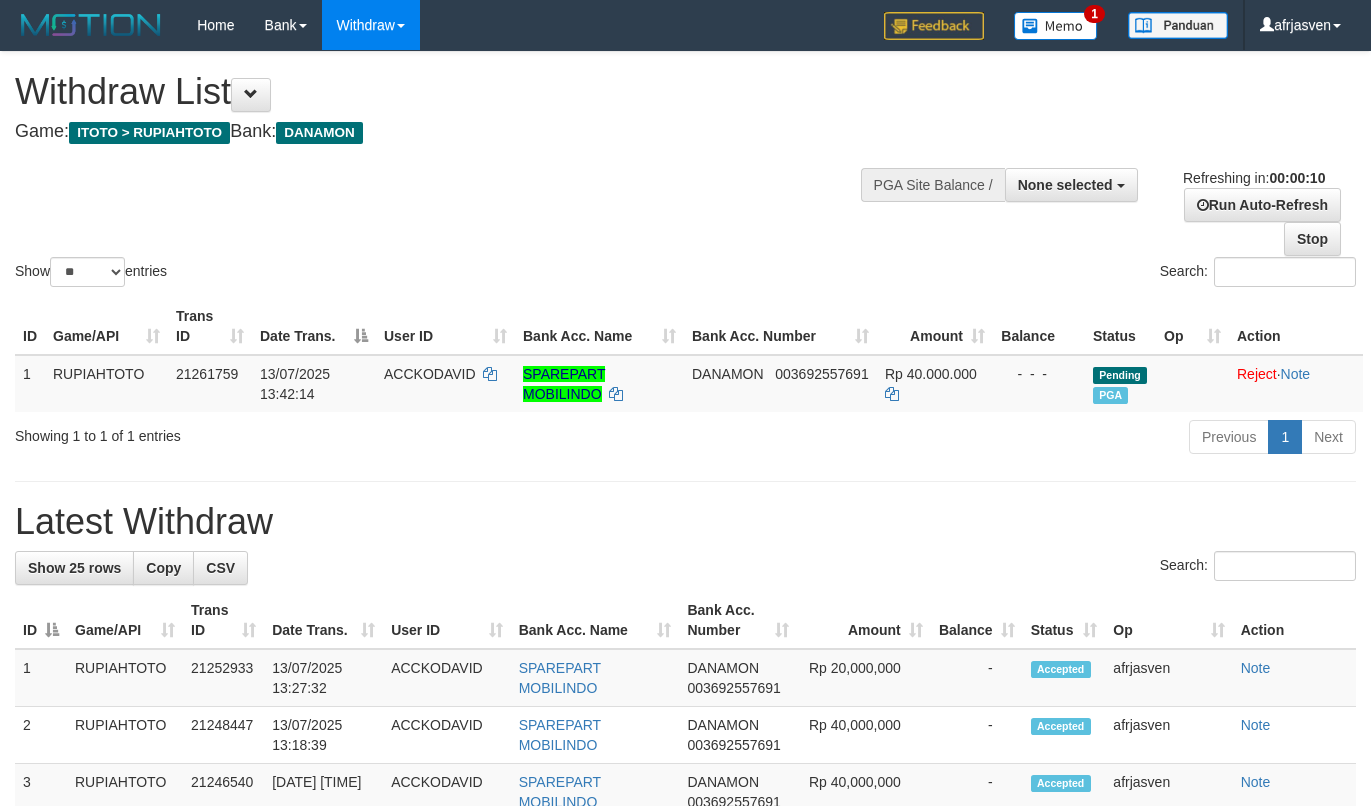 select 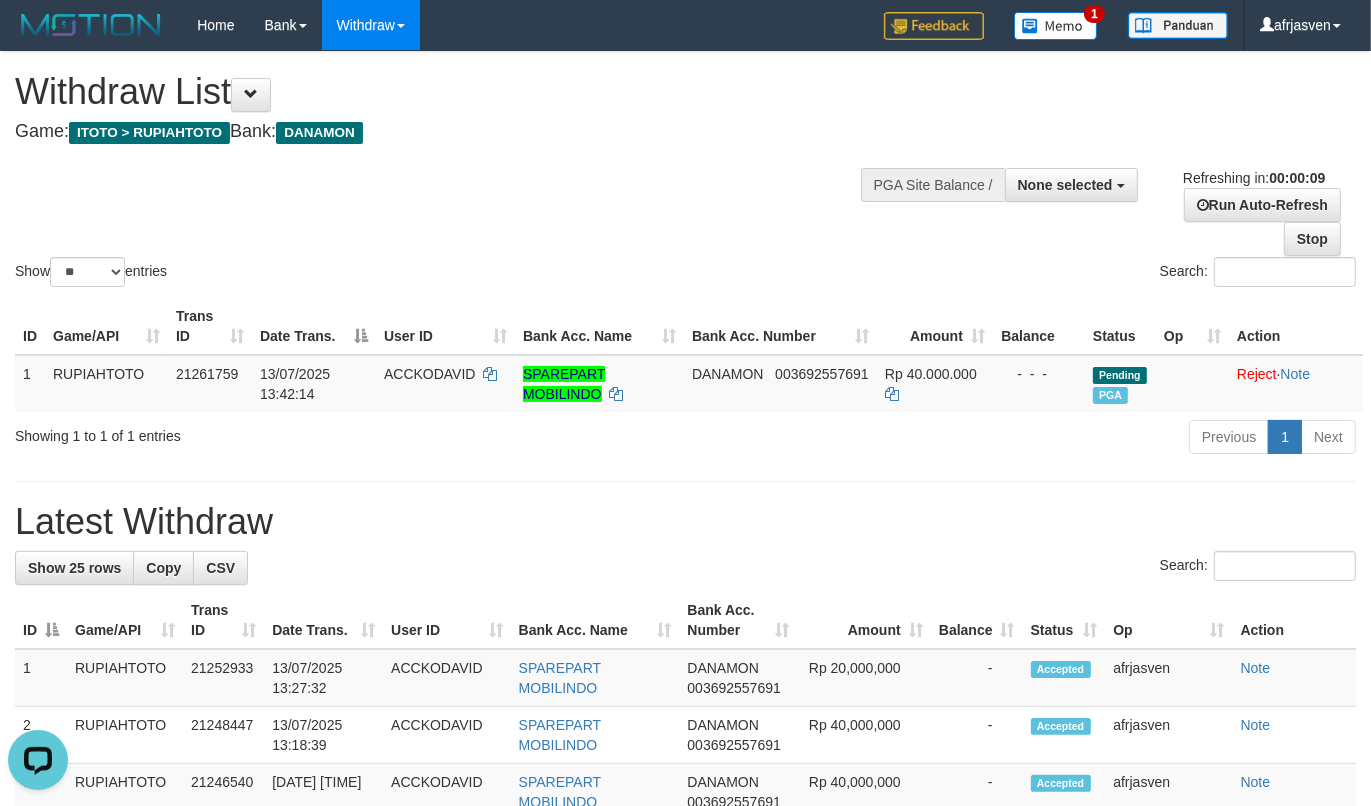 scroll, scrollTop: 0, scrollLeft: 0, axis: both 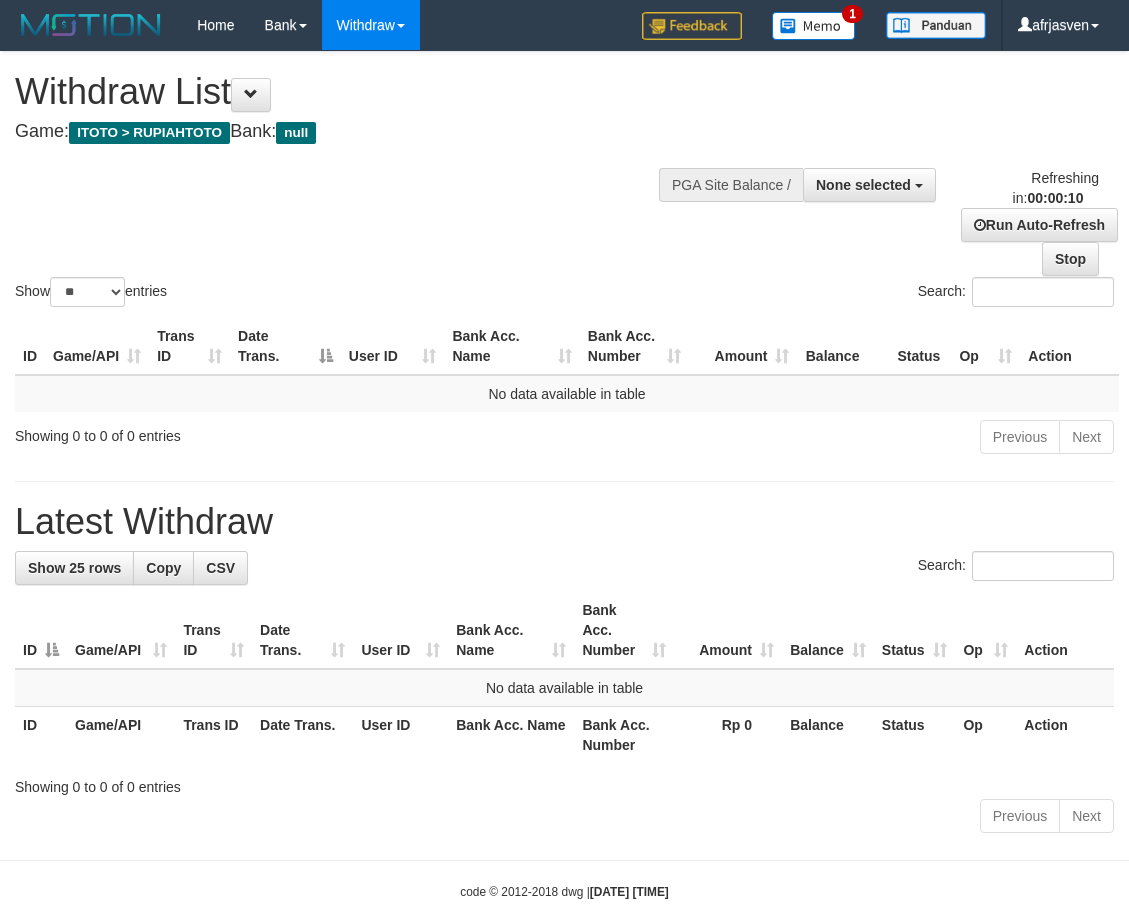 select 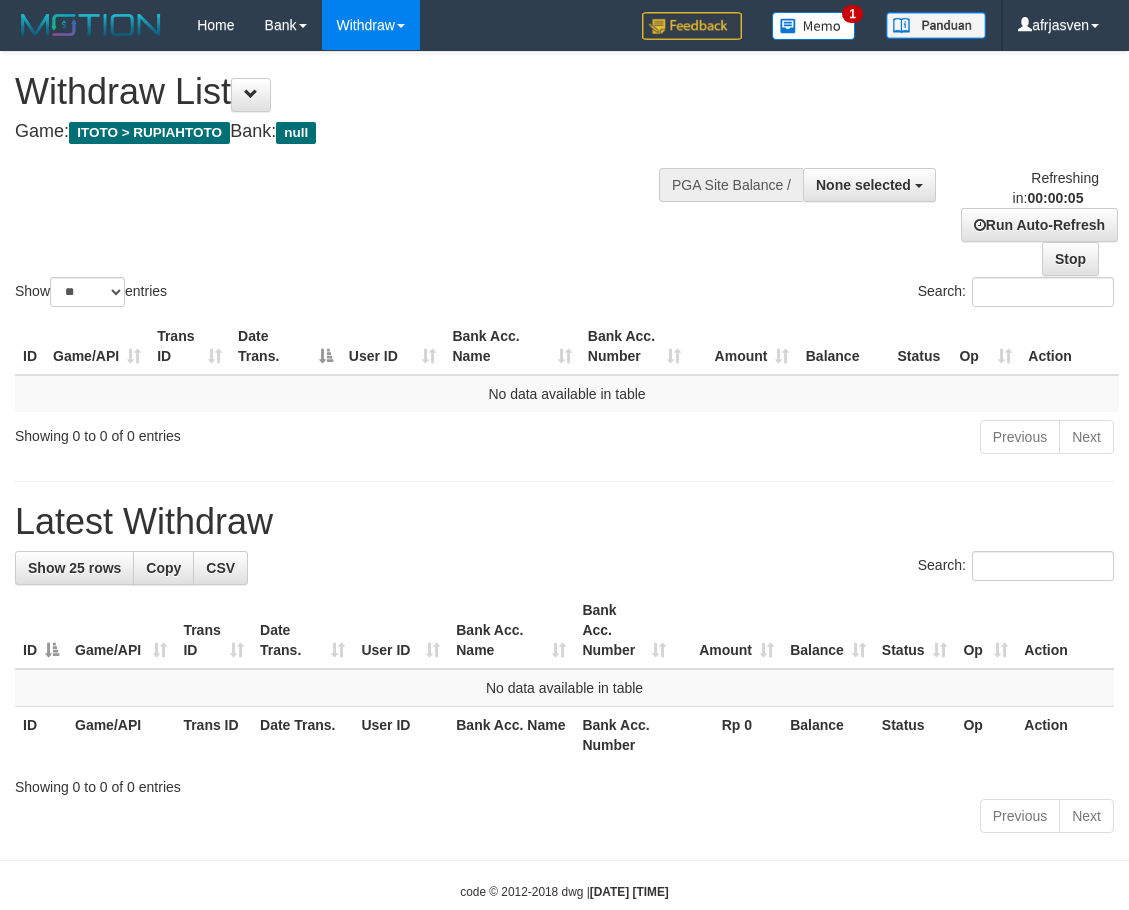 scroll, scrollTop: 0, scrollLeft: 0, axis: both 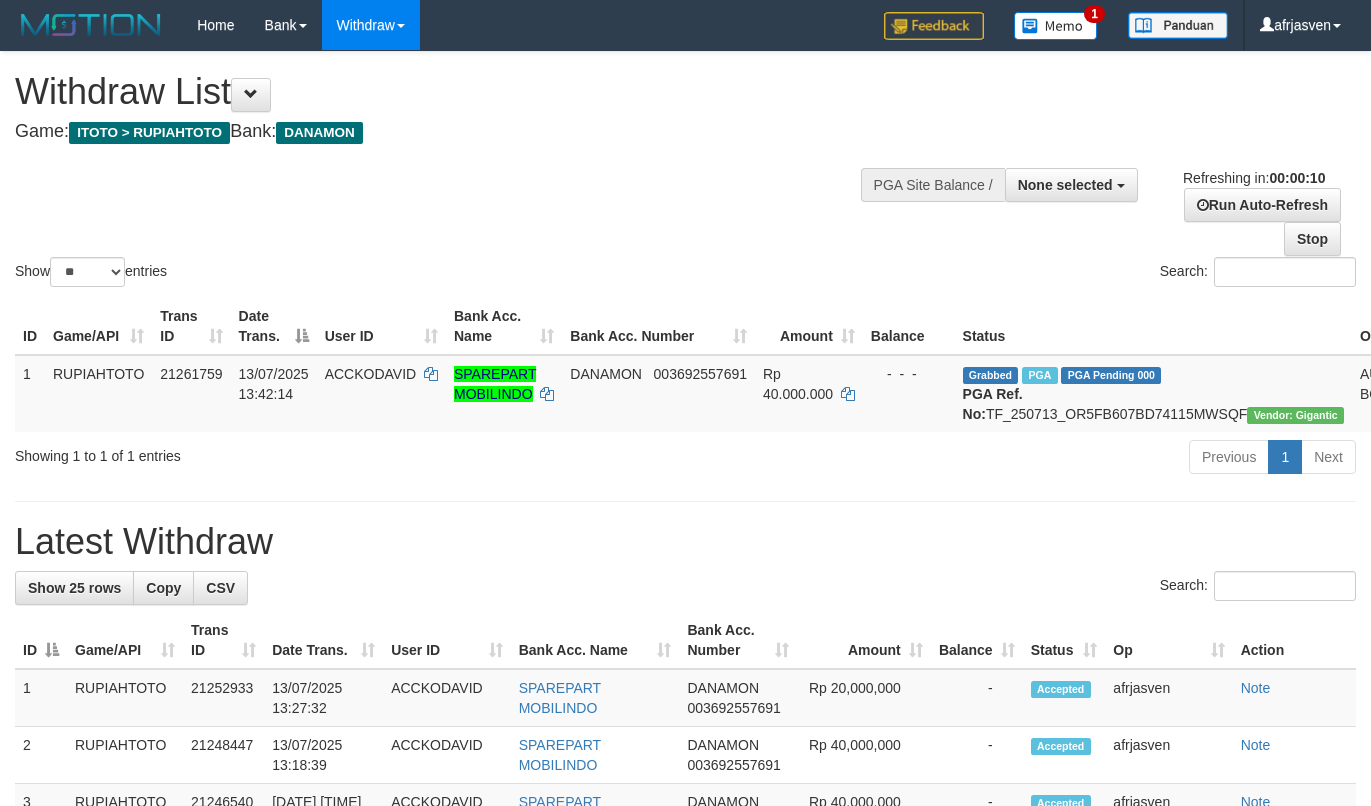 select 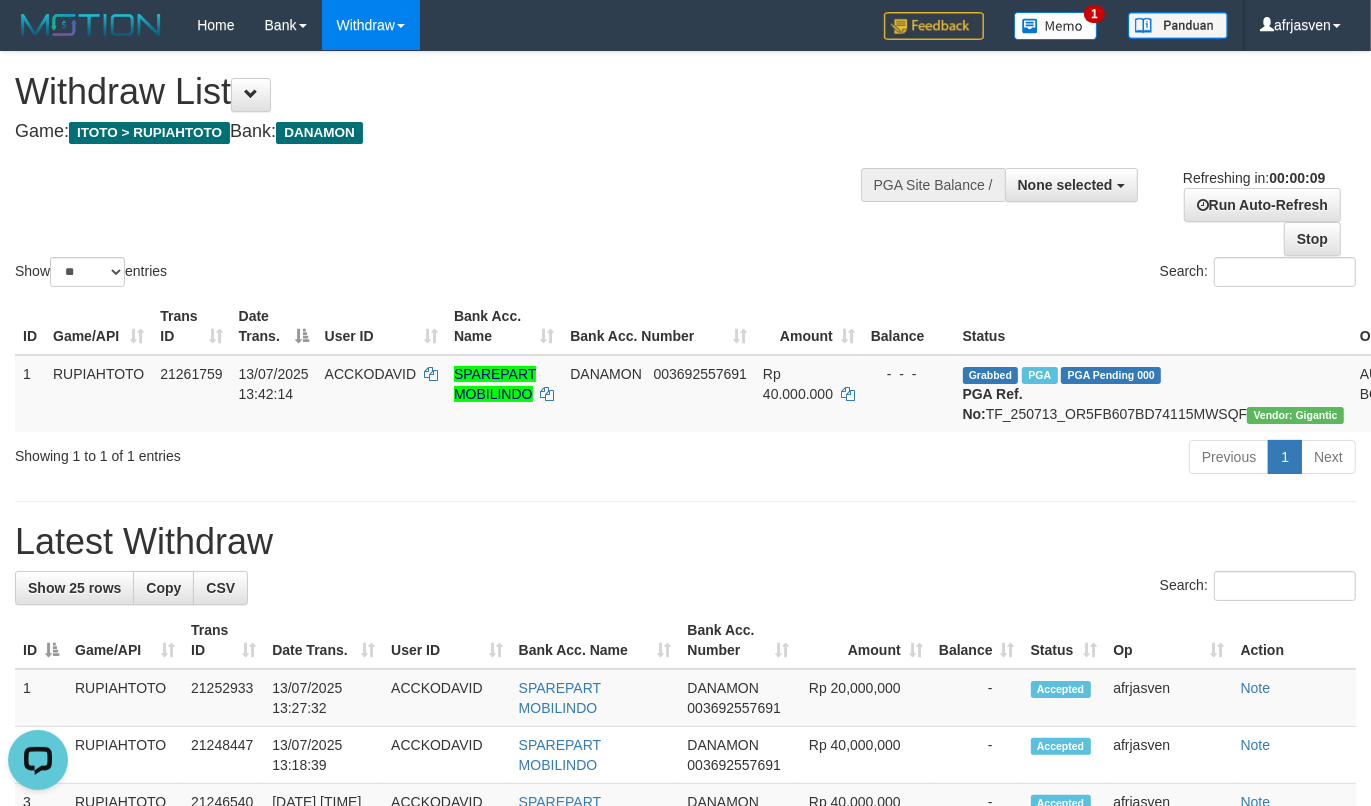 scroll, scrollTop: 0, scrollLeft: 0, axis: both 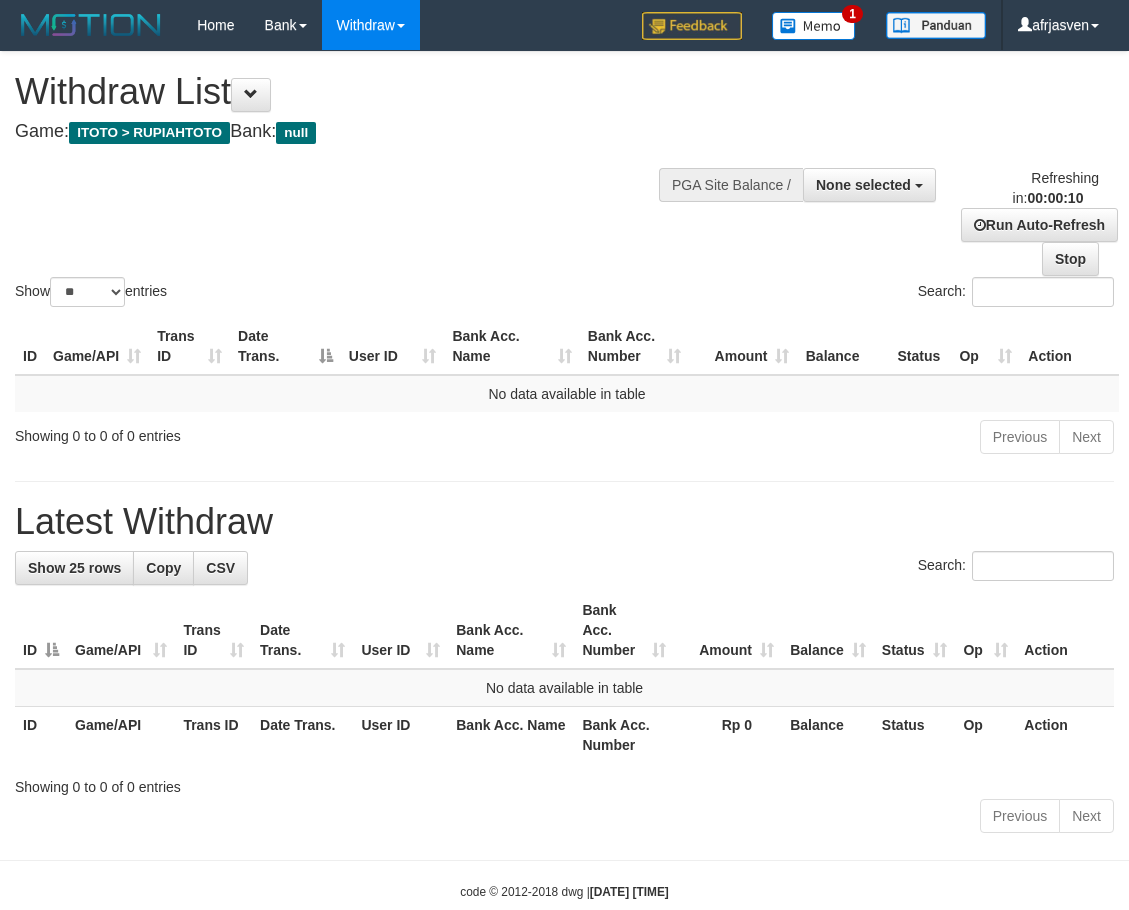 select 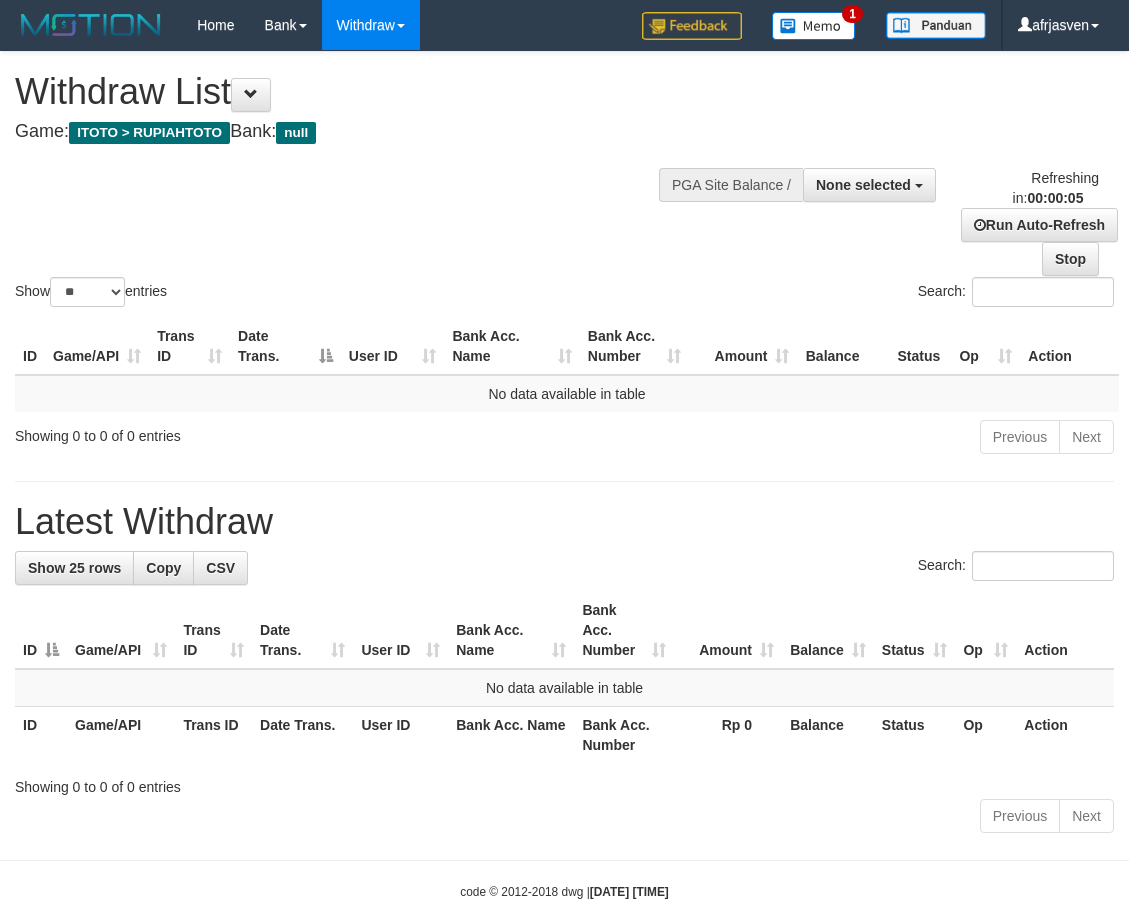 scroll, scrollTop: 0, scrollLeft: 0, axis: both 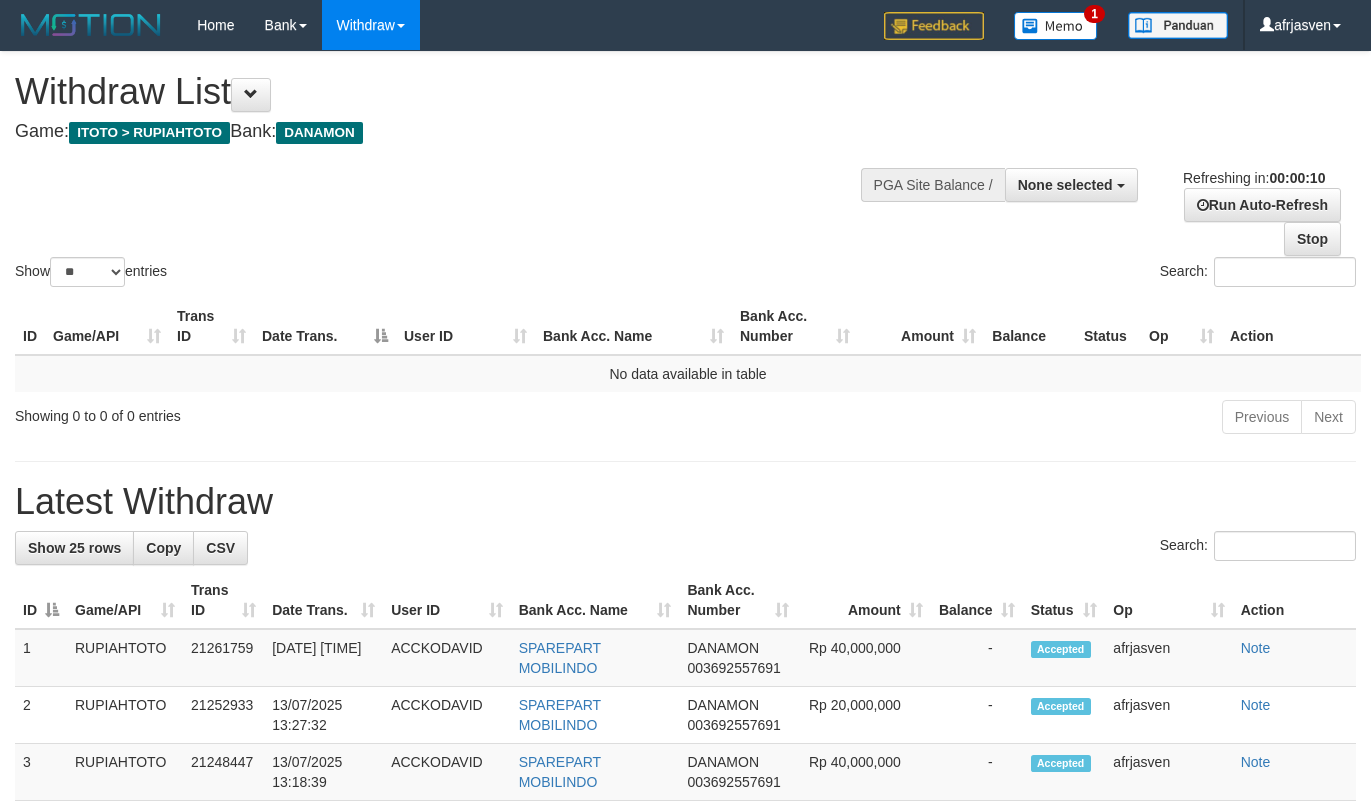 select 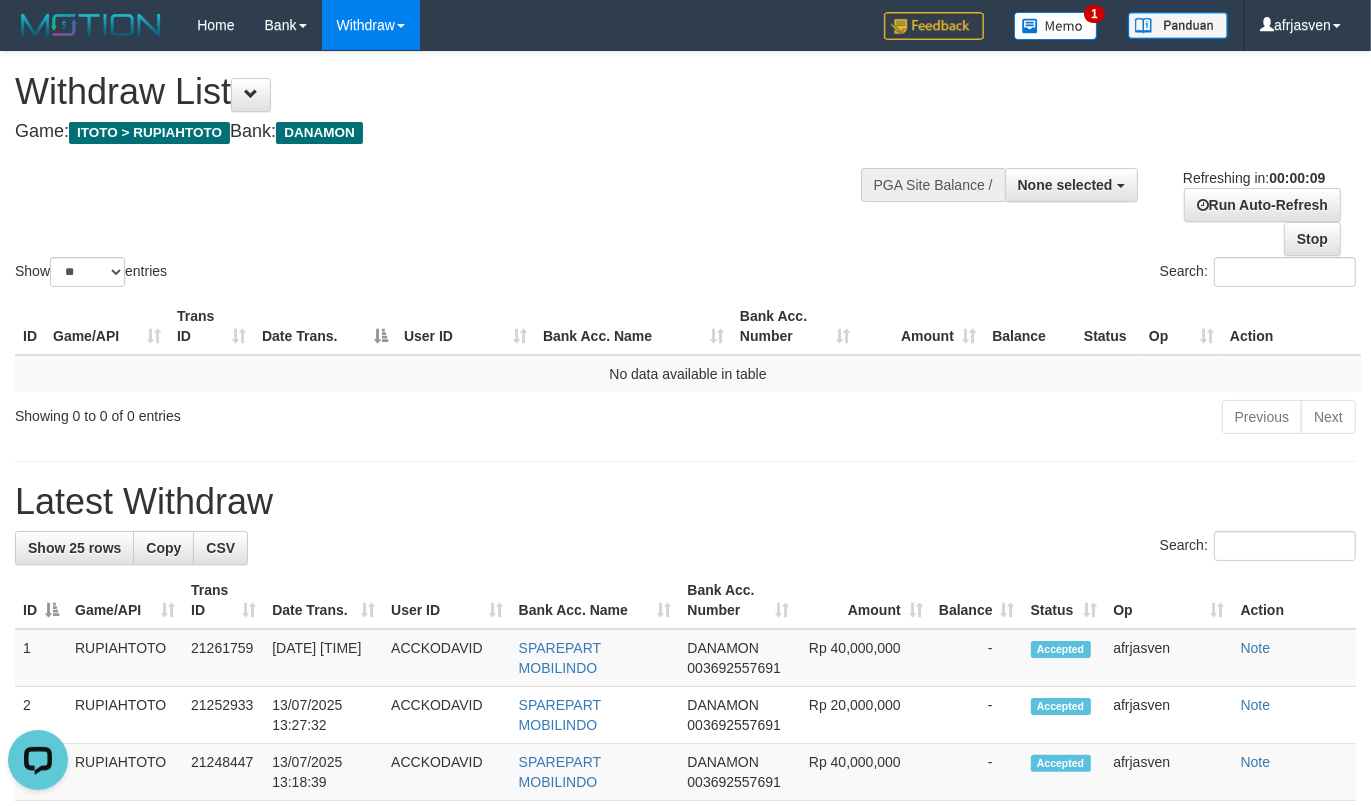 scroll, scrollTop: 0, scrollLeft: 0, axis: both 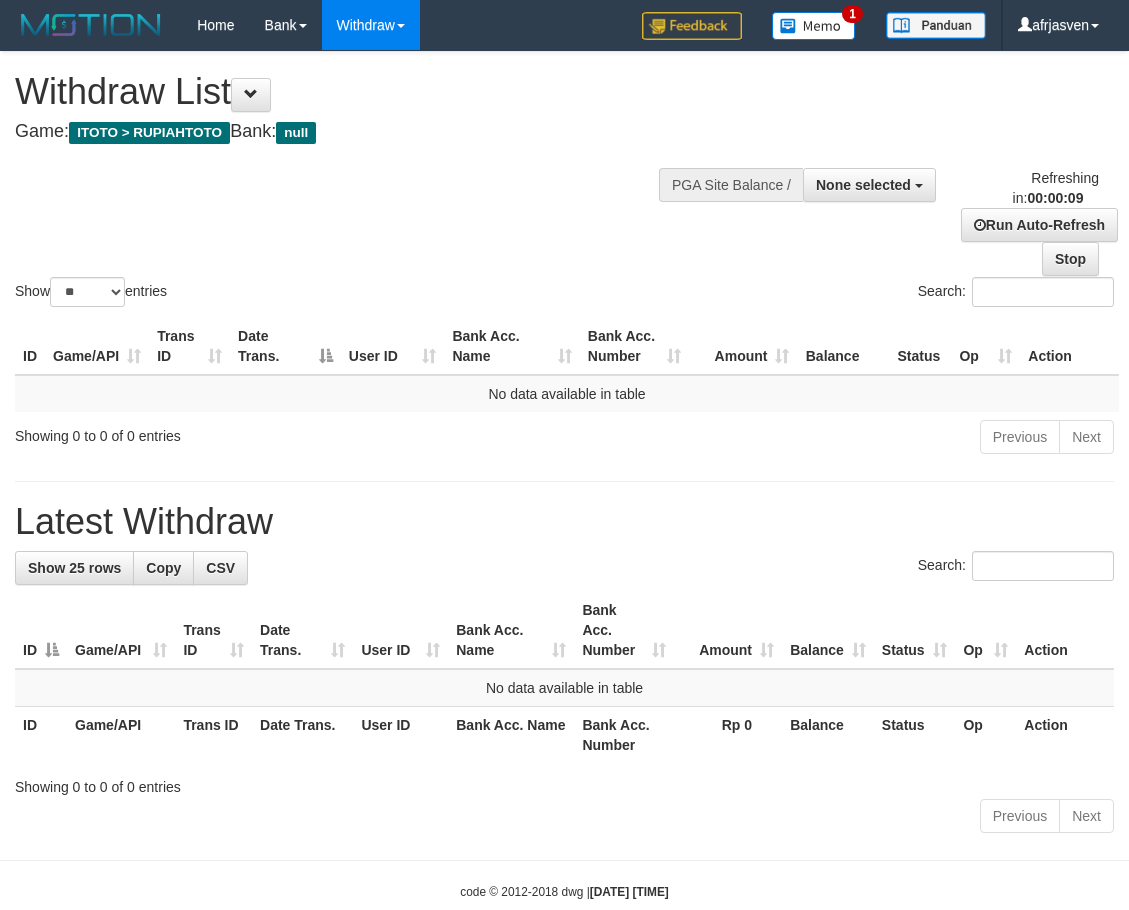 select 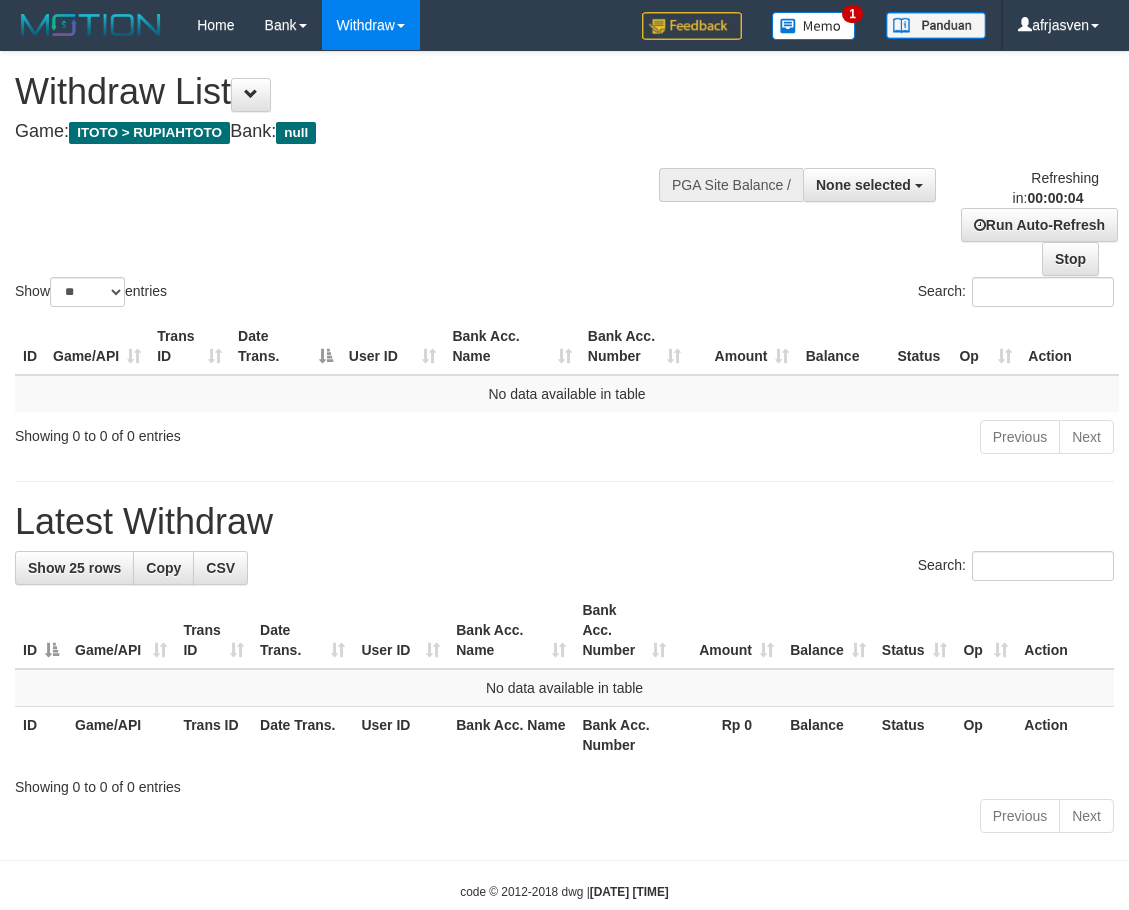 scroll, scrollTop: 0, scrollLeft: 0, axis: both 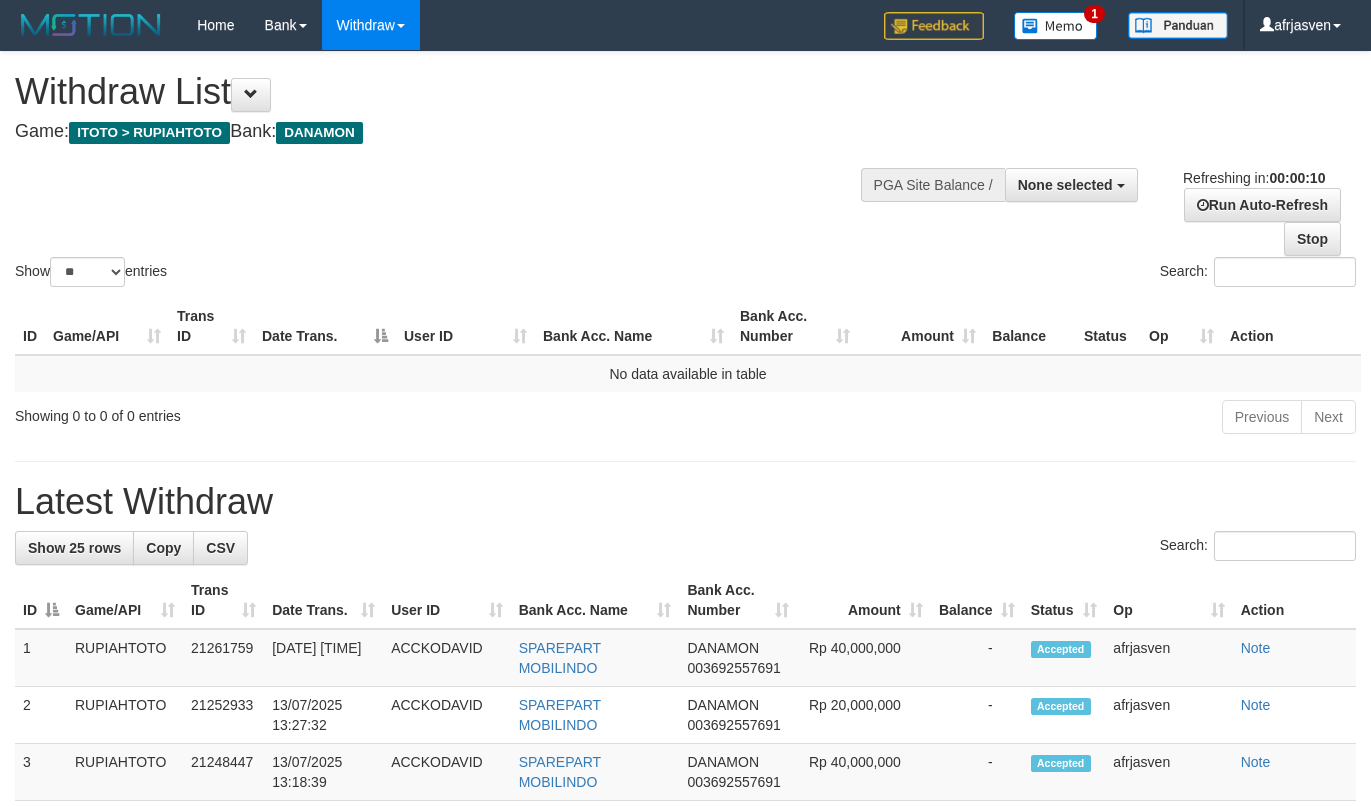 select 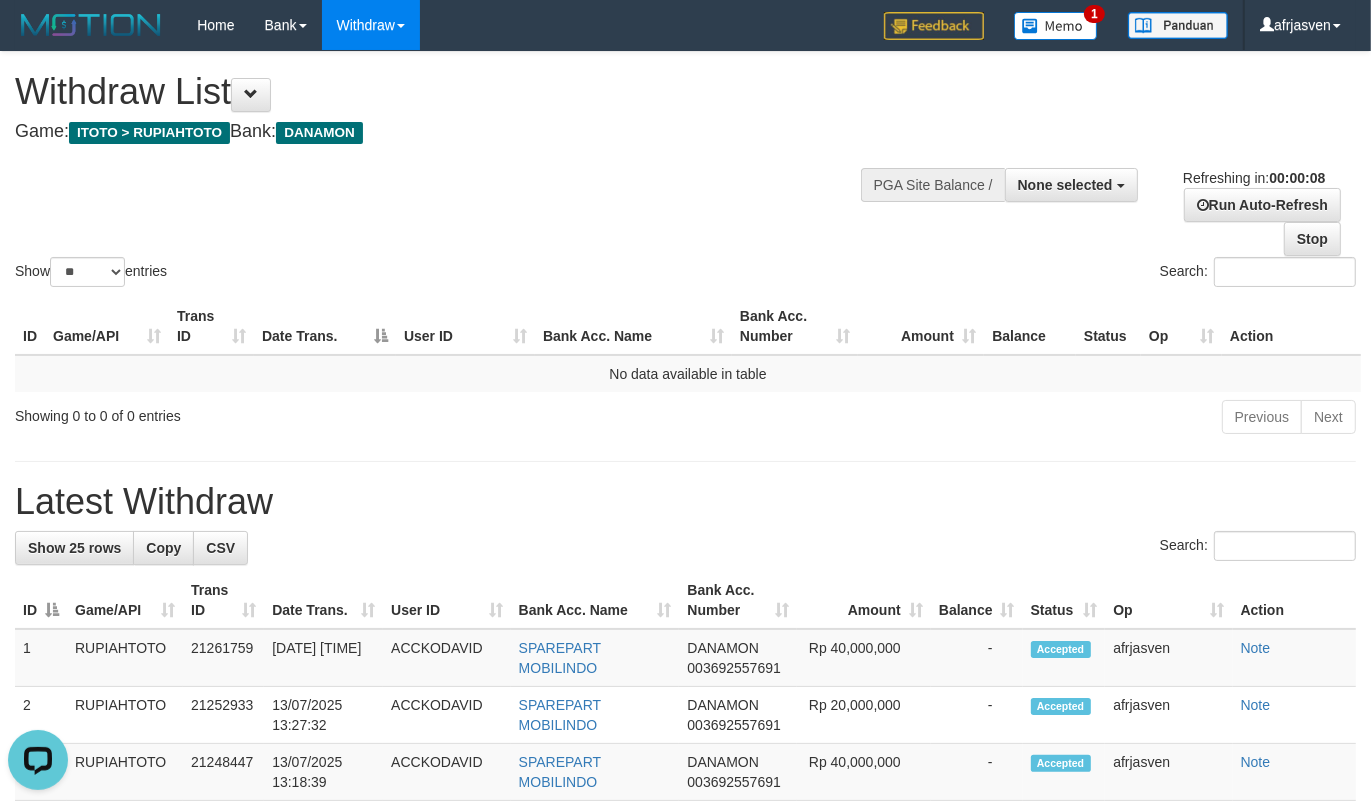 scroll, scrollTop: 0, scrollLeft: 0, axis: both 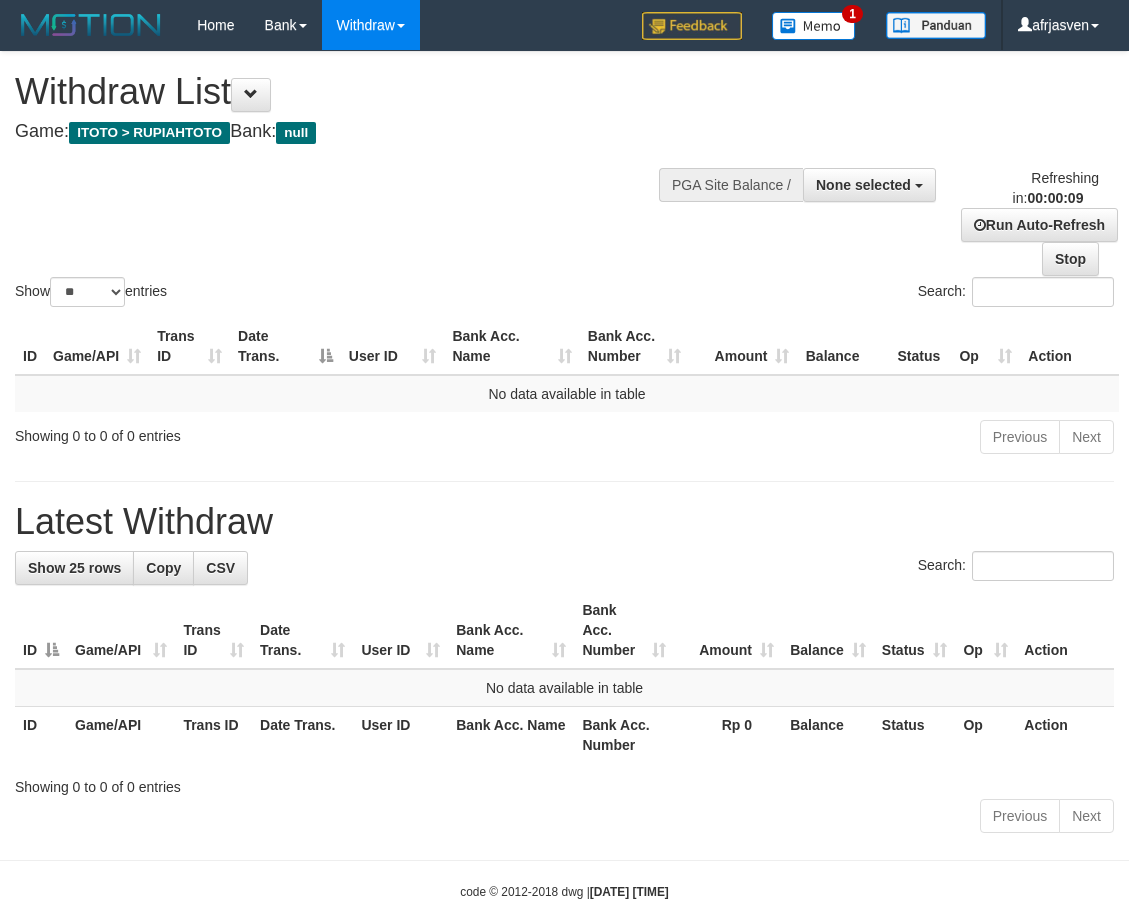 select 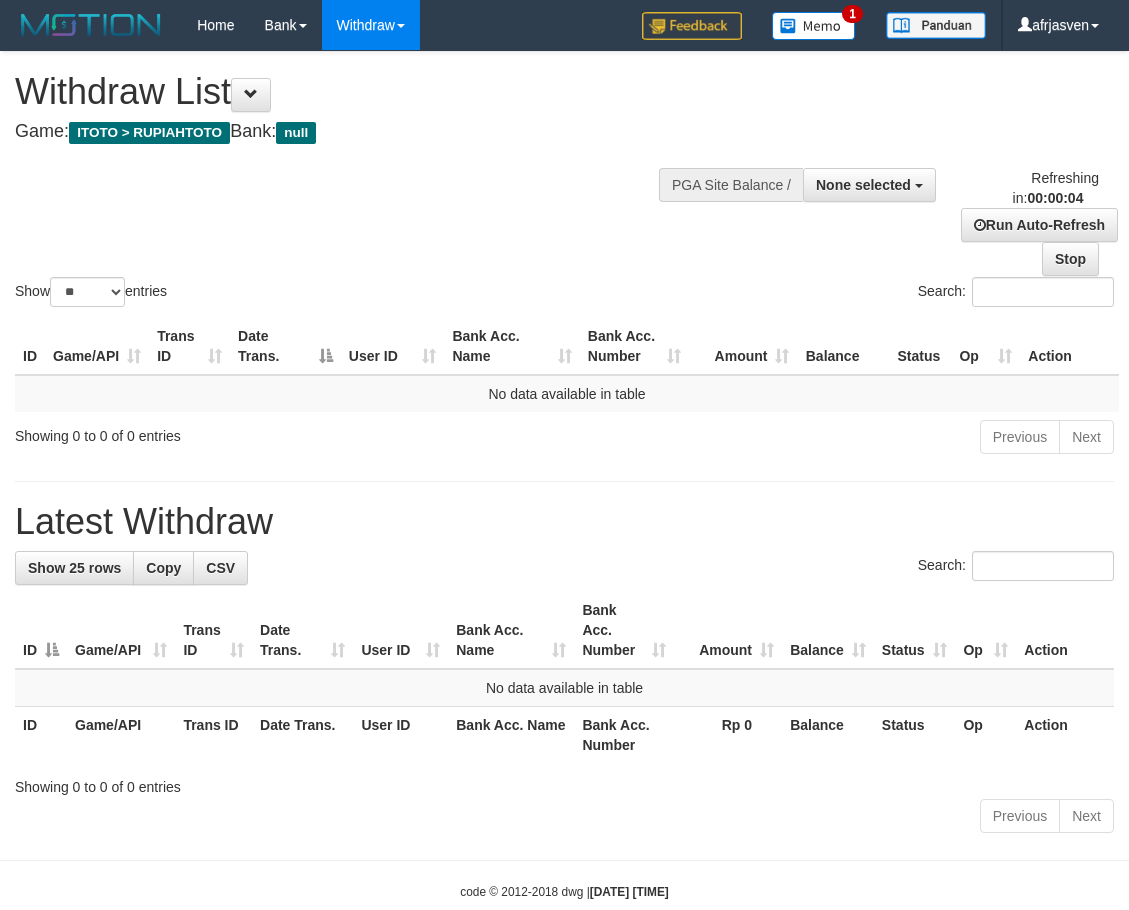 scroll, scrollTop: 0, scrollLeft: 0, axis: both 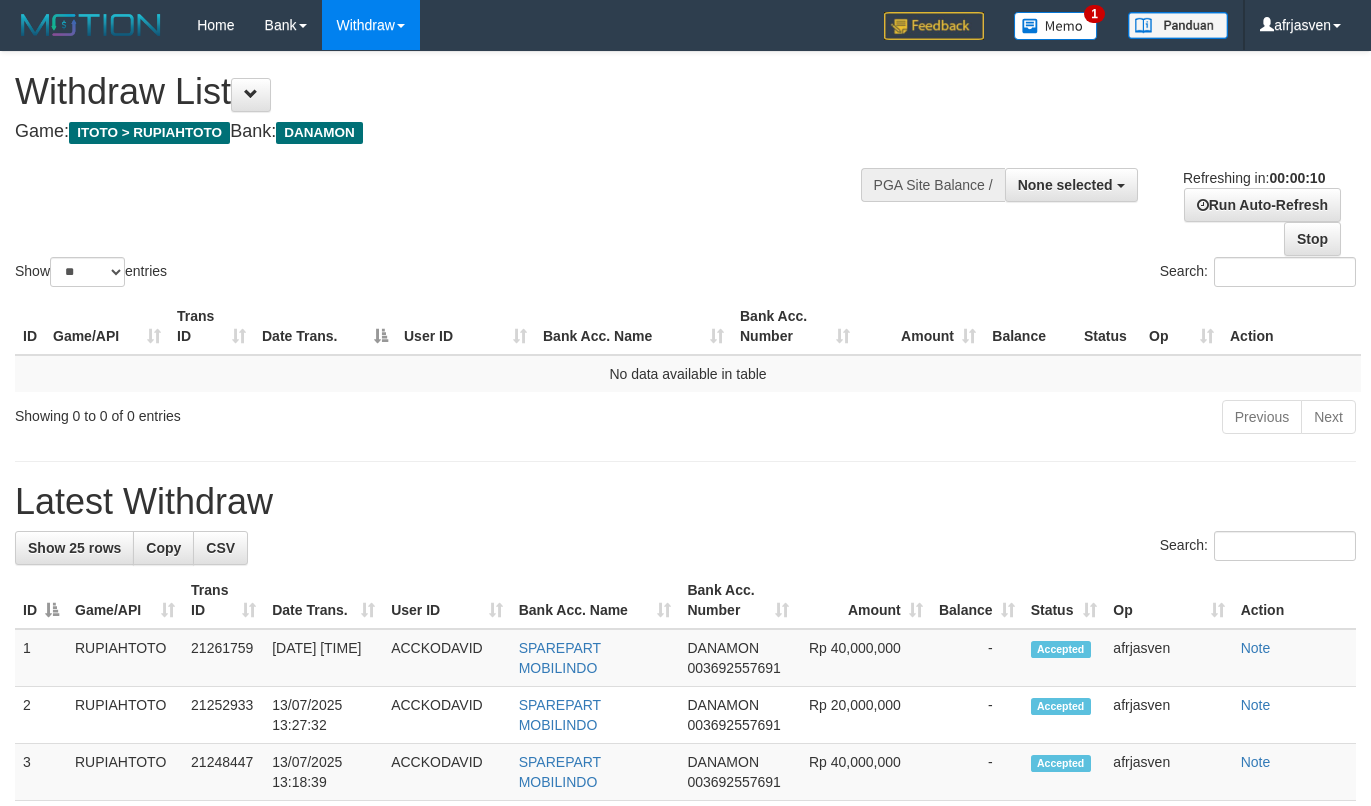 select 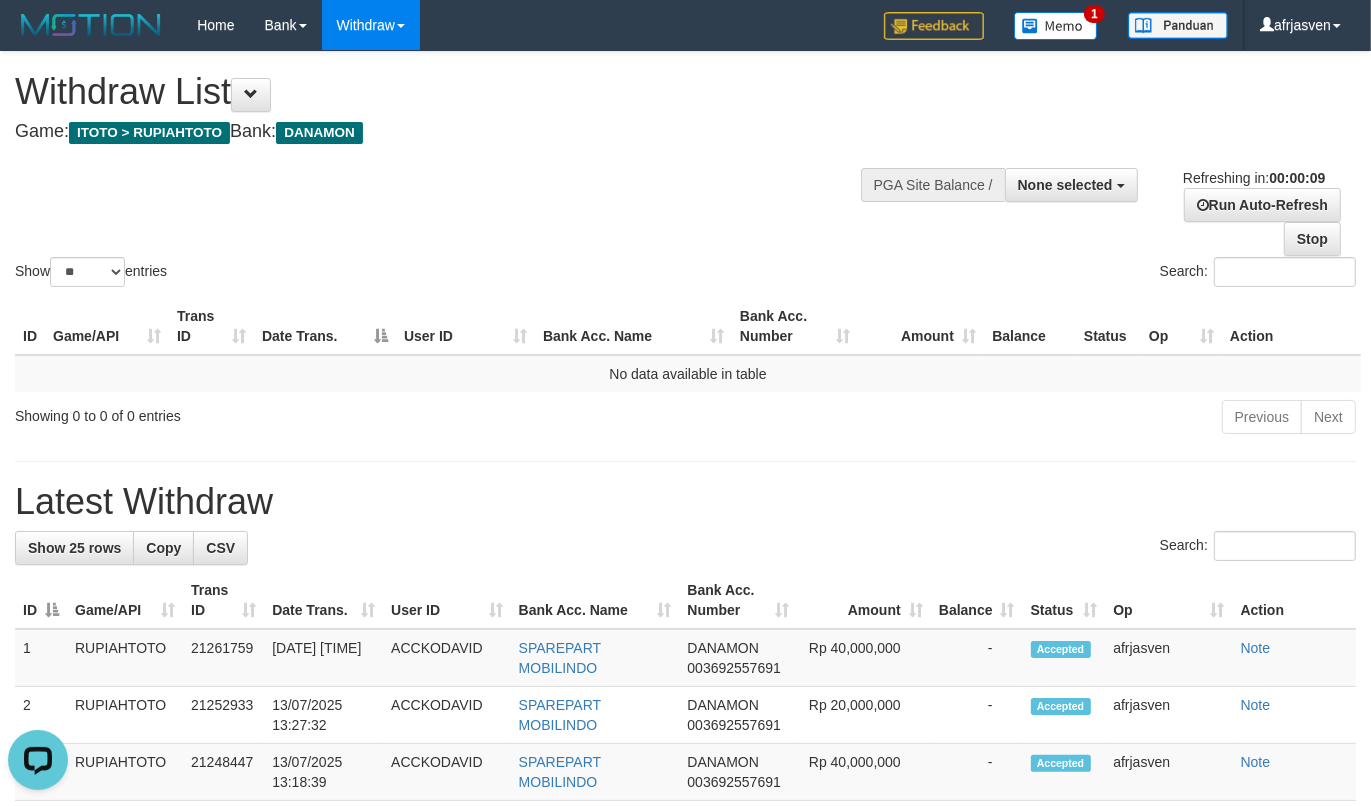 scroll, scrollTop: 0, scrollLeft: 0, axis: both 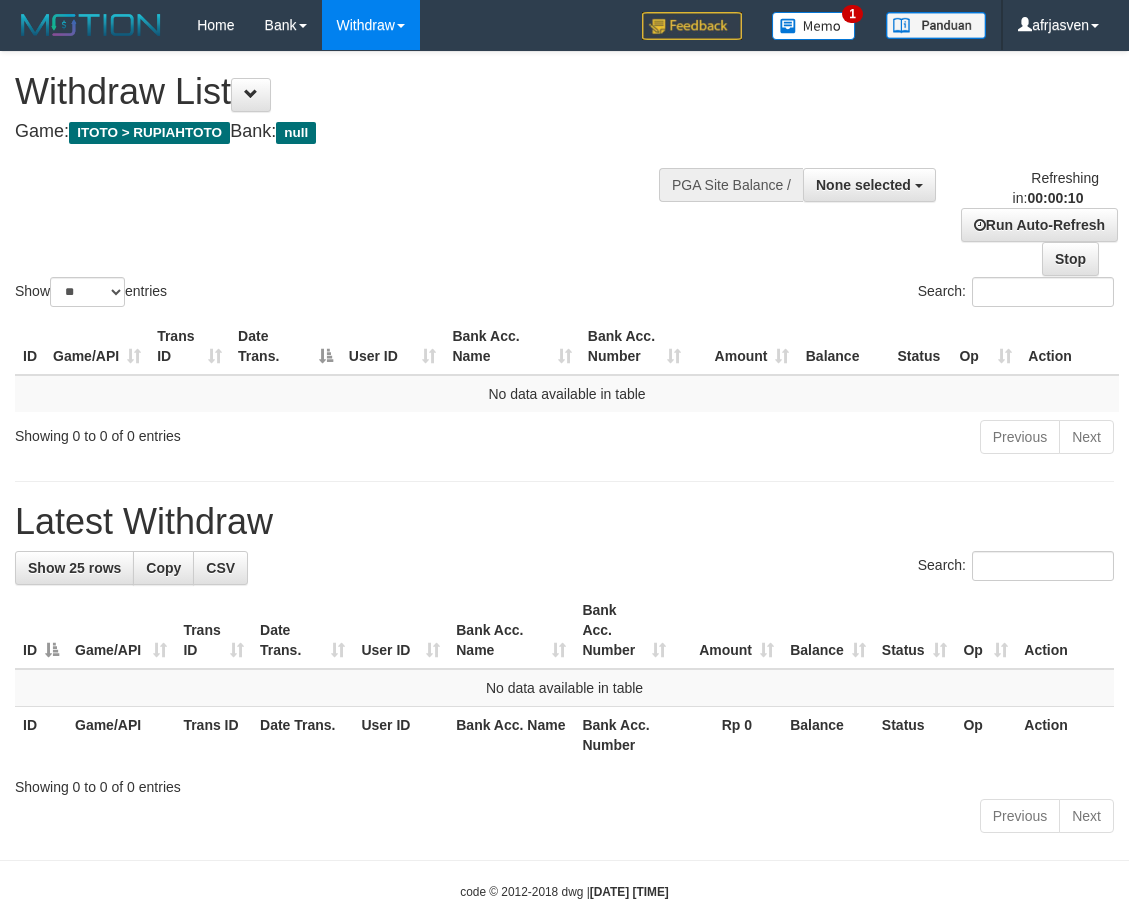 select 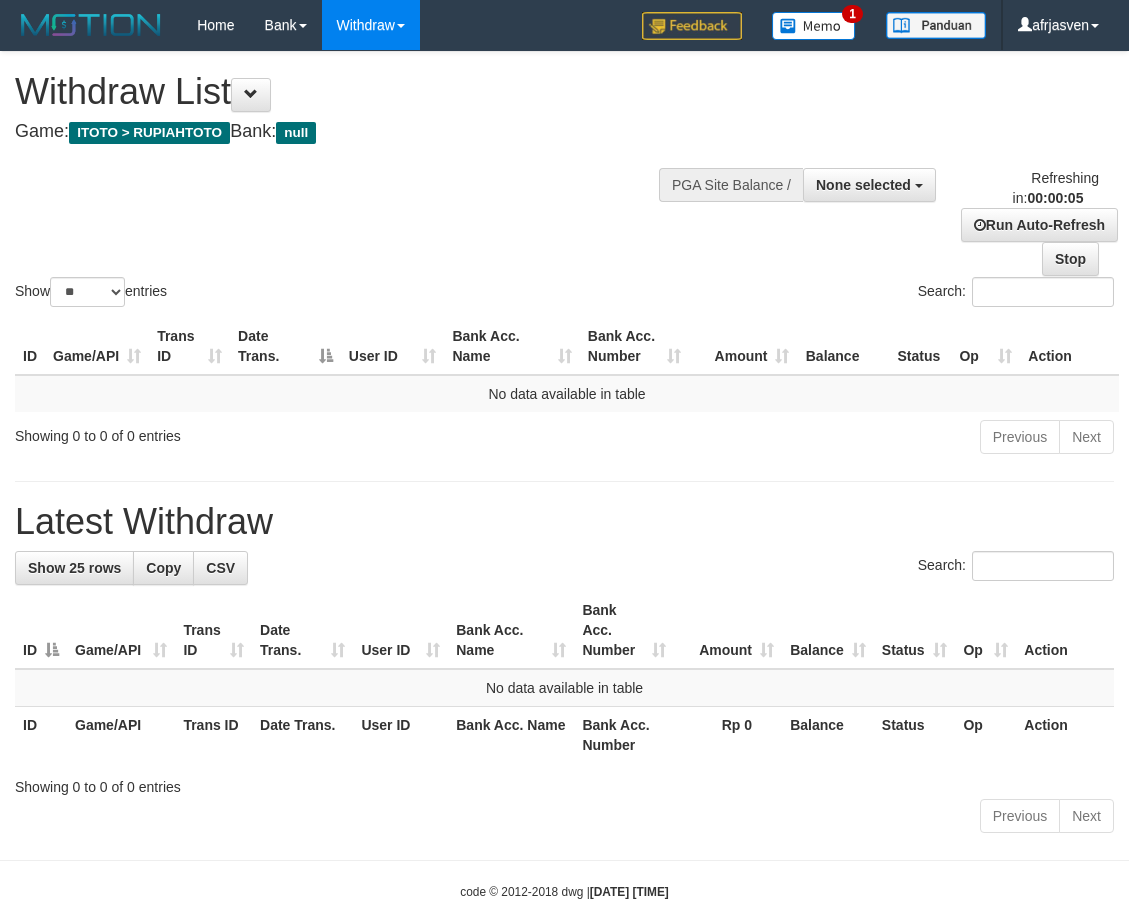 scroll, scrollTop: 0, scrollLeft: 0, axis: both 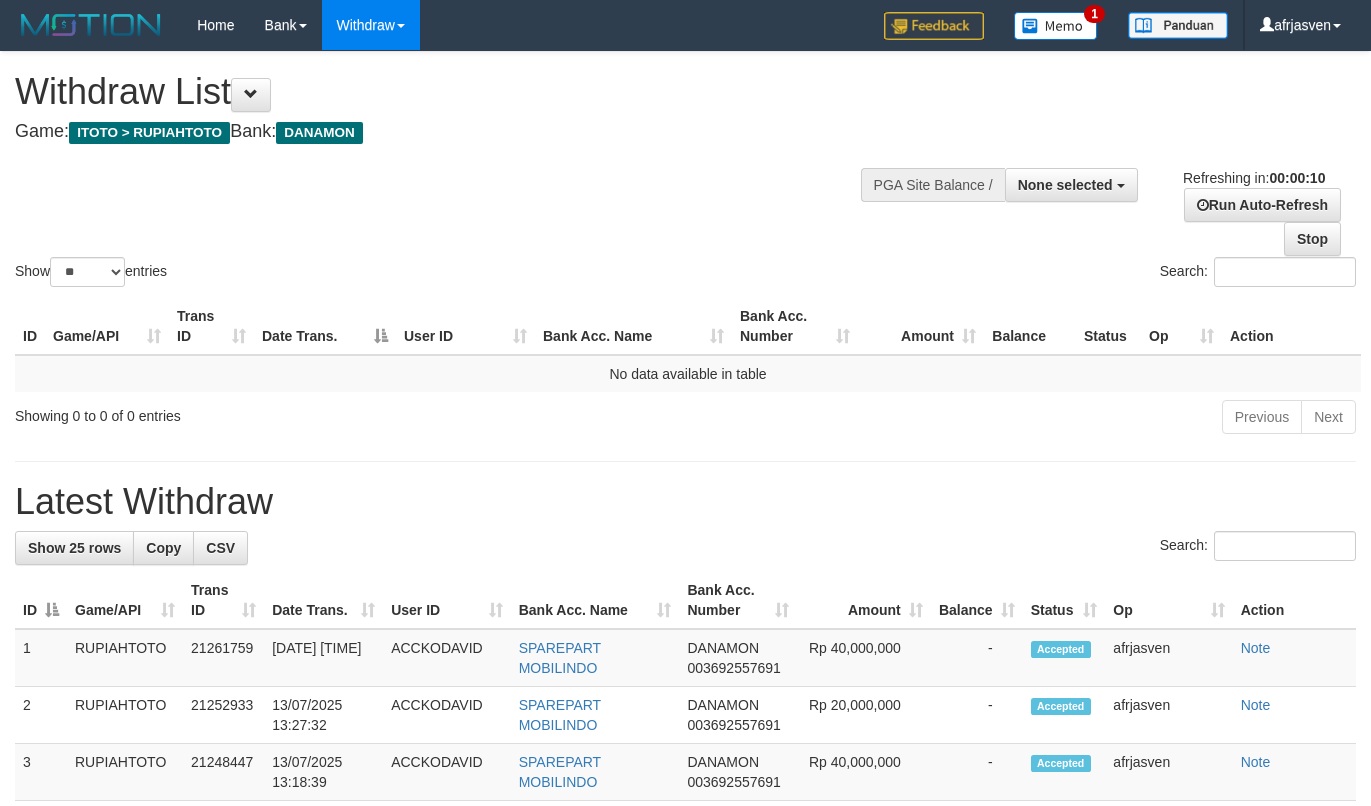 select 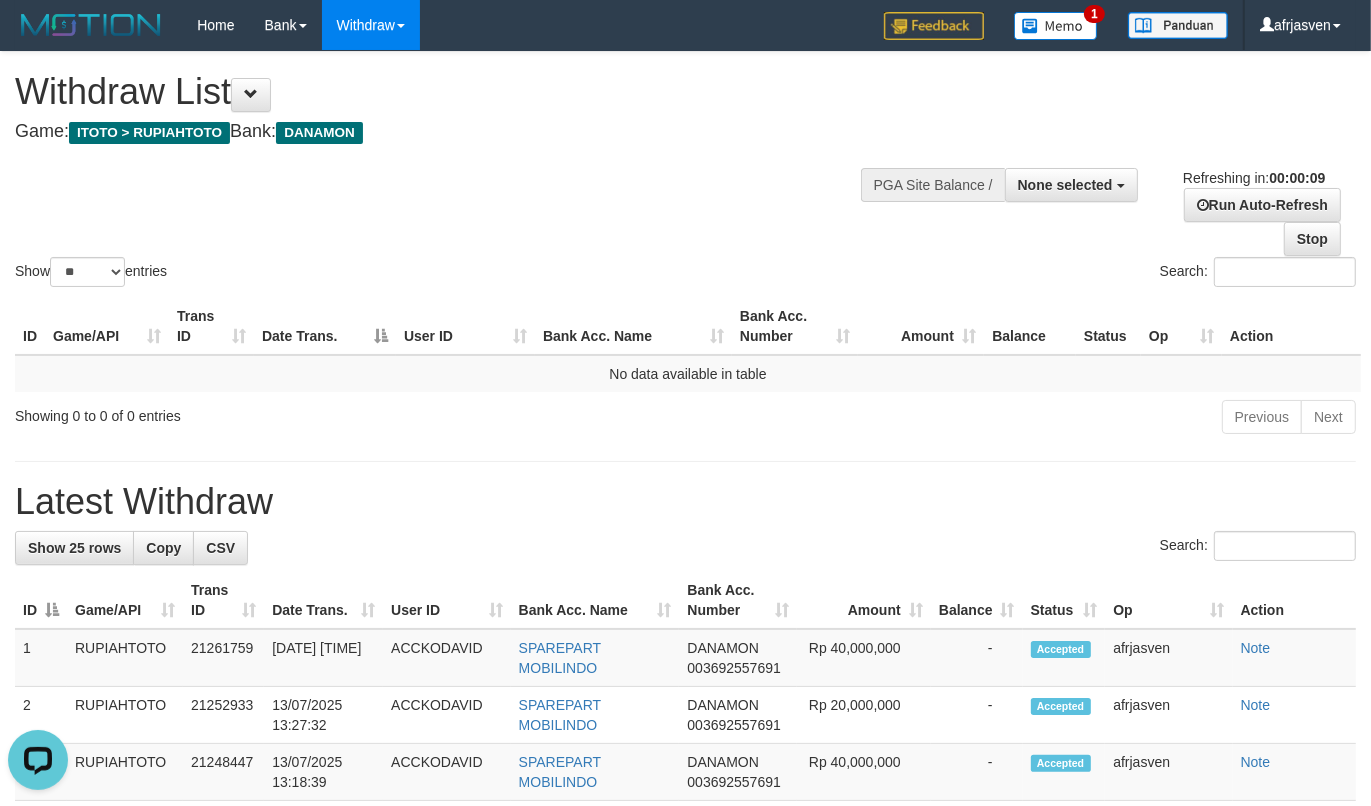 scroll, scrollTop: 0, scrollLeft: 0, axis: both 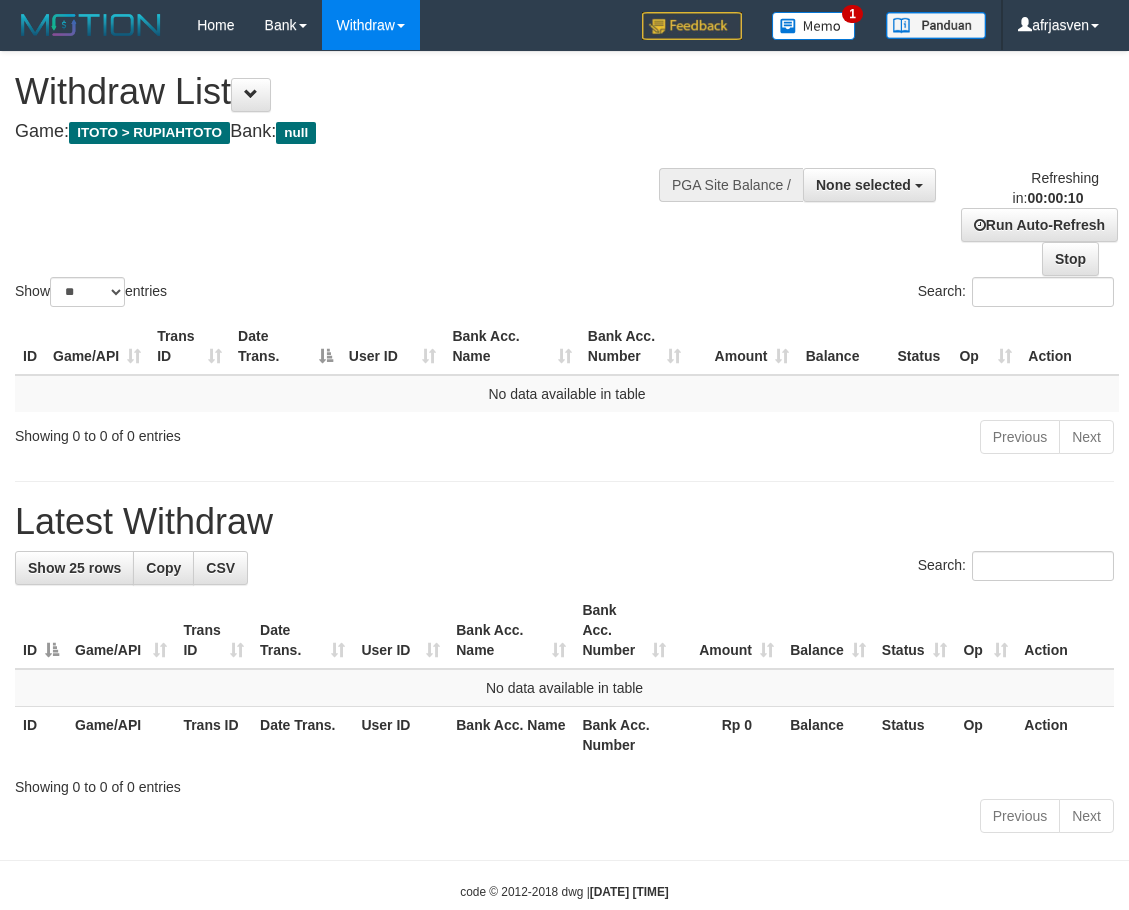 select 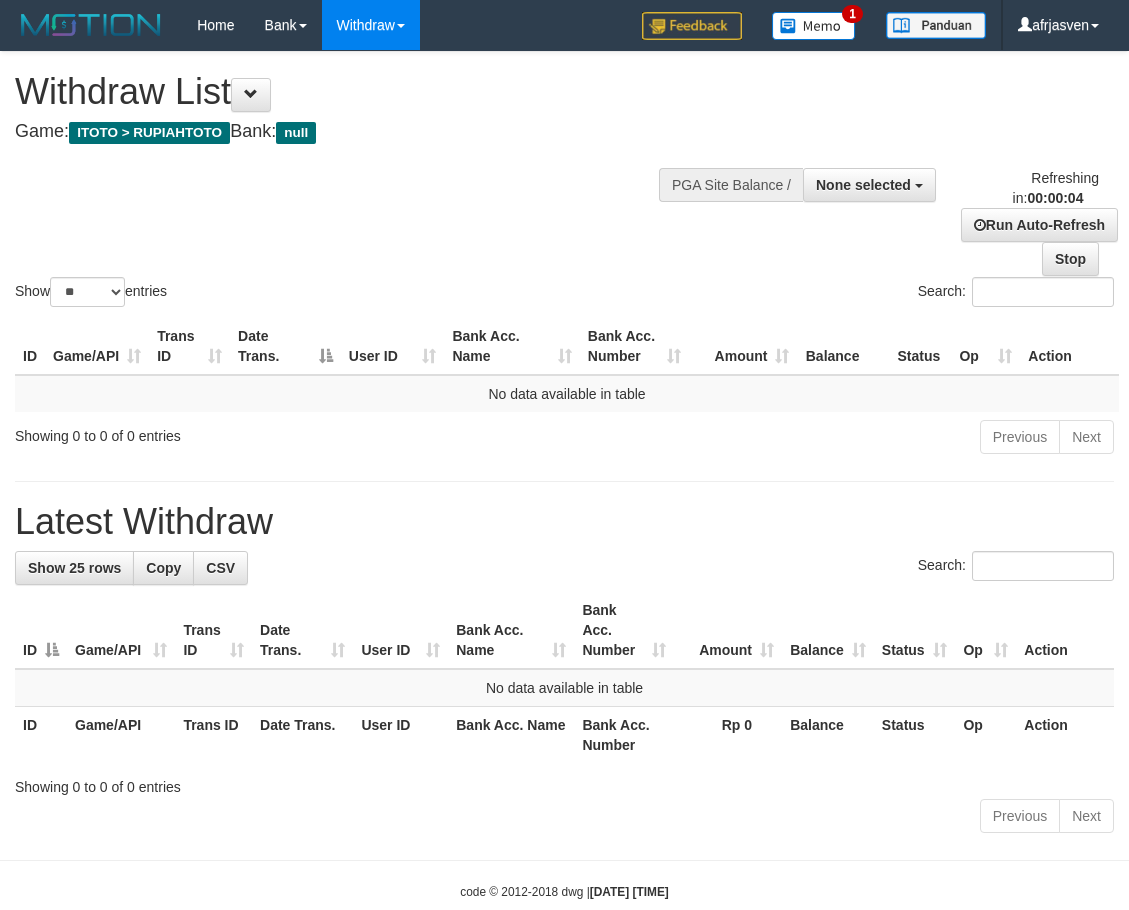 scroll, scrollTop: 0, scrollLeft: 0, axis: both 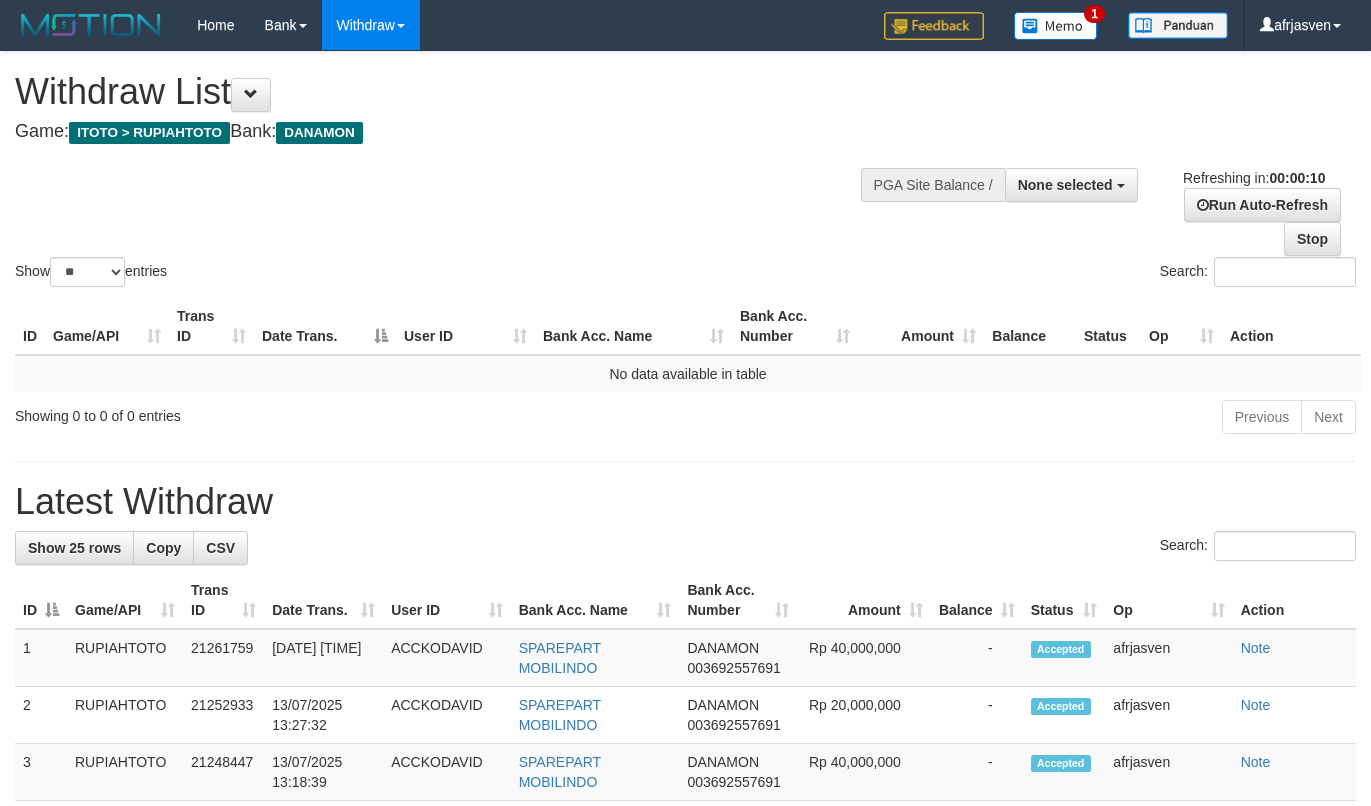 select 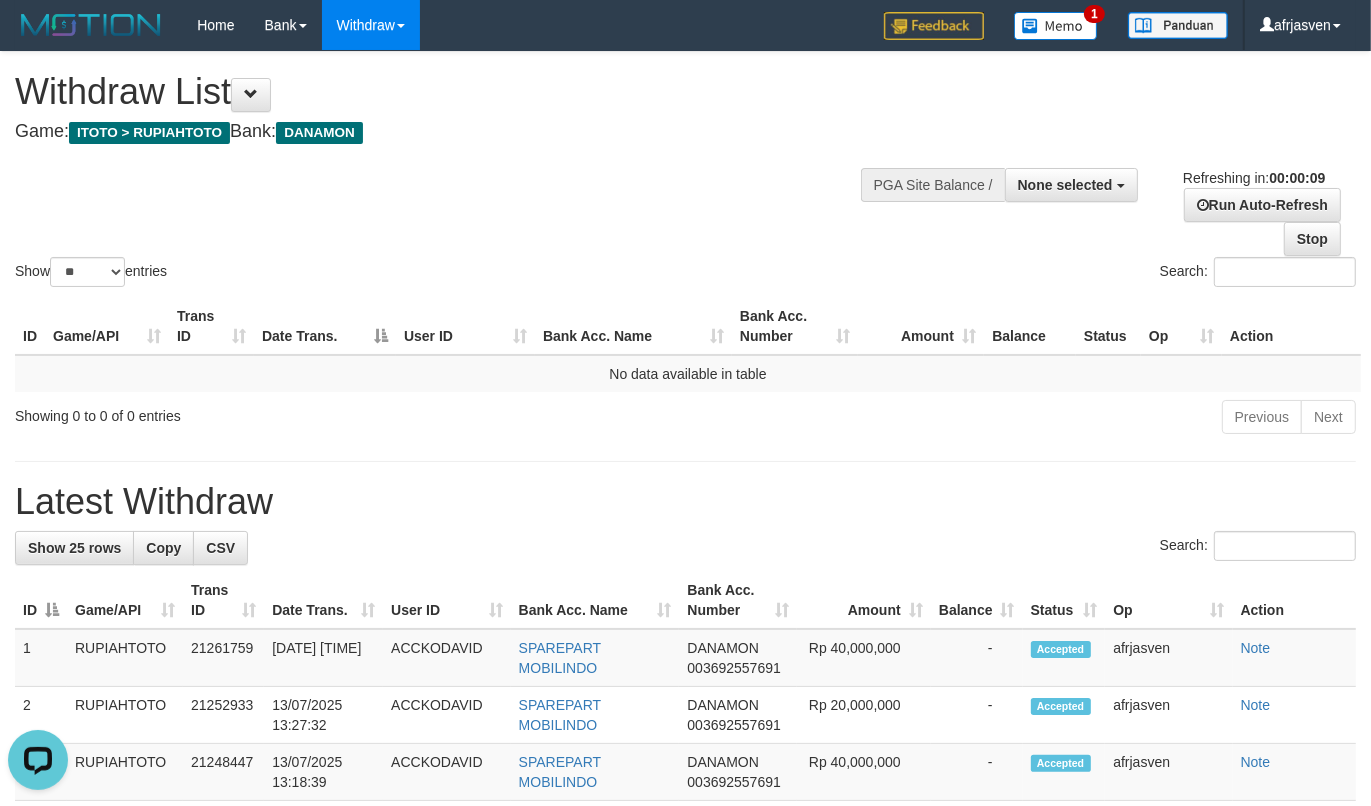 scroll, scrollTop: 0, scrollLeft: 0, axis: both 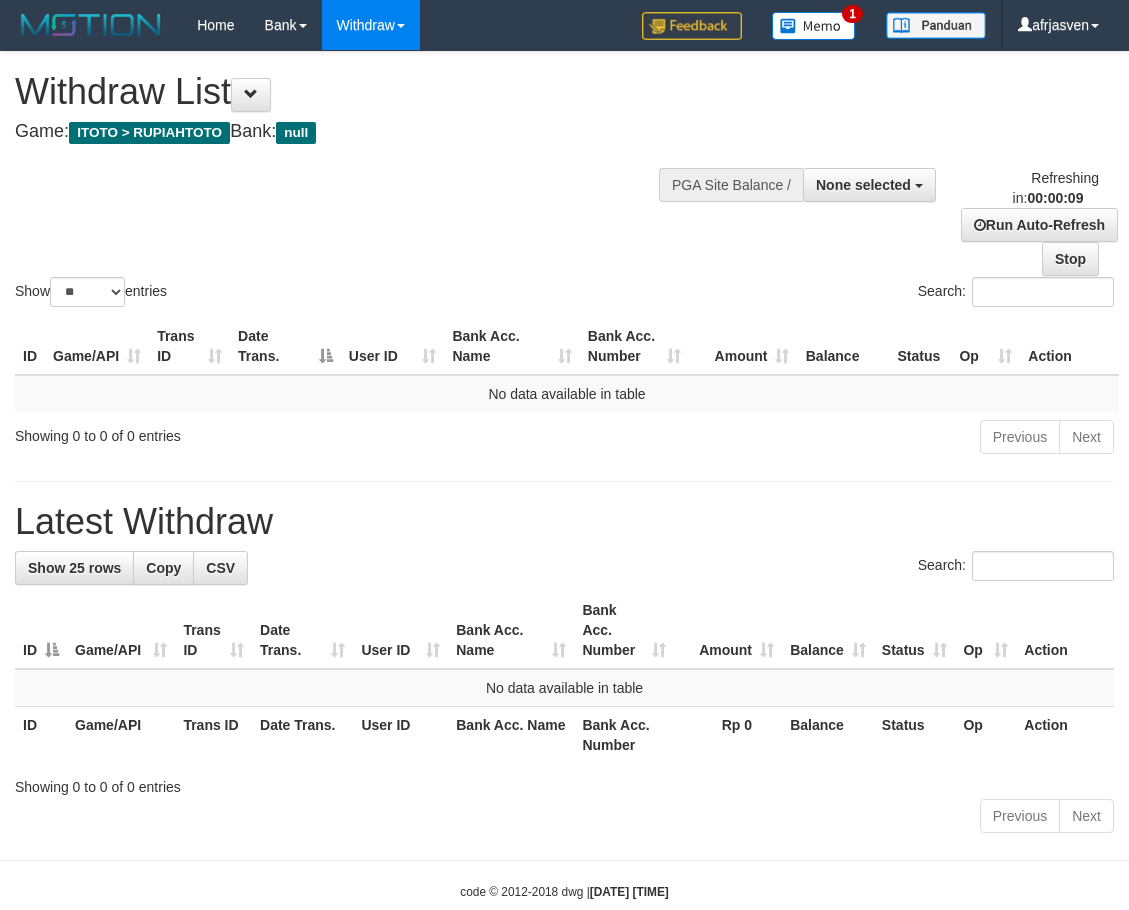 select 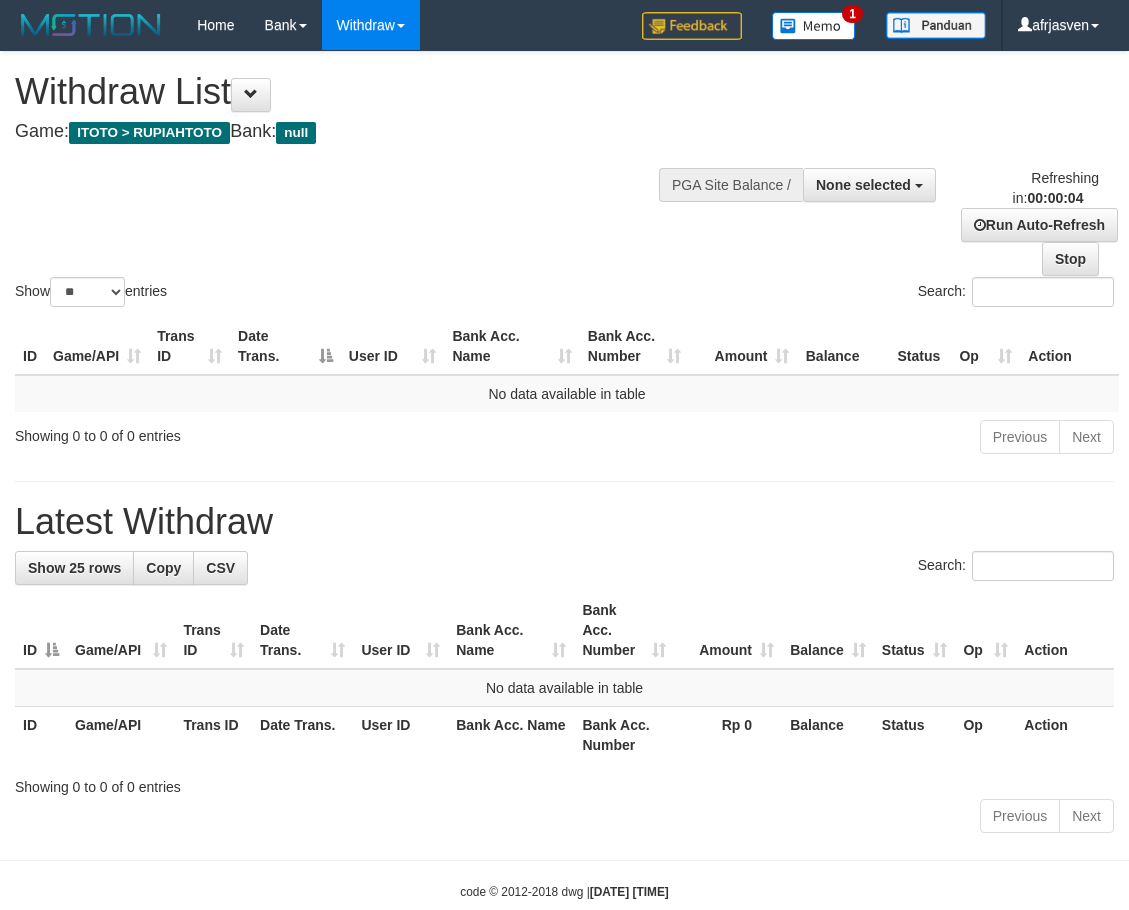 scroll, scrollTop: 0, scrollLeft: 0, axis: both 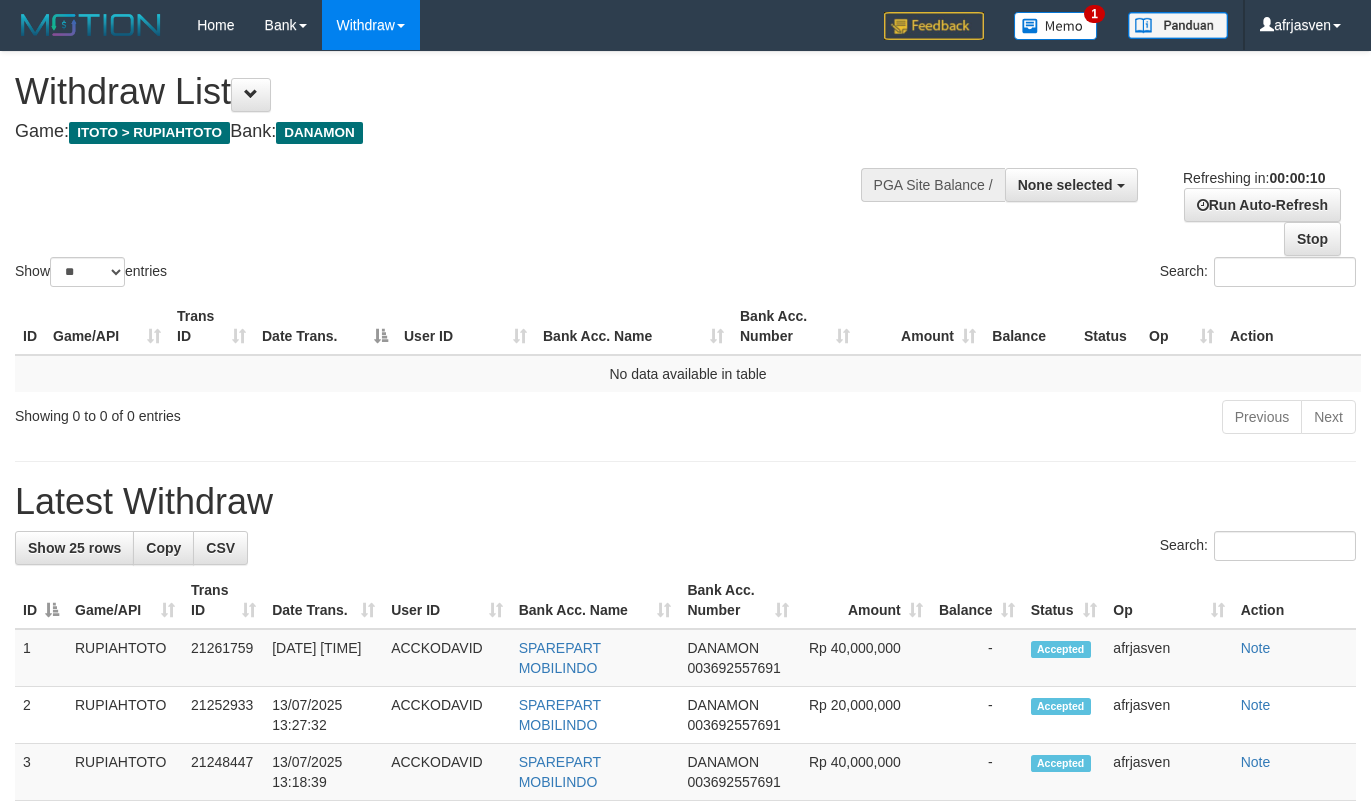 select 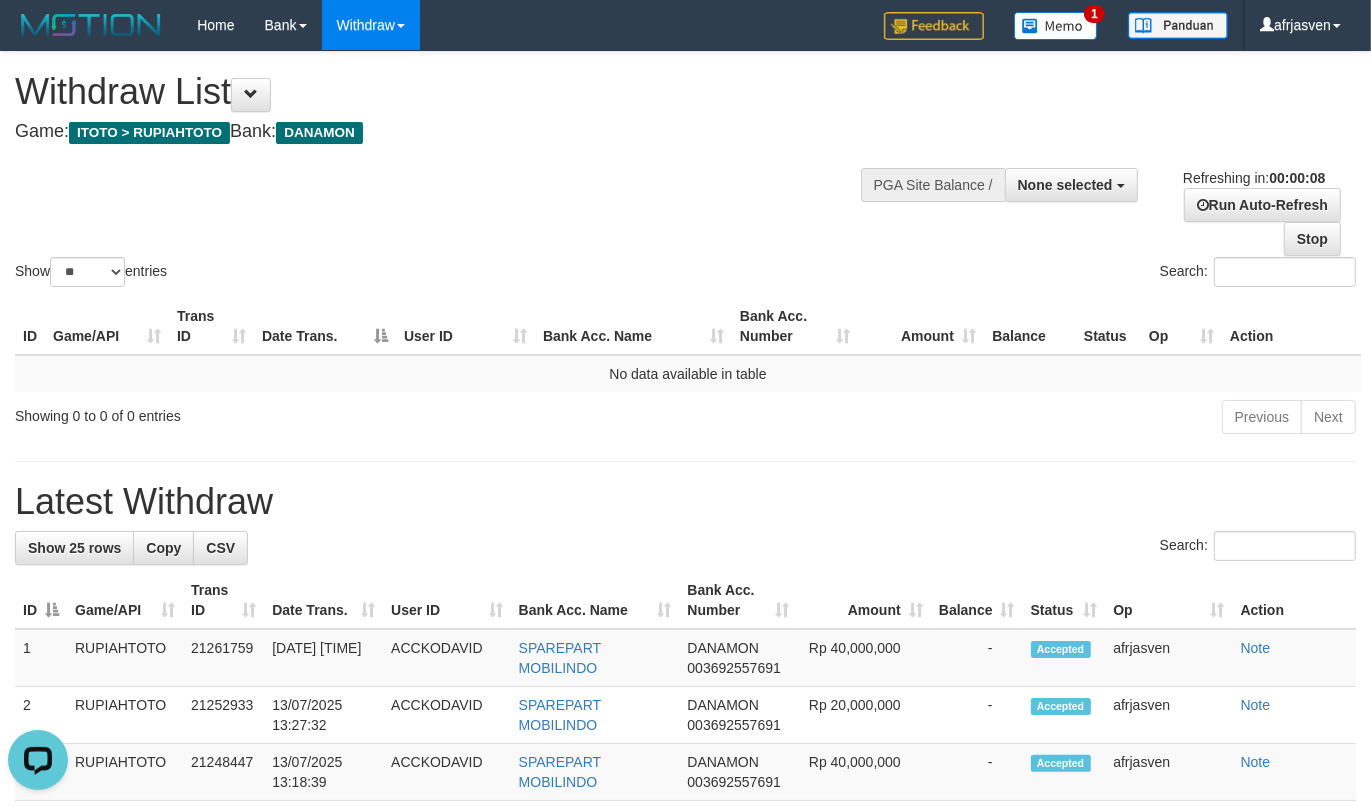 scroll, scrollTop: 0, scrollLeft: 0, axis: both 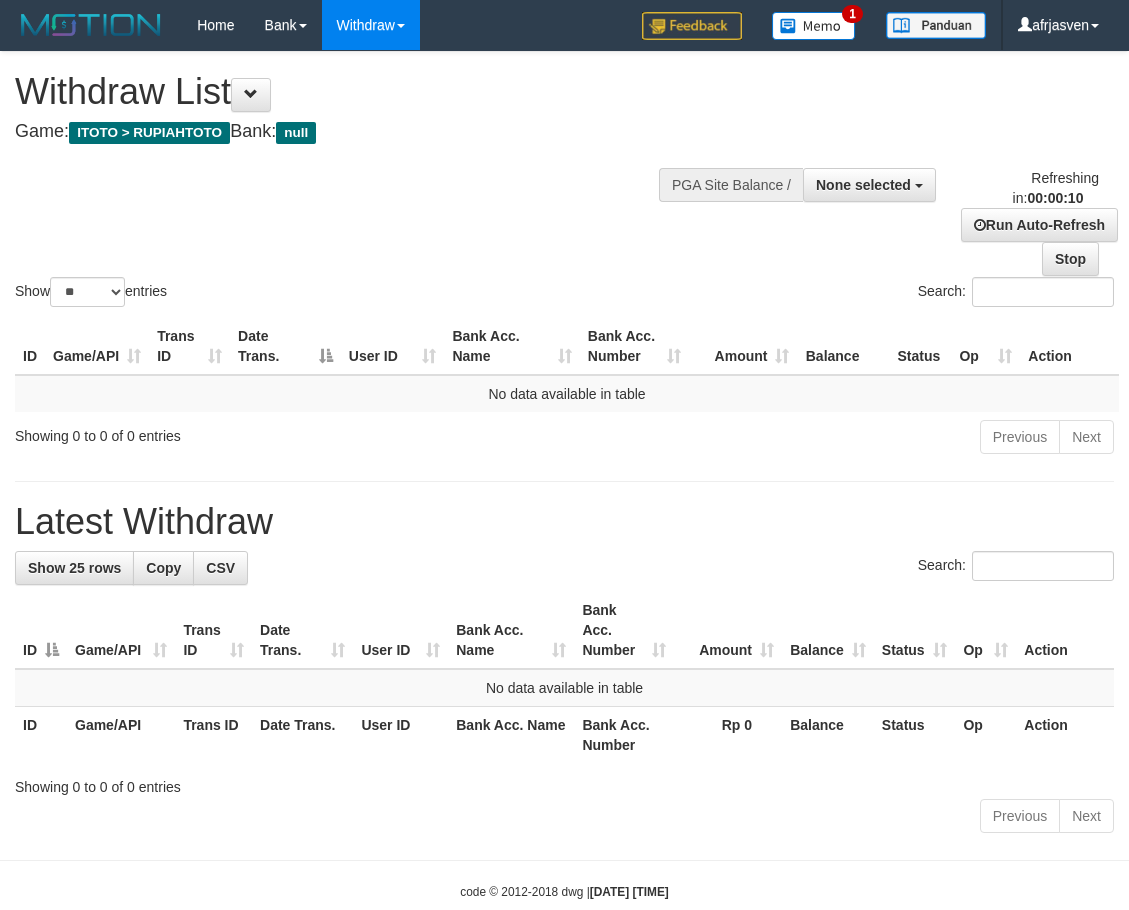 select 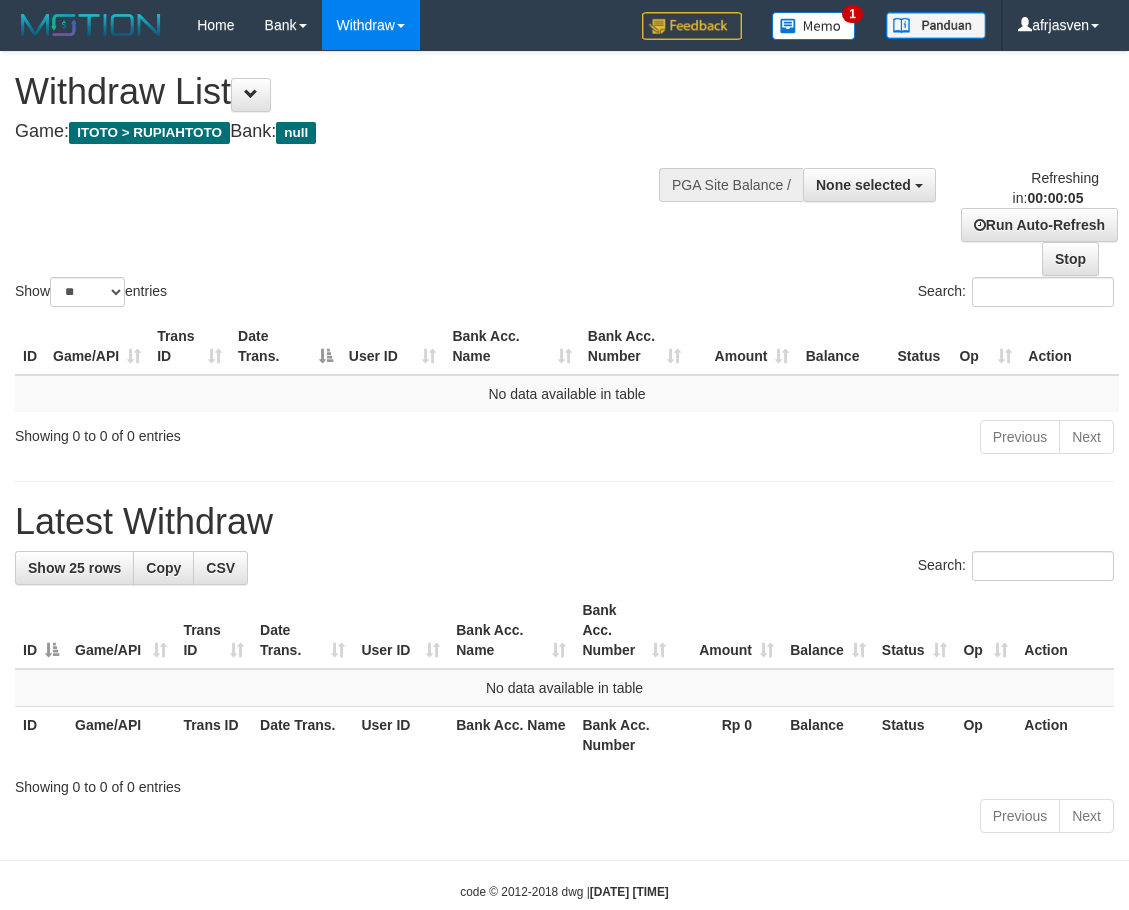 scroll, scrollTop: 0, scrollLeft: 0, axis: both 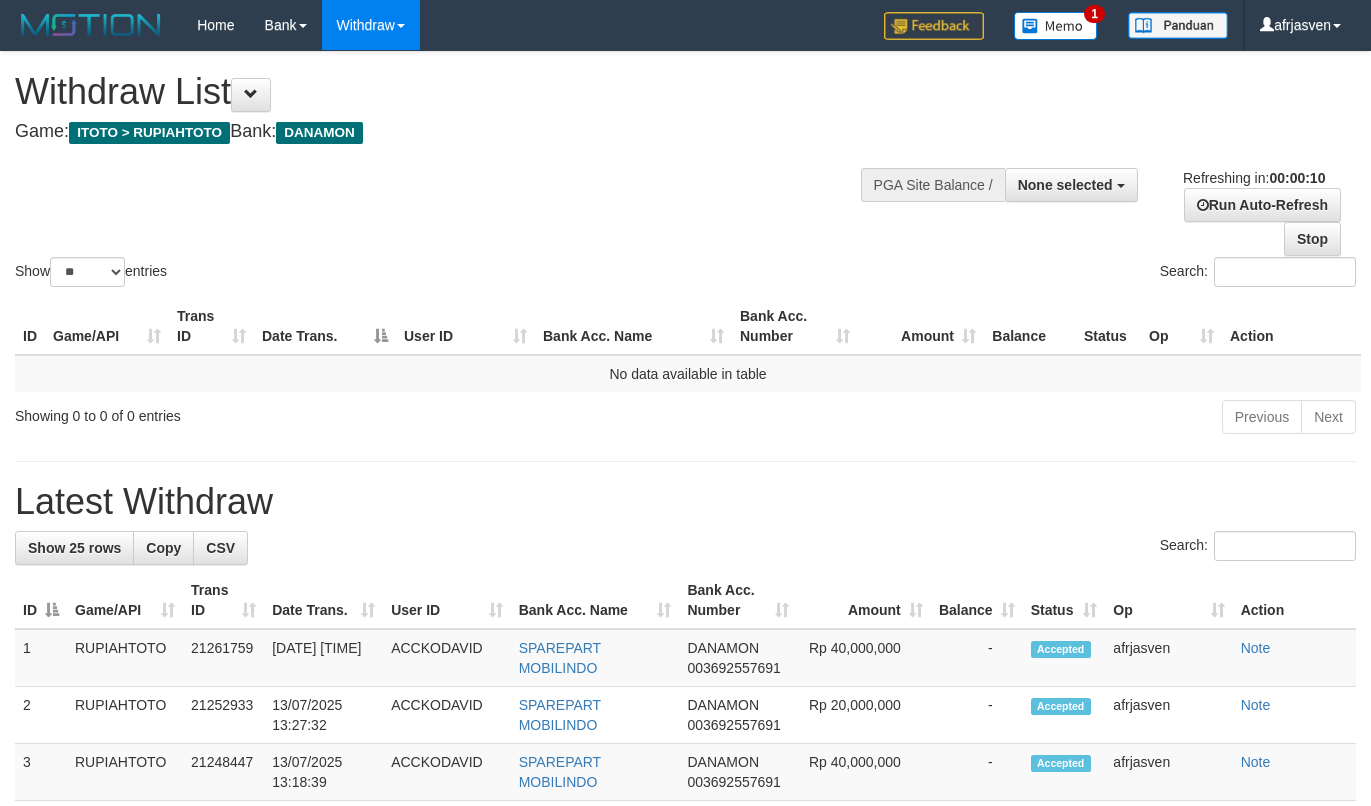 select 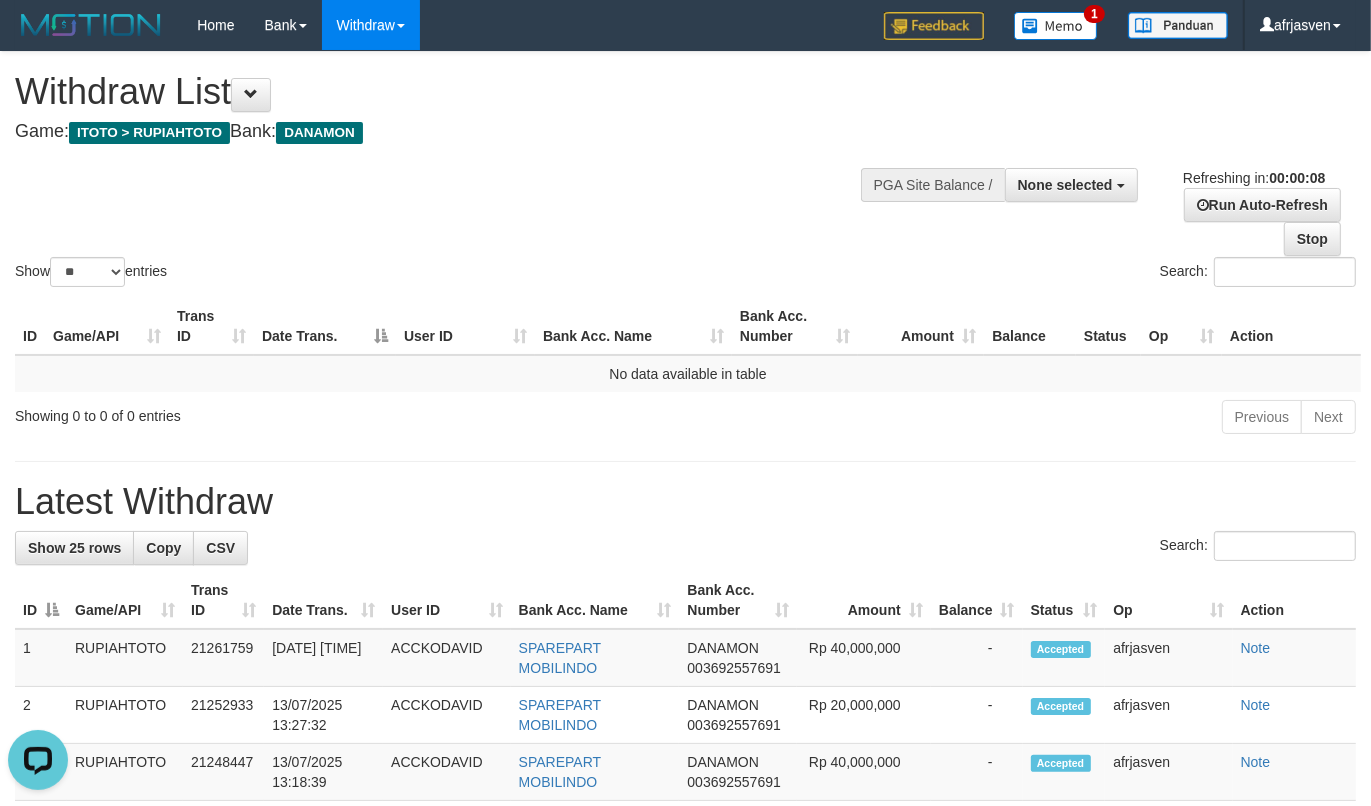scroll, scrollTop: 0, scrollLeft: 0, axis: both 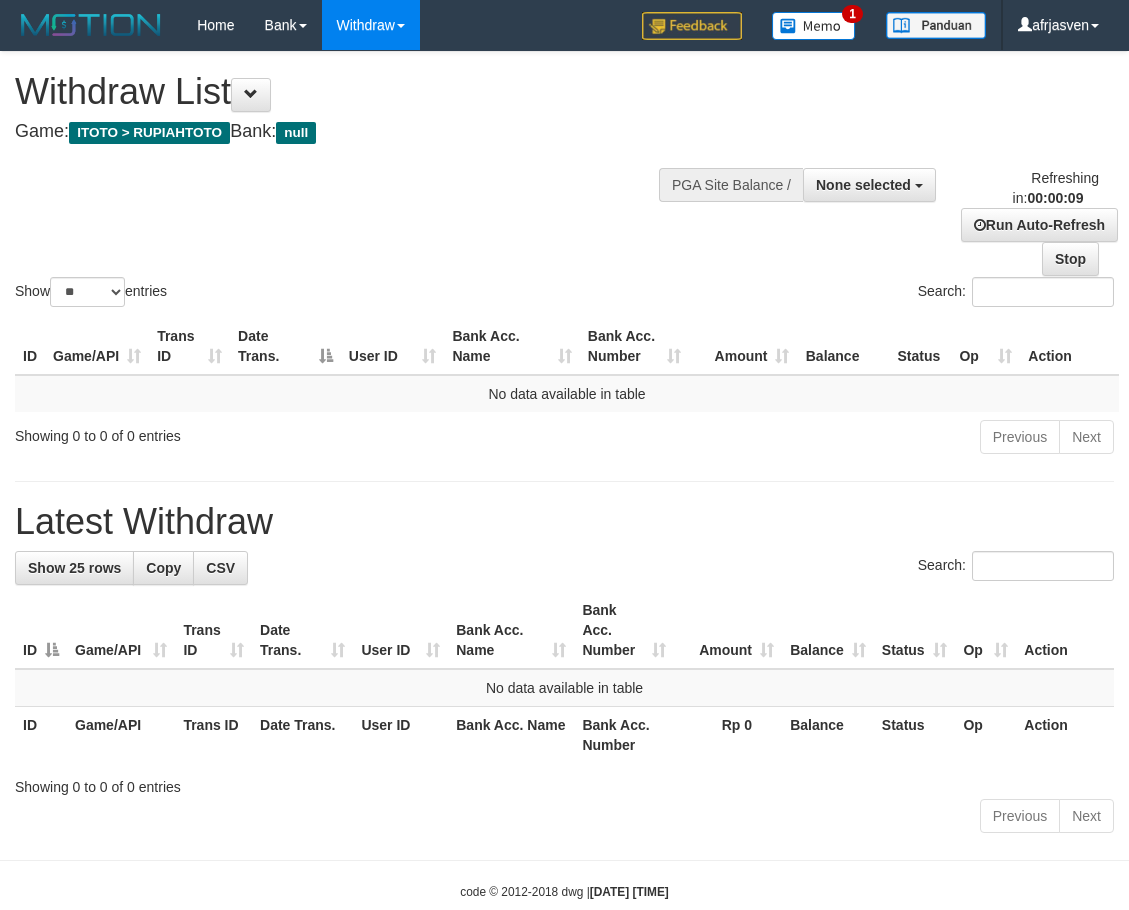 select 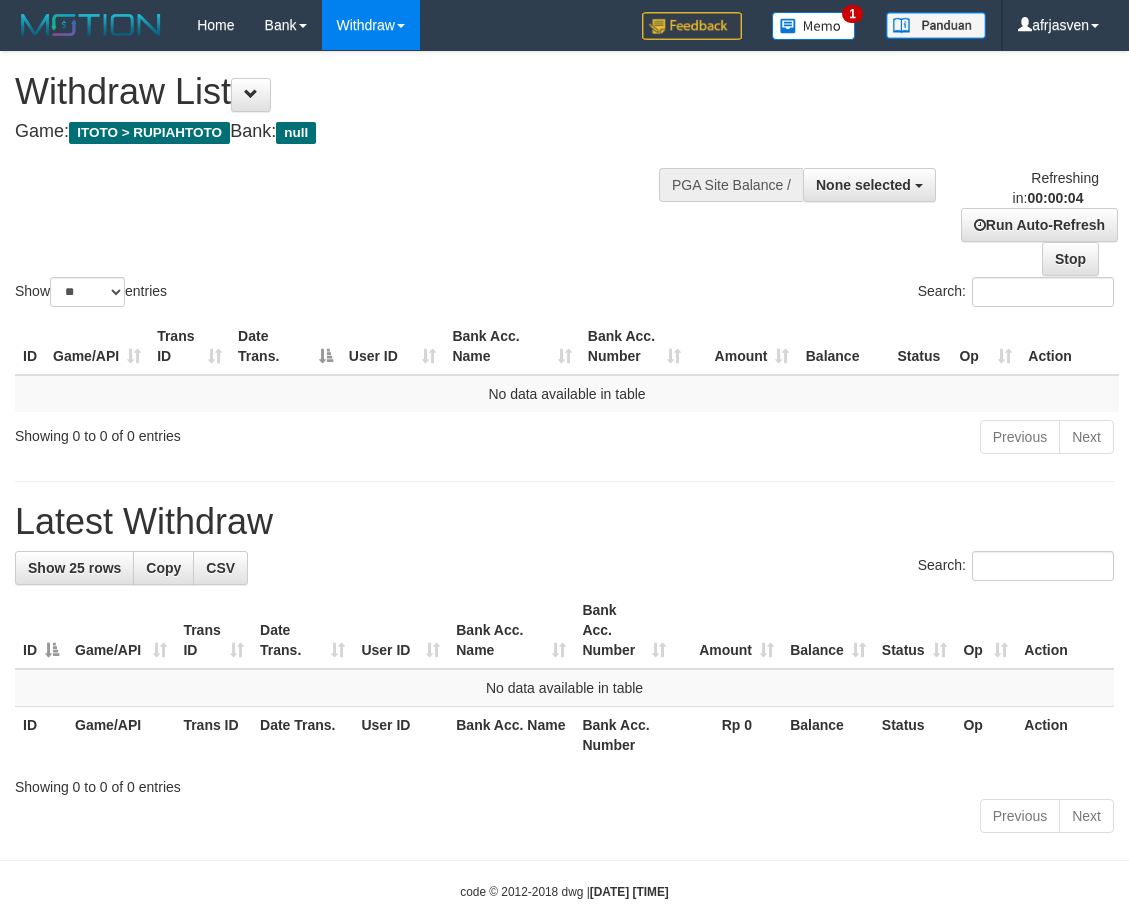 scroll, scrollTop: 0, scrollLeft: 0, axis: both 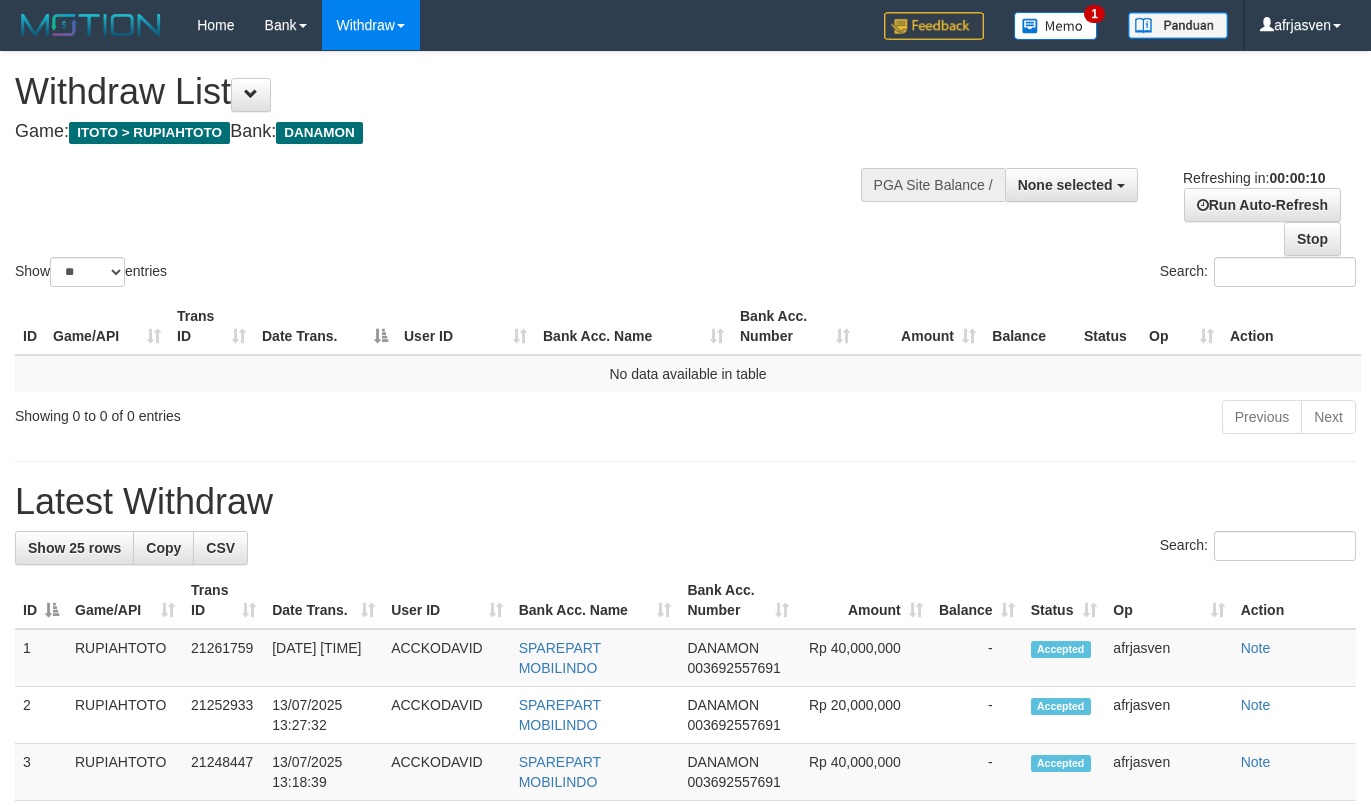 select 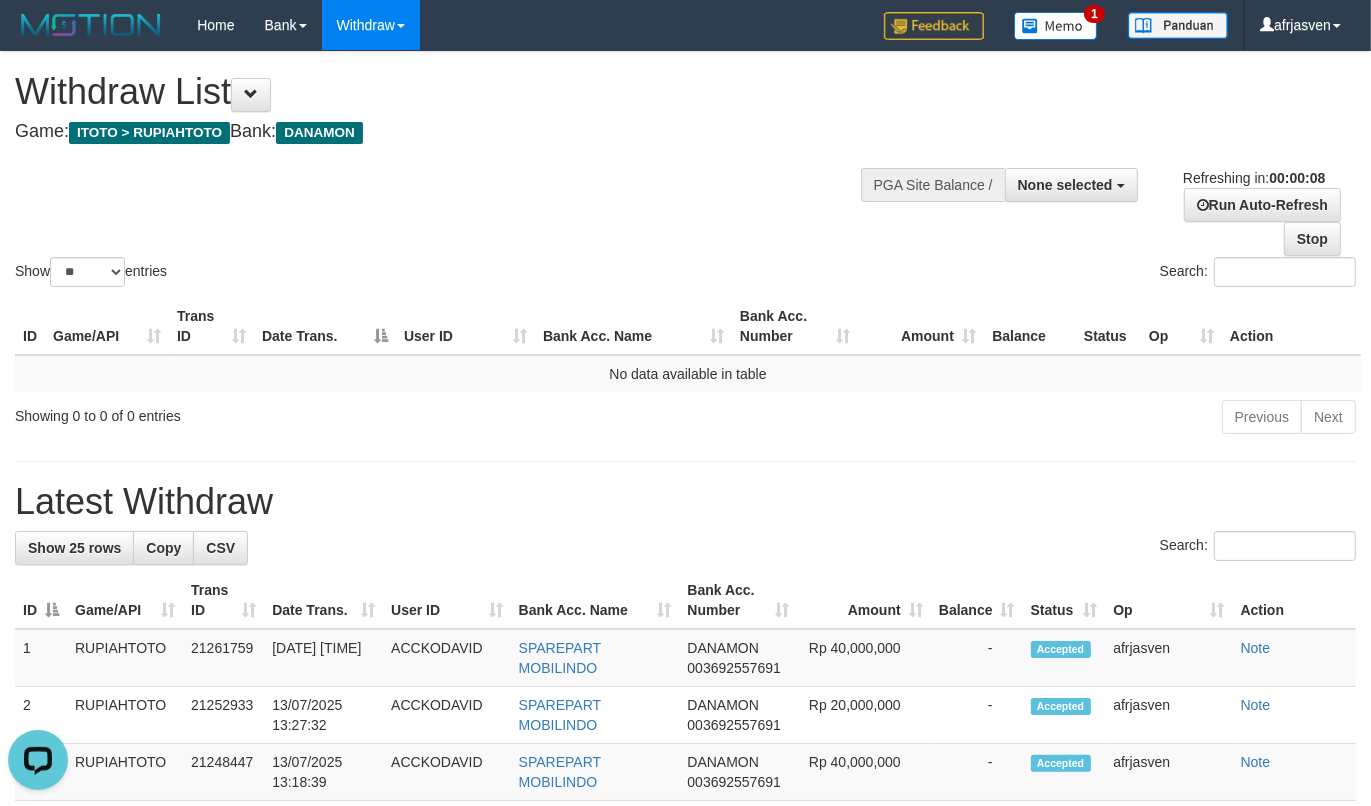 scroll, scrollTop: 0, scrollLeft: 0, axis: both 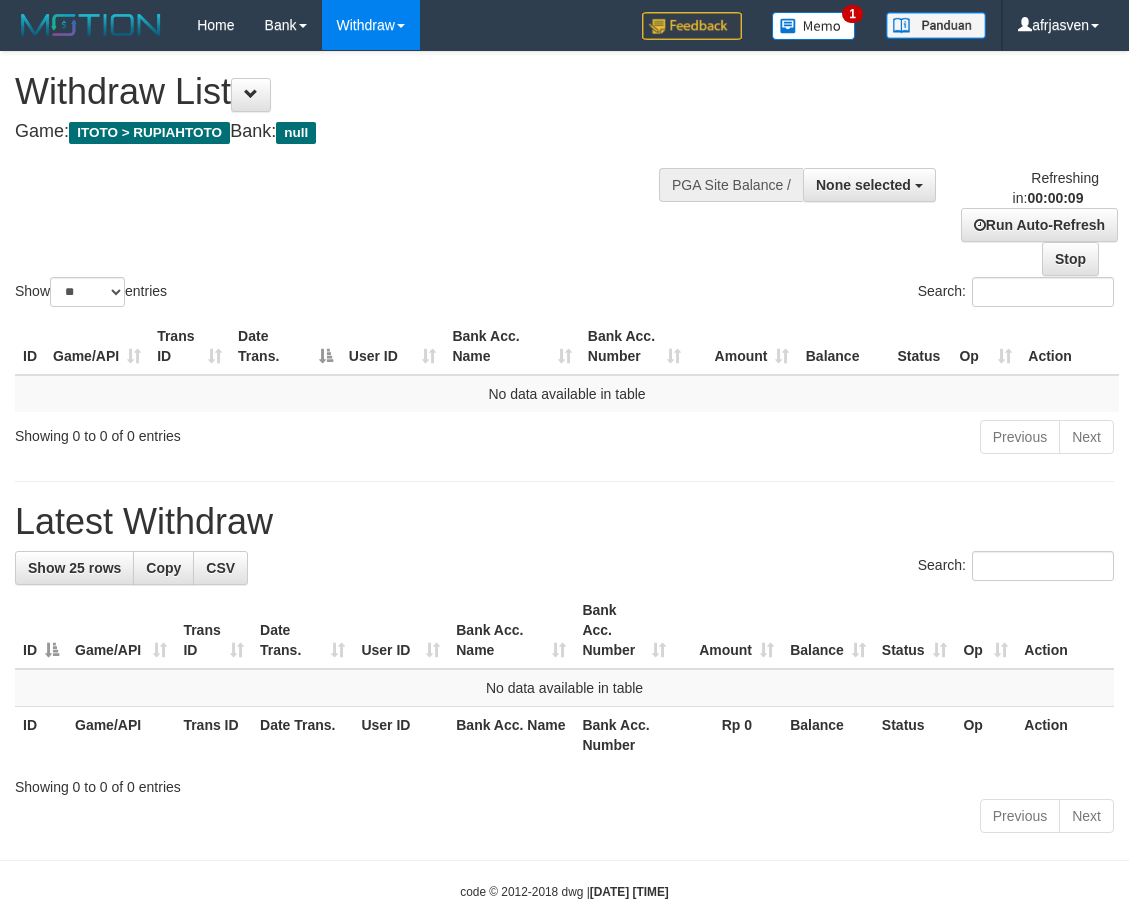 select 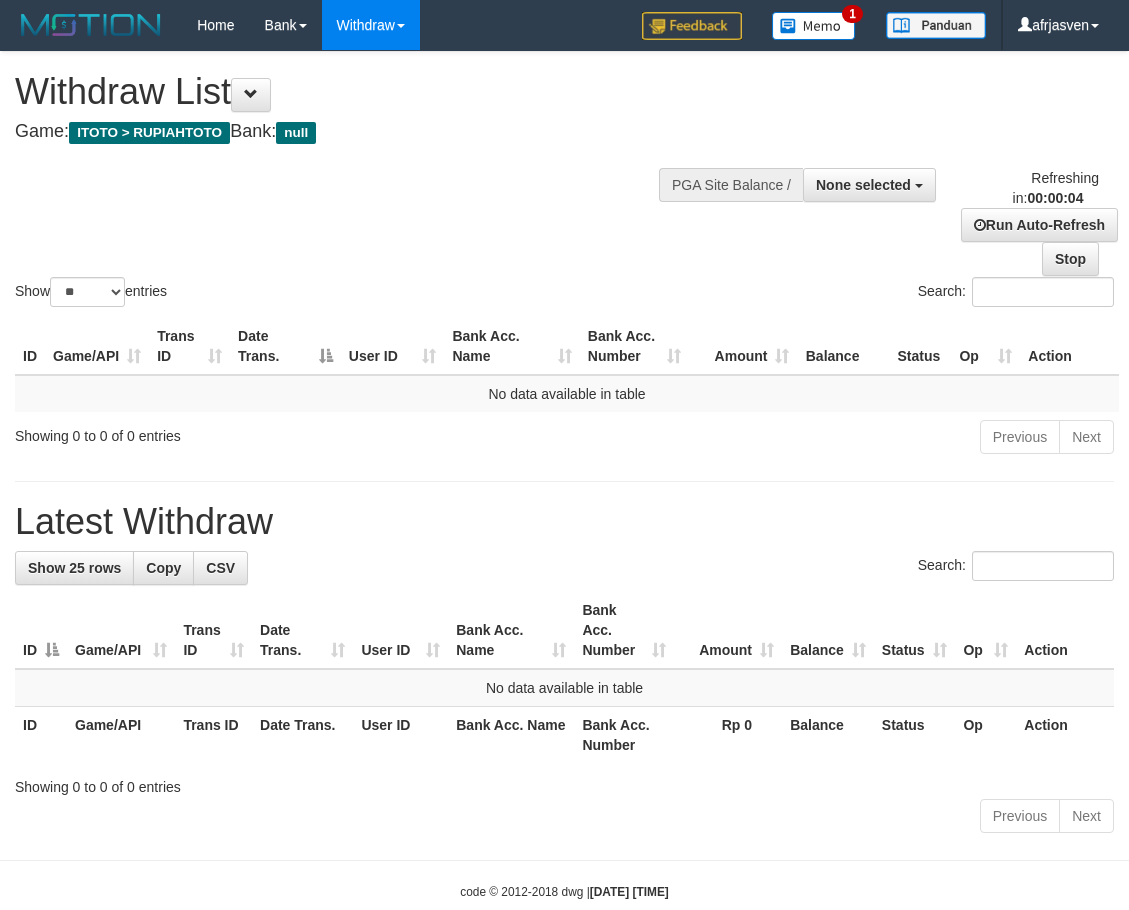 scroll, scrollTop: 0, scrollLeft: 0, axis: both 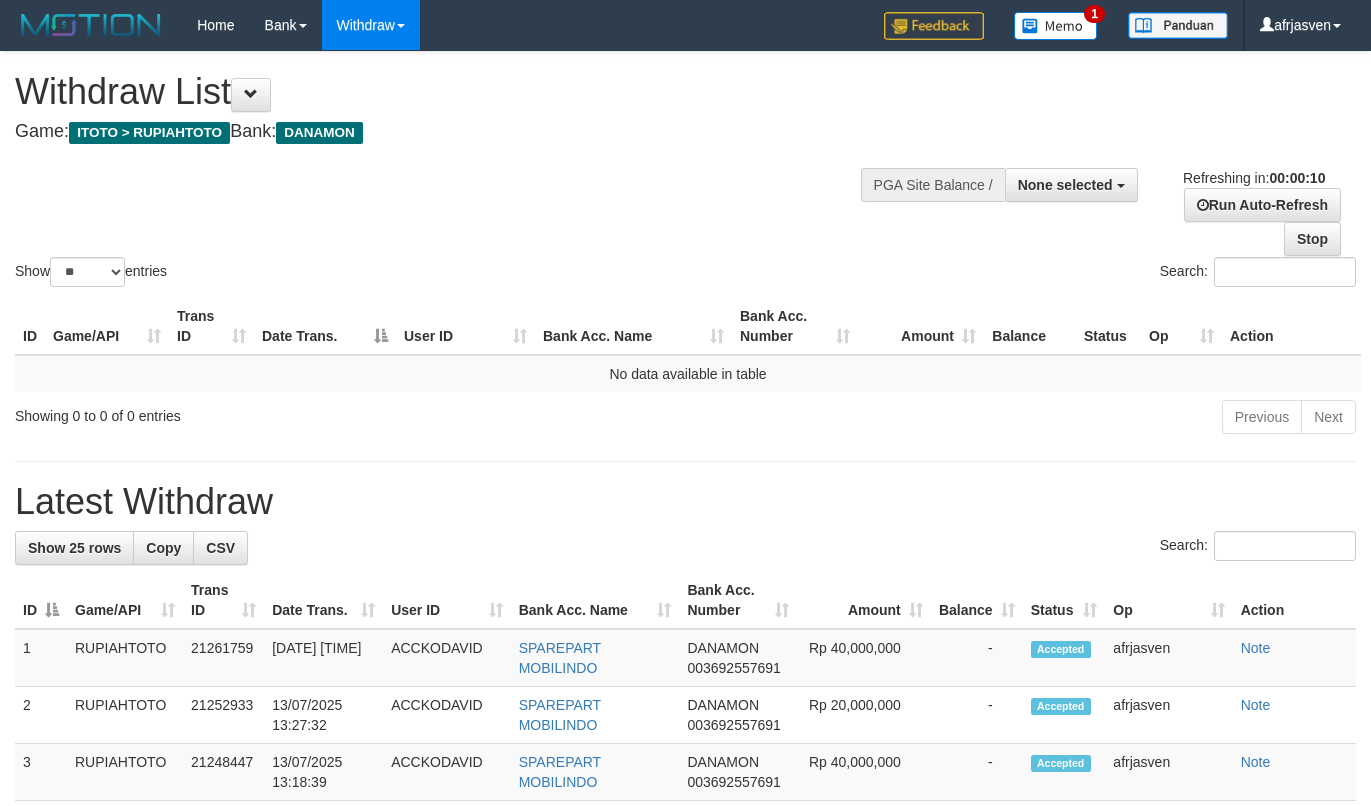 select 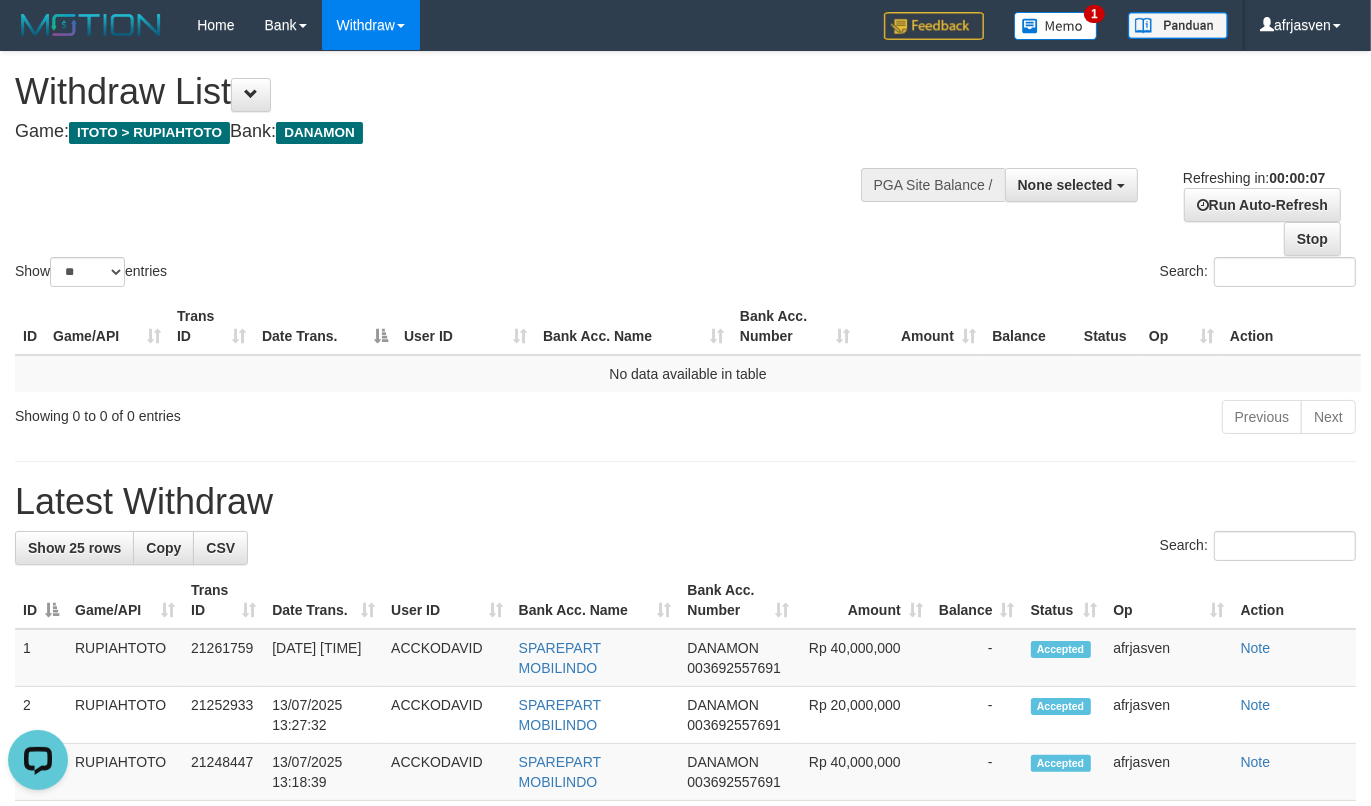 scroll, scrollTop: 0, scrollLeft: 0, axis: both 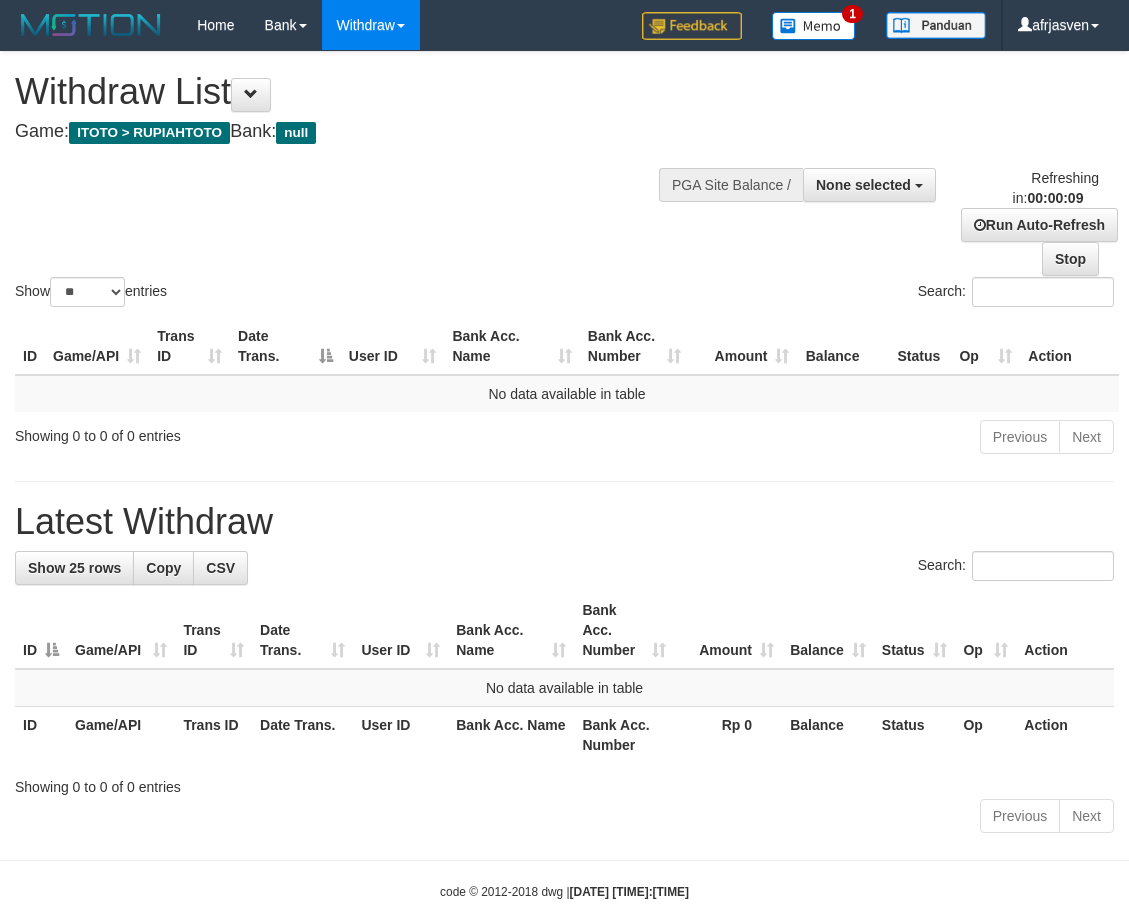 select 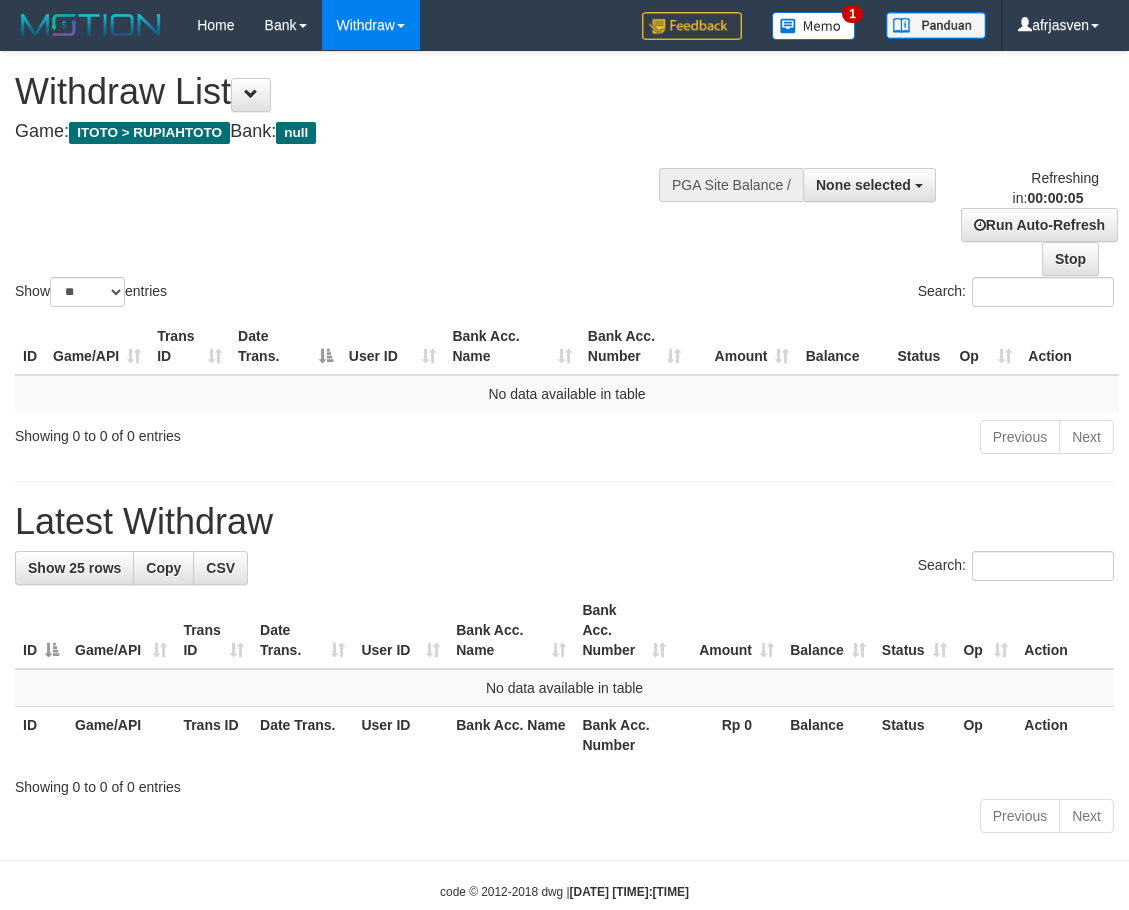 scroll, scrollTop: 0, scrollLeft: 0, axis: both 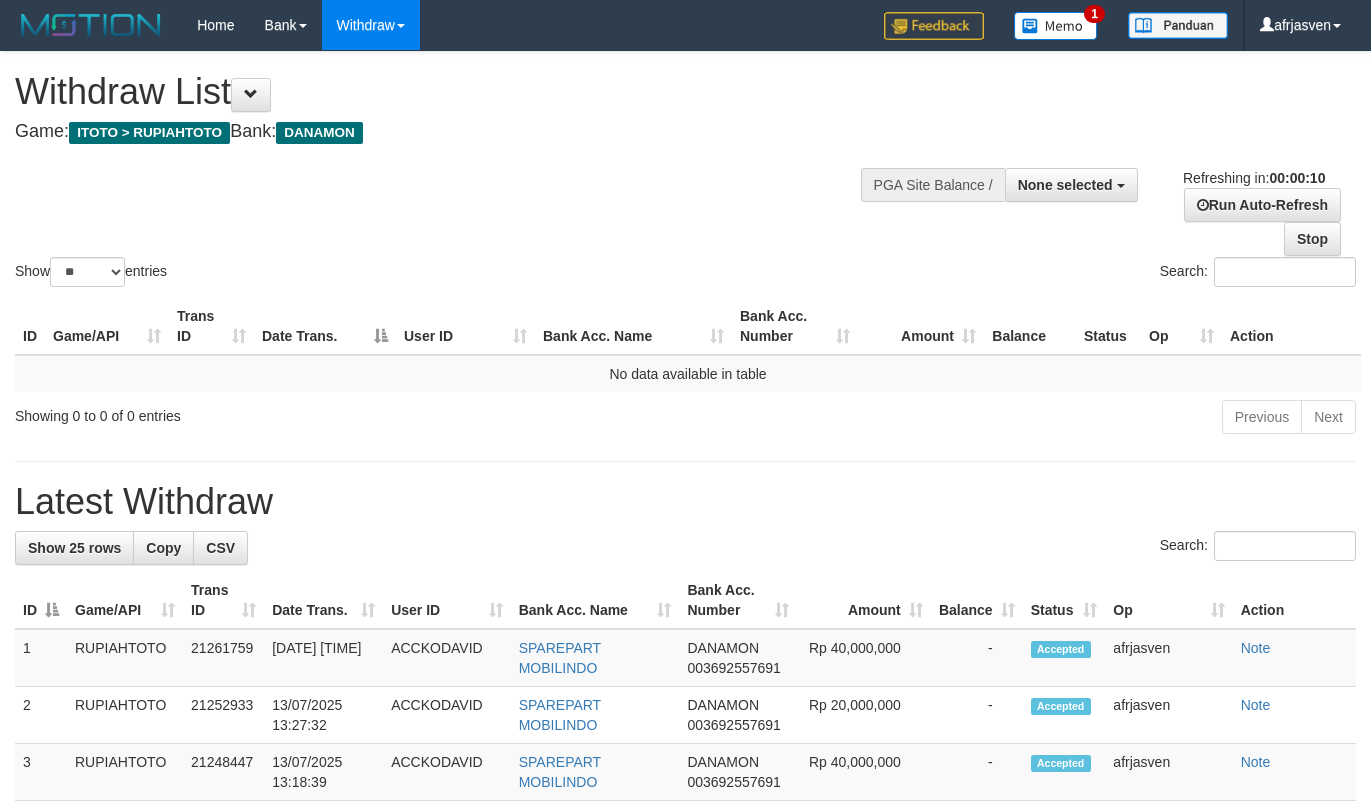 select 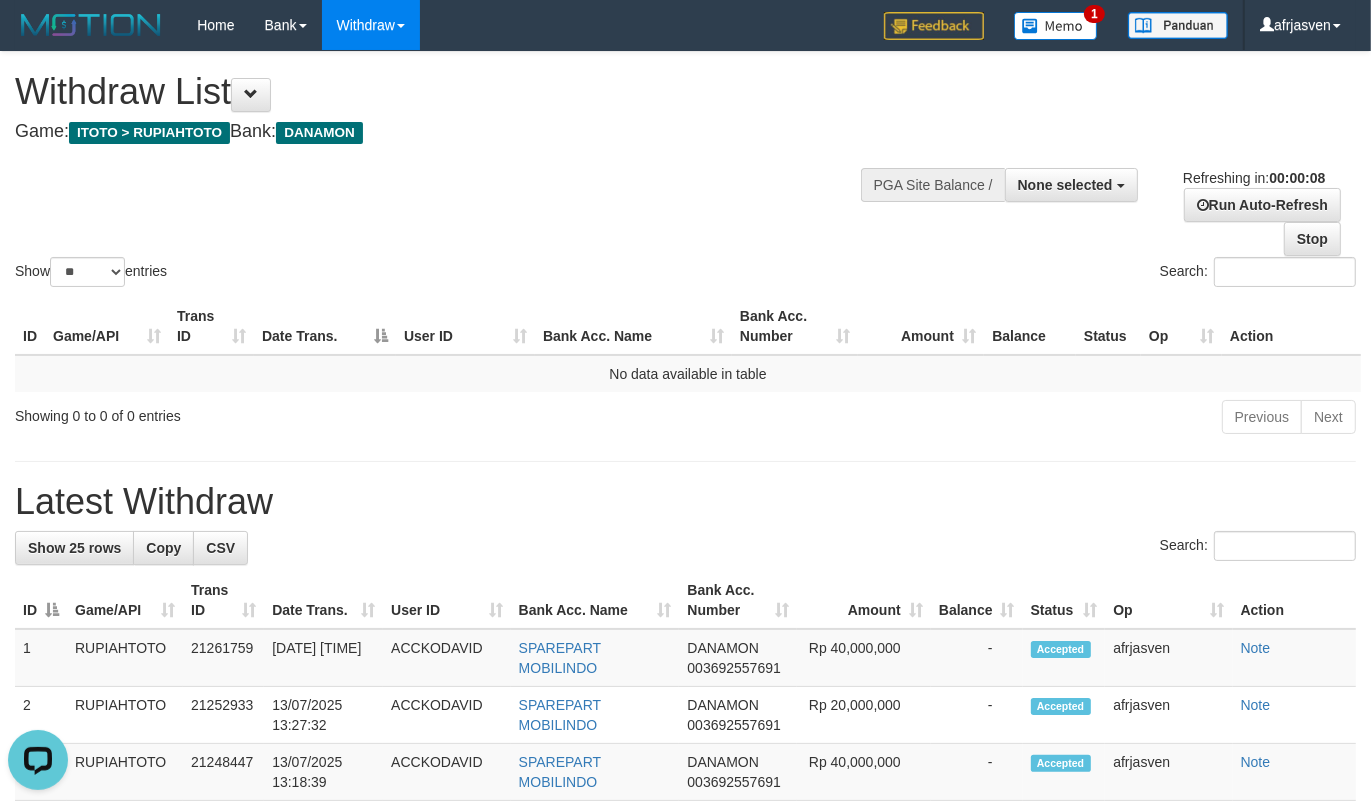 scroll, scrollTop: 0, scrollLeft: 0, axis: both 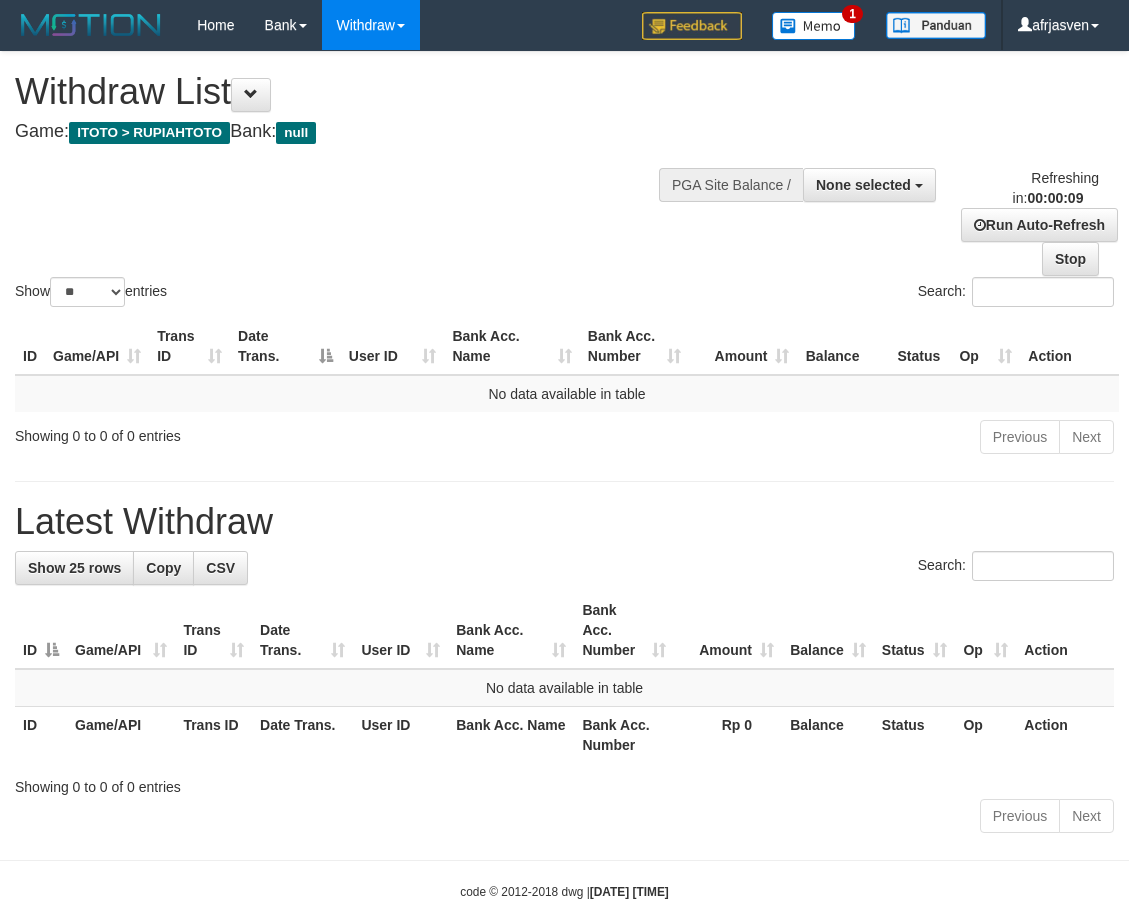 select 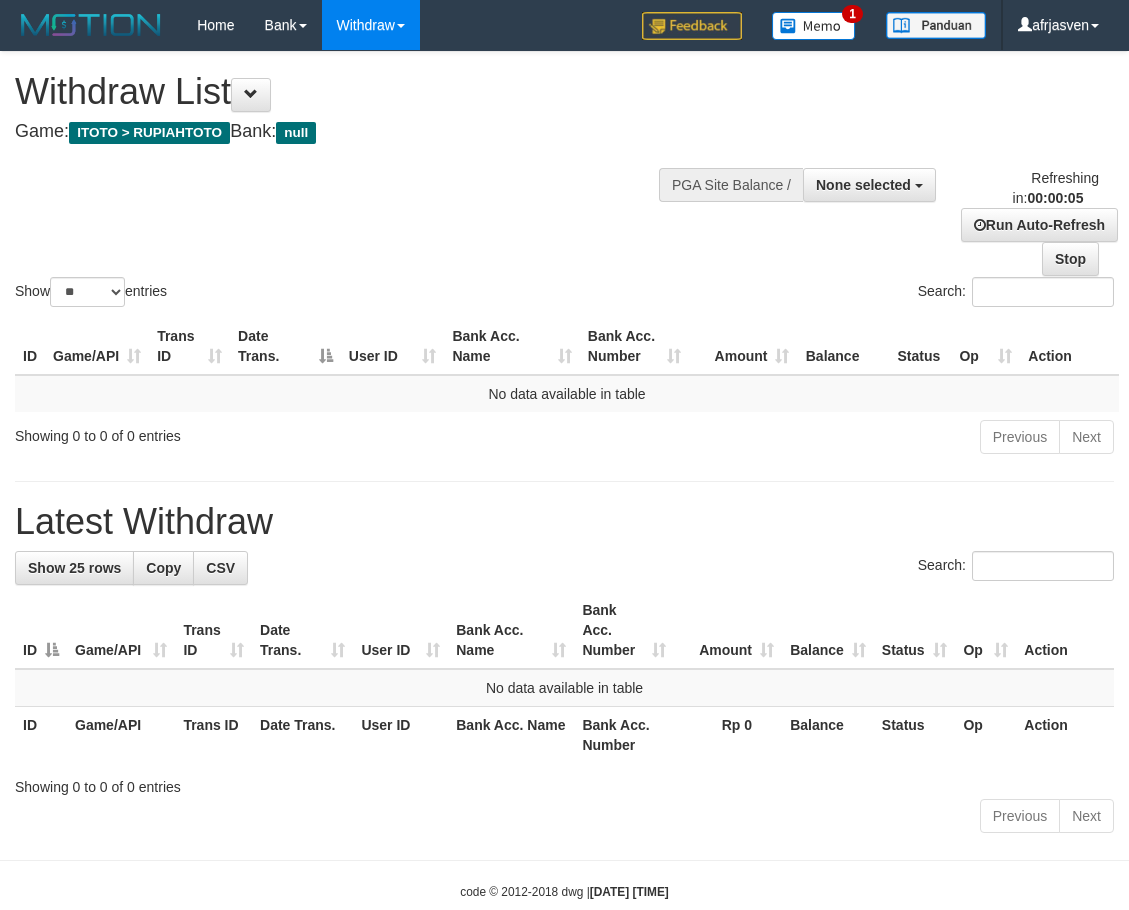 scroll, scrollTop: 0, scrollLeft: 0, axis: both 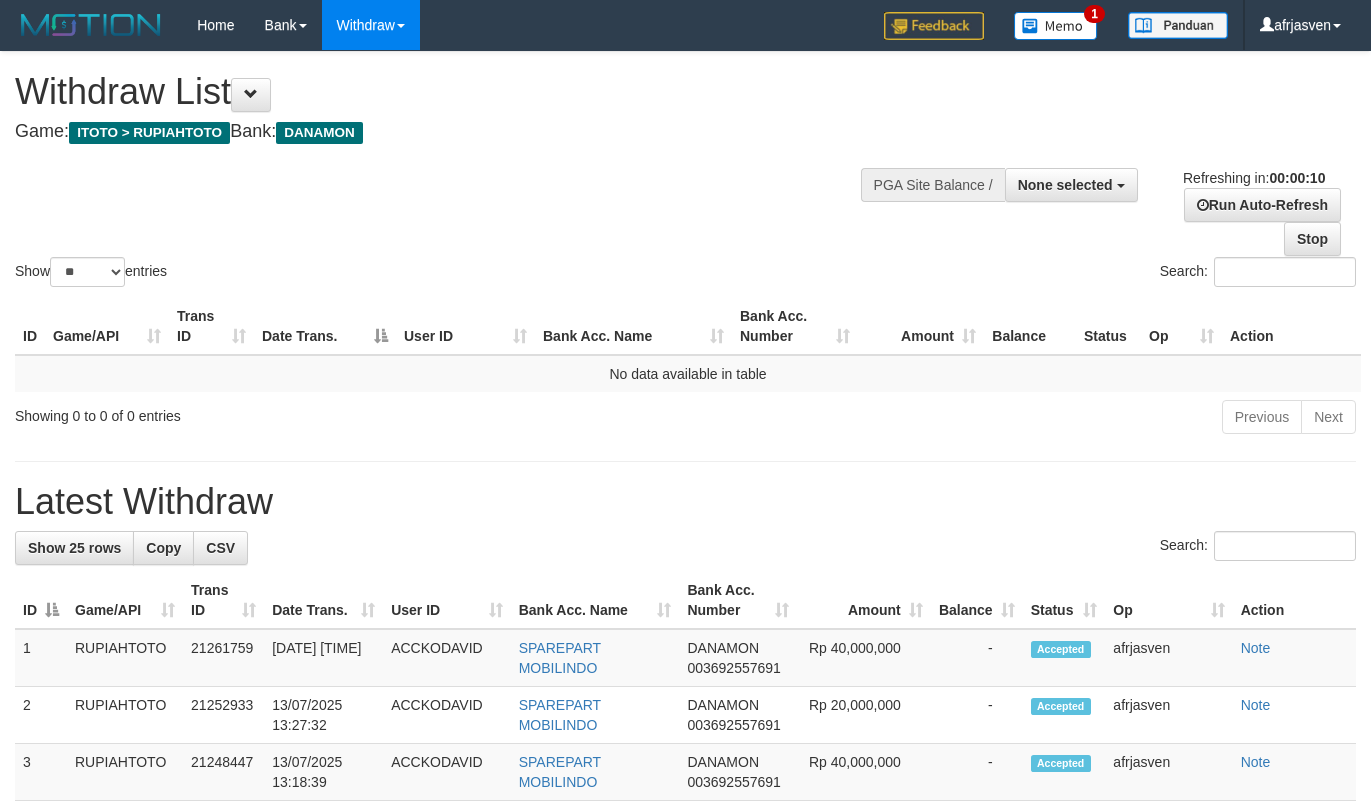 select 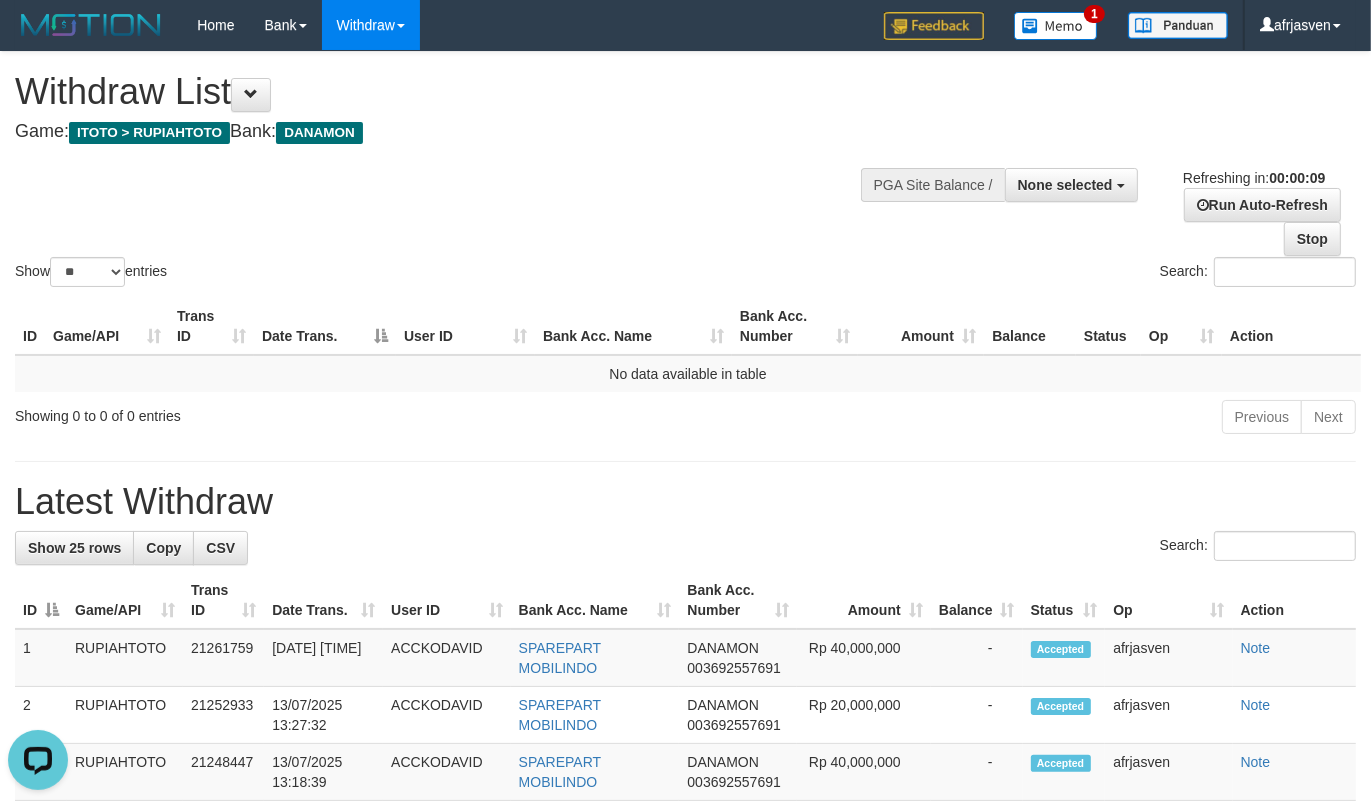 scroll, scrollTop: 0, scrollLeft: 0, axis: both 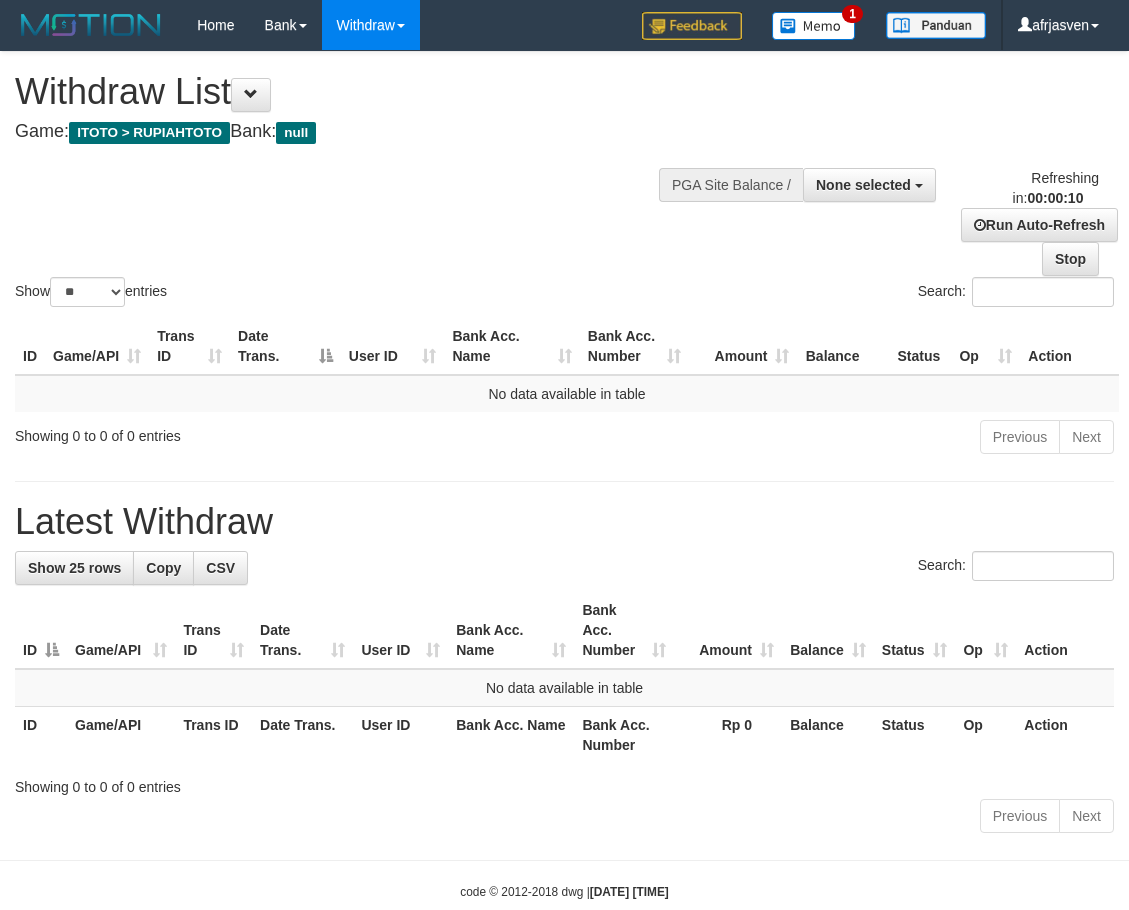 select 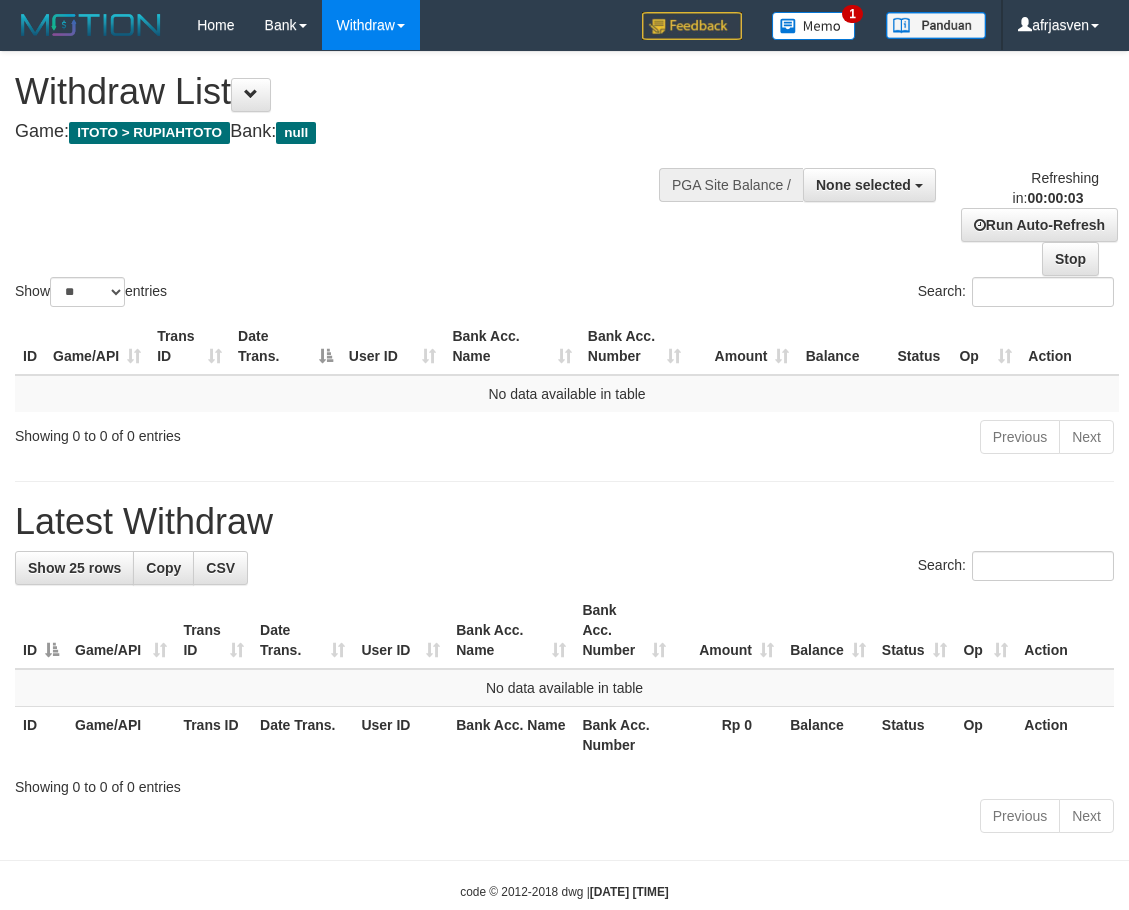 scroll, scrollTop: 0, scrollLeft: 0, axis: both 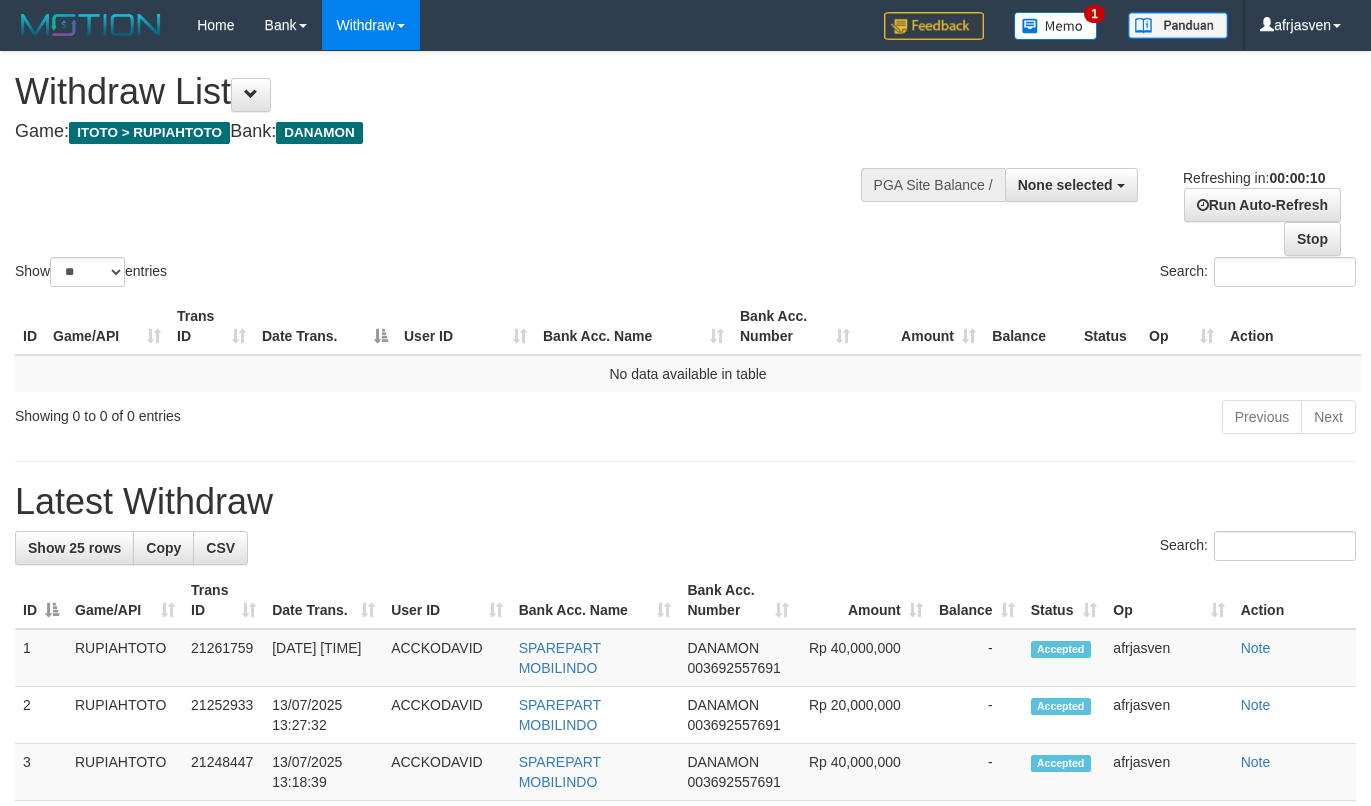 select 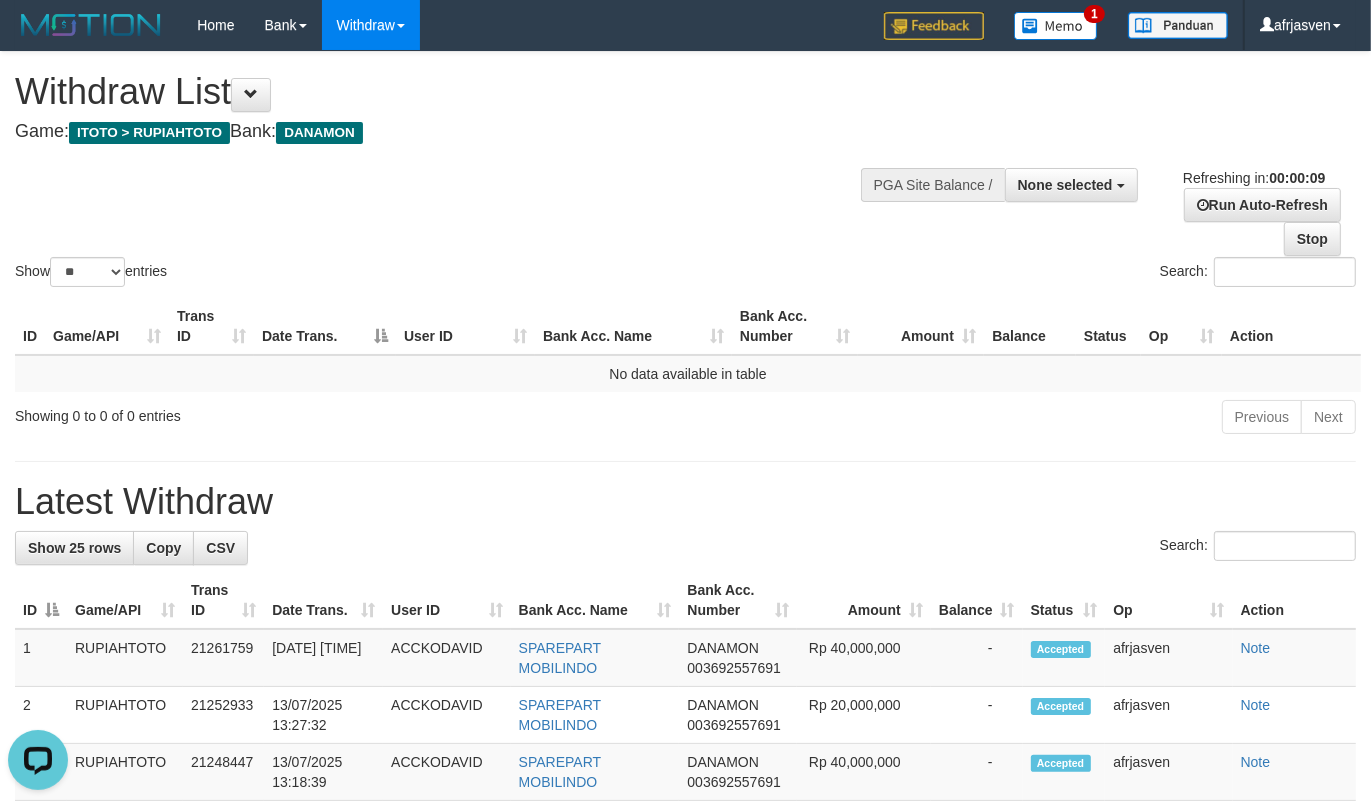 scroll, scrollTop: 0, scrollLeft: 0, axis: both 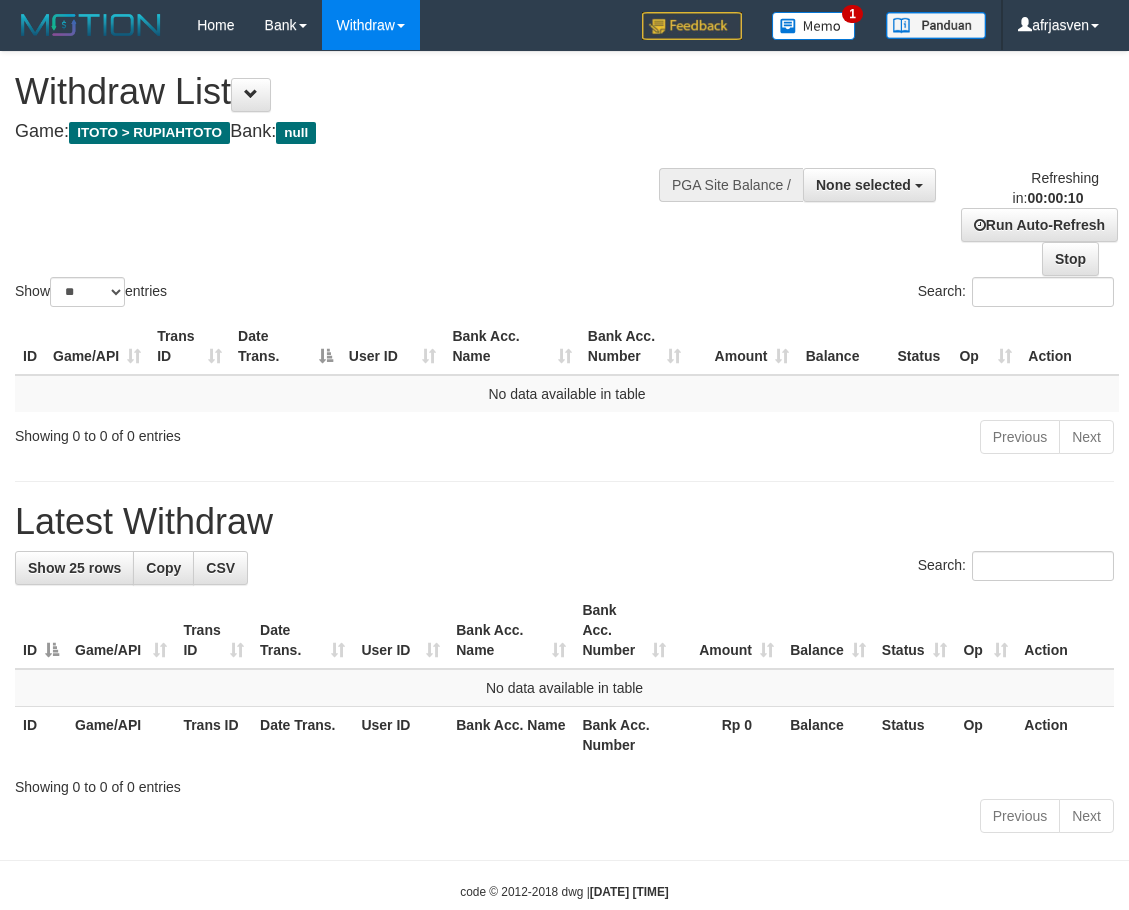 select 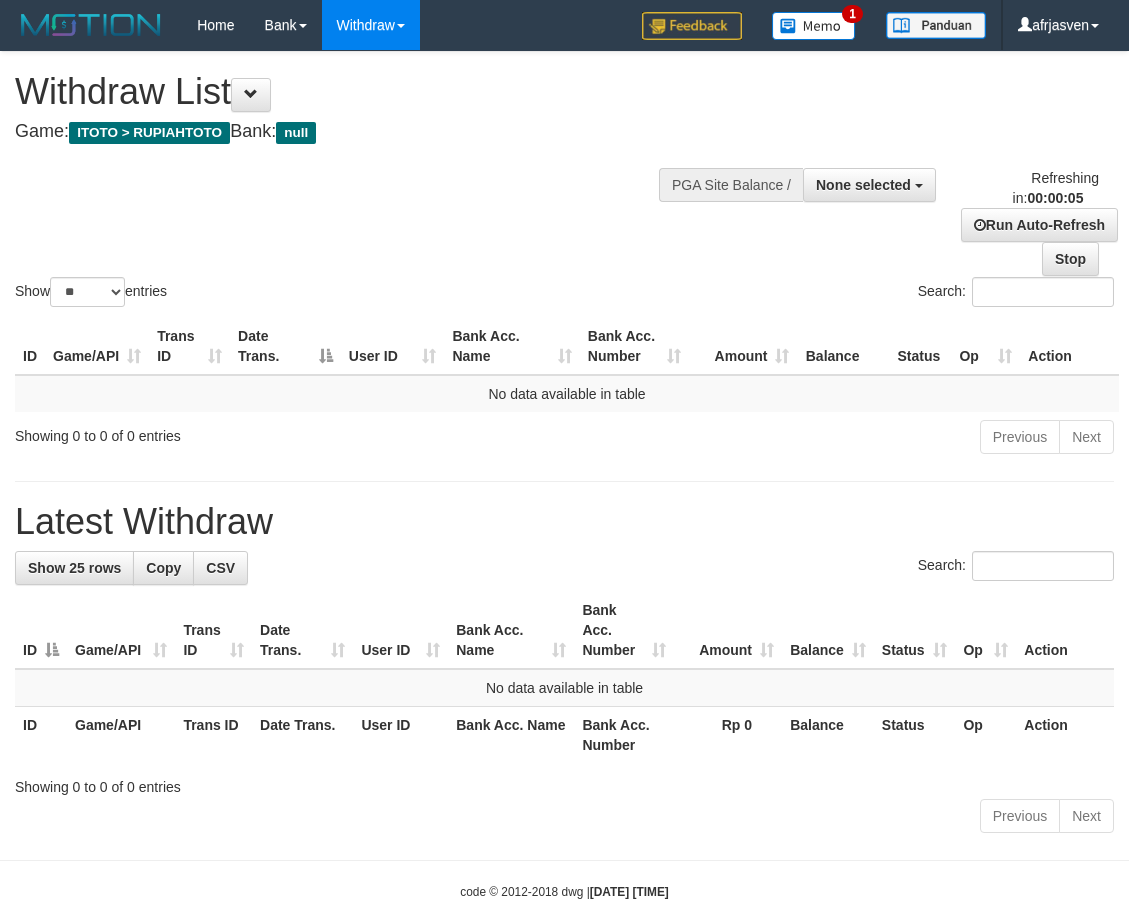 scroll, scrollTop: 0, scrollLeft: 0, axis: both 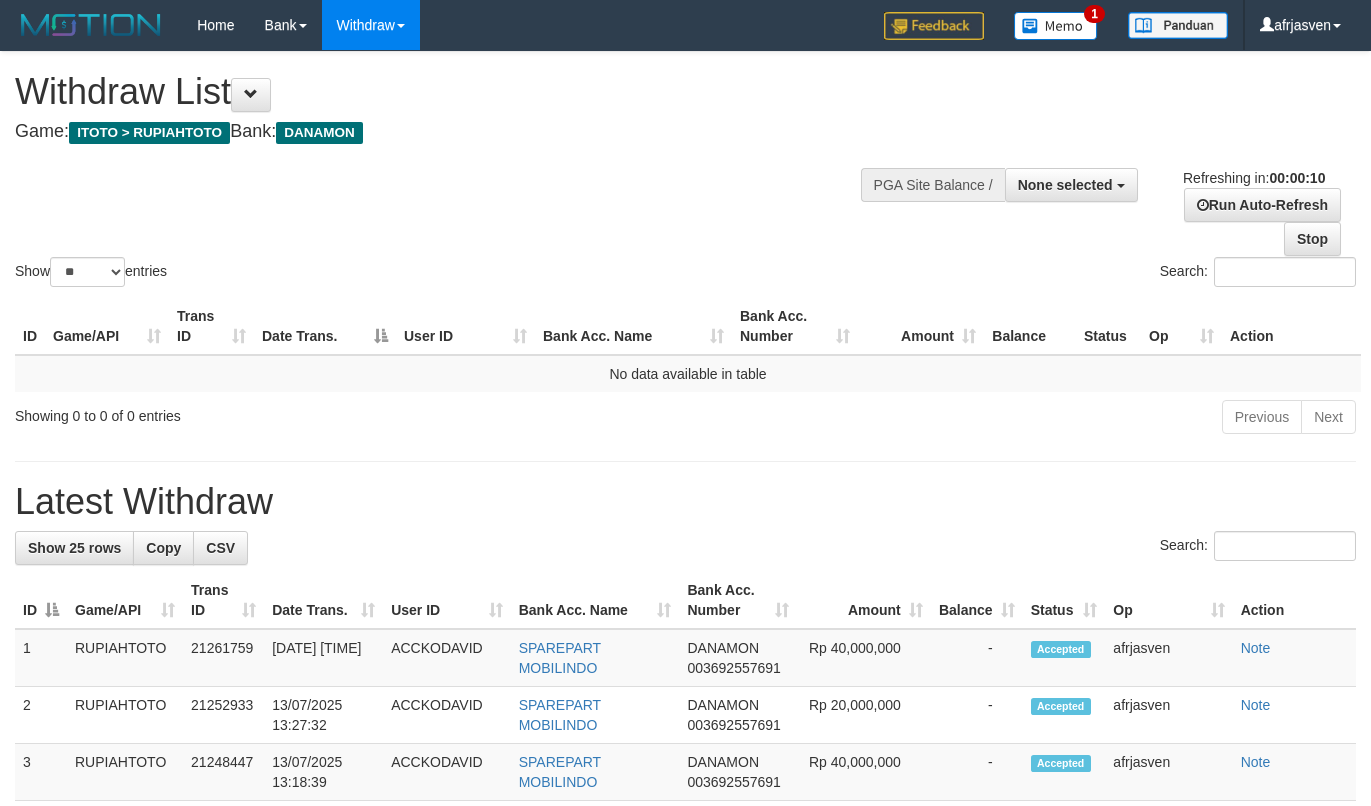 select 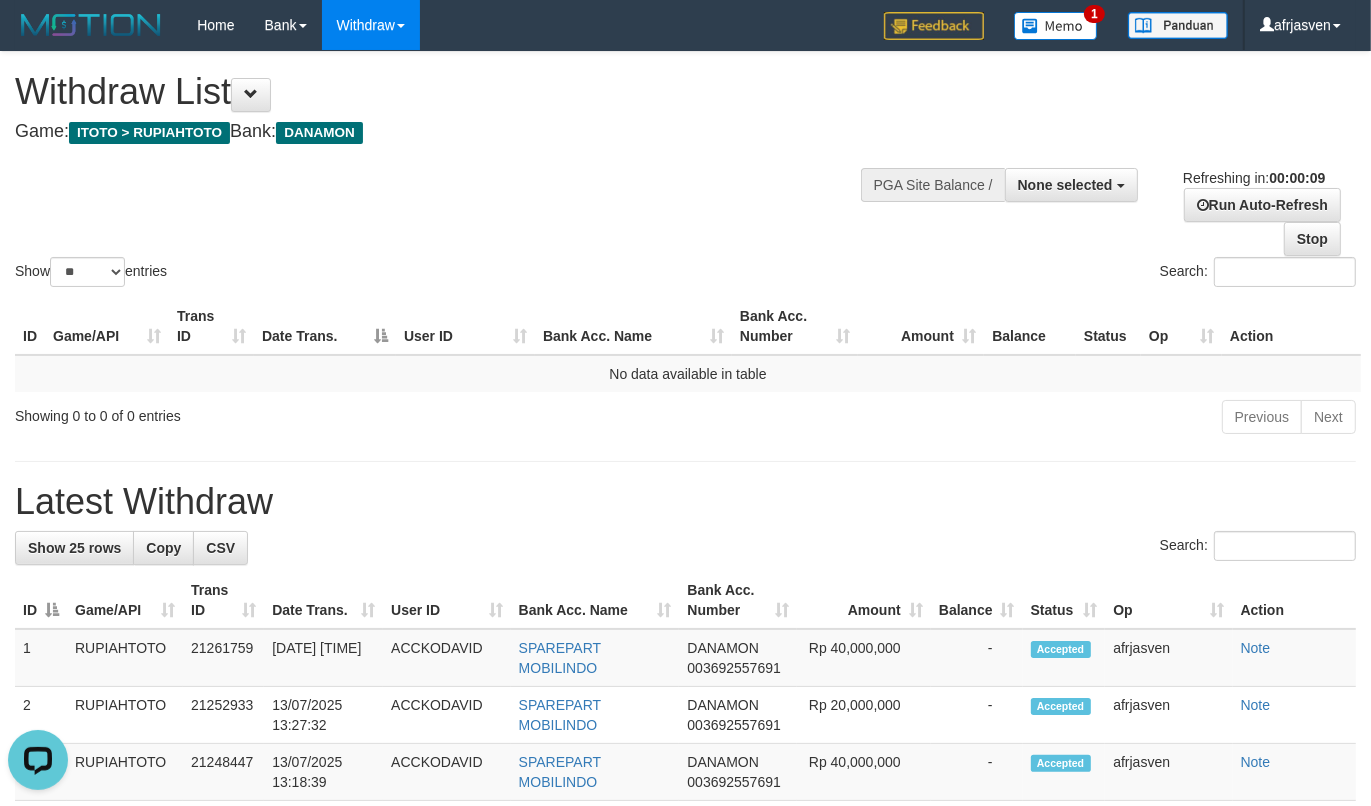 scroll, scrollTop: 0, scrollLeft: 0, axis: both 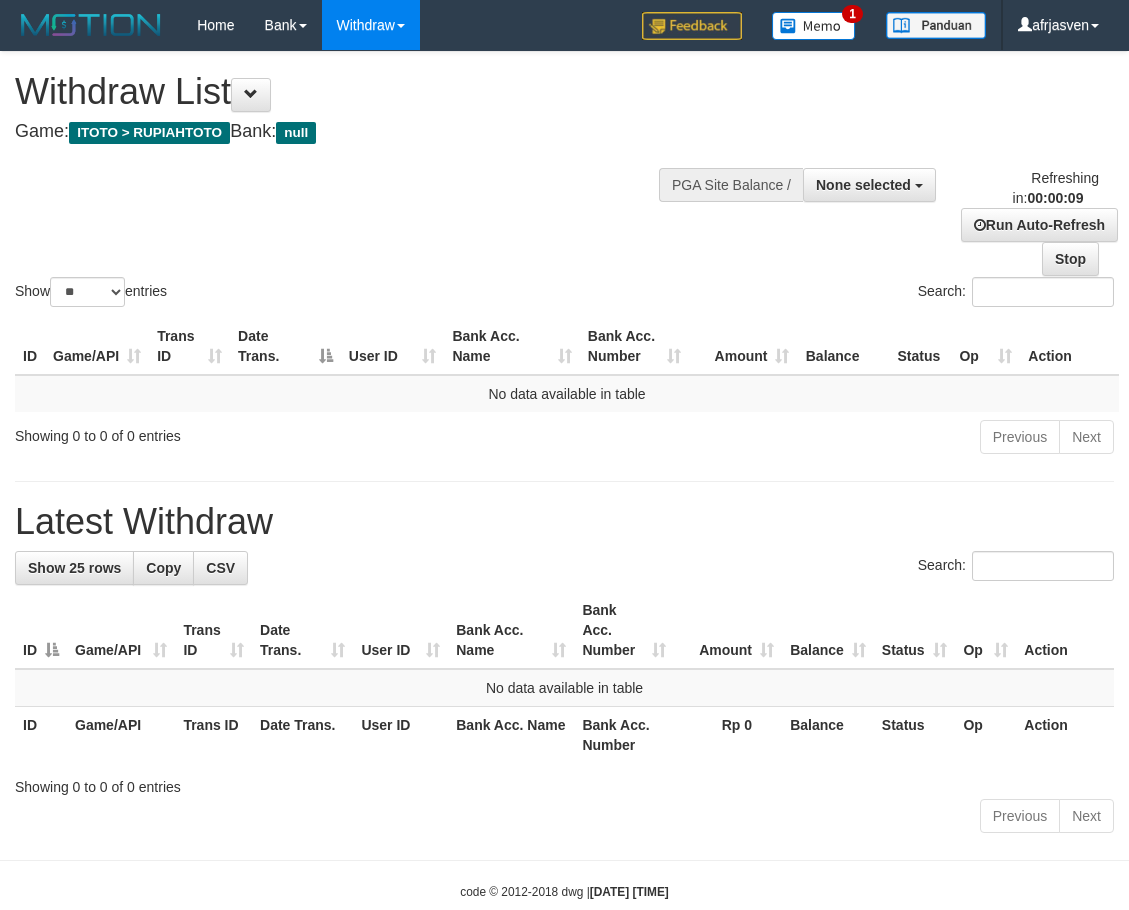 select 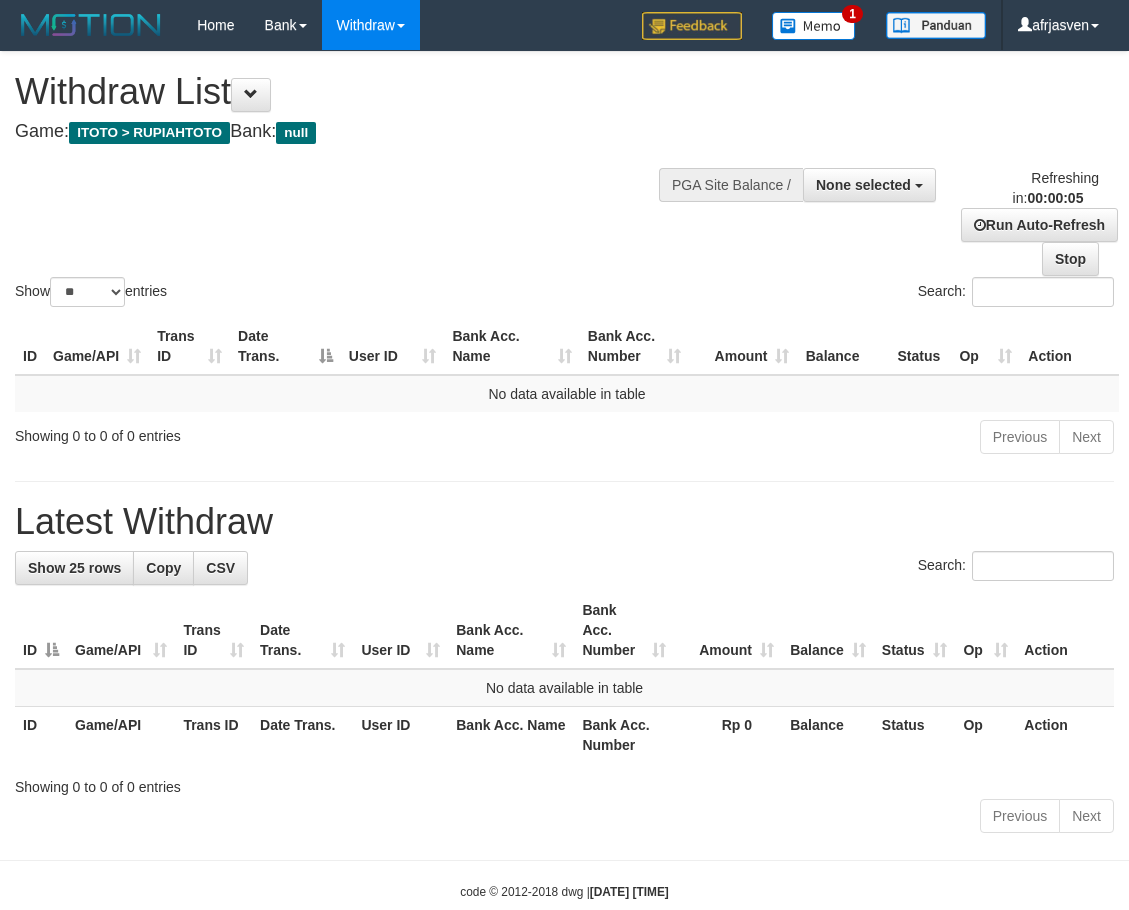 scroll, scrollTop: 0, scrollLeft: 0, axis: both 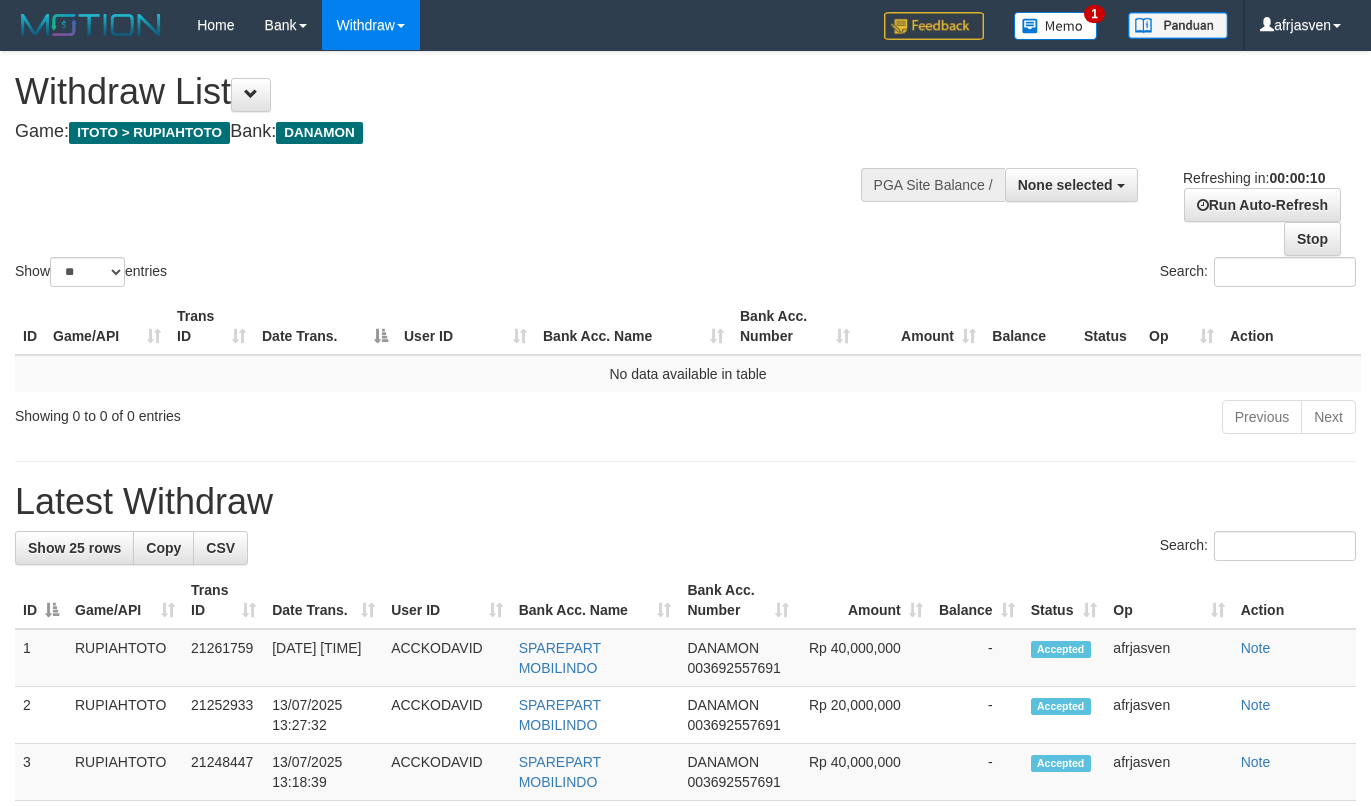 select 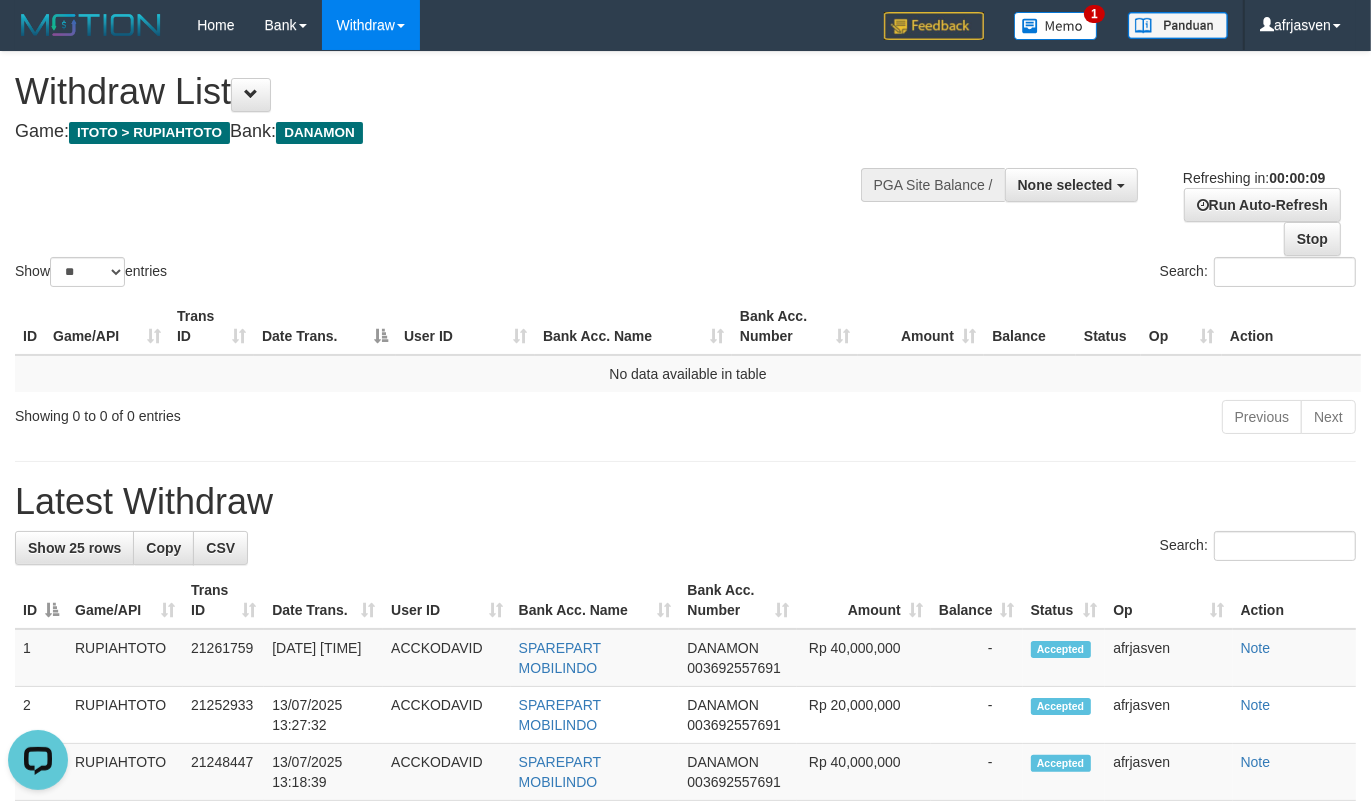 scroll, scrollTop: 0, scrollLeft: 0, axis: both 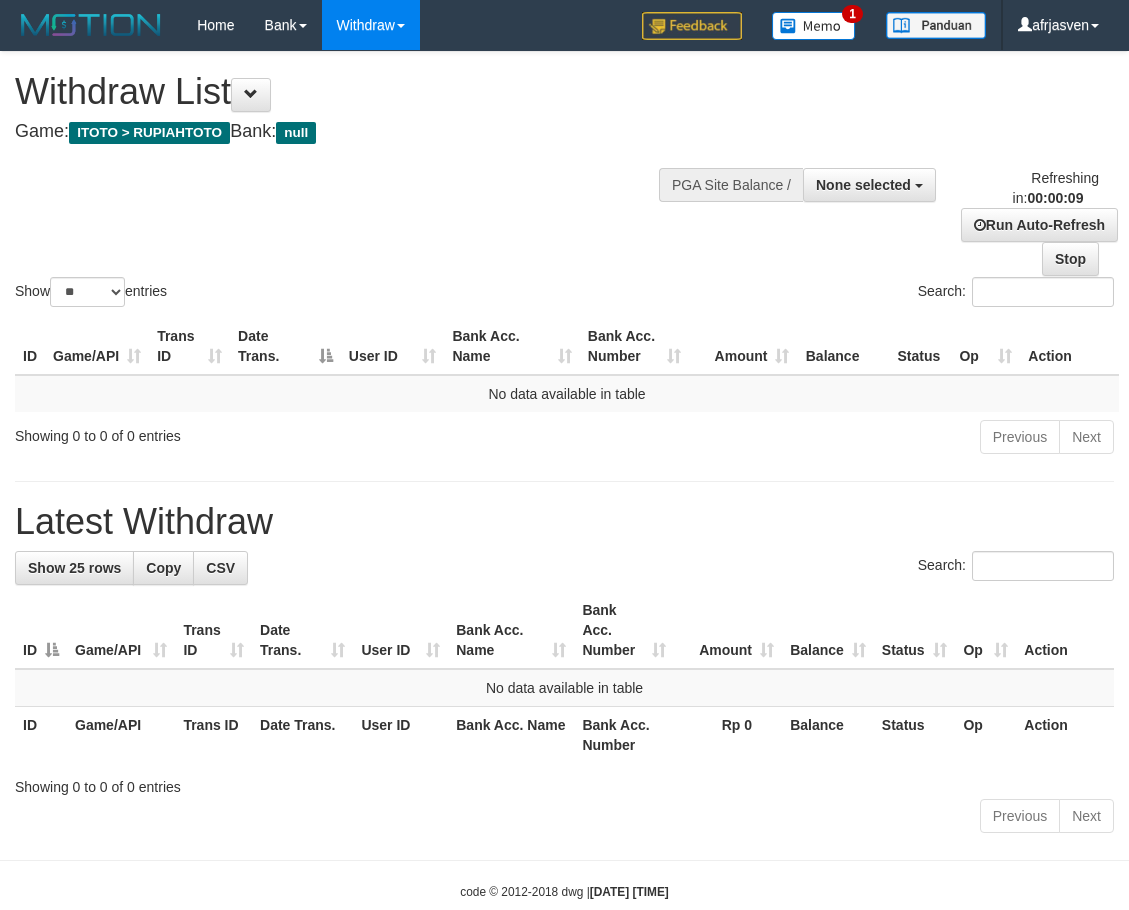 select 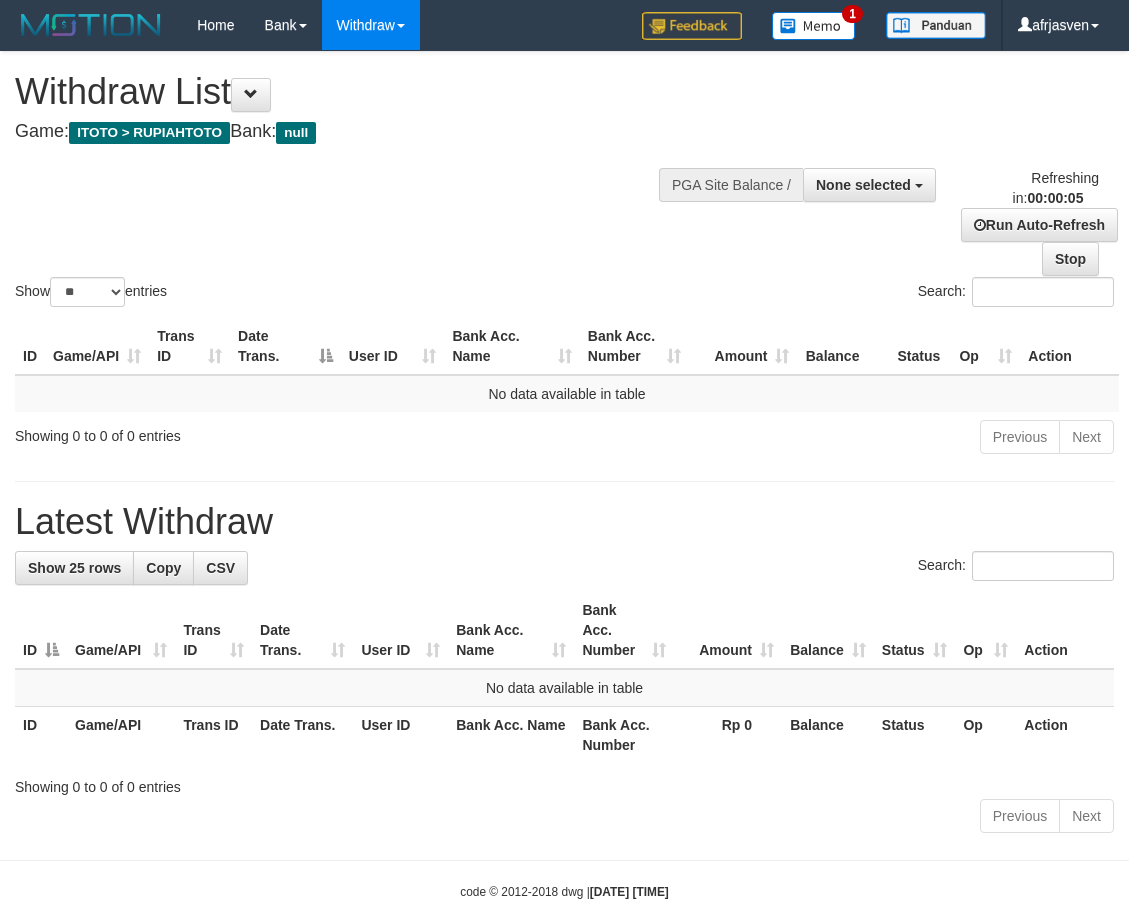 scroll, scrollTop: 0, scrollLeft: 0, axis: both 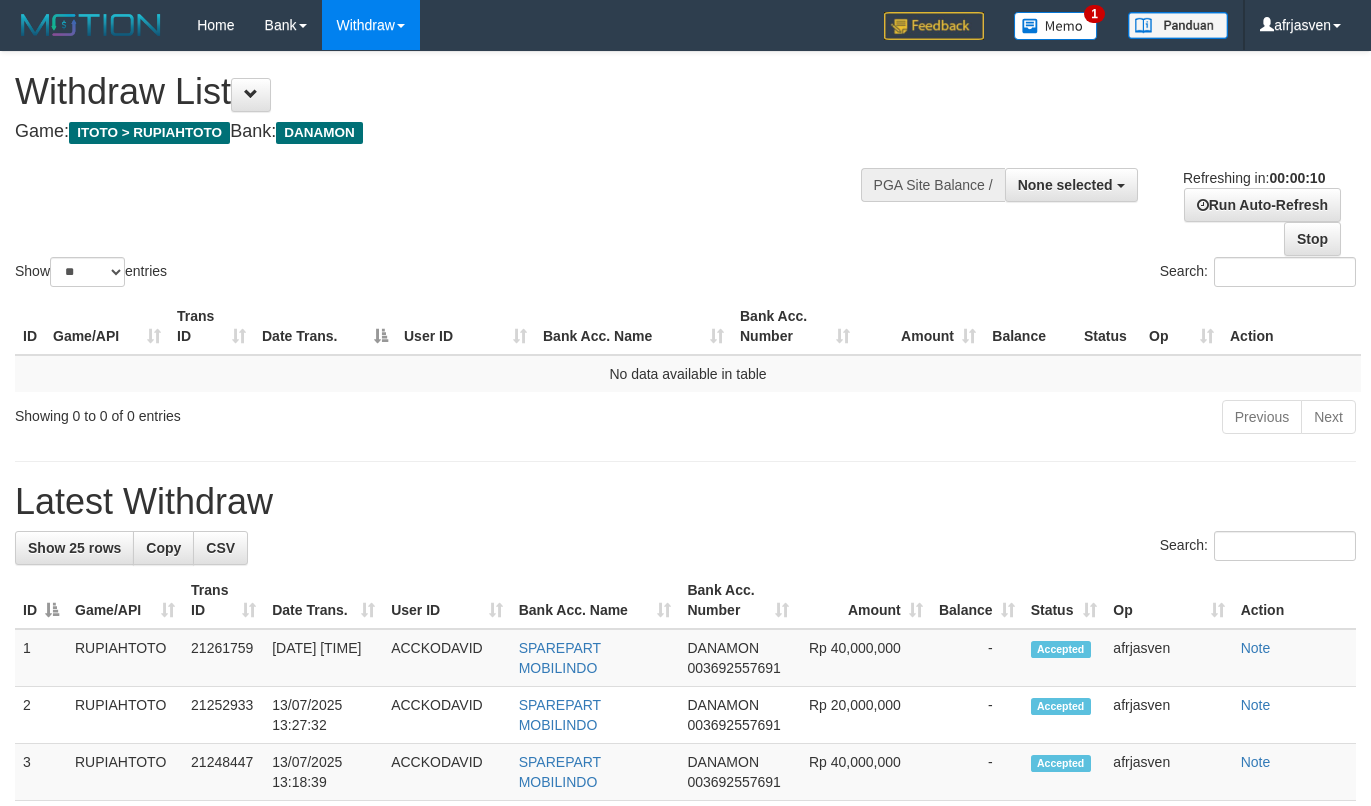 select 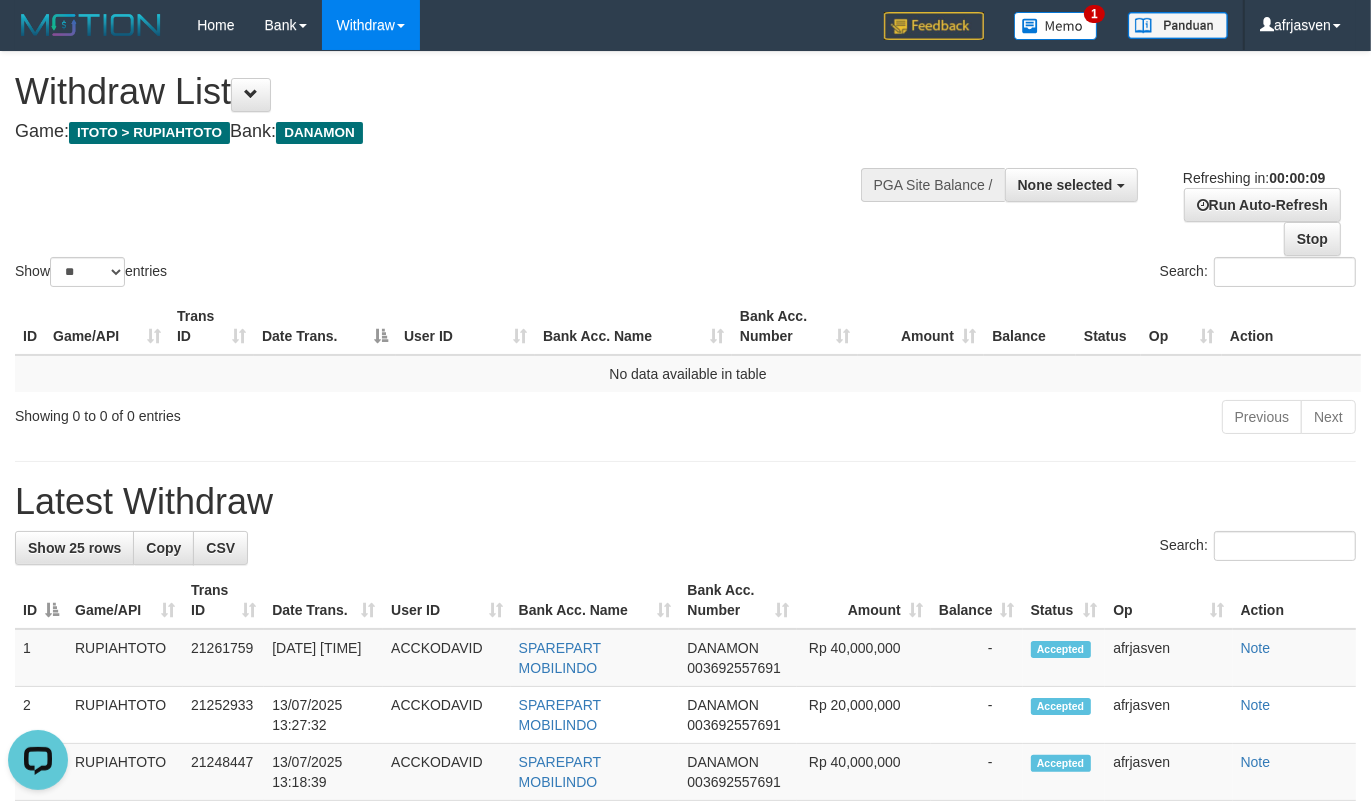 scroll, scrollTop: 0, scrollLeft: 0, axis: both 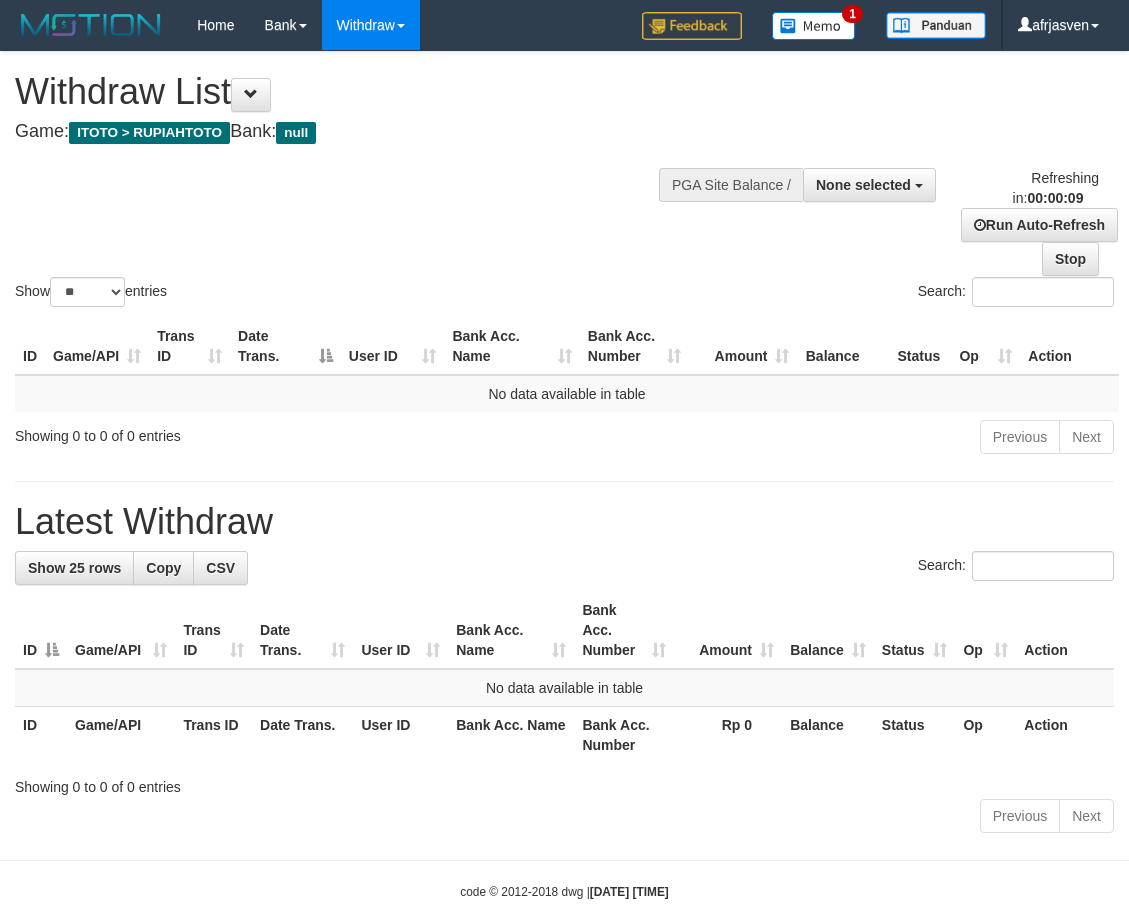select 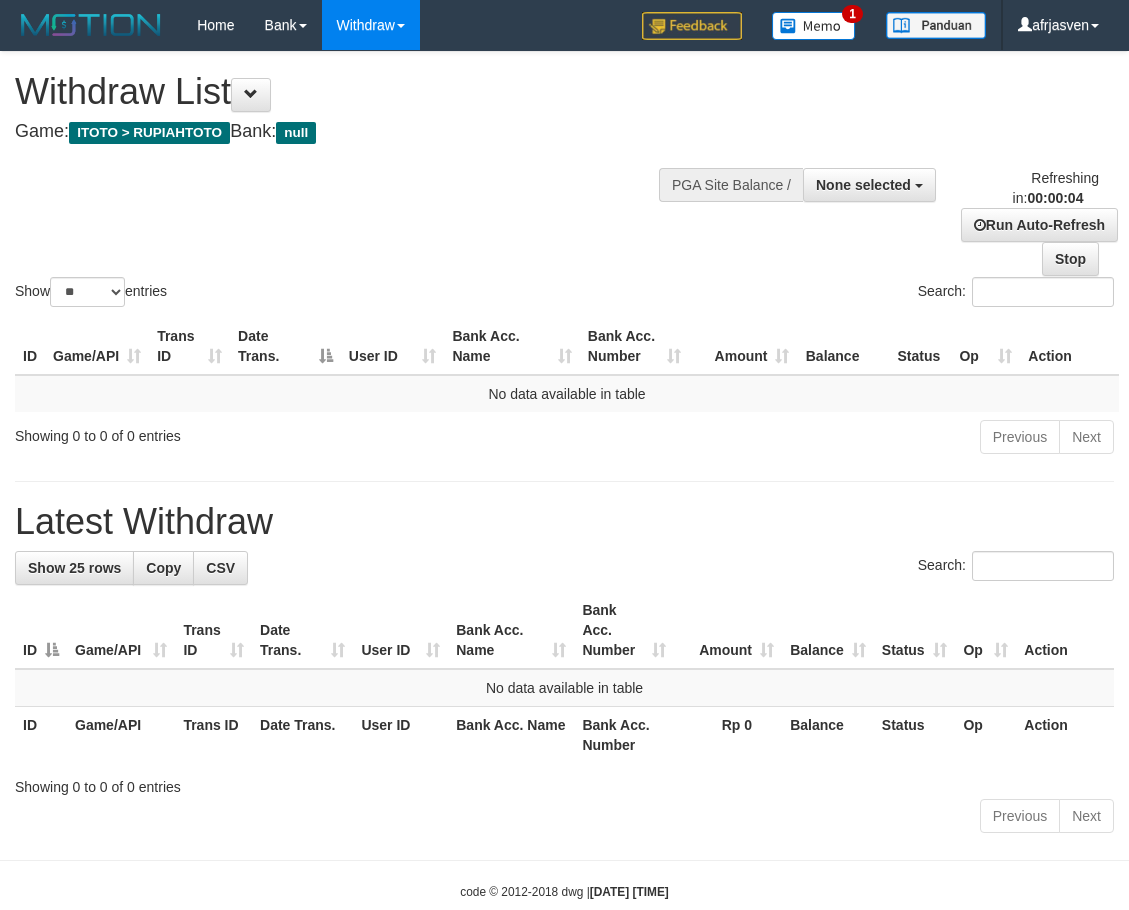 scroll, scrollTop: 0, scrollLeft: 0, axis: both 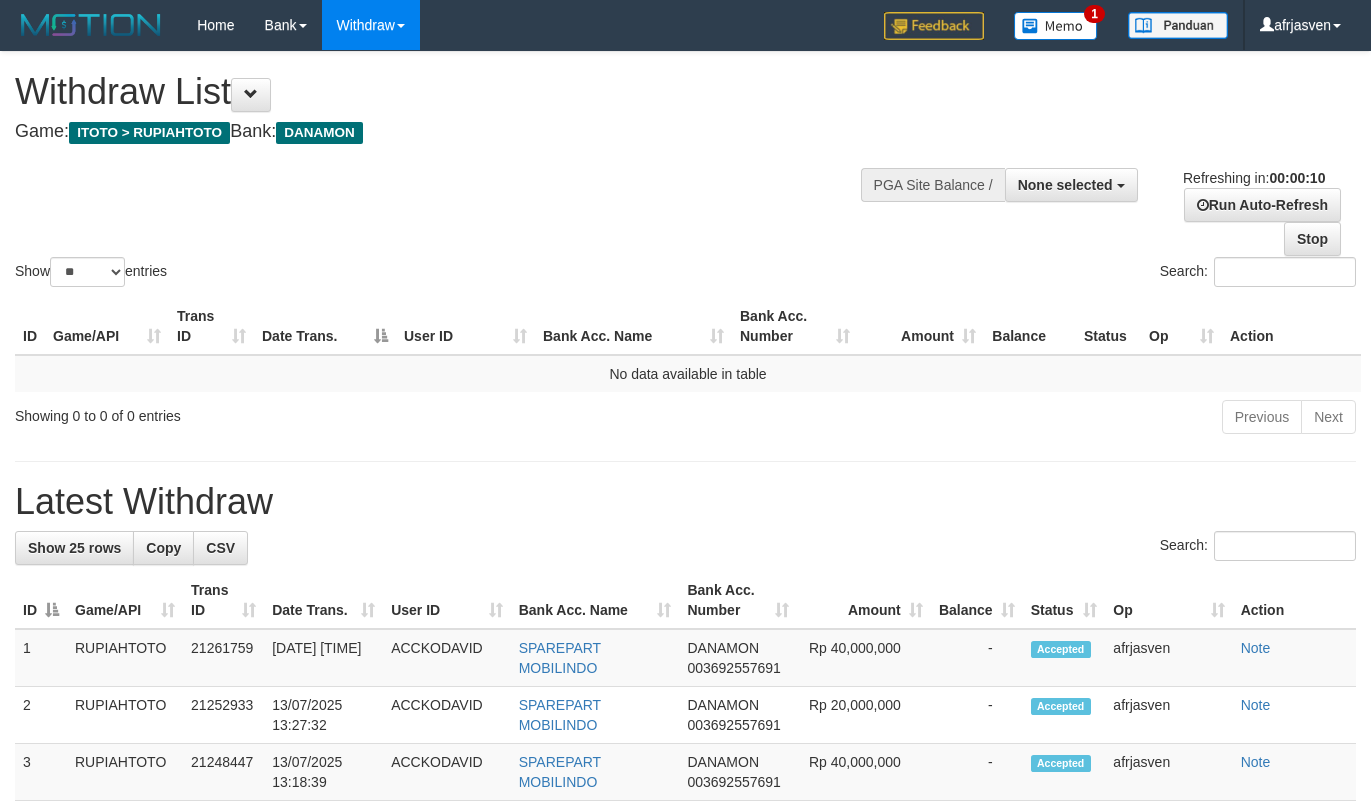 select 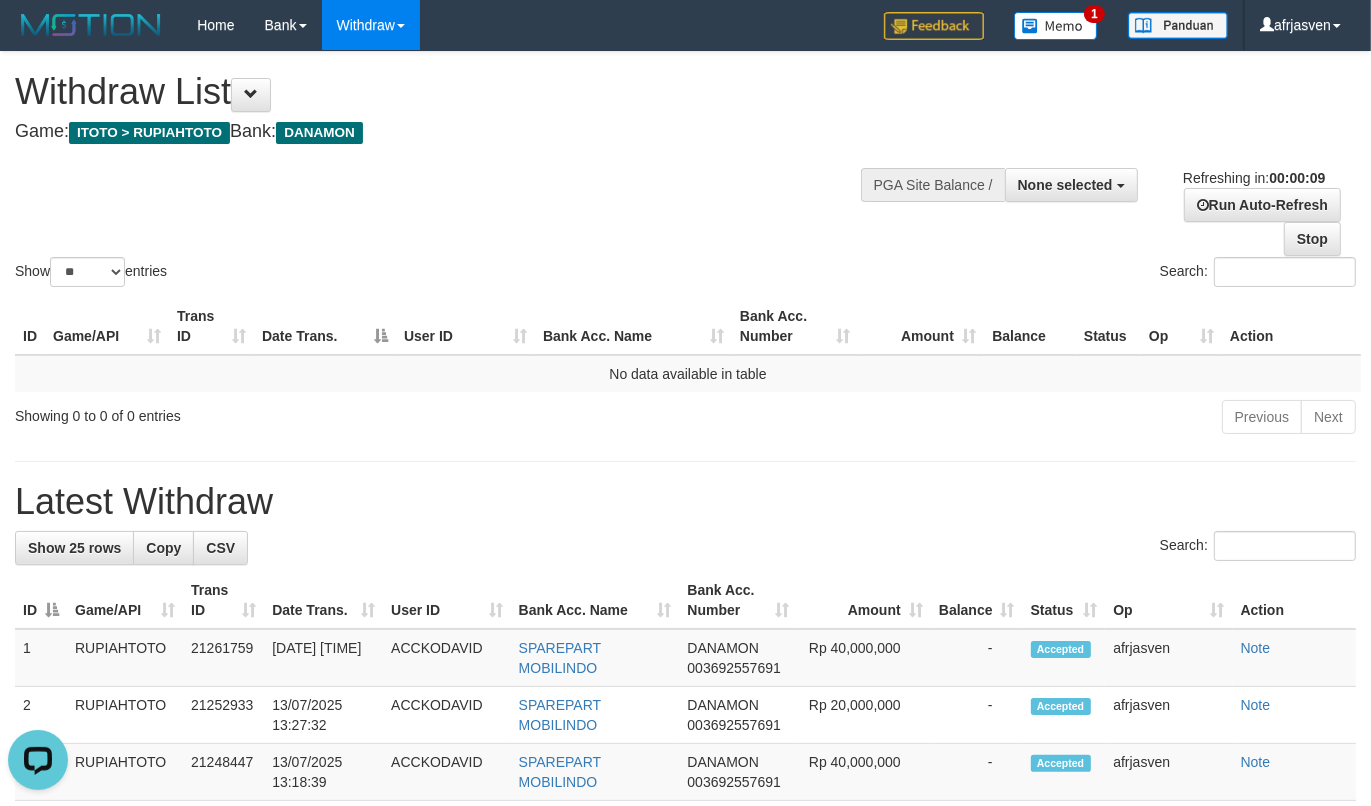 scroll, scrollTop: 0, scrollLeft: 0, axis: both 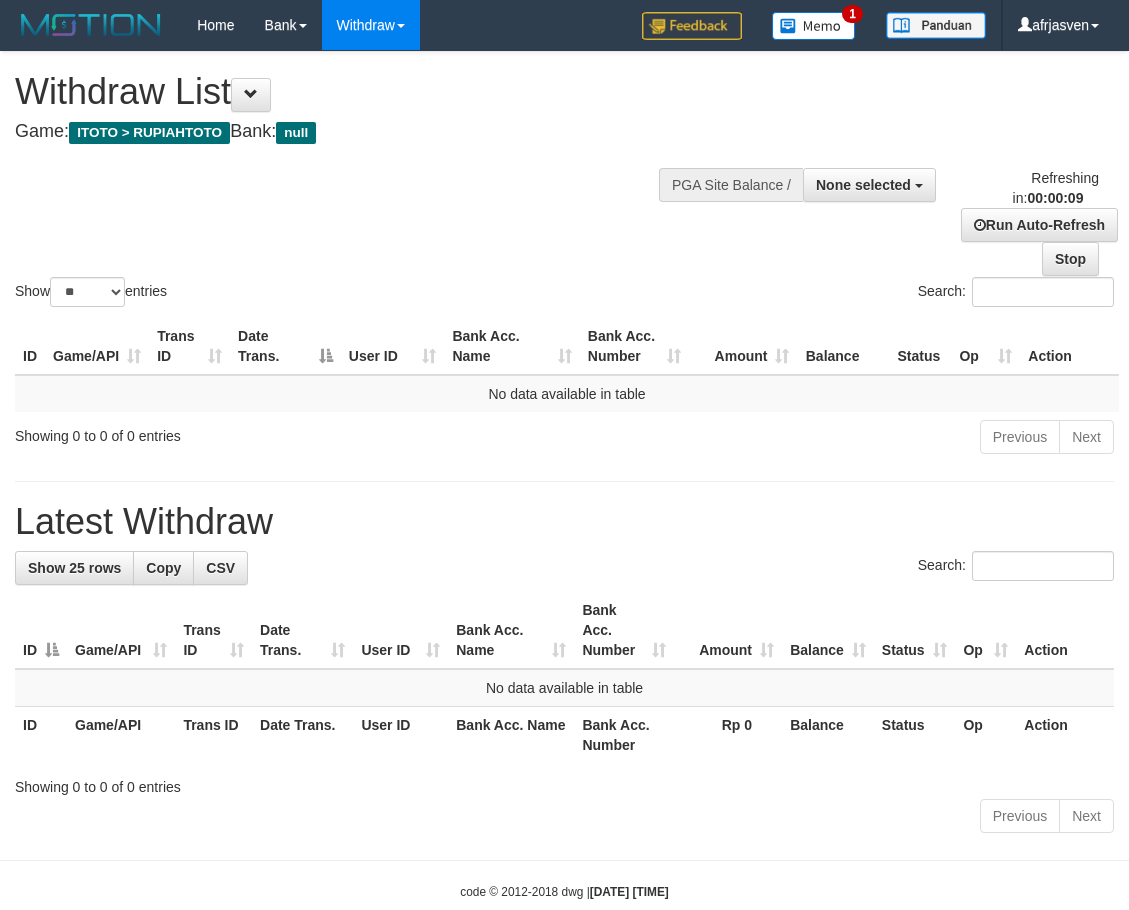 select 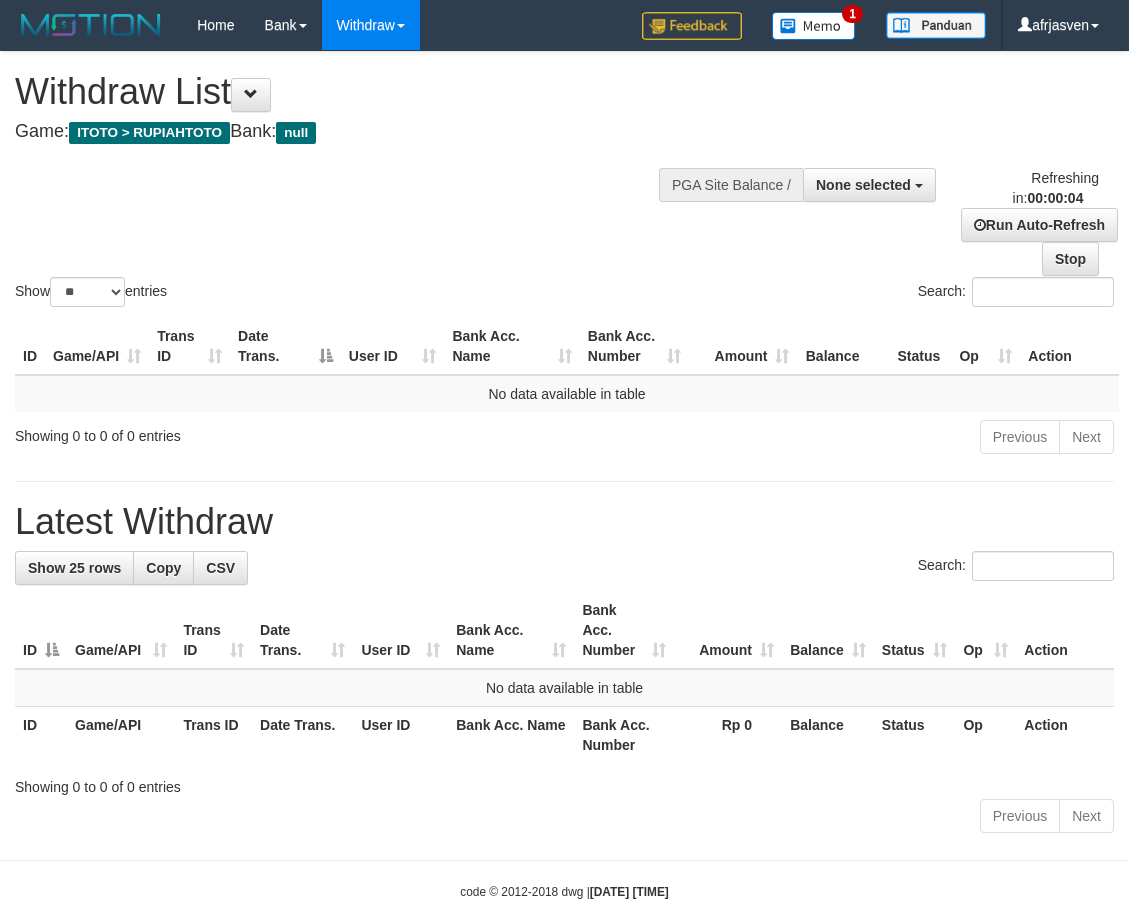 scroll, scrollTop: 0, scrollLeft: 0, axis: both 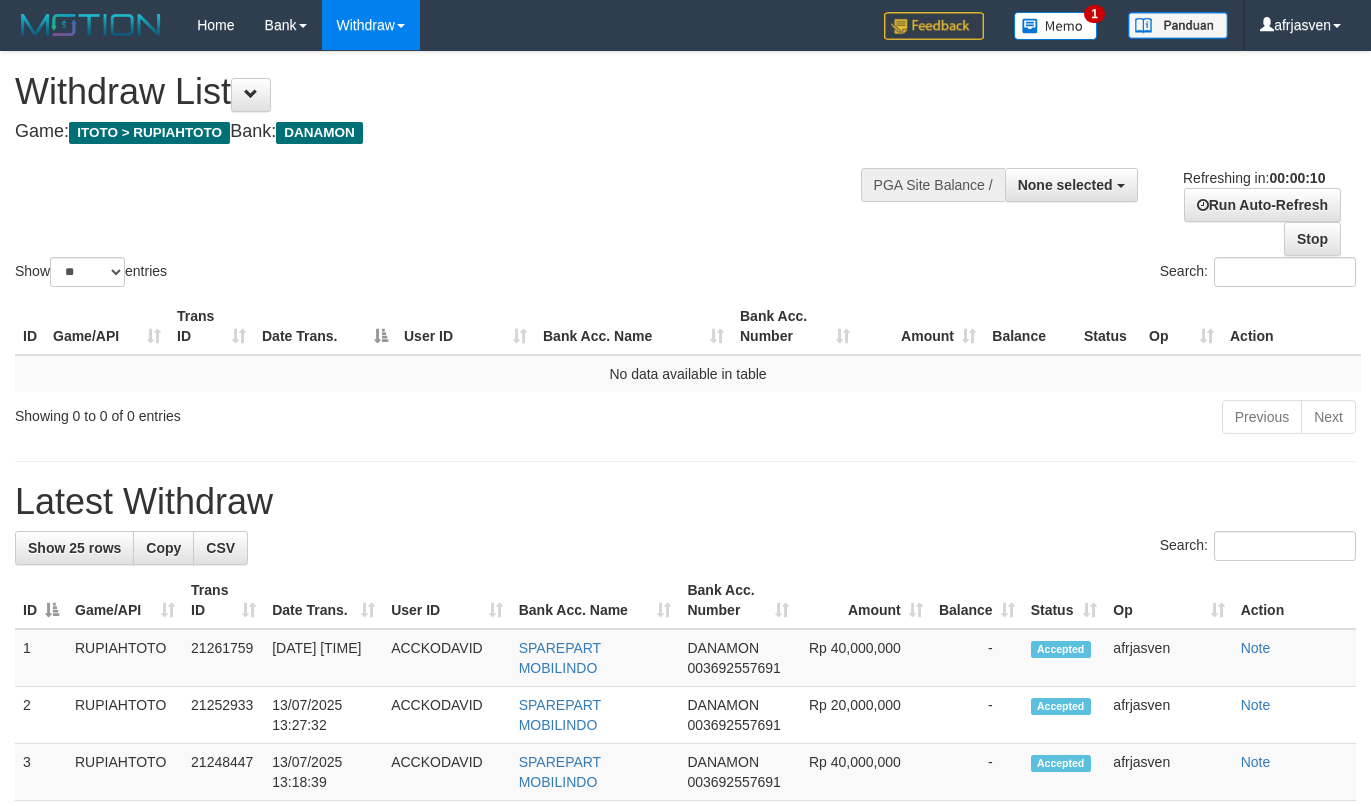 select 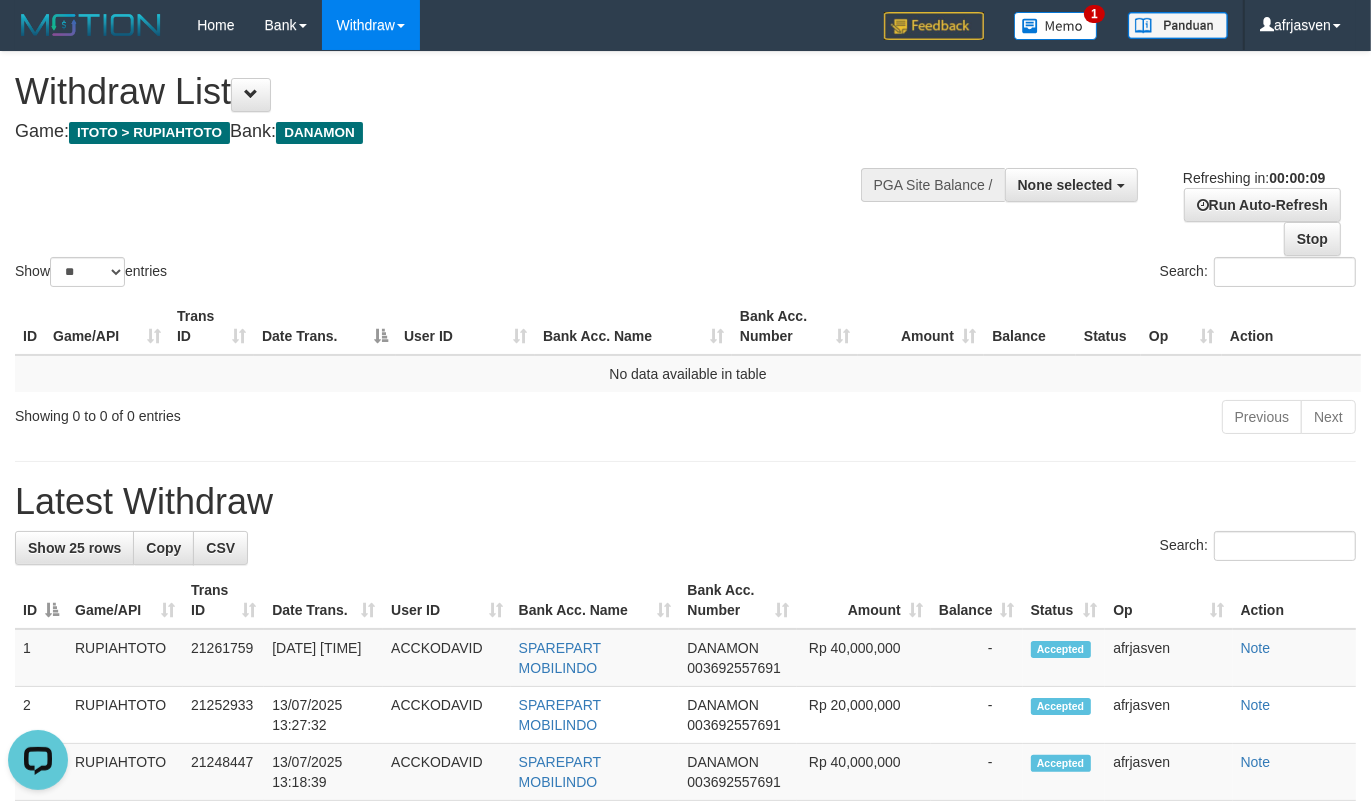 scroll, scrollTop: 0, scrollLeft: 0, axis: both 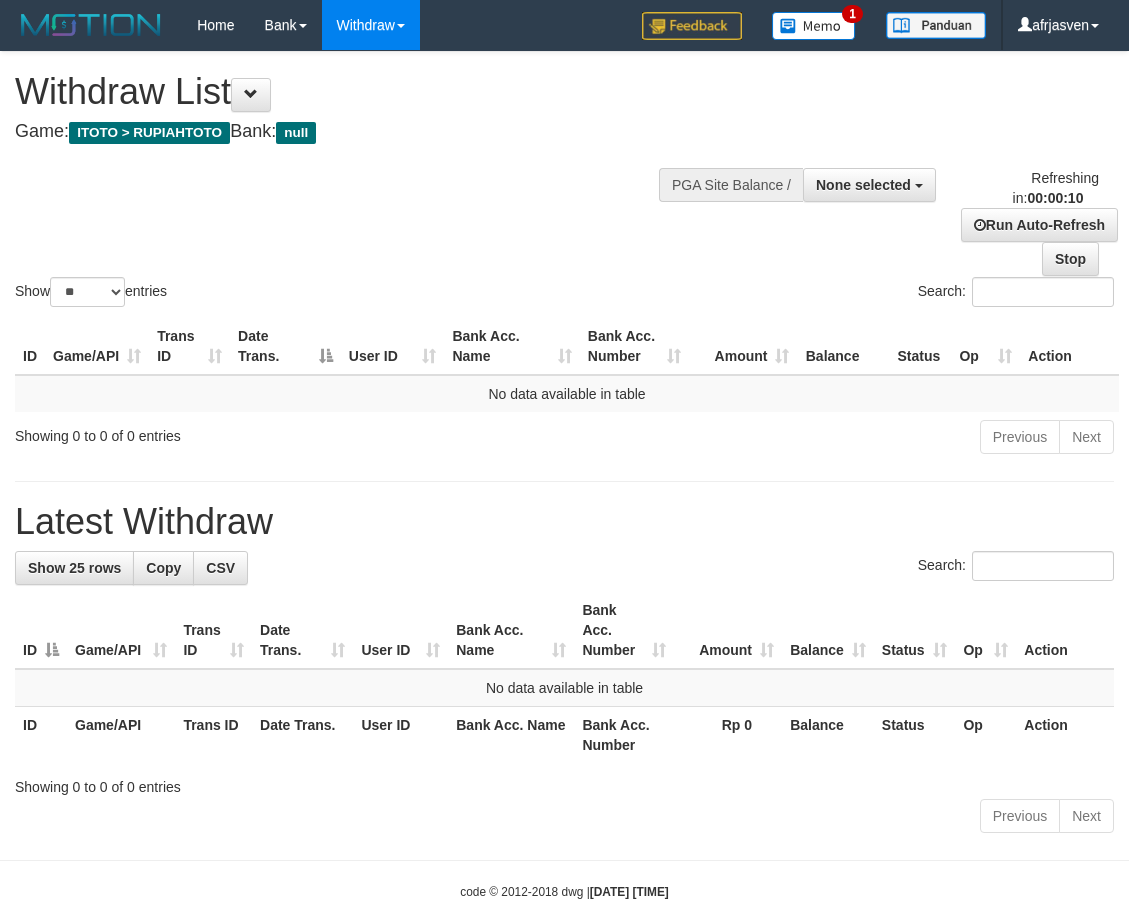 select 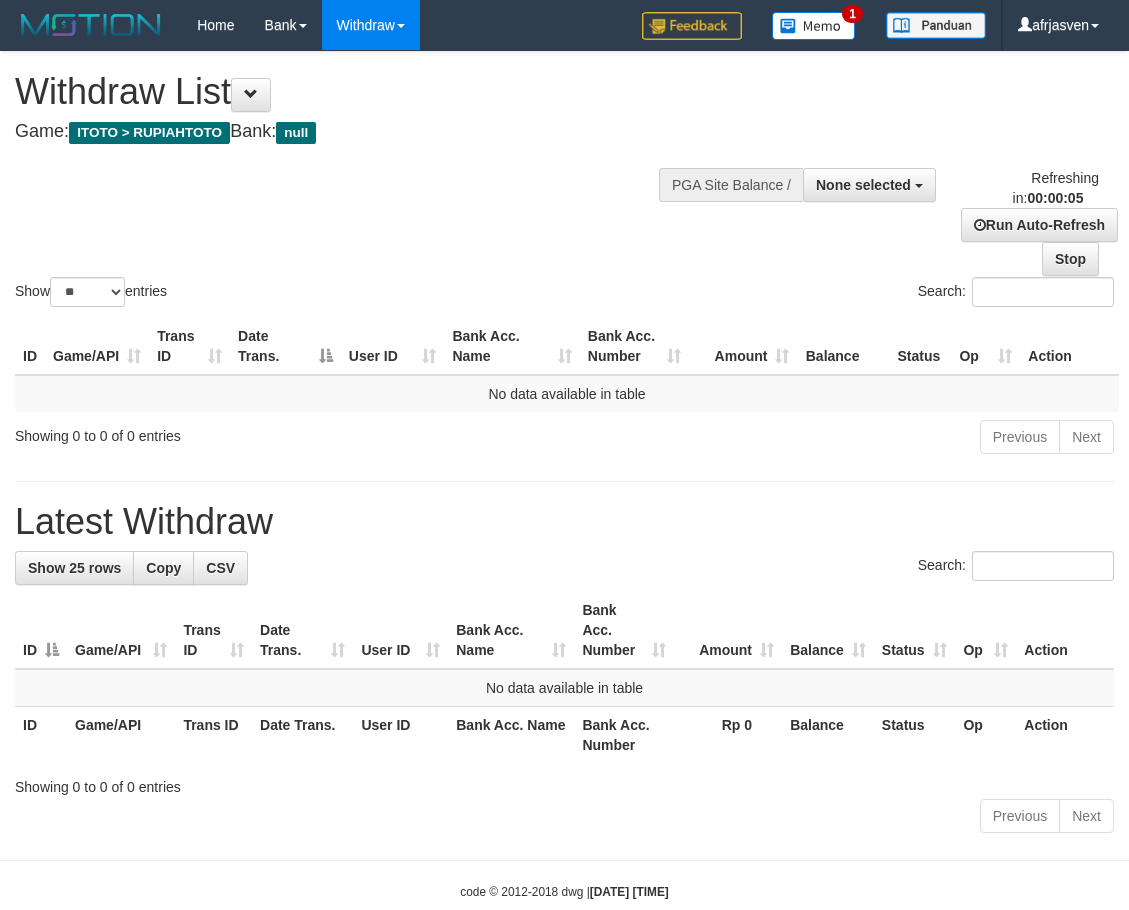 scroll, scrollTop: 0, scrollLeft: 0, axis: both 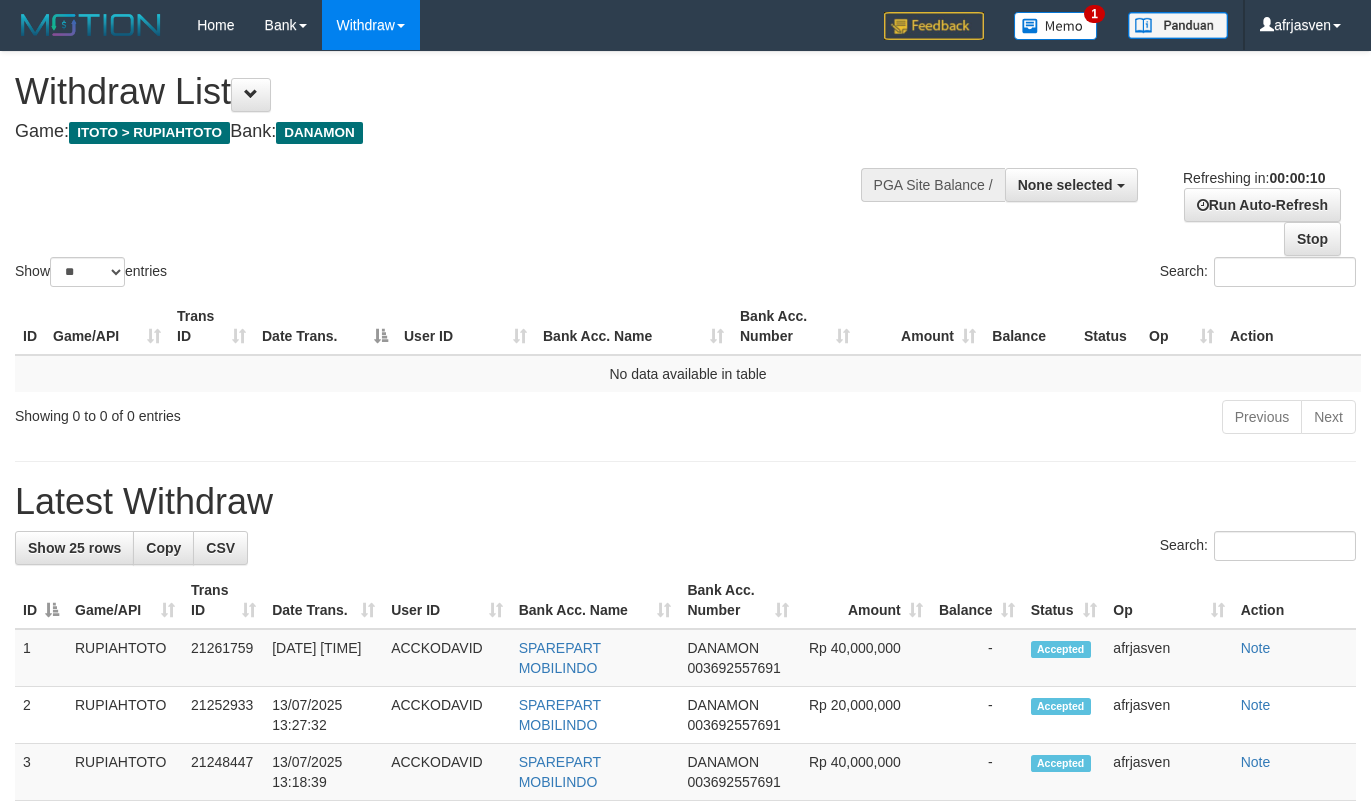 select 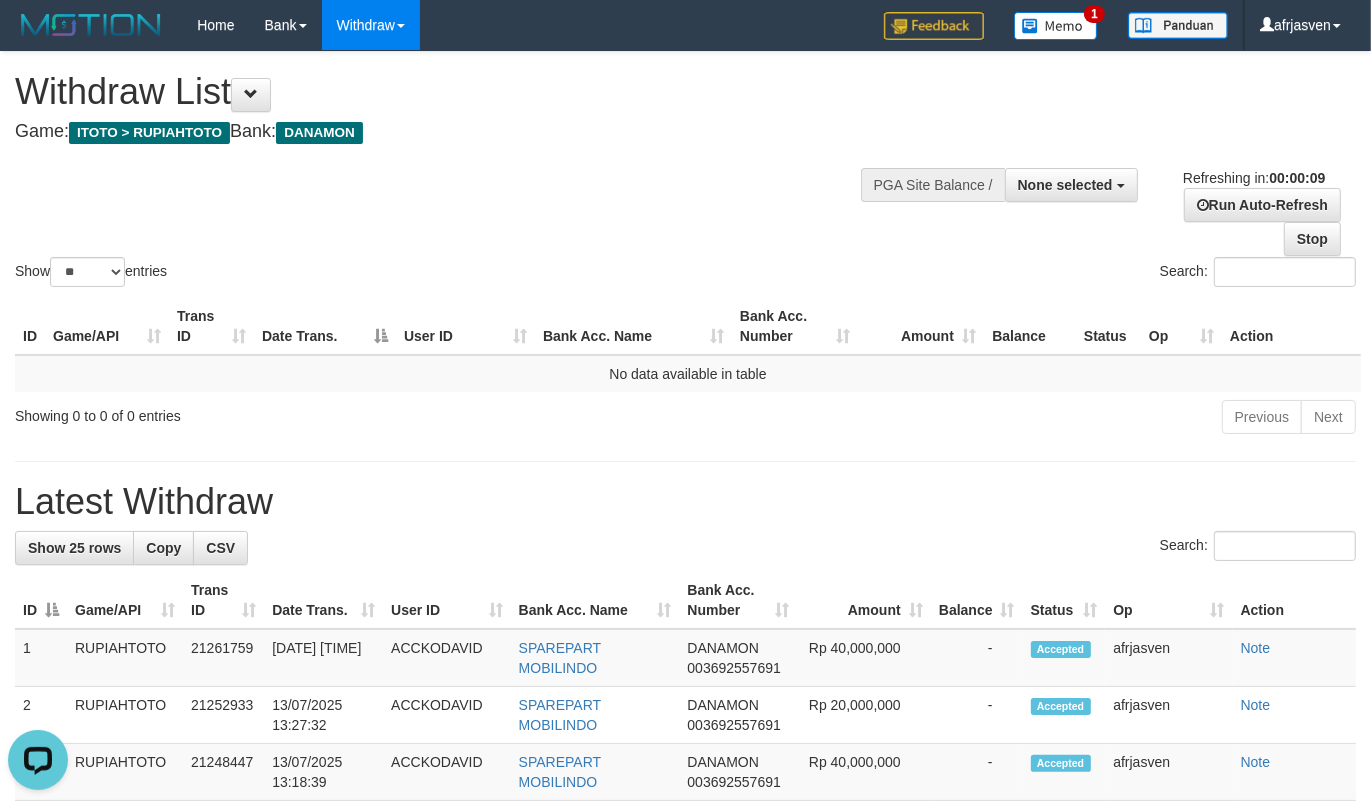 scroll, scrollTop: 0, scrollLeft: 0, axis: both 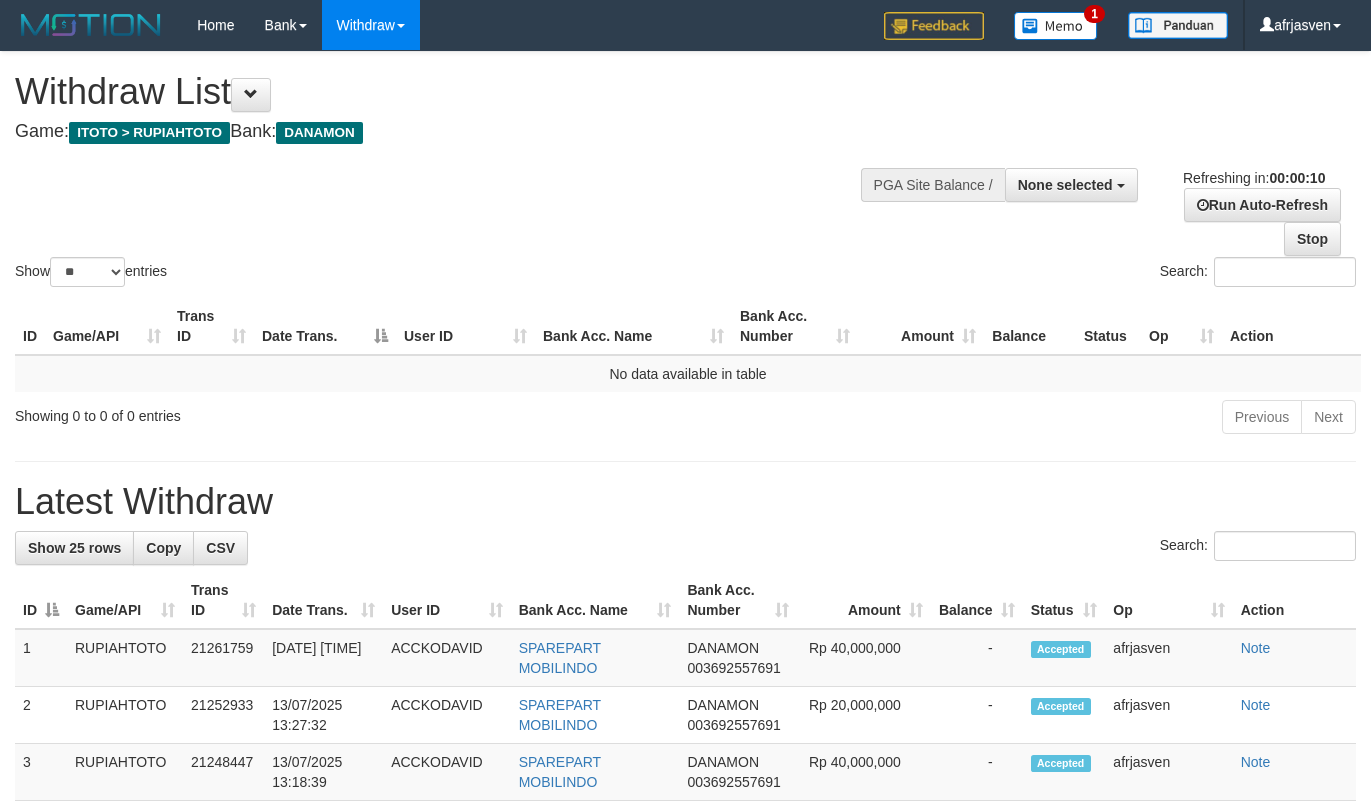select 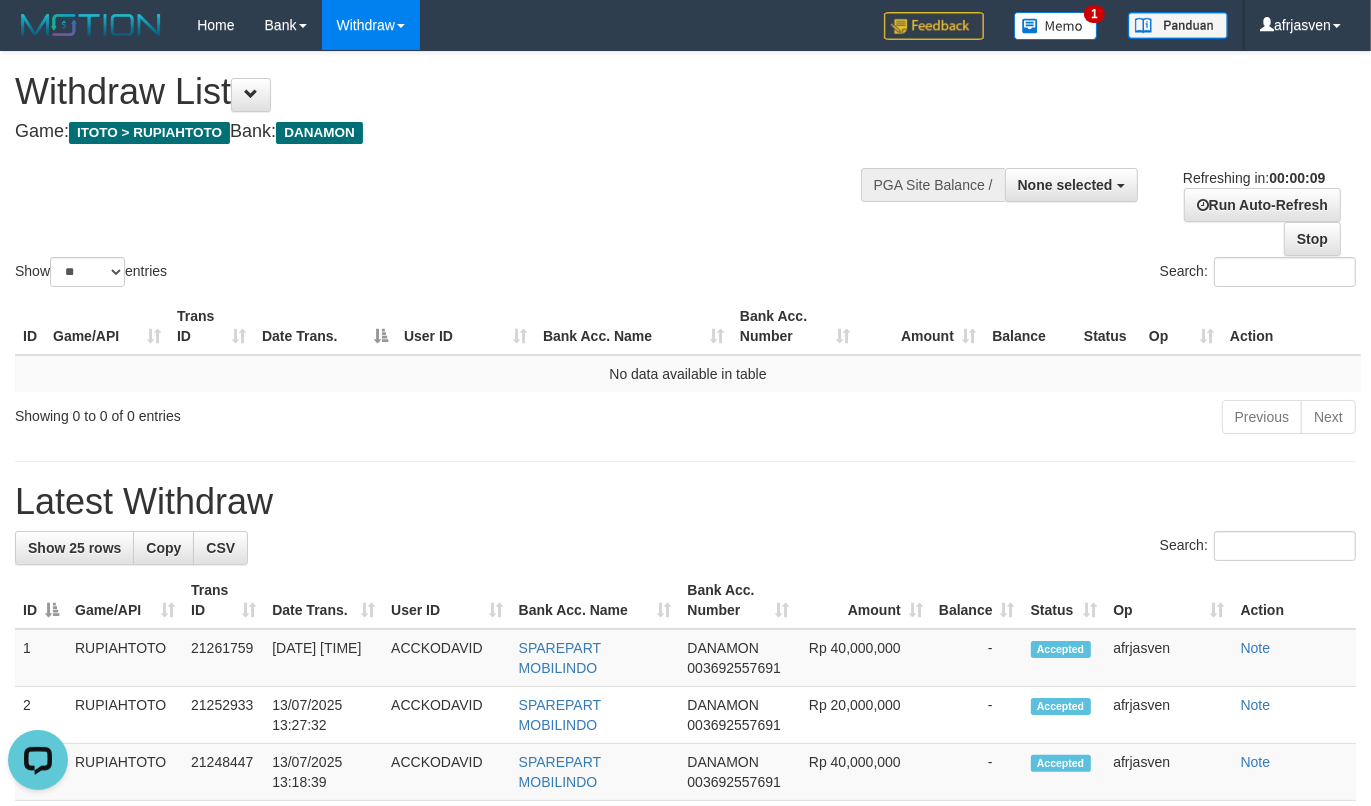 scroll, scrollTop: 0, scrollLeft: 0, axis: both 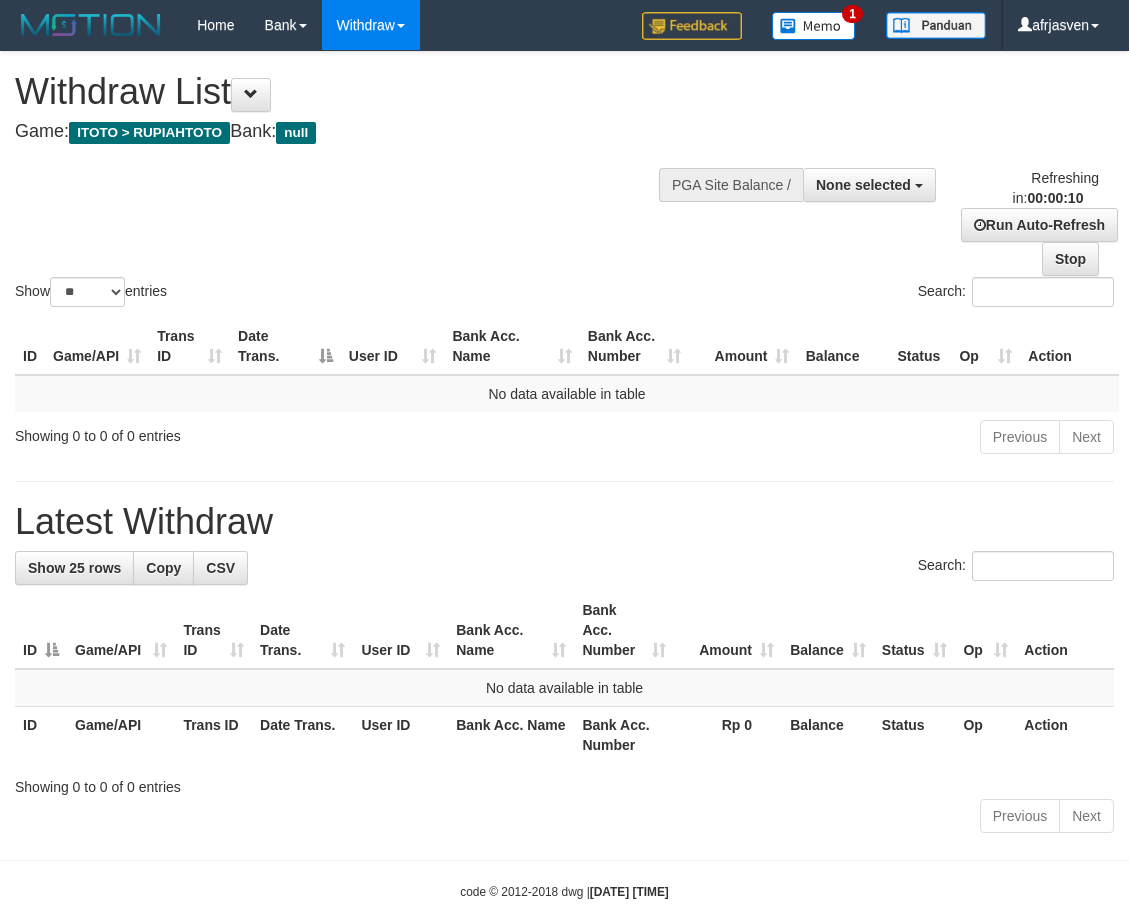 select 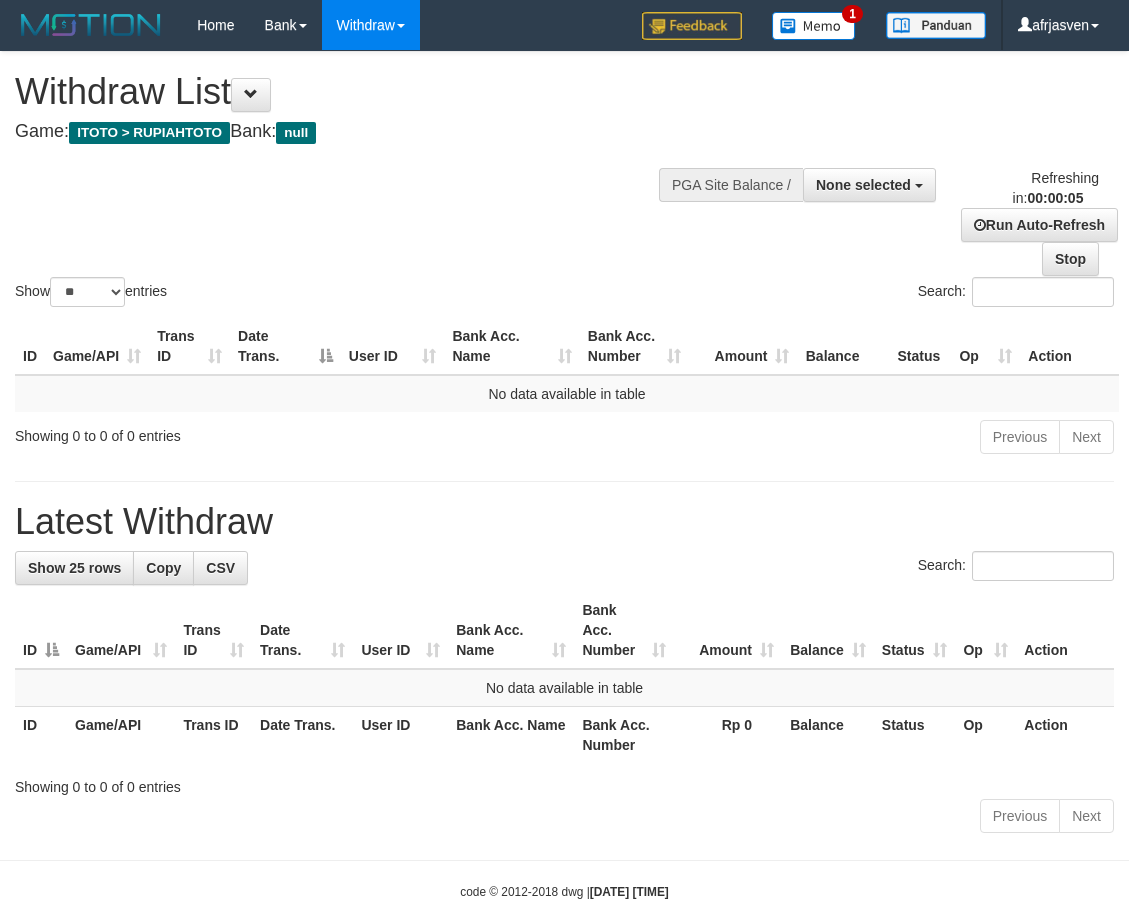 scroll, scrollTop: 0, scrollLeft: 0, axis: both 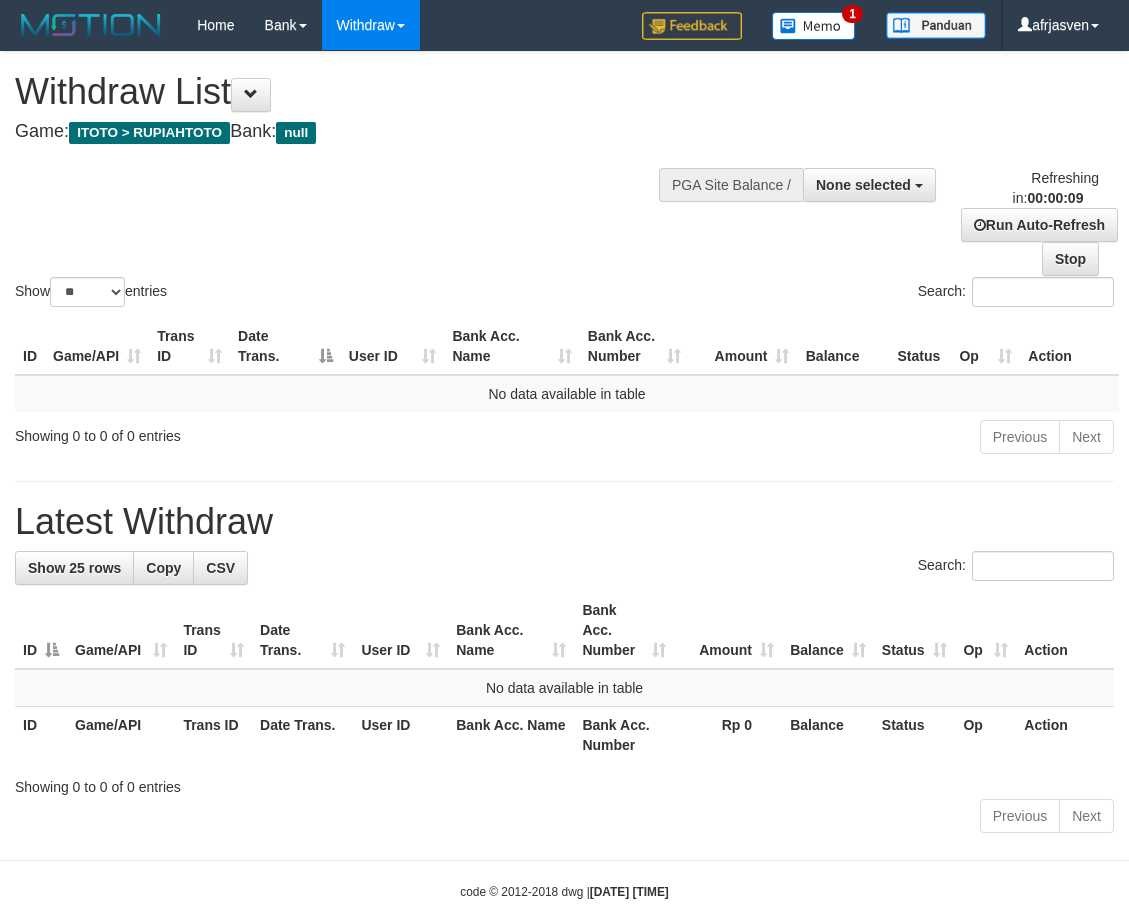 select 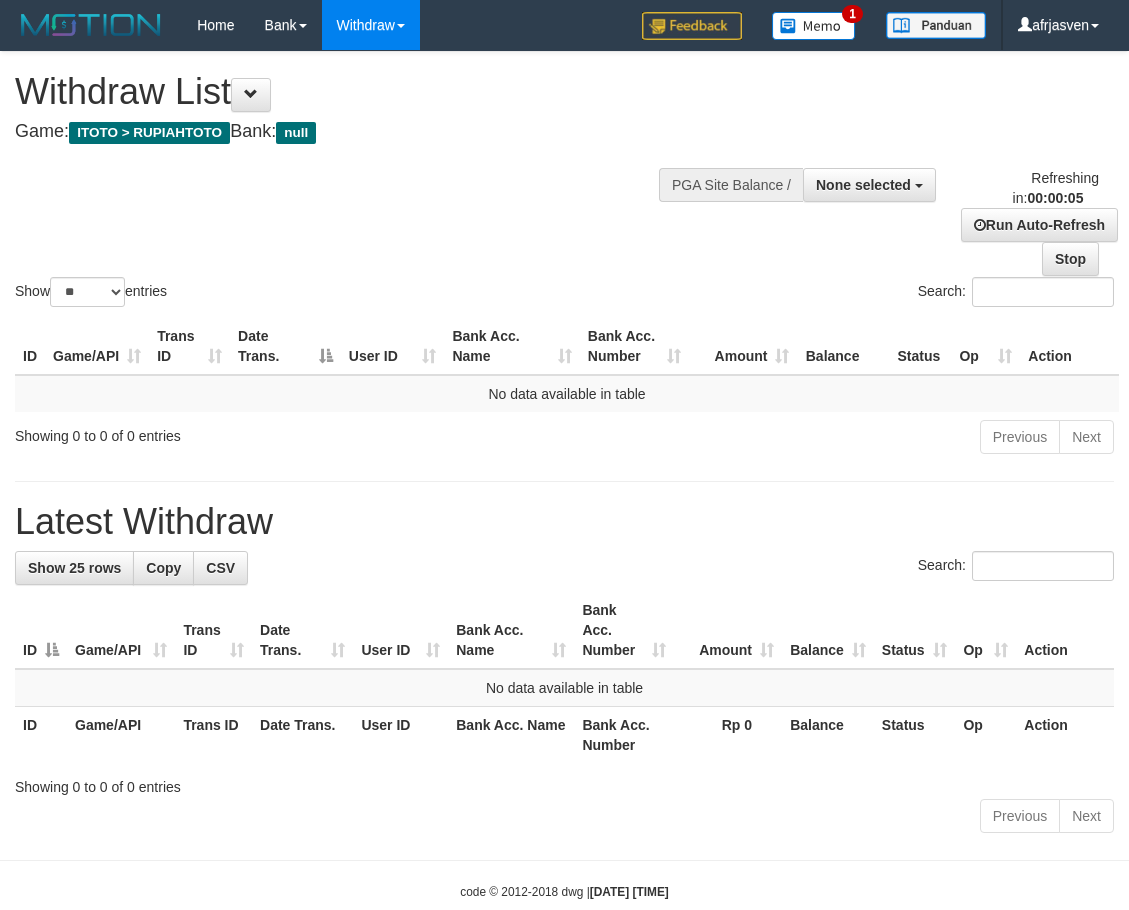 scroll, scrollTop: 0, scrollLeft: 0, axis: both 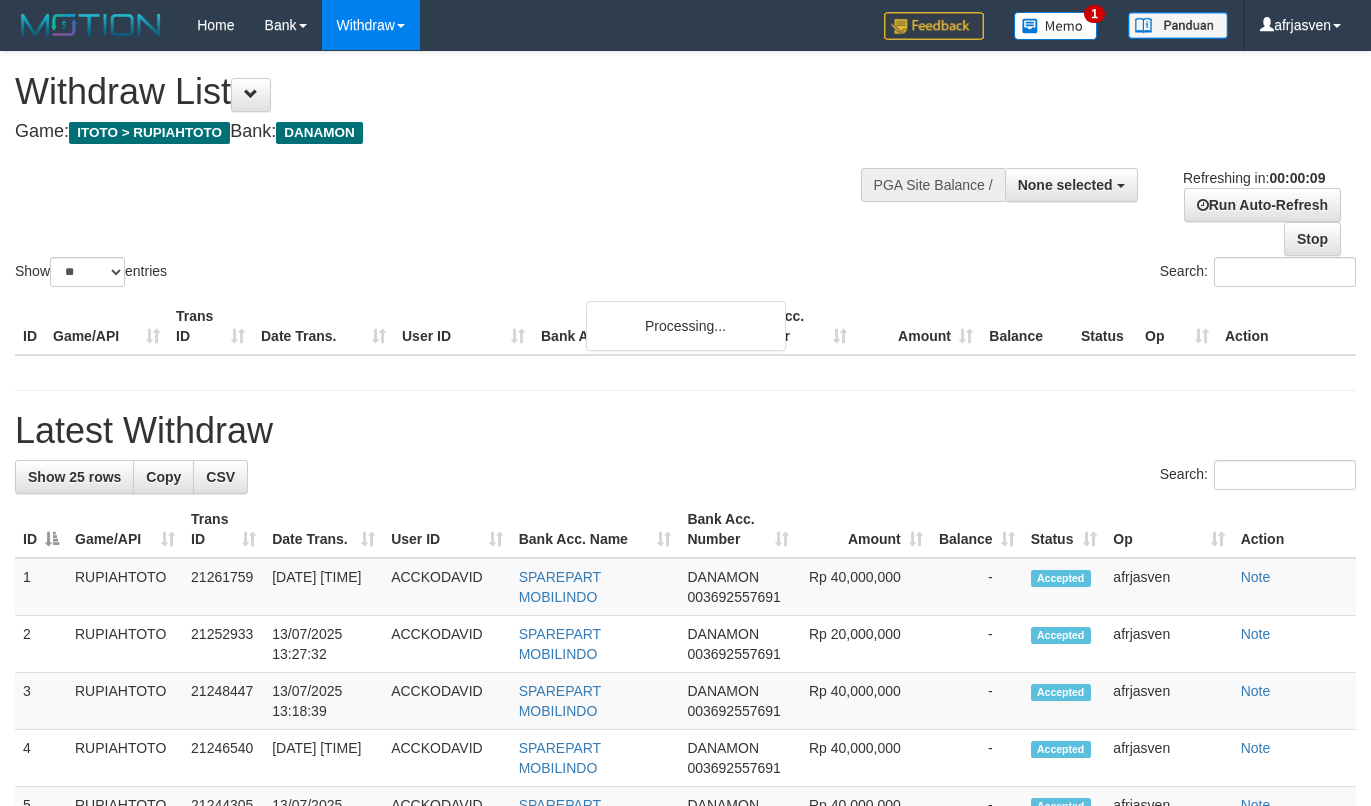select 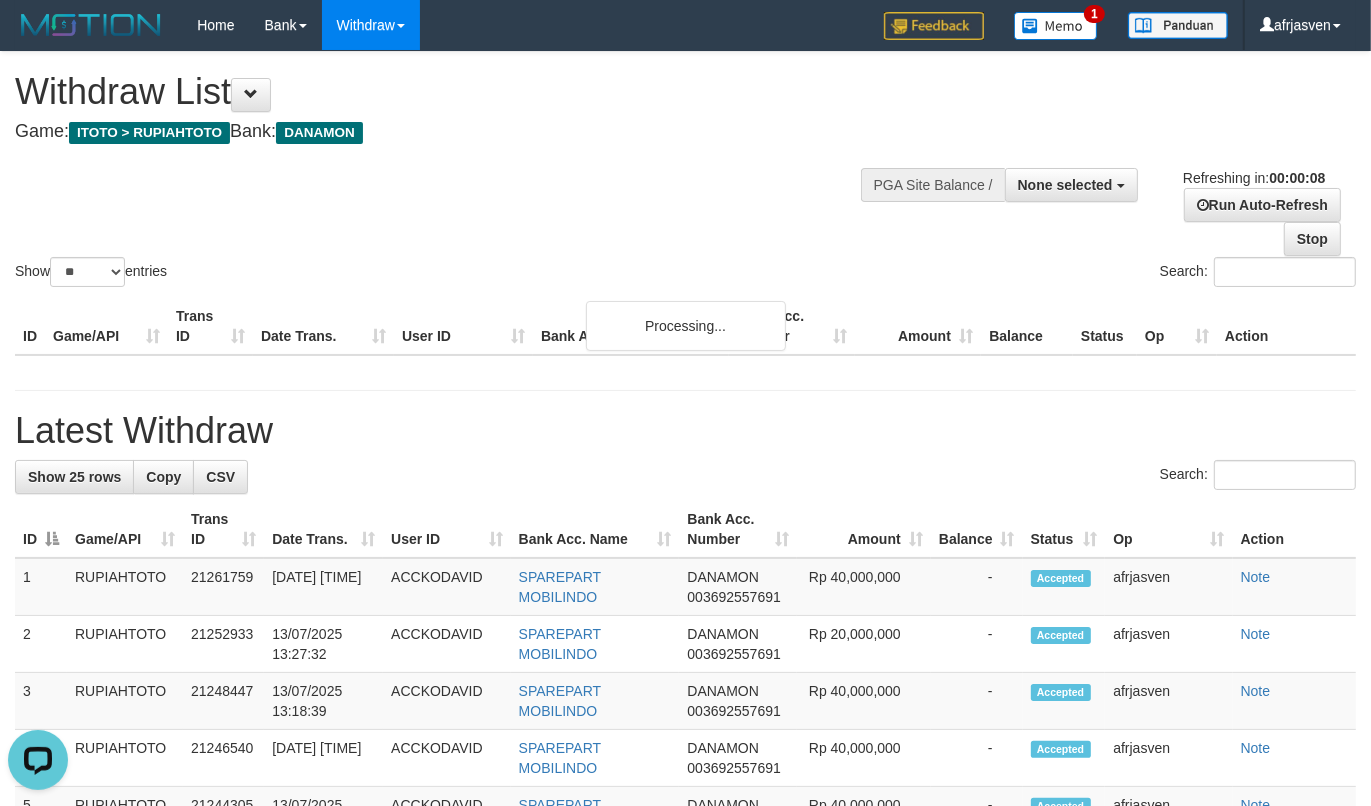 scroll, scrollTop: 0, scrollLeft: 0, axis: both 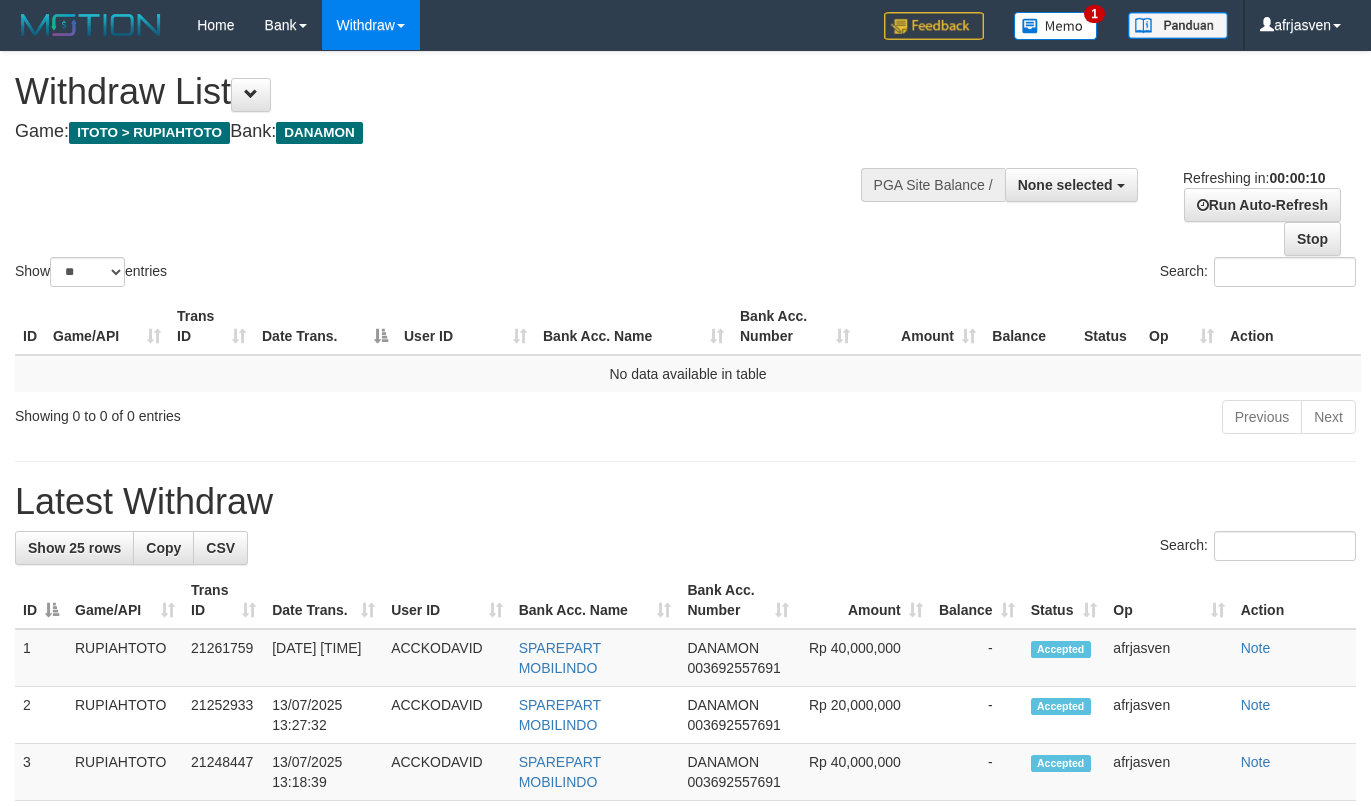 select 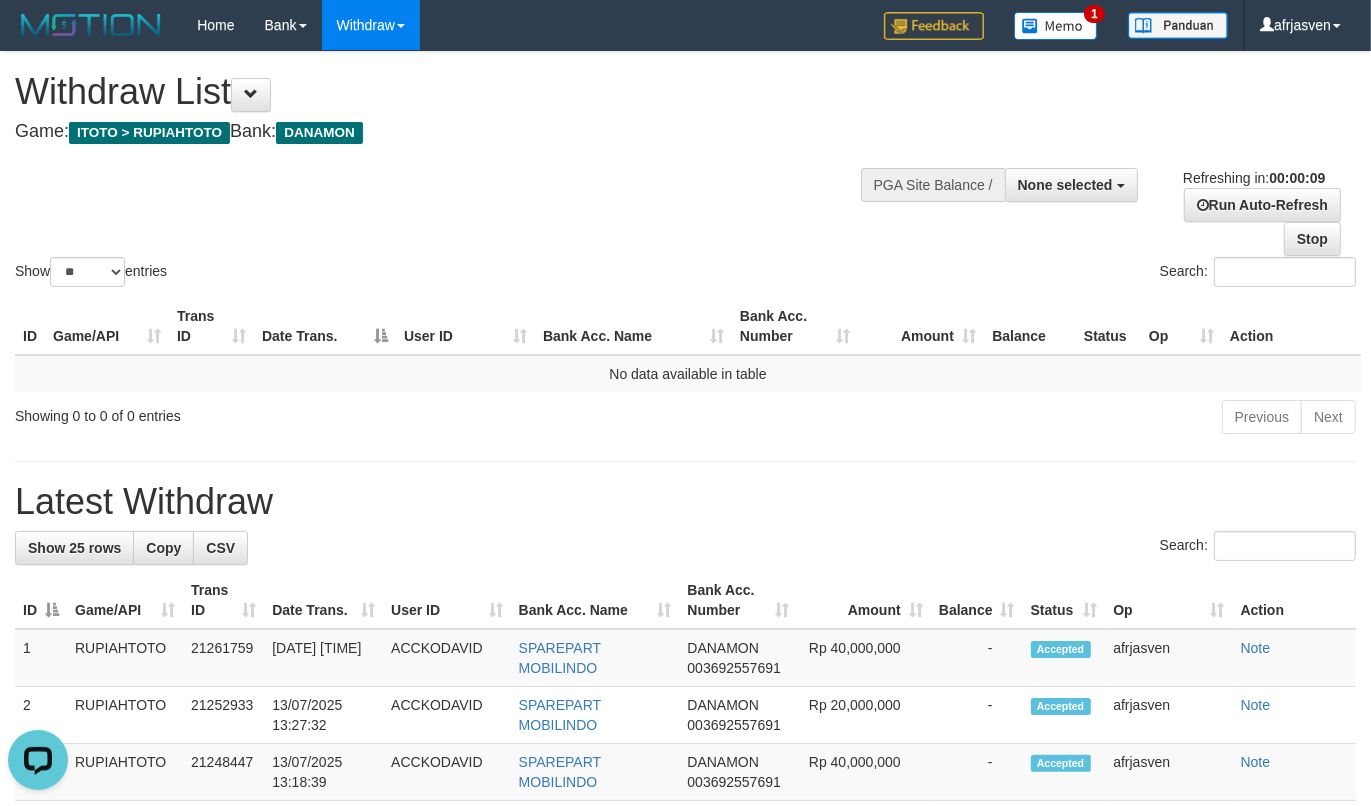 scroll, scrollTop: 0, scrollLeft: 0, axis: both 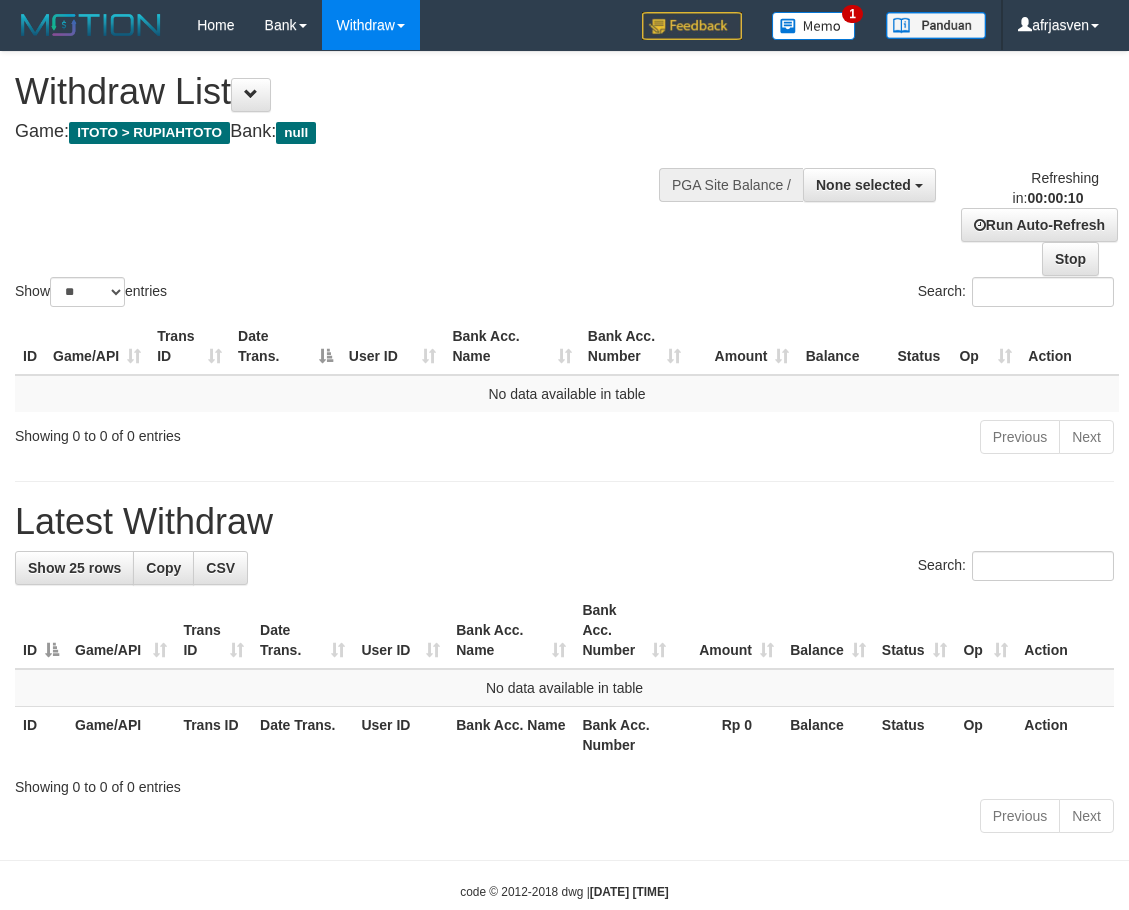 select 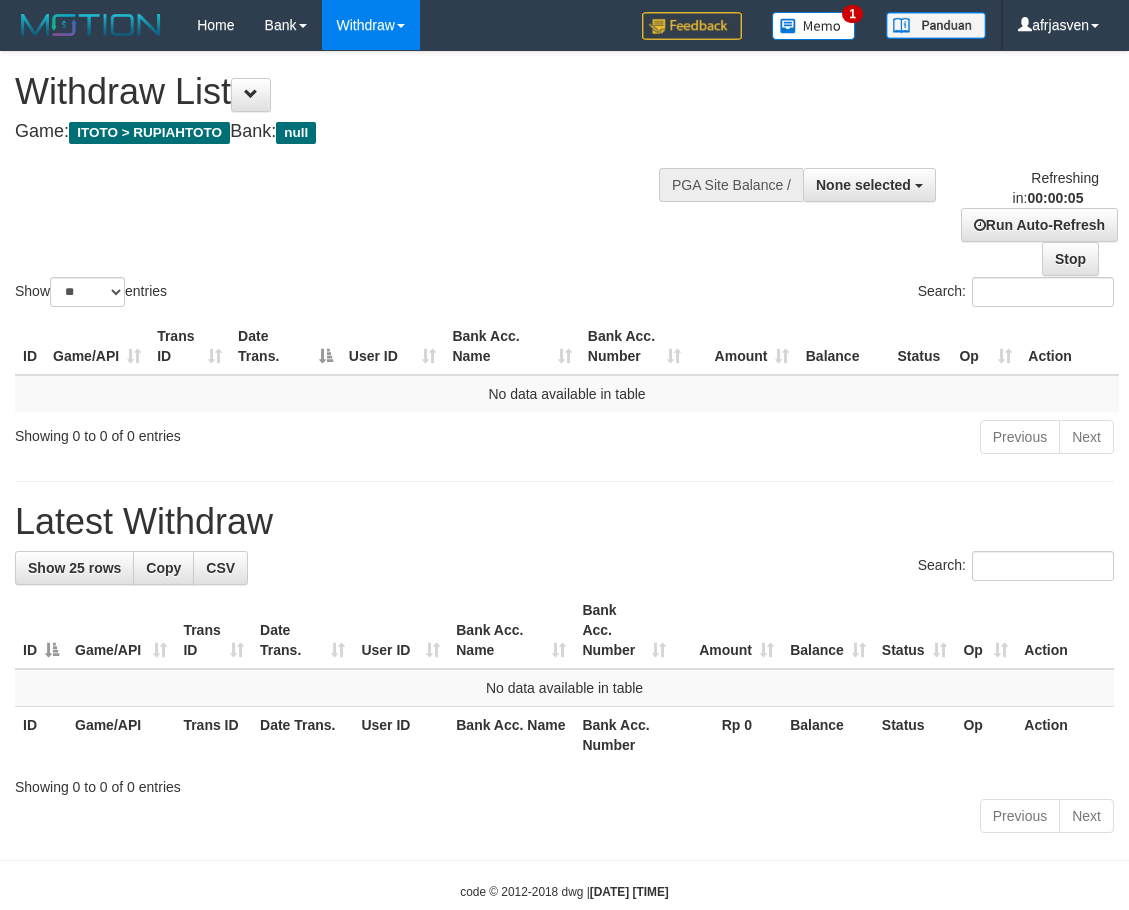 scroll, scrollTop: 0, scrollLeft: 0, axis: both 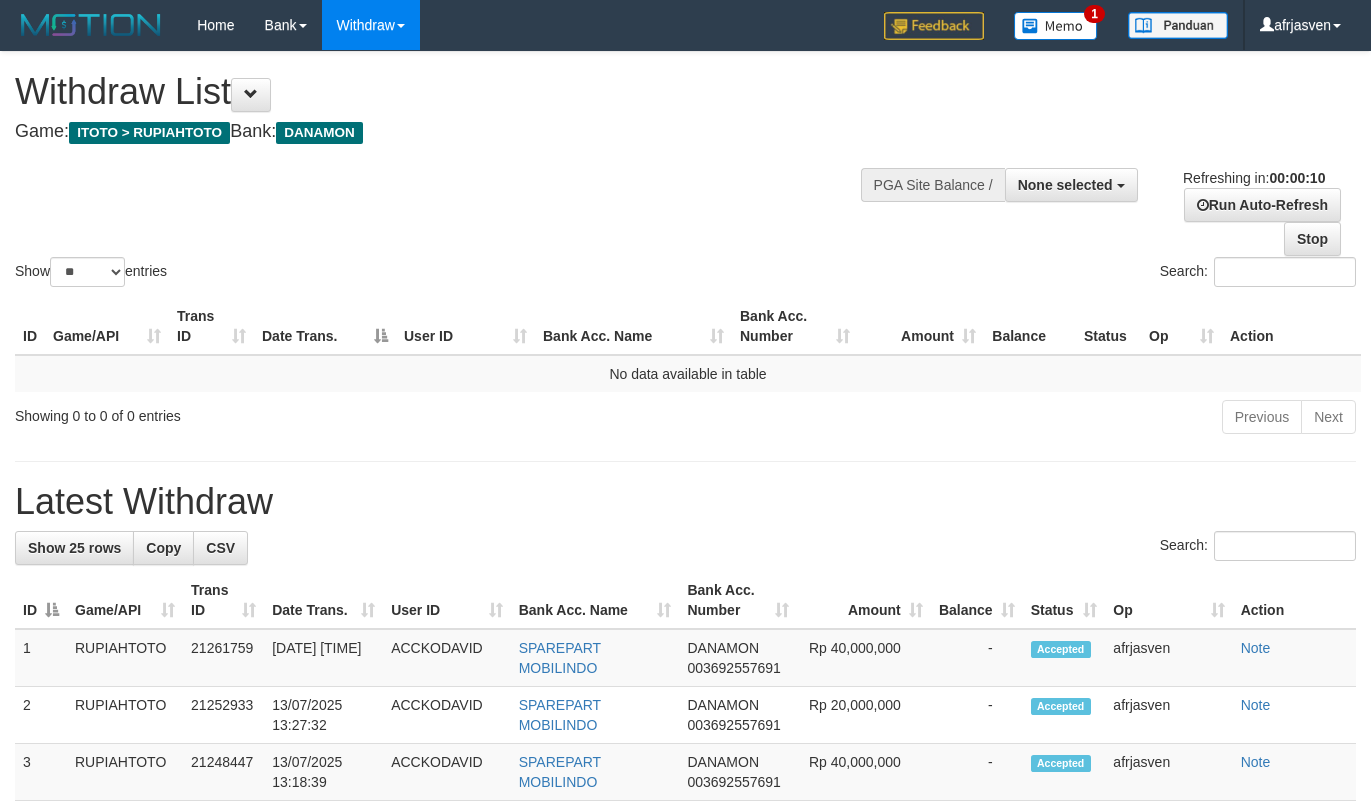 select 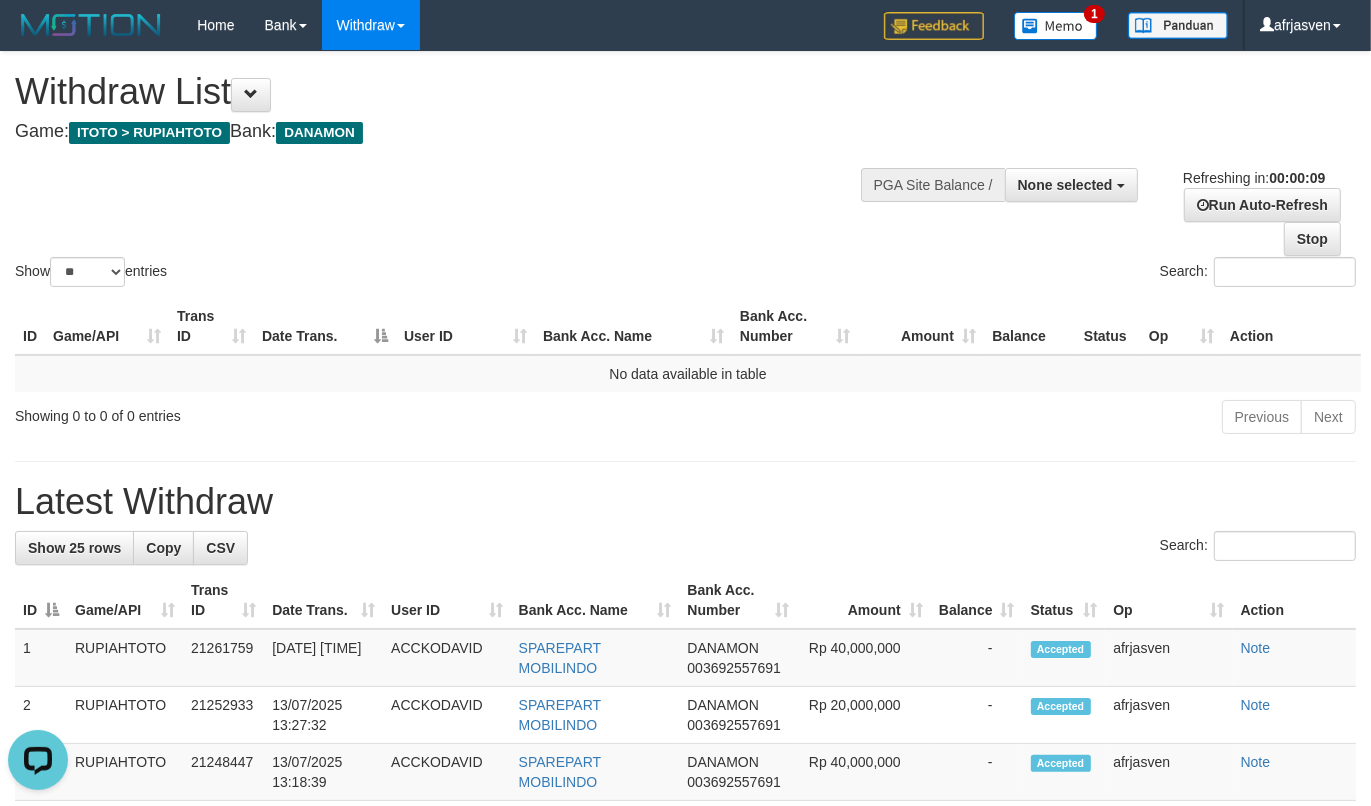 scroll, scrollTop: 0, scrollLeft: 0, axis: both 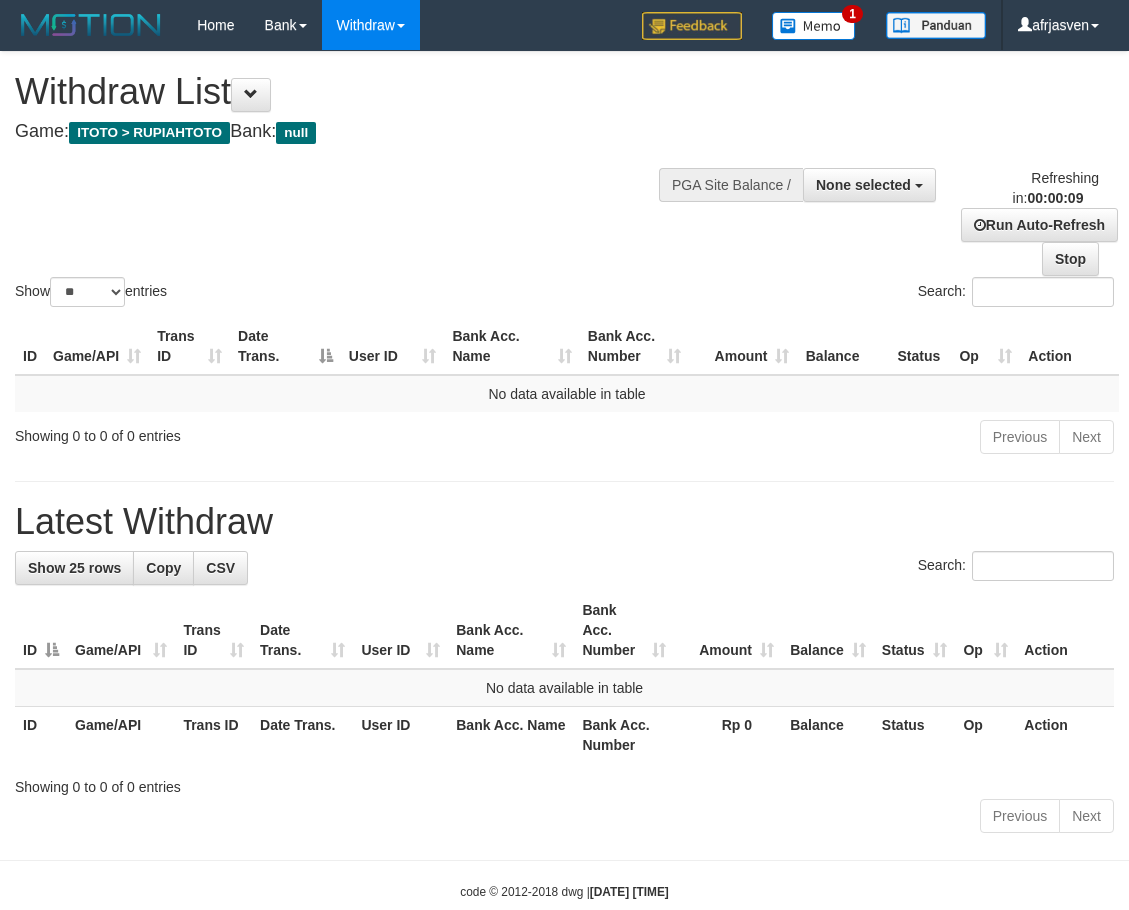 select 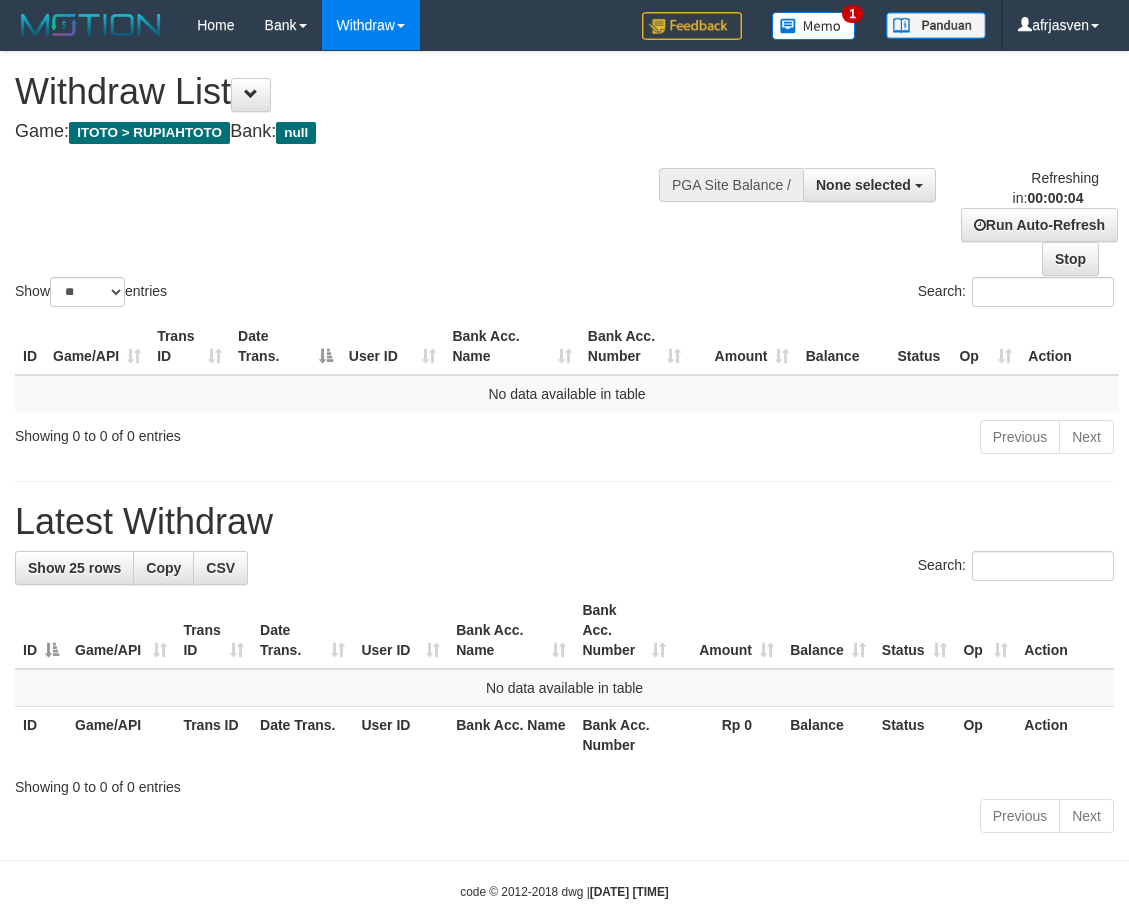 scroll, scrollTop: 0, scrollLeft: 0, axis: both 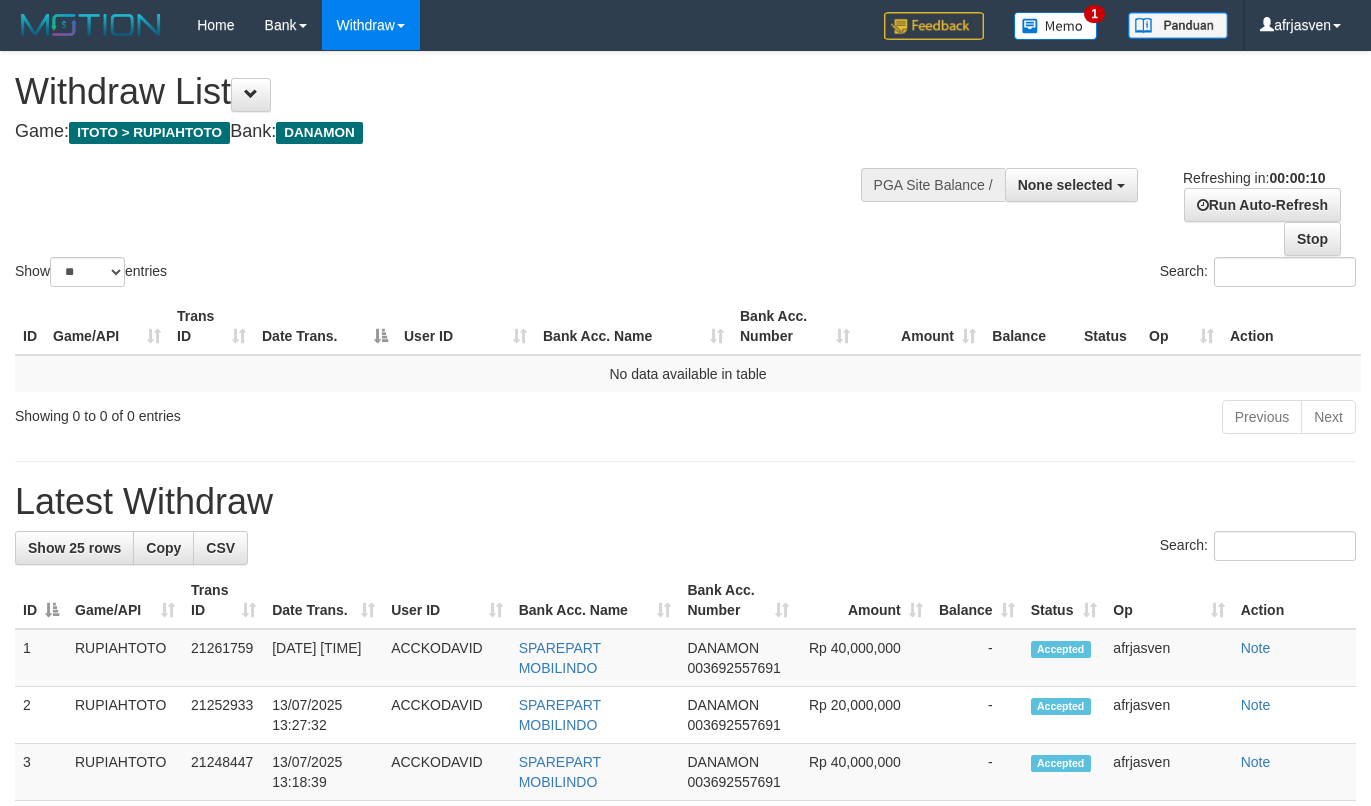 select 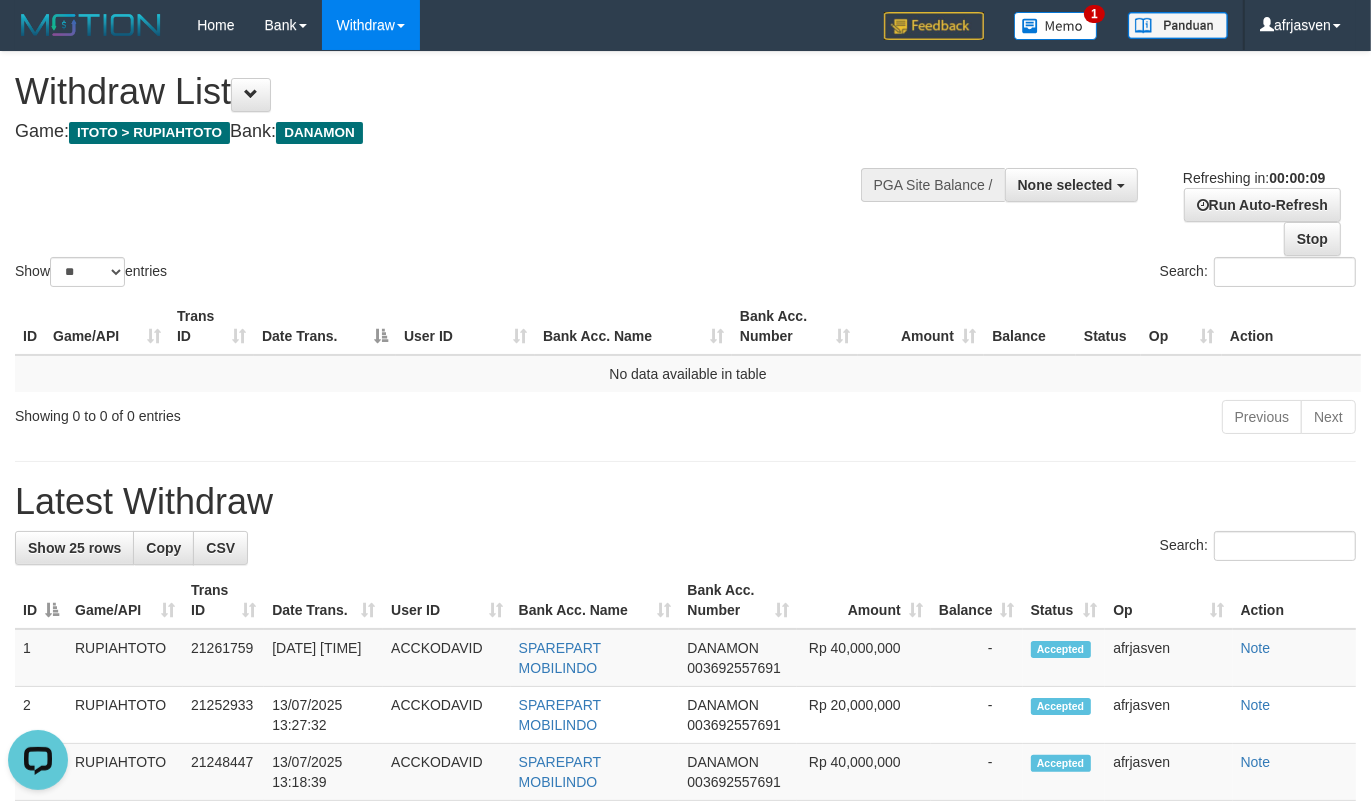 scroll, scrollTop: 0, scrollLeft: 0, axis: both 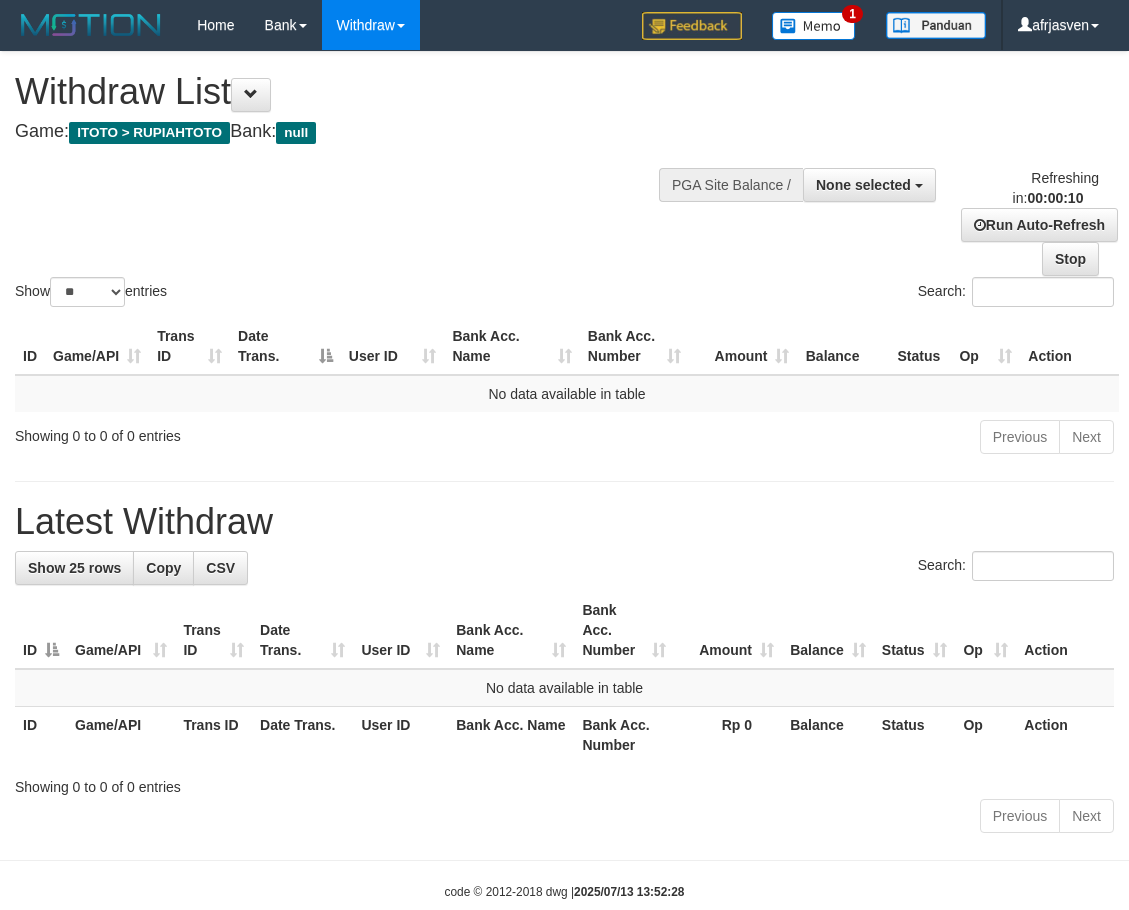 select 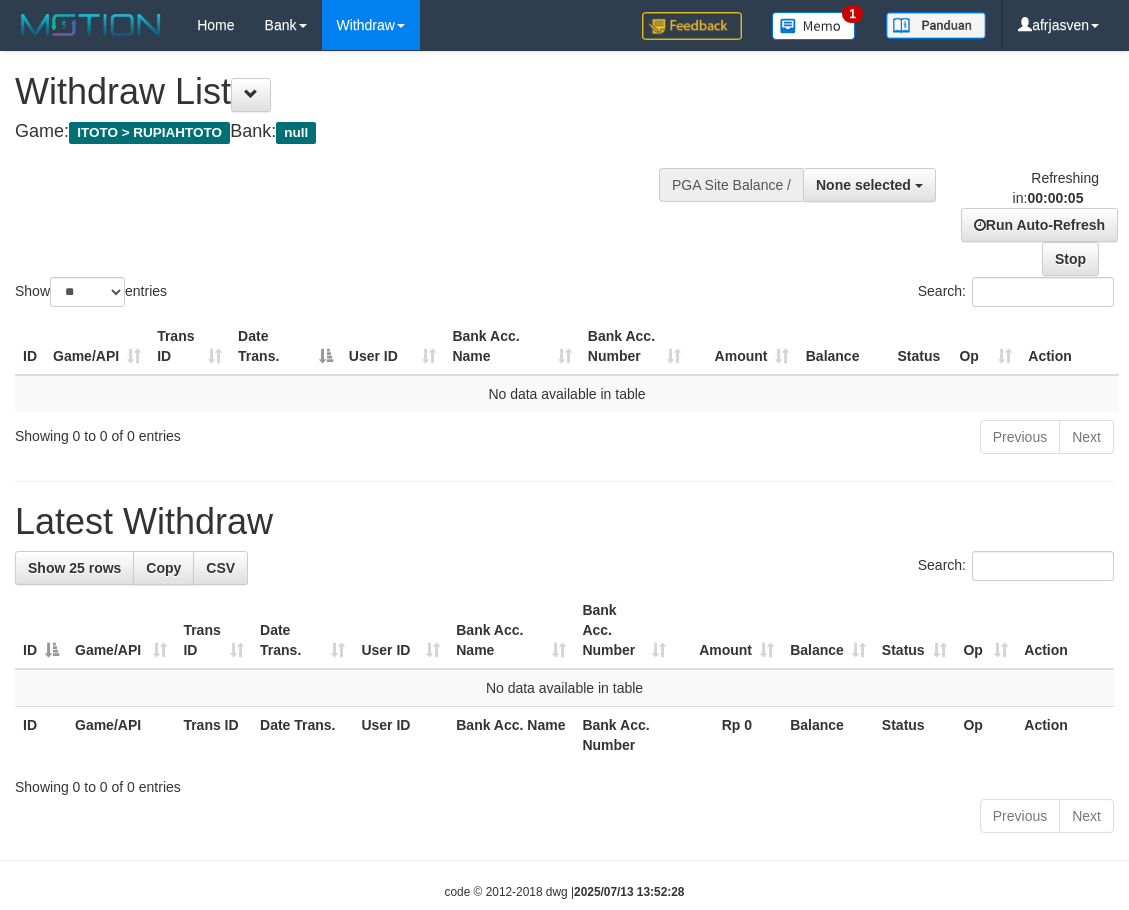 scroll, scrollTop: 0, scrollLeft: 0, axis: both 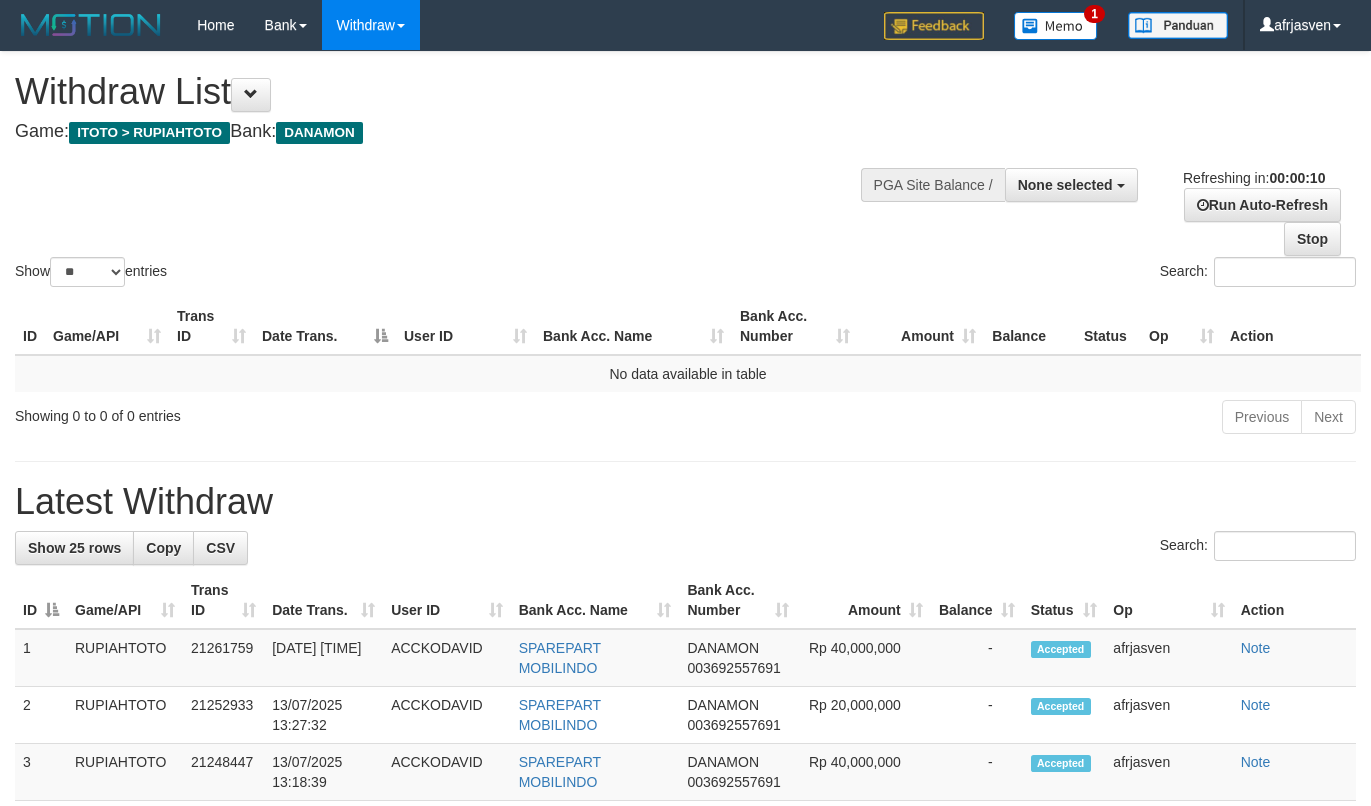 select 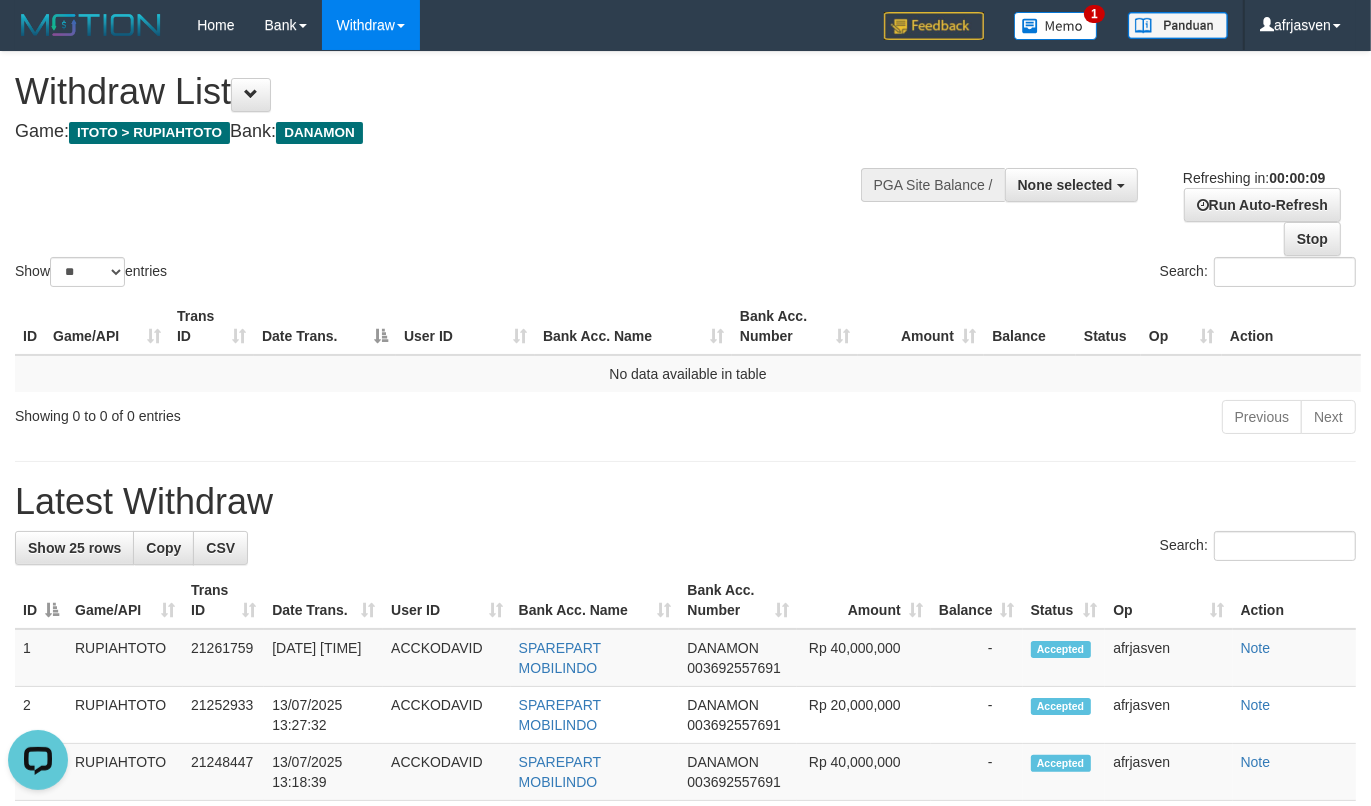 scroll, scrollTop: 0, scrollLeft: 0, axis: both 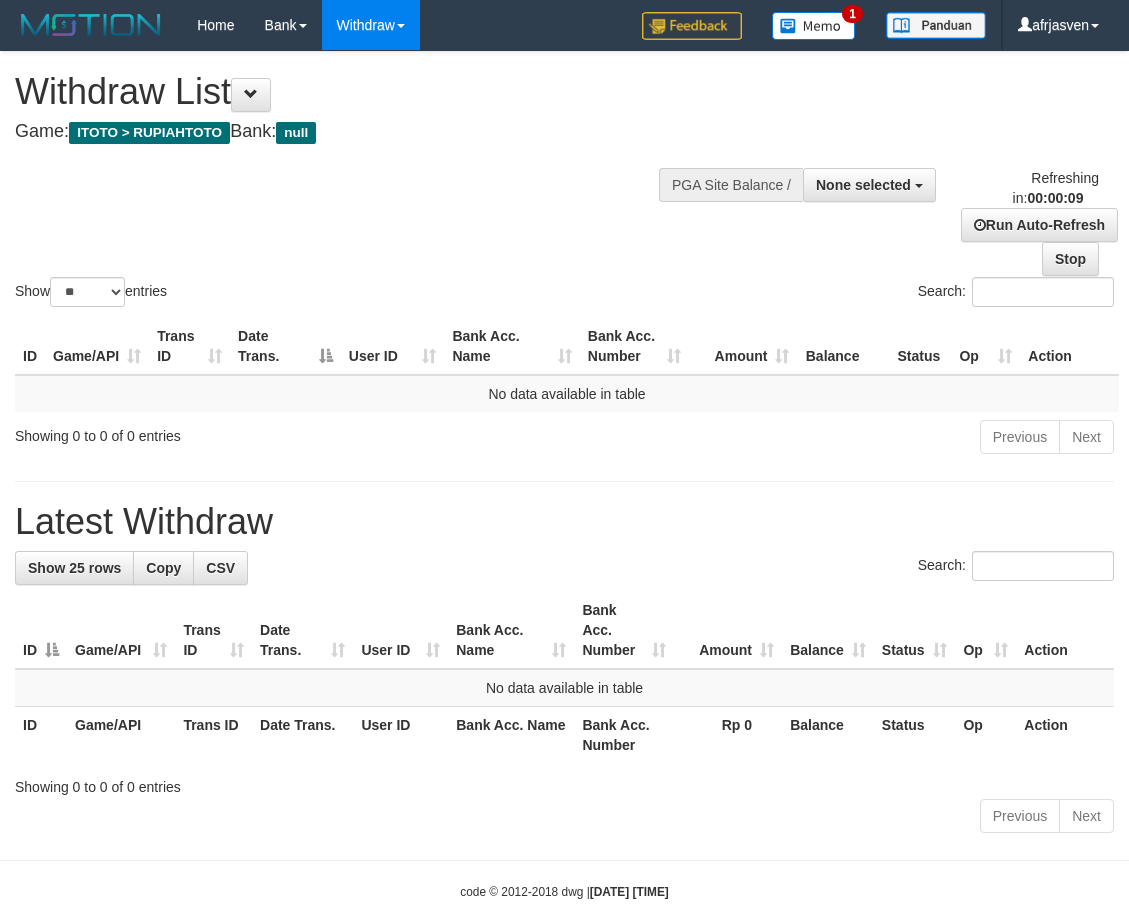 select 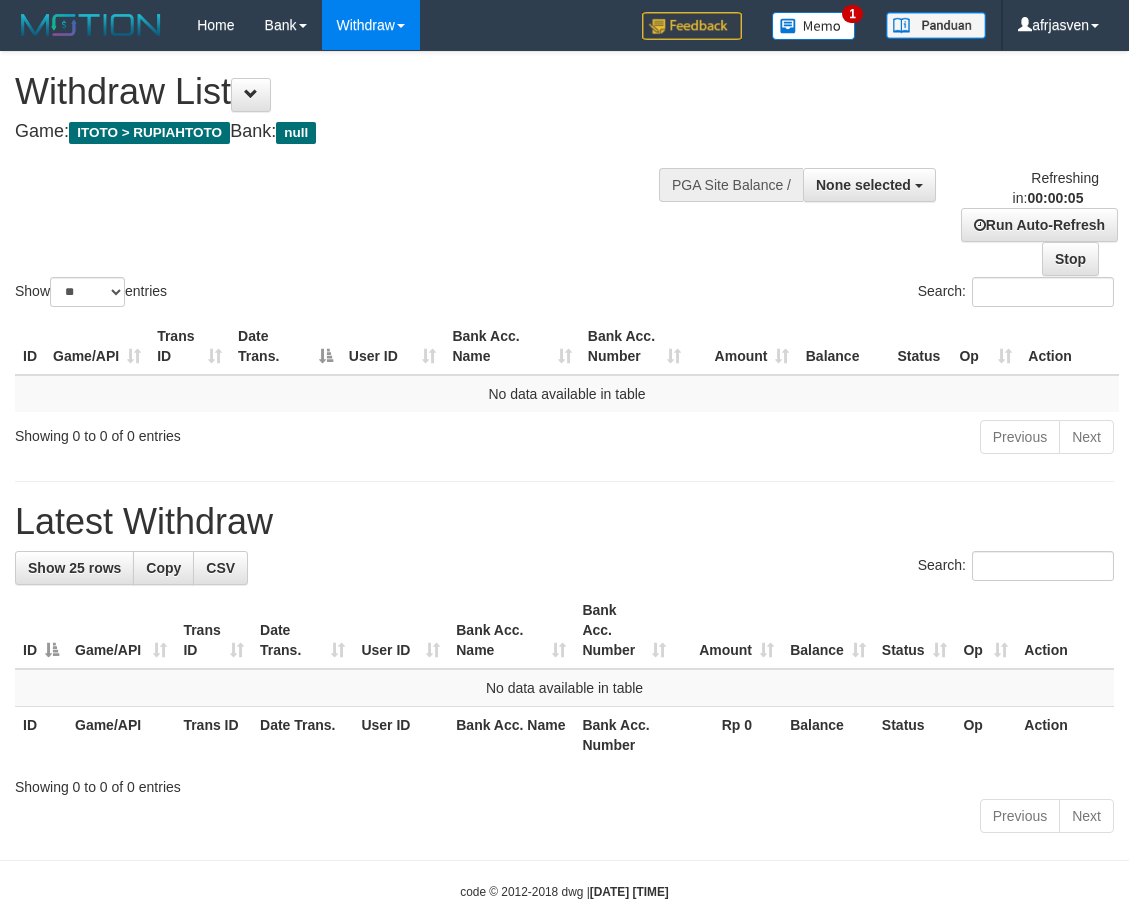 scroll, scrollTop: 0, scrollLeft: 0, axis: both 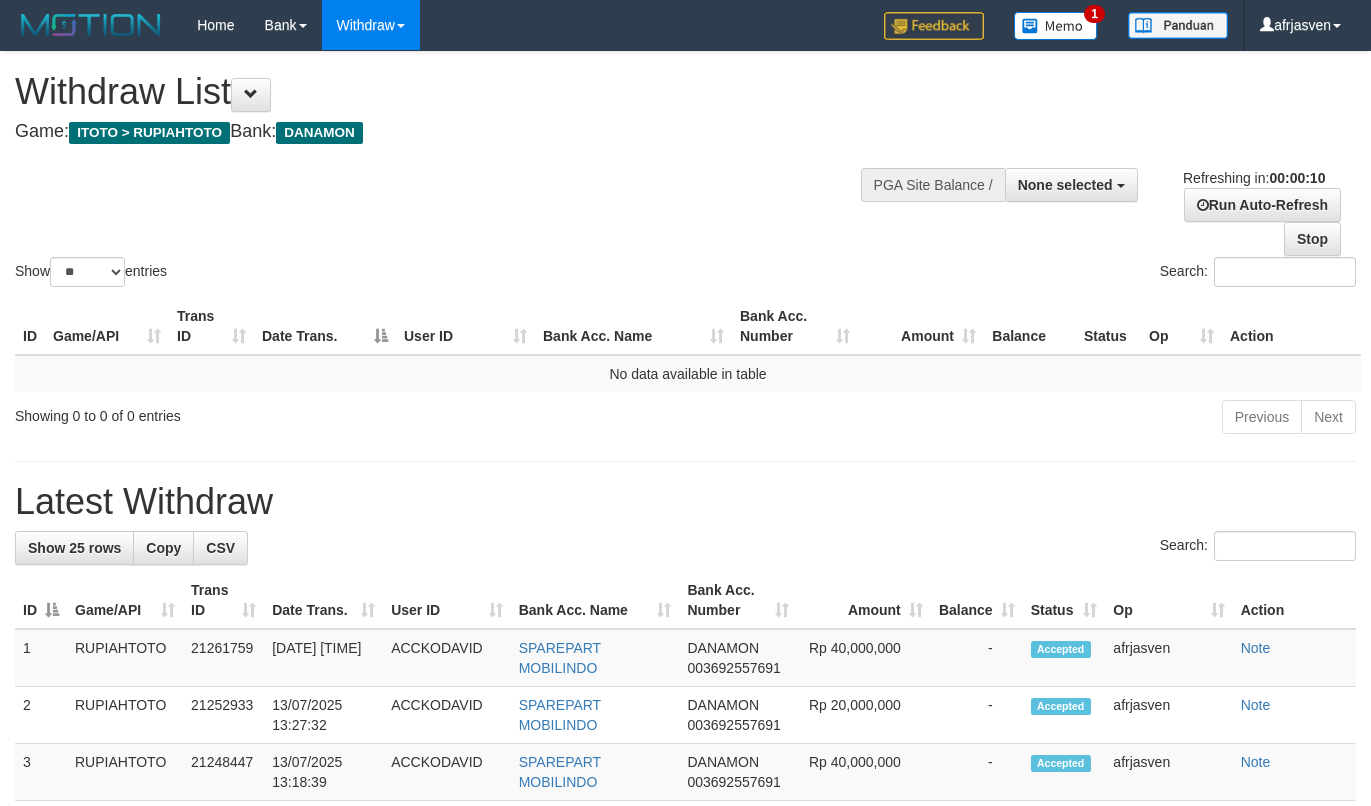 select 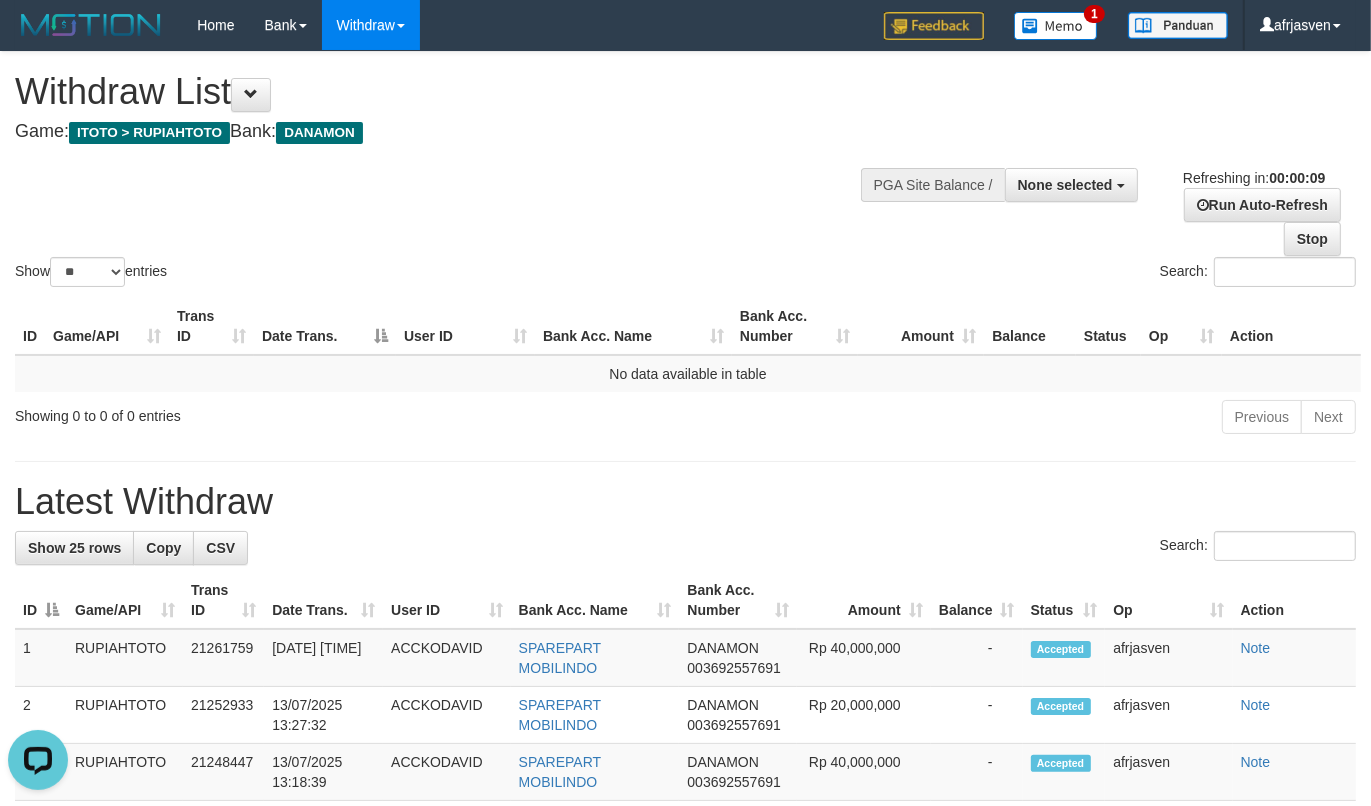 scroll, scrollTop: 0, scrollLeft: 0, axis: both 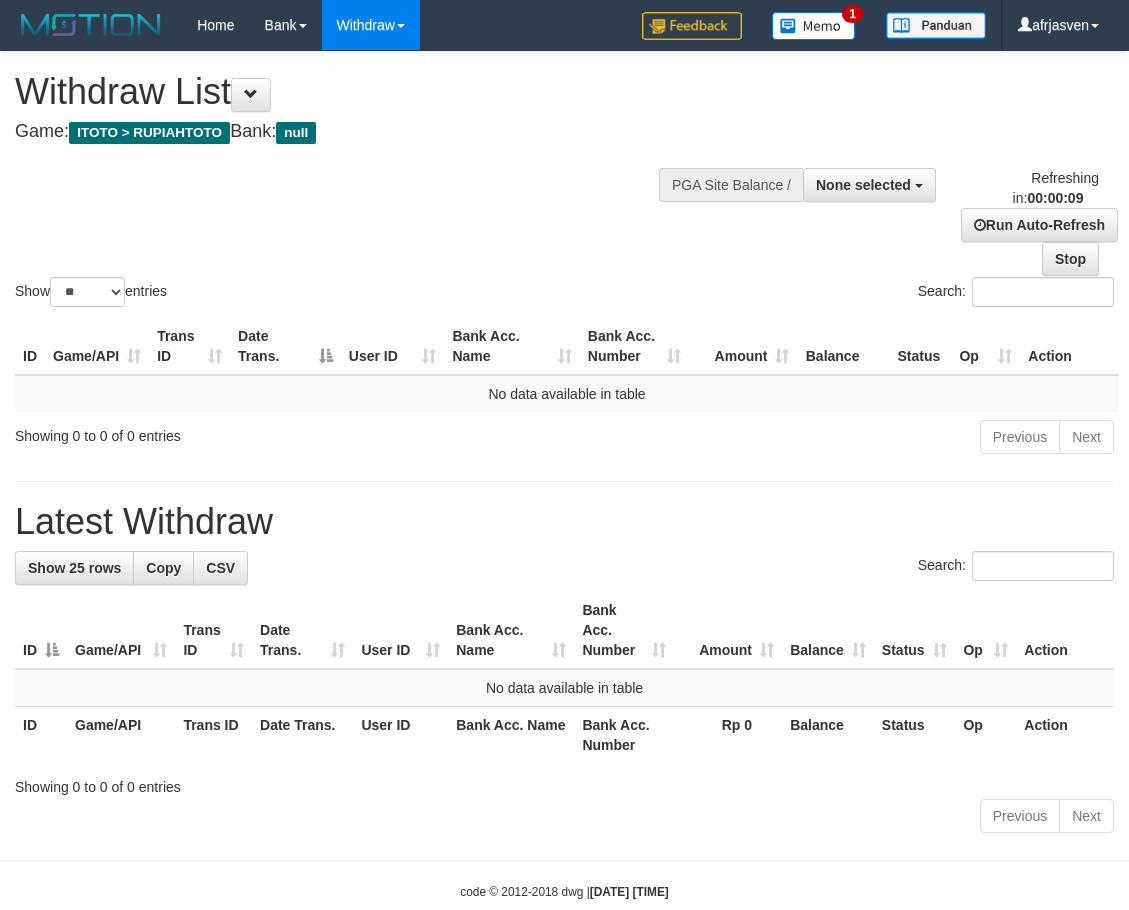 select 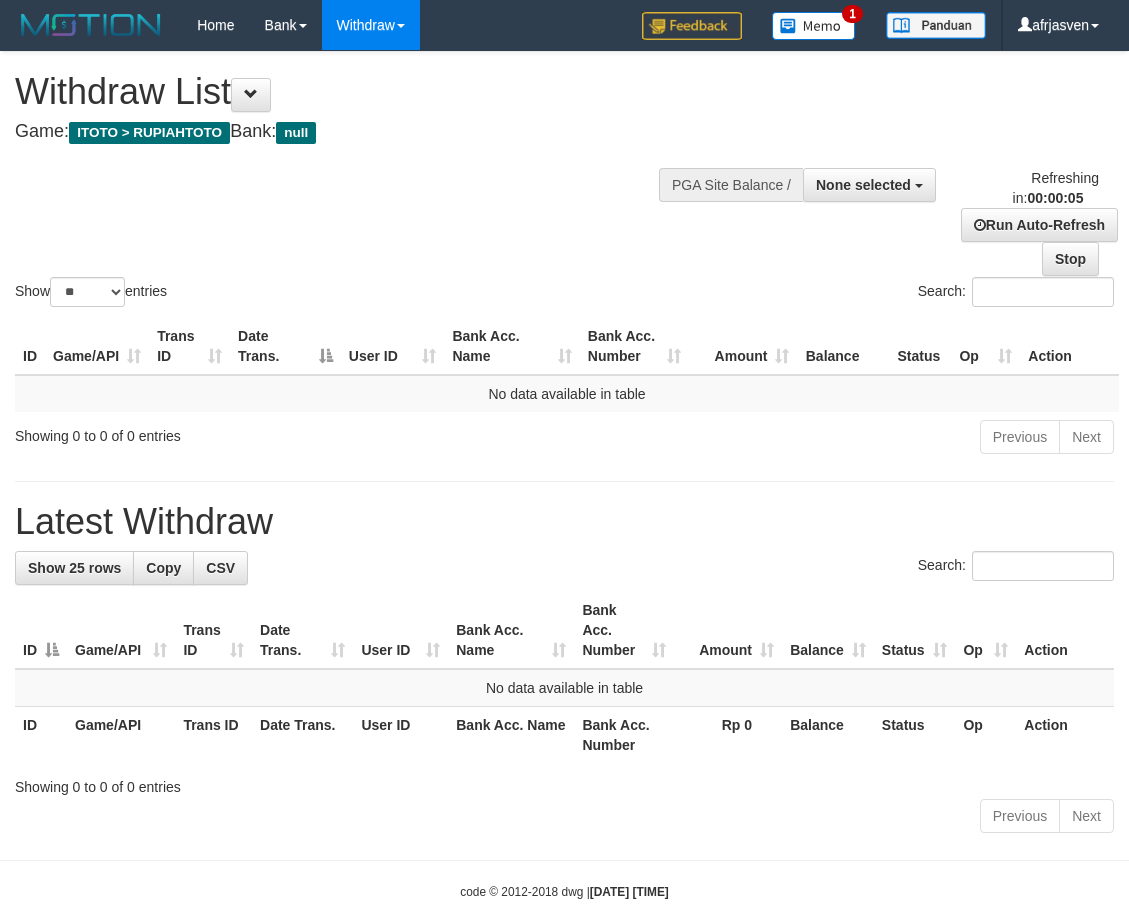 scroll, scrollTop: 0, scrollLeft: 0, axis: both 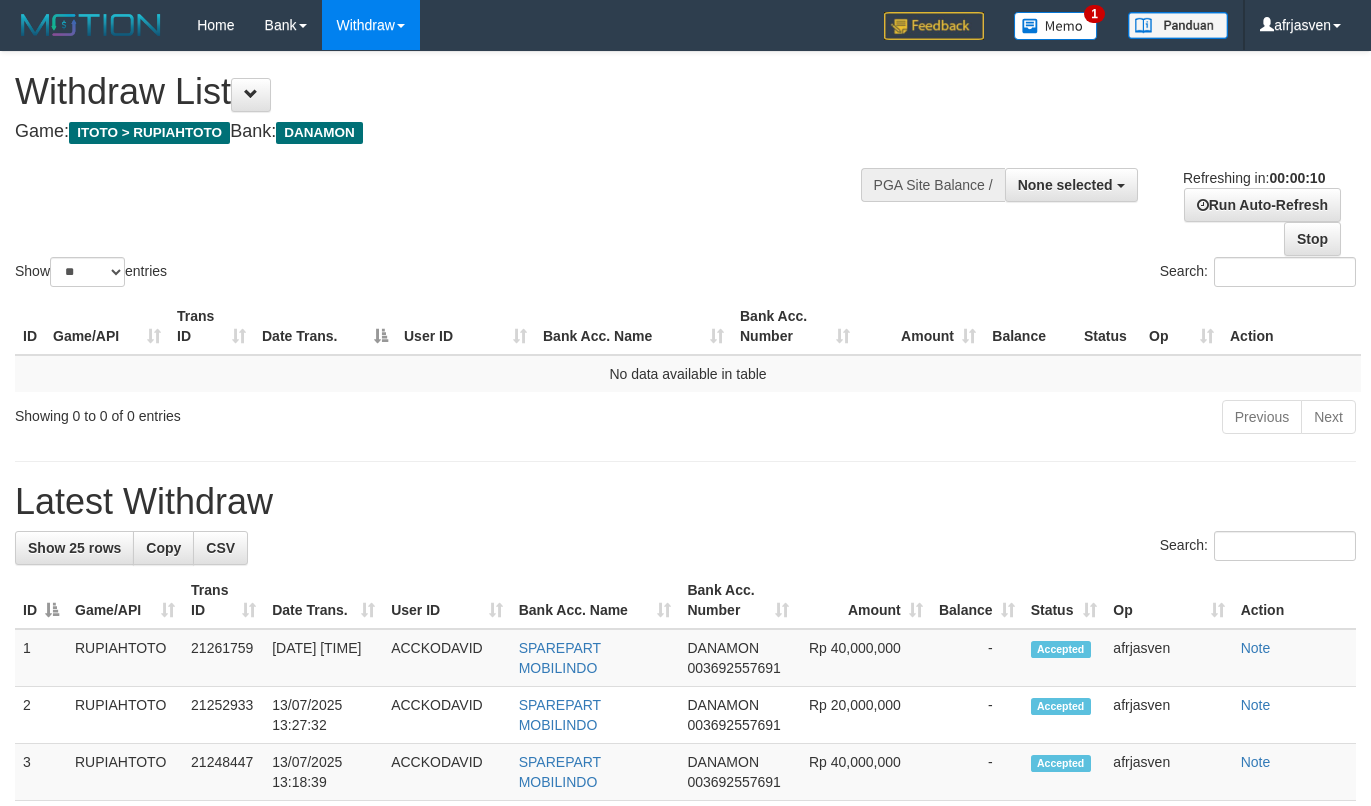 select 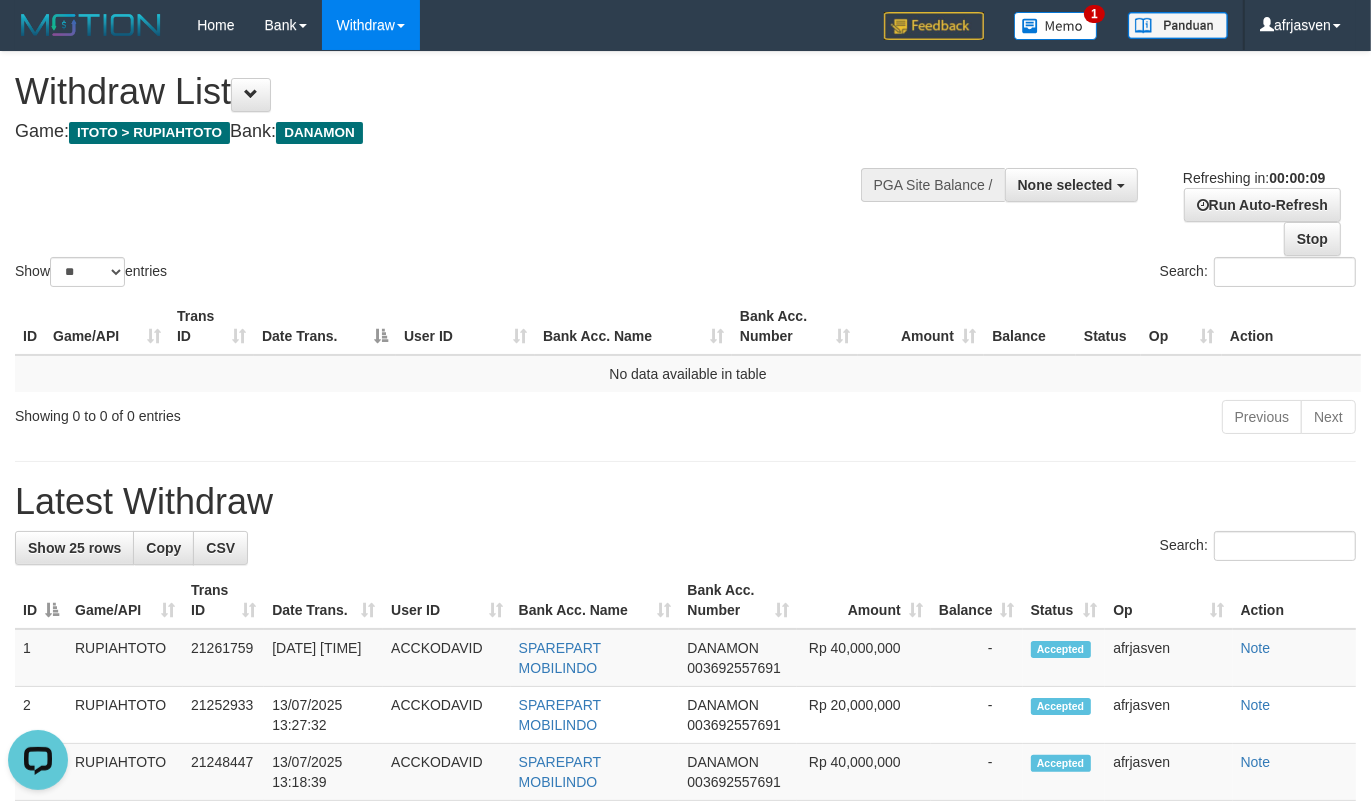 scroll, scrollTop: 0, scrollLeft: 0, axis: both 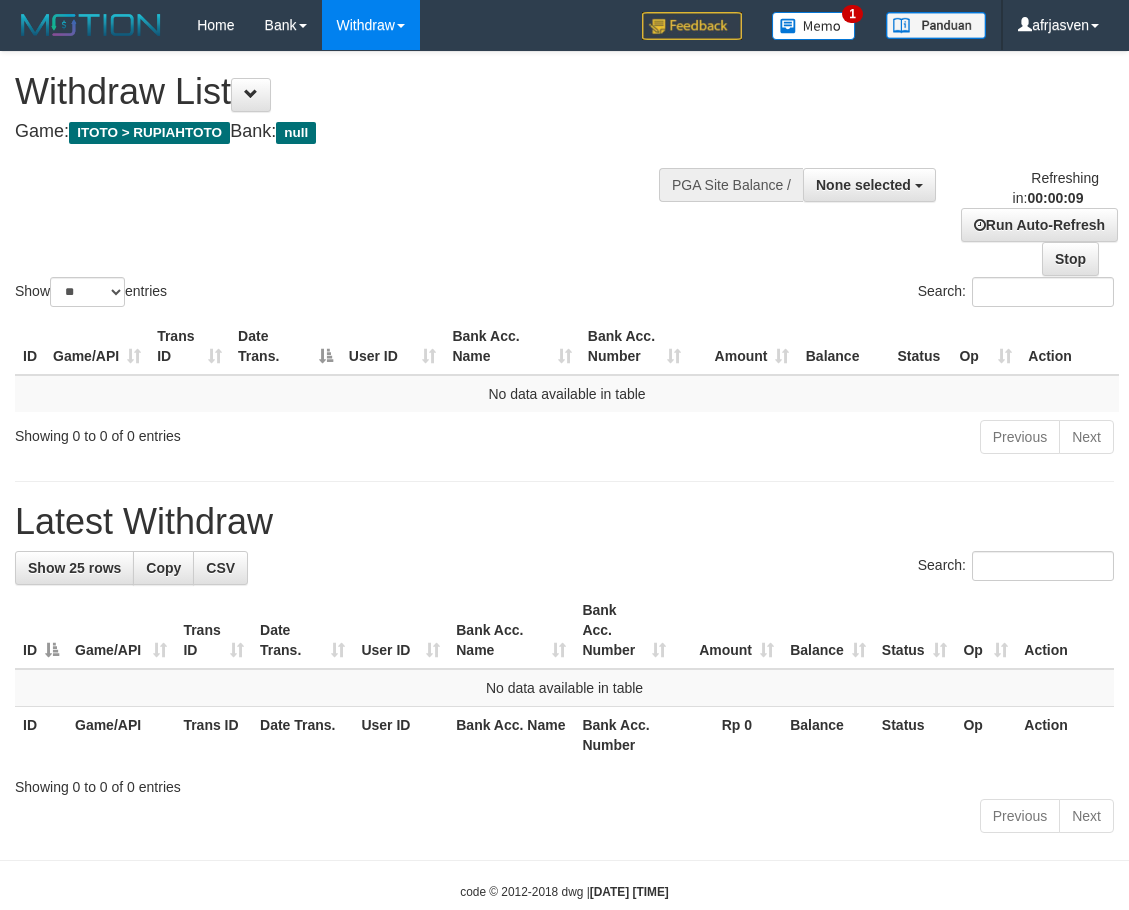 select 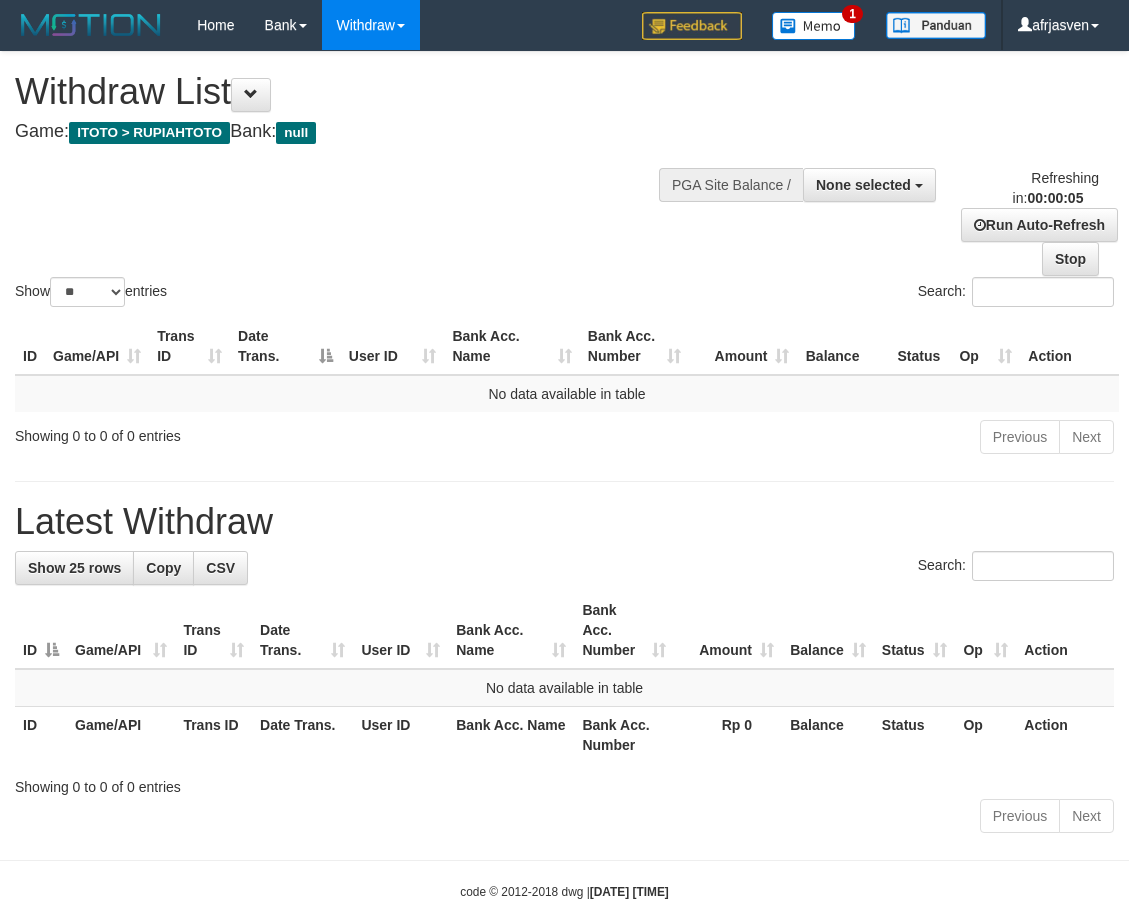 scroll, scrollTop: 0, scrollLeft: 0, axis: both 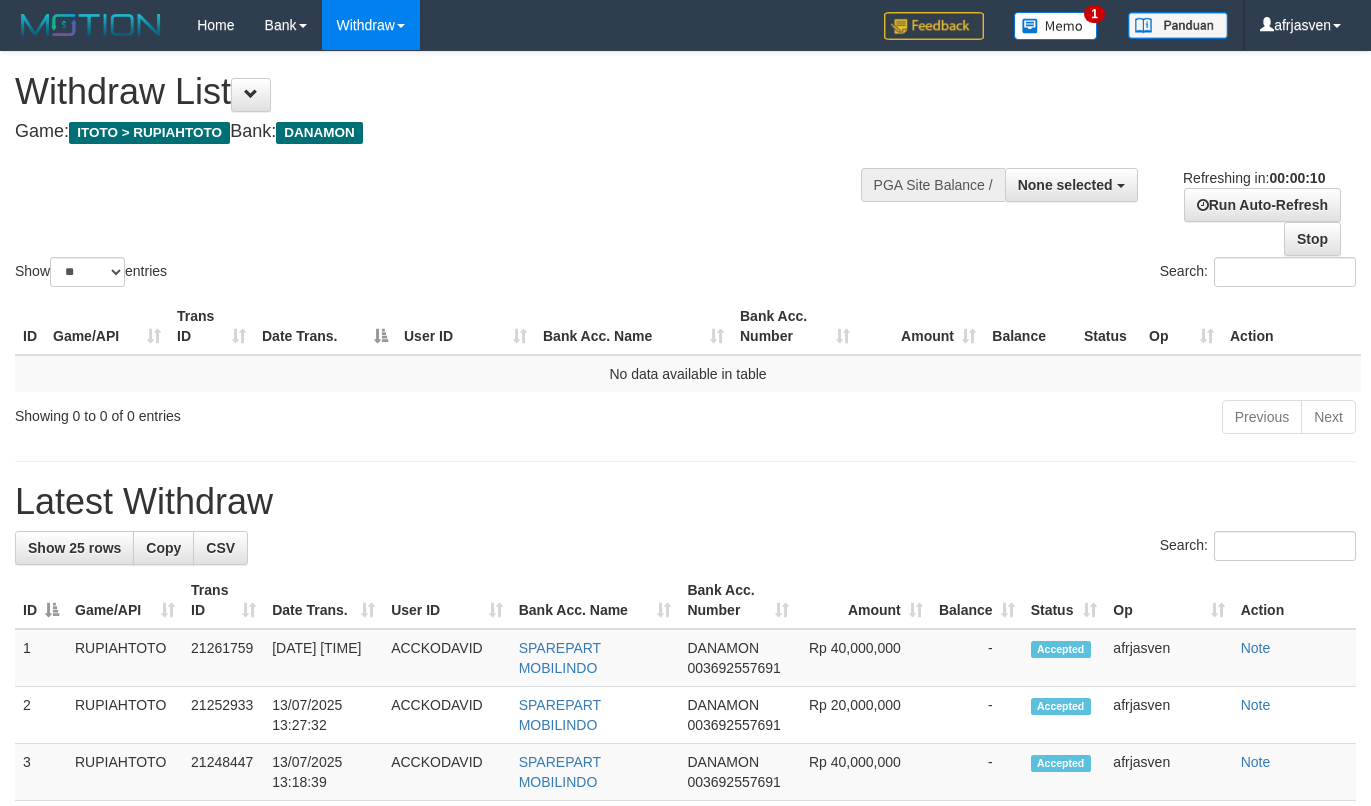 select 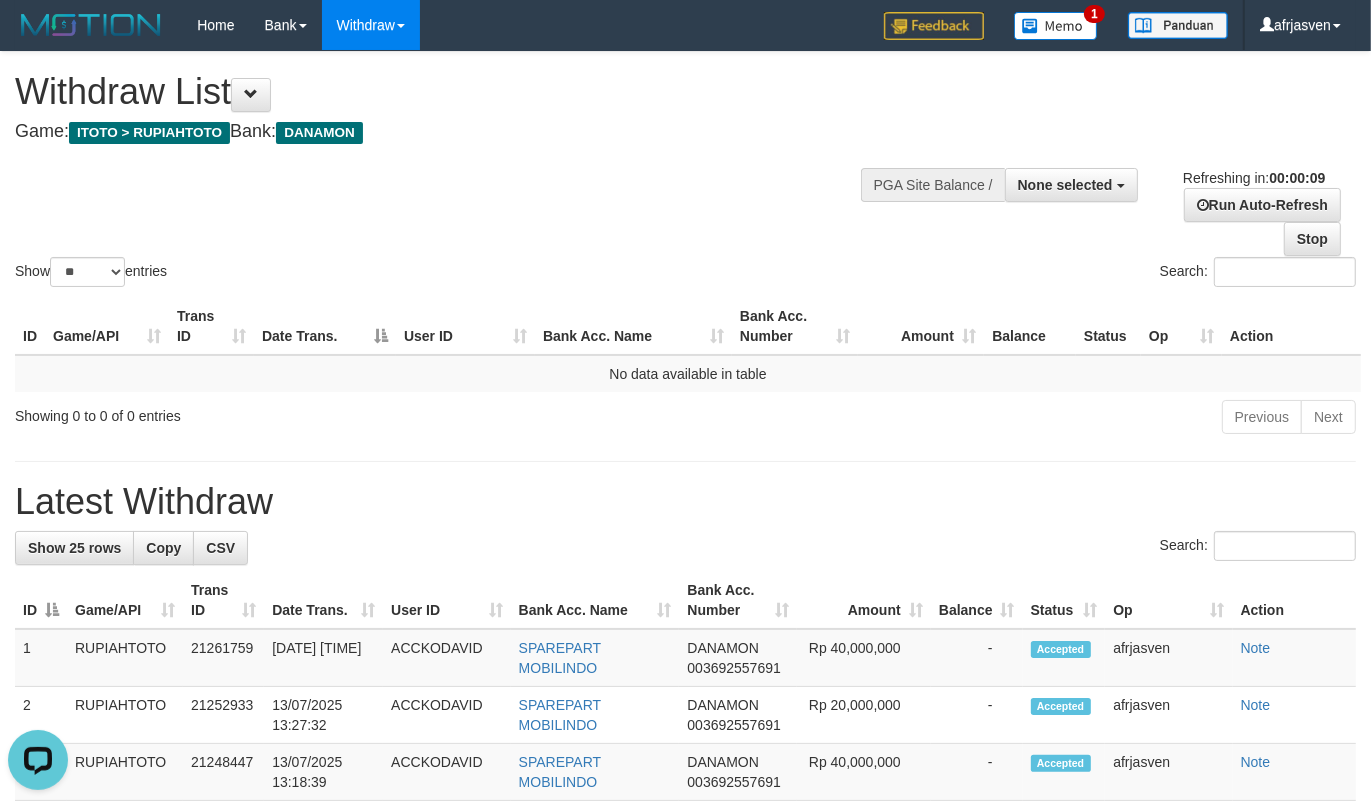 scroll, scrollTop: 0, scrollLeft: 0, axis: both 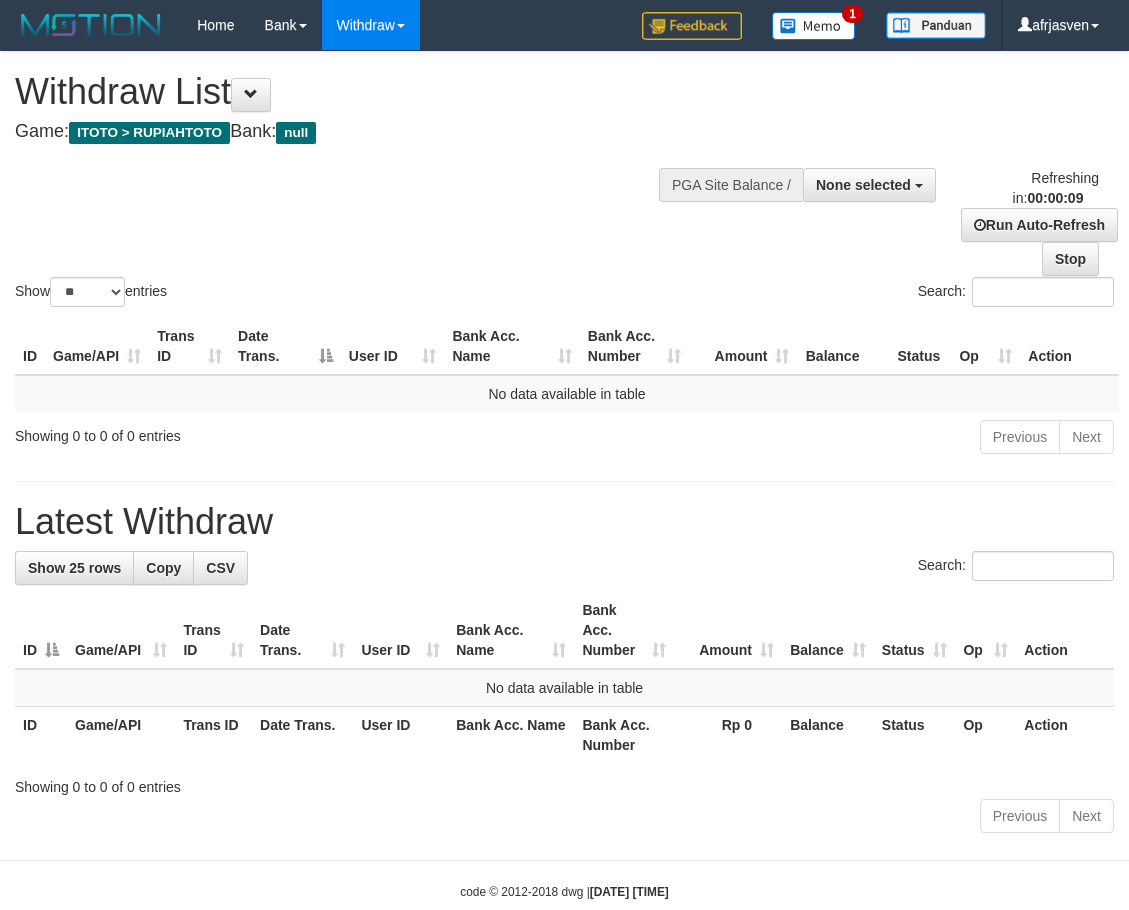 select 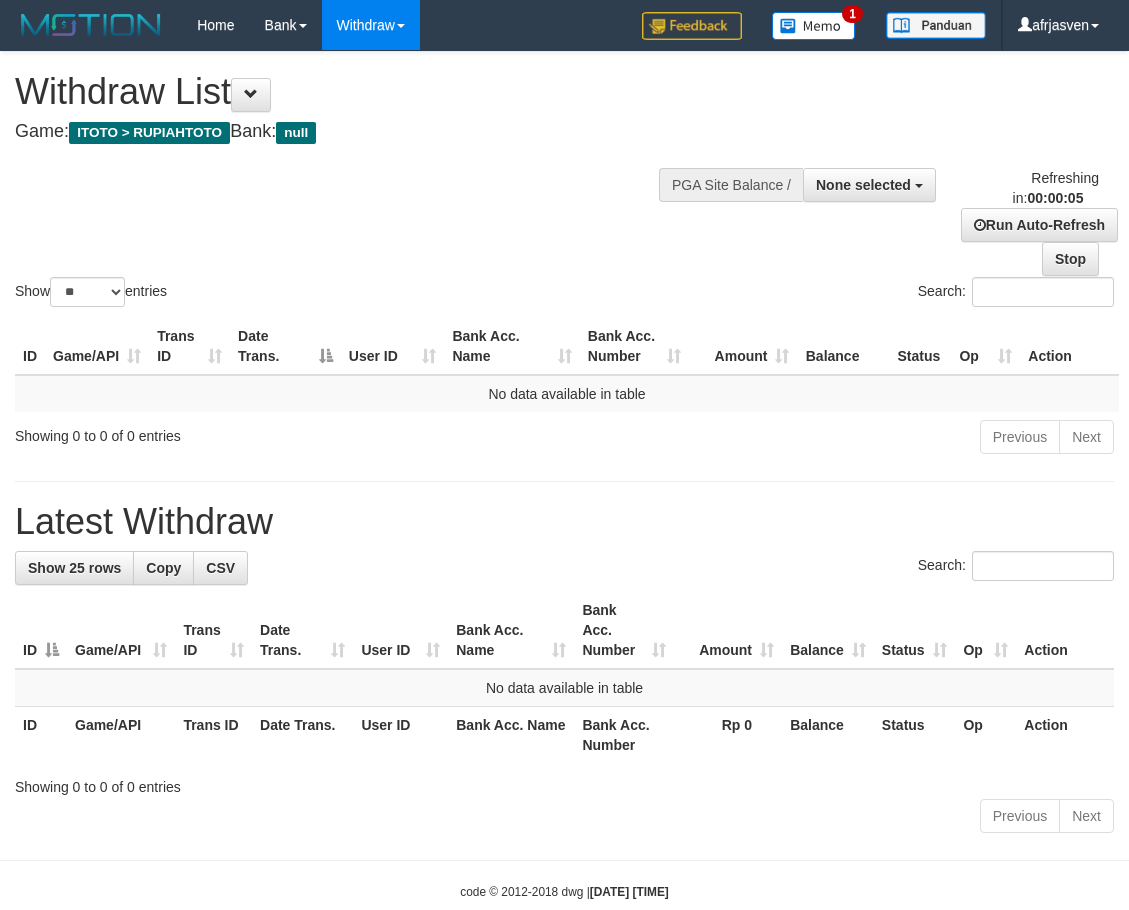 scroll, scrollTop: 0, scrollLeft: 0, axis: both 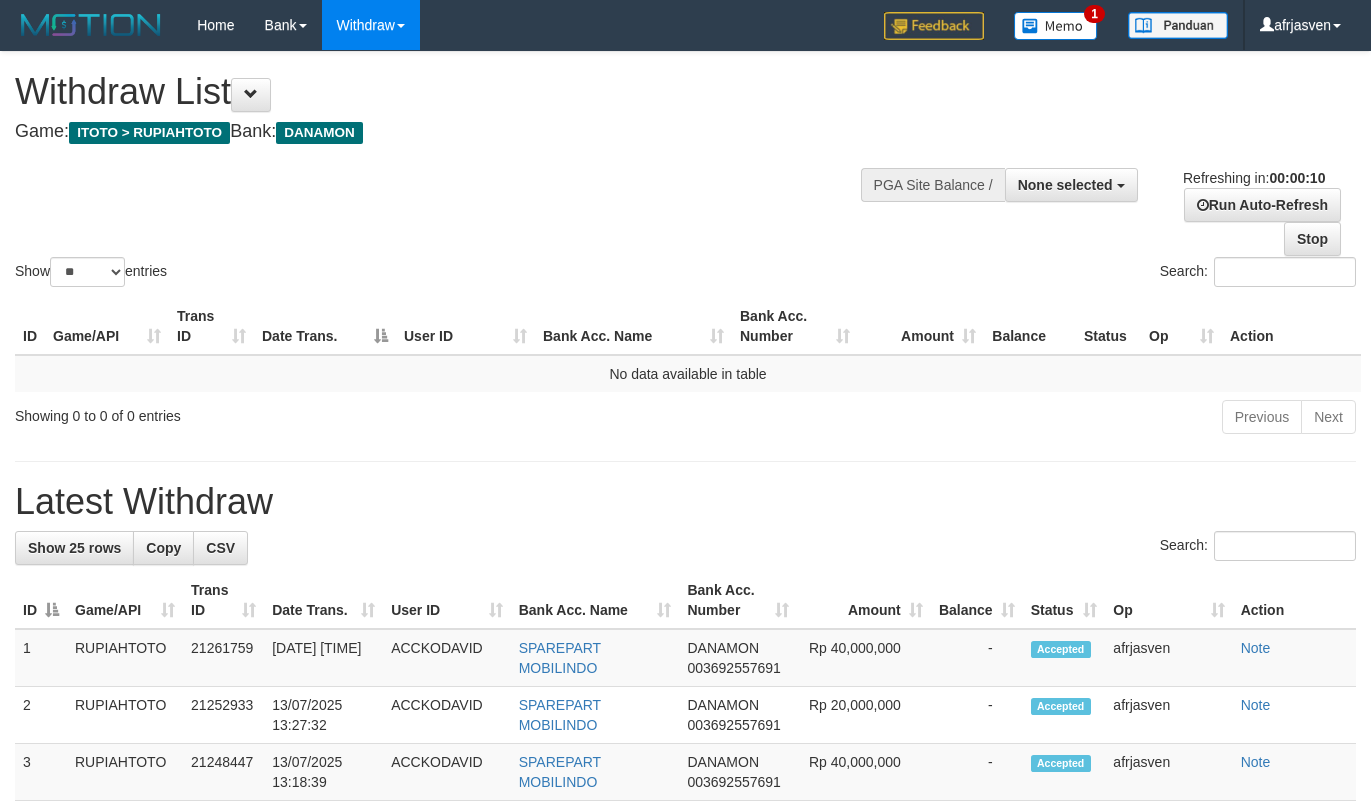 select 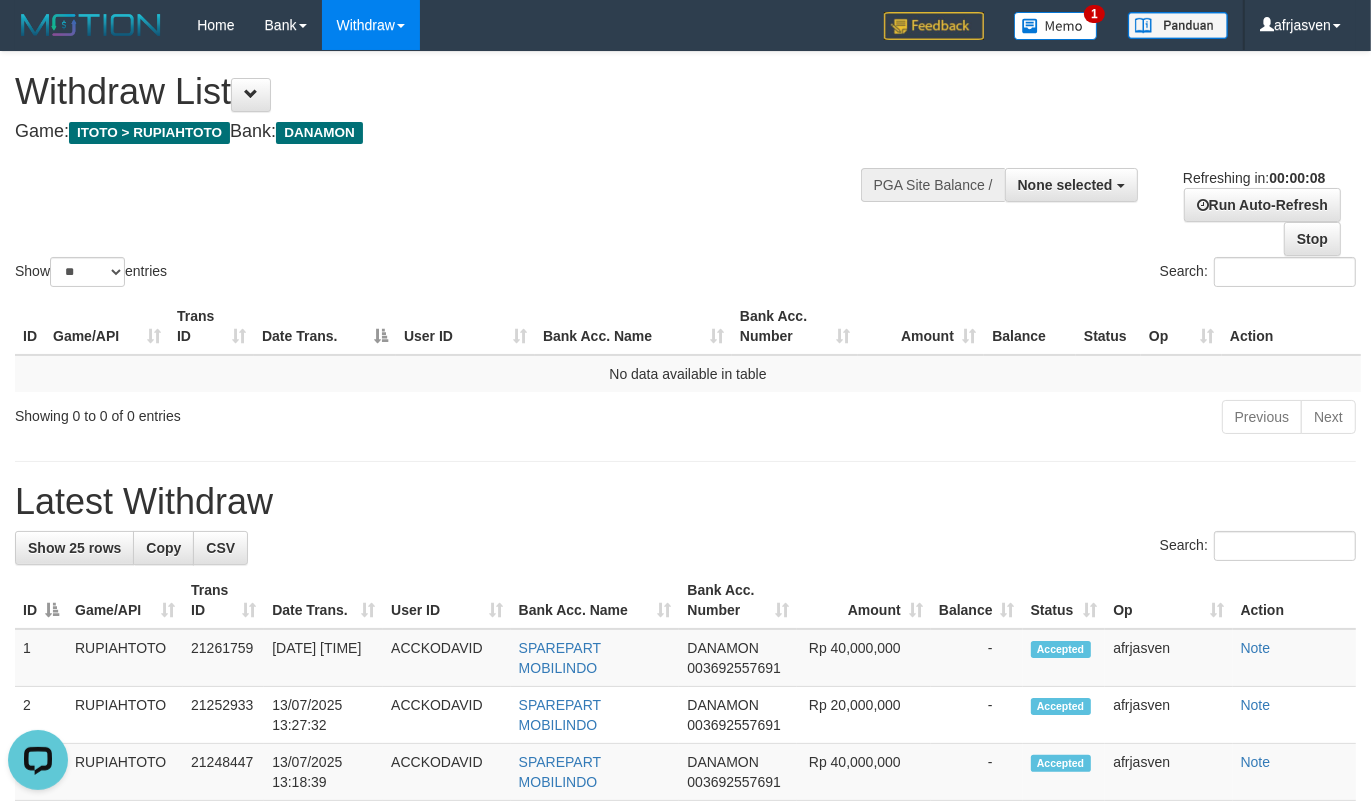 scroll, scrollTop: 0, scrollLeft: 0, axis: both 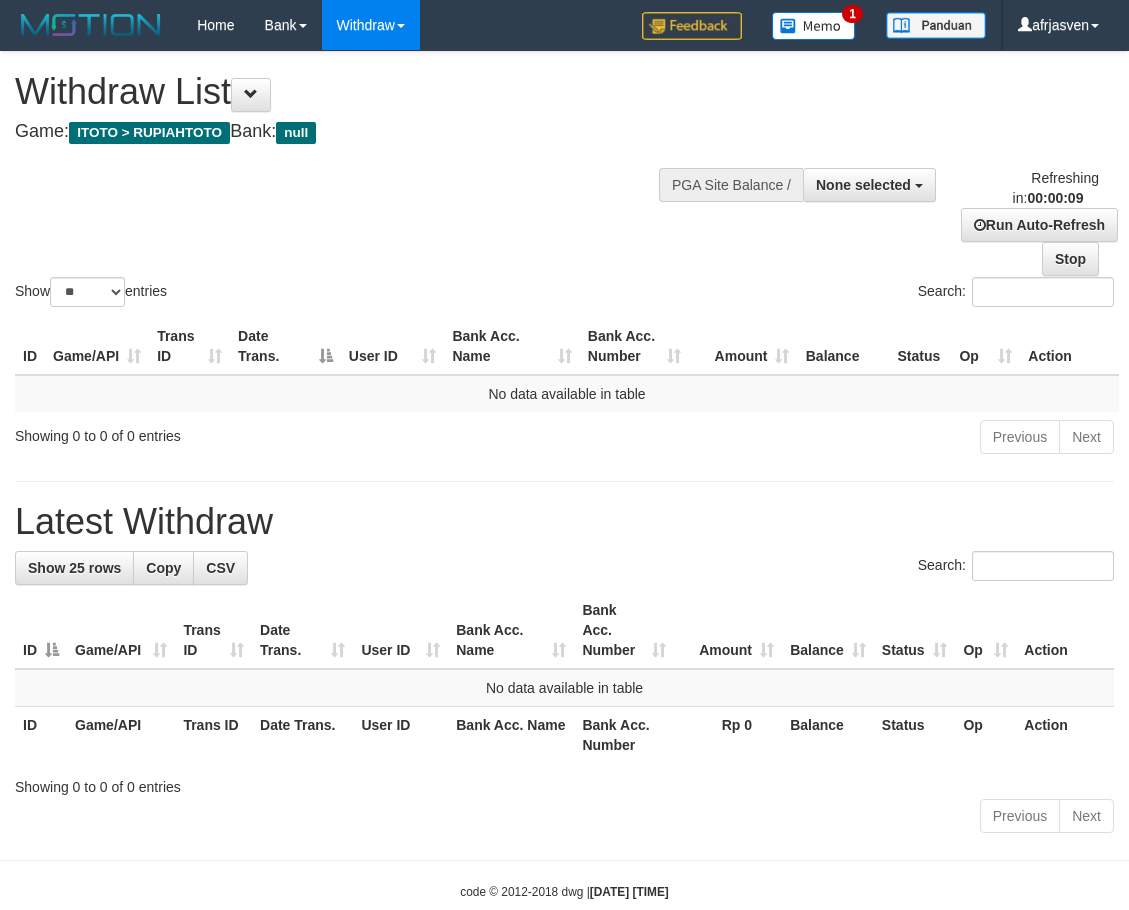 select 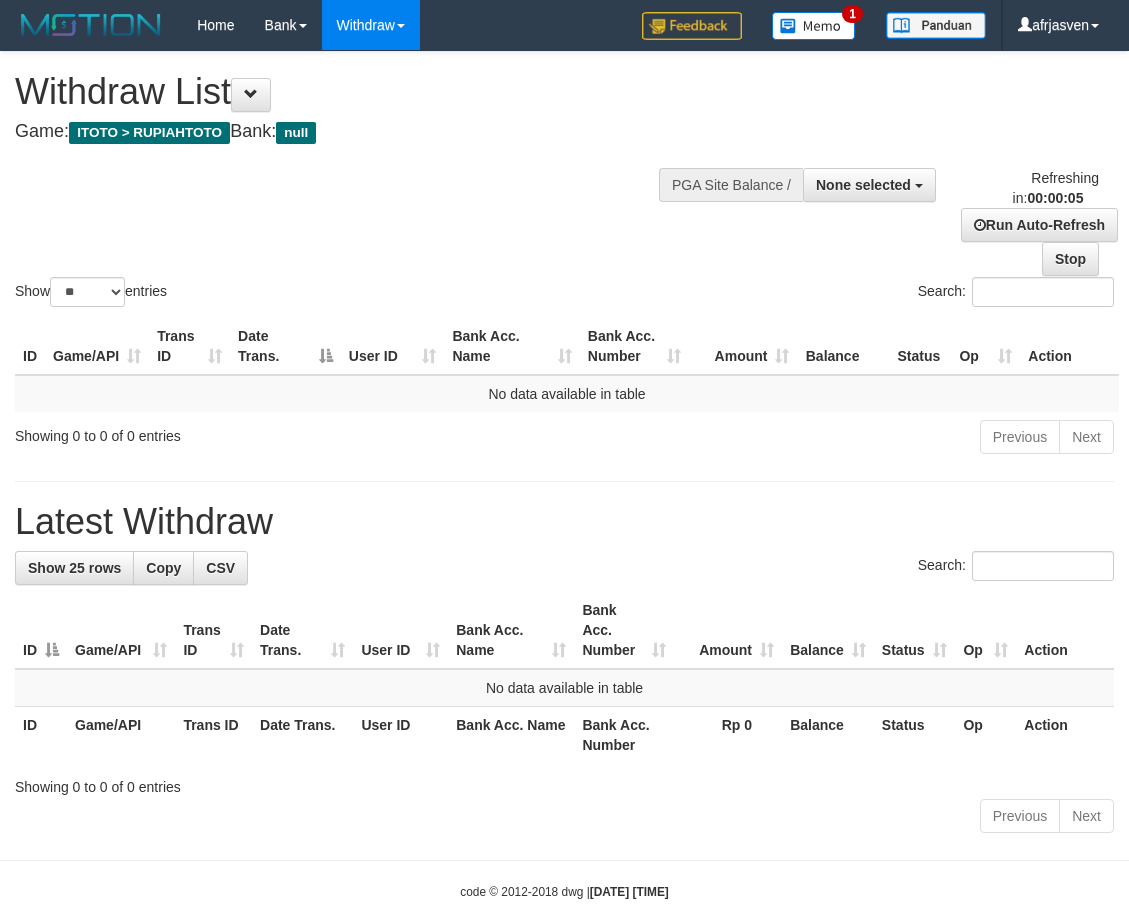 scroll, scrollTop: 0, scrollLeft: 0, axis: both 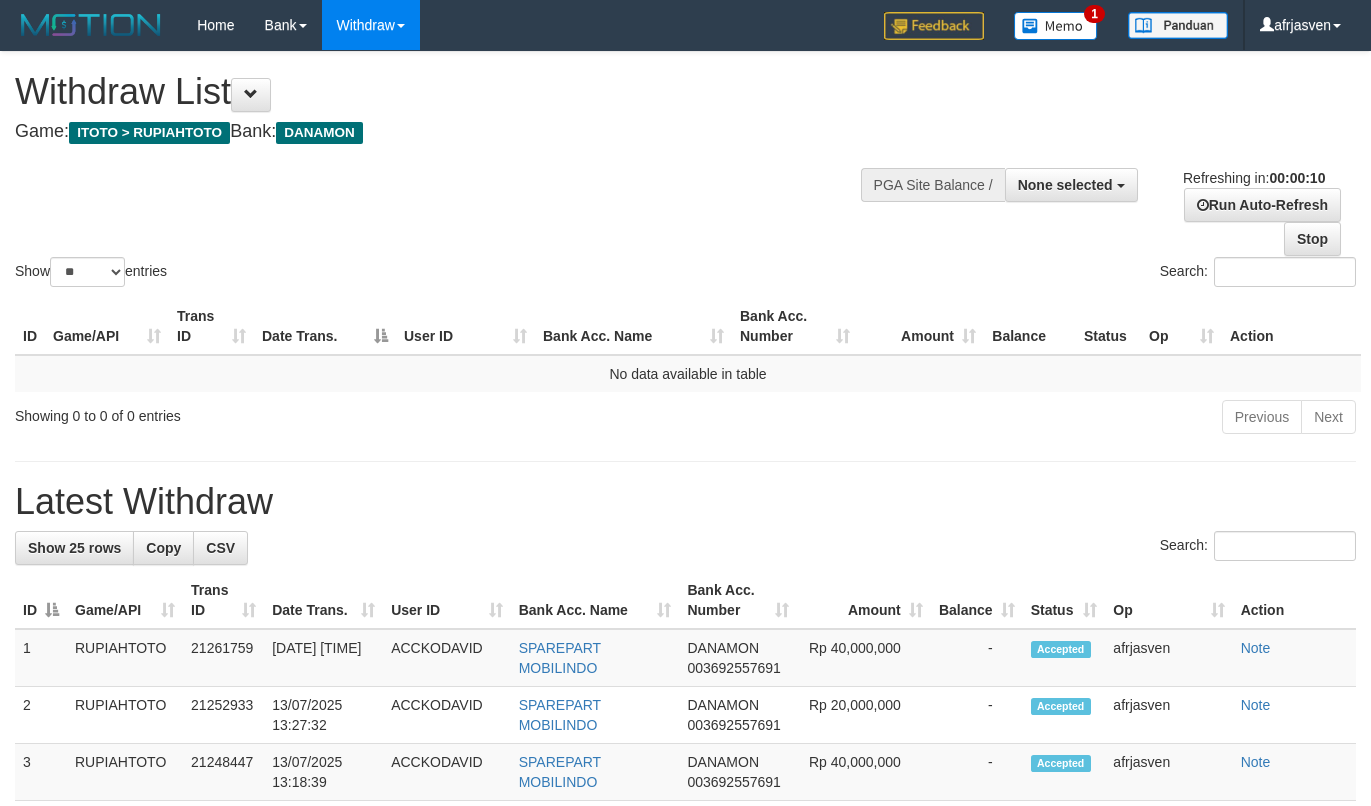 select 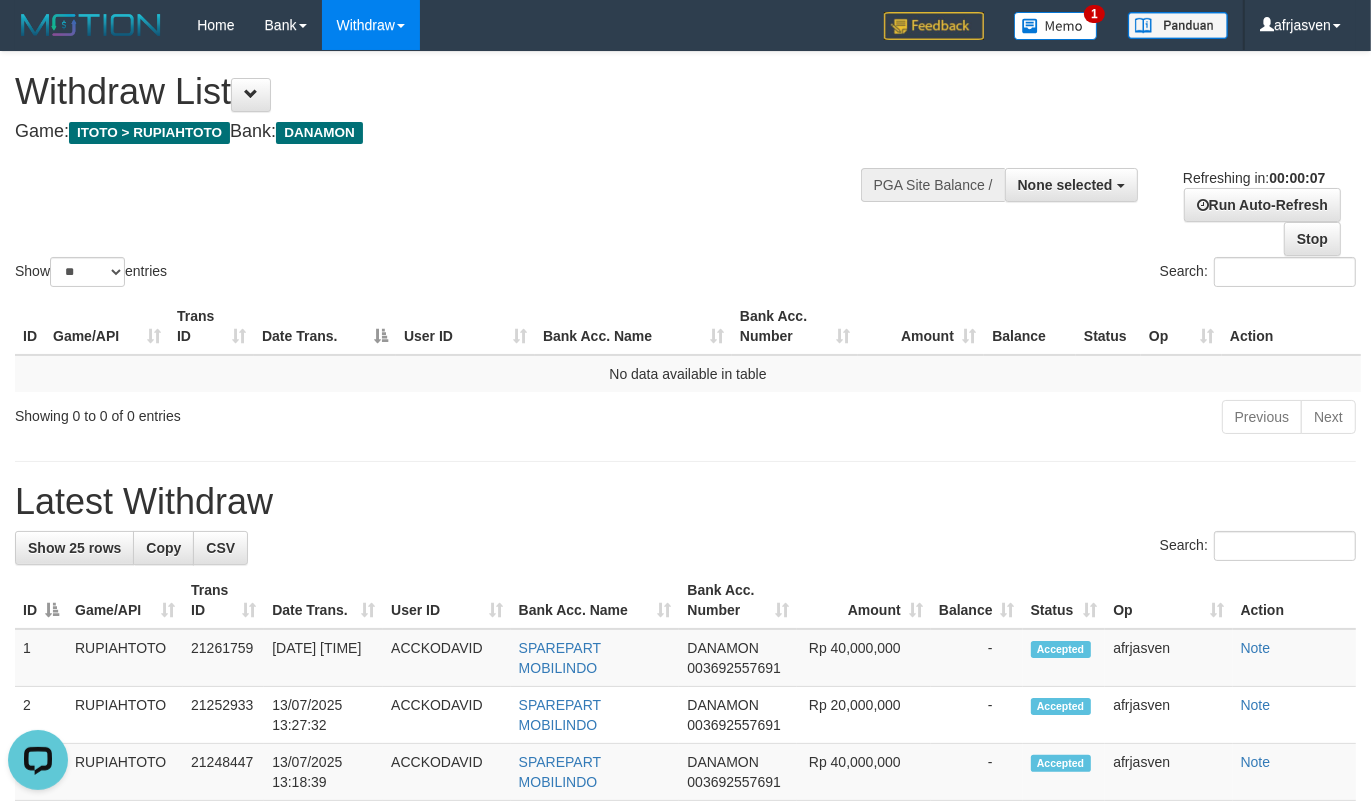 scroll, scrollTop: 0, scrollLeft: 0, axis: both 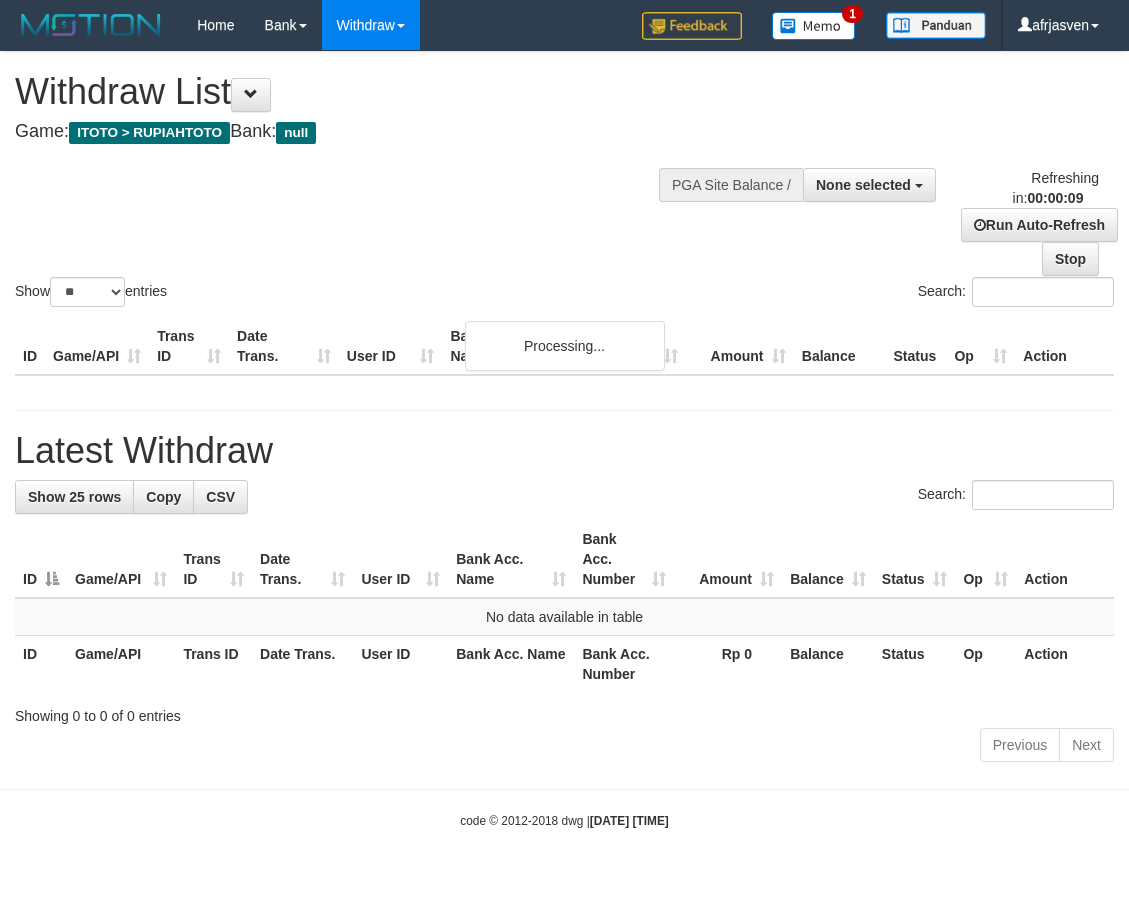 select 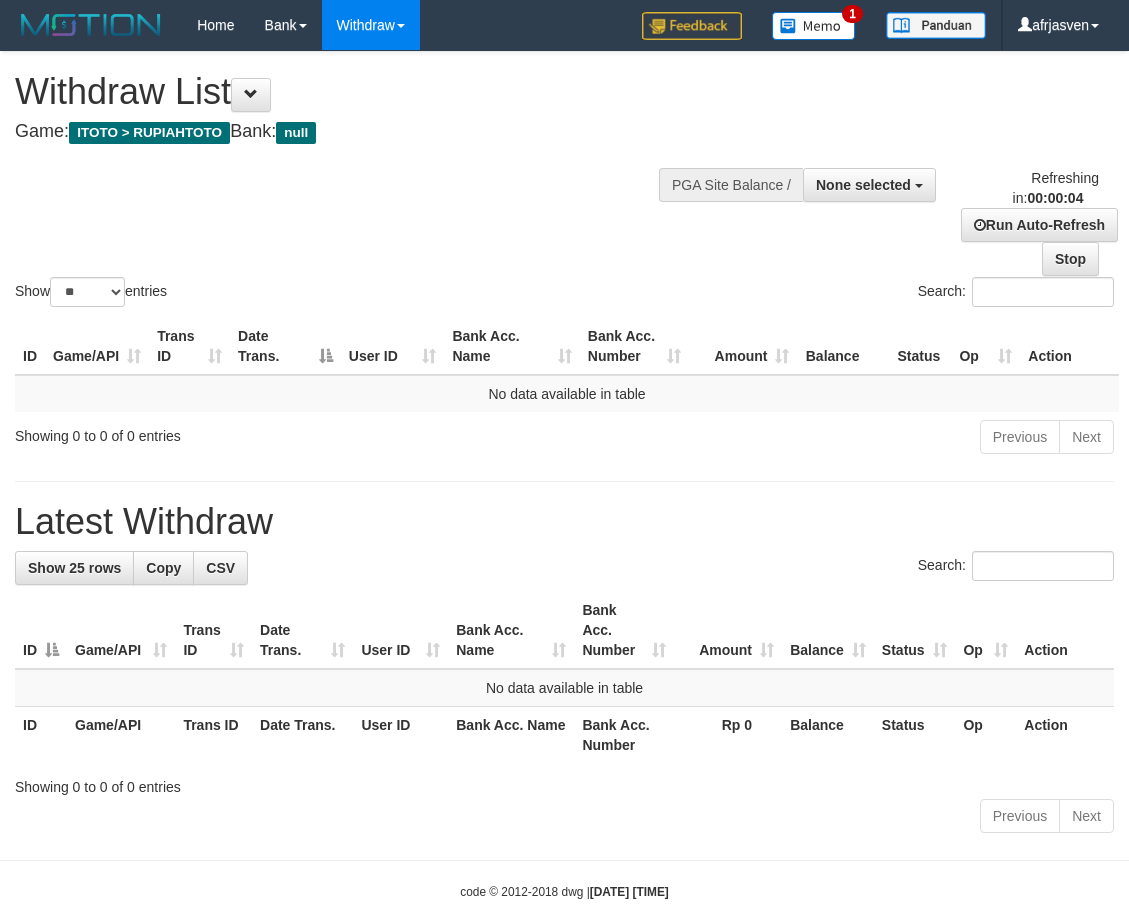 scroll, scrollTop: 0, scrollLeft: 0, axis: both 